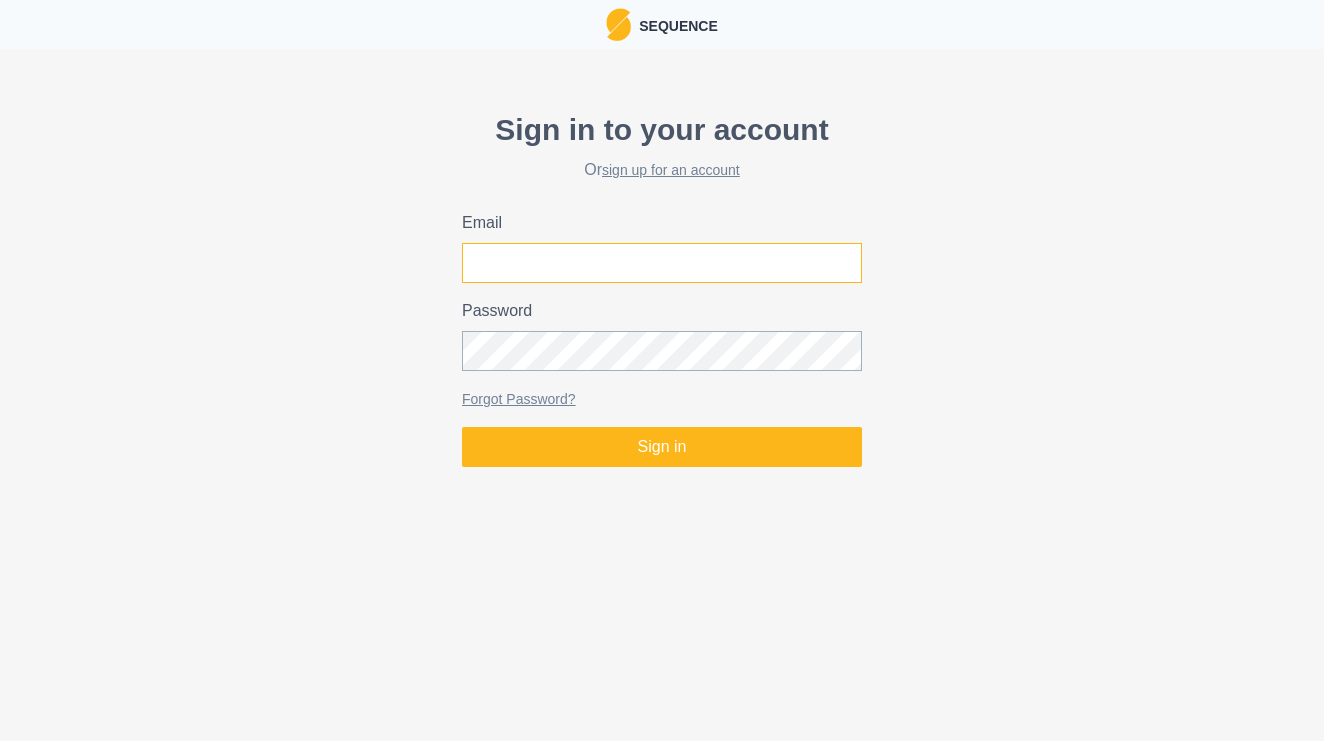 scroll, scrollTop: 0, scrollLeft: 0, axis: both 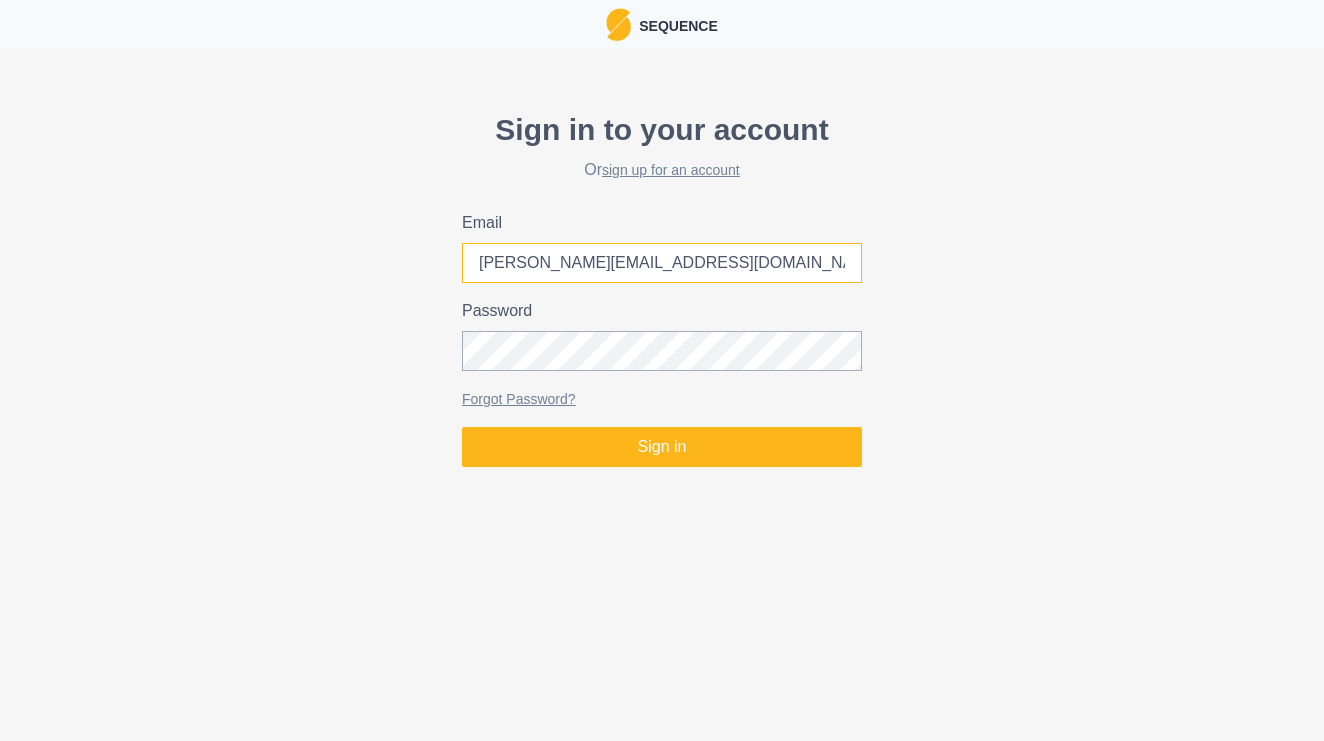type on "liz@climbstrong.com" 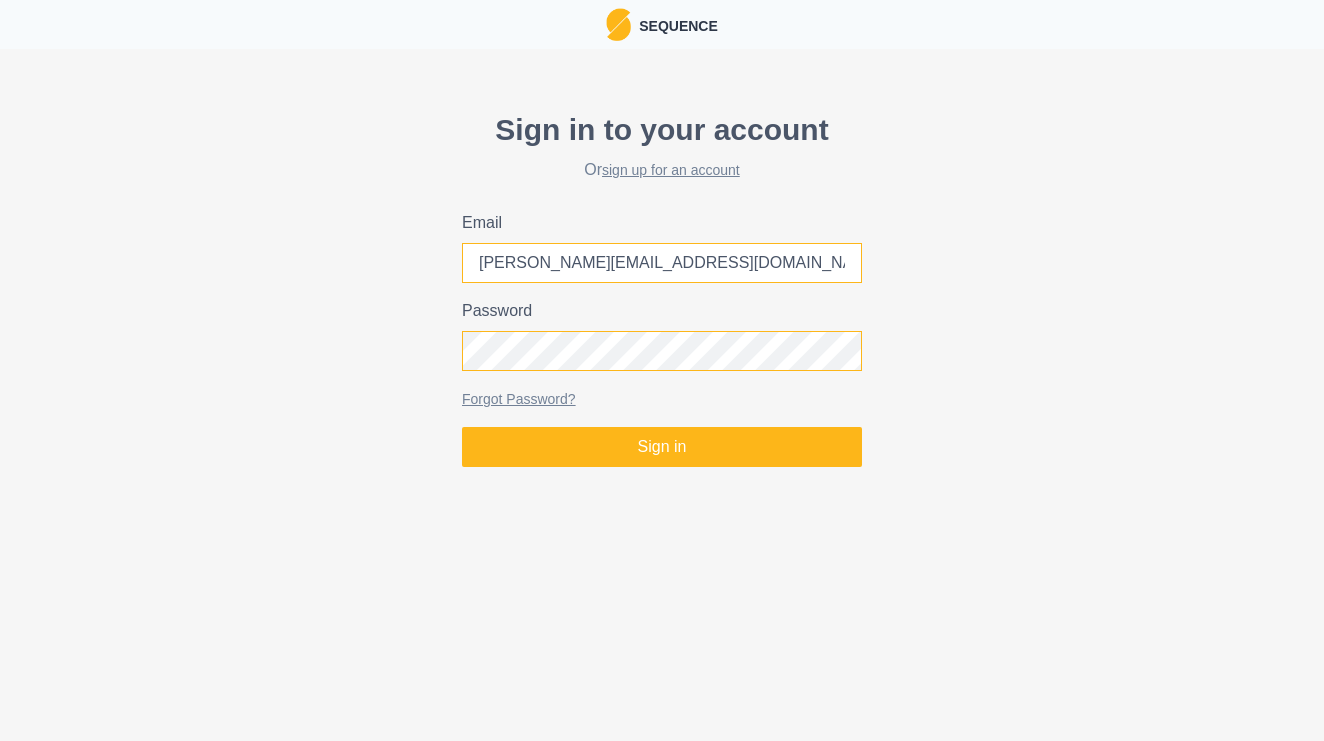 click on "Sign in" at bounding box center (662, 447) 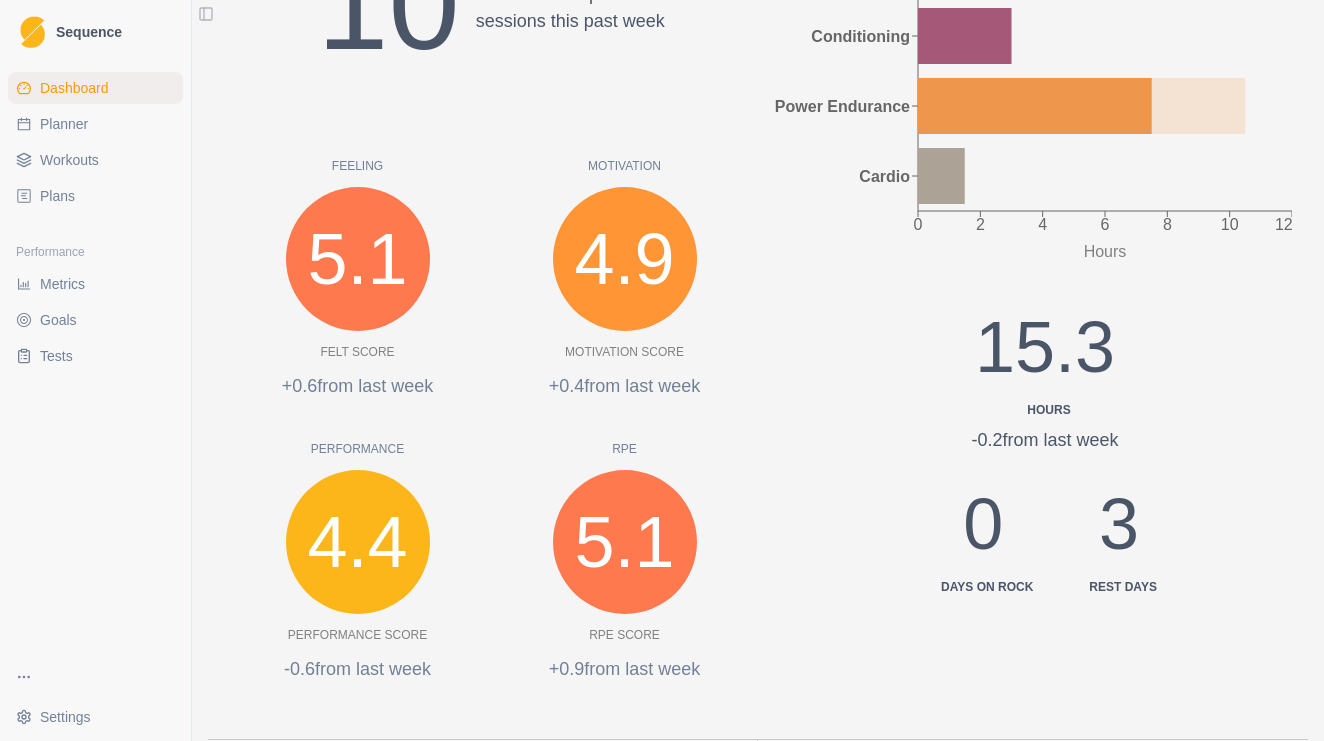 scroll, scrollTop: 451, scrollLeft: 0, axis: vertical 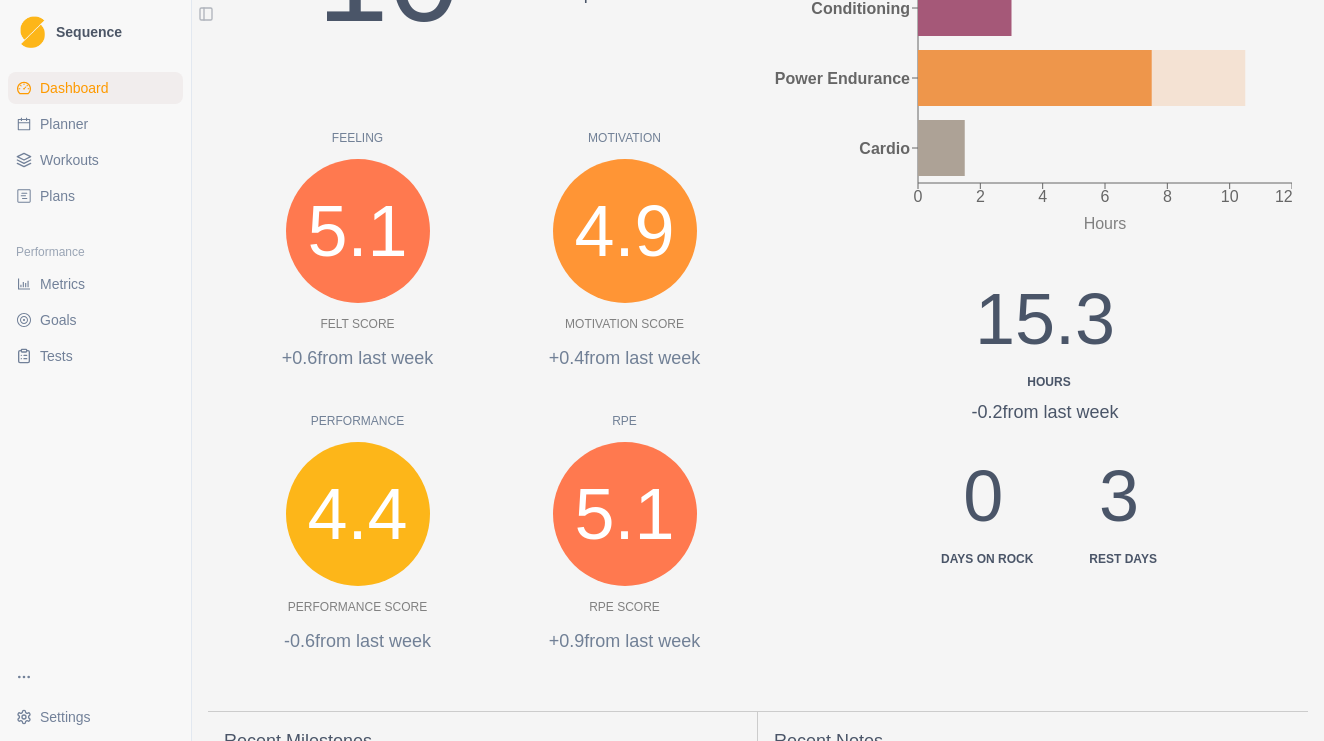 click on "Plans" at bounding box center [95, 196] 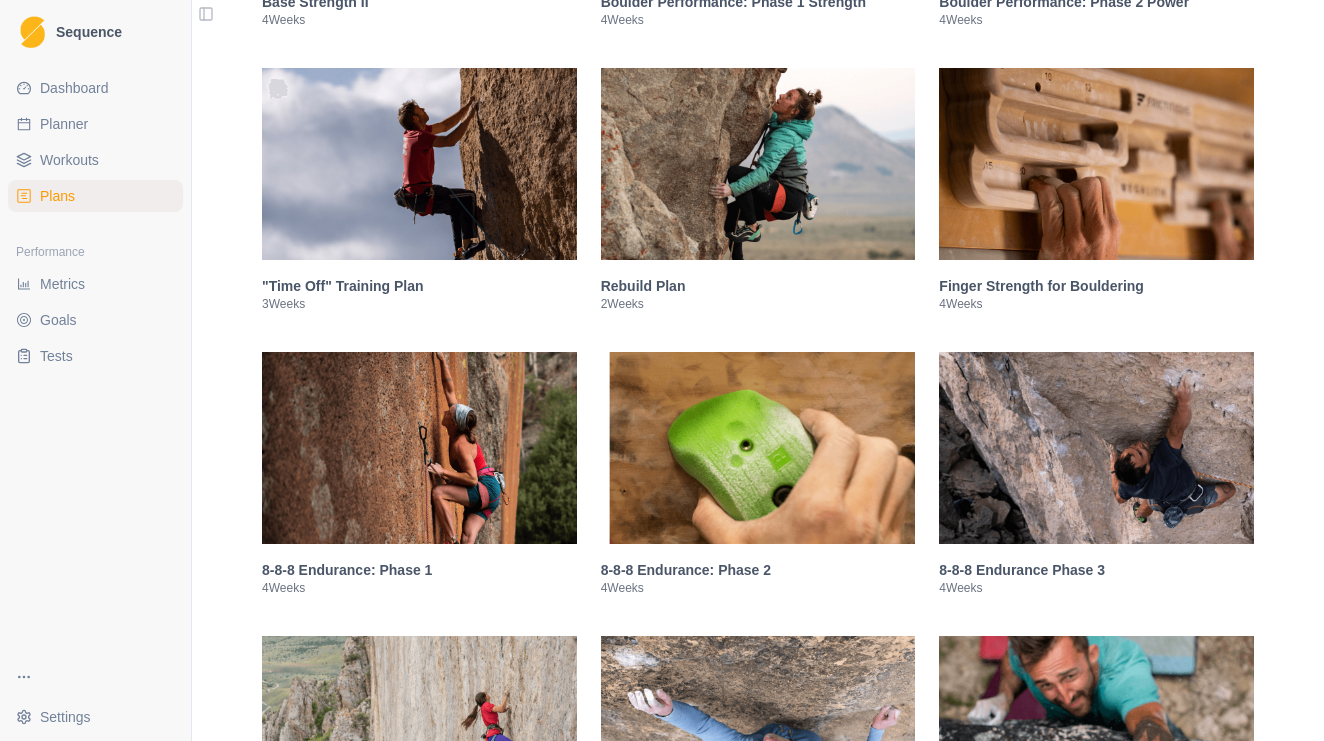 scroll, scrollTop: 932, scrollLeft: 0, axis: vertical 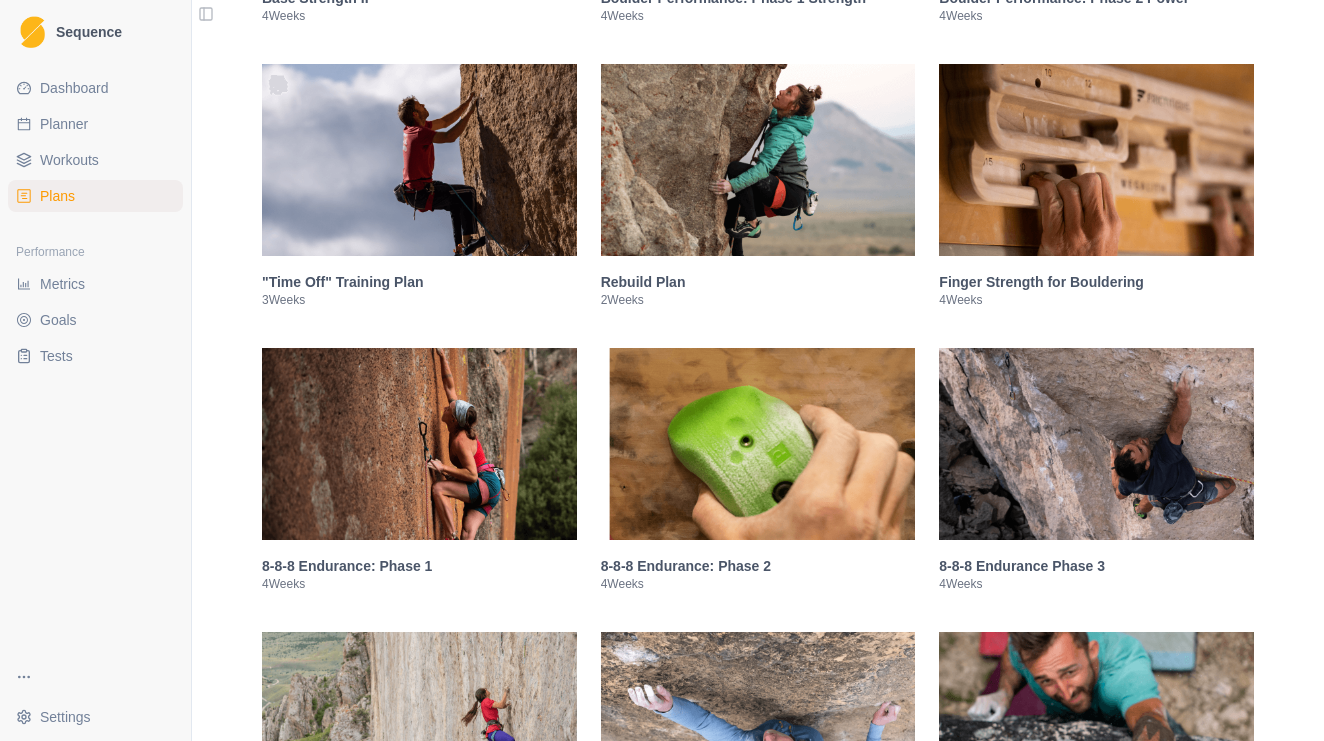 click on "Rebuild Plan" at bounding box center (758, 282) 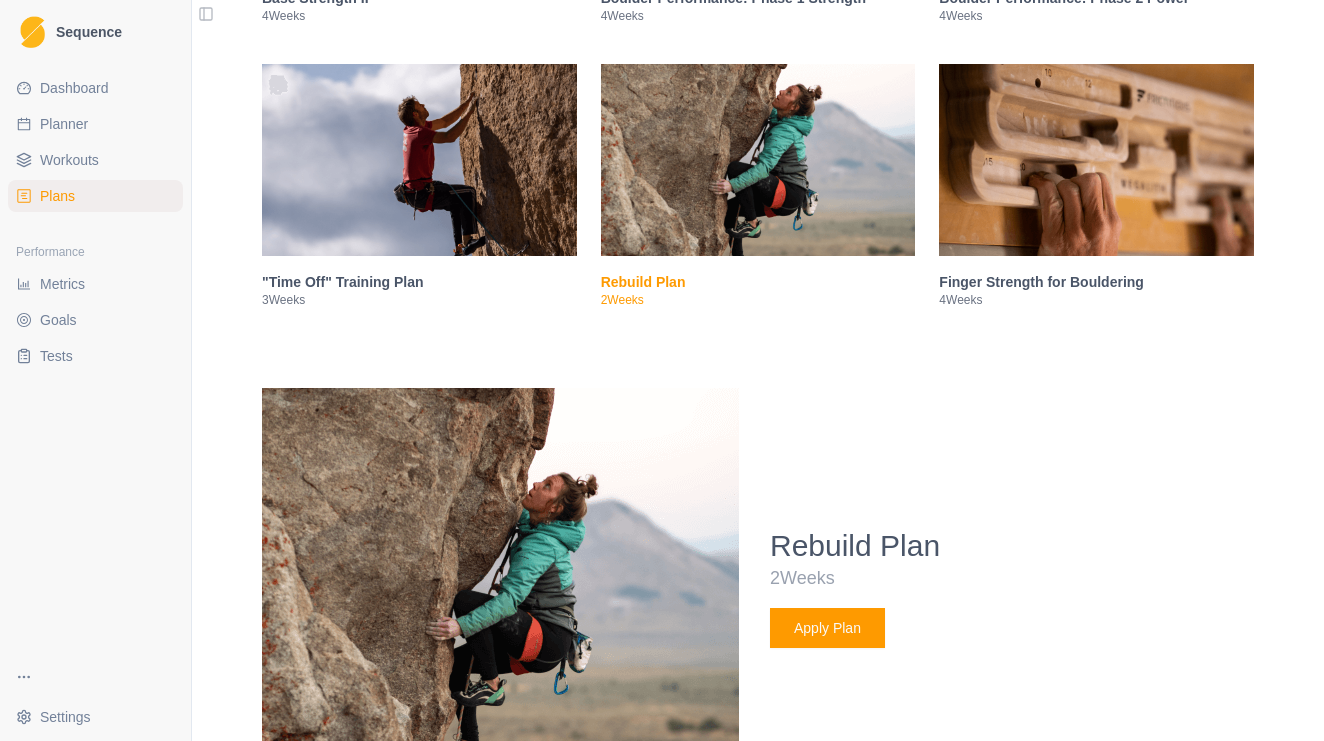 scroll, scrollTop: 1304, scrollLeft: 0, axis: vertical 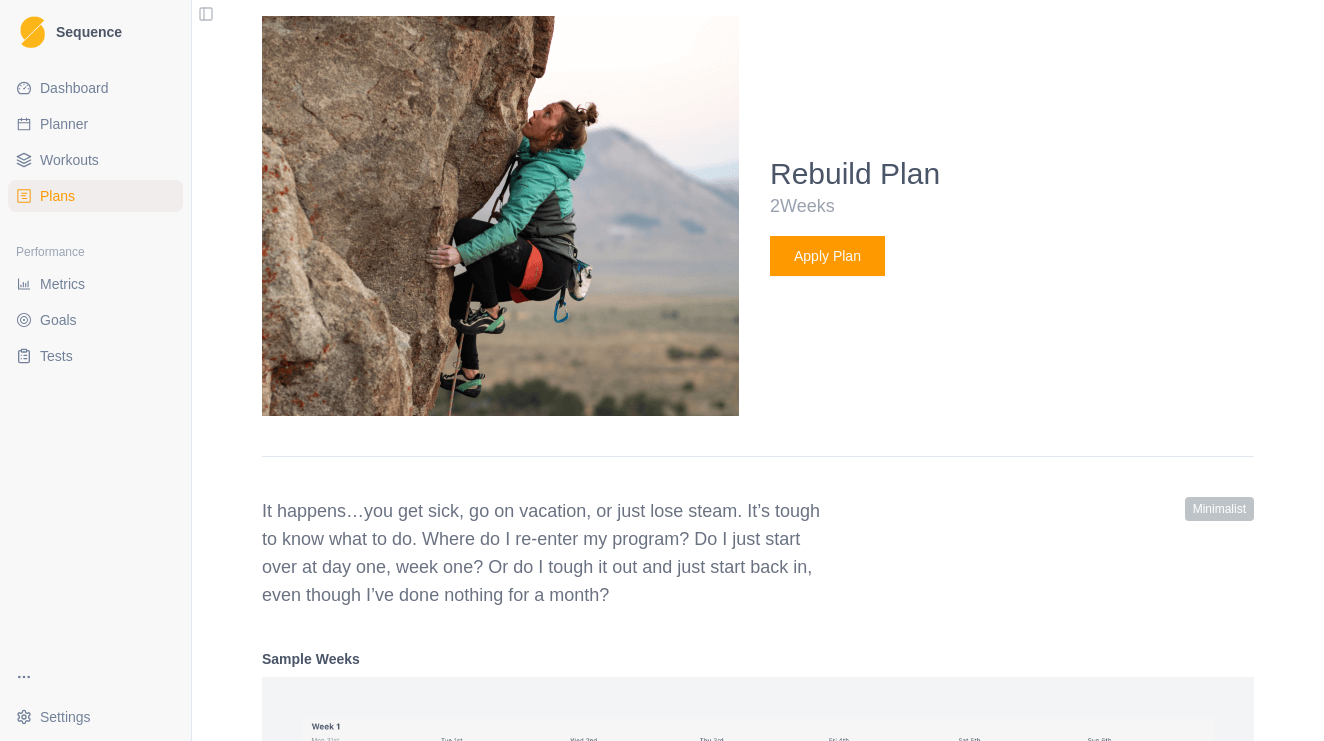 click on "Rebuild Plan" at bounding box center (1012, 174) 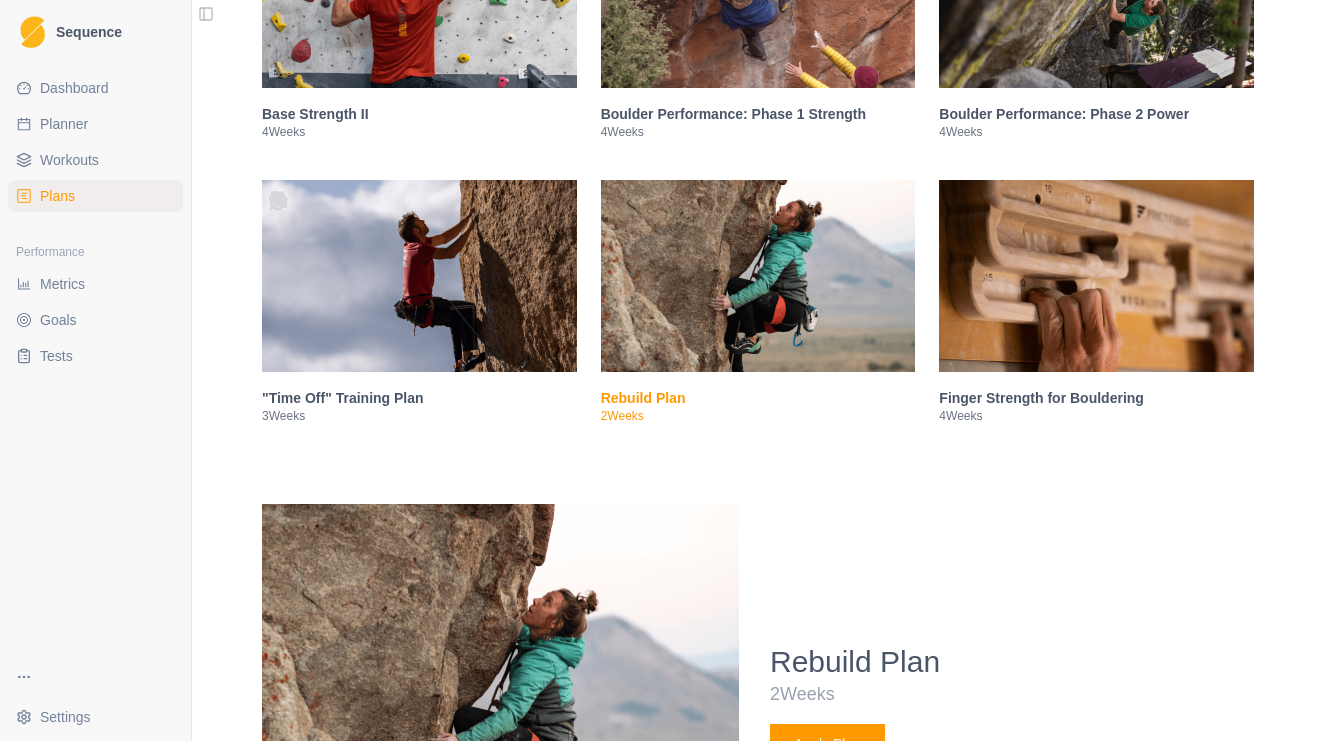 click on "Bouldering Plan 4  Weeks Sport Climbing Plan 4  Weeks Base Strength 1 4  Weeks Base Strength II 4  Weeks Boulder Performance: Phase 1 Strength 4  Weeks Boulder Performance: Phase 2 Power 4  Weeks "Time Off" Training Plan 3  Weeks Rebuild Plan 2  Weeks Finger Strength for Bouldering 4  Weeks Rebuild Plan 2  Weeks Apply Plan It happens…you get sick, go on vacation, or just lose steam. It’s tough to know what to do. Where do I re-enter my program? Do I just start over at day one, week one? Or do I tough it out and just start back in, even though I’ve done nothing for a month?  minimalist Sample Weeks Further Description
This plan is set up as a three-day-on plan, but can be adjusted to involve more rest. If the load of 3 days in a row is too much, consider going to a 2-on-1-off format, and running the plan a little longer.
The sequence of training is fairly simple:
Session 1: Climbing Volume
Session 2: Strength Training
Session 3: General Cardio-respiratory Fitness
Apply Plan 4 4" at bounding box center [758, 2203] 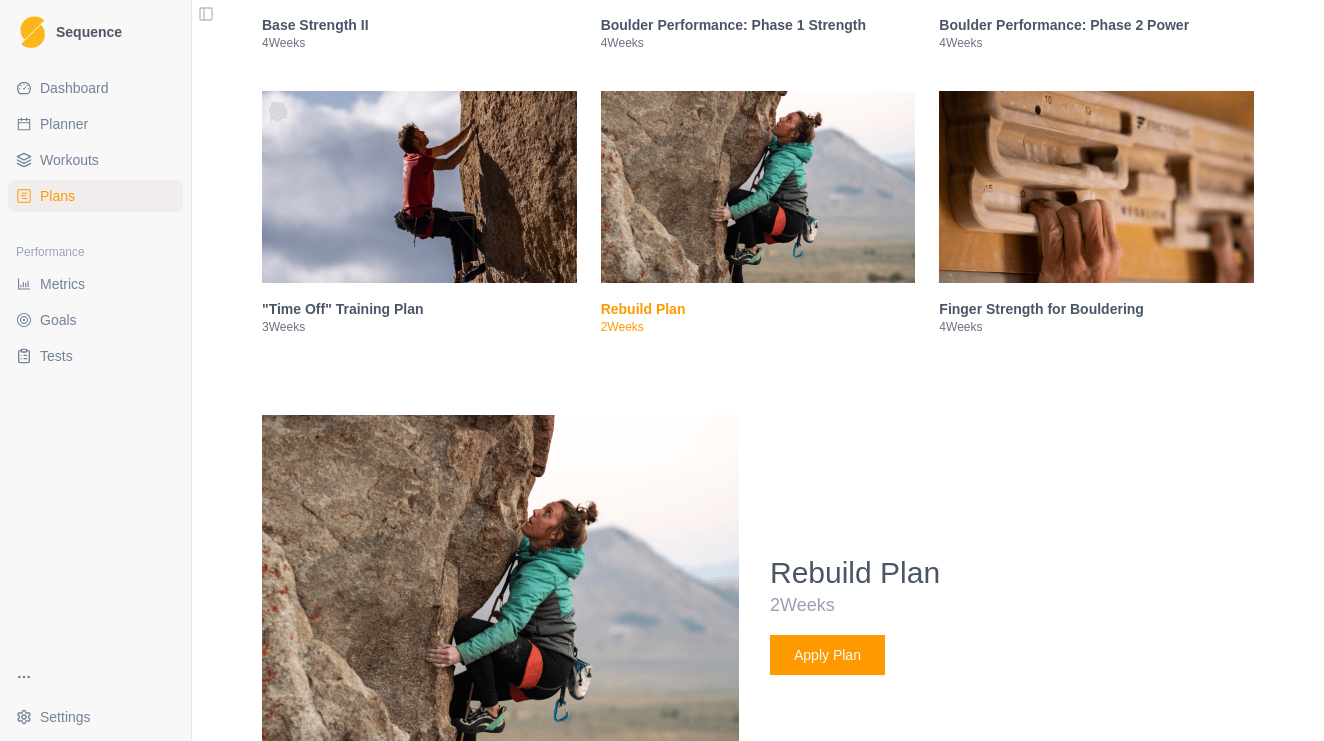 scroll, scrollTop: 899, scrollLeft: 0, axis: vertical 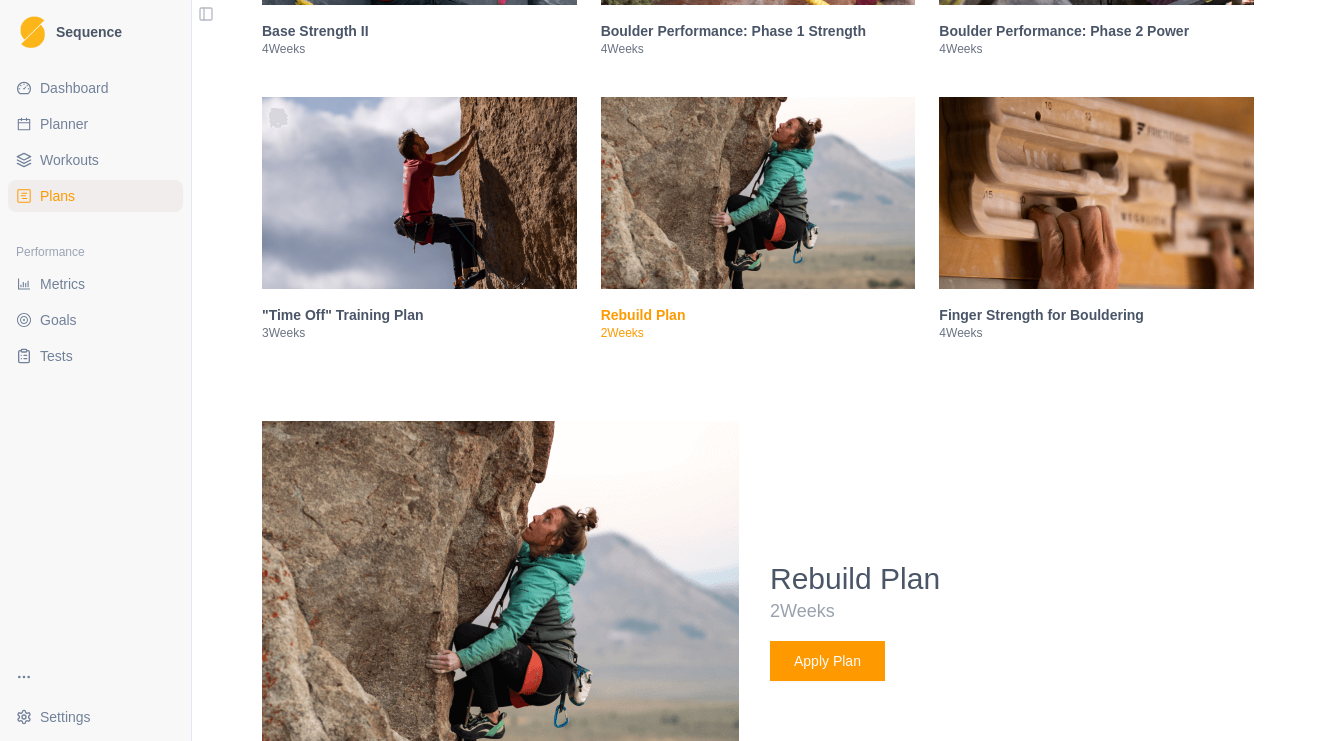click on "Planner" at bounding box center (95, 124) 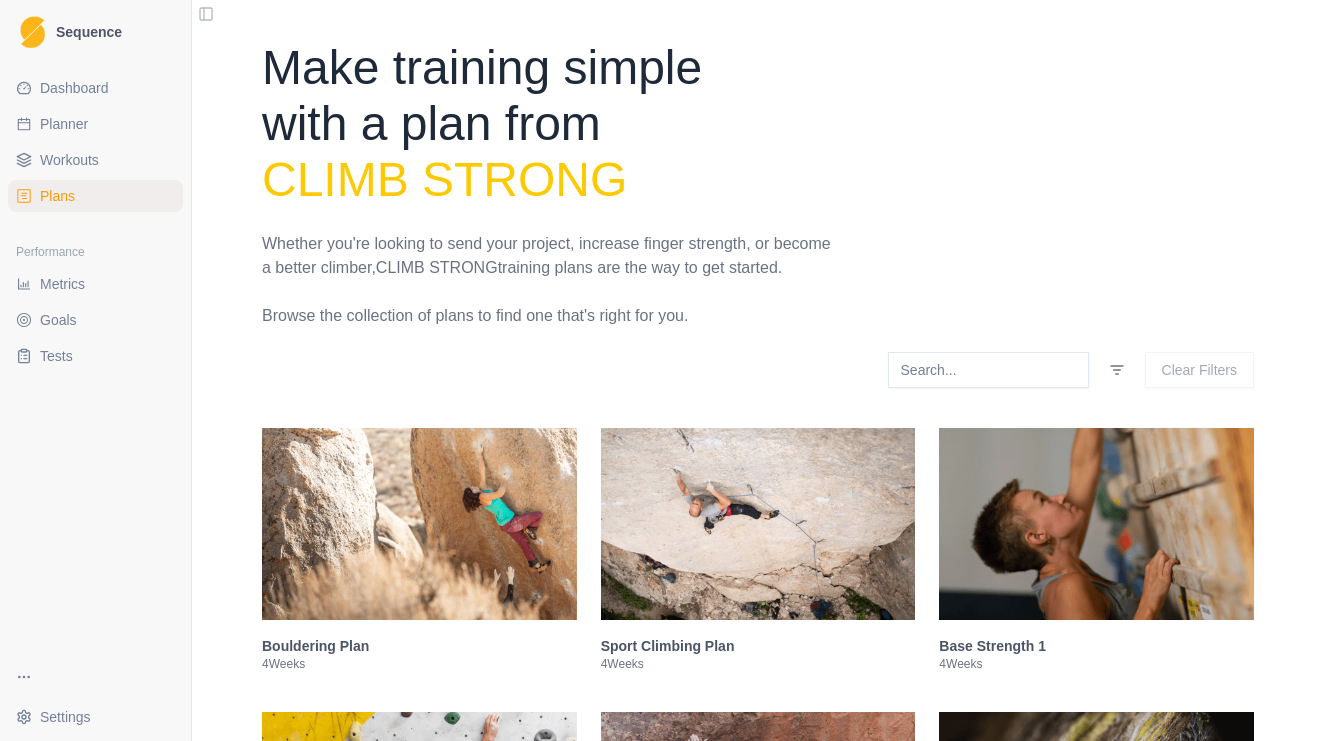 select on "month" 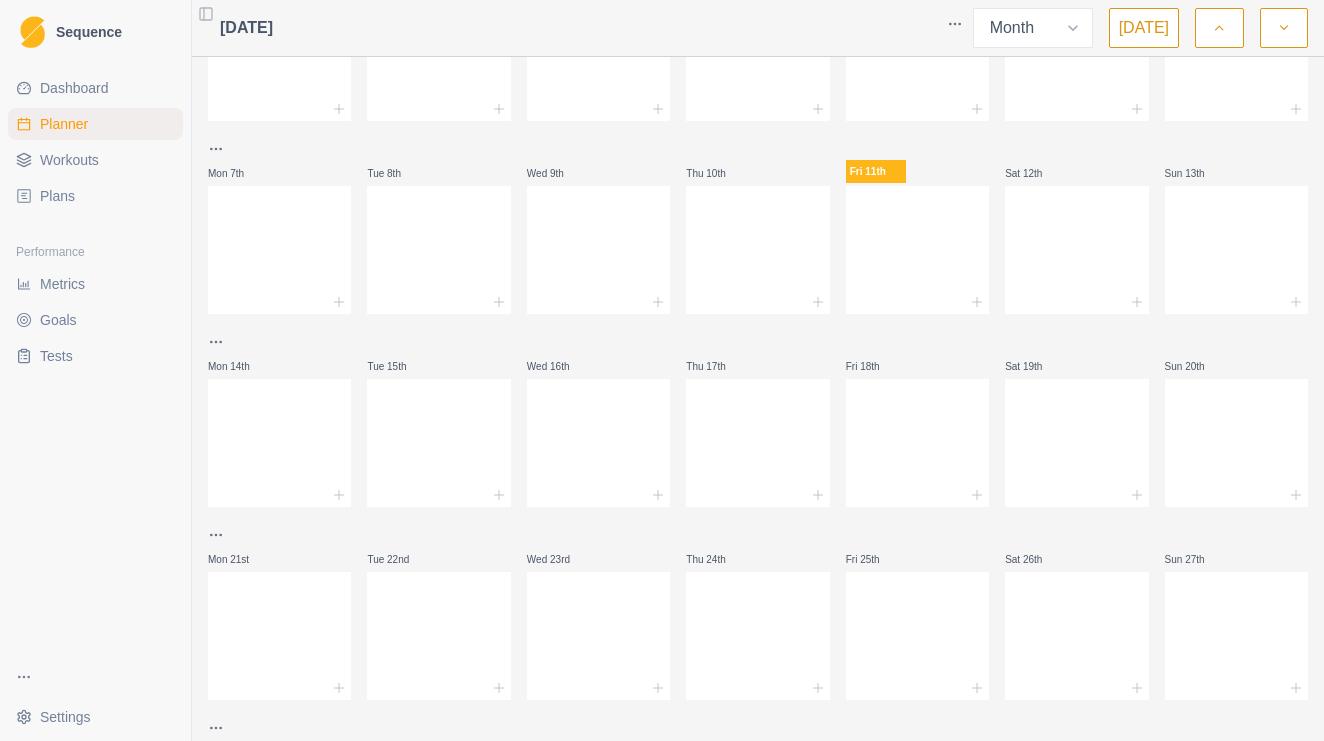 scroll, scrollTop: 126, scrollLeft: 0, axis: vertical 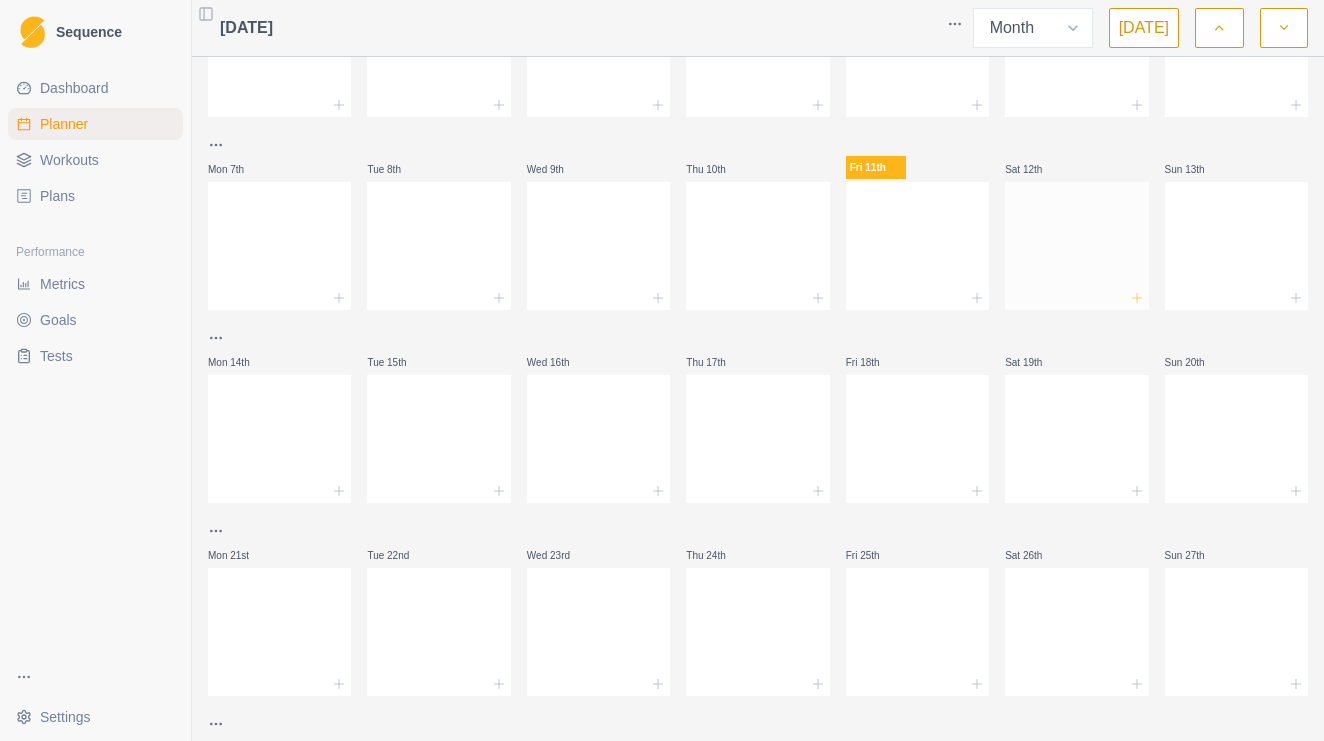 click 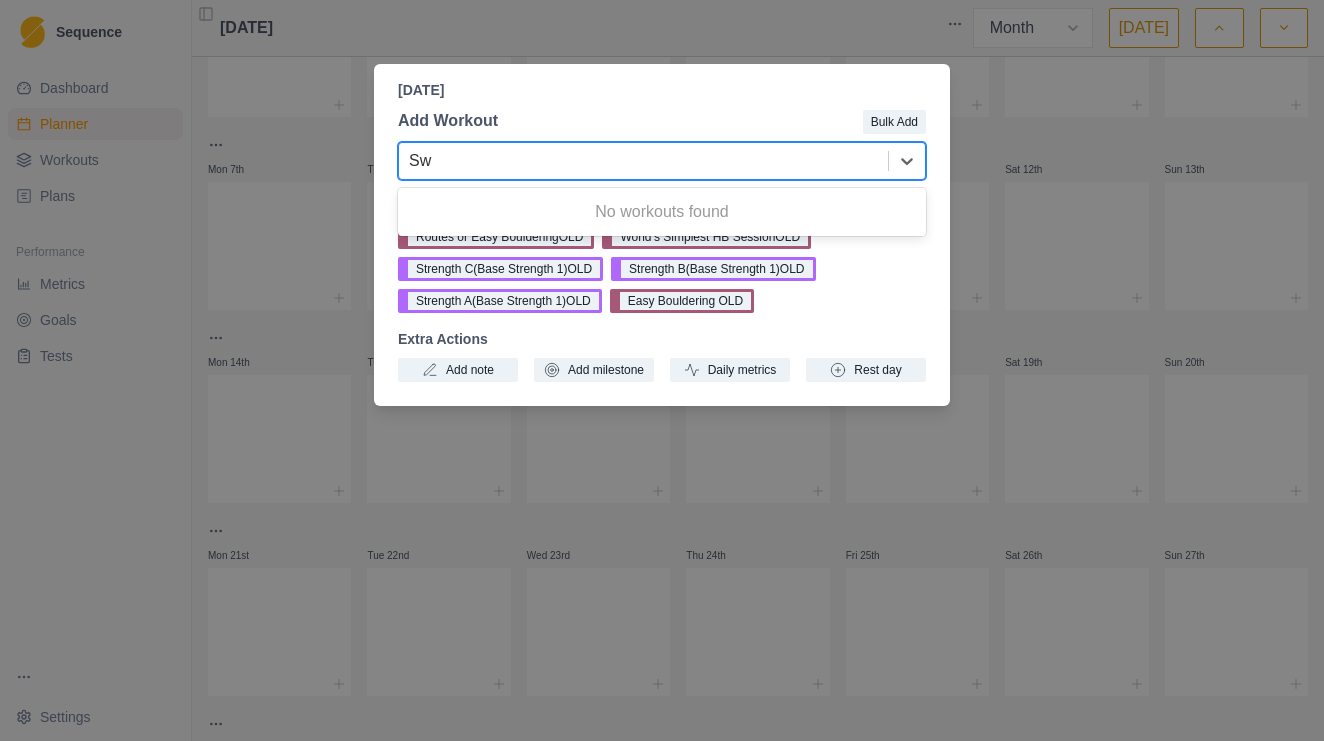 type on "S" 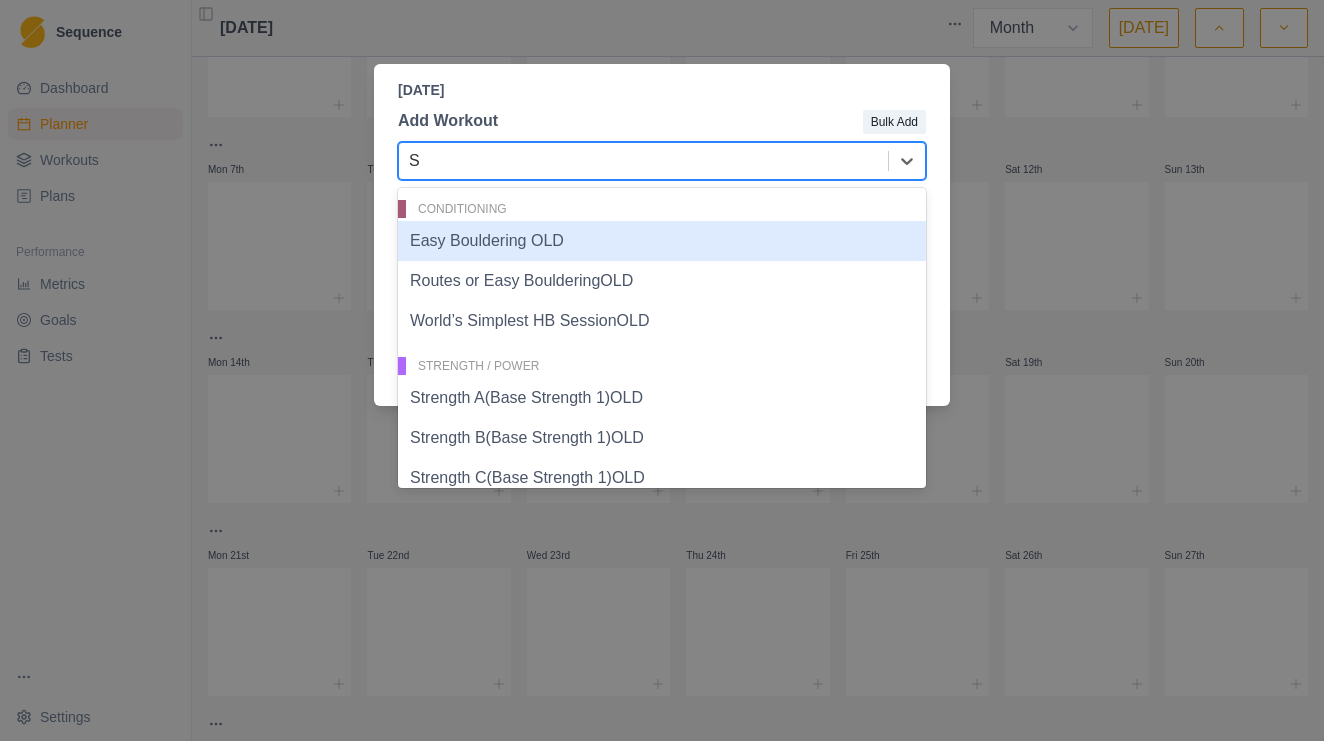 type 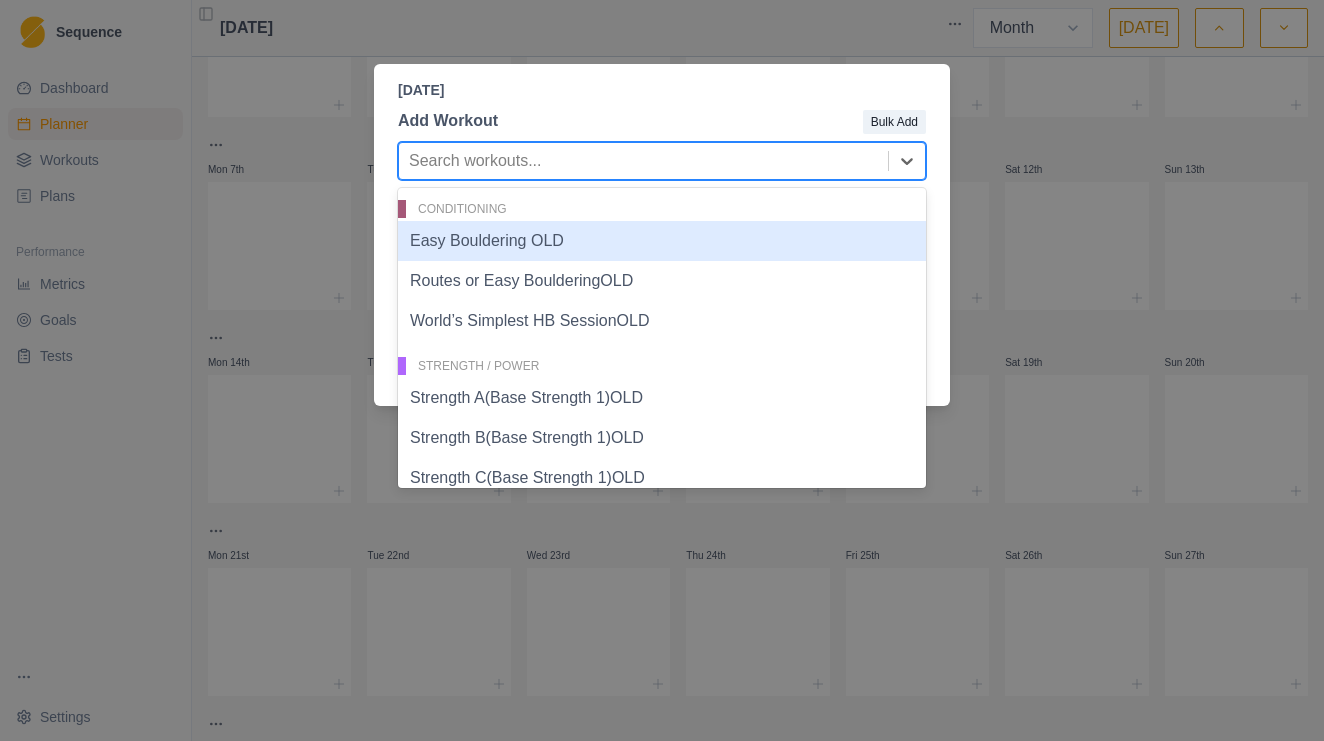 click at bounding box center [680, 121] 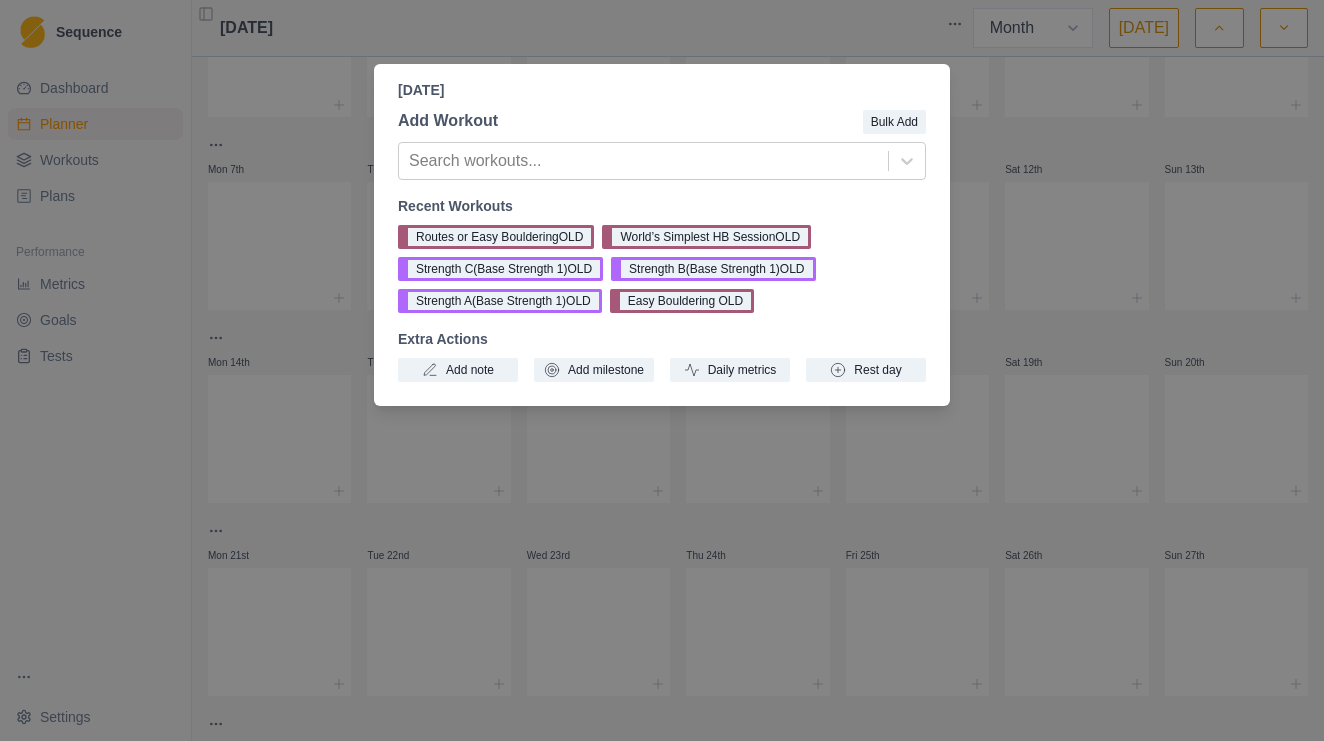 click on "Saturday, July 12th, 2025 Add Workout Bulk Add Search workouts... Recent Workouts Routes or Easy BoulderingOLD World’s Simplest HB SessionOLD Strength C(Base Strength 1)OLD Strength B(Base Strength 1)OLD Strength A(Base Strength 1)OLD Easy Bouldering OLD Extra Actions Add note Add milestone Daily metrics Rest day" at bounding box center [662, 370] 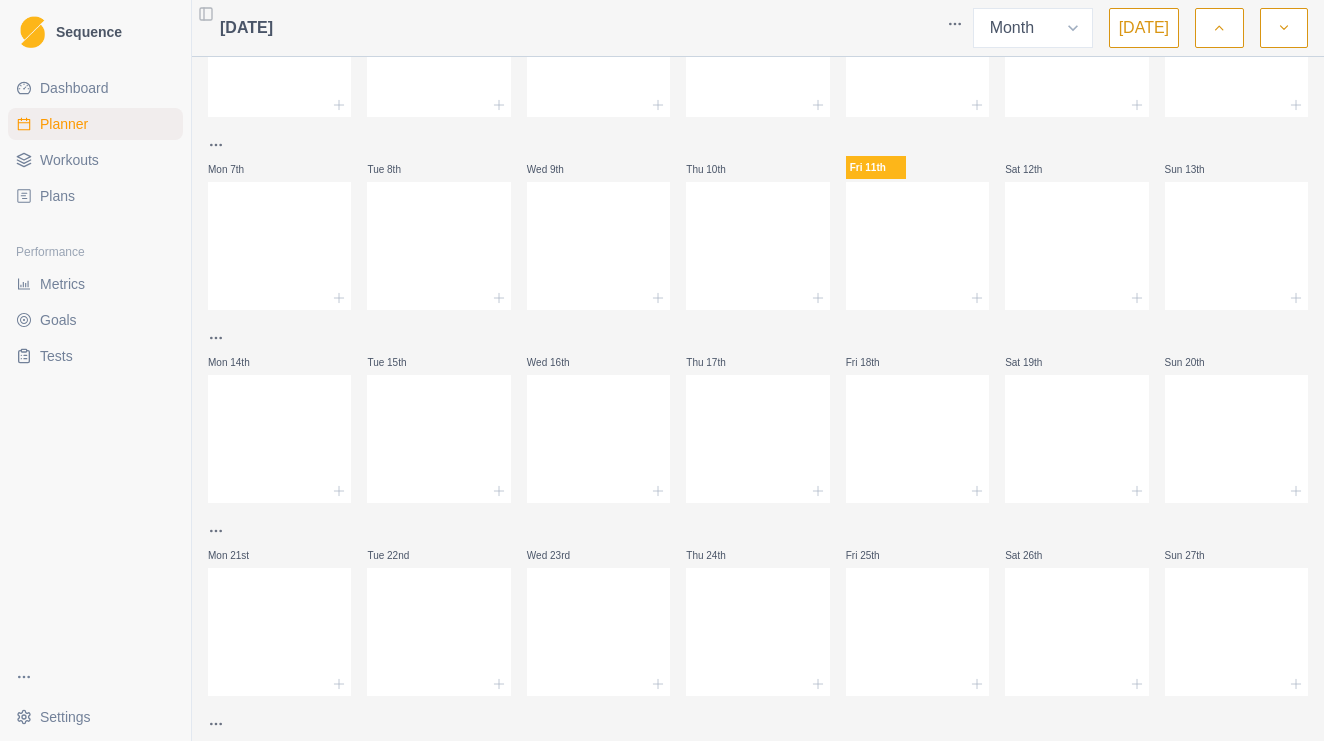 click on "Workouts" at bounding box center [69, 160] 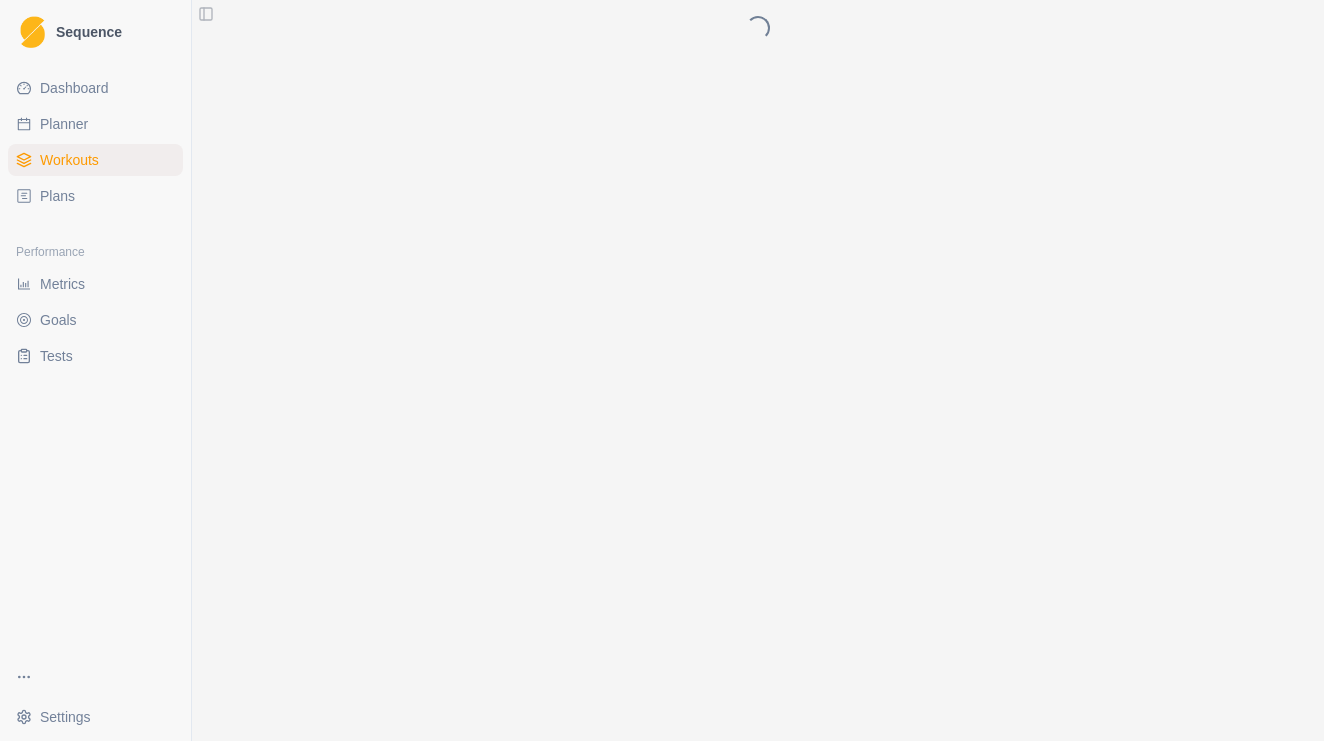 scroll, scrollTop: 0, scrollLeft: 0, axis: both 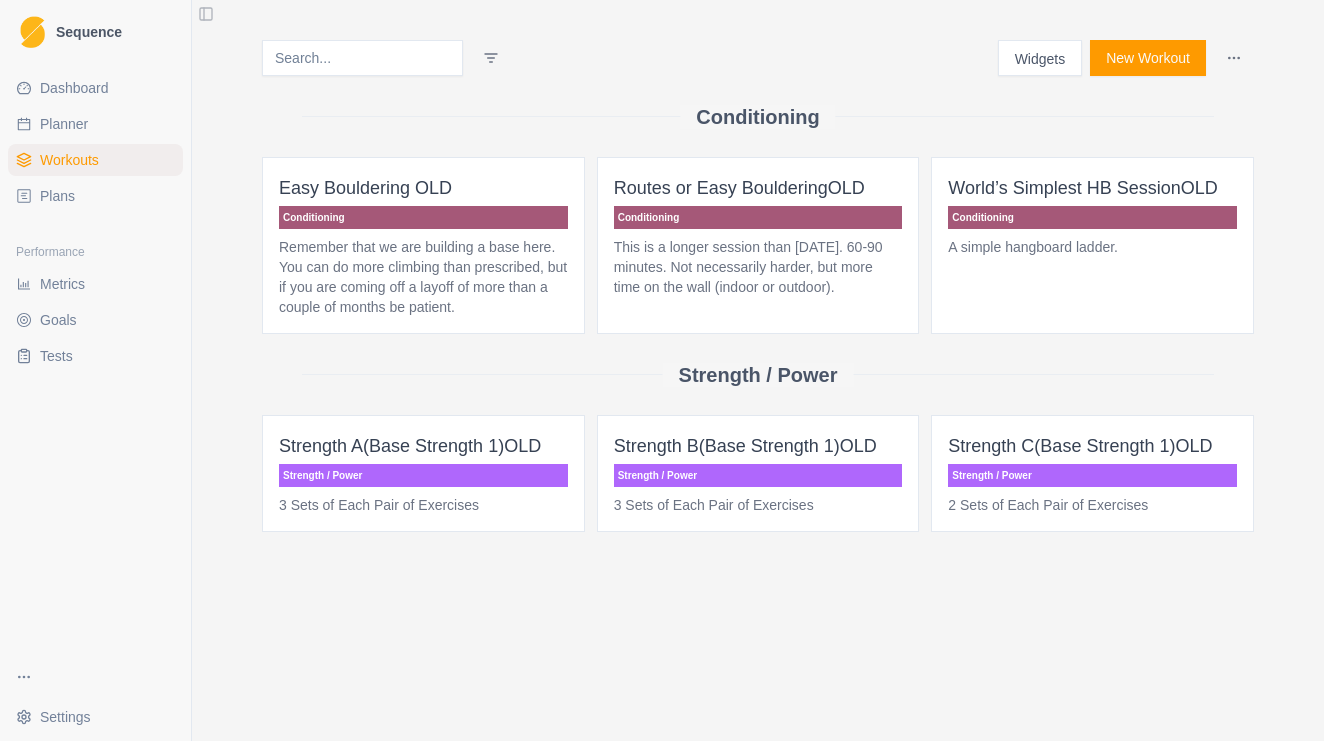 click on "New Workout" at bounding box center [1148, 58] 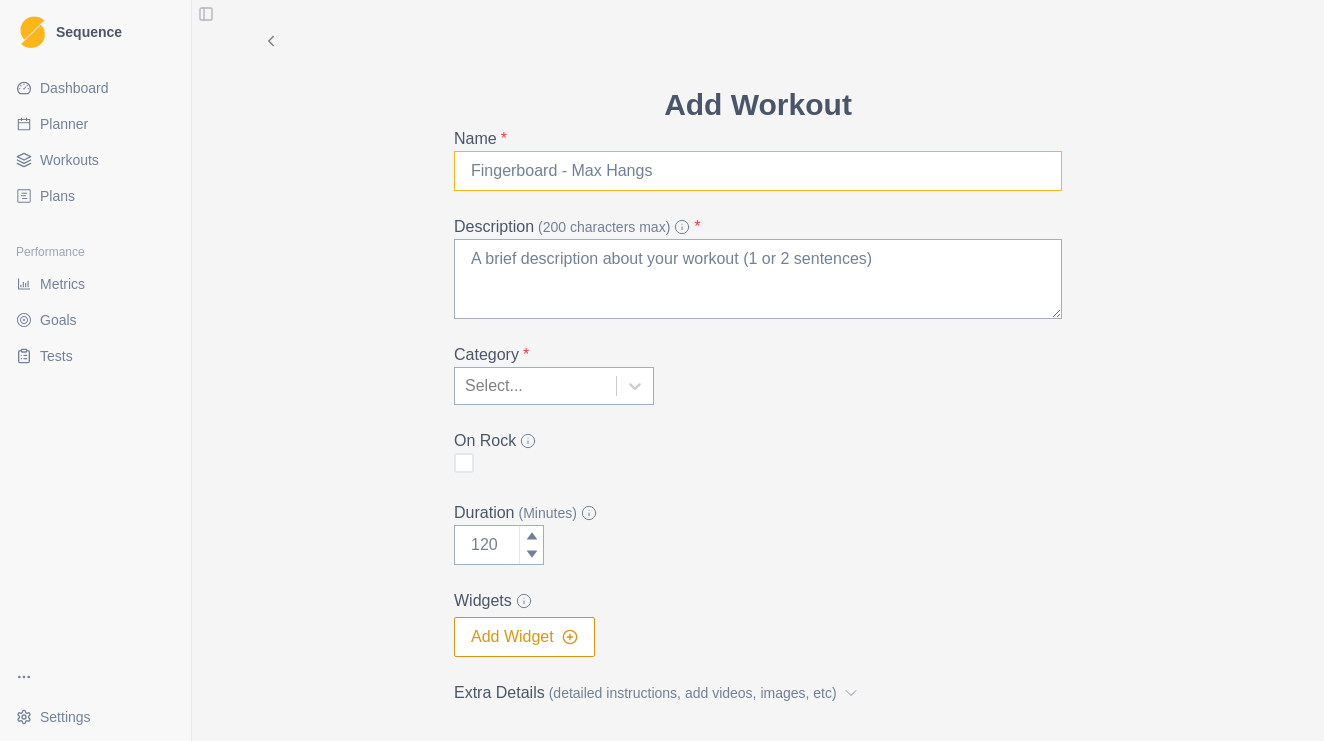 click on "Name *" at bounding box center (758, 171) 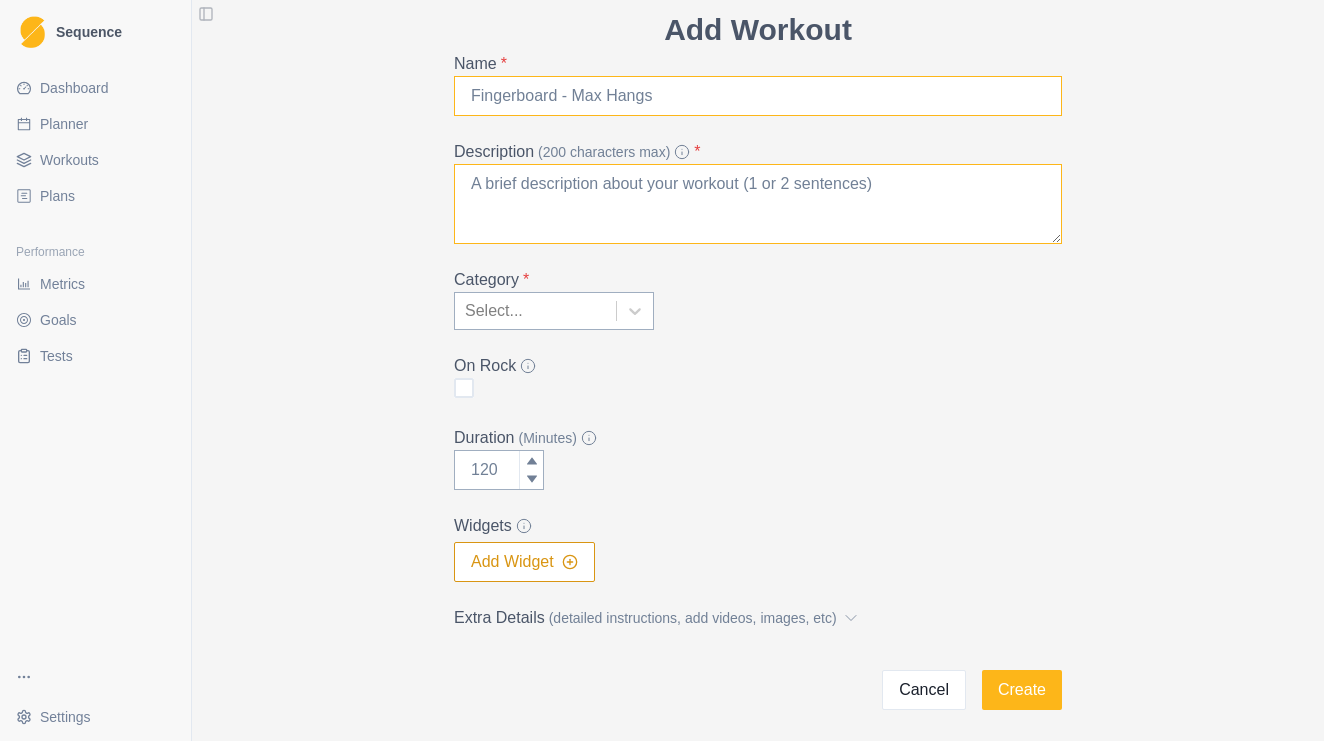 scroll, scrollTop: 105, scrollLeft: 0, axis: vertical 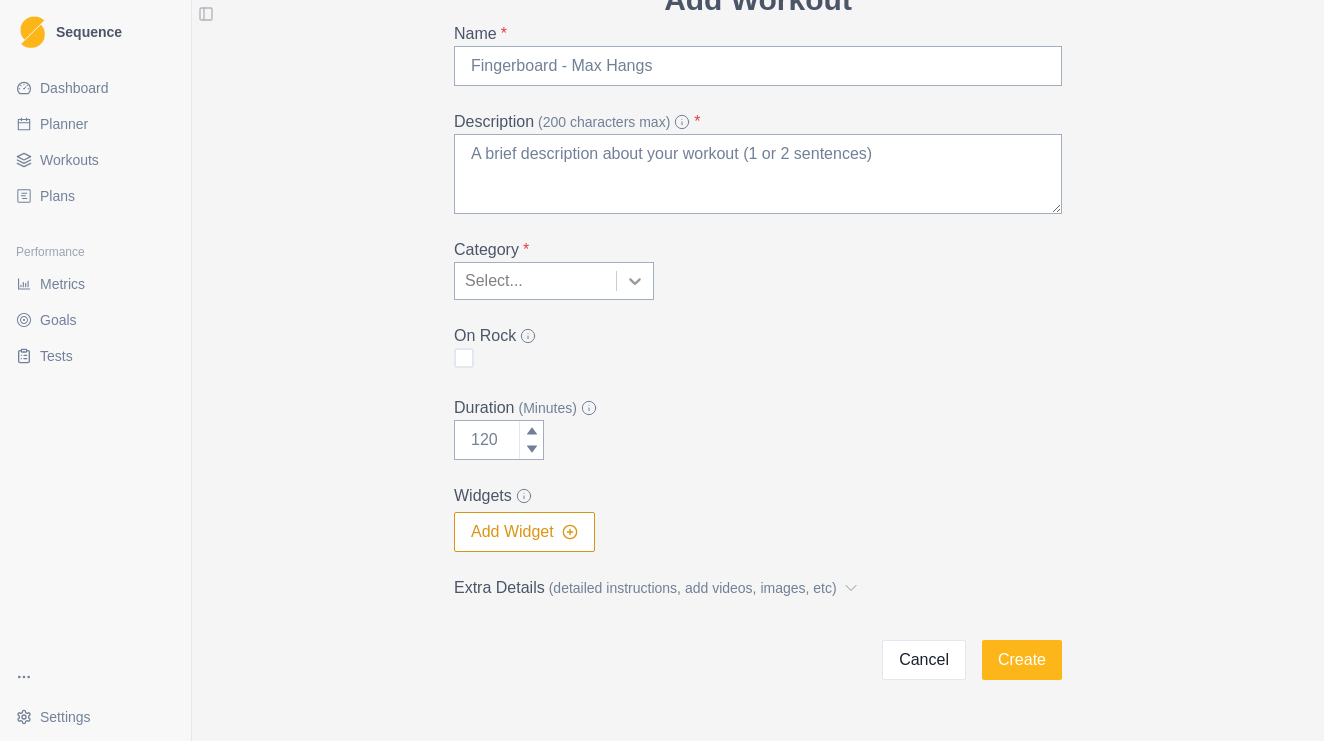 click at bounding box center [635, 281] 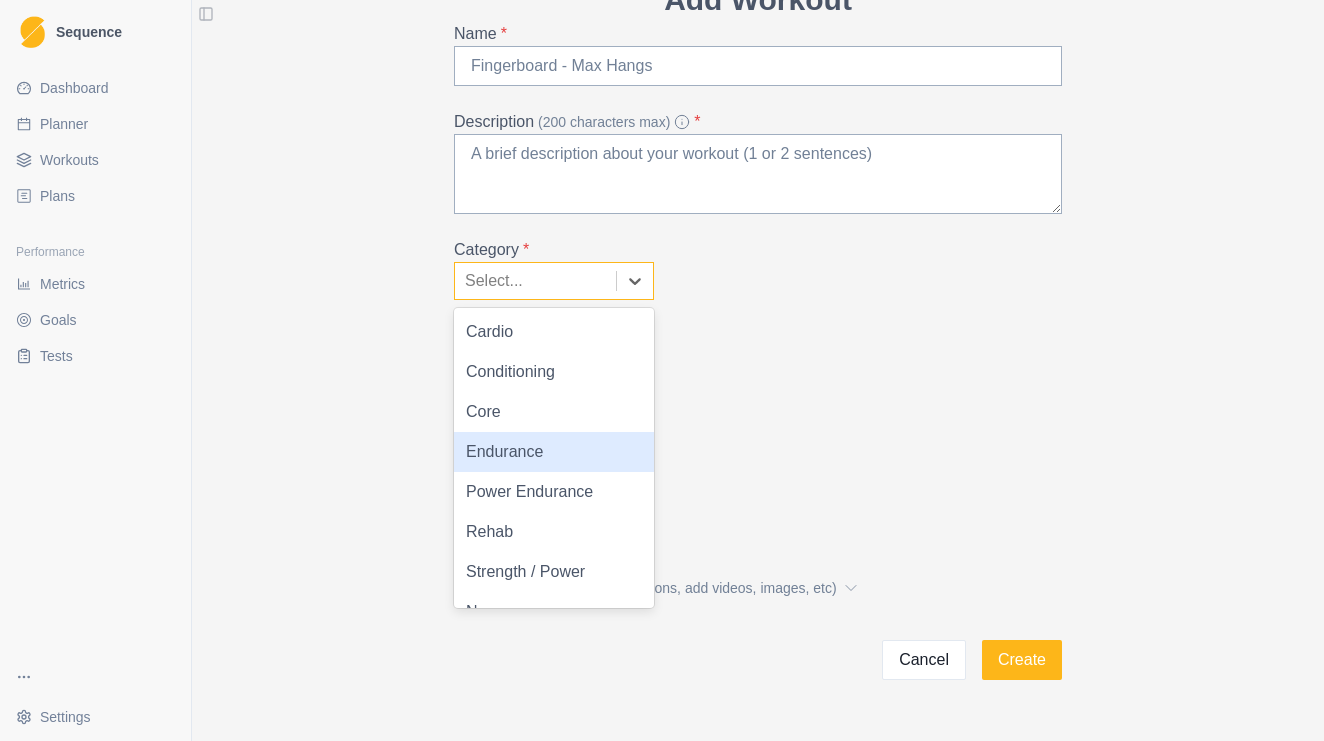 scroll, scrollTop: 0, scrollLeft: 0, axis: both 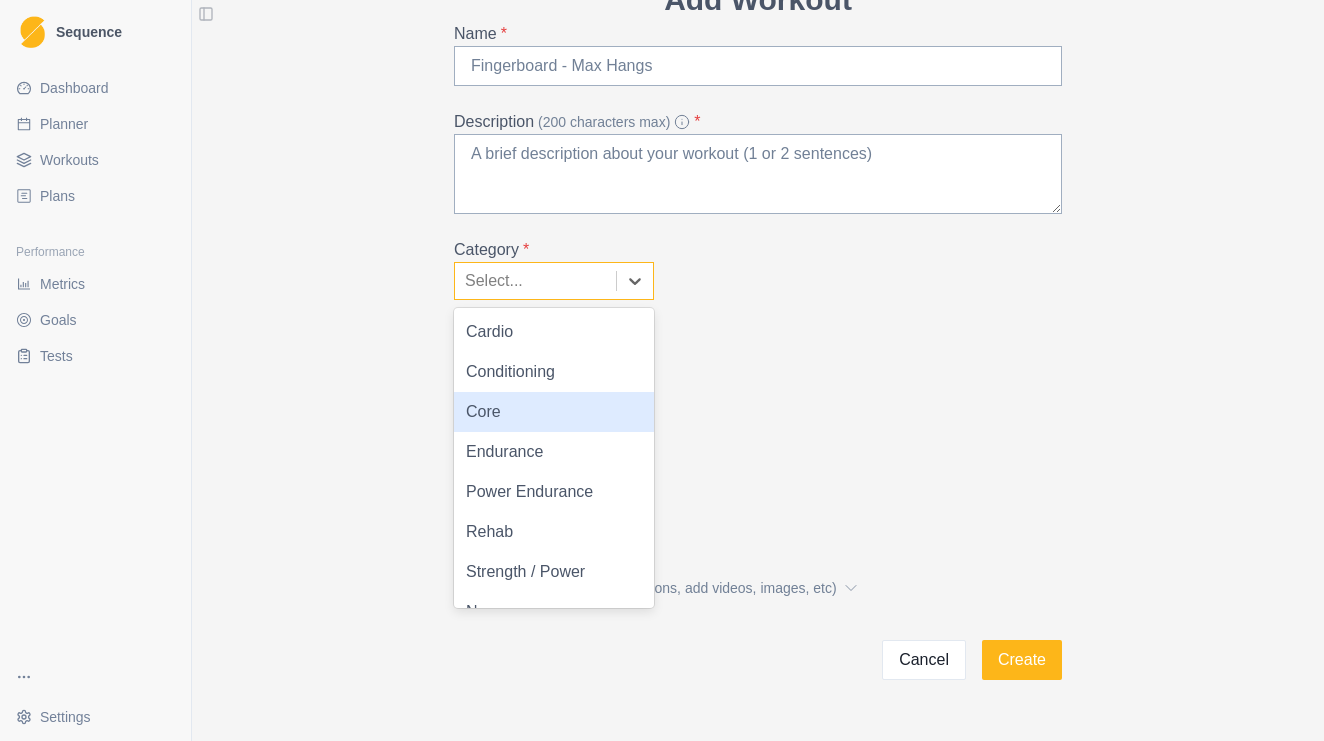 click on "On Rock" at bounding box center (758, 348) 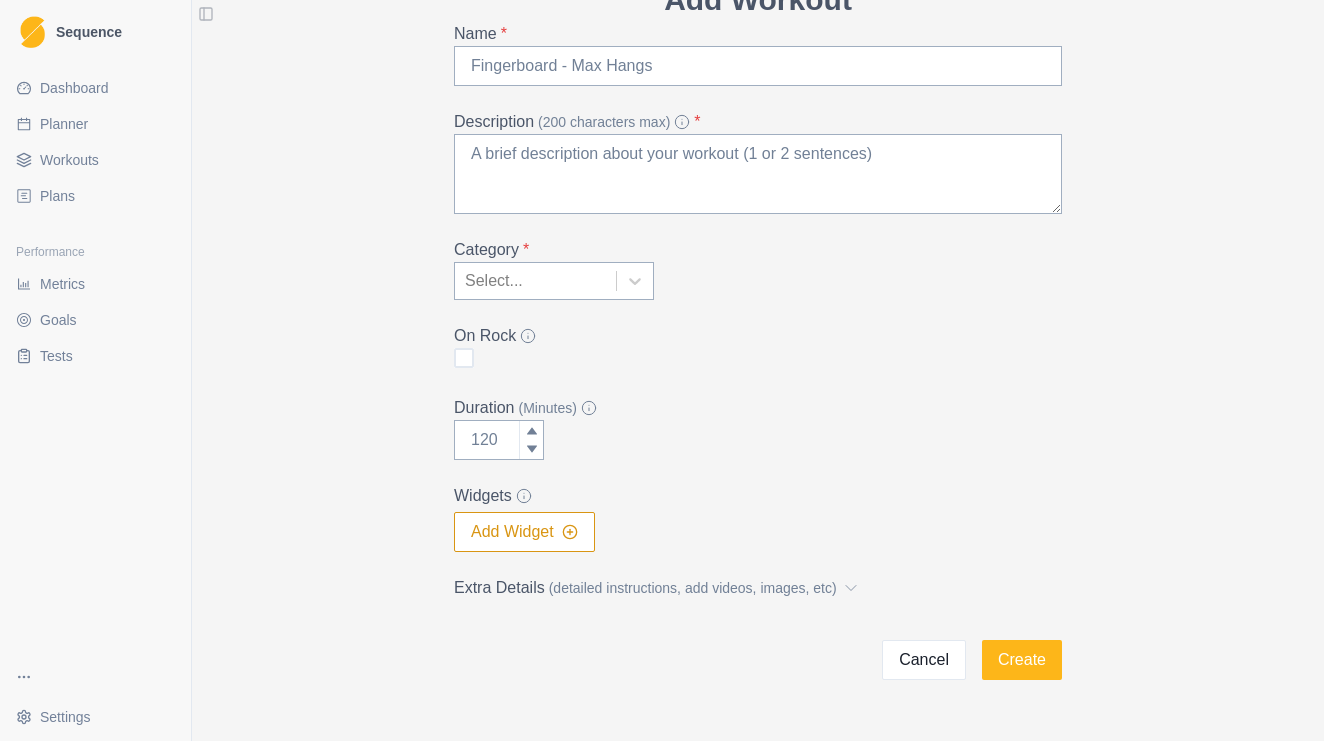 scroll, scrollTop: 87, scrollLeft: 0, axis: vertical 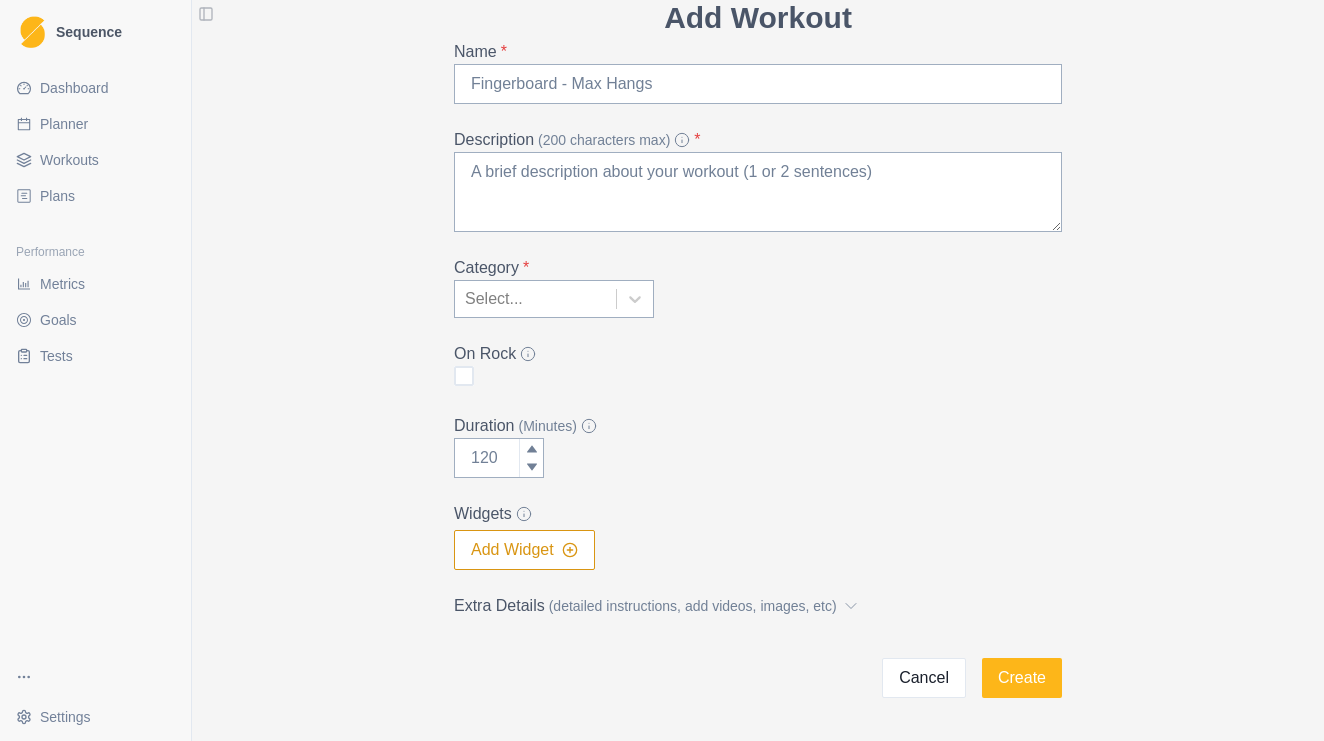 click on "Add Widget" at bounding box center (524, 550) 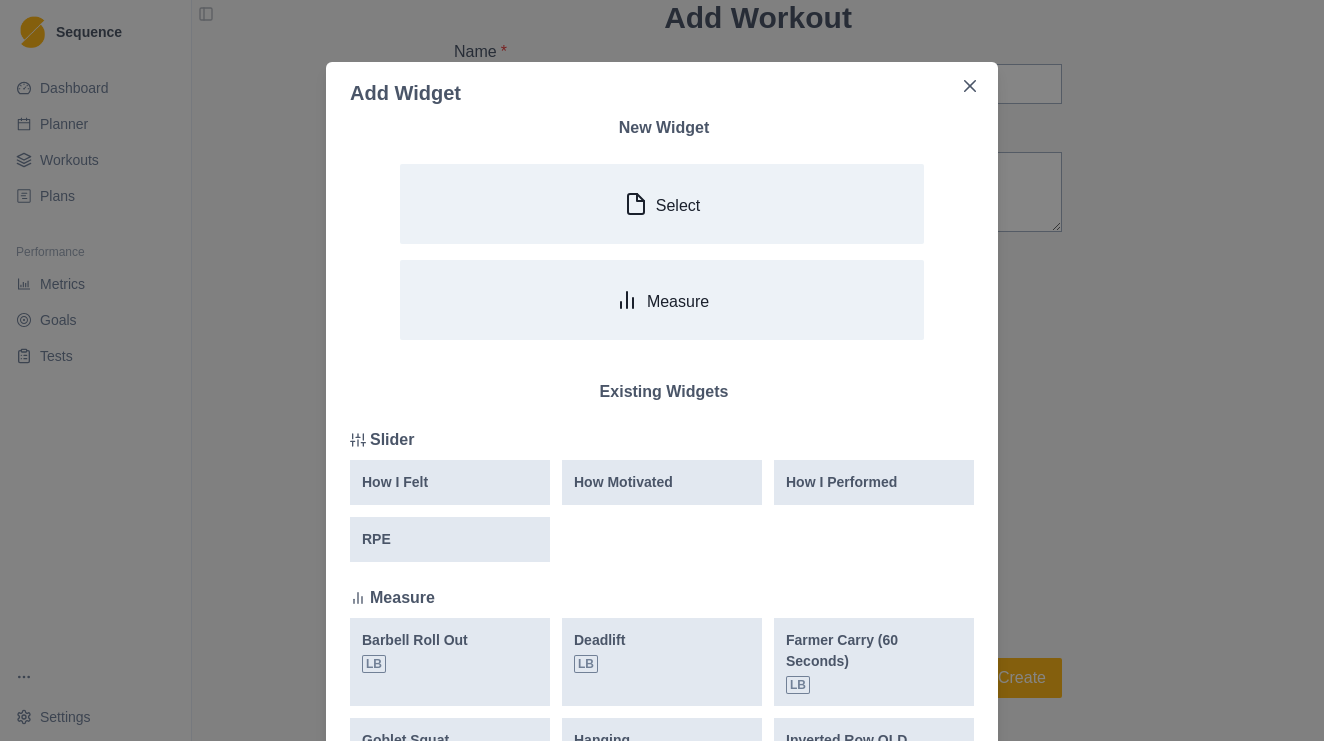 scroll, scrollTop: 0, scrollLeft: 0, axis: both 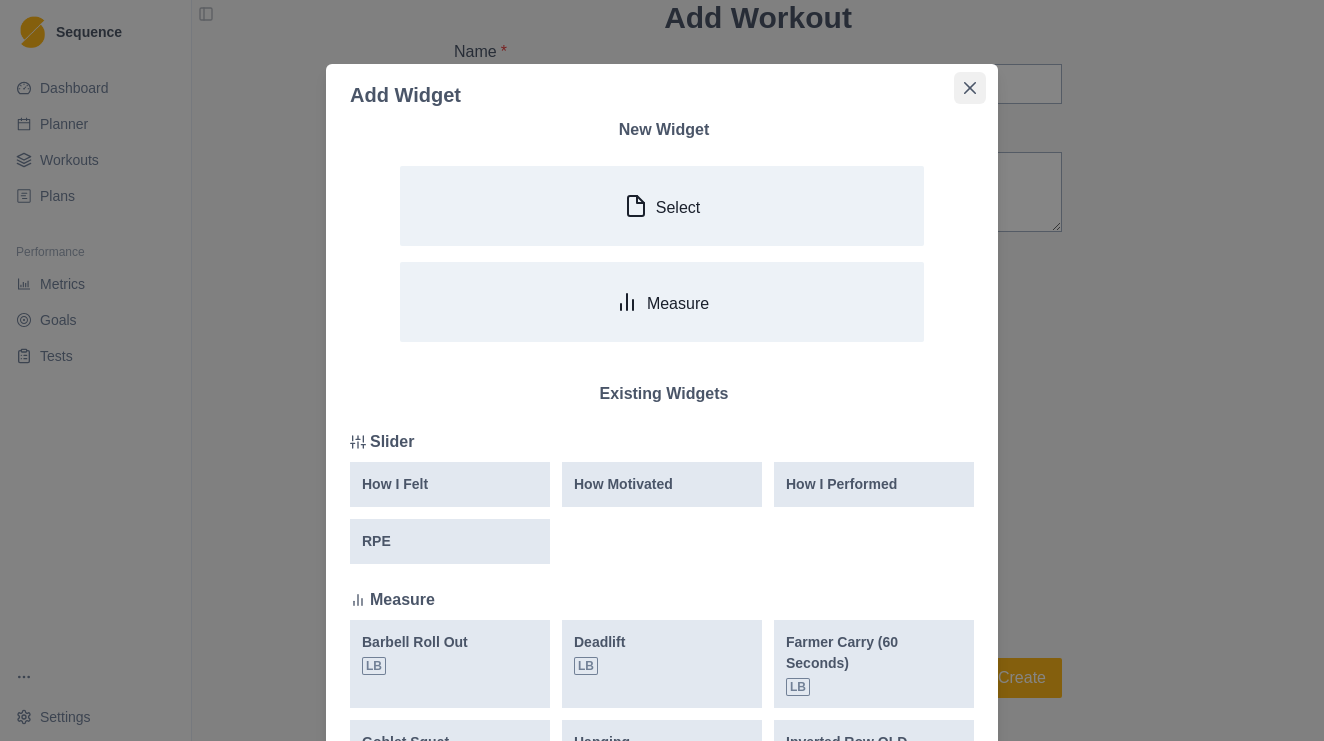 click at bounding box center (970, 88) 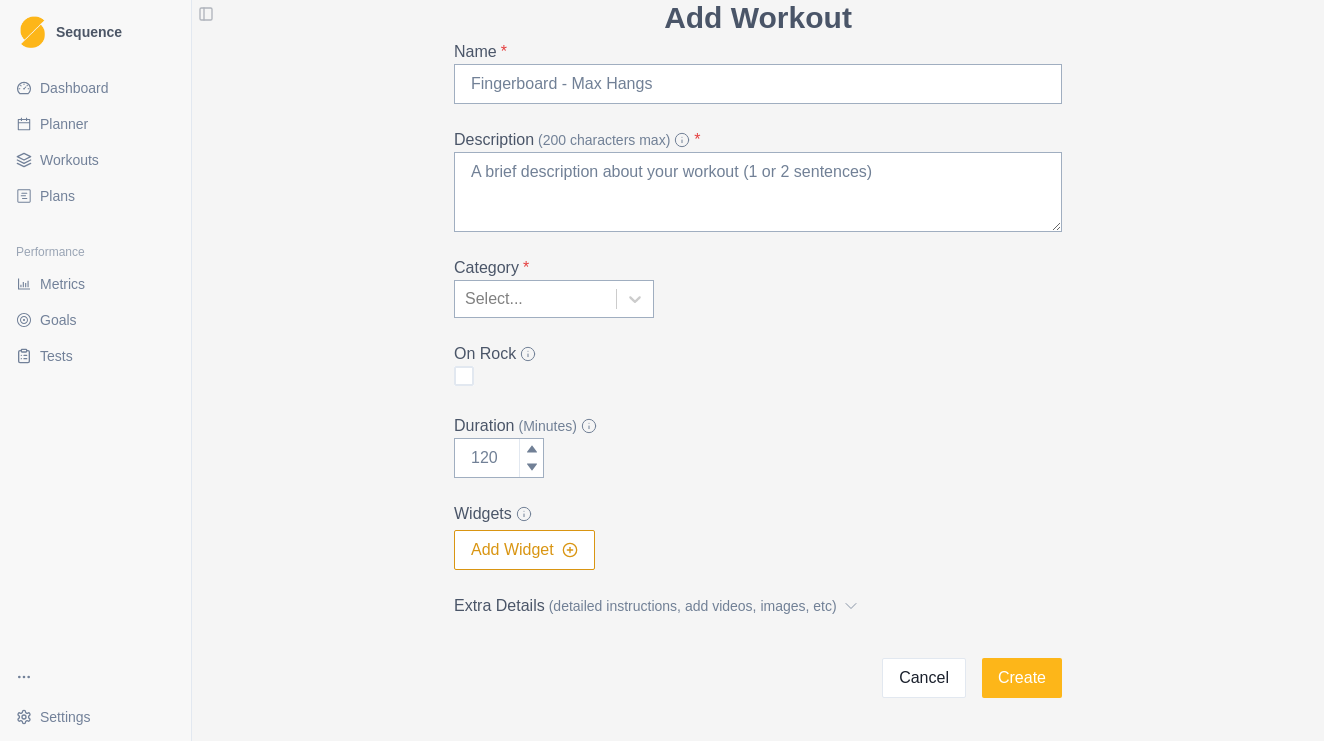 click on "Add Workout Name * Description   (200 characters max) * Category * Select... On Rock Duration   (Minutes) Widgets Add Widget Extra Details (detailed instructions, add videos, images, etc) Cancel Create" at bounding box center [758, 346] 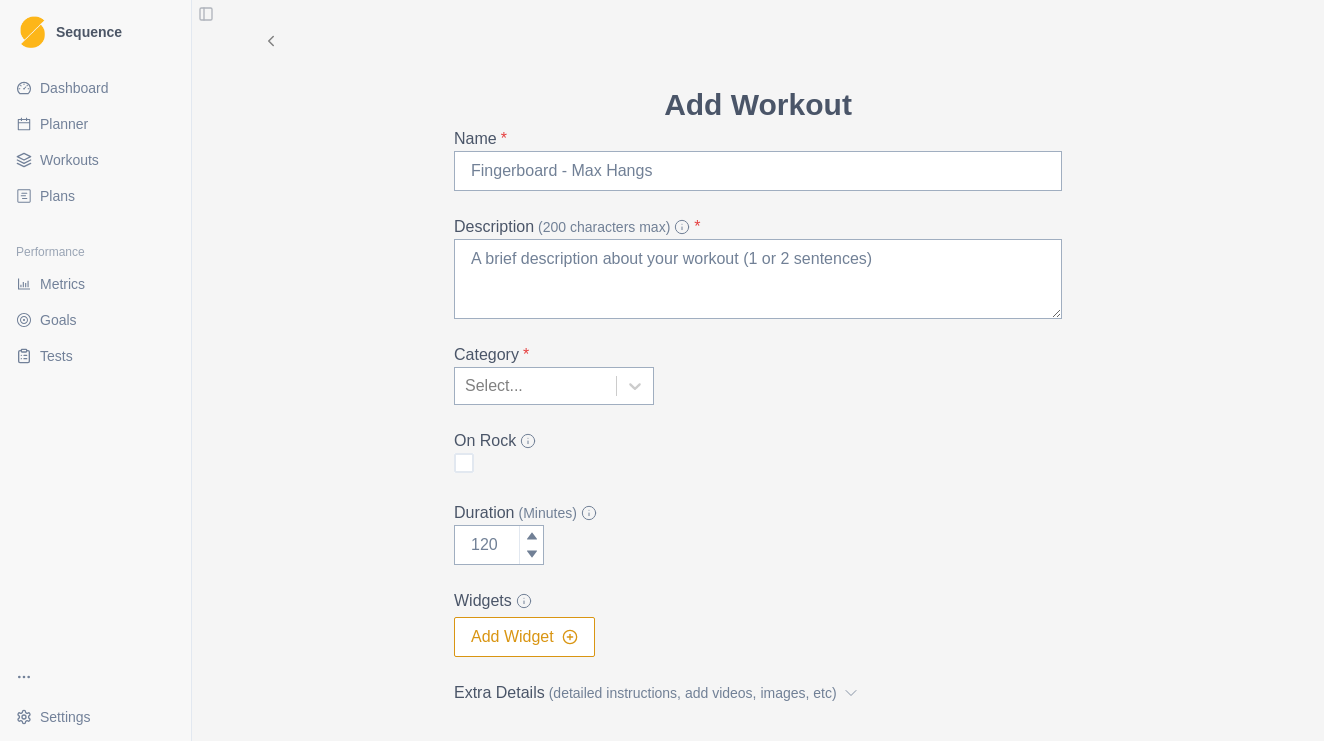 scroll, scrollTop: 0, scrollLeft: 0, axis: both 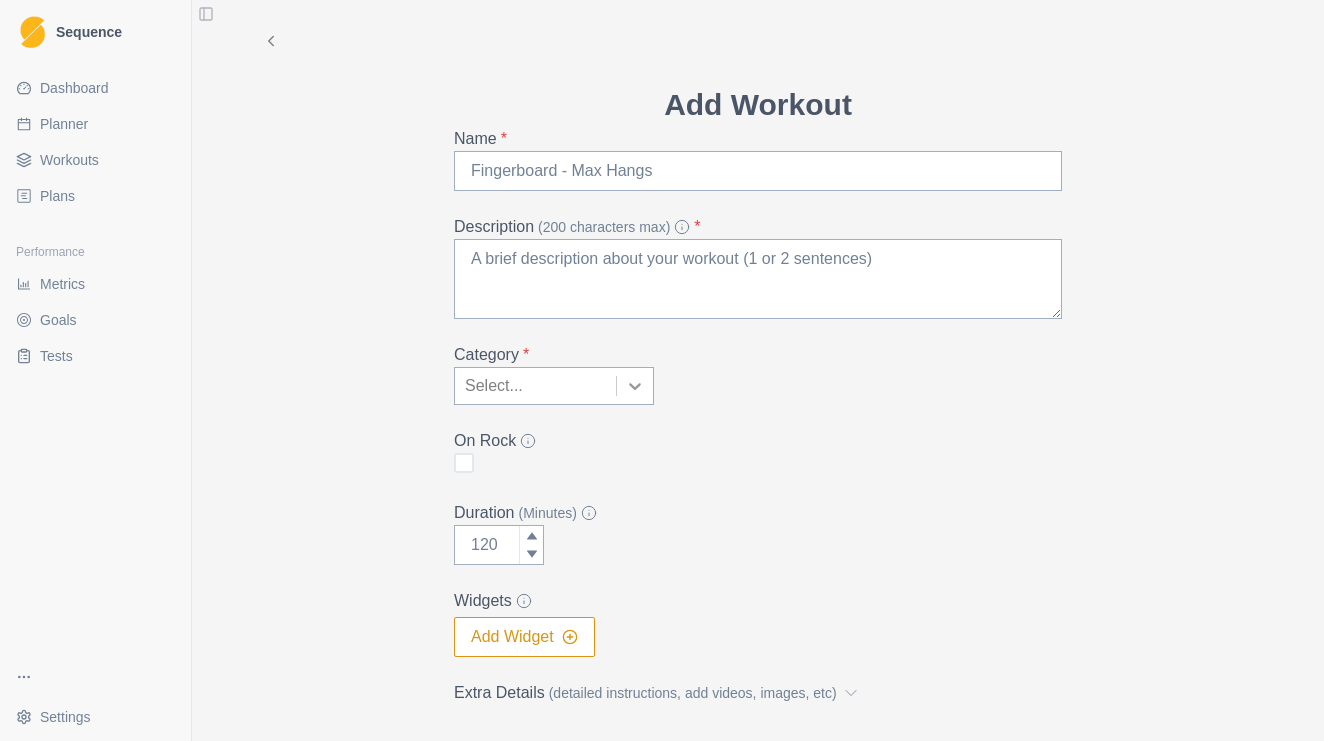 click at bounding box center (635, 386) 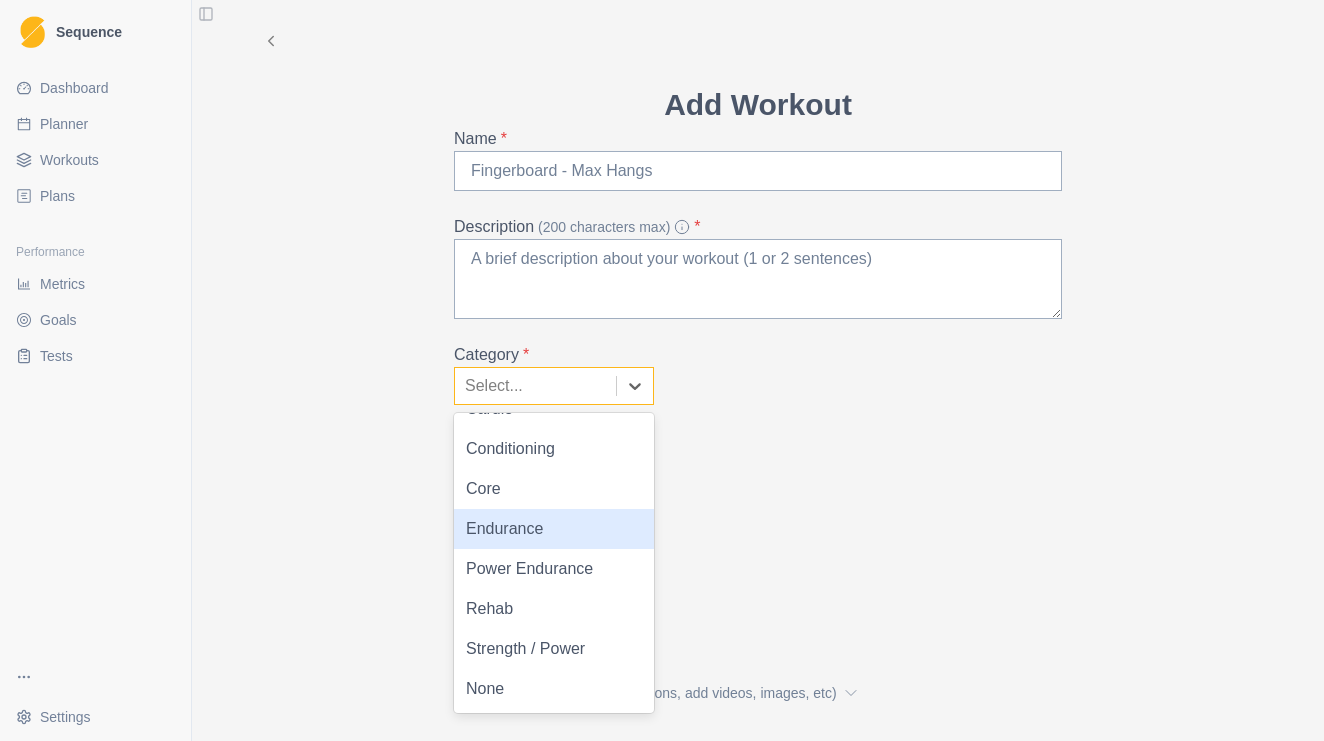 scroll, scrollTop: 28, scrollLeft: 0, axis: vertical 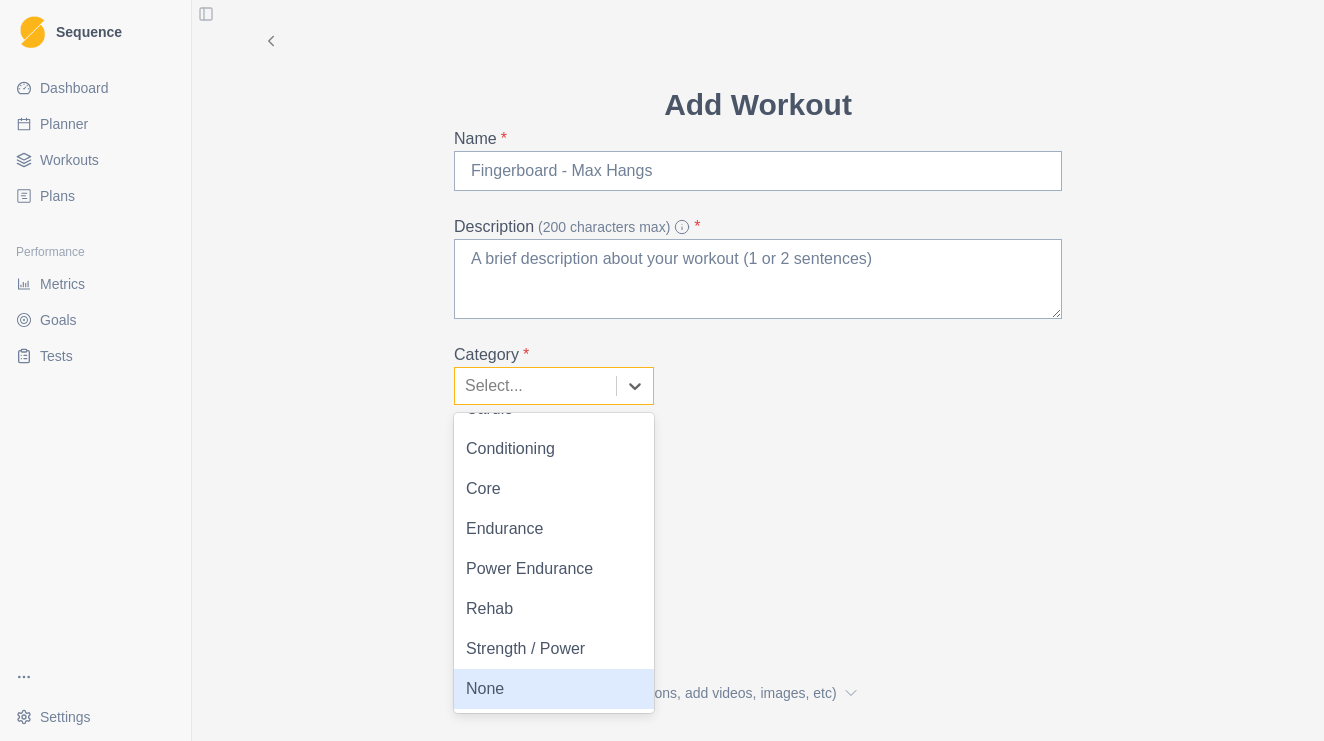 click on "None" at bounding box center [554, 689] 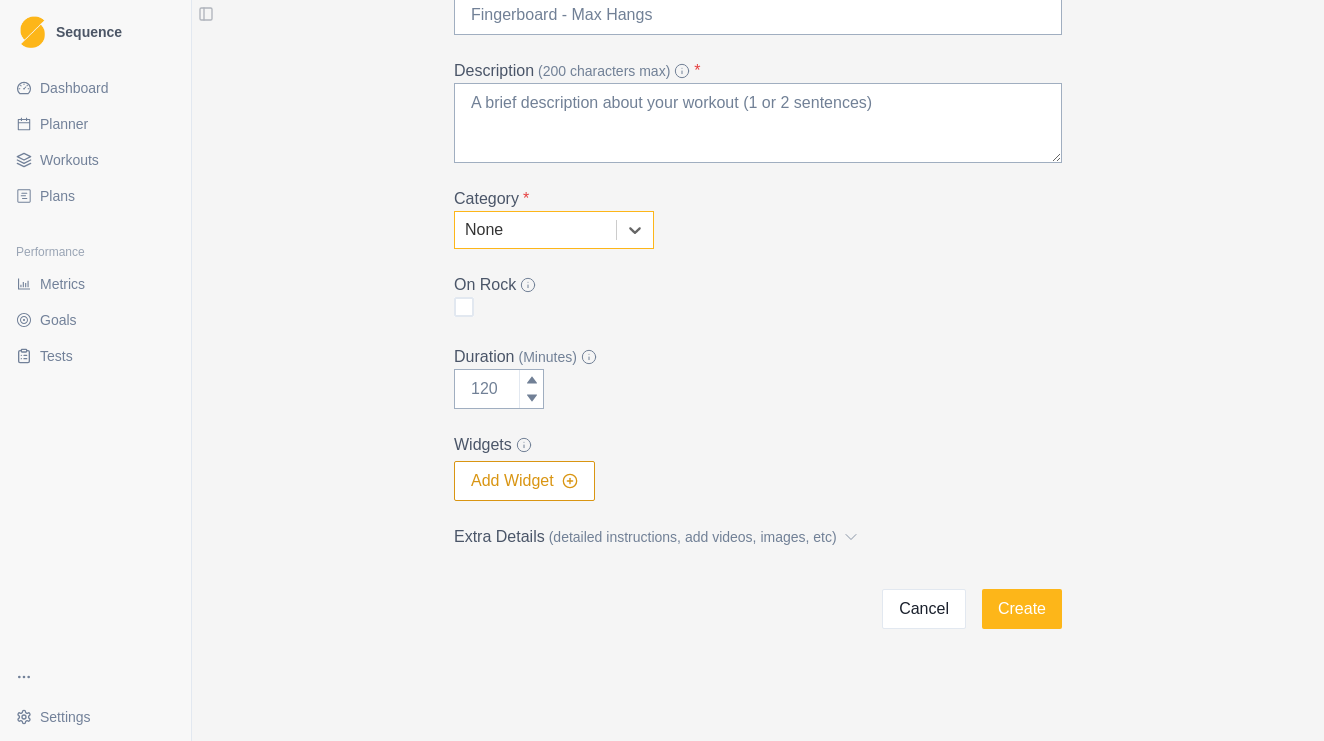 scroll, scrollTop: 156, scrollLeft: 0, axis: vertical 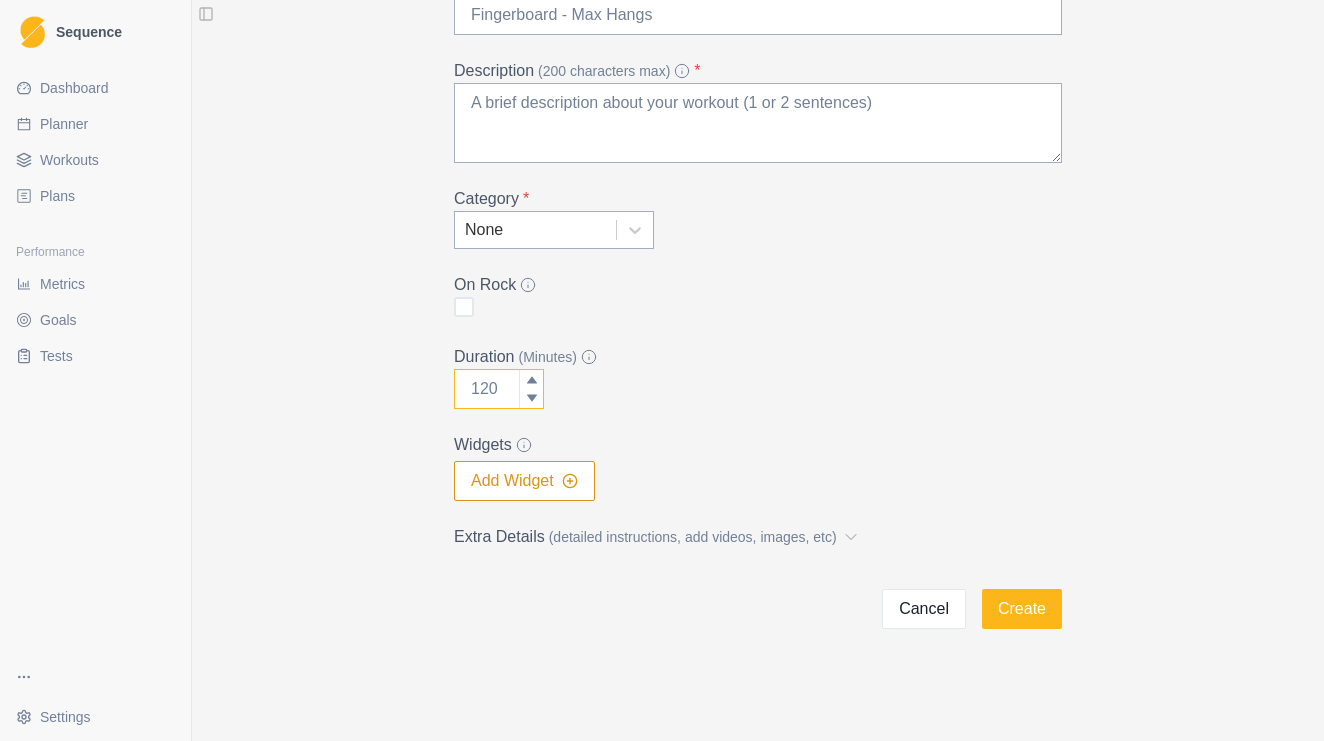 click on "Duration   (Minutes)" at bounding box center [499, 389] 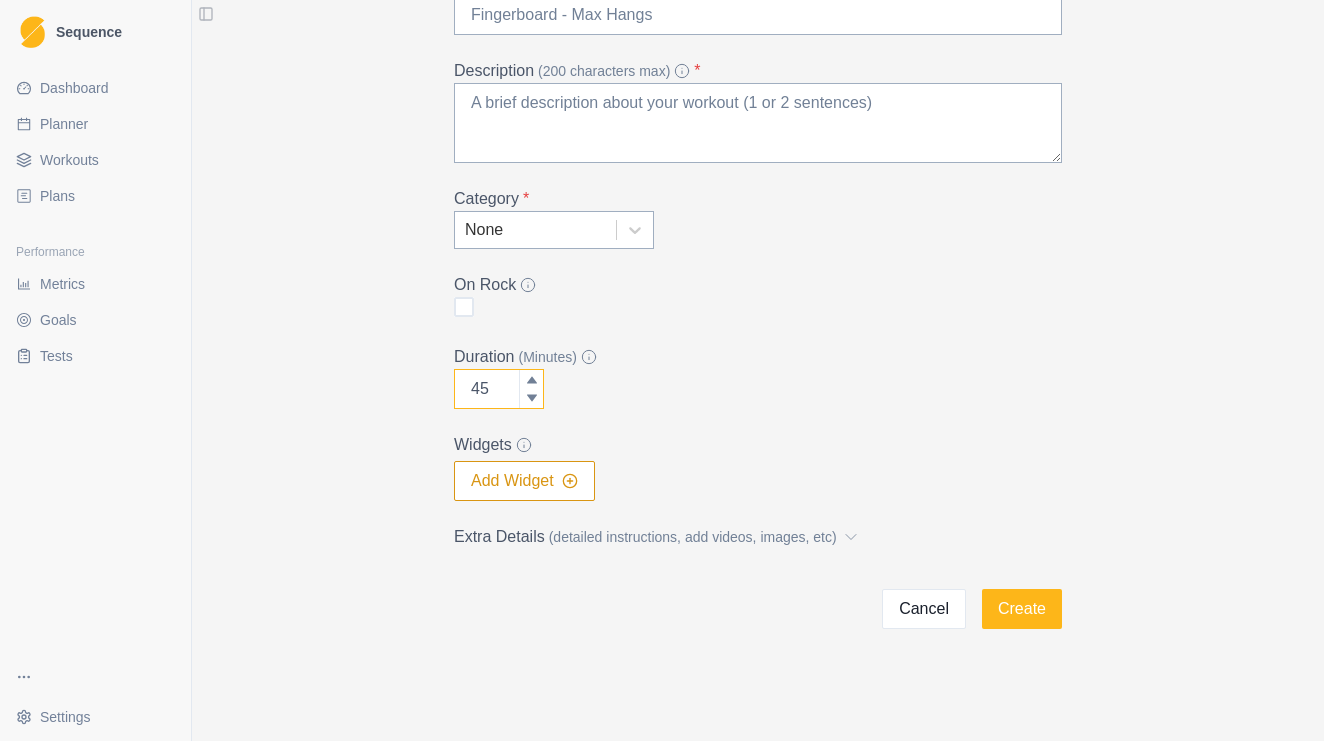 type on "45" 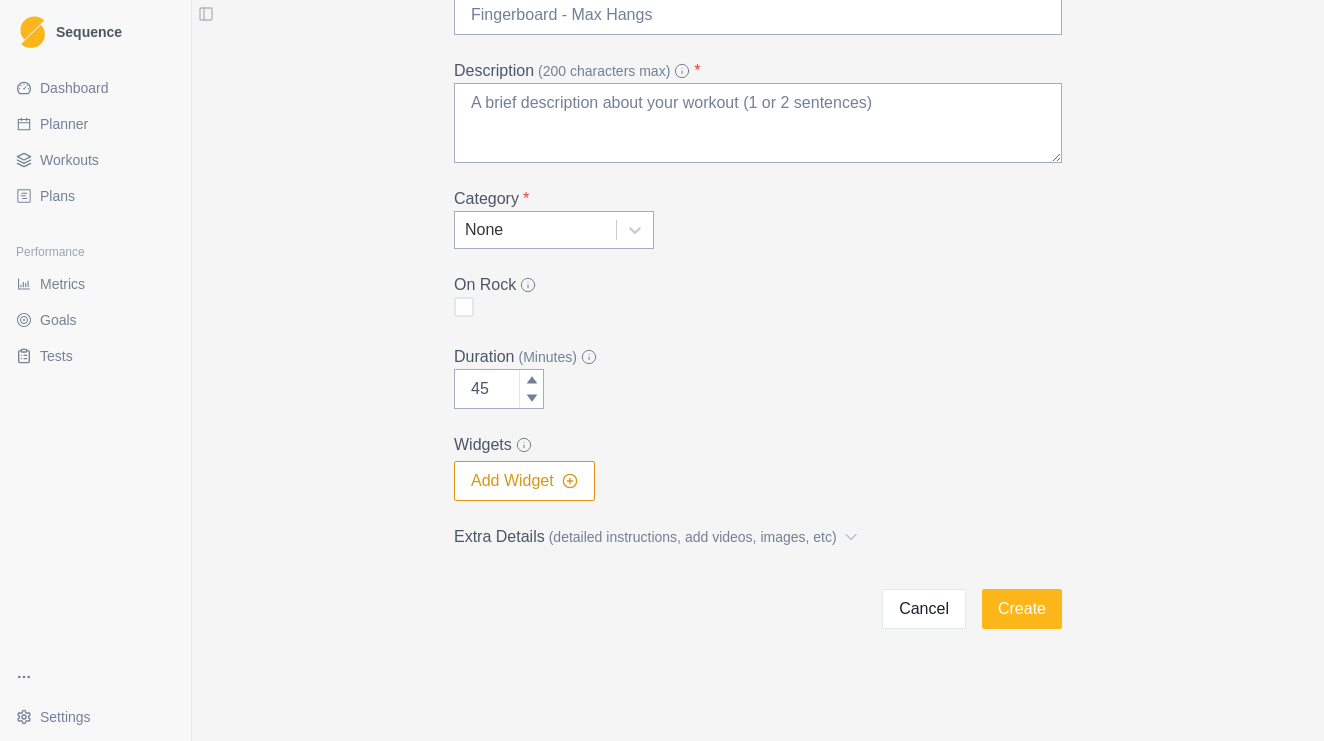 click on "Duration   (Minutes)" at bounding box center [752, 357] 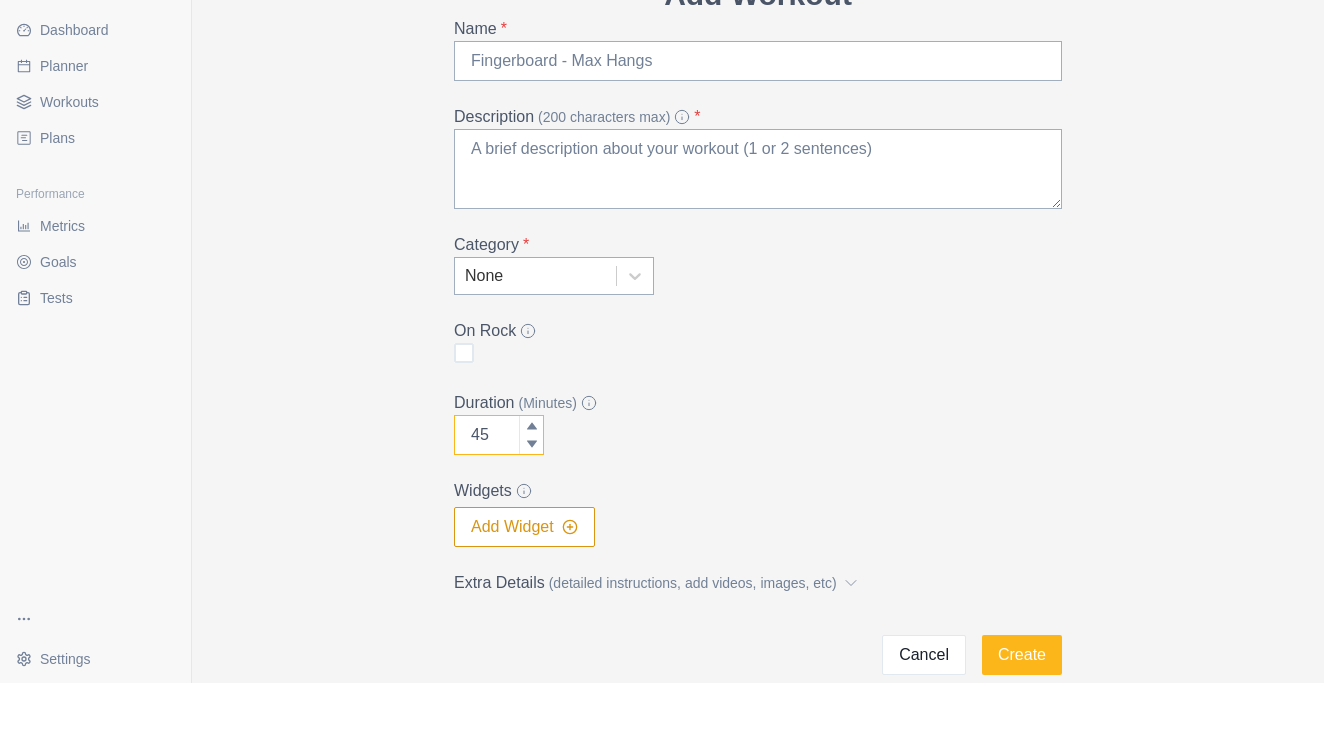 scroll, scrollTop: 0, scrollLeft: 0, axis: both 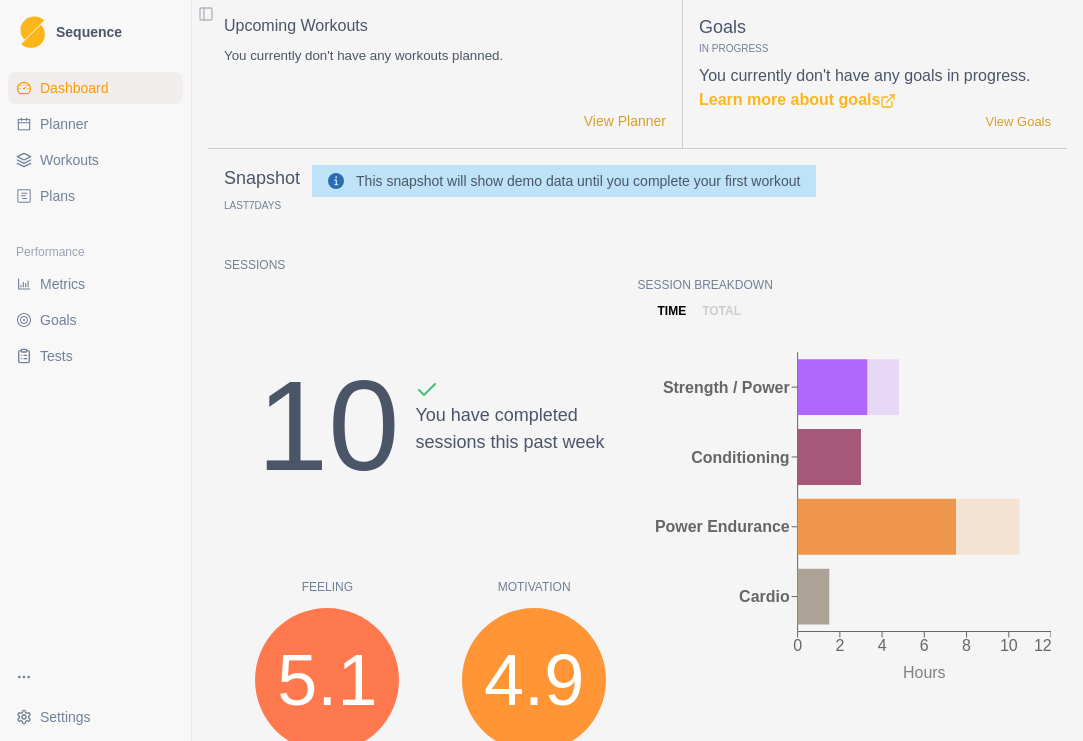 click on "Dashboard Planner Workouts Plans Performance Metrics Goals Tests" at bounding box center (95, 358) 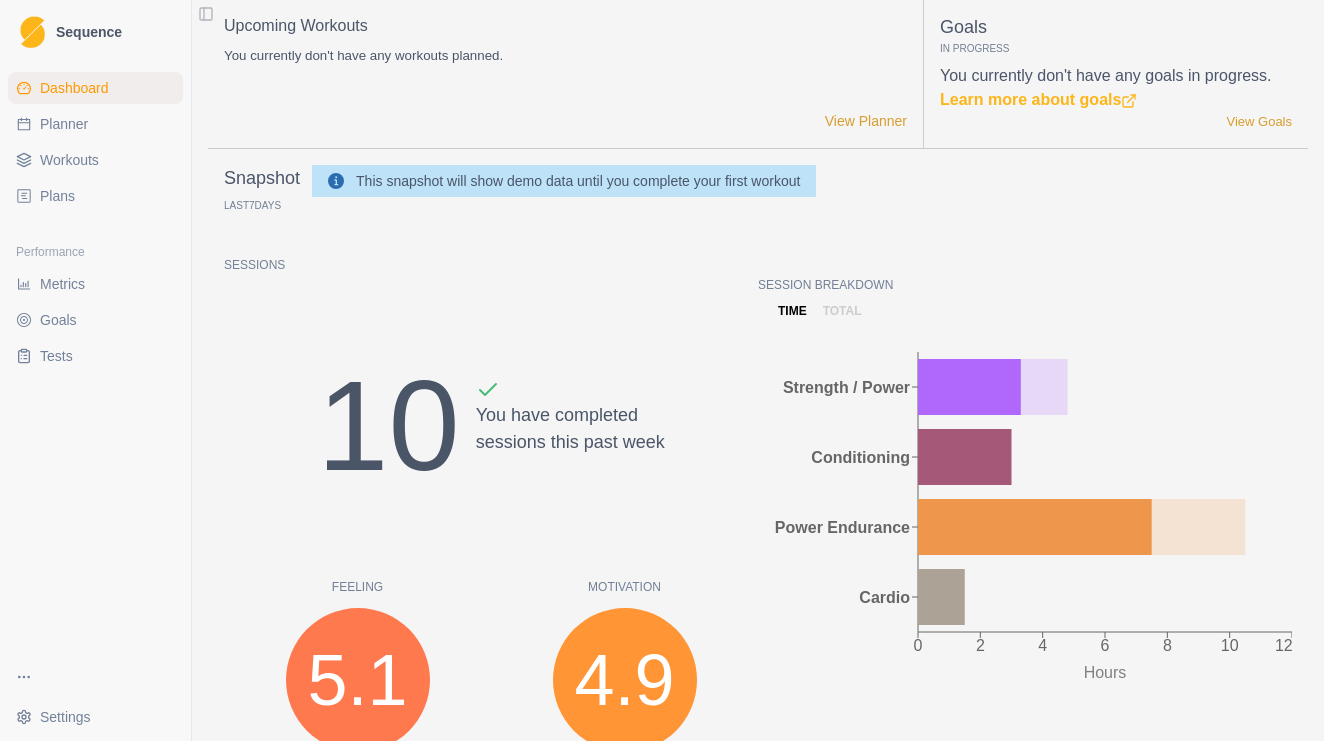 click at bounding box center (565, 88) 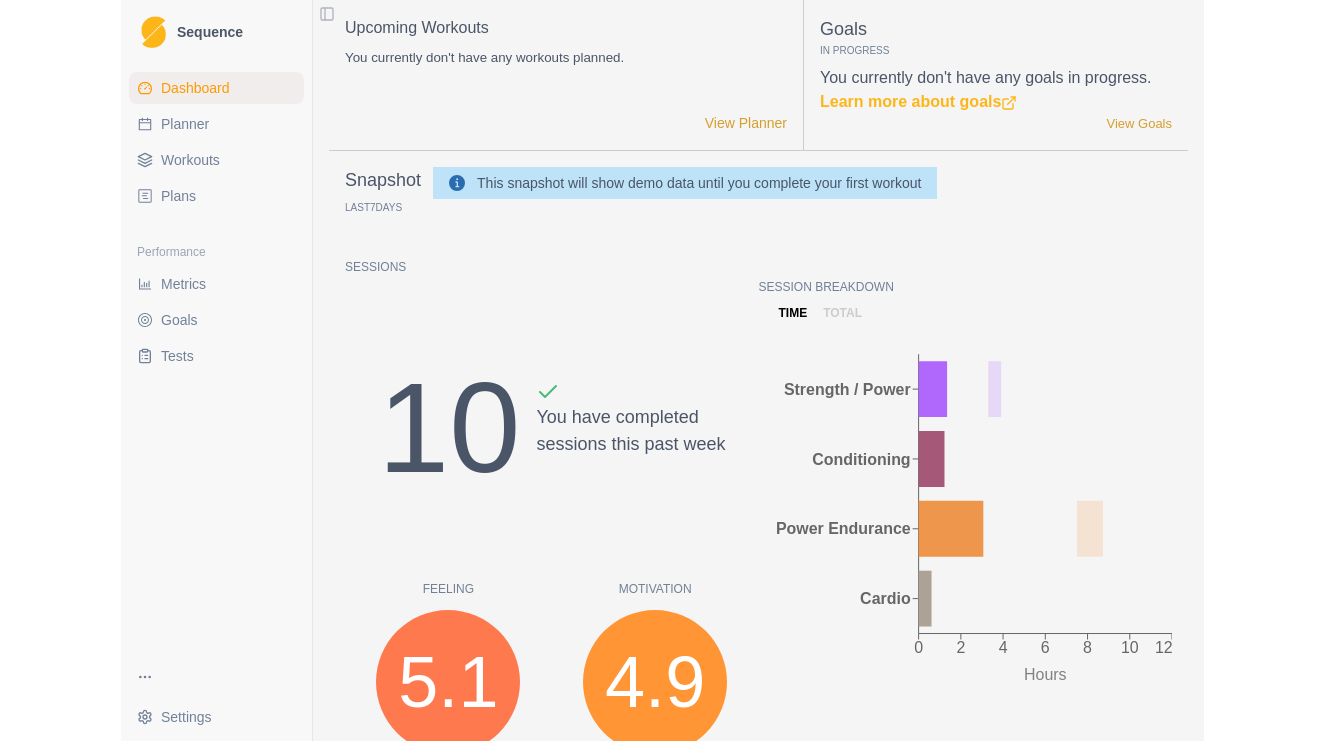 scroll, scrollTop: 0, scrollLeft: 0, axis: both 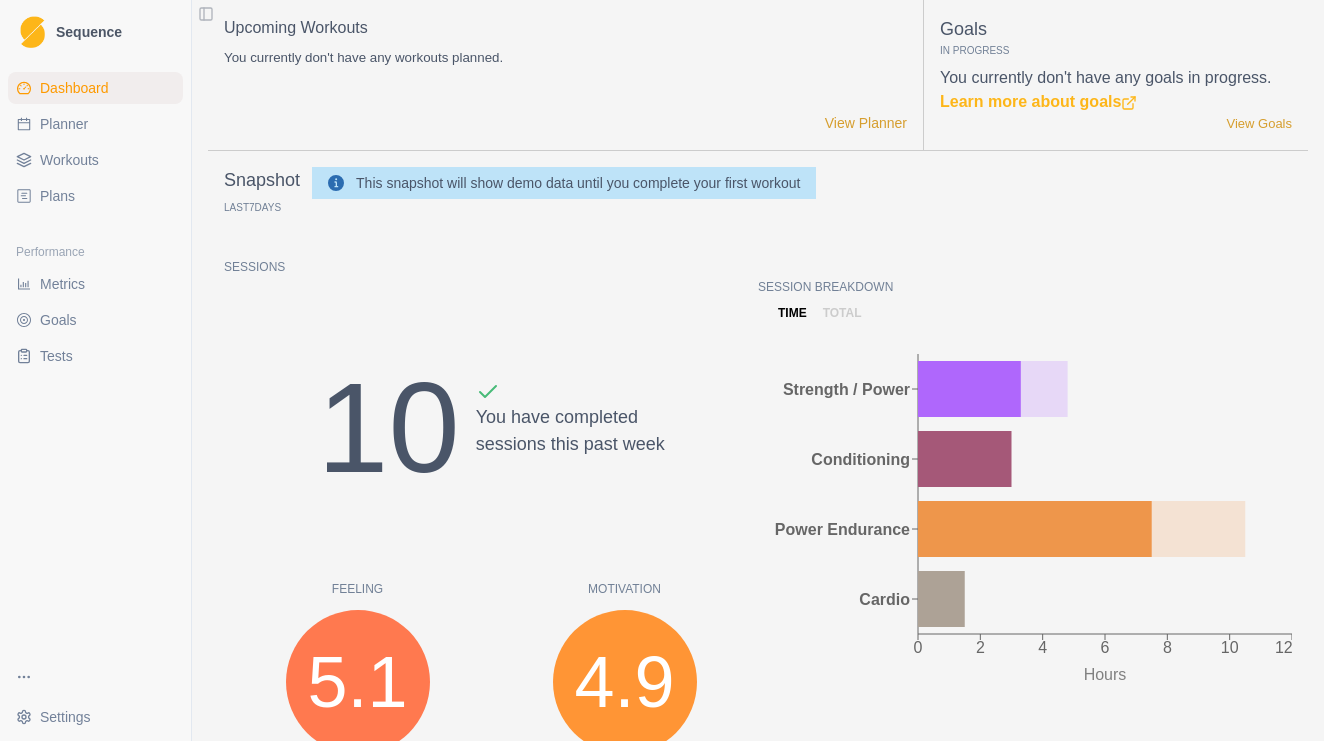 click on "Planner" at bounding box center [95, 124] 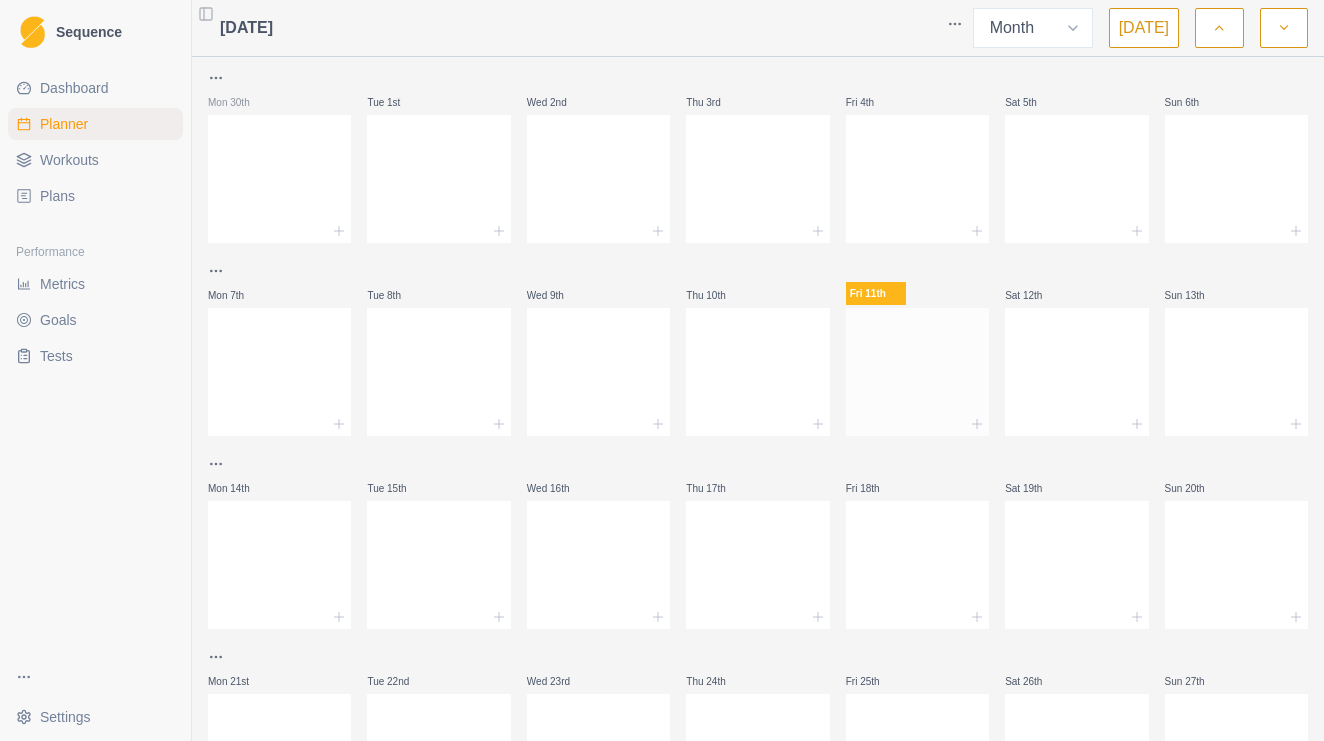 click at bounding box center [917, 424] 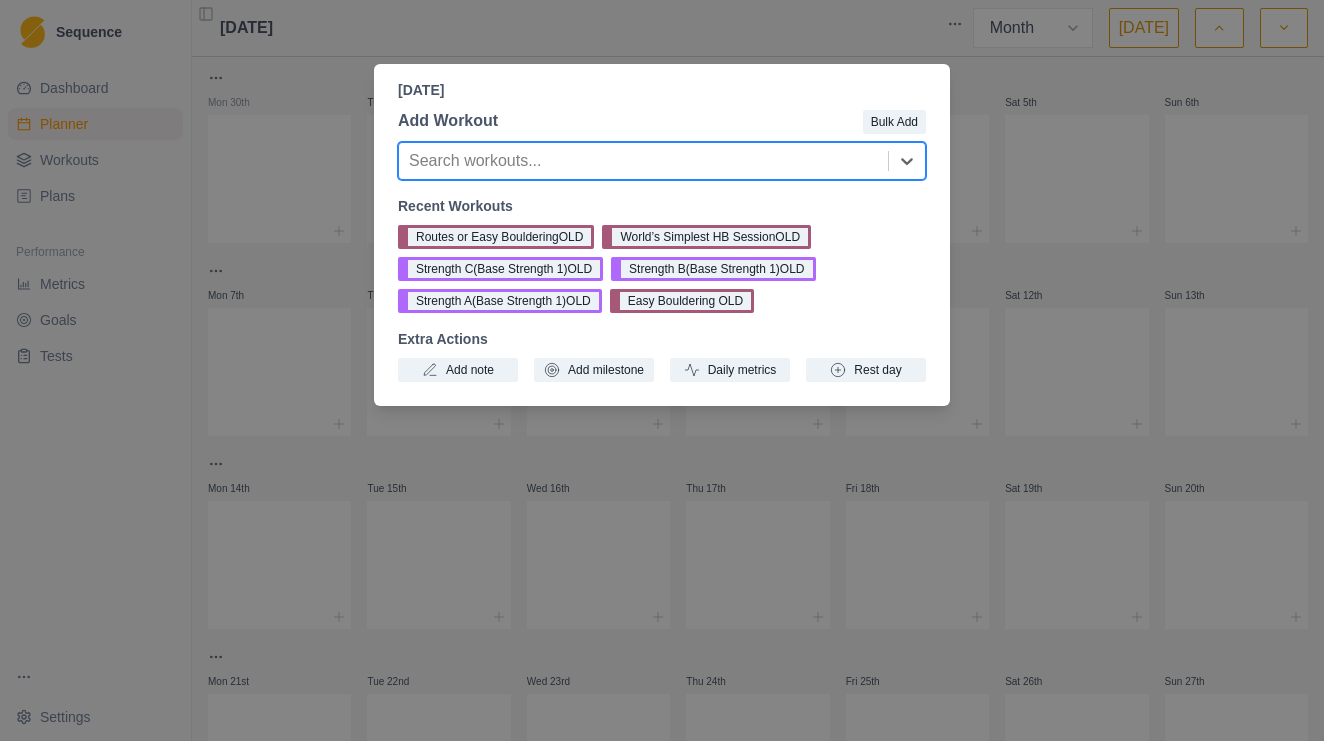 click on "[DATE] Add Workout Bulk Add option , selected. Select is focused ,type to refine list, press Down to open the menu,  Search workouts... Recent Workouts Routes or Easy BoulderingOLD World’s Simplest HB SessionOLD Strength C(Base Strength 1)OLD Strength B(Base Strength 1)OLD Strength A(Base Strength 1)OLD Easy Bouldering OLD Extra Actions Add note Add milestone Daily metrics Rest day" at bounding box center [662, 370] 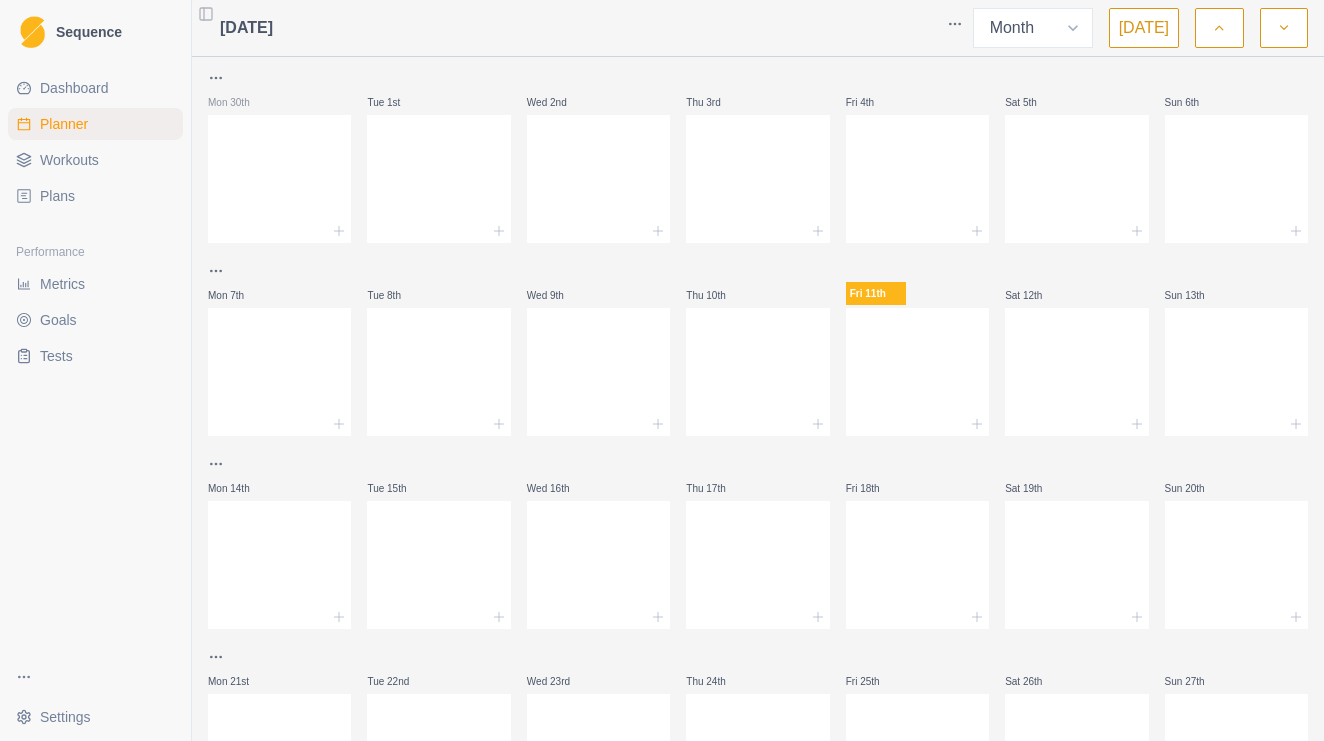 click on "Workouts" at bounding box center [95, 160] 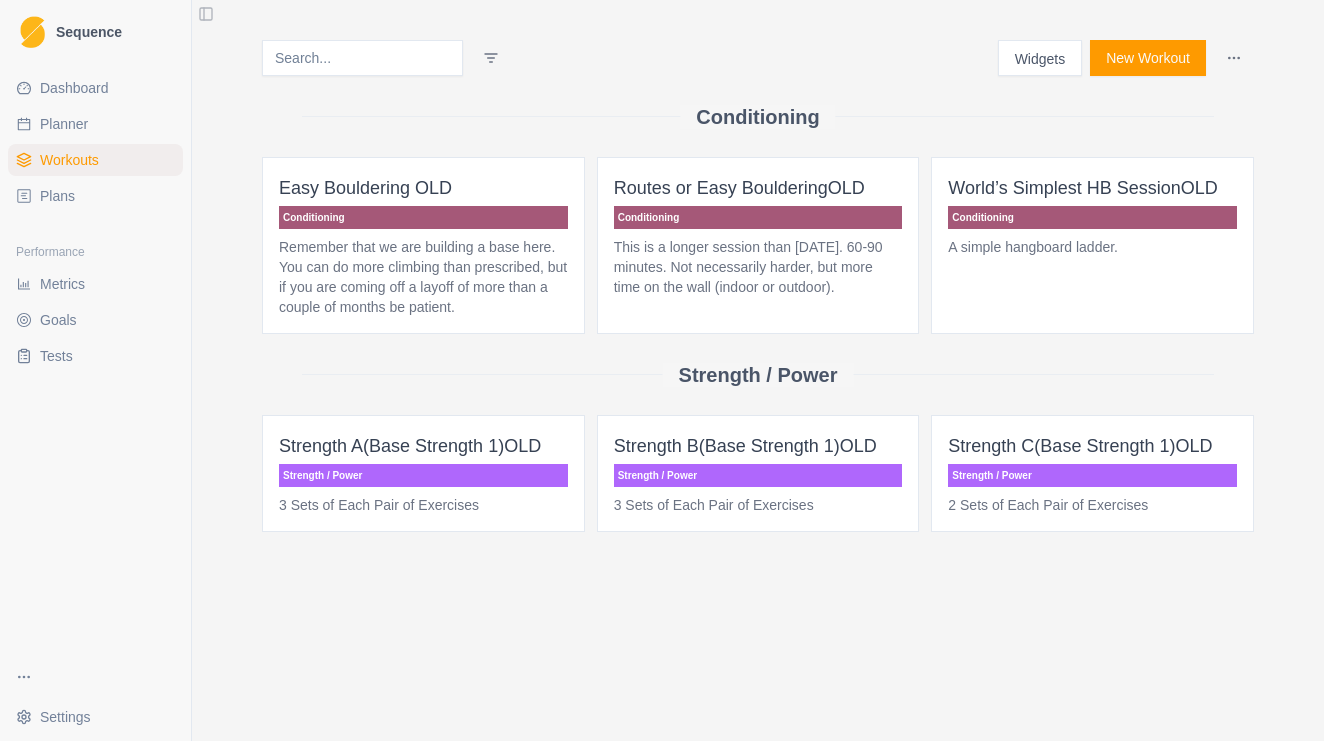 scroll, scrollTop: 0, scrollLeft: 0, axis: both 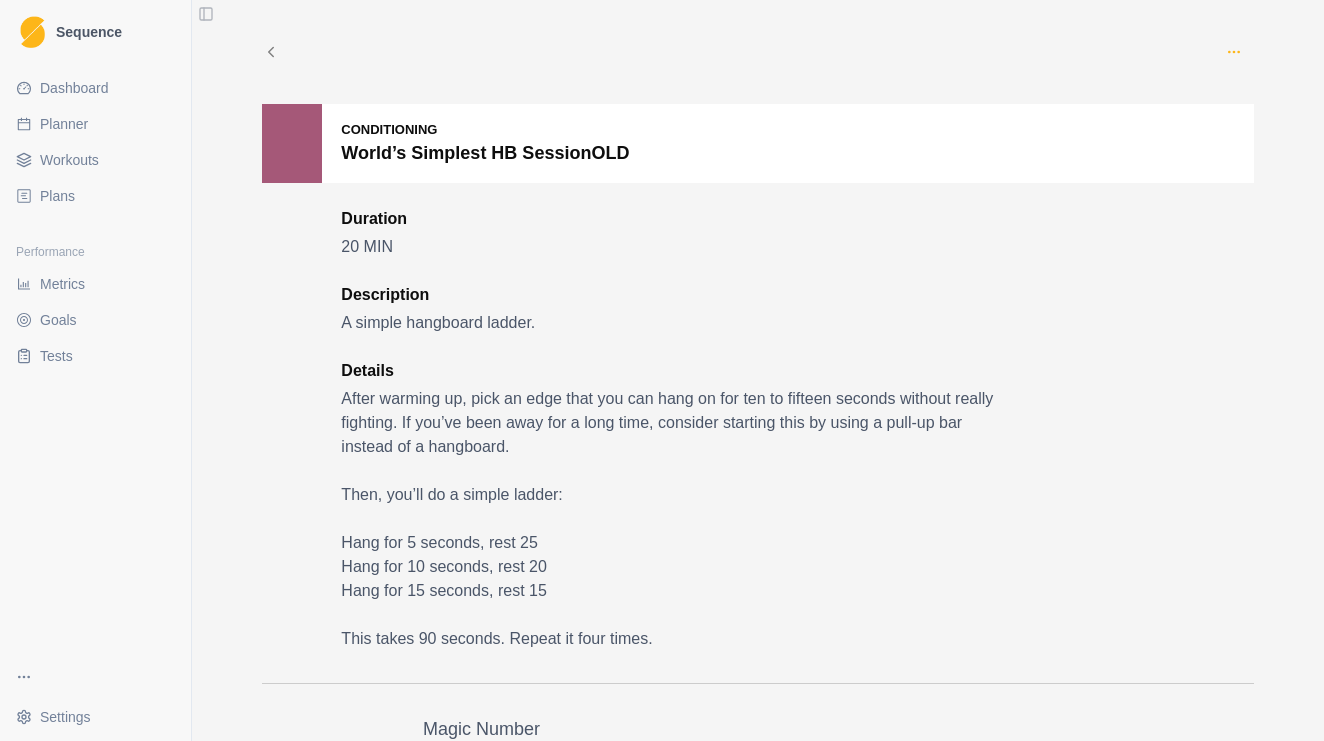 click 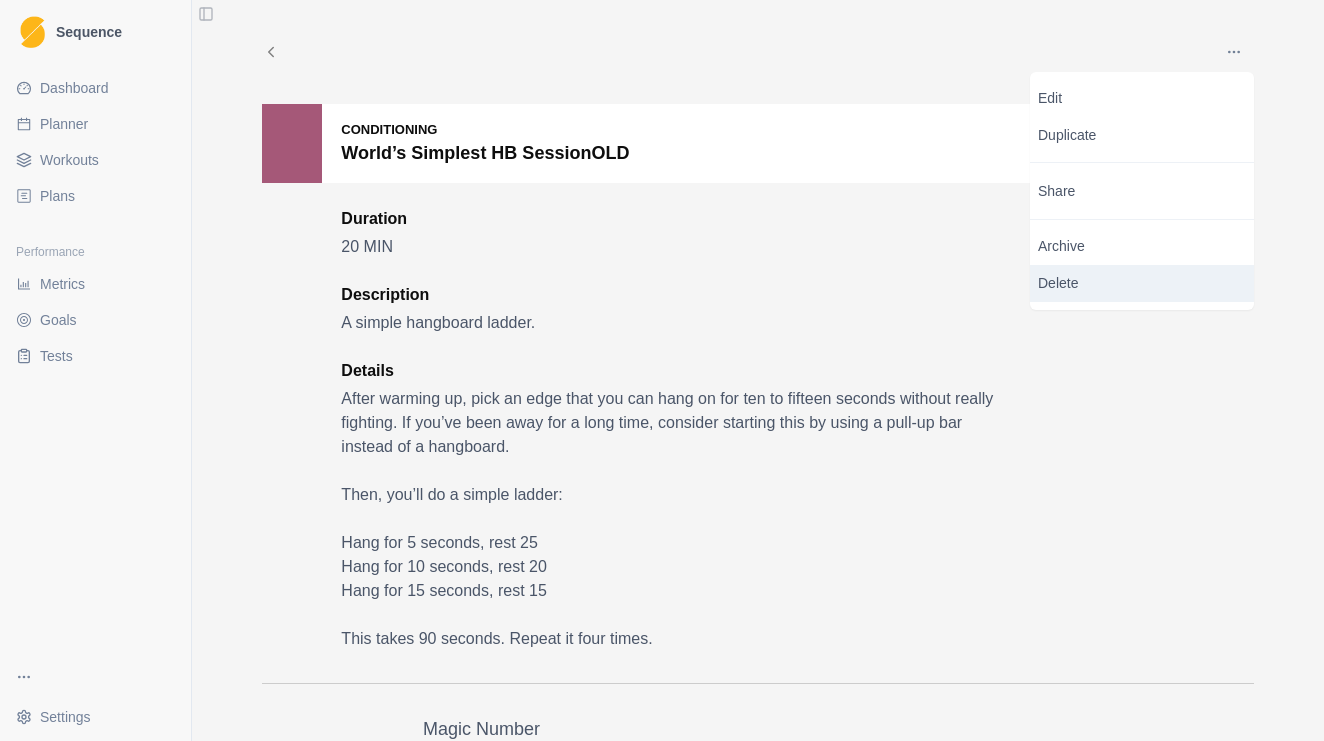 click on "Delete" at bounding box center (1142, 283) 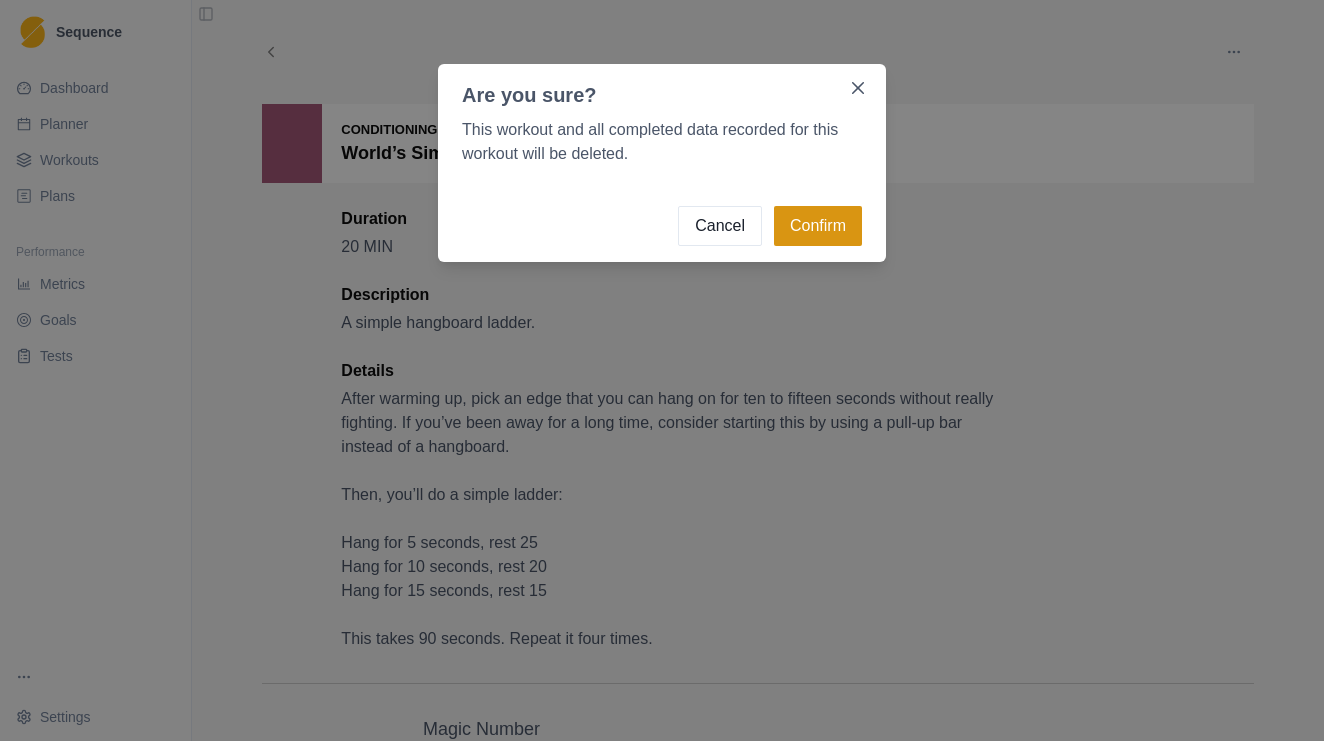 click on "Confirm" at bounding box center (818, 226) 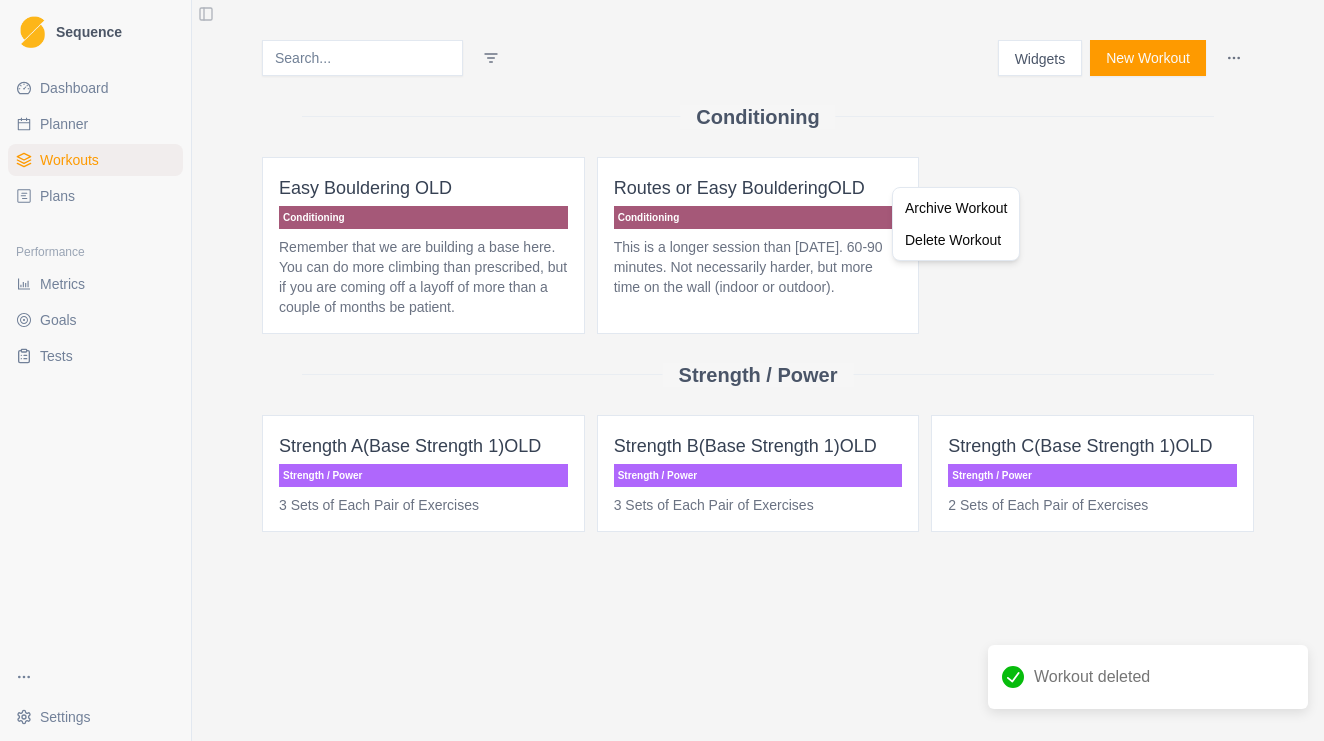 click on "Sequence Dashboard Planner Workouts Plans Performance Metrics Goals Tests Settings Toggle Sidebar Widgets New Workout Conditioning Easy Bouldering OLD Conditioning Remember that we are building a base here. You can do more climbing than prescribed, but if you are coming off a layoff of more than a couple of months be patient.  Routes or Easy BoulderingOLD Conditioning This is a longer session than [DATE]. 60-90 minutes. Not necessarily harder, but more time on the wall (indoor or outdoor). Strength / Power Strength A(Base Strength 1)OLD Strength / Power 3 Sets of Each Pair of Exercises Strength B(Base Strength 1)OLD Strength / Power 3 Sets of Each Pair of Exercises Strength C(Base Strength 1)OLD Strength / Power 2 Sets of Each Pair of Exercises Workout deleted
Strength / Power Archive Workout Delete Workout" at bounding box center [662, 370] 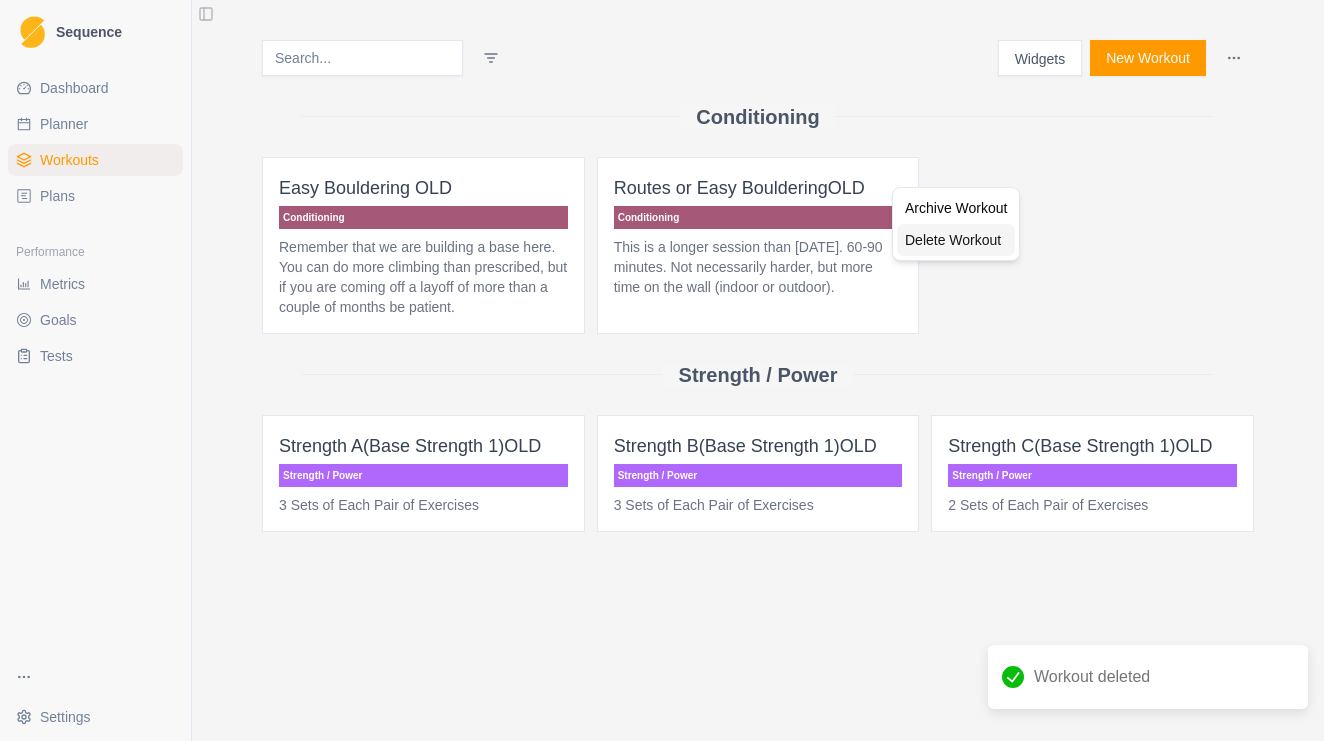 click on "Delete Workout" at bounding box center [956, 240] 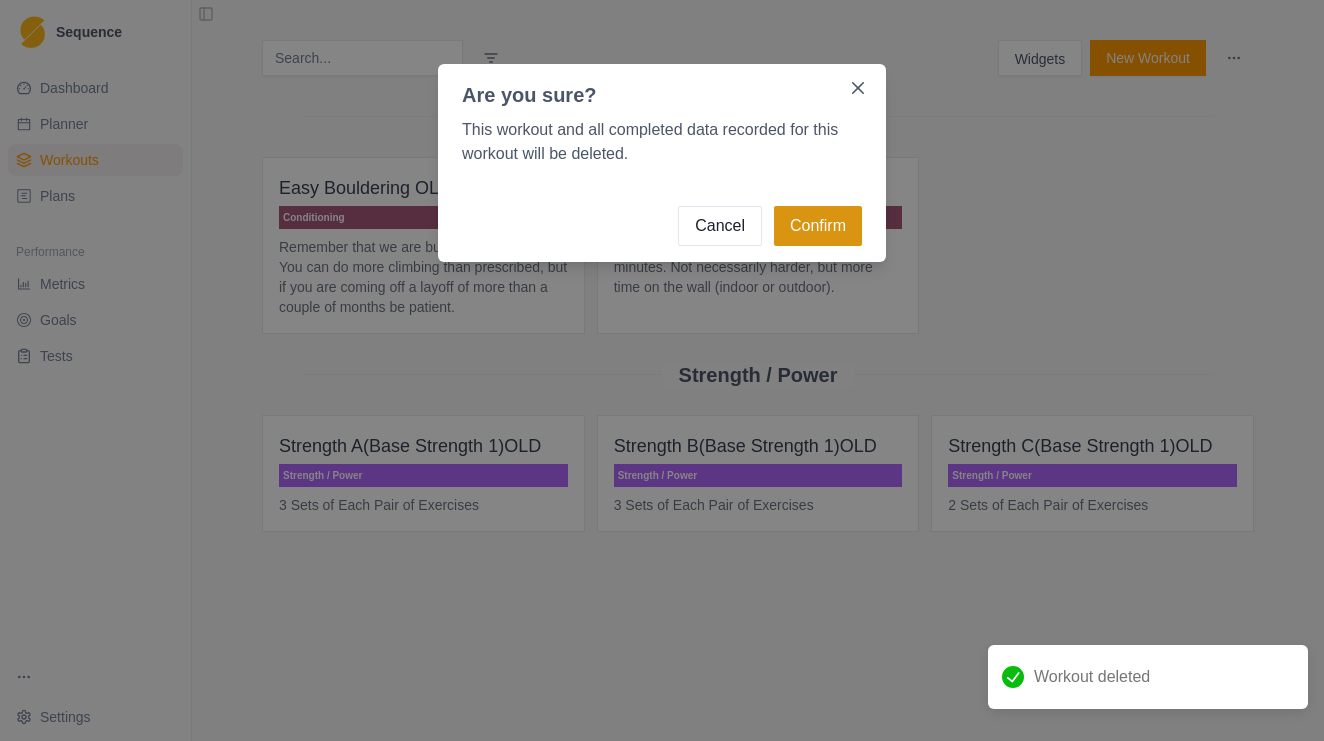 click on "Confirm" at bounding box center (818, 226) 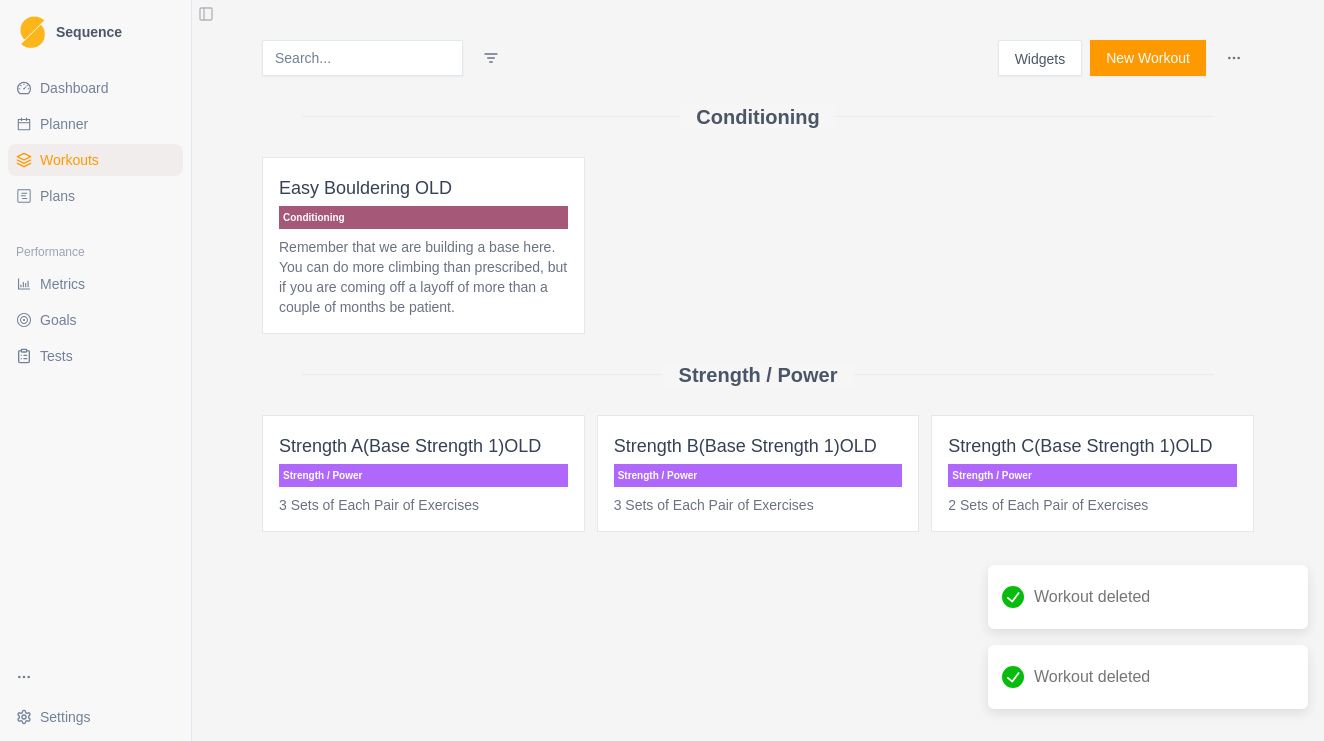 click on "Sequence Dashboard Planner Workouts Plans Performance Metrics Goals Tests Settings Toggle Sidebar Widgets New Workout Conditioning Easy Bouldering OLD Conditioning Remember that we are building a base here. You can do more climbing than prescribed, but if you are coming off a layoff of more than a couple of months be patient.  Strength / Power Strength A(Base Strength 1)OLD Strength / Power 3 Sets of Each Pair of Exercises Strength B(Base Strength 1)OLD Strength / Power 3 Sets of Each Pair of Exercises Strength C(Base Strength 1)OLD Strength / Power 2 Sets of Each Pair of Exercises Workout deleted Workout deleted
Strength / Power" at bounding box center (662, 370) 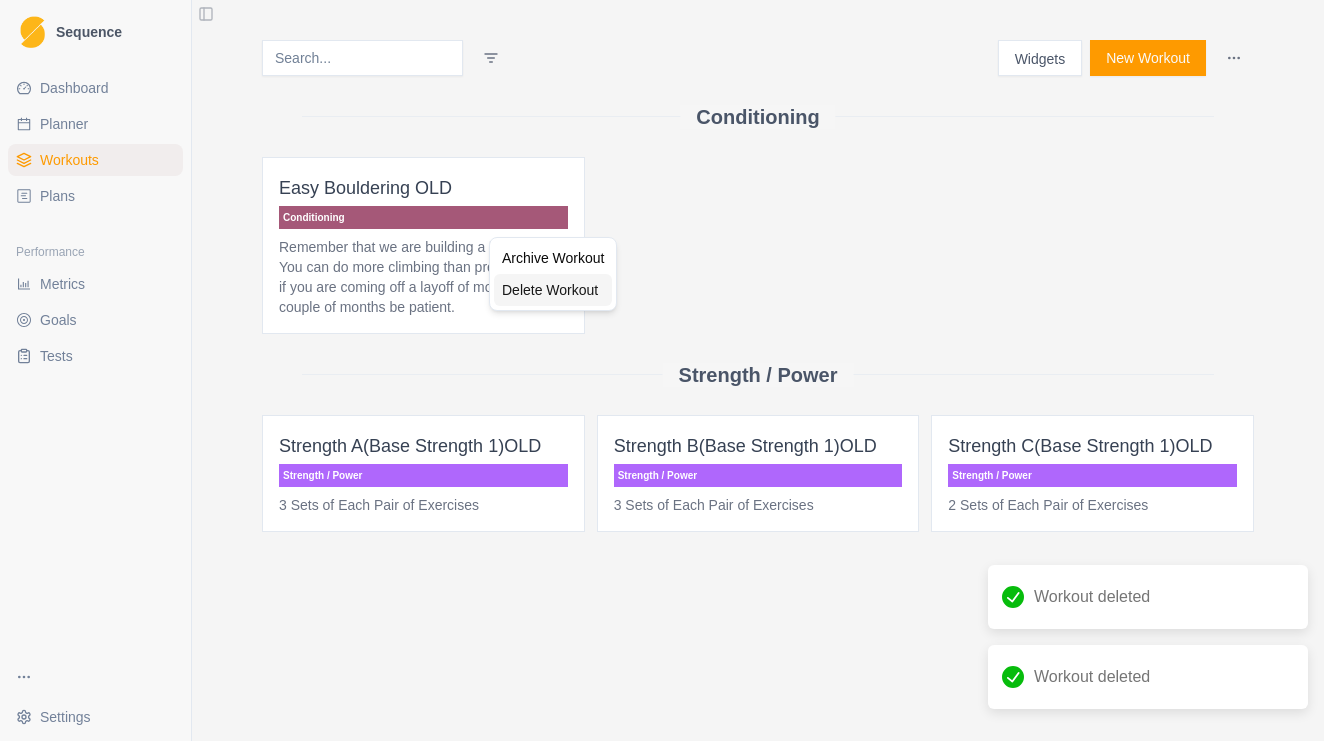 click on "Delete Workout" at bounding box center [553, 290] 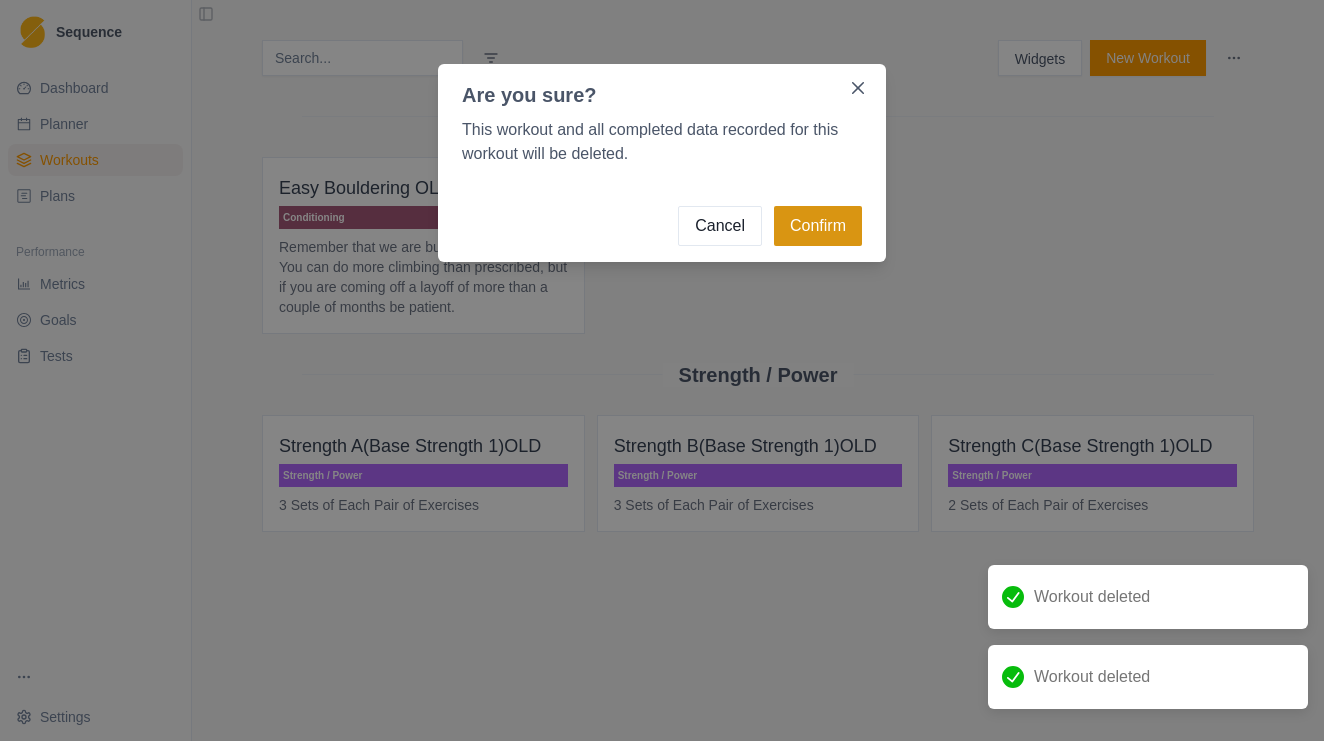 click on "Confirm" at bounding box center [818, 226] 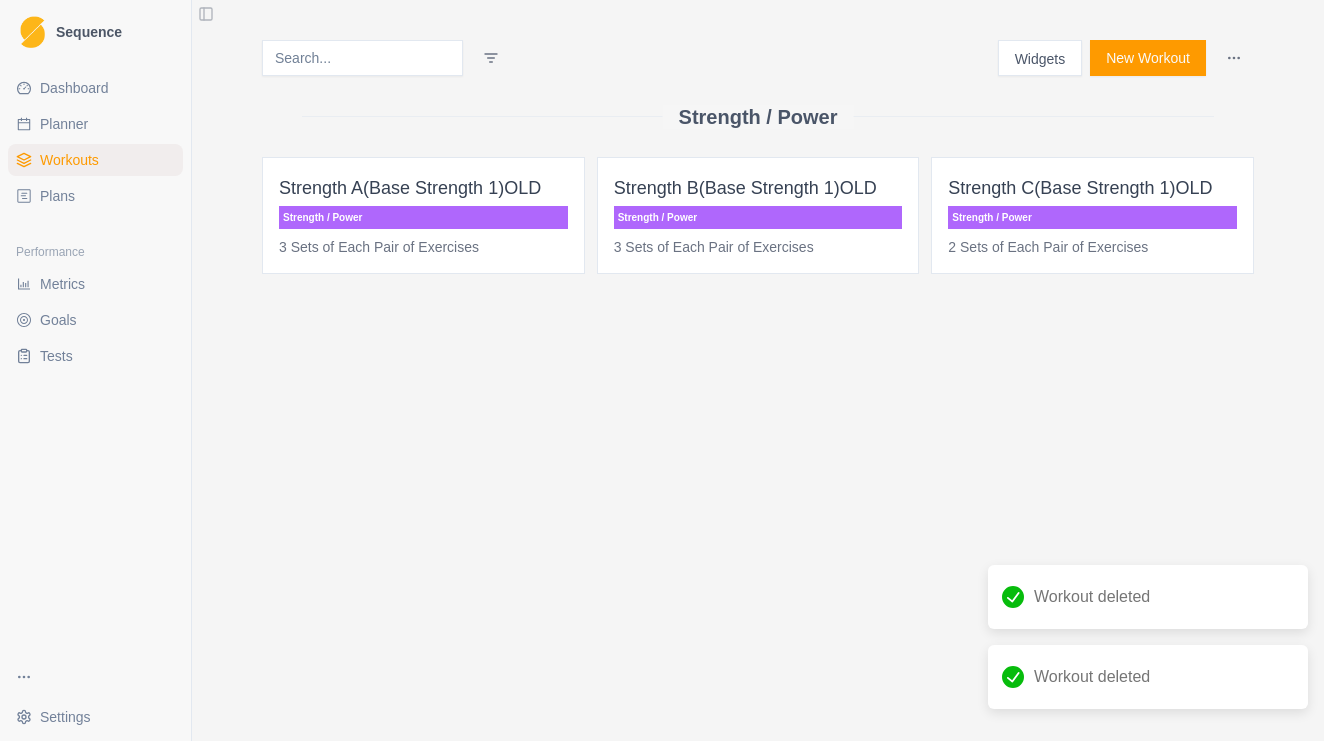 click on "Sequence Dashboard Planner Workouts Plans Performance Metrics Goals Tests Settings Toggle Sidebar Widgets New Workout Strength / Power Strength A(Base Strength 1)OLD Strength / Power 3 Sets of Each Pair of Exercises Strength B(Base Strength 1)OLD Strength / Power 3 Sets of Each Pair of Exercises Strength C(Base Strength 1)OLD Strength / Power 2 Sets of Each Pair of Exercises Workout deleted Workout deleted Workout deleted
Strength / Power" at bounding box center (662, 370) 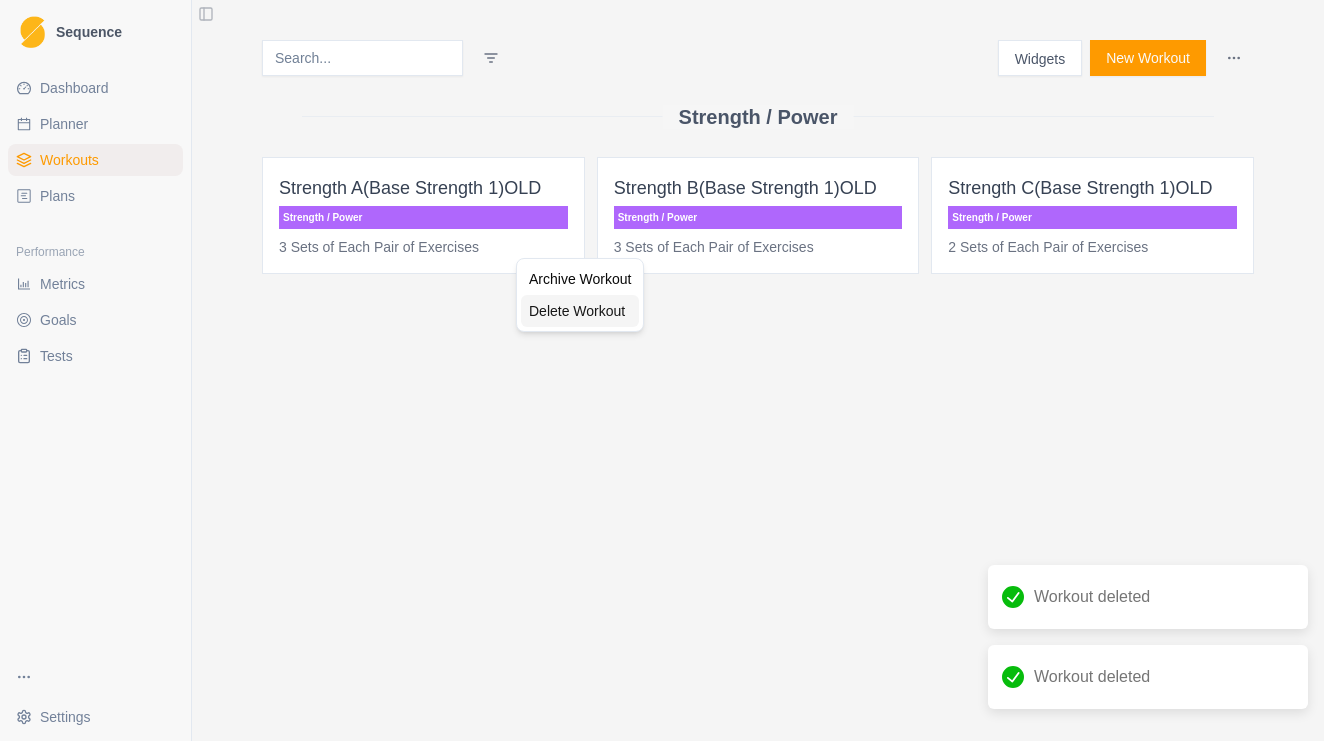 click on "Delete Workout" at bounding box center (580, 311) 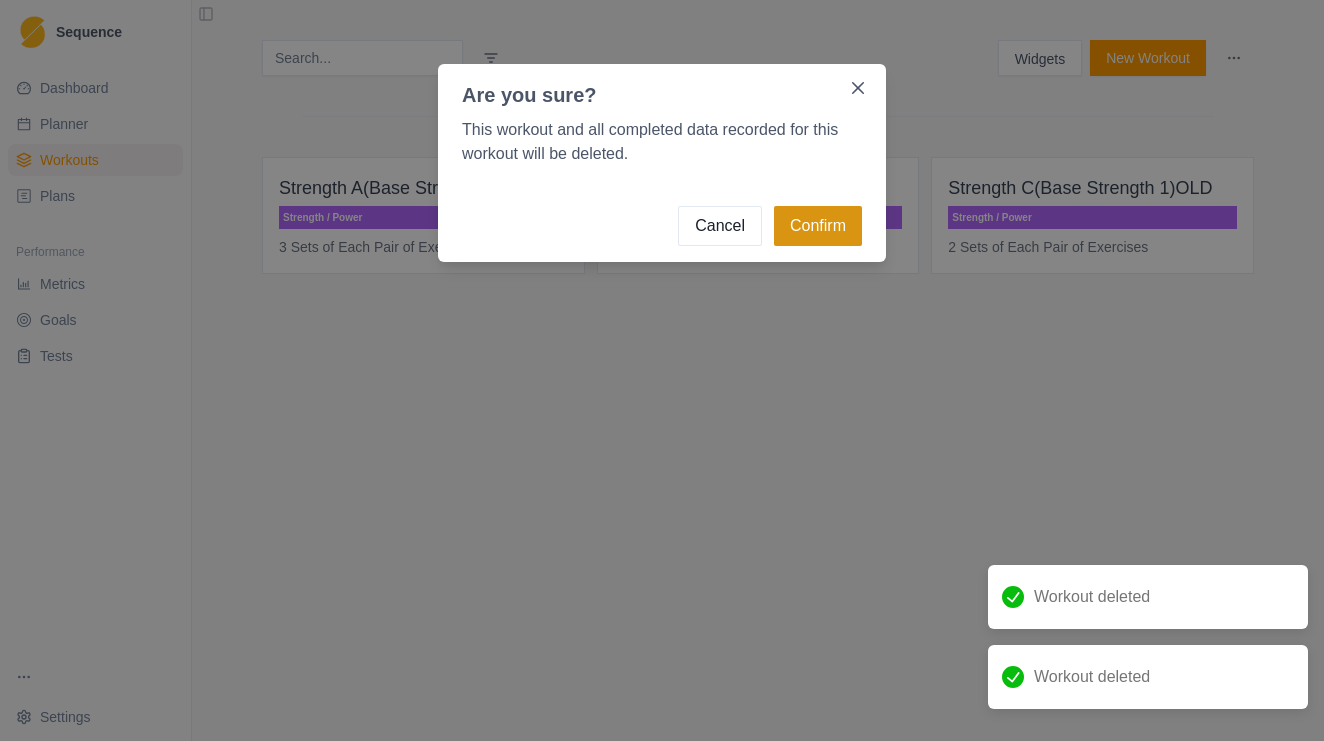 click on "Confirm" at bounding box center [818, 226] 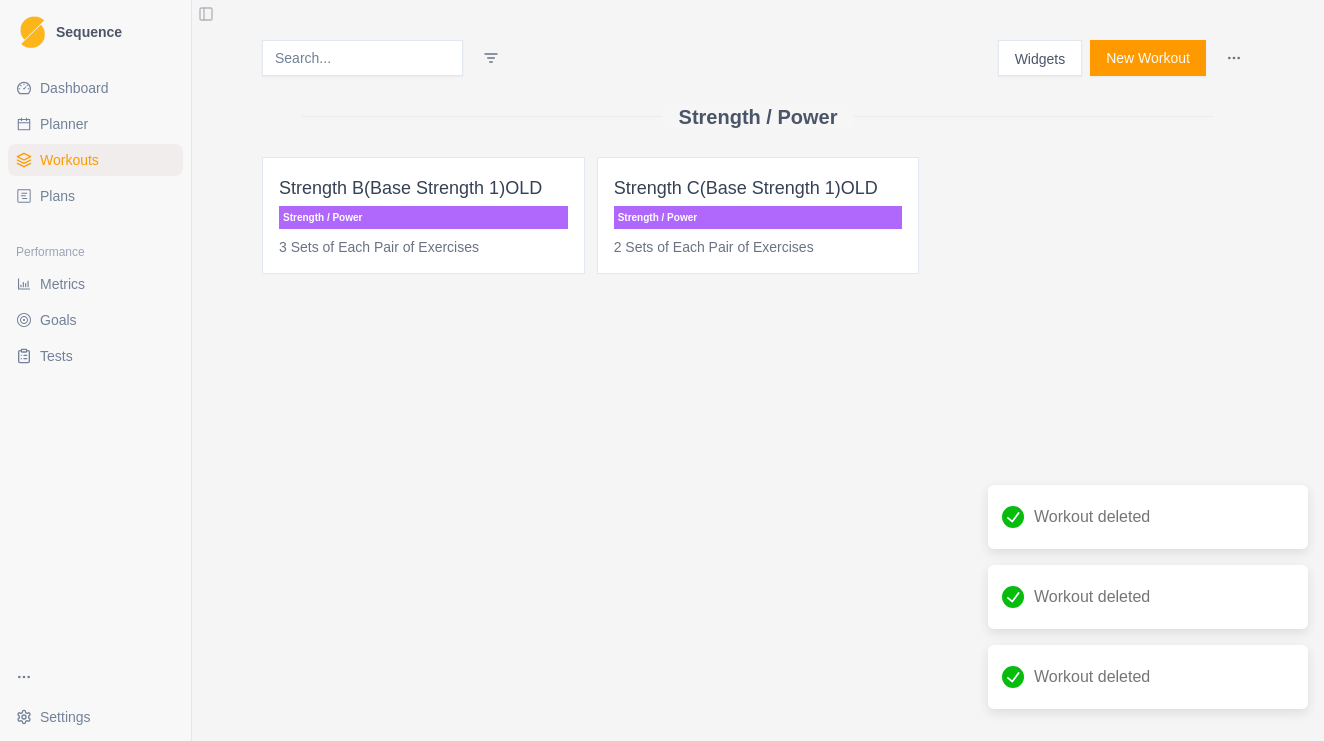 click on "Sequence Dashboard Planner Workouts Plans Performance Metrics Goals Tests Settings Toggle Sidebar Widgets New Workout Strength / Power Strength B(Base Strength 1)OLD Strength / Power 3 Sets of Each Pair of Exercises Strength C(Base Strength 1)OLD Strength / Power 2 Sets of Each Pair of Exercises Workout deleted Workout deleted Workout deleted
Strength / Power" at bounding box center [662, 370] 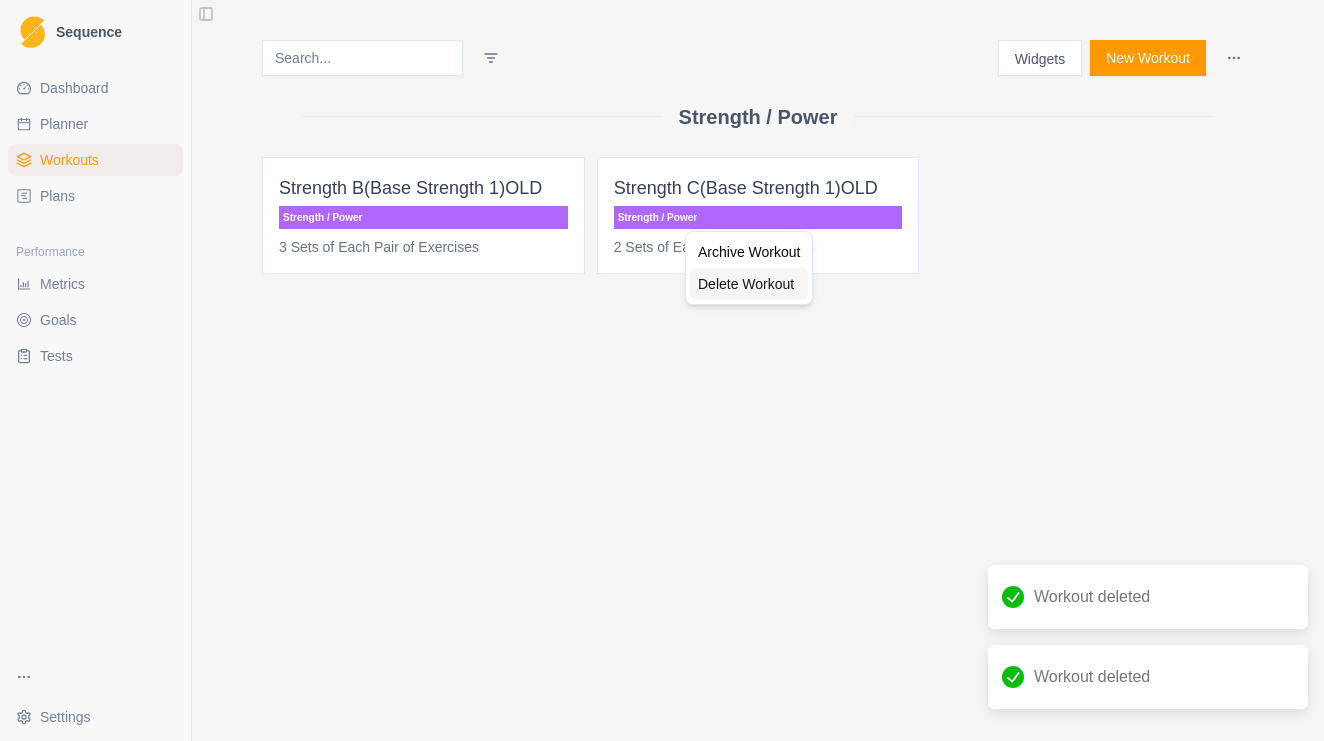 click on "Delete Workout" at bounding box center [749, 284] 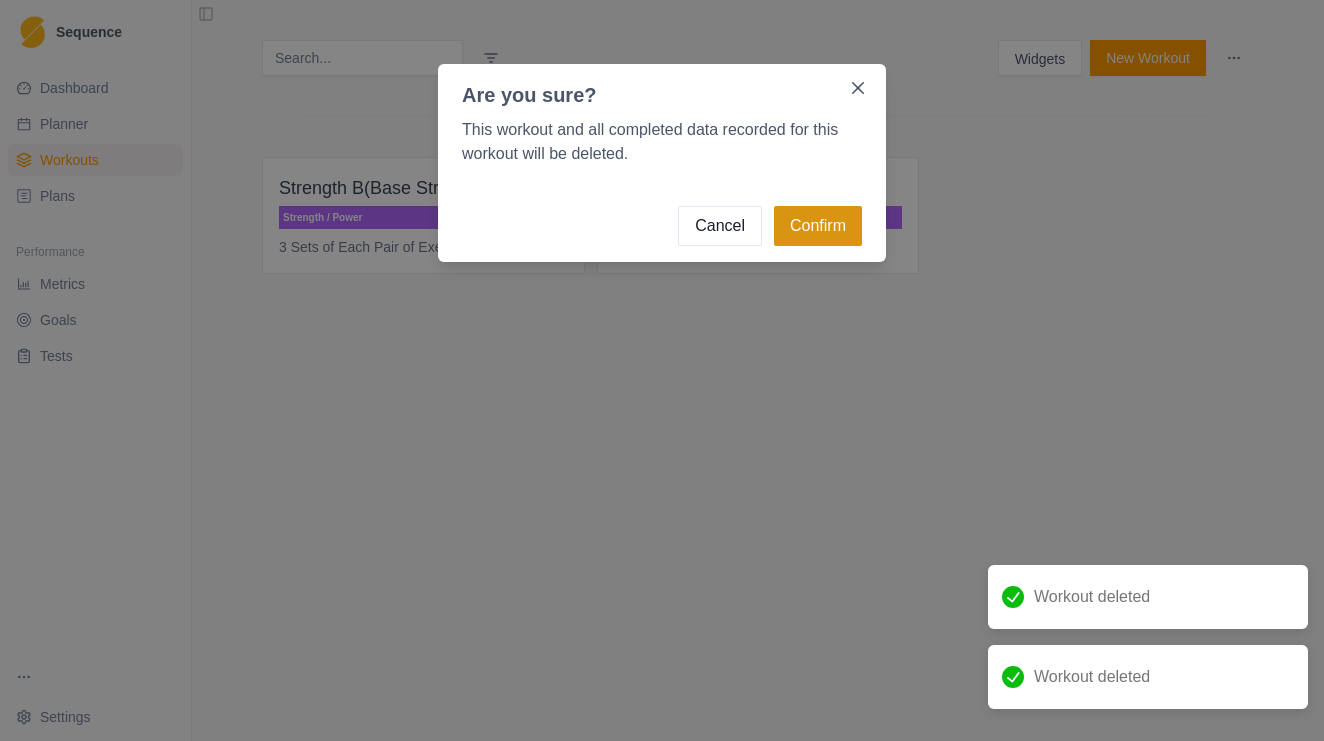 click on "Confirm" at bounding box center [818, 226] 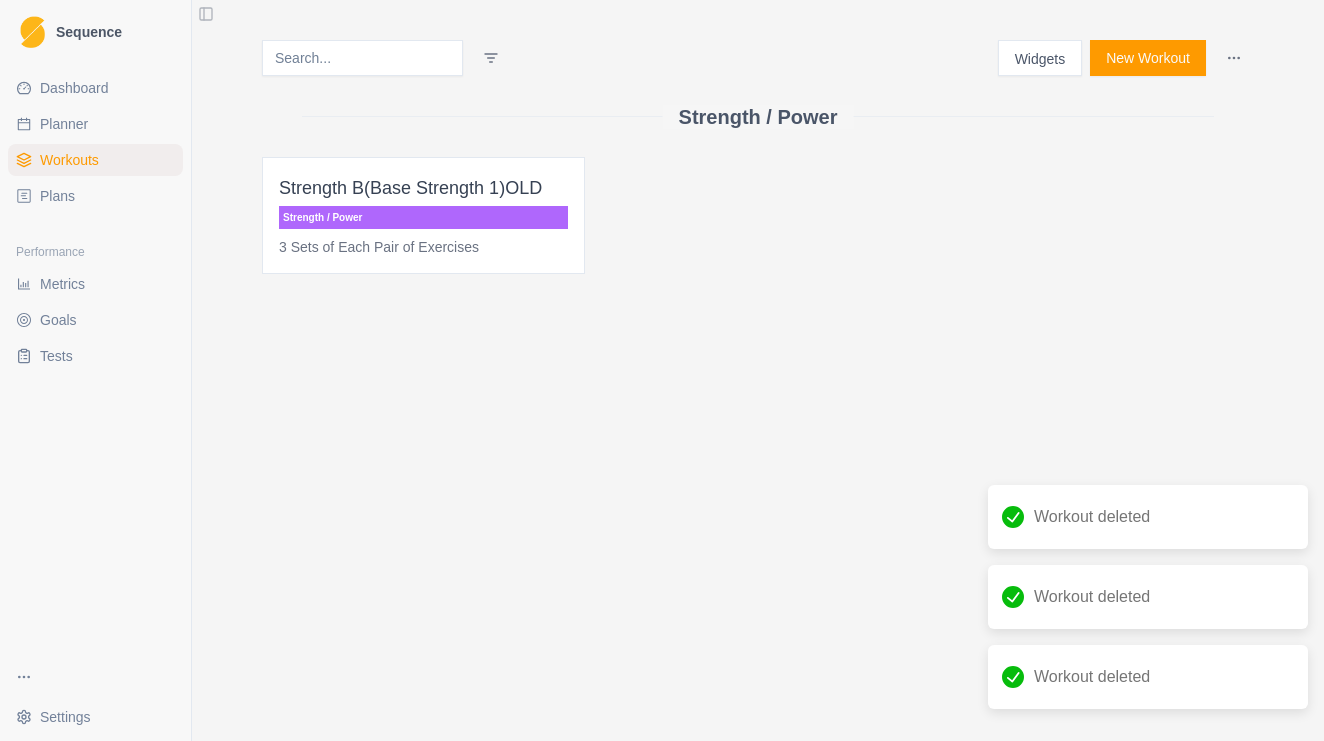 click on "Sequence Dashboard Planner Workouts Plans Performance Metrics Goals Tests Settings Toggle Sidebar Widgets New Workout Strength / Power Strength B(Base Strength 1)OLD Strength / Power 3 Sets of Each Pair of Exercises Workout deleted Workout deleted Workout deleted
Strength / Power" at bounding box center (662, 370) 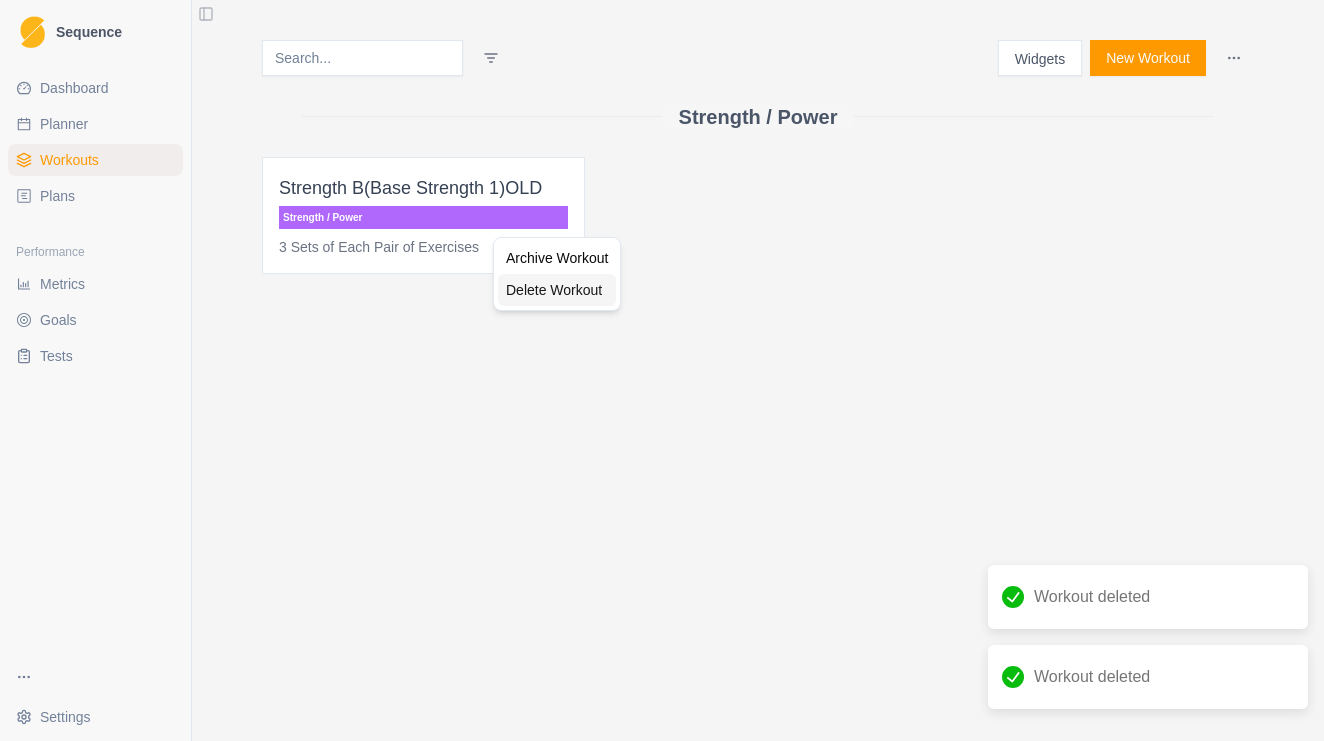 click on "Delete Workout" at bounding box center [557, 290] 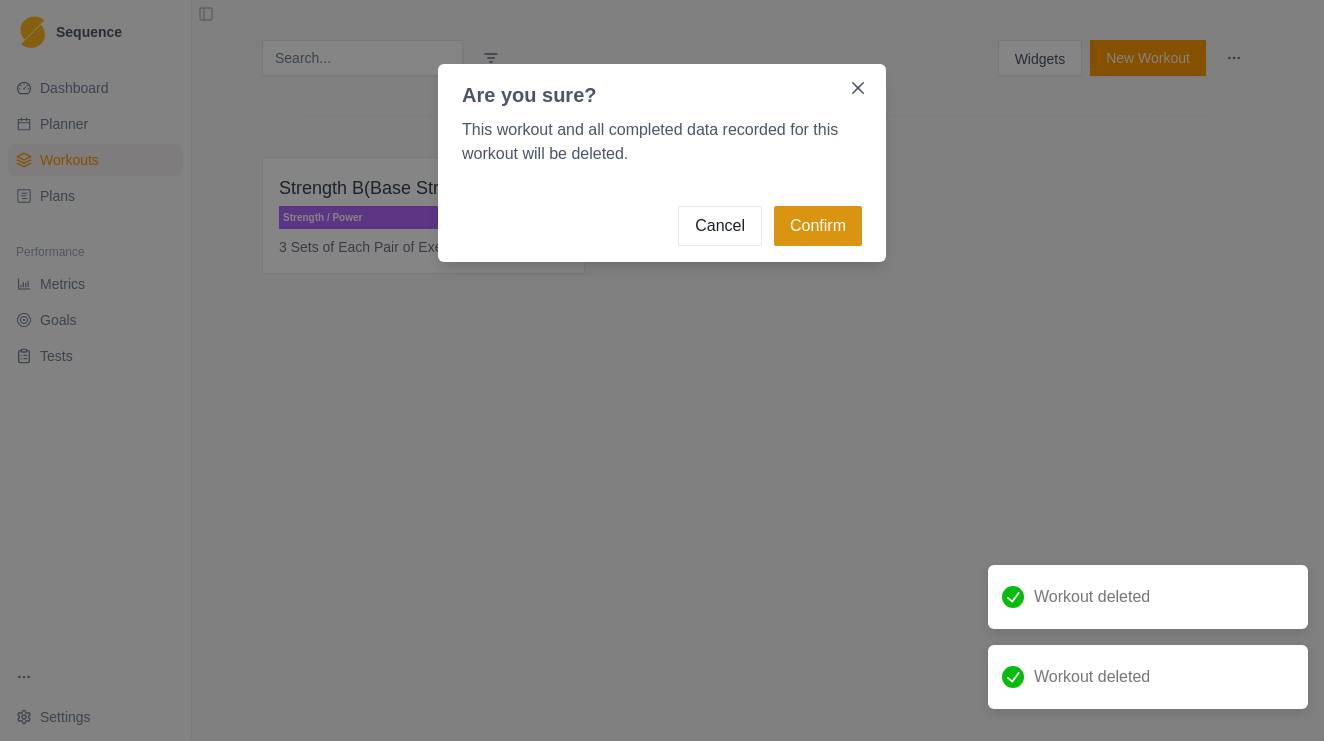 click on "Confirm" at bounding box center [818, 226] 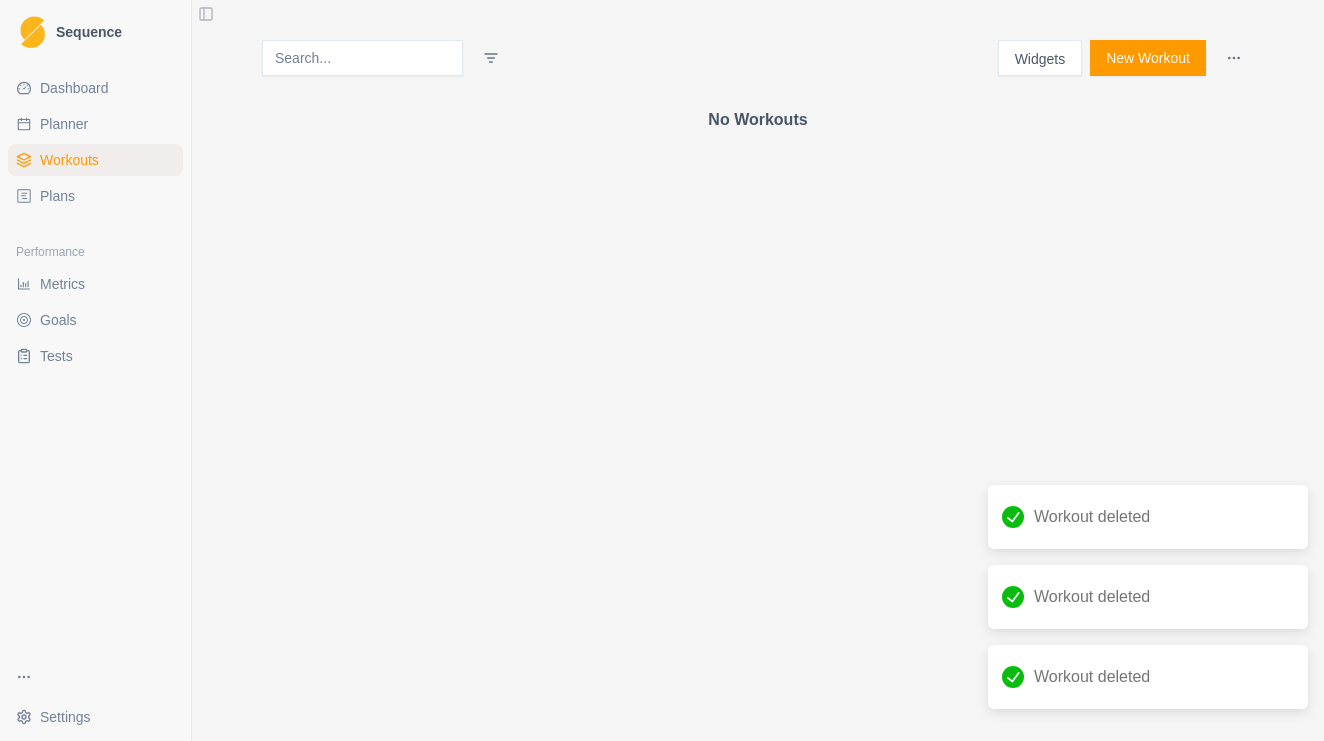 click on "Widgets New Workout No Workouts" at bounding box center (758, 86) 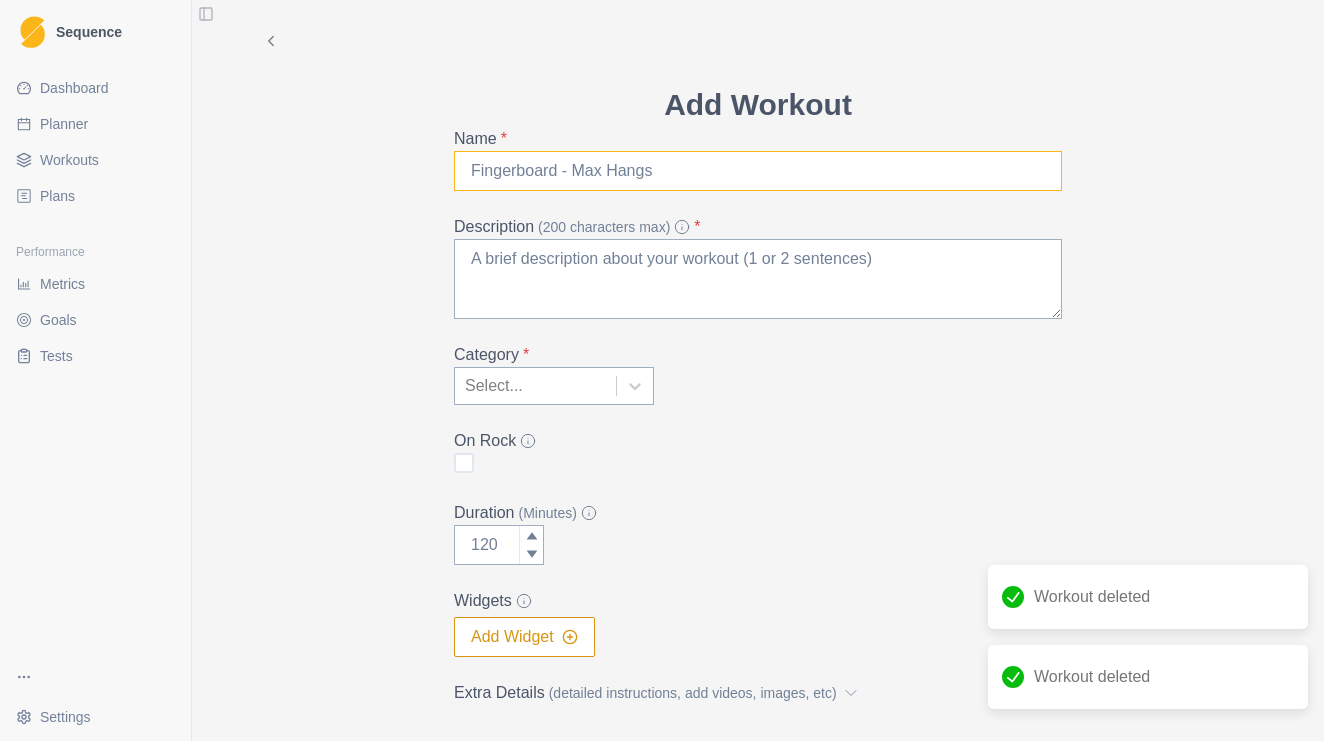 click on "Name *" at bounding box center (758, 171) 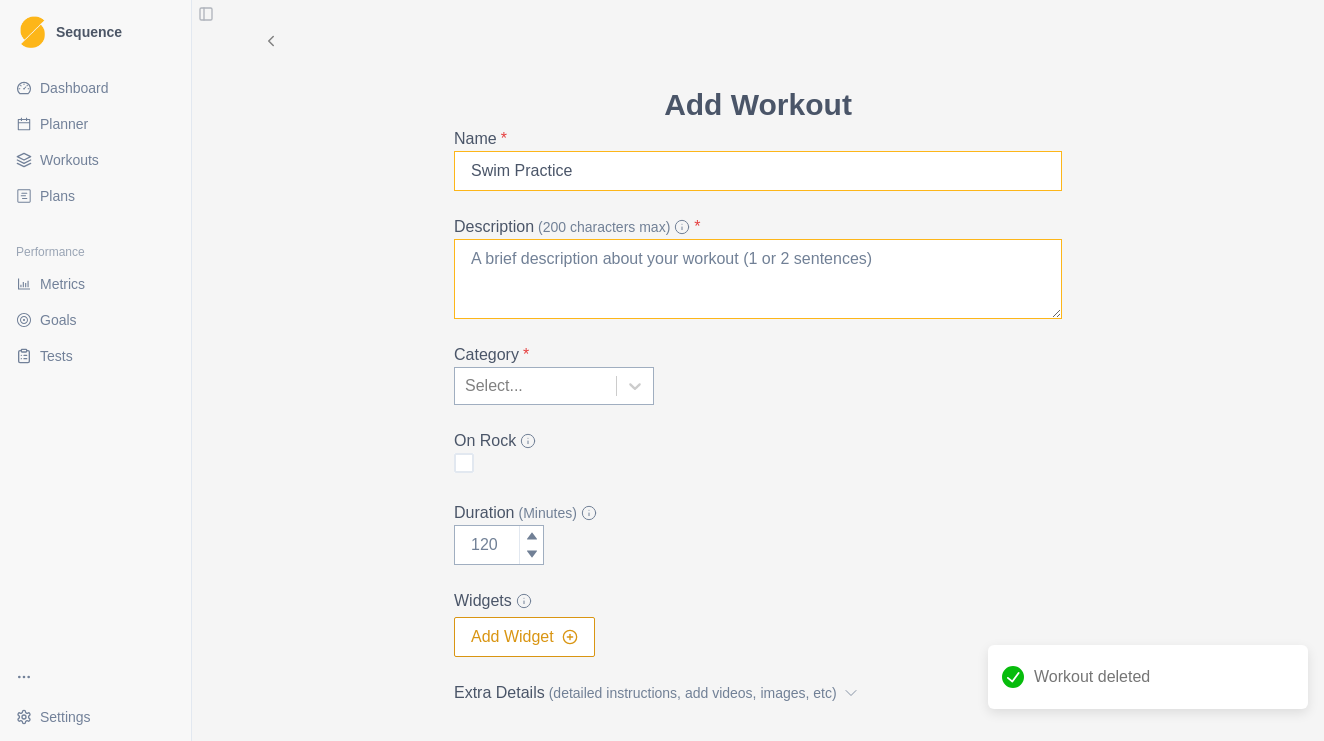 type on "Swim Practice" 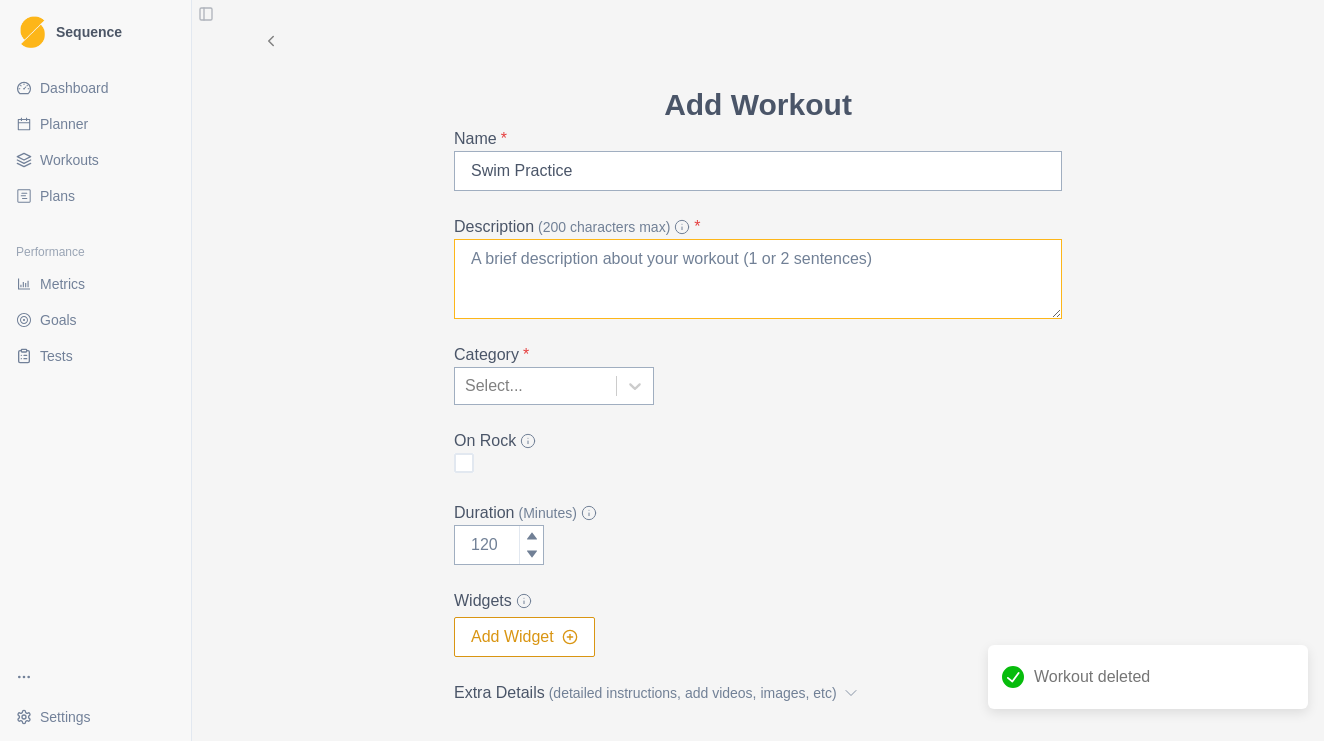 click on "Description   (200 characters max) *" at bounding box center (758, 279) 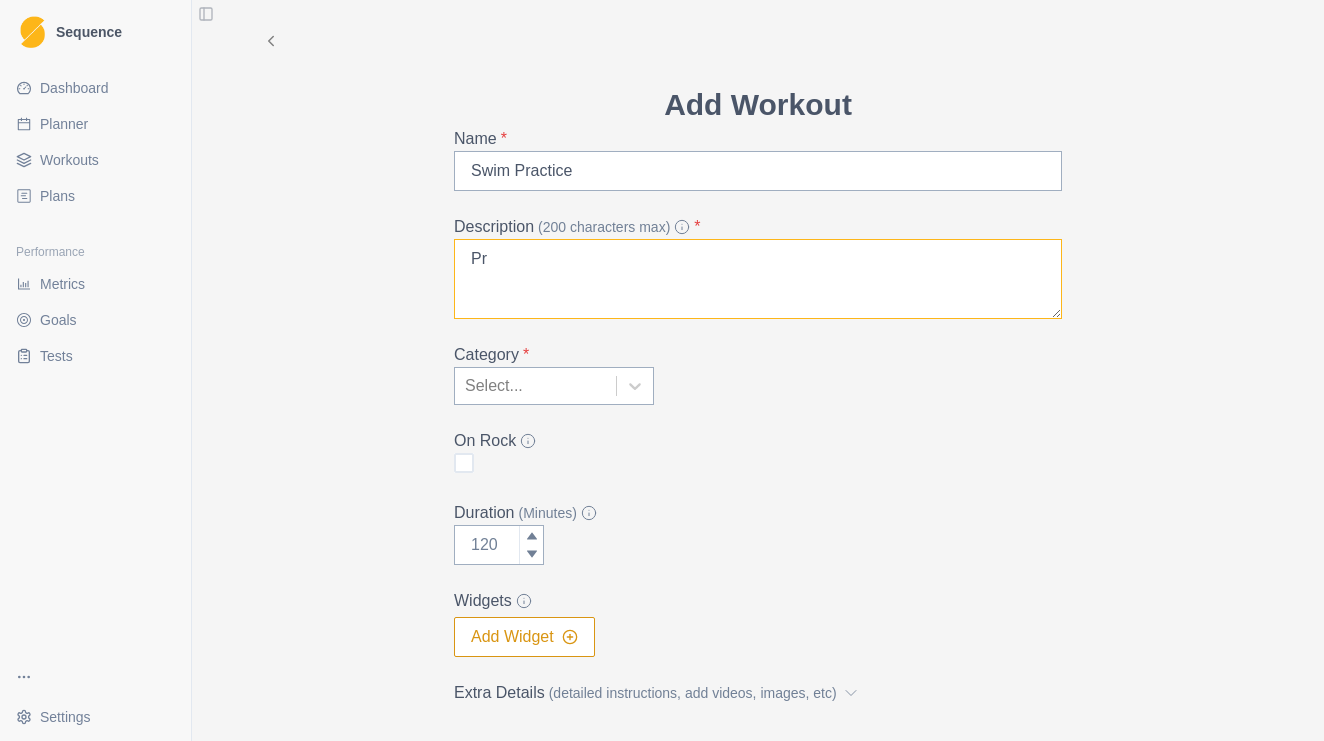 type on "P" 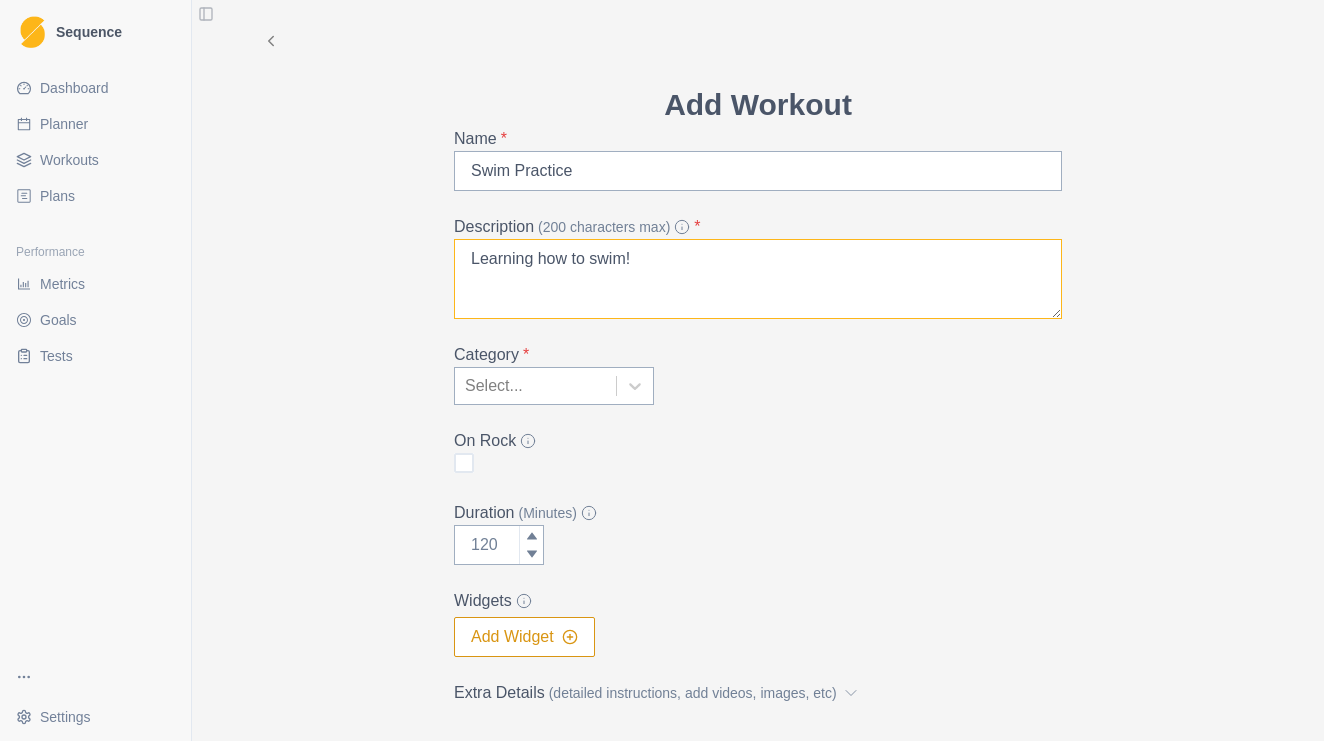 type on "Learning how to swim!" 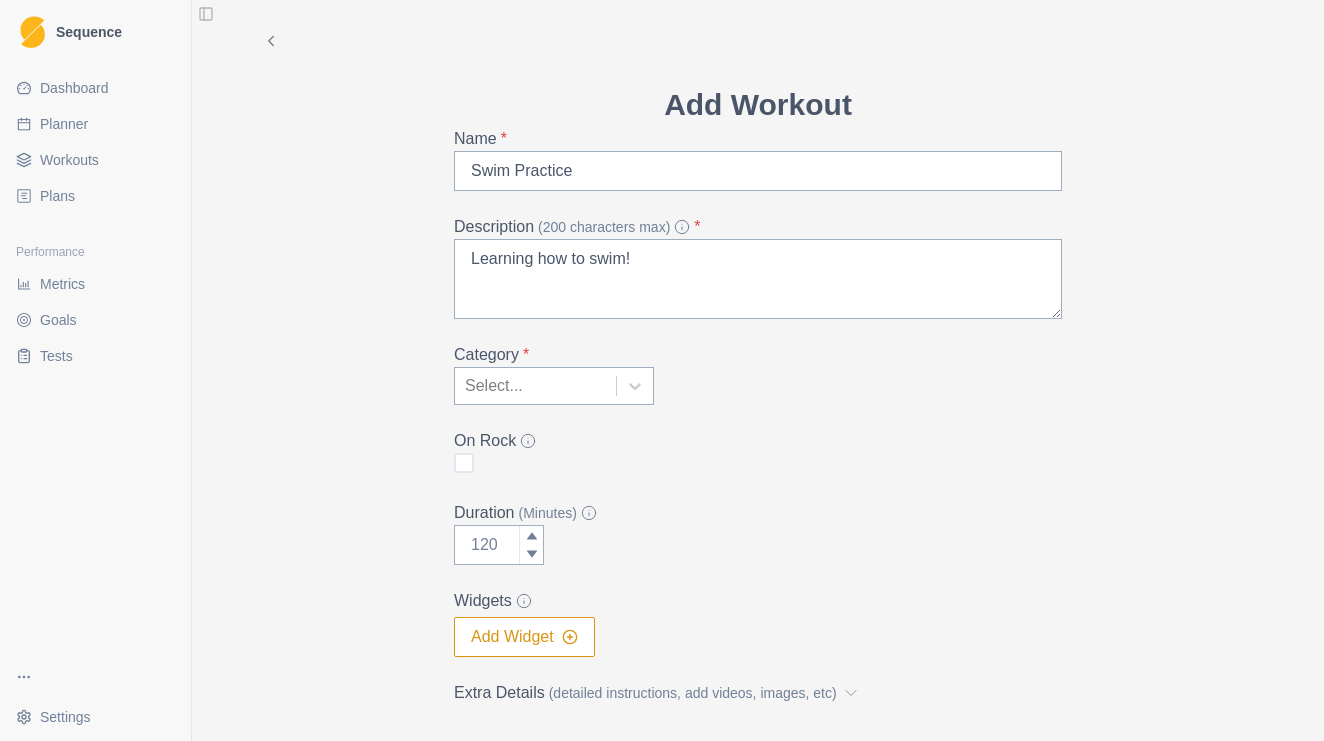 click on "Select..." at bounding box center [535, 386] 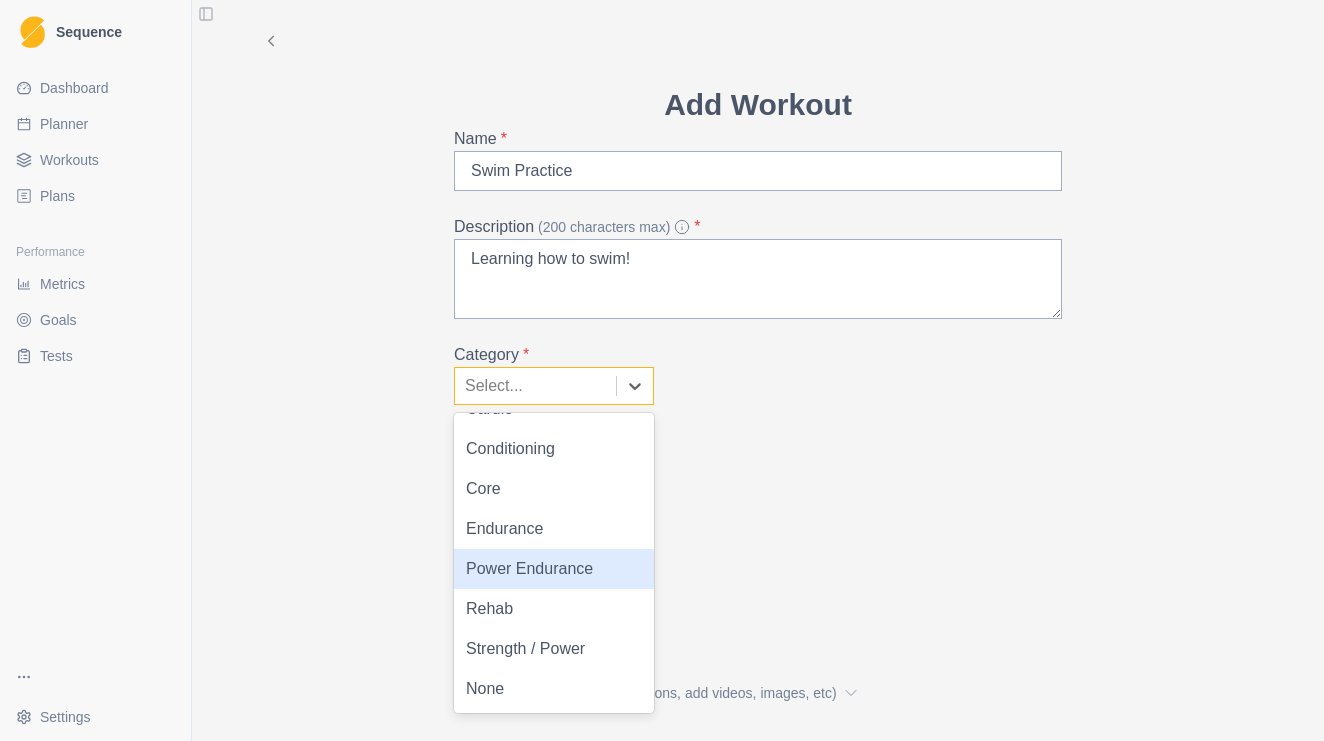 scroll, scrollTop: 28, scrollLeft: 0, axis: vertical 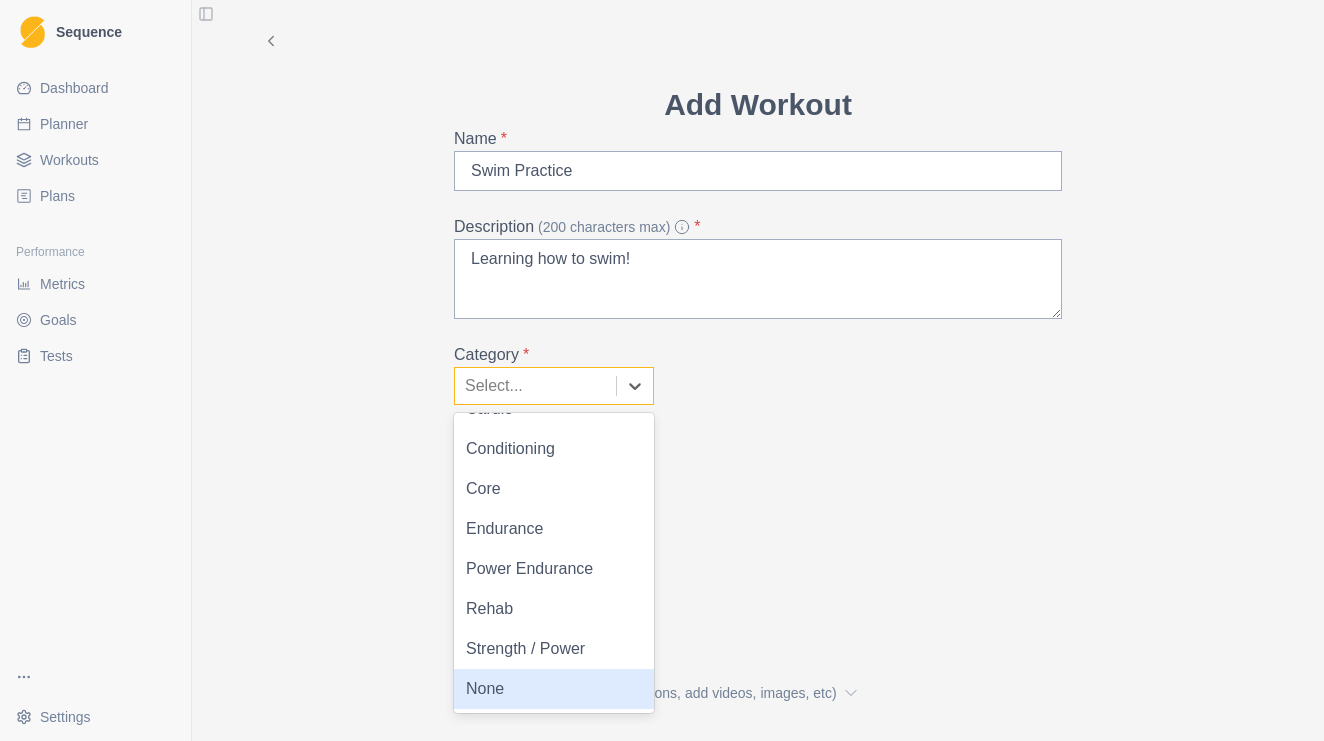 click on "None" at bounding box center (554, 689) 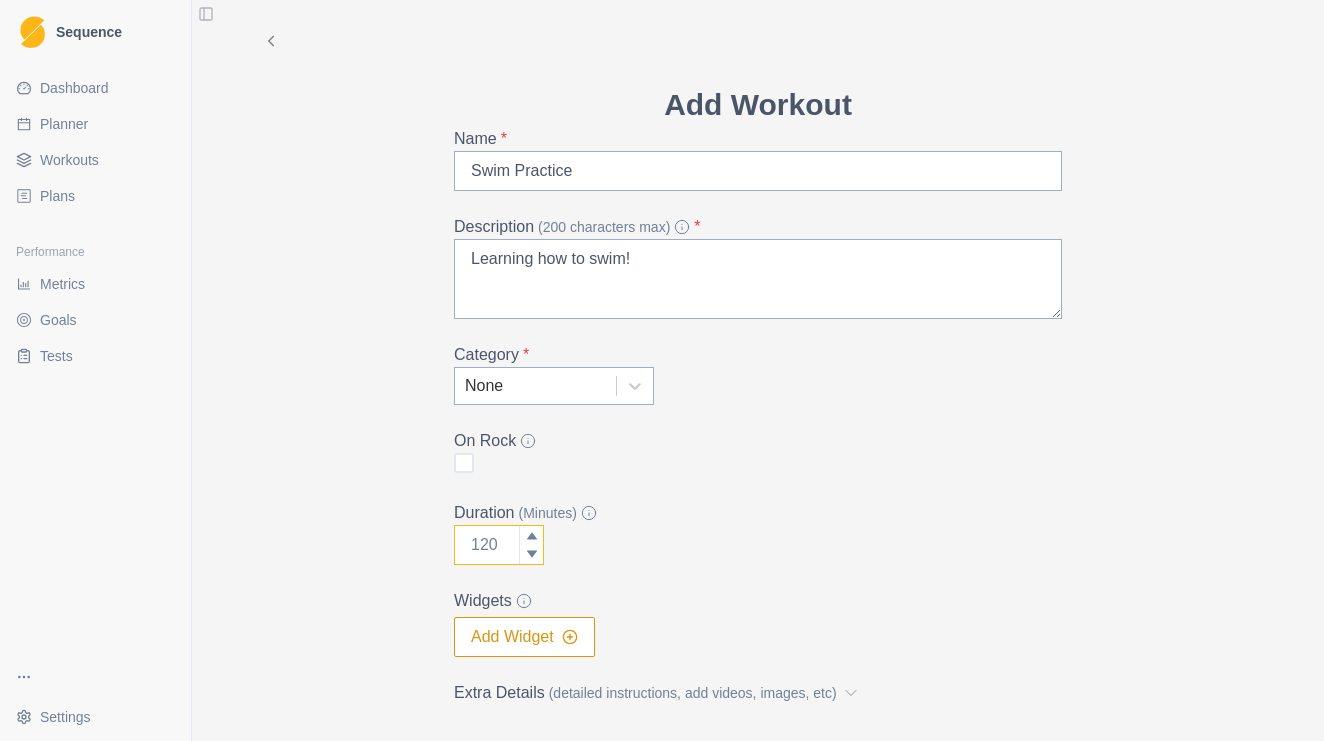 drag, startPoint x: 513, startPoint y: 546, endPoint x: 453, endPoint y: 546, distance: 60 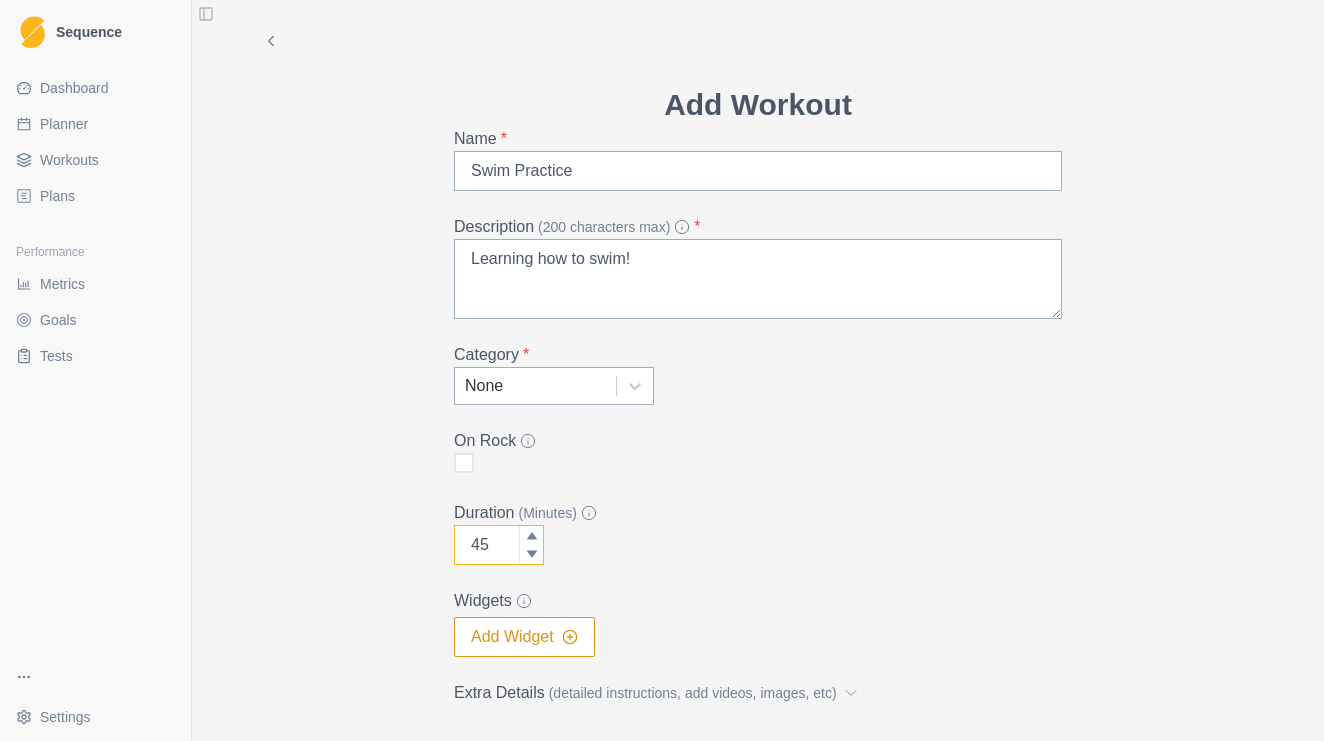 type on "45" 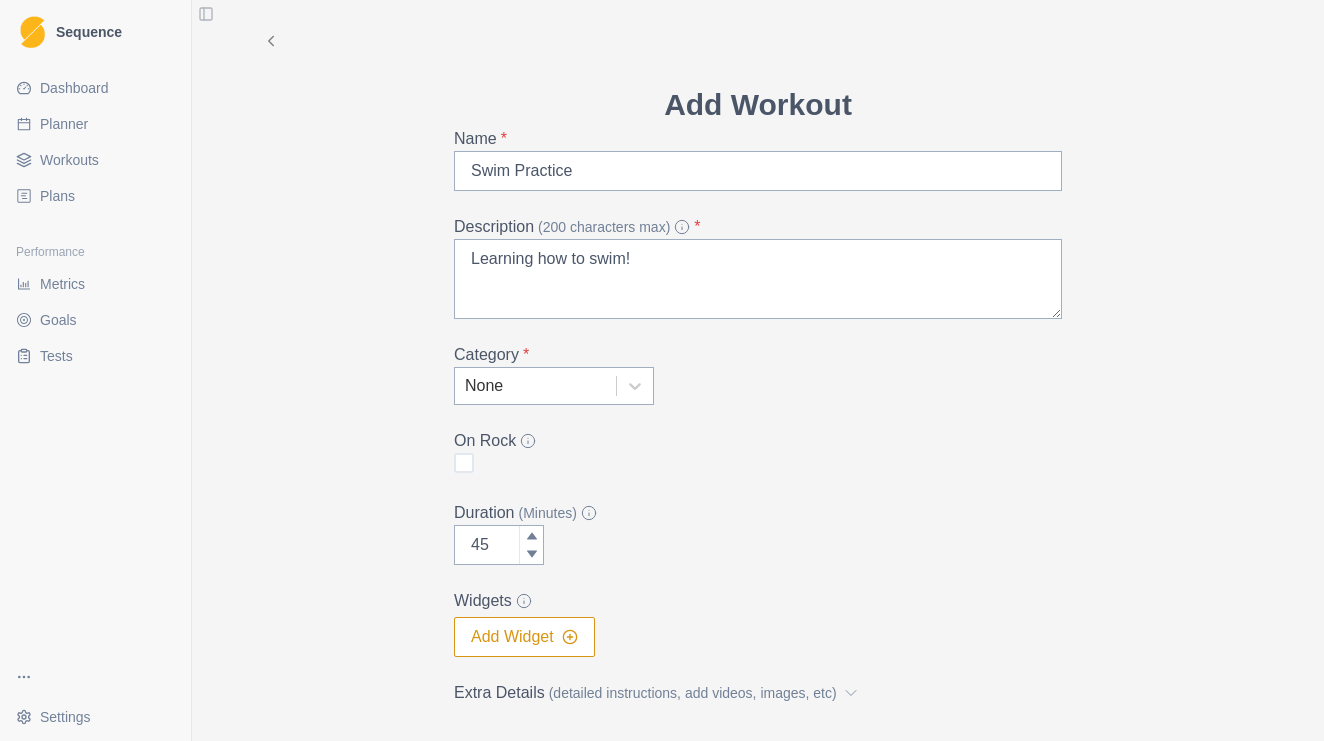 click on "Duration   (Minutes)" at bounding box center (752, 513) 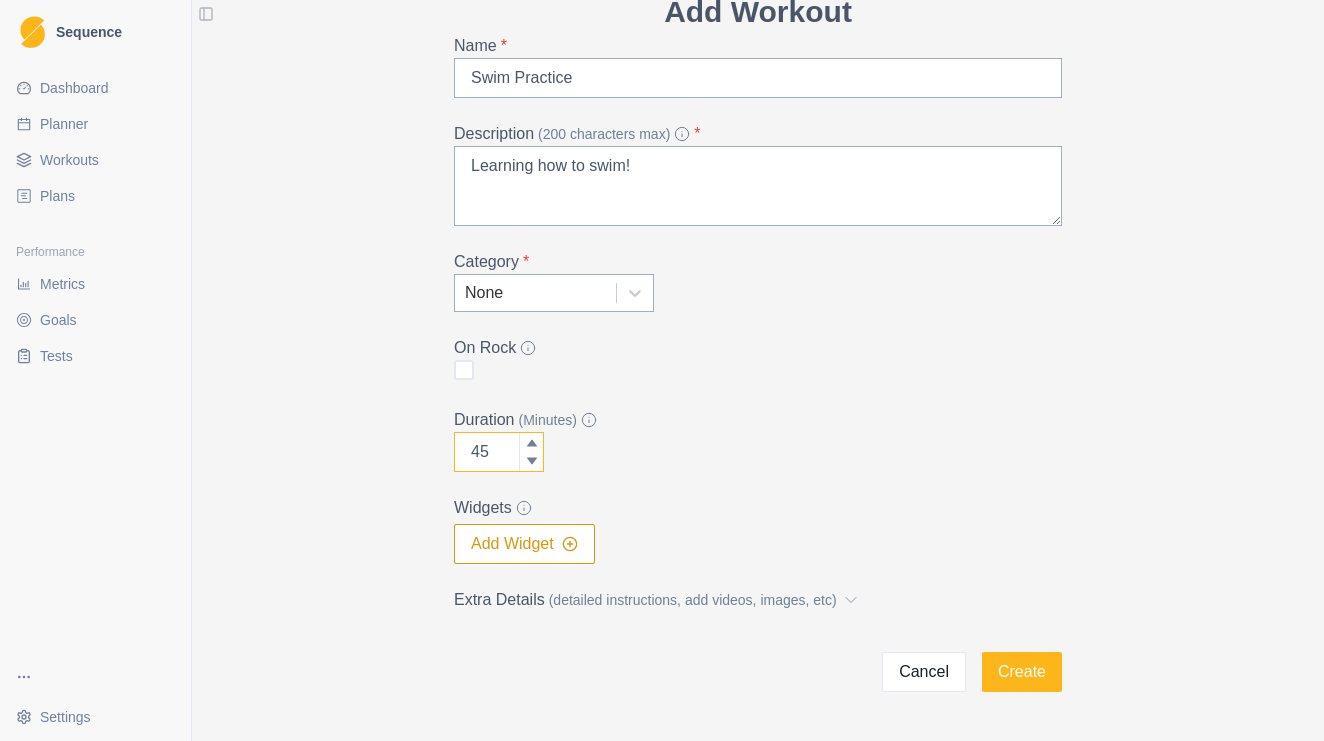 scroll, scrollTop: 97, scrollLeft: 0, axis: vertical 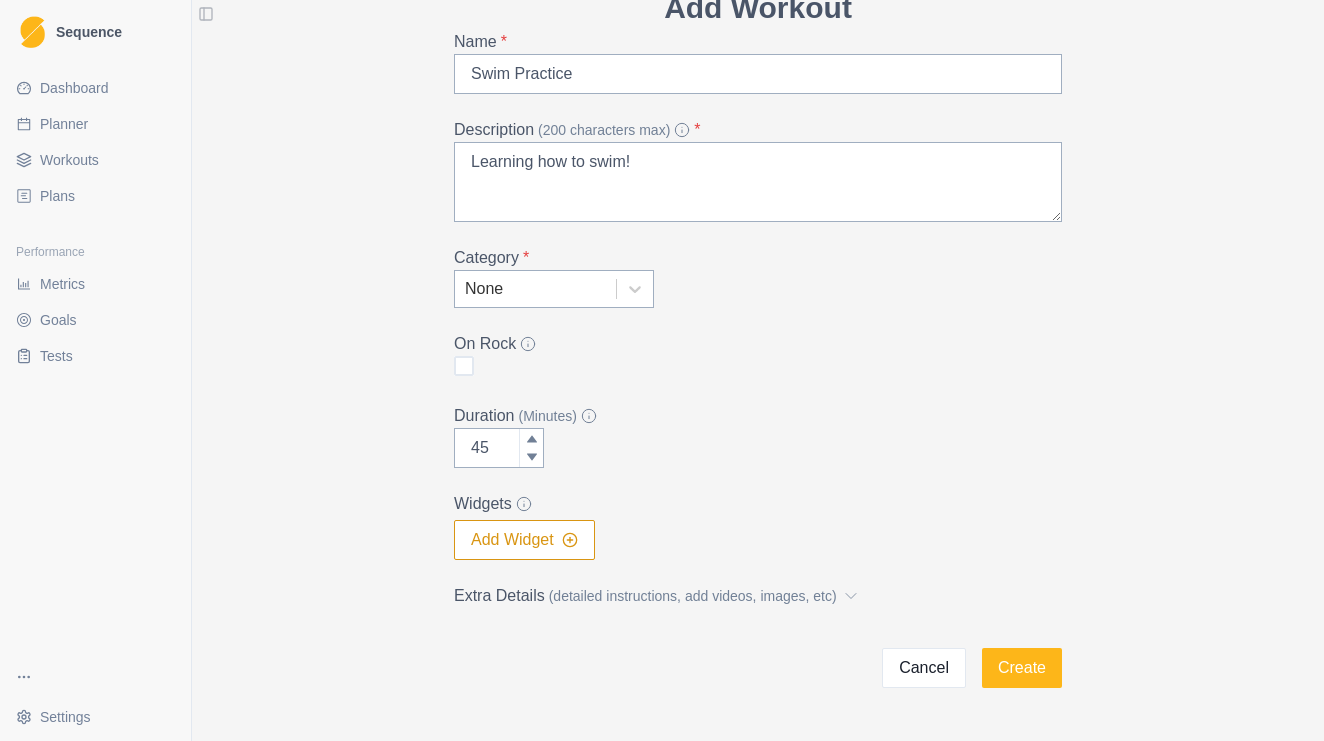 click on "Add Widget" at bounding box center (524, 540) 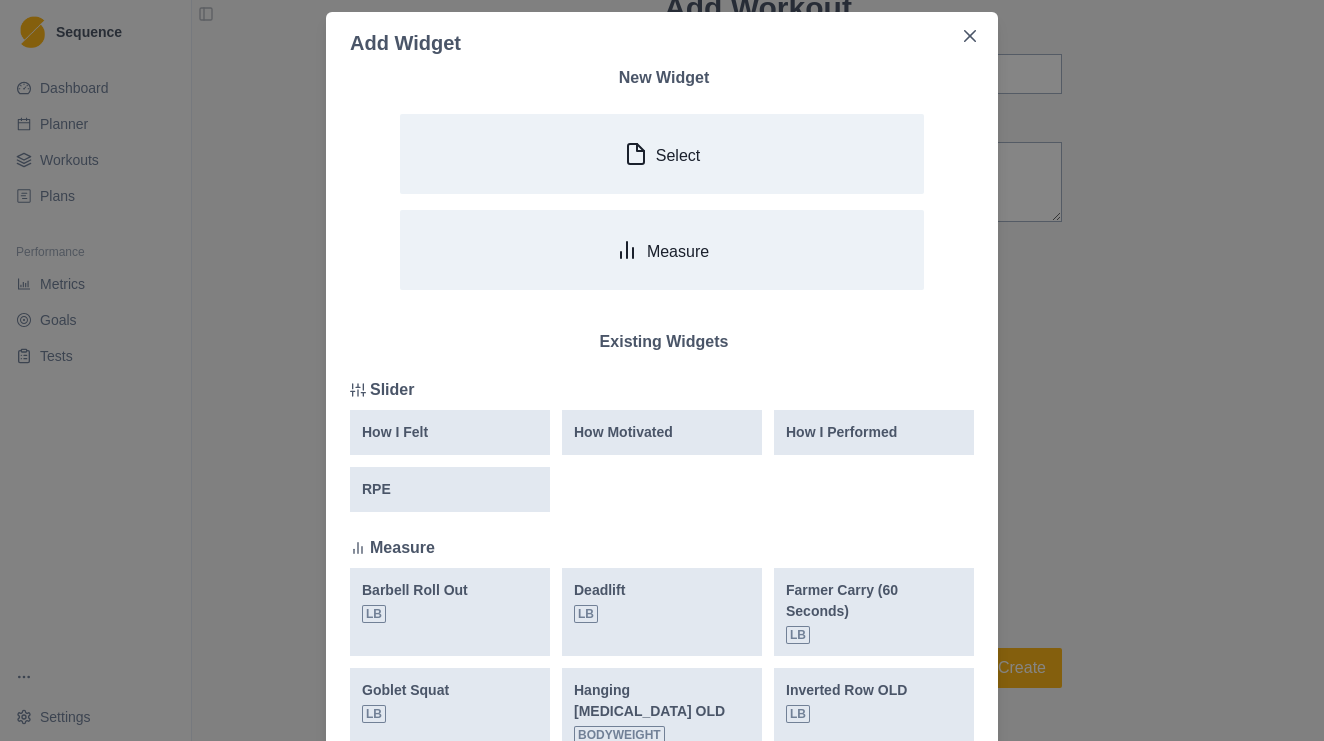 scroll, scrollTop: 54, scrollLeft: 0, axis: vertical 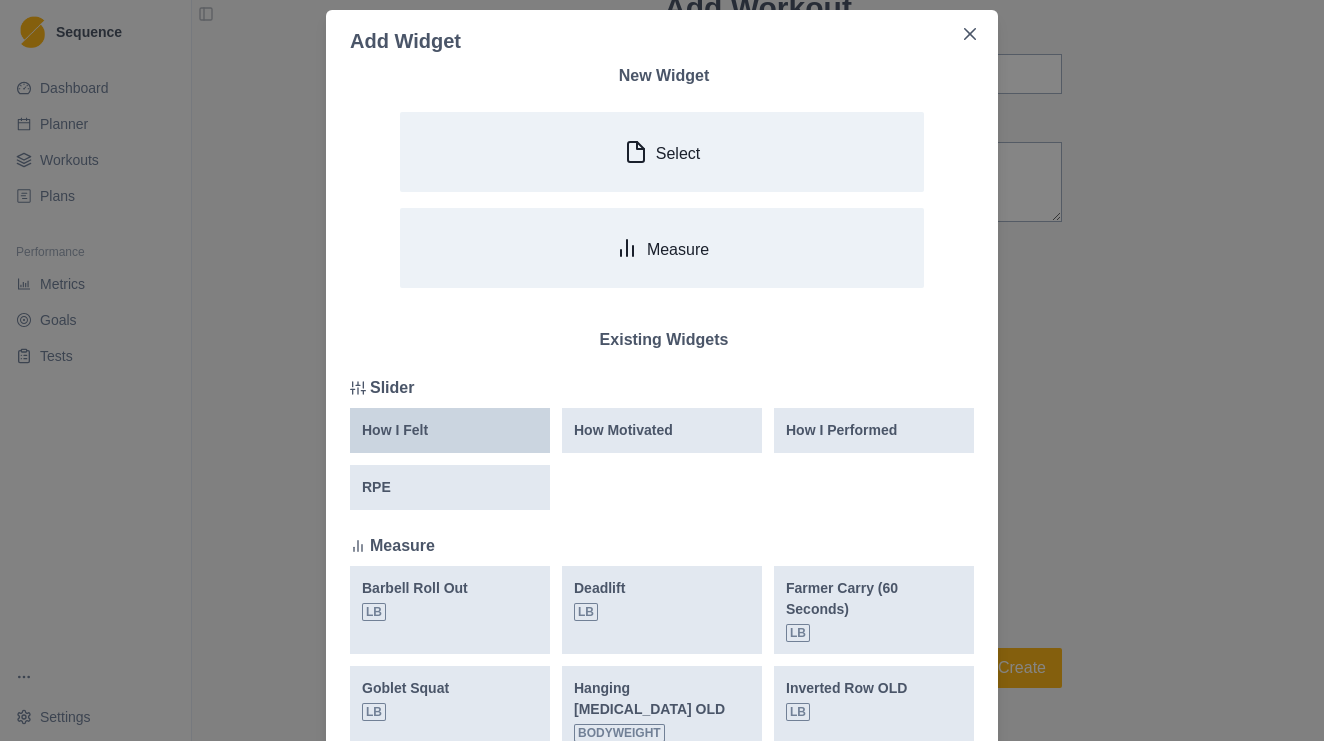 click on "How I Felt" at bounding box center [450, 430] 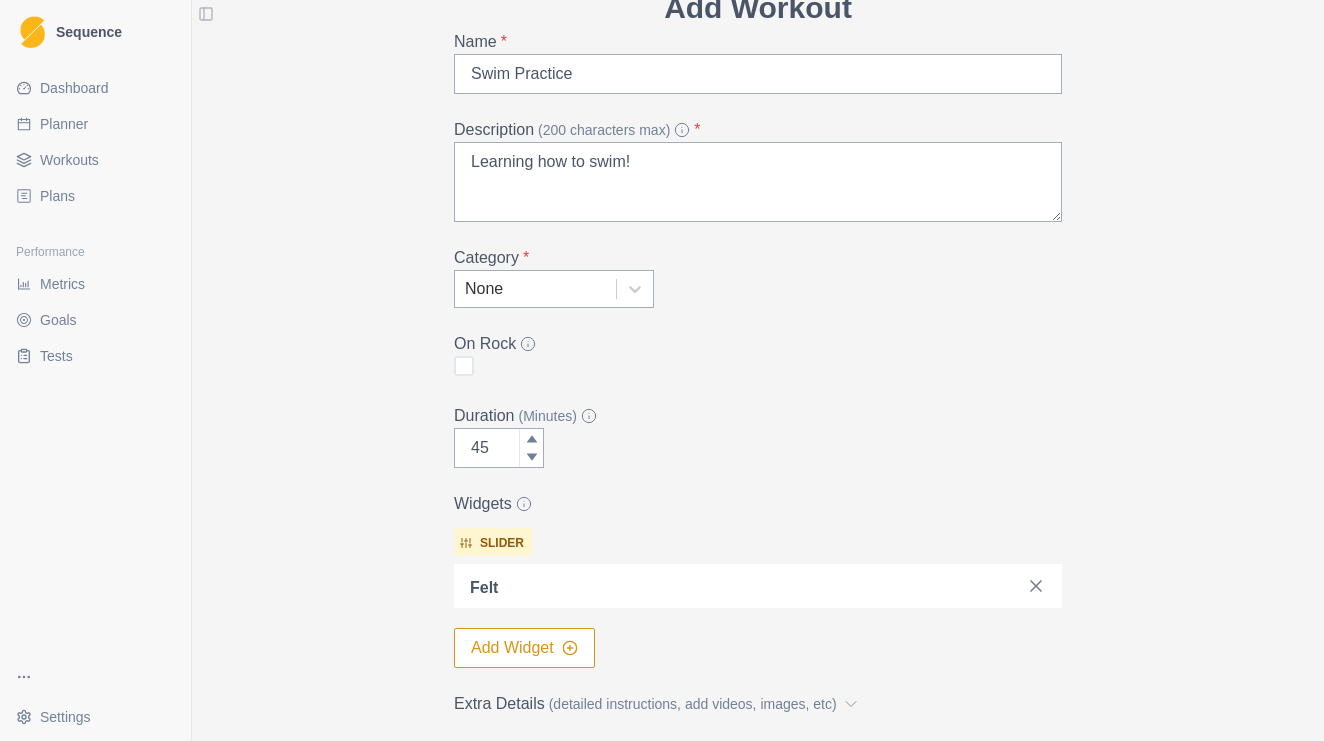 click on "Add Widget" at bounding box center [524, 648] 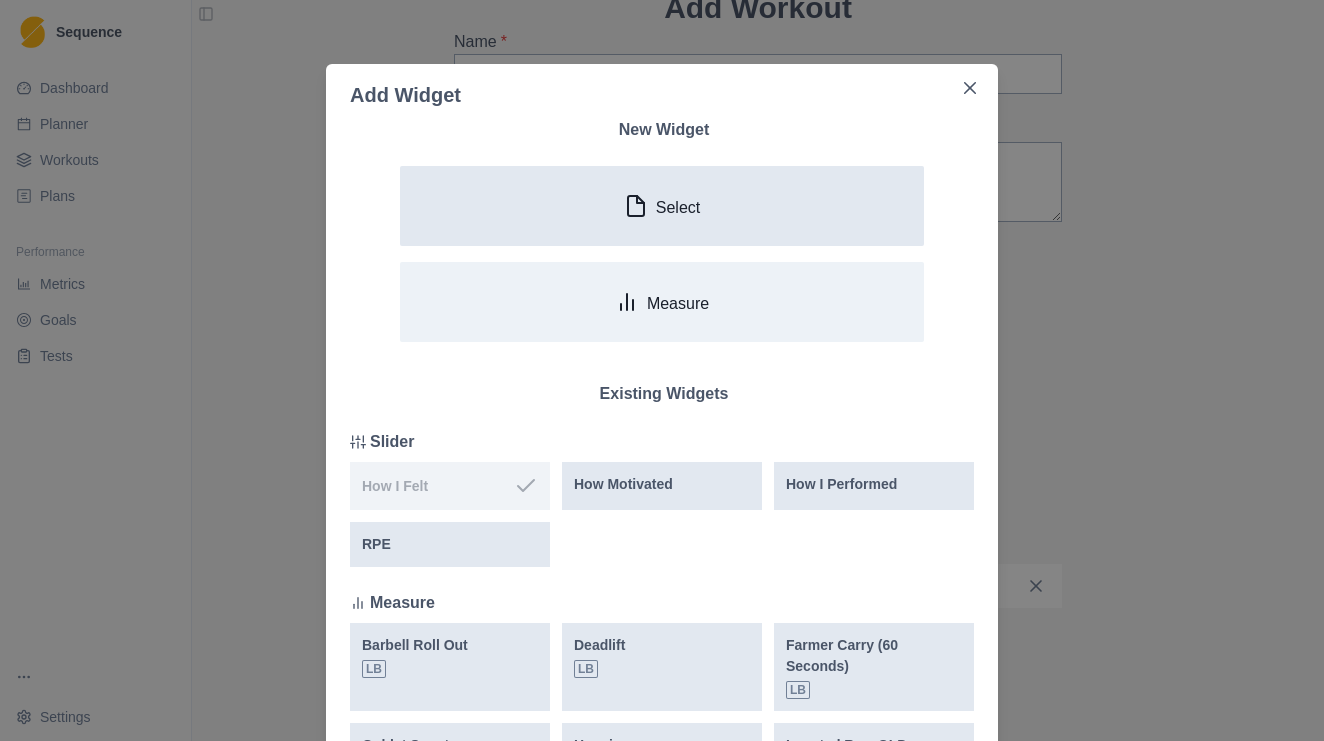 click on "Select" at bounding box center (662, 206) 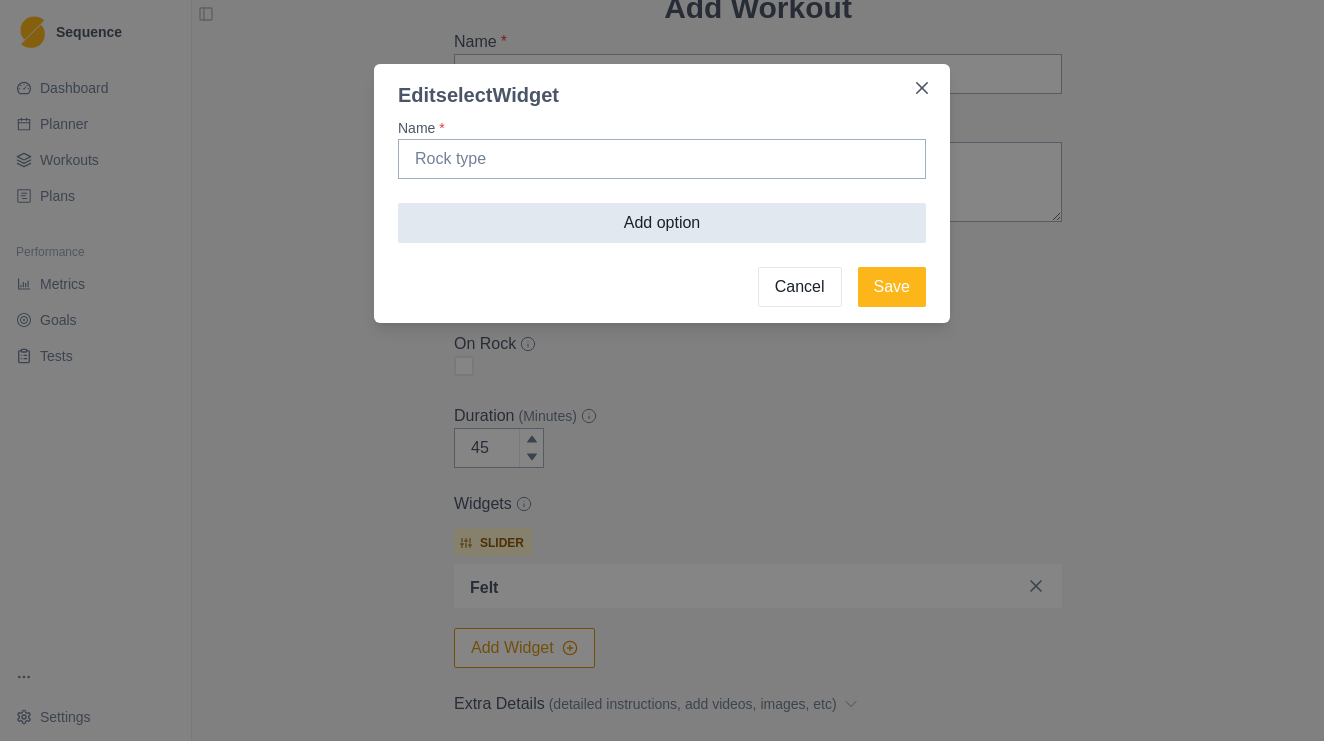 click on "Add option" at bounding box center (662, 223) 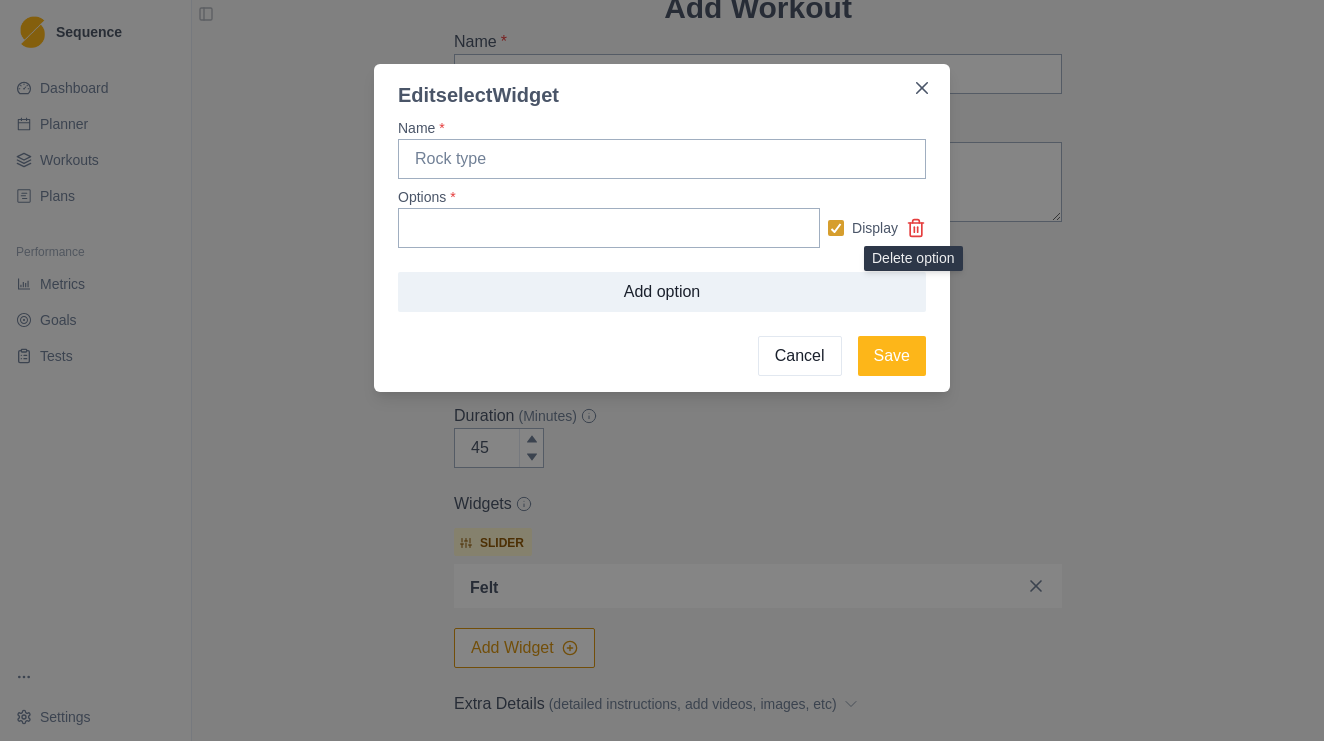 click 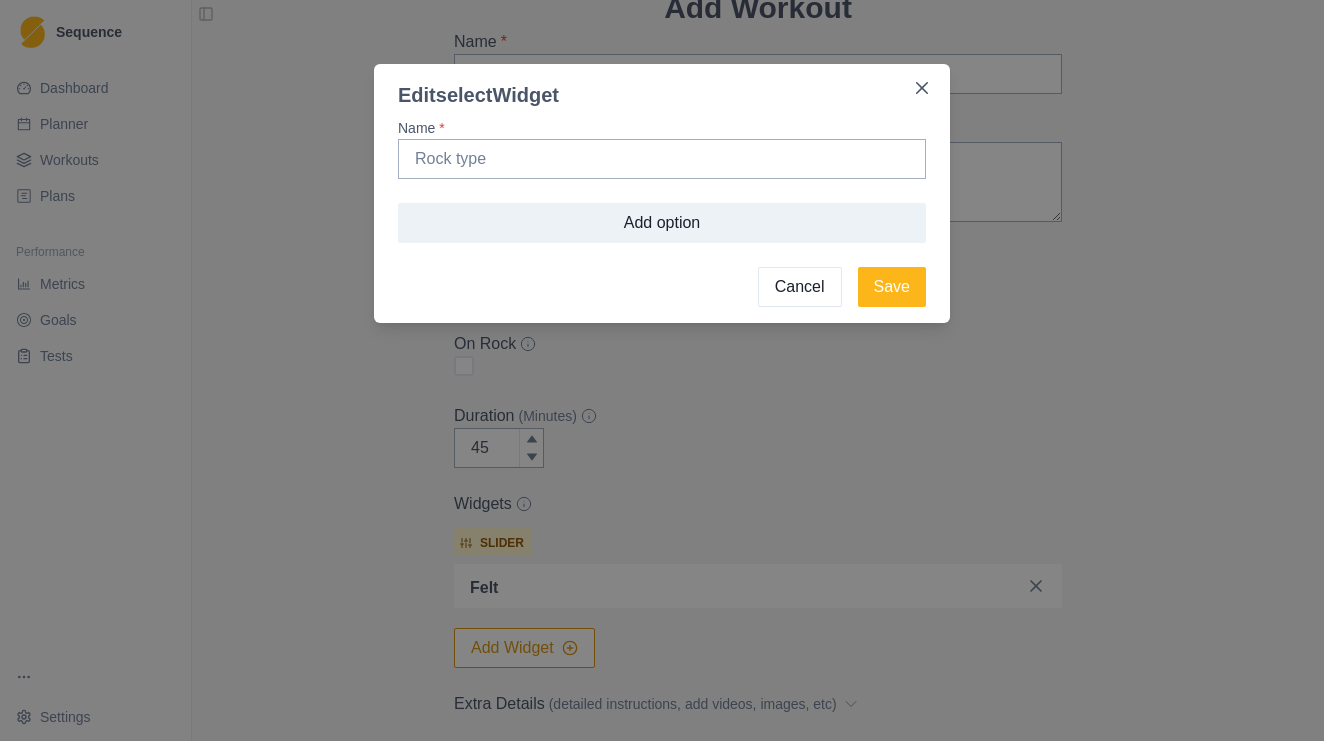 click on "Cancel" at bounding box center (800, 287) 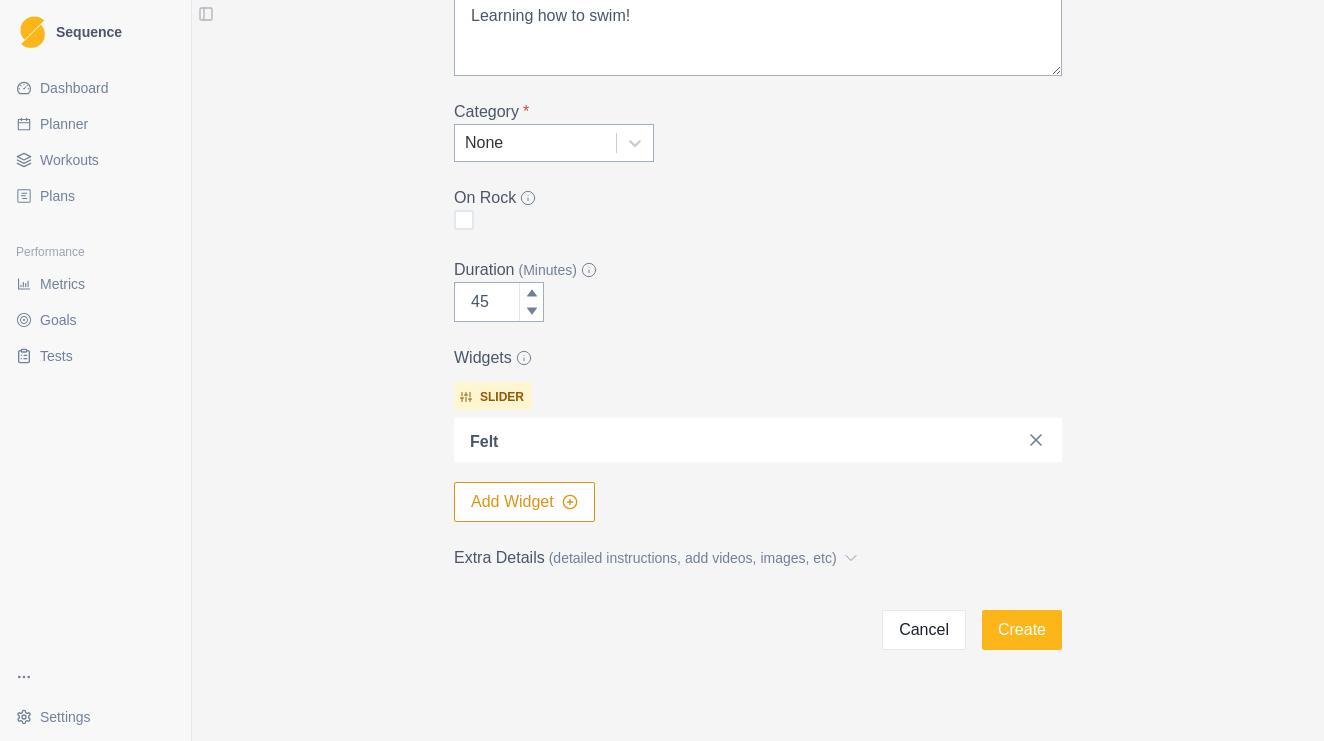 scroll, scrollTop: 249, scrollLeft: 0, axis: vertical 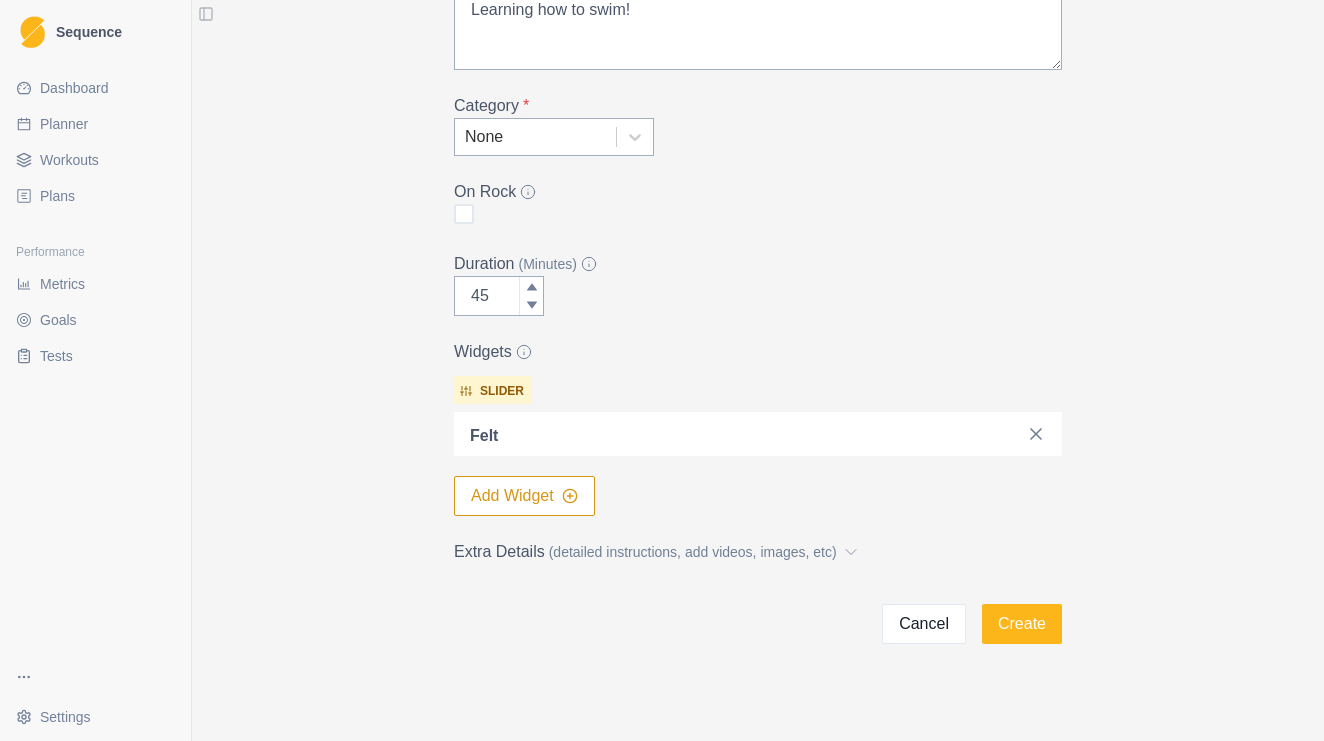 click on "Add Widget" at bounding box center [524, 496] 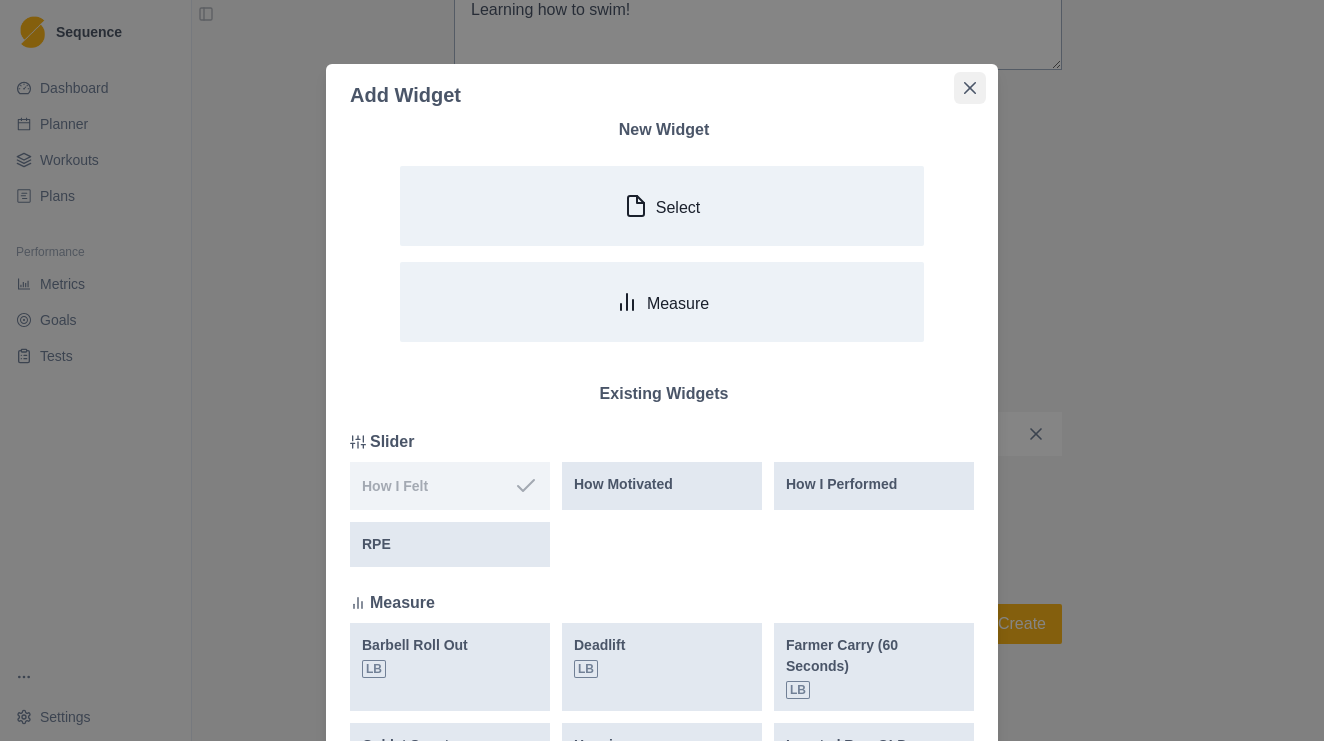 click at bounding box center (970, 88) 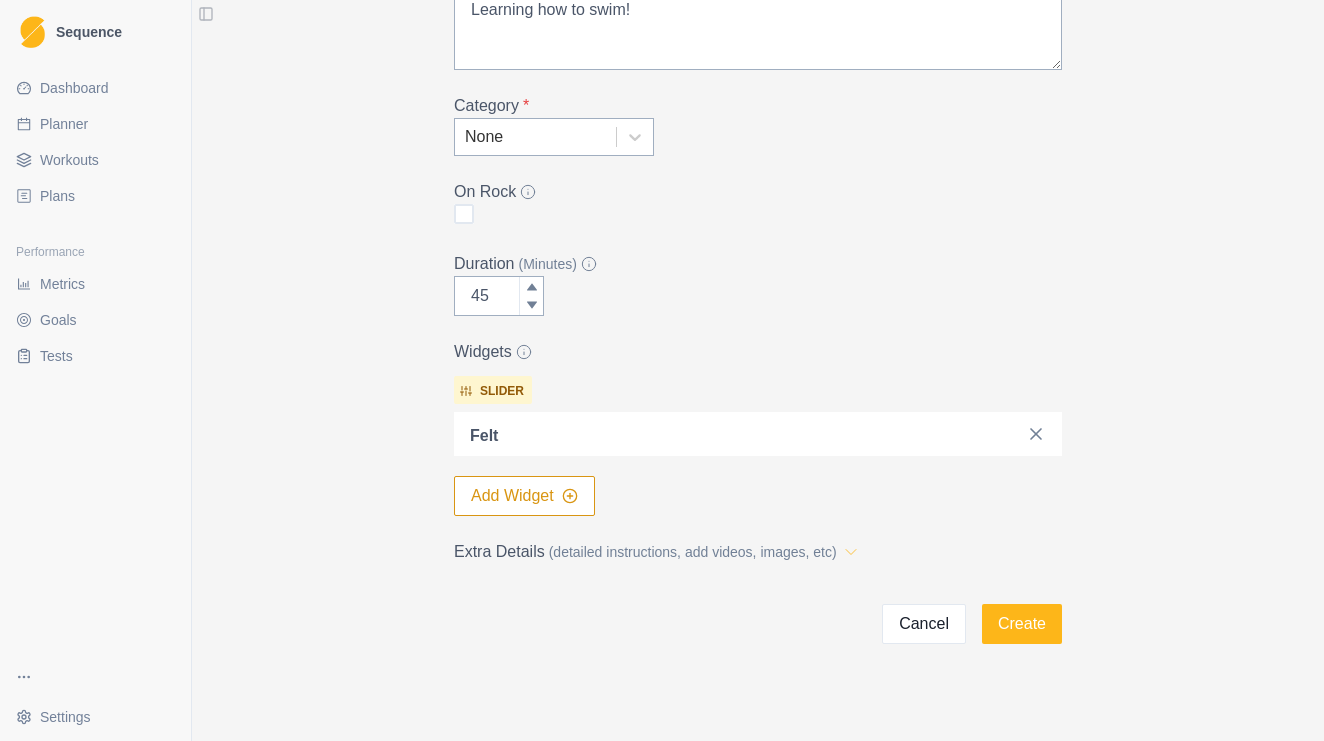 click 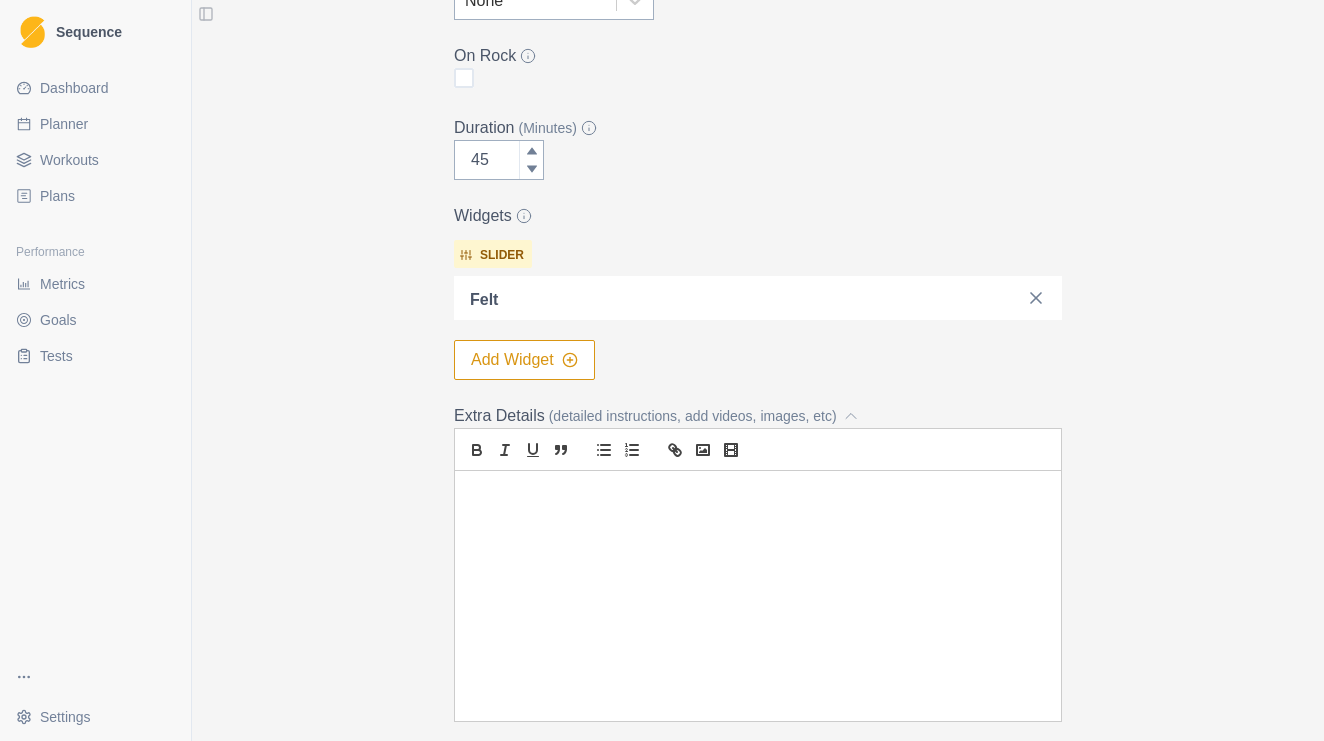 scroll, scrollTop: 379, scrollLeft: 0, axis: vertical 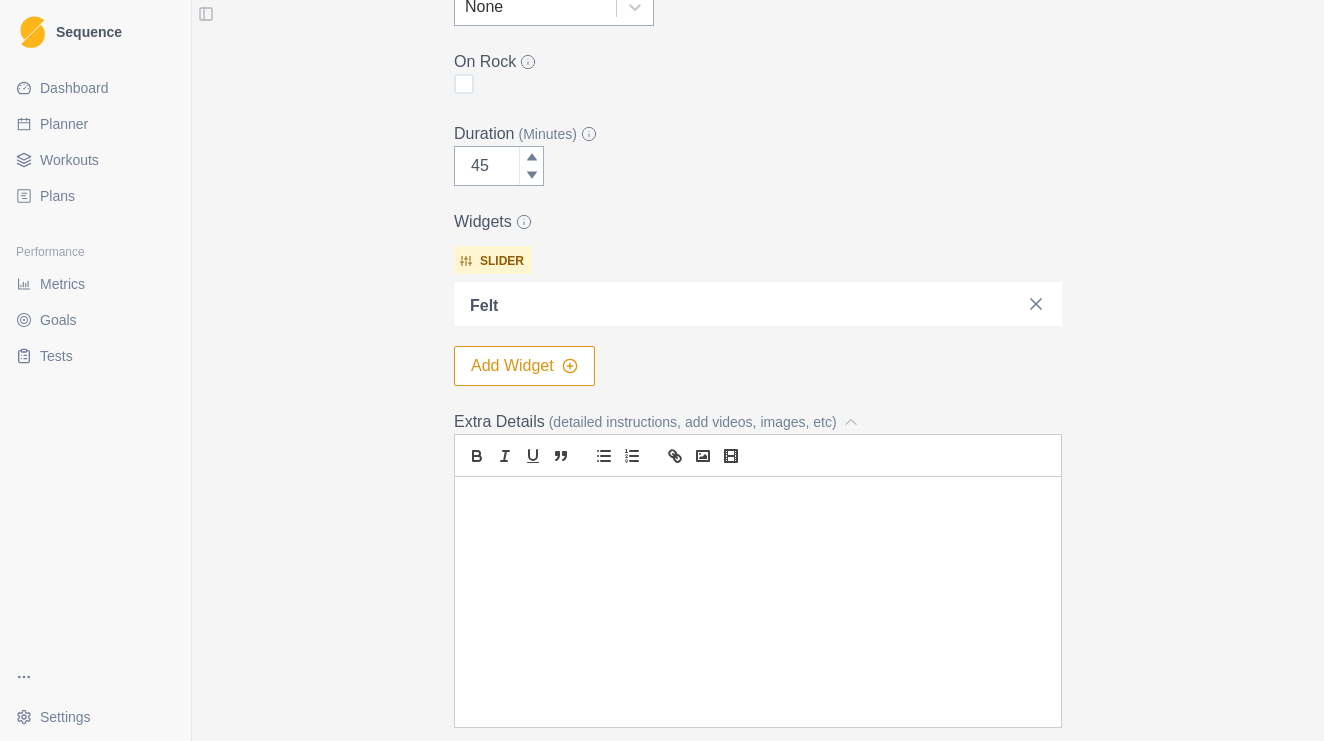 click on "Add Workout Name * Swim Practice Description   (200 characters max) * Learning how to swim! Category * None On Rock Duration   (Minutes) 45 Widgets slider felt Add Widget Extra Details (detailed instructions, add videos, images, etc) Cancel Create" at bounding box center (758, 255) 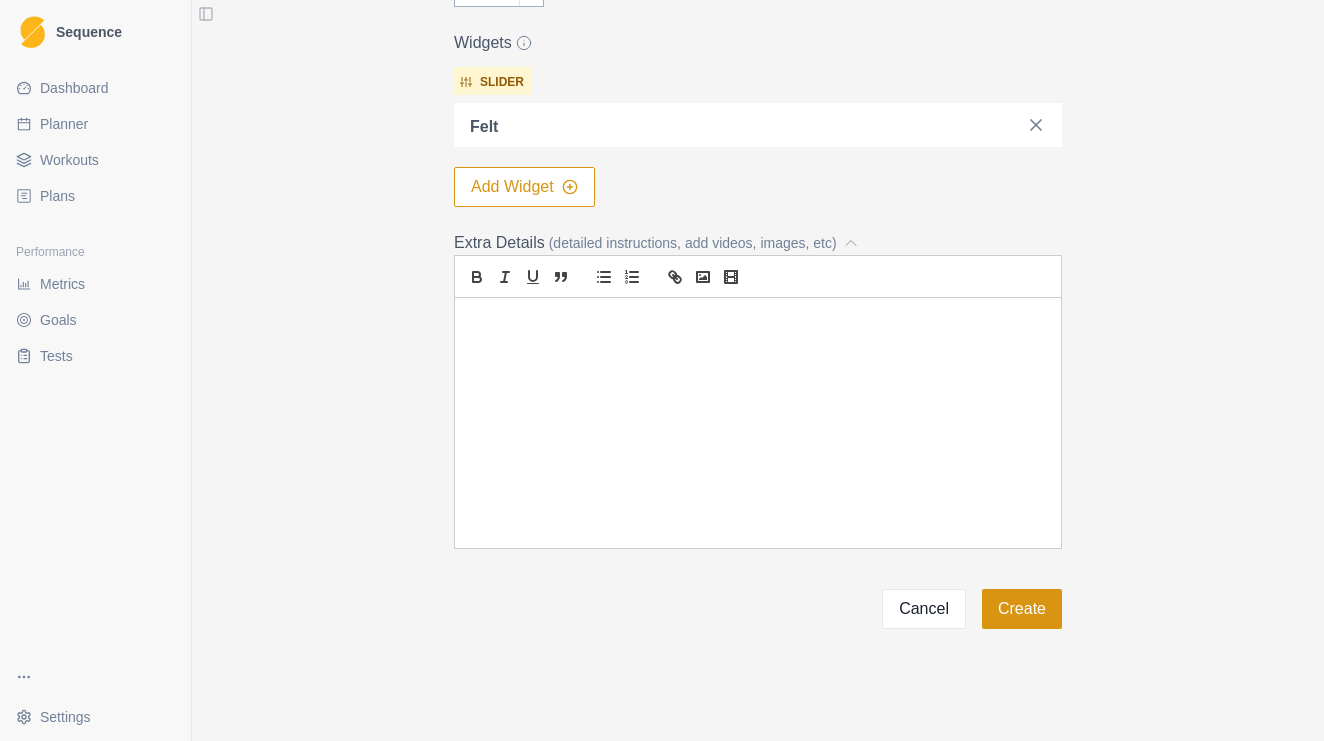 scroll, scrollTop: 559, scrollLeft: 0, axis: vertical 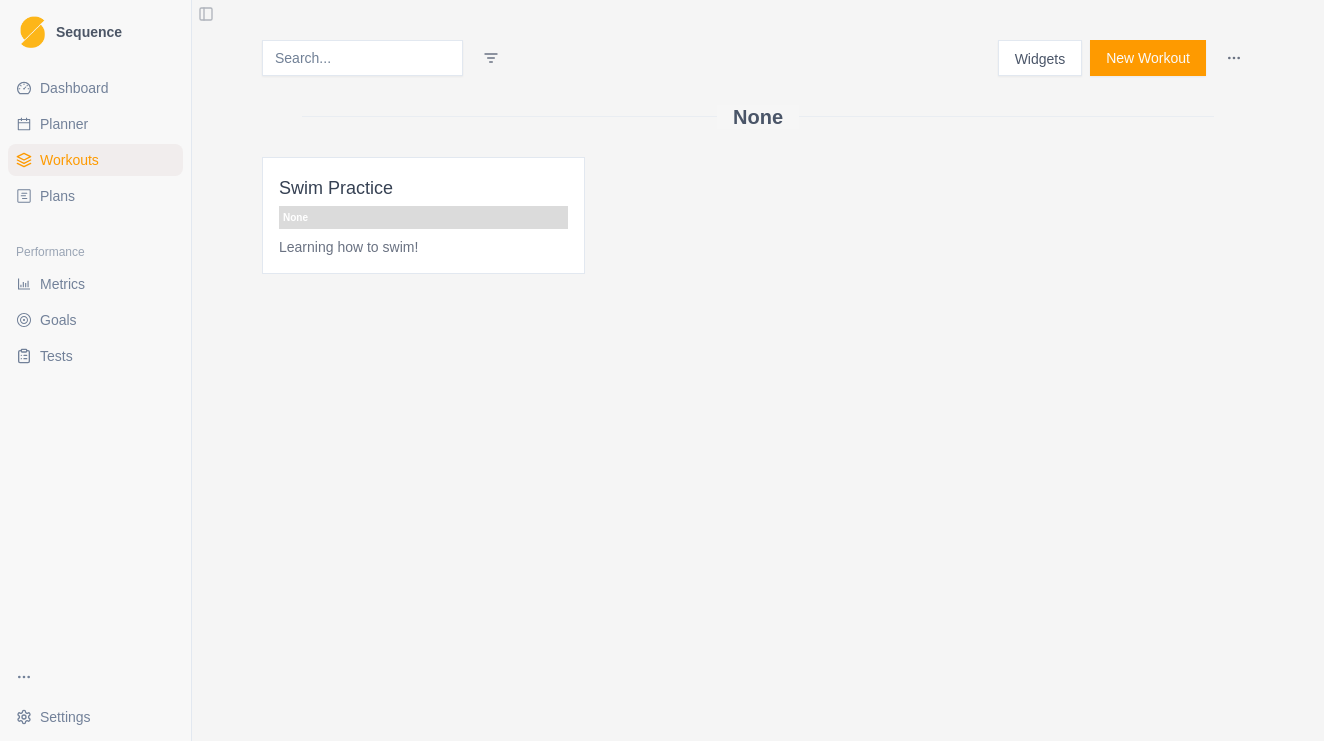 click on "New Workout" at bounding box center (1148, 58) 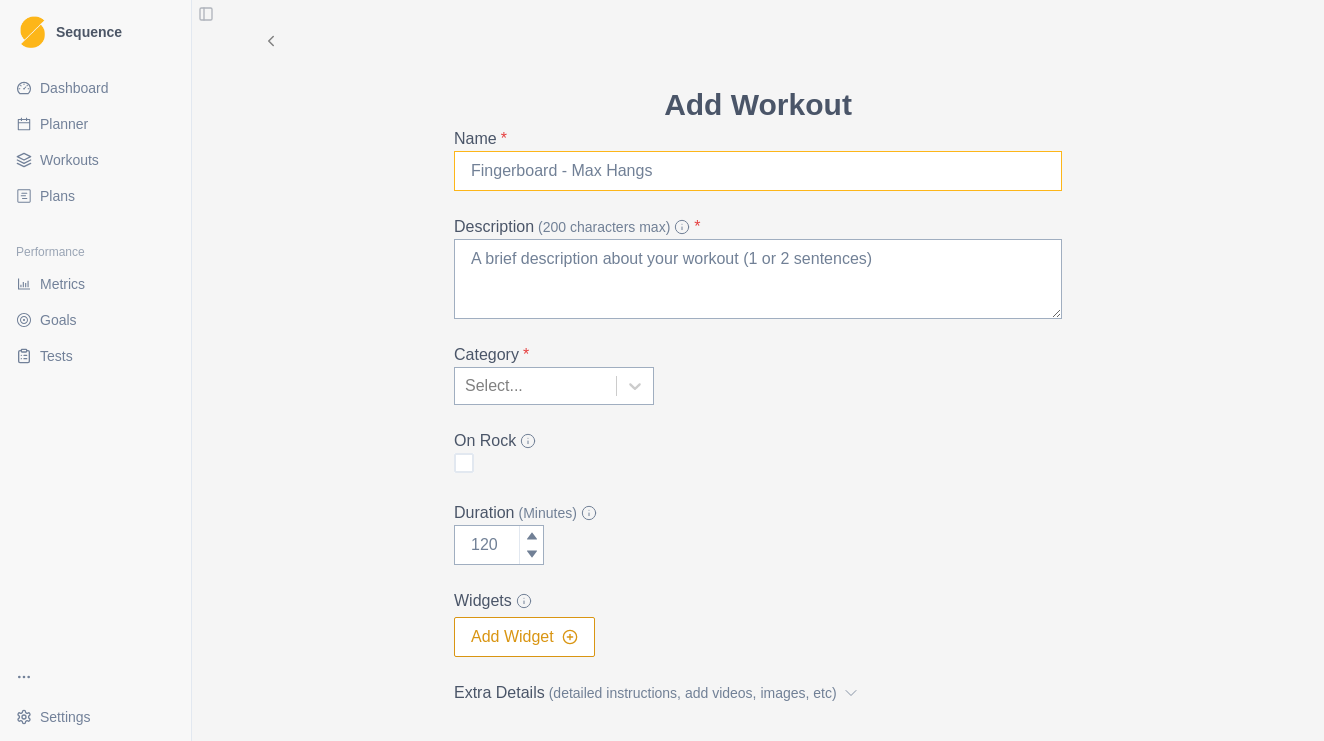 click on "Name *" at bounding box center [758, 171] 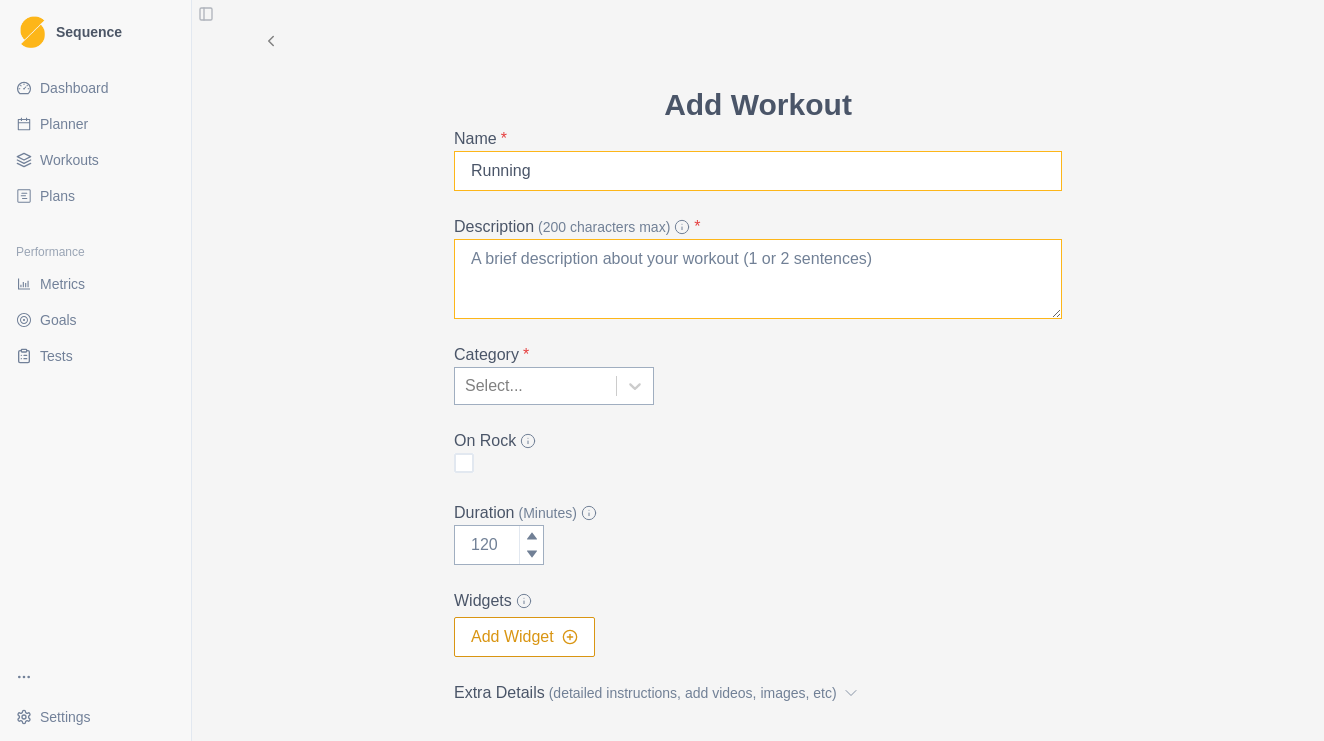 type on "Running" 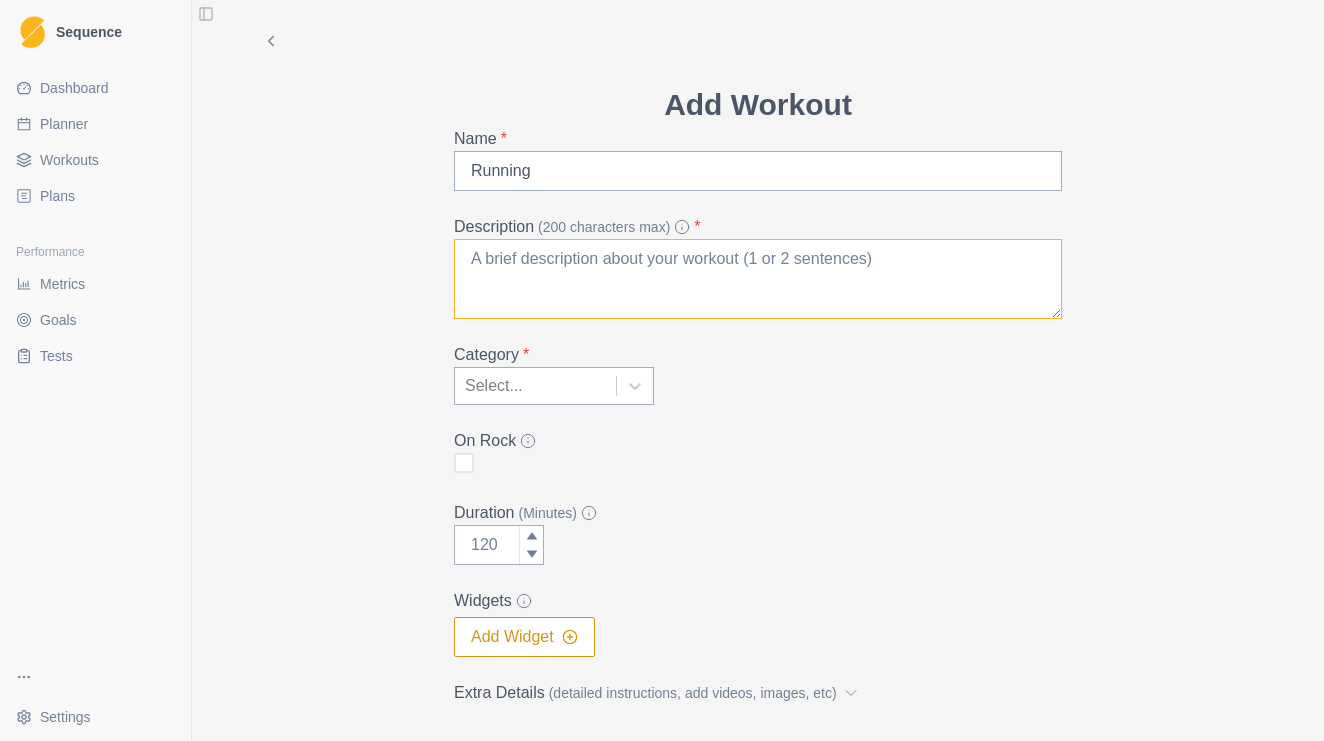 click on "Description   (200 characters max) *" at bounding box center (758, 279) 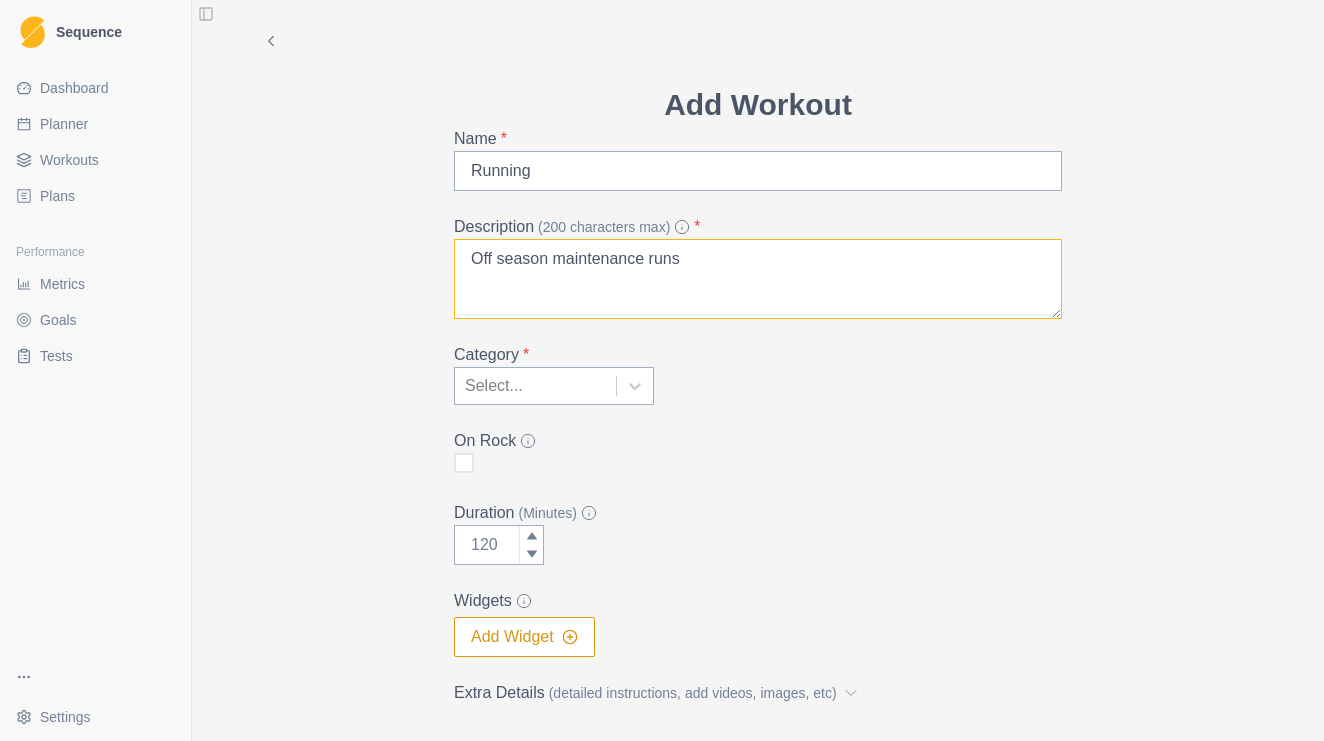 type on "Off season maintenance runs" 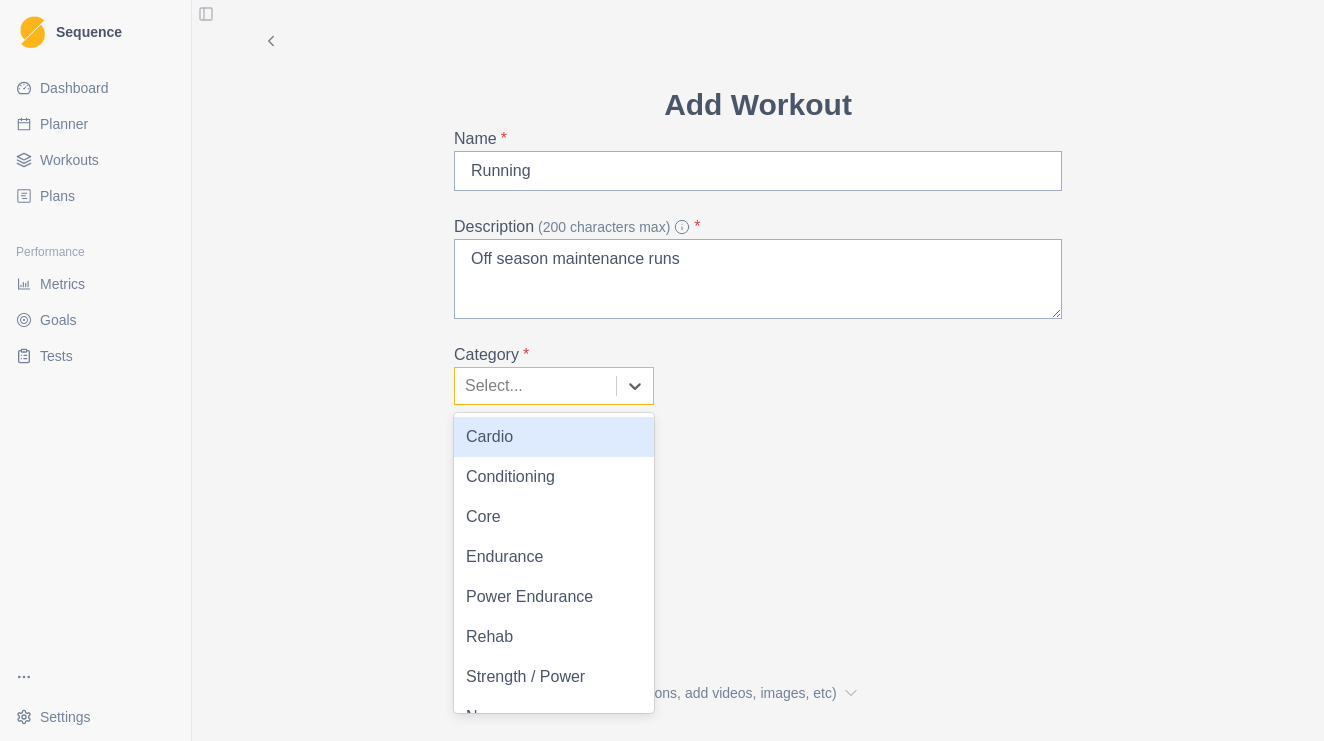 click at bounding box center (535, 386) 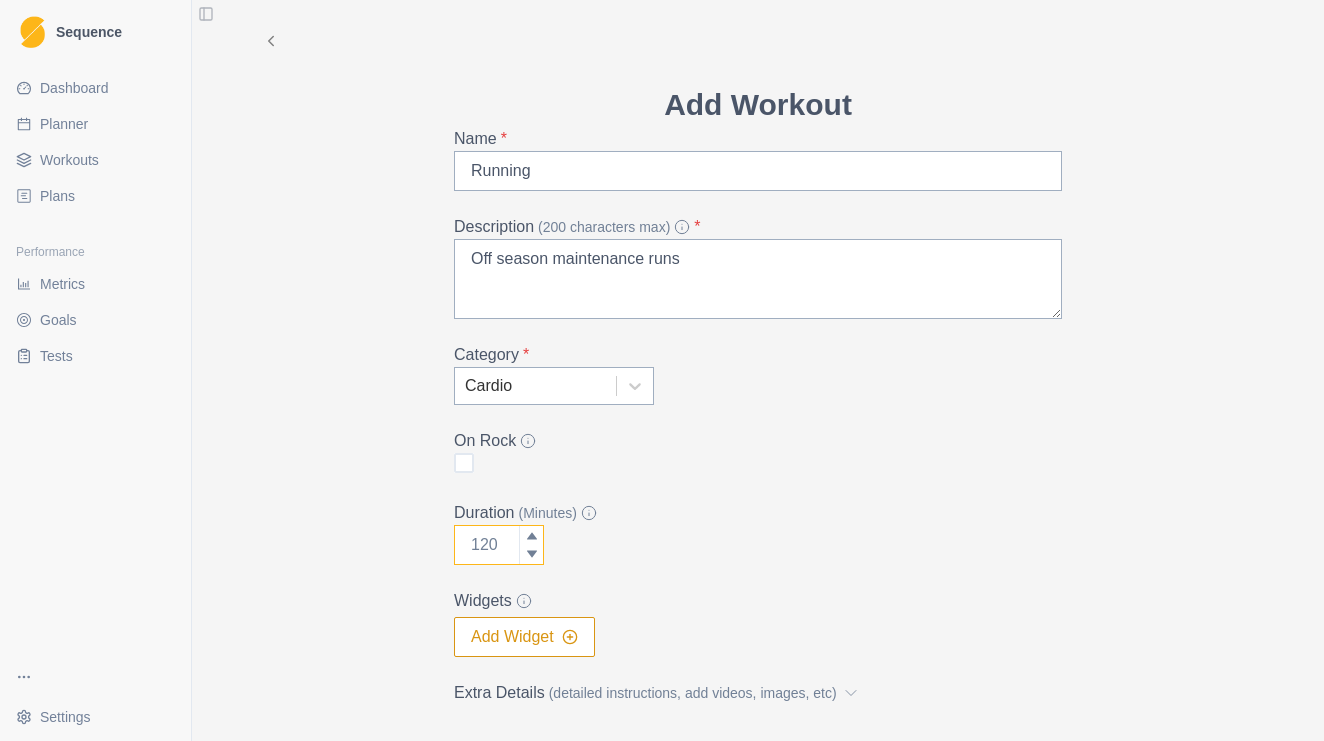 drag, startPoint x: 501, startPoint y: 550, endPoint x: 457, endPoint y: 550, distance: 44 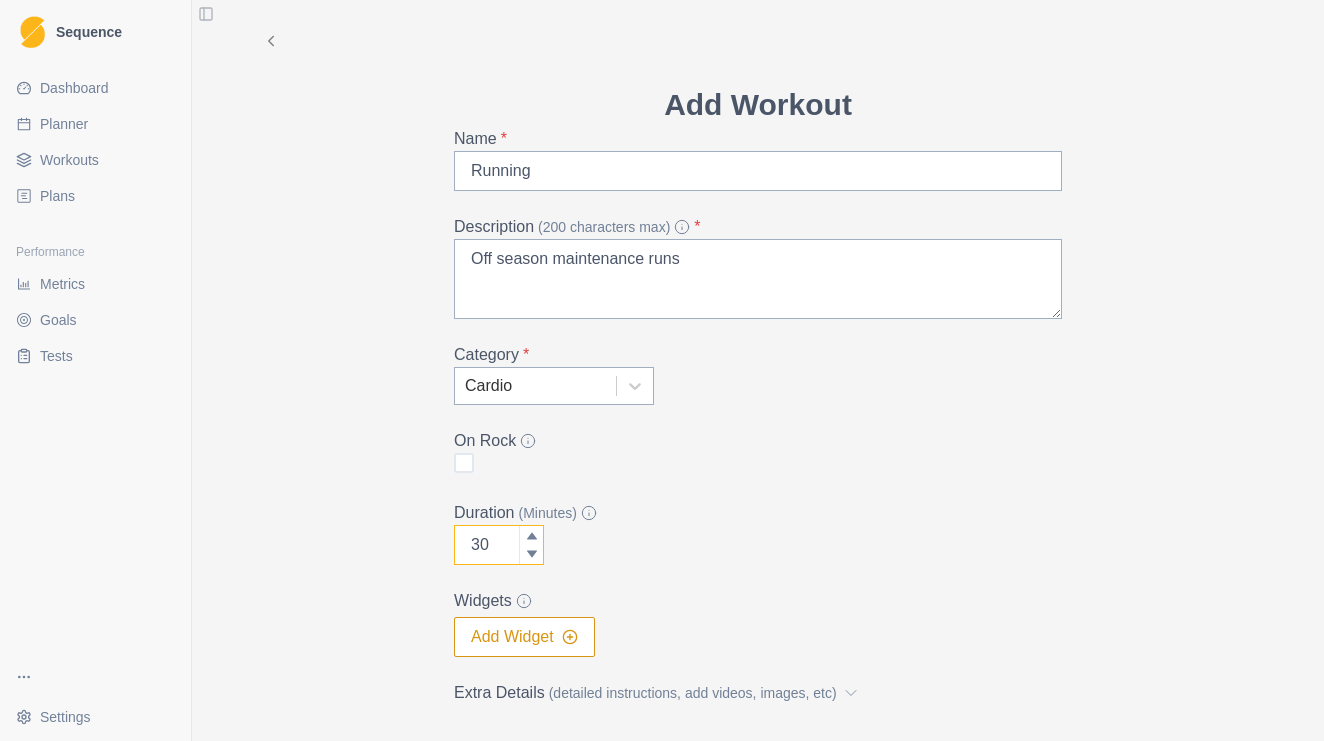 type on "30" 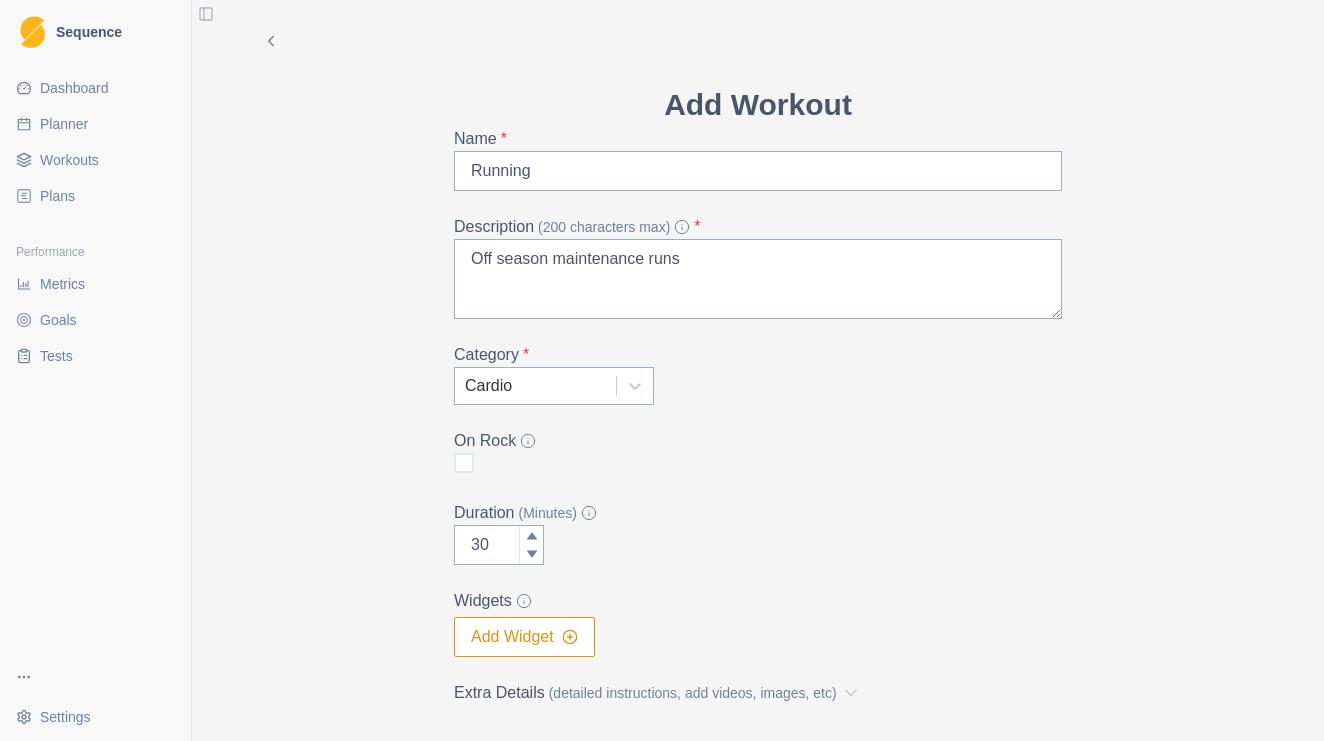 click on "Duration   (Minutes)" at bounding box center (752, 513) 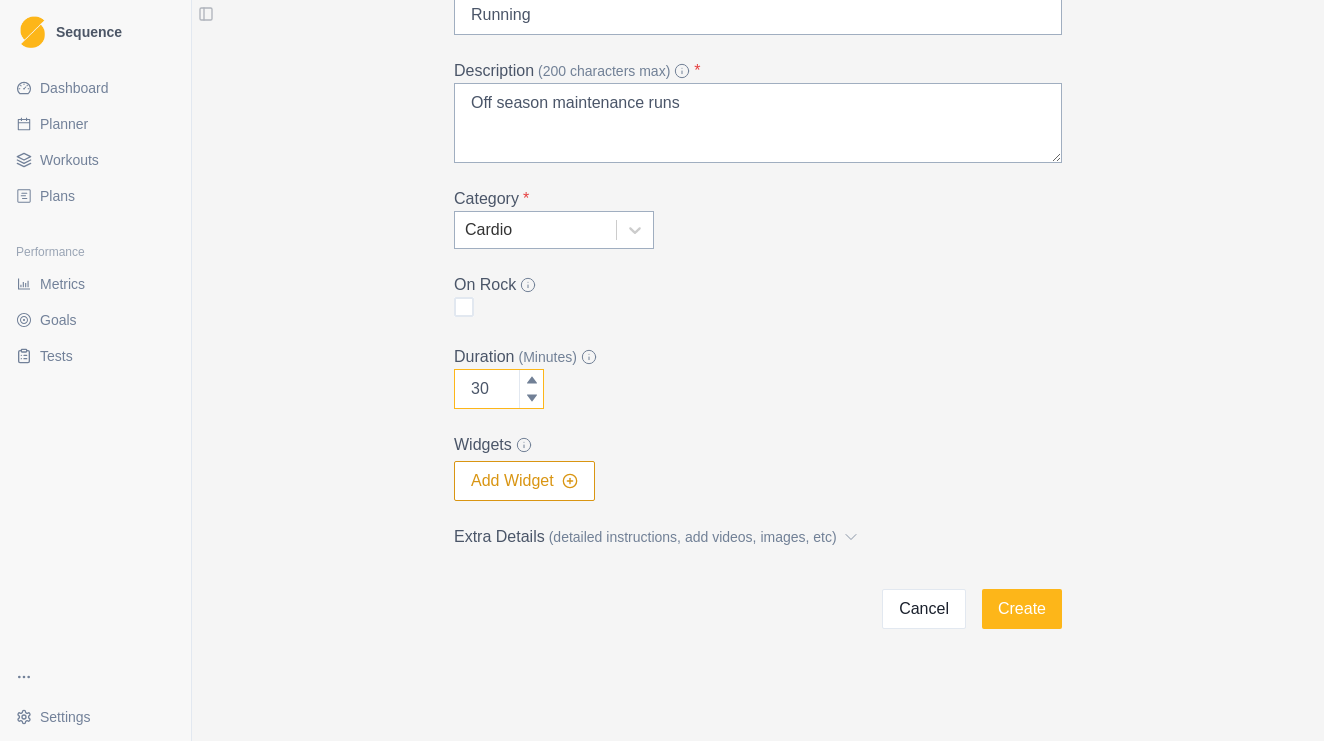 scroll, scrollTop: 156, scrollLeft: 0, axis: vertical 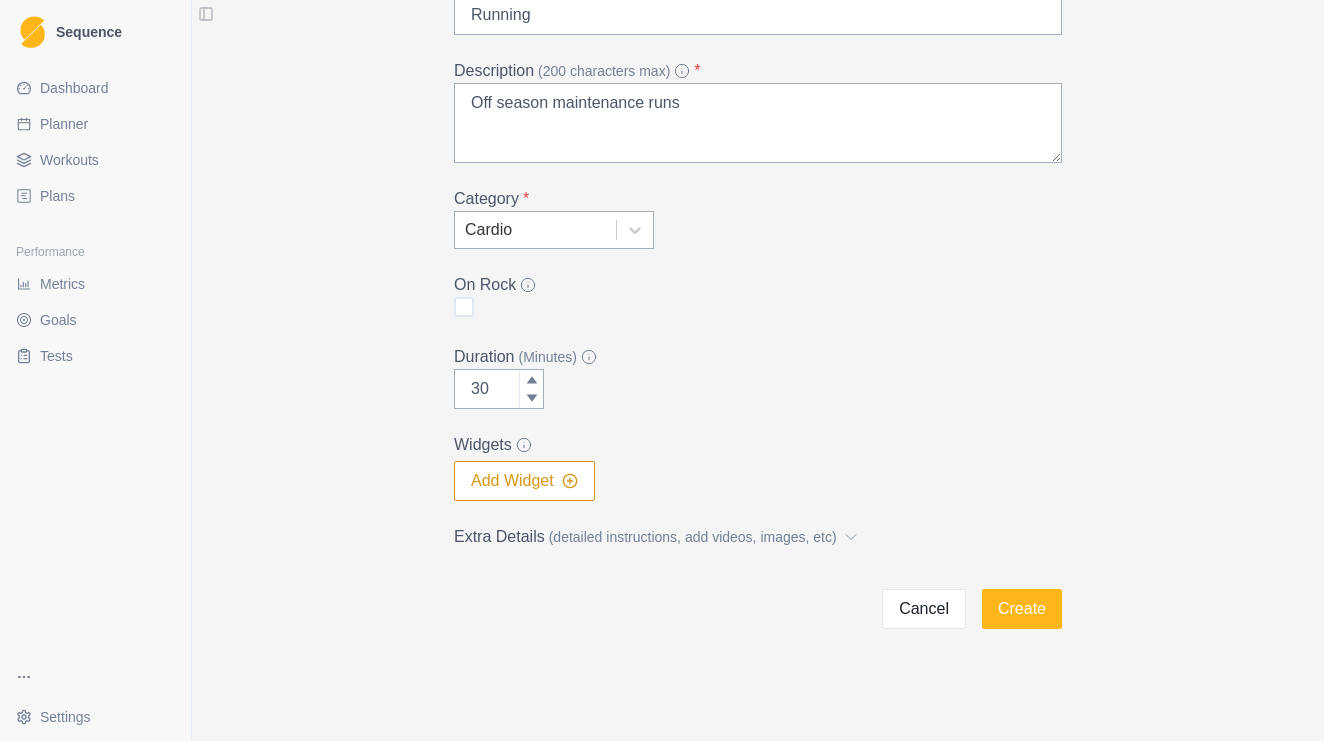 click on "Add Widget" at bounding box center (524, 481) 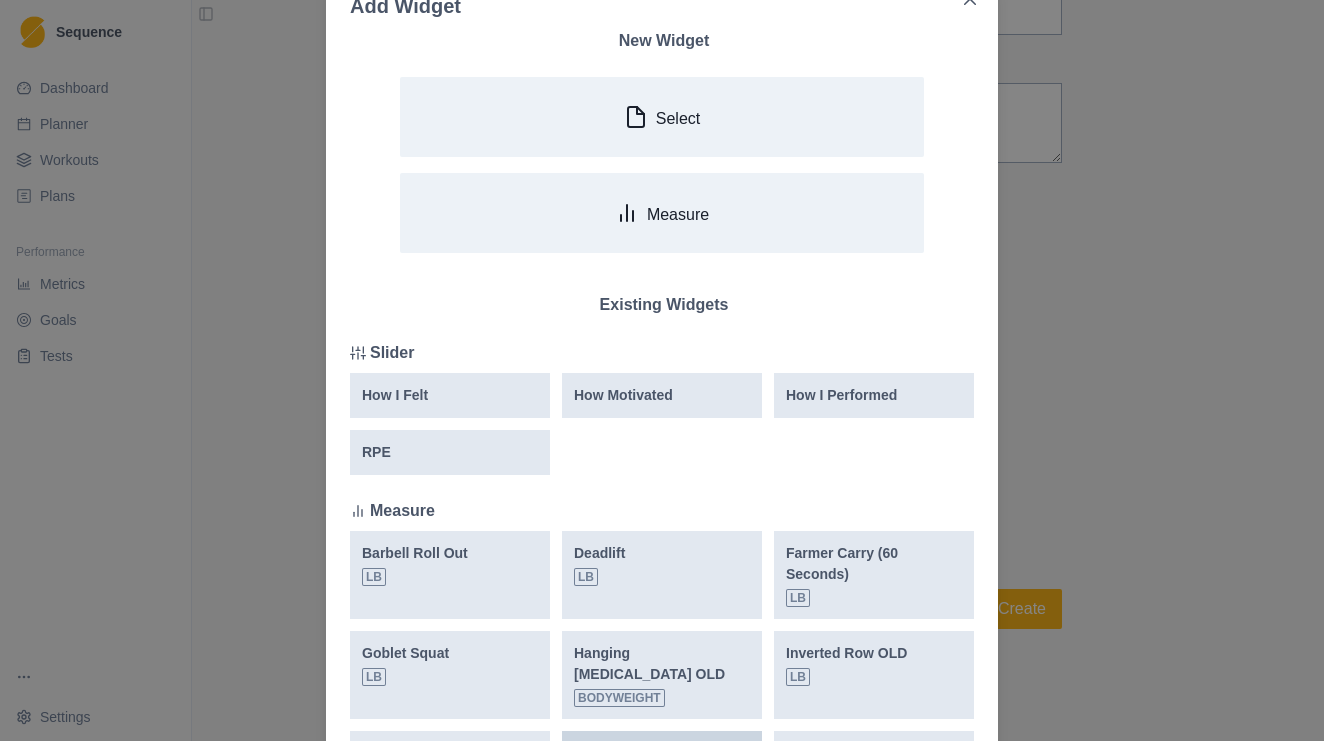 scroll, scrollTop: 0, scrollLeft: 0, axis: both 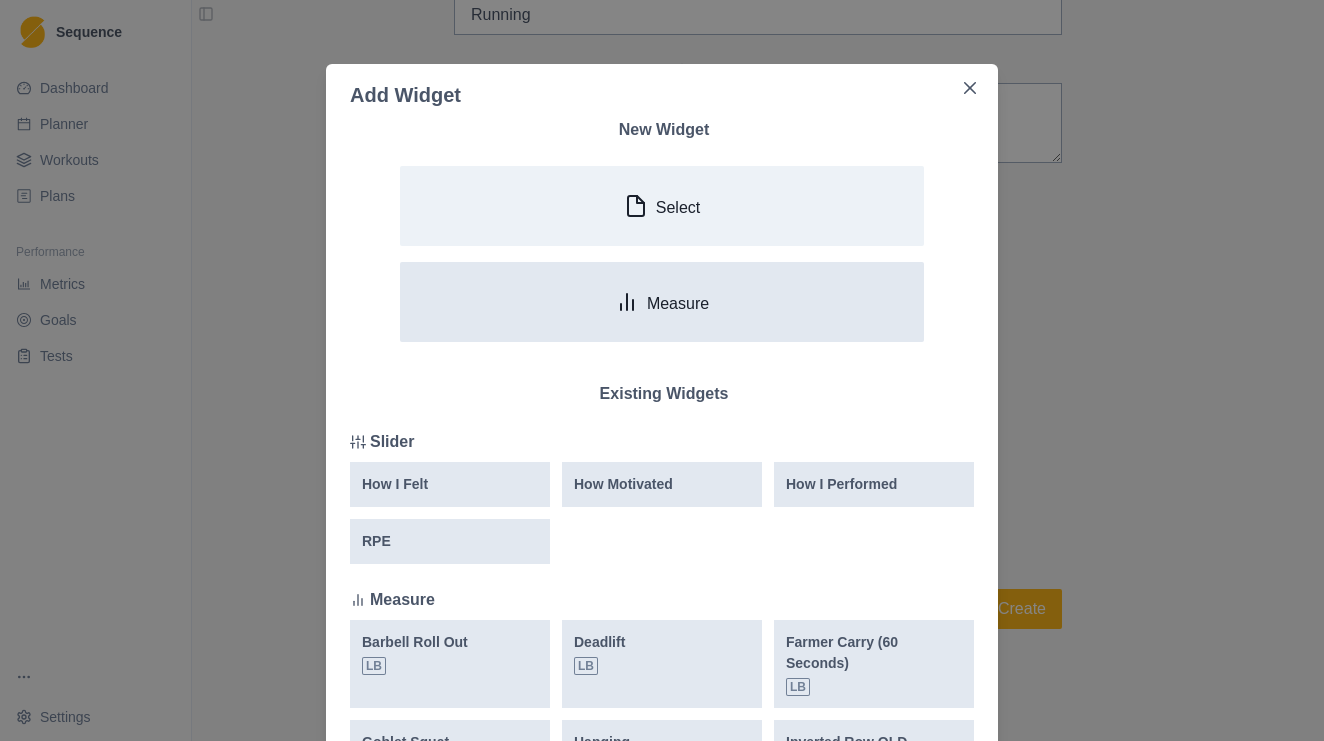 click on "Measure" at bounding box center [678, 303] 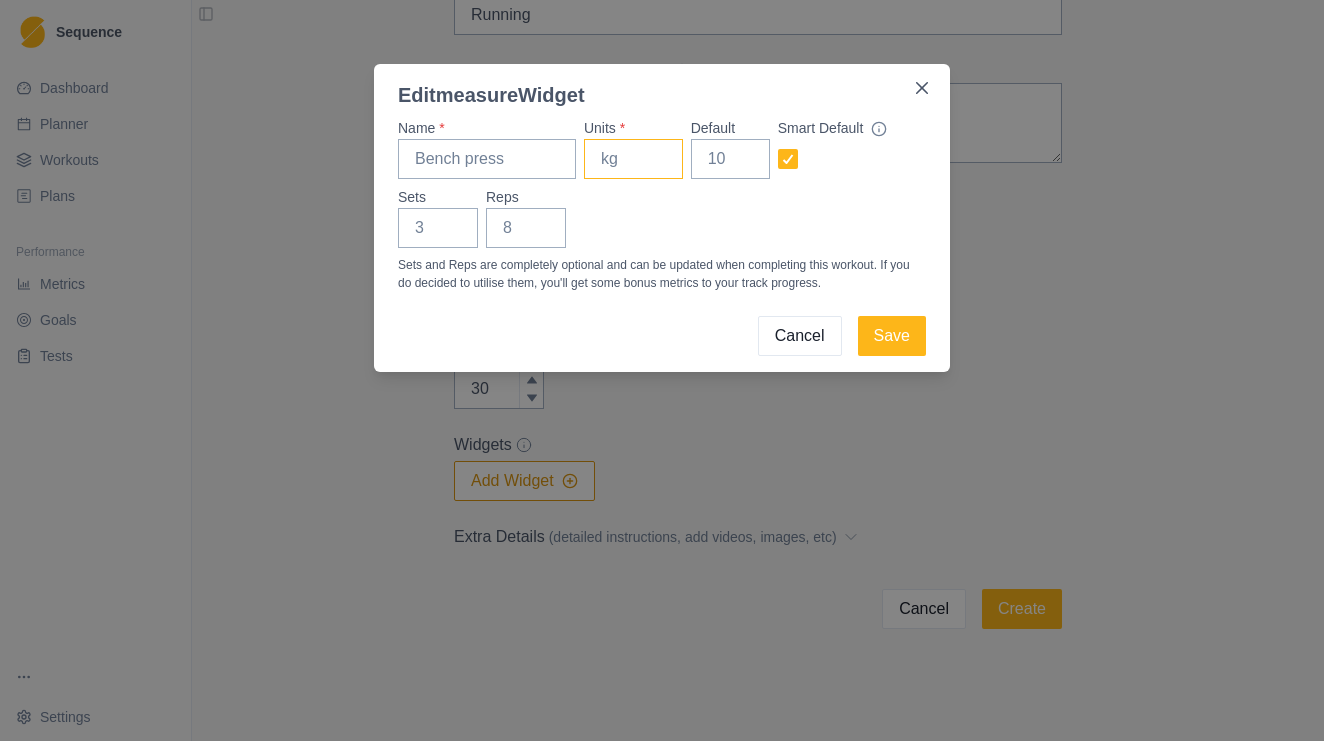 click on "Units *" at bounding box center (633, 159) 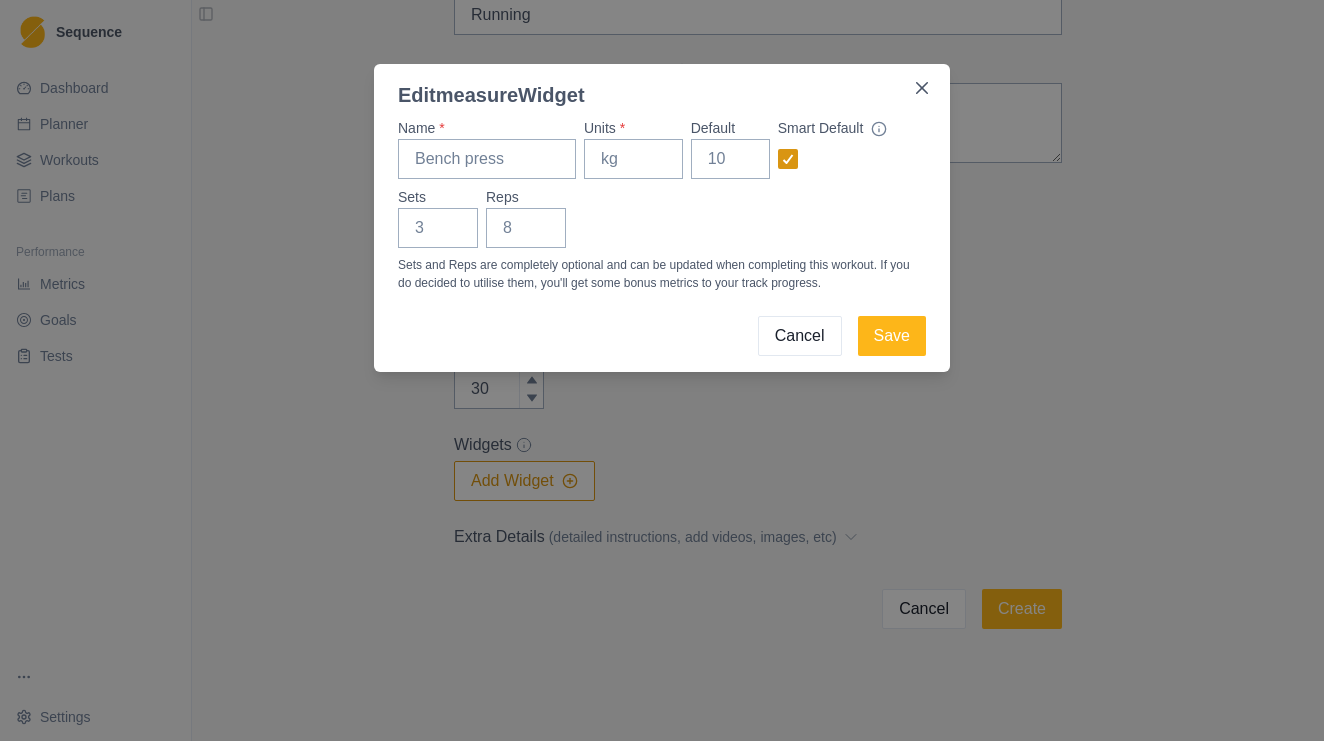 click 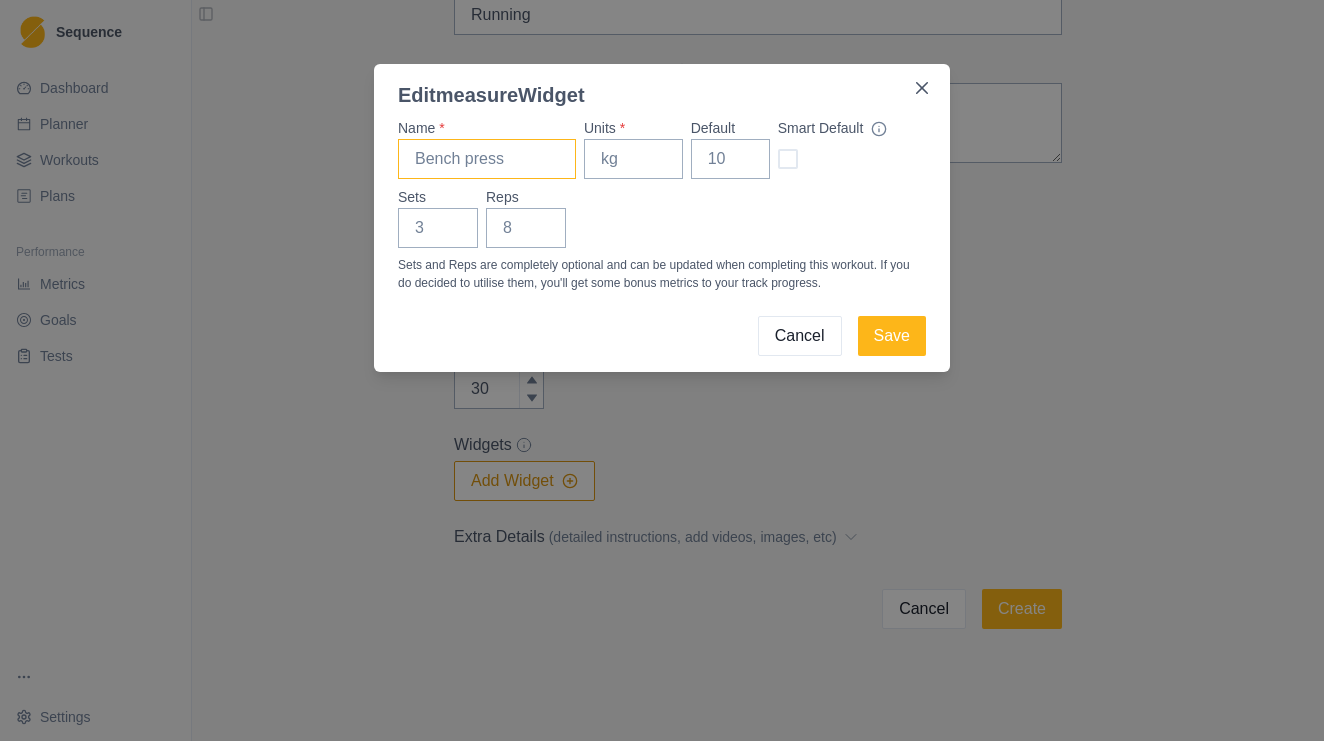 click on "Name *" at bounding box center [487, 159] 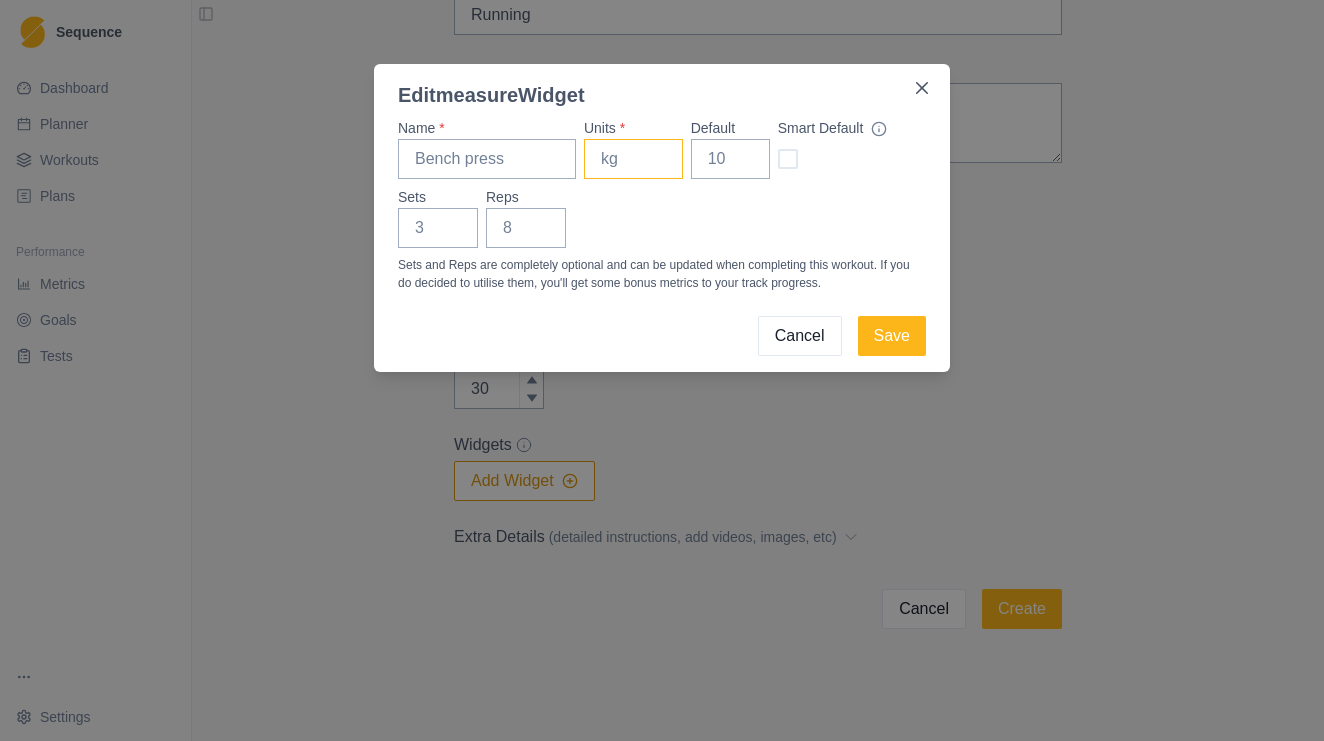 click on "Units *" at bounding box center [633, 159] 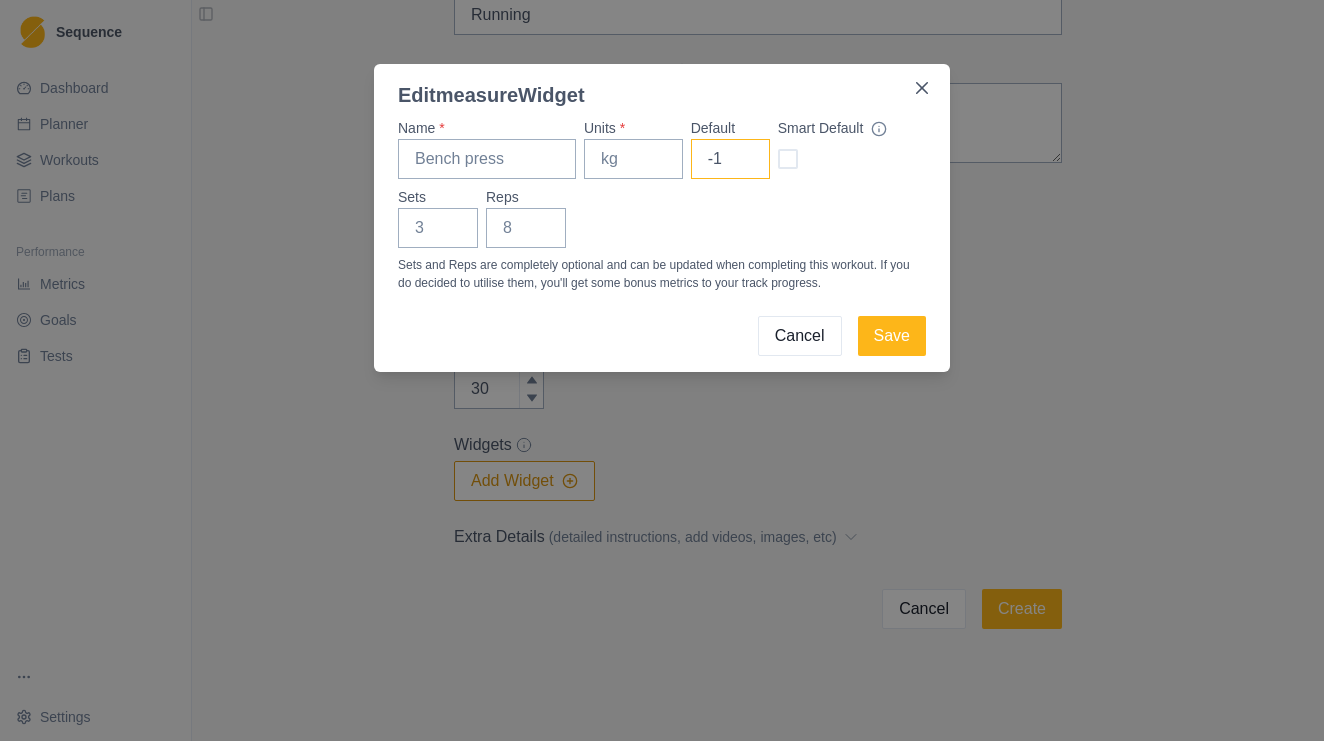 click on "-1" at bounding box center (730, 159) 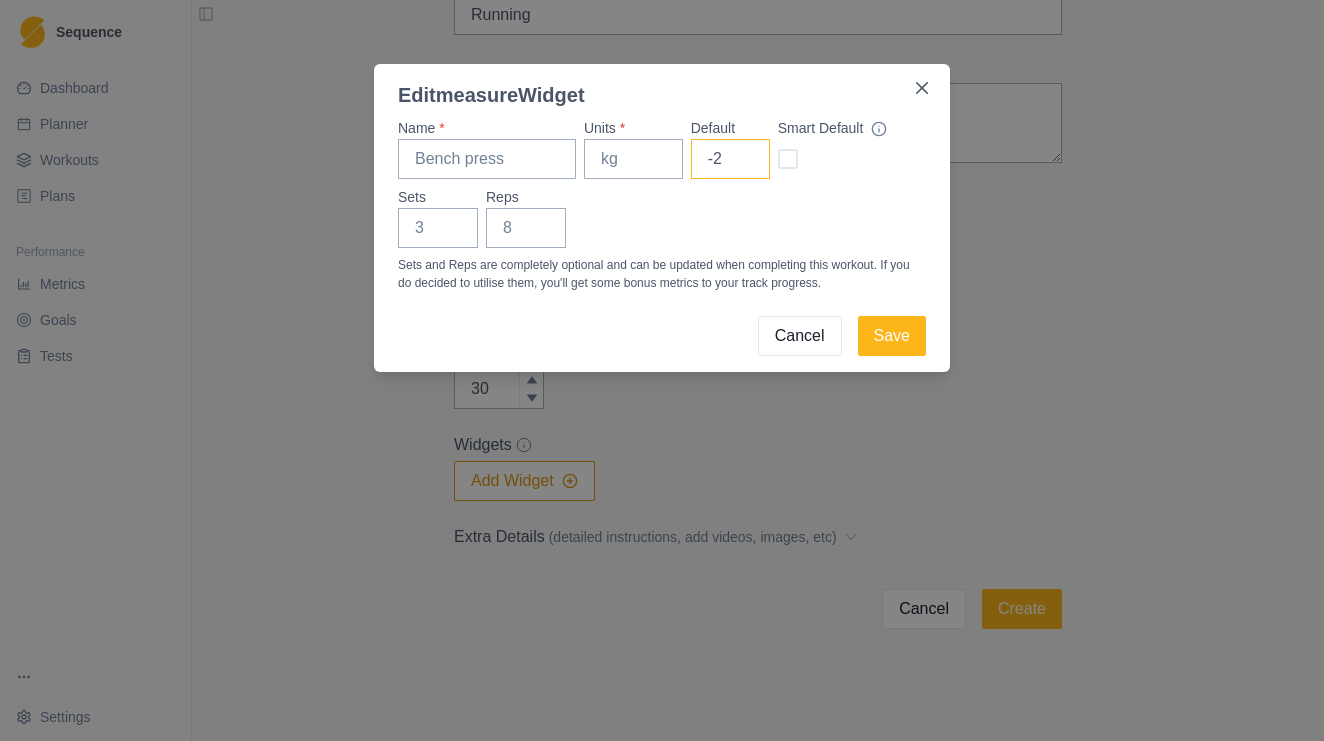 click on "-2" at bounding box center (730, 159) 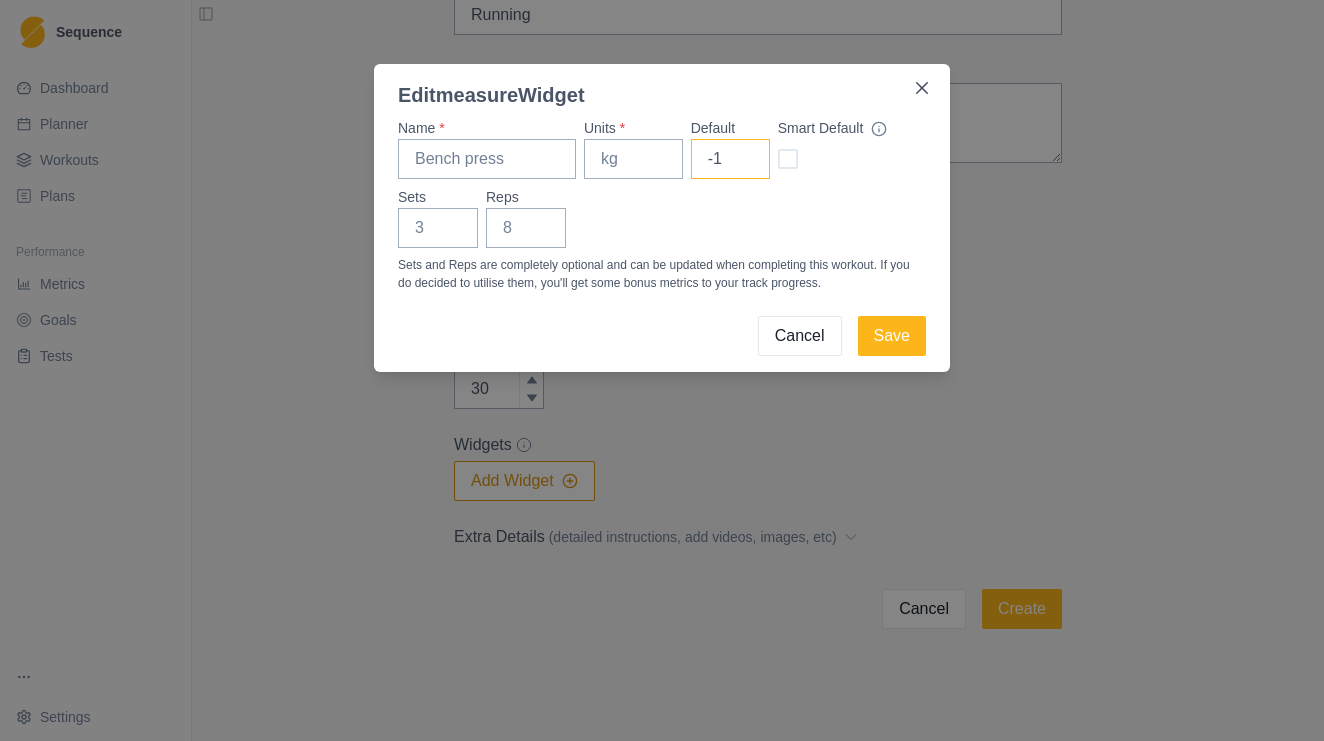click on "-1" at bounding box center (730, 159) 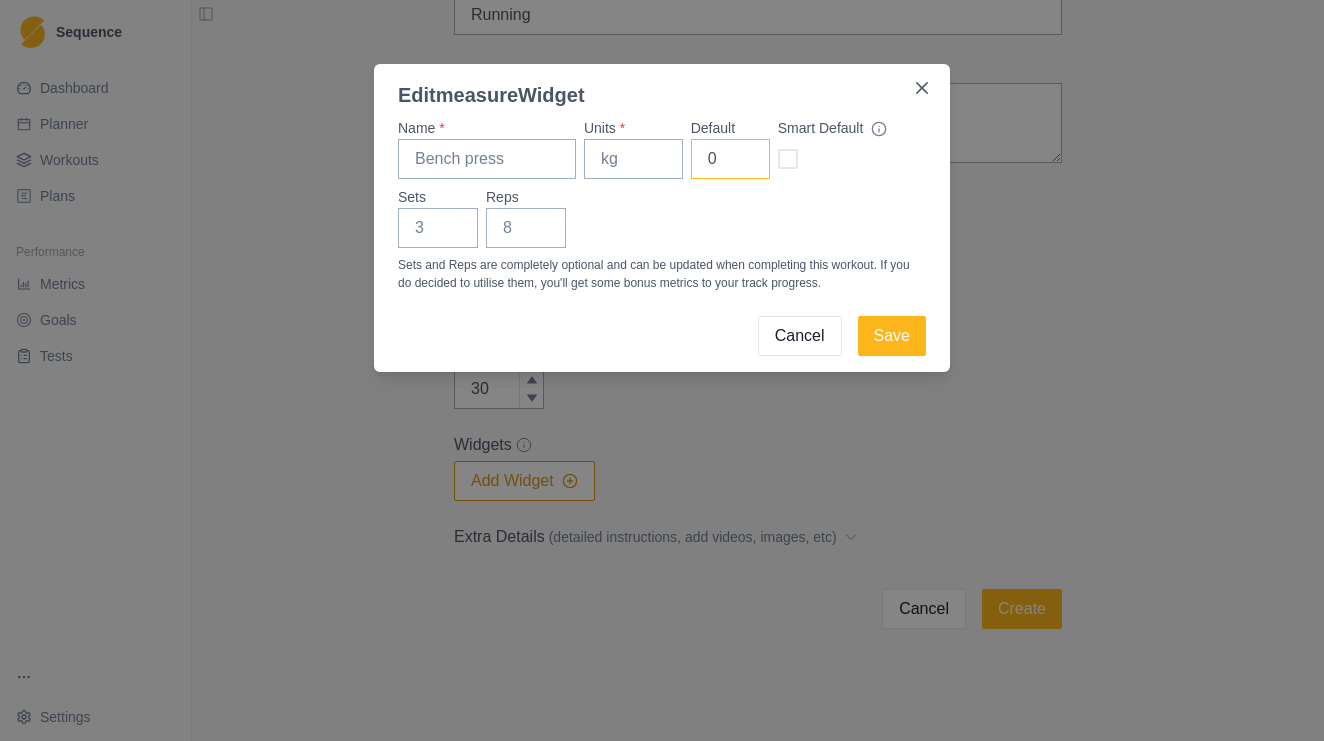 click on "0" at bounding box center [730, 159] 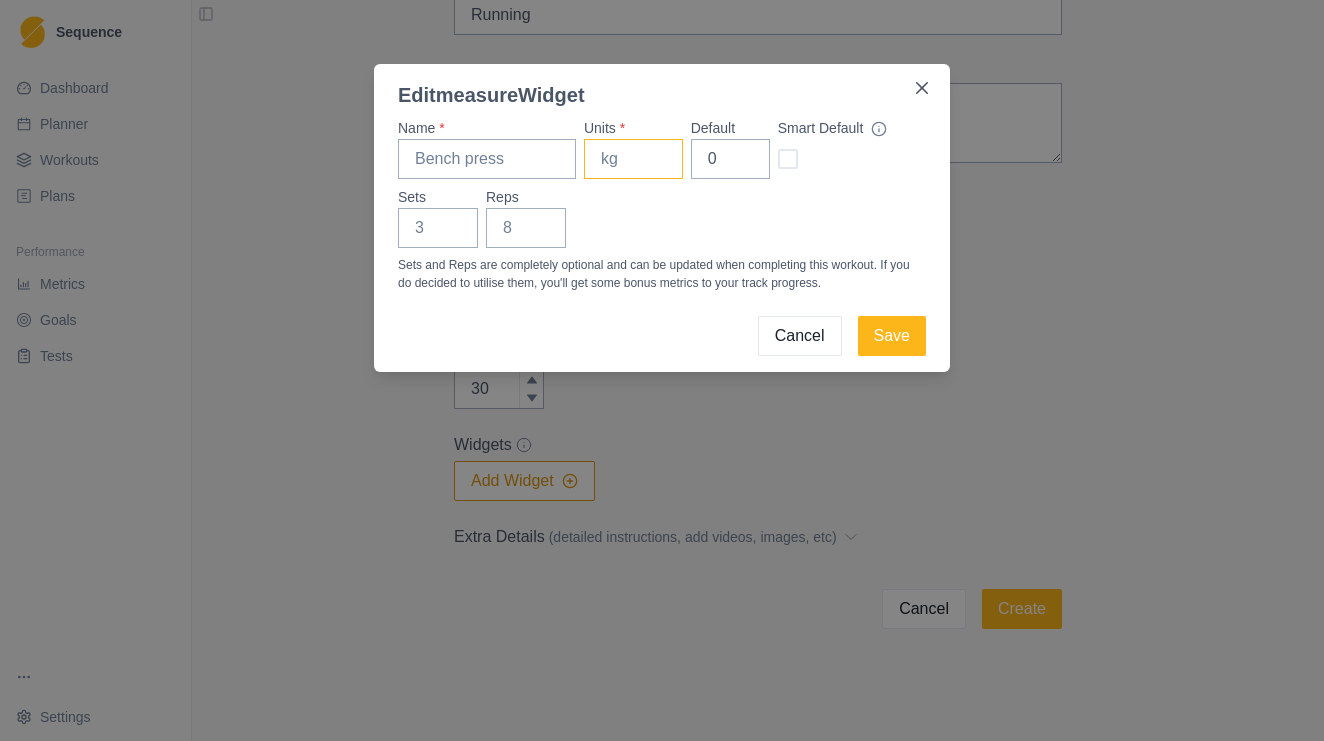 click on "Units *" at bounding box center (633, 159) 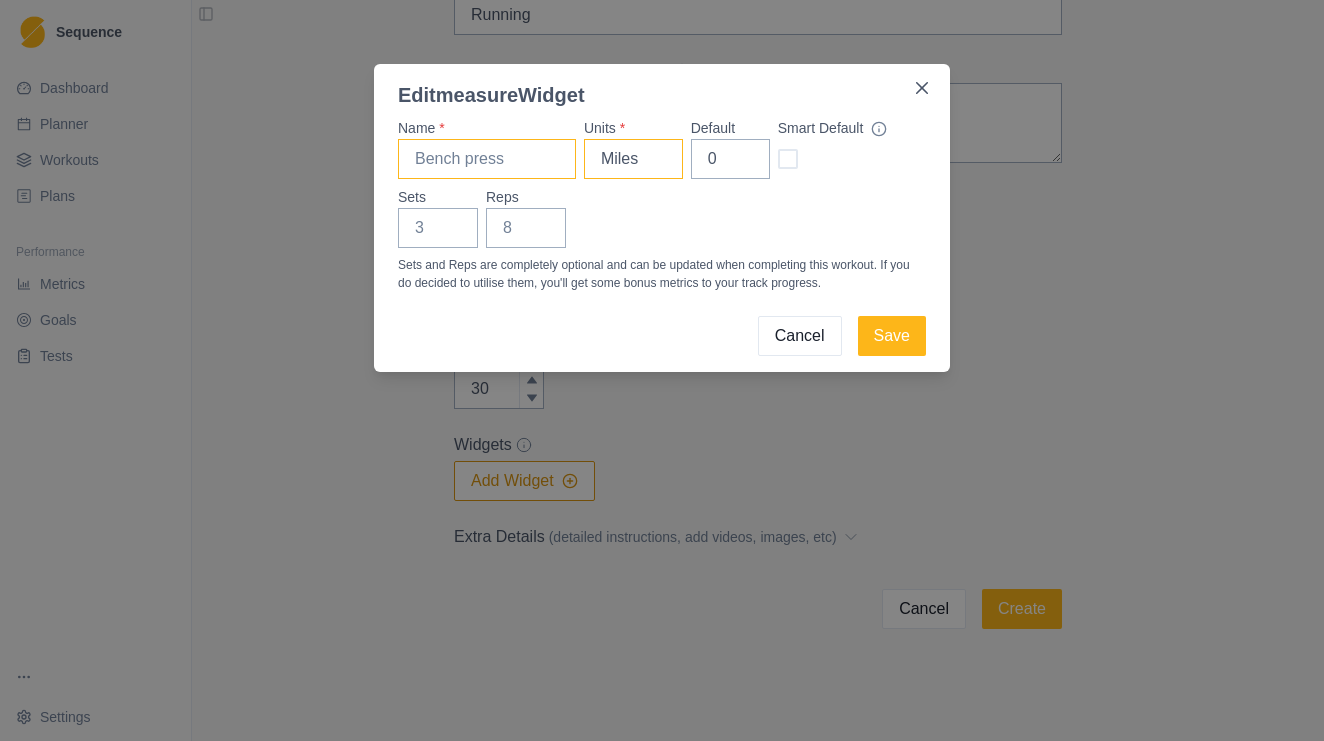 type on "Miles" 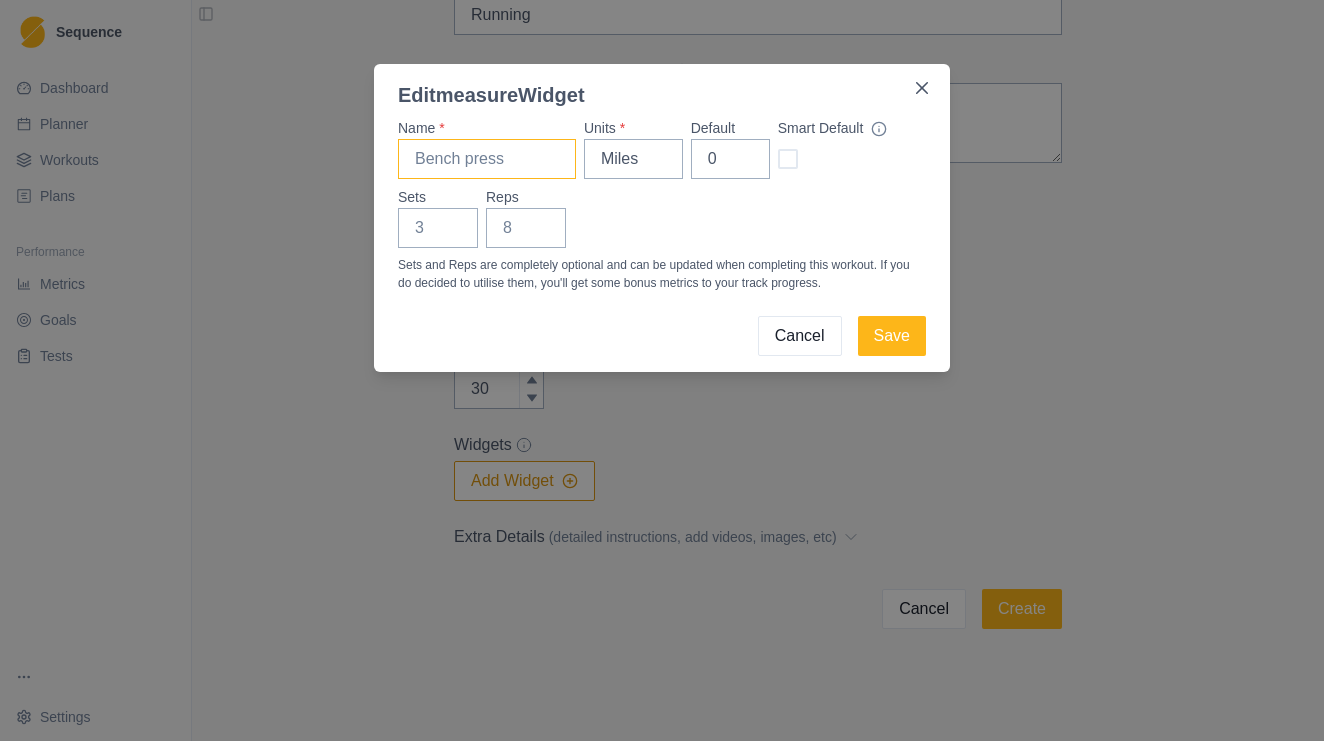 click on "Name *" at bounding box center [487, 159] 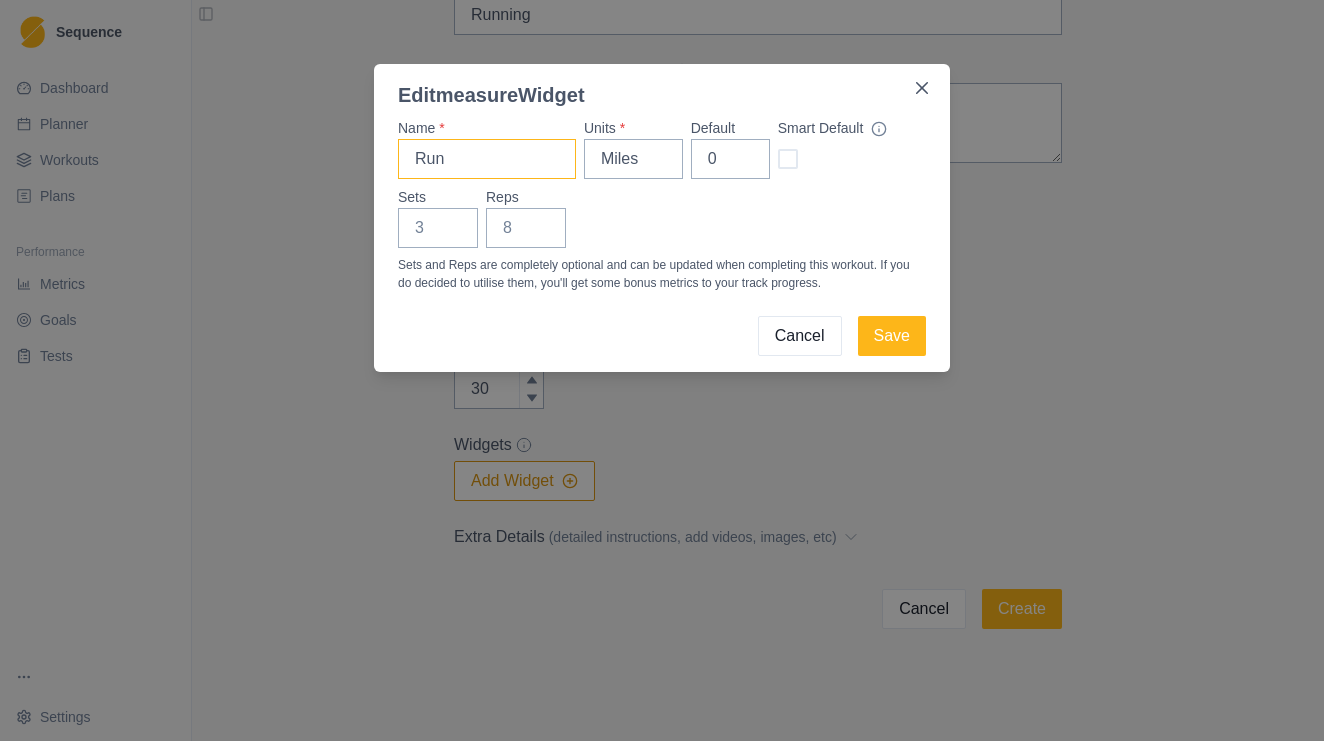 type on "Run" 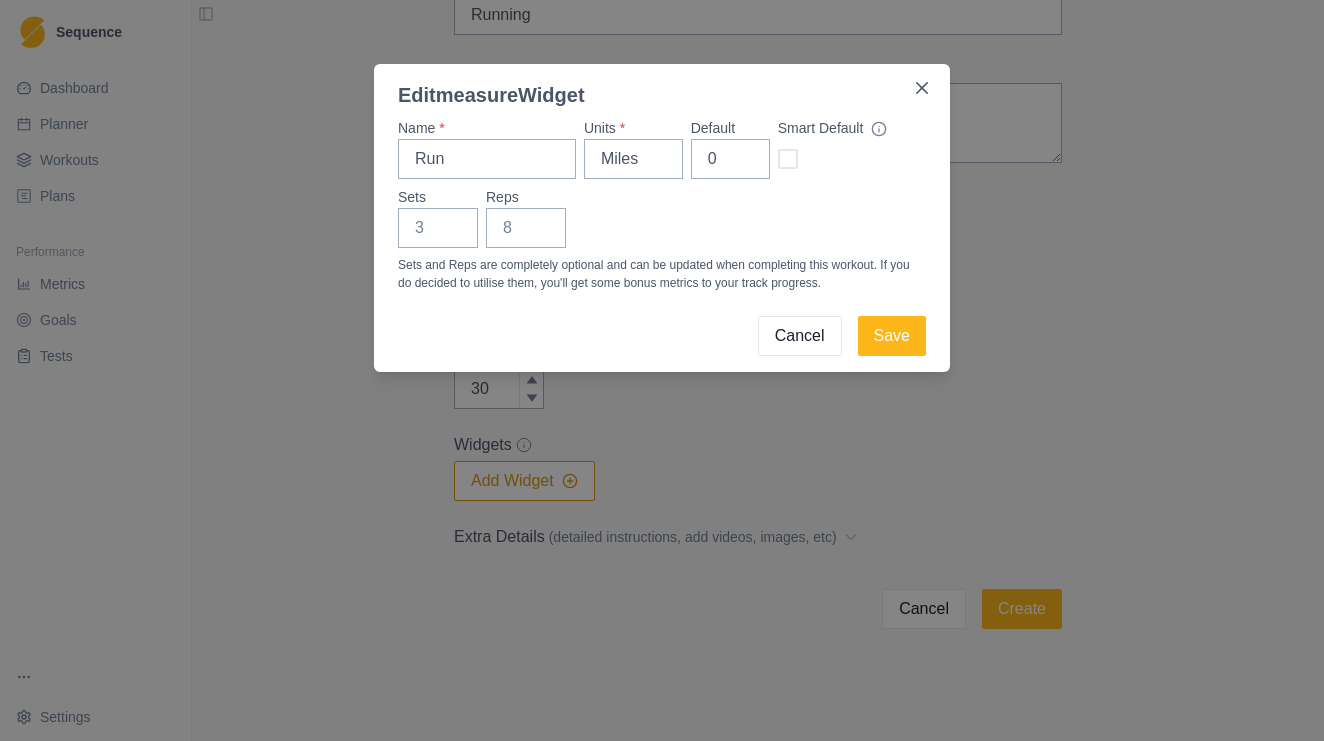 click on "Name * Run Units * Miles Default 0 Smart Default Sets Reps Sets and Reps are completely optional and can be updated when completing this workout. If you do decided to utilise them, you'll get some bonus metrics to your track progress." at bounding box center (662, 205) 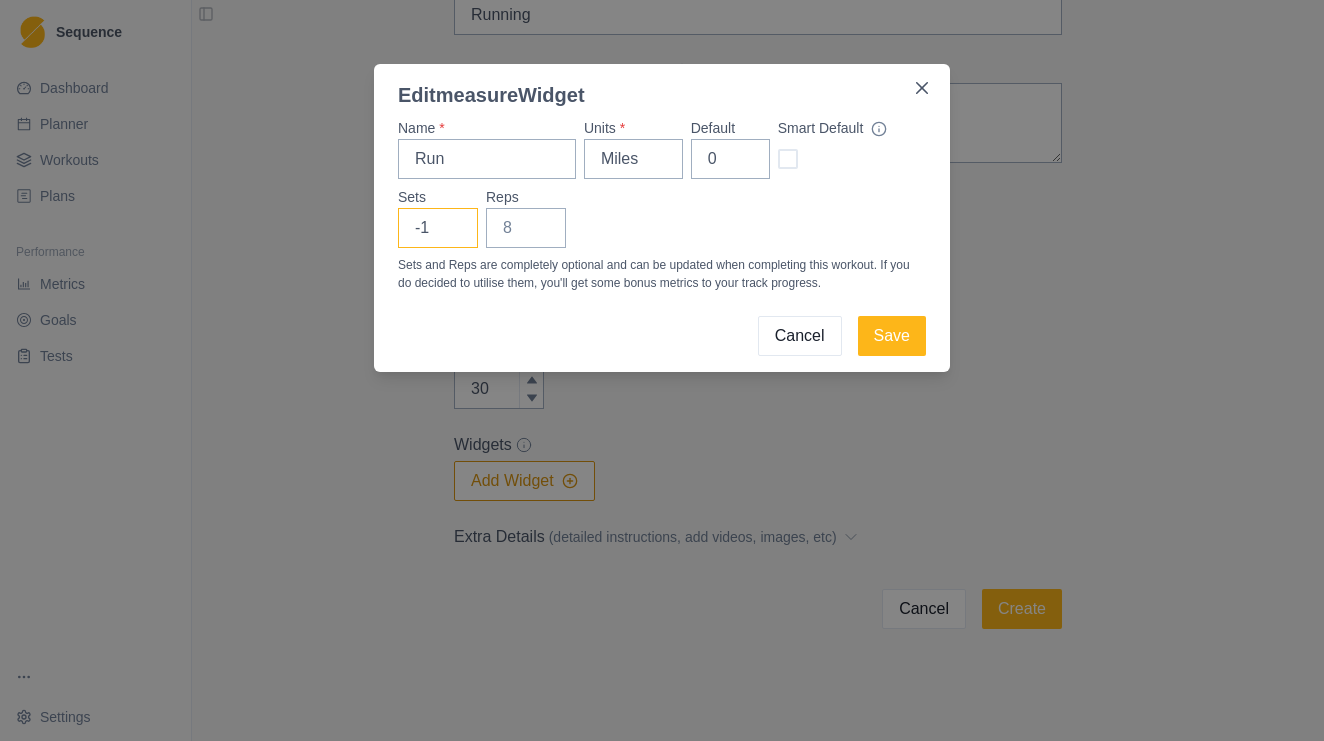 click on "-1" at bounding box center (438, 228) 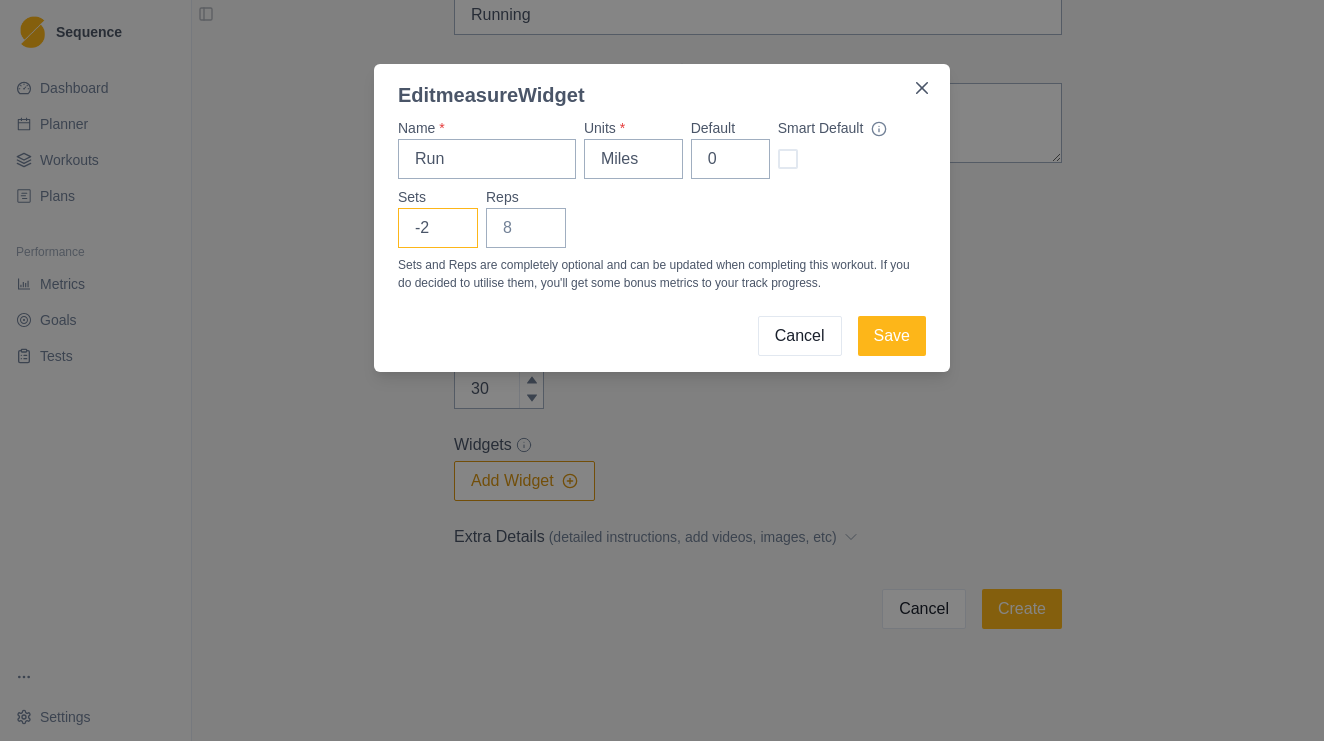 click on "-2" at bounding box center (438, 228) 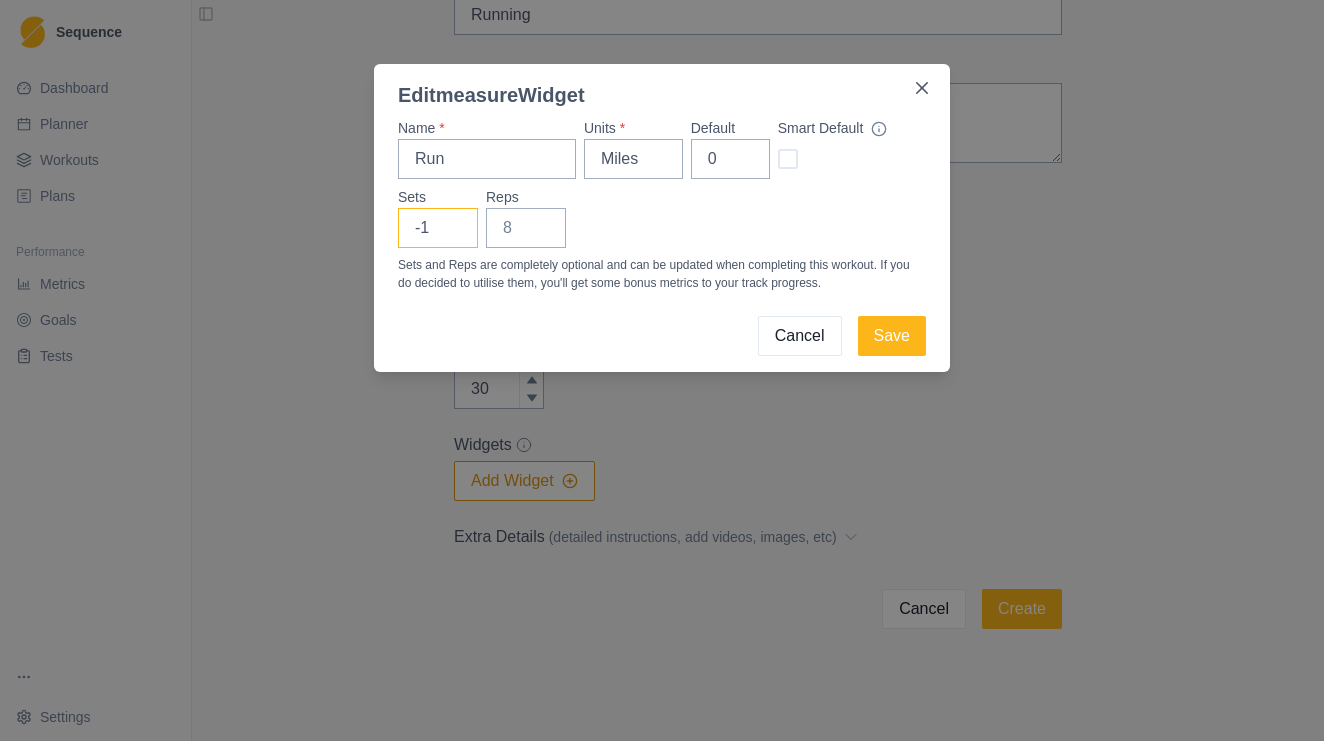 click on "-1" at bounding box center [438, 228] 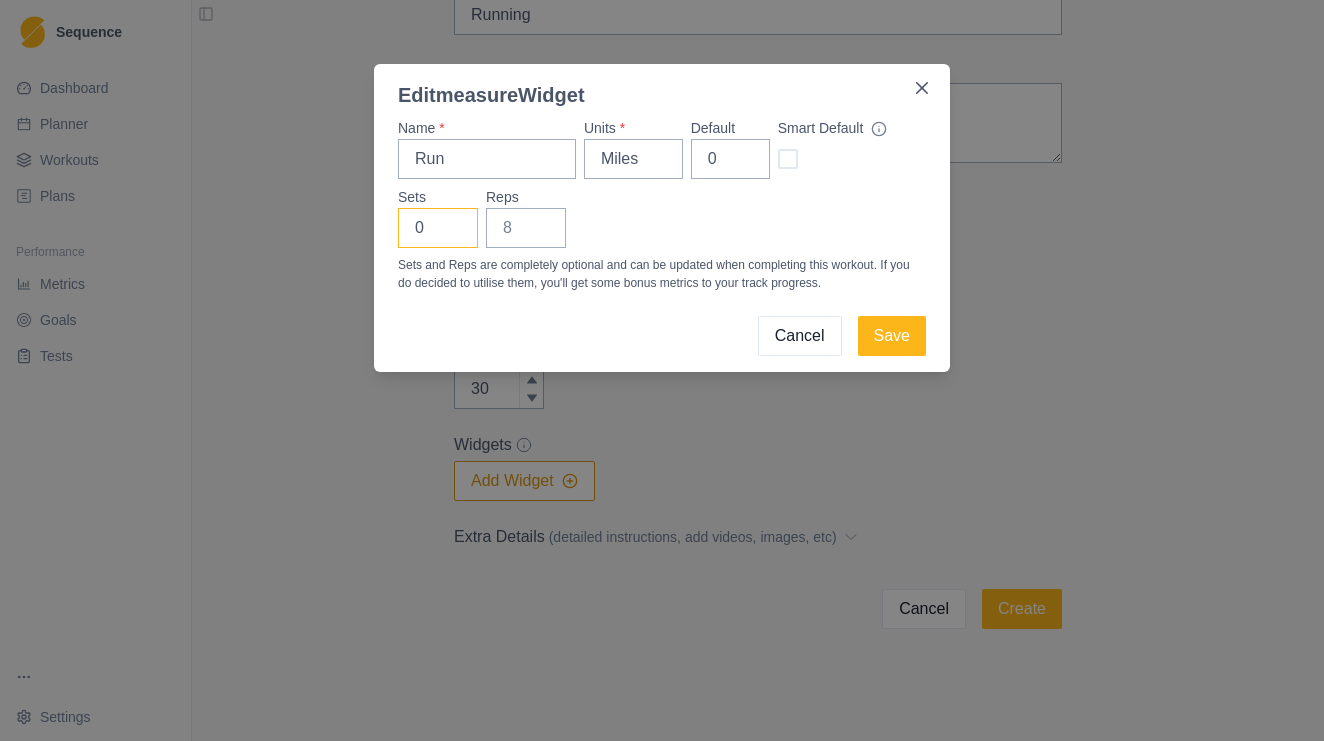 click on "0" at bounding box center (438, 228) 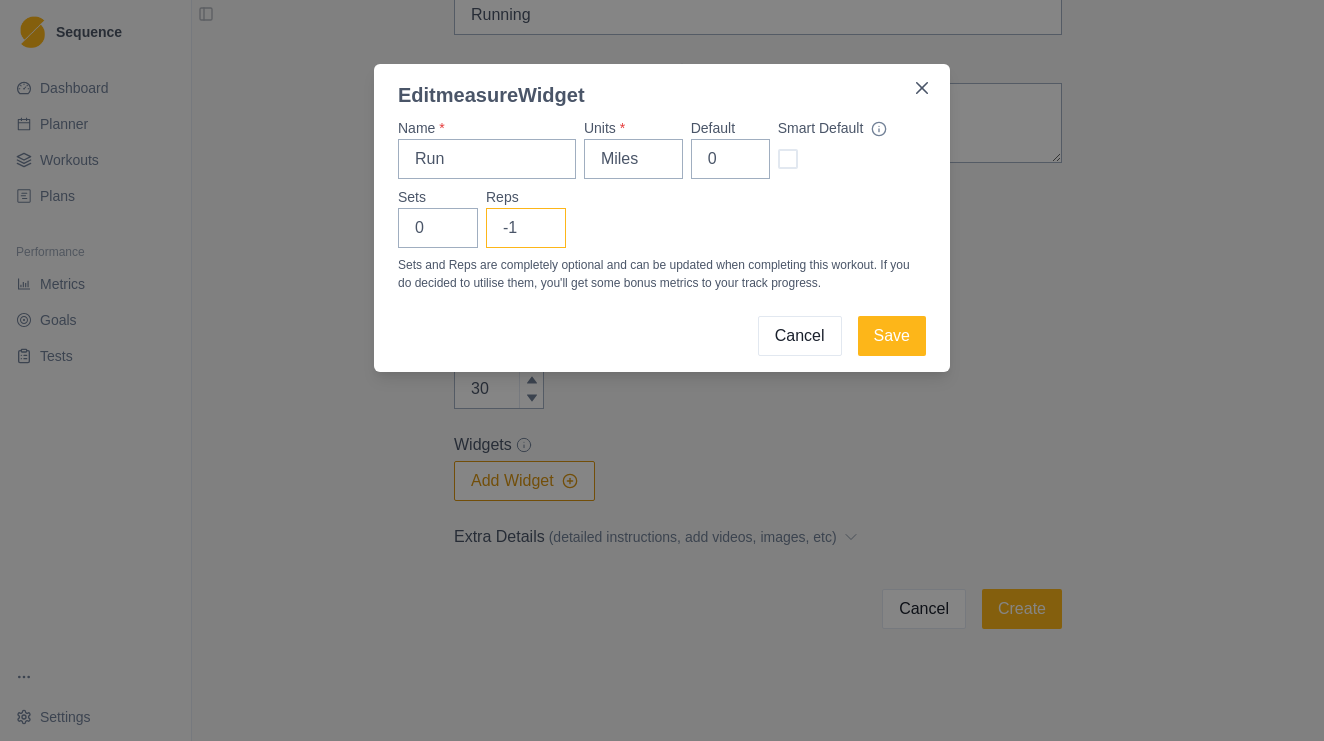 click on "-1" at bounding box center [526, 228] 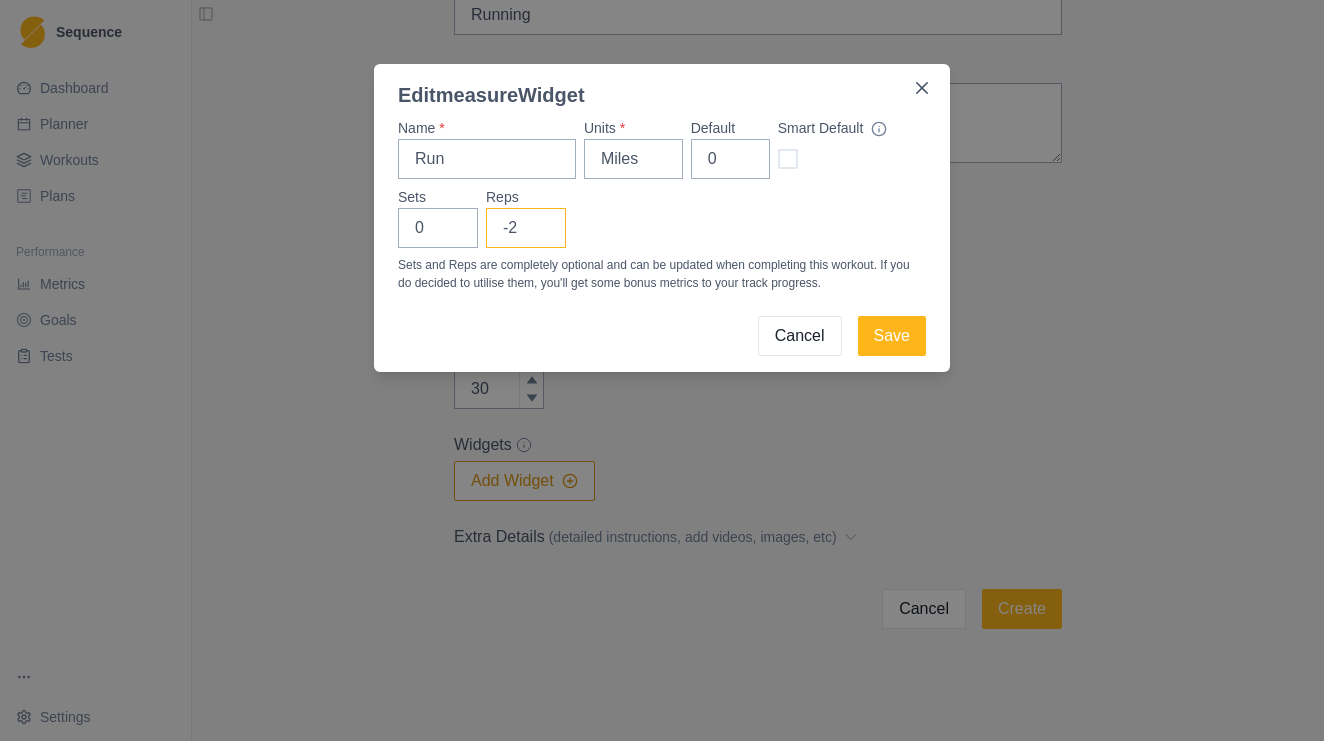 click on "-2" at bounding box center [526, 228] 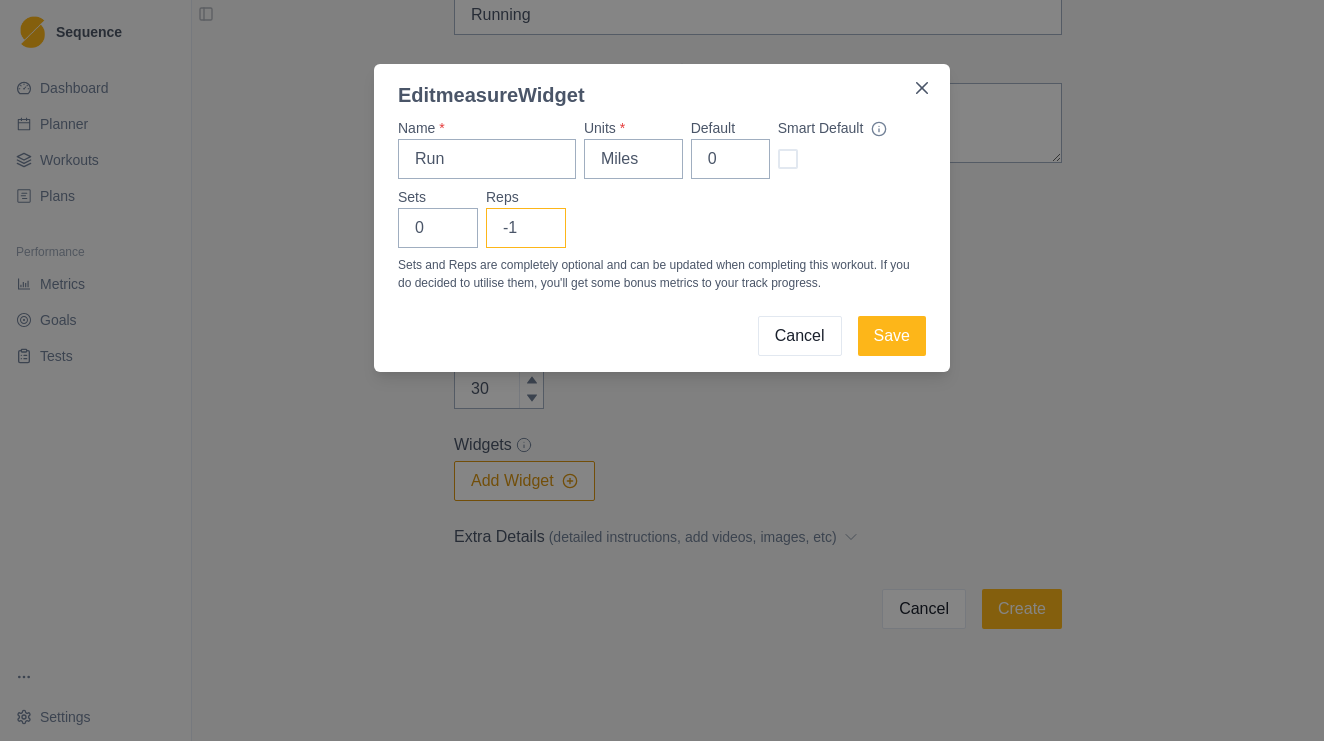 click on "-1" at bounding box center [526, 228] 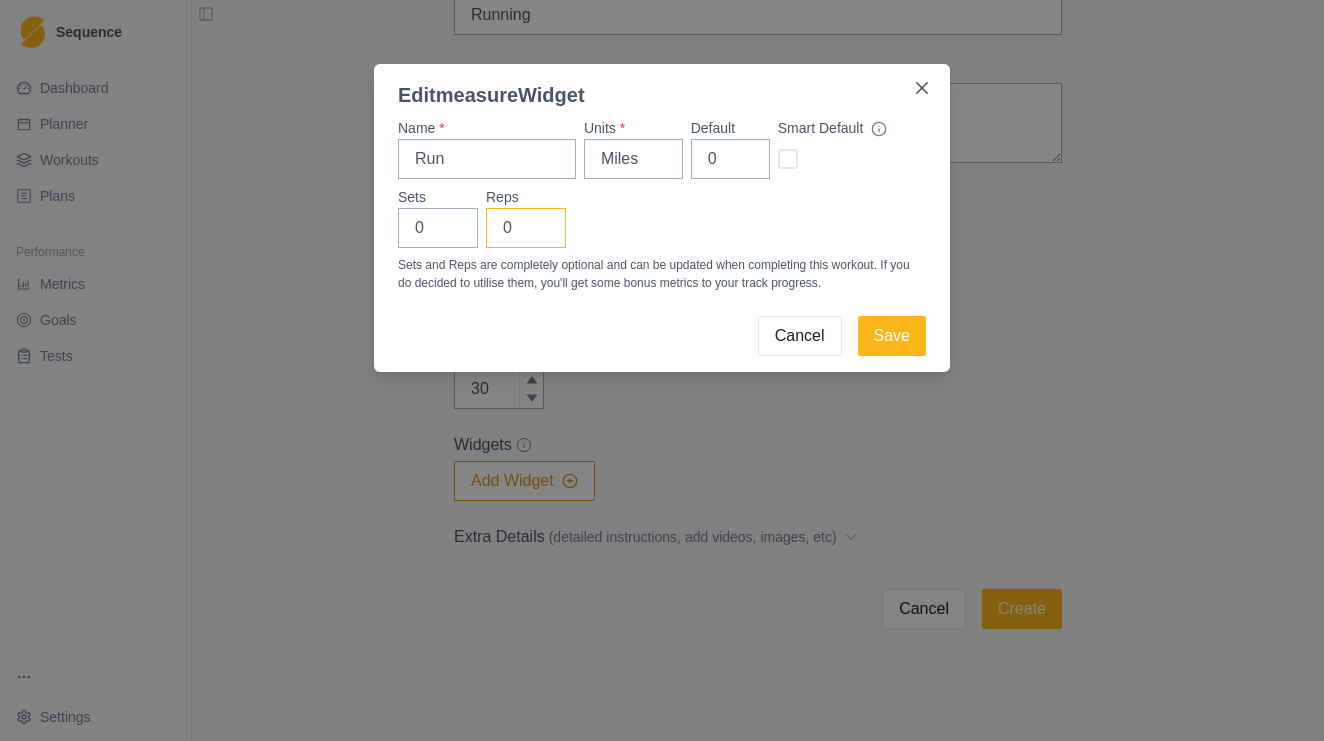 click on "0" at bounding box center [526, 228] 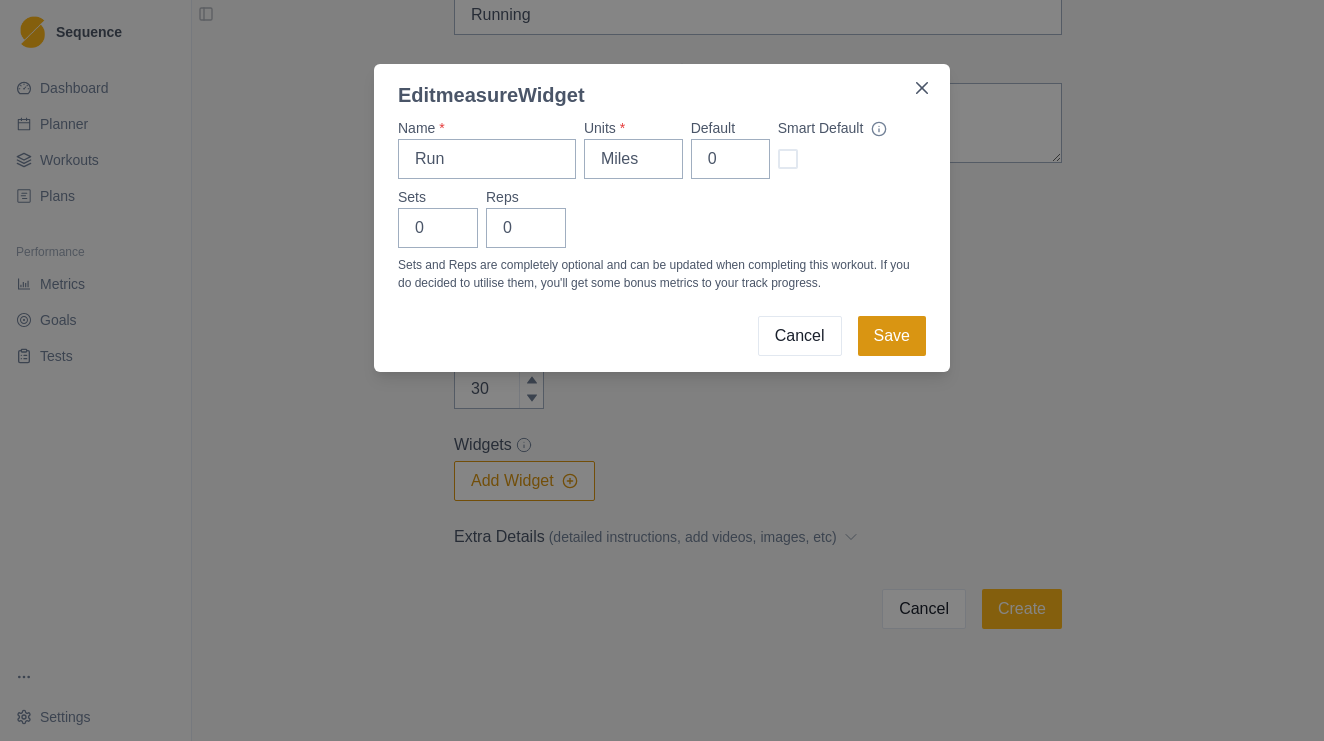 click on "Save" at bounding box center [892, 336] 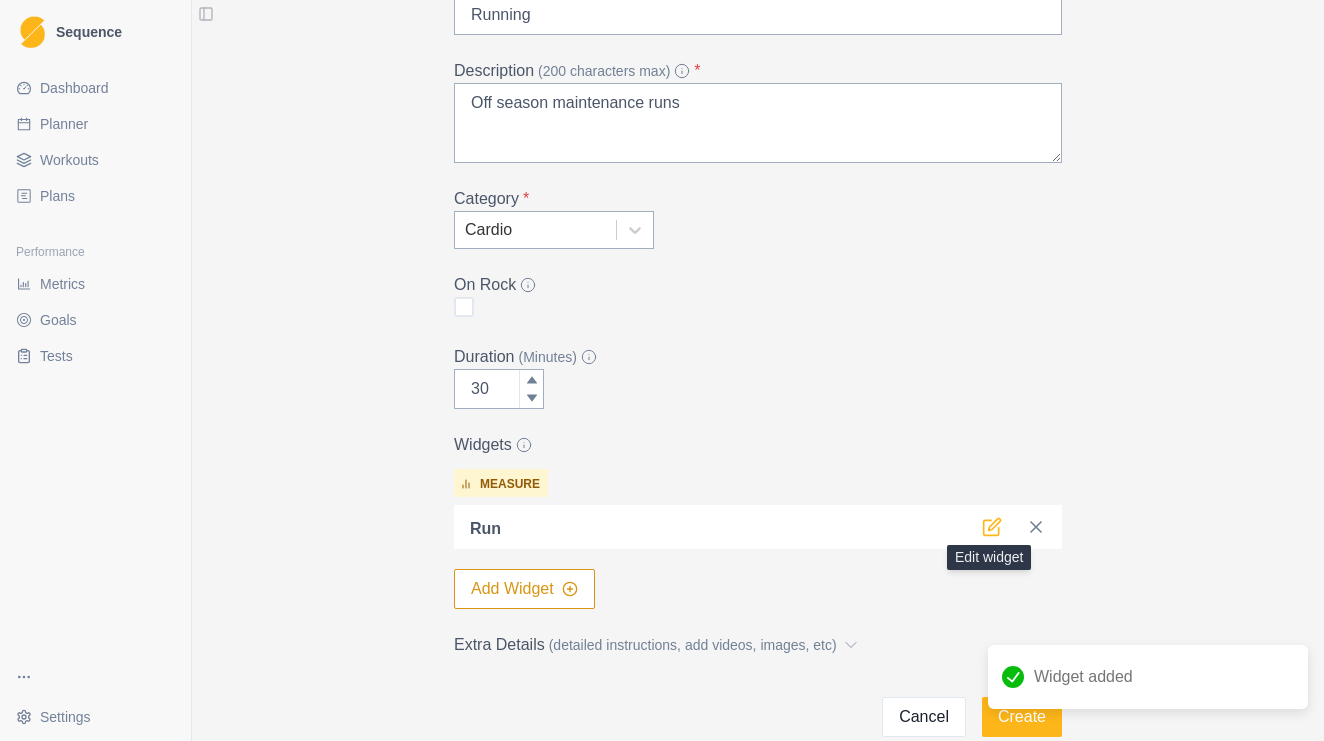 click 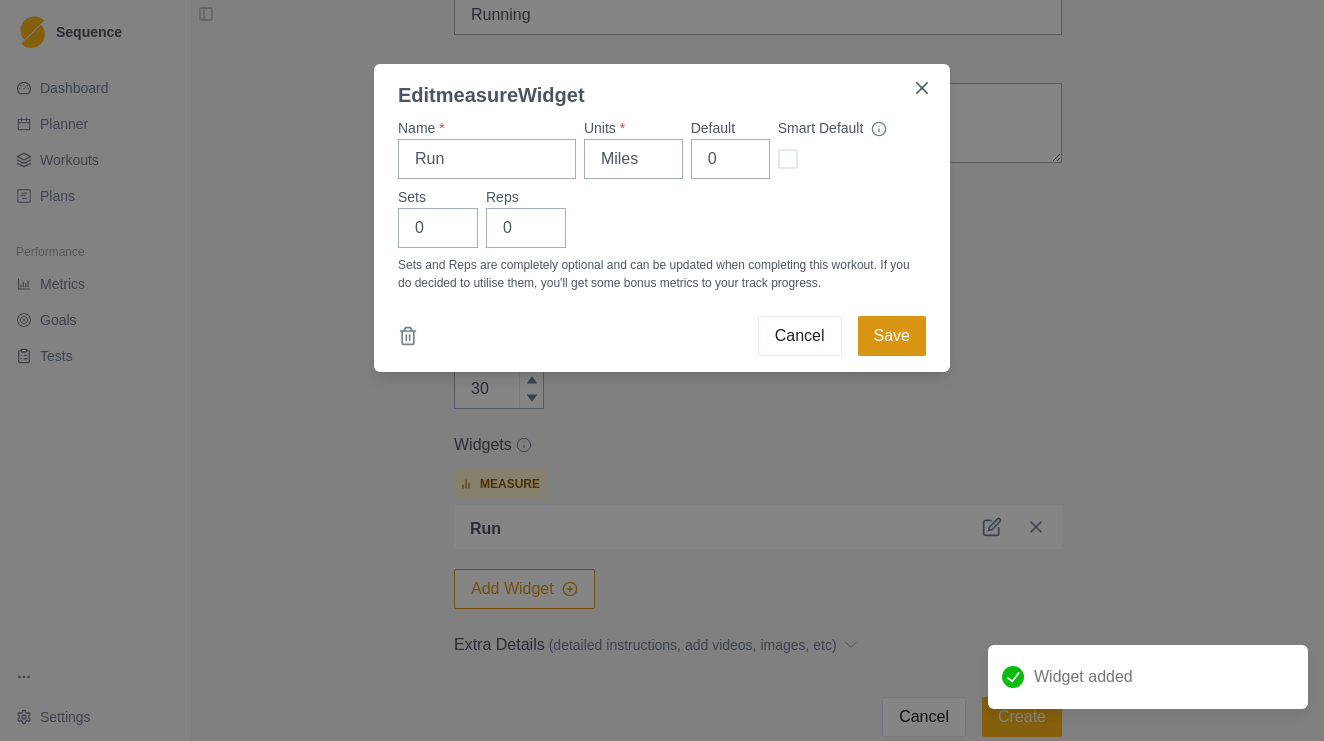 click on "Save" at bounding box center (892, 336) 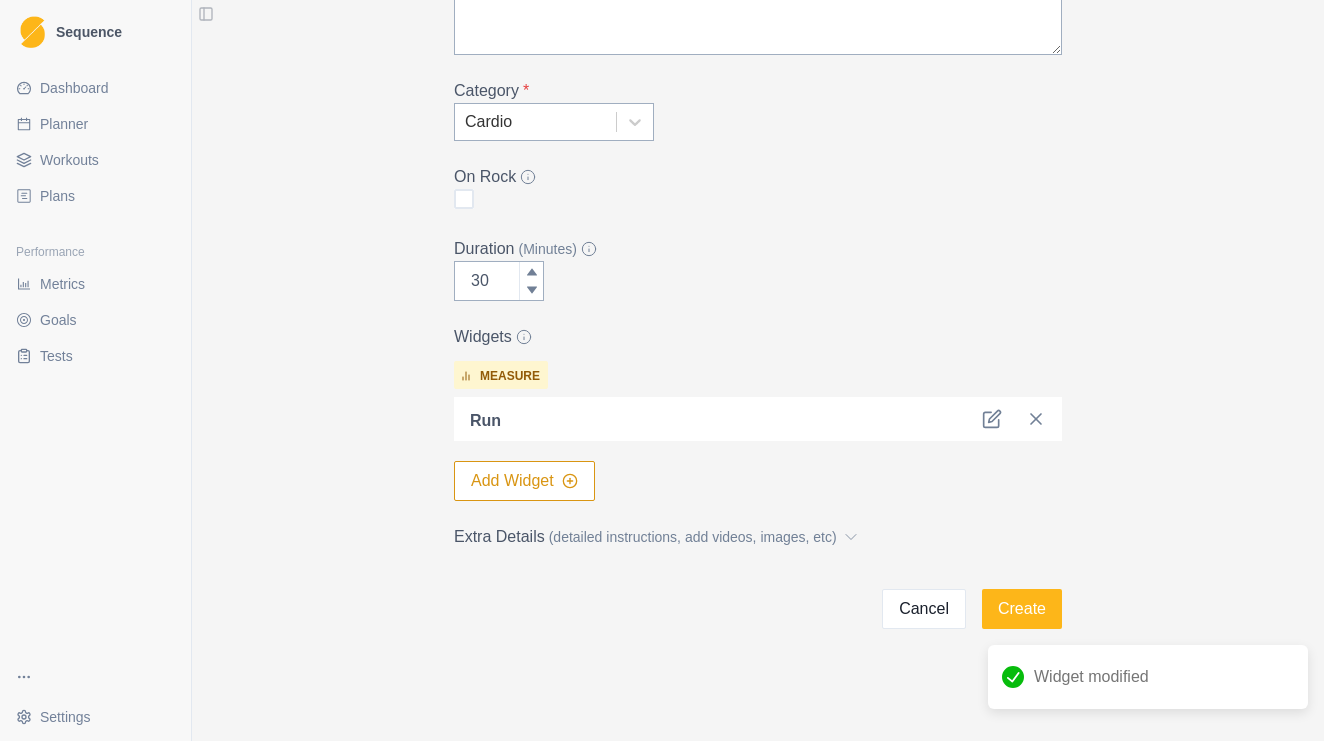scroll, scrollTop: 264, scrollLeft: 0, axis: vertical 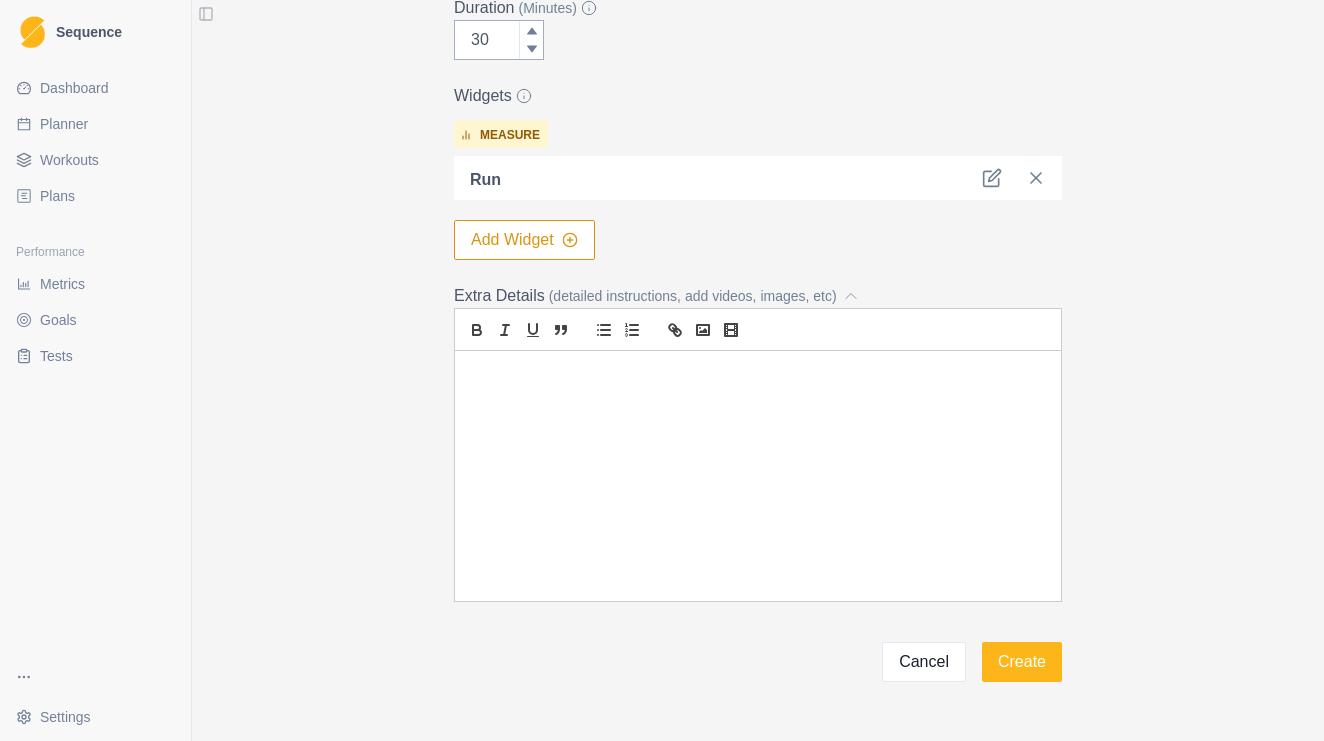 click on "Sequence Dashboard Planner Workouts Plans Performance Metrics Goals Tests Settings Toggle Sidebar Add Workout Name * Running Description   (200 characters max) * Off season maintenance runs Category * Cardio On Rock Duration   (Minutes) 30 Widgets measure Run Add Widget Extra Details (detailed instructions, add videos, images, etc) Cancel Create Widget modified" at bounding box center (662, 370) 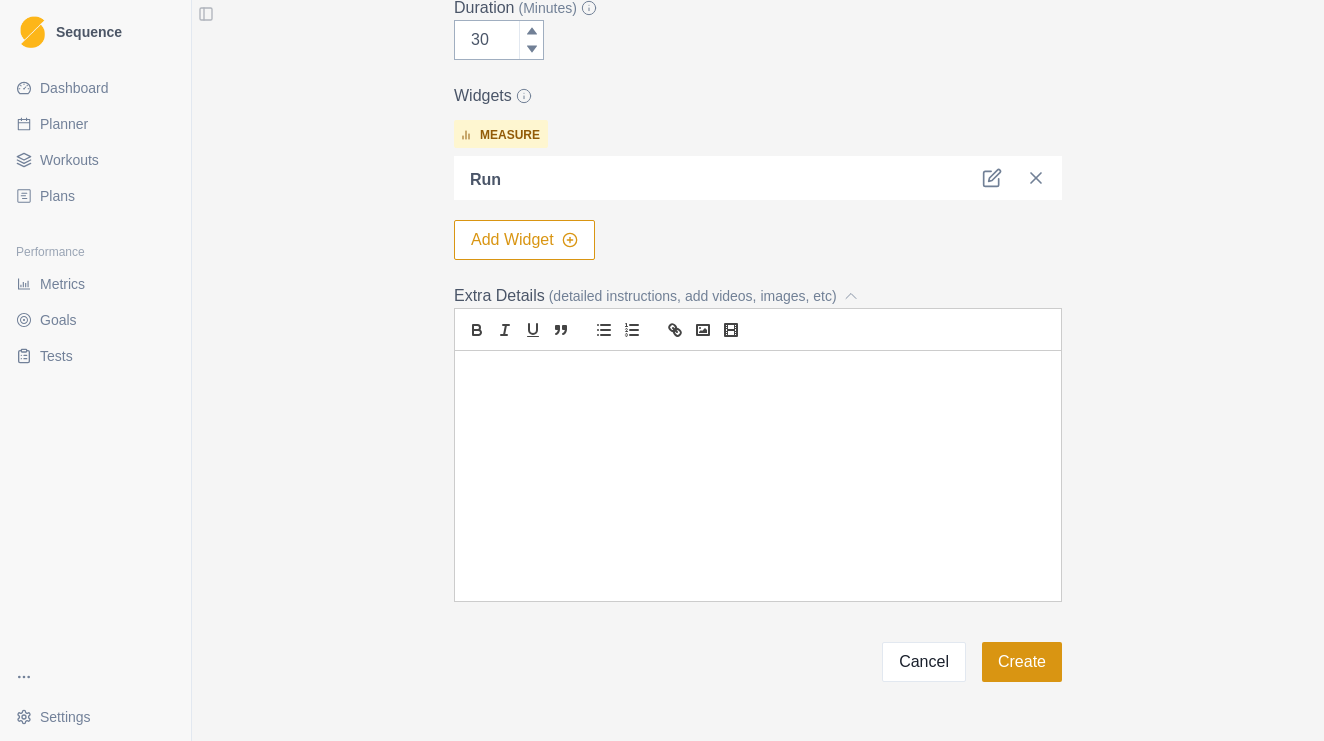 click on "Create" at bounding box center (1022, 662) 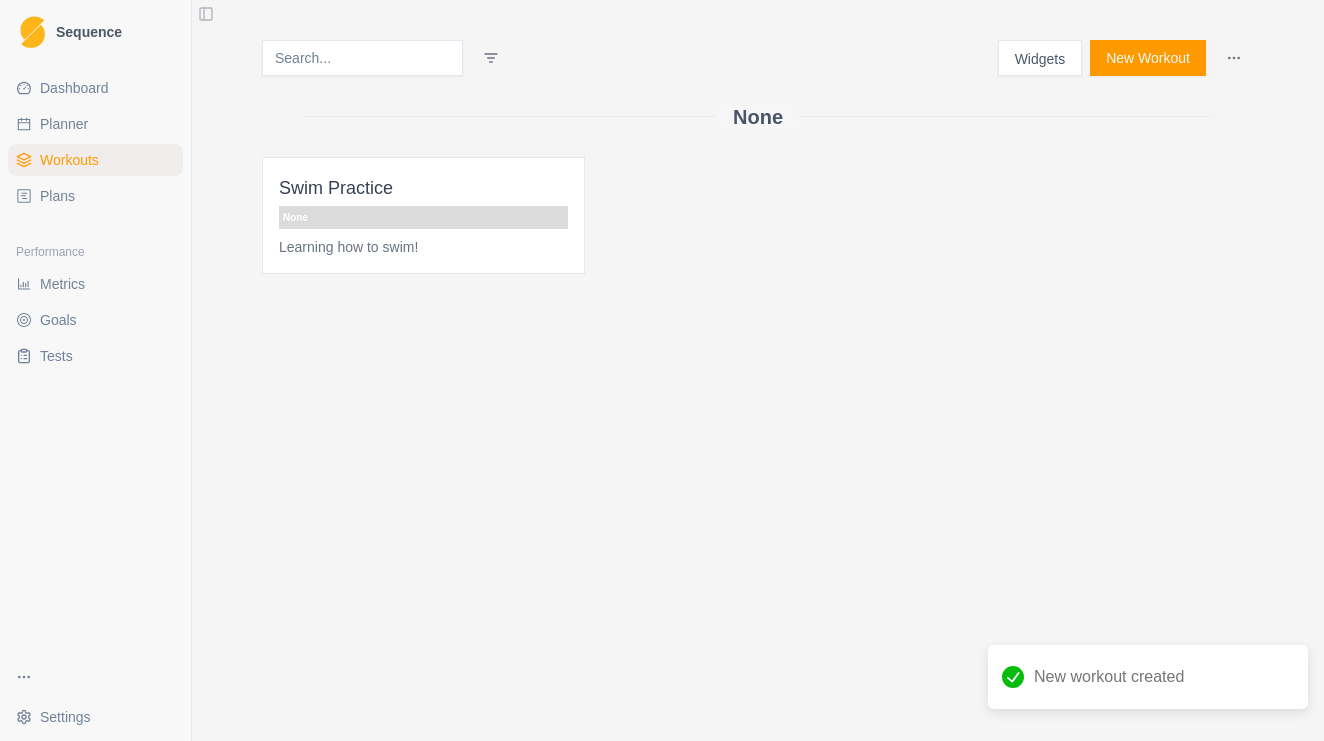 scroll, scrollTop: 0, scrollLeft: 0, axis: both 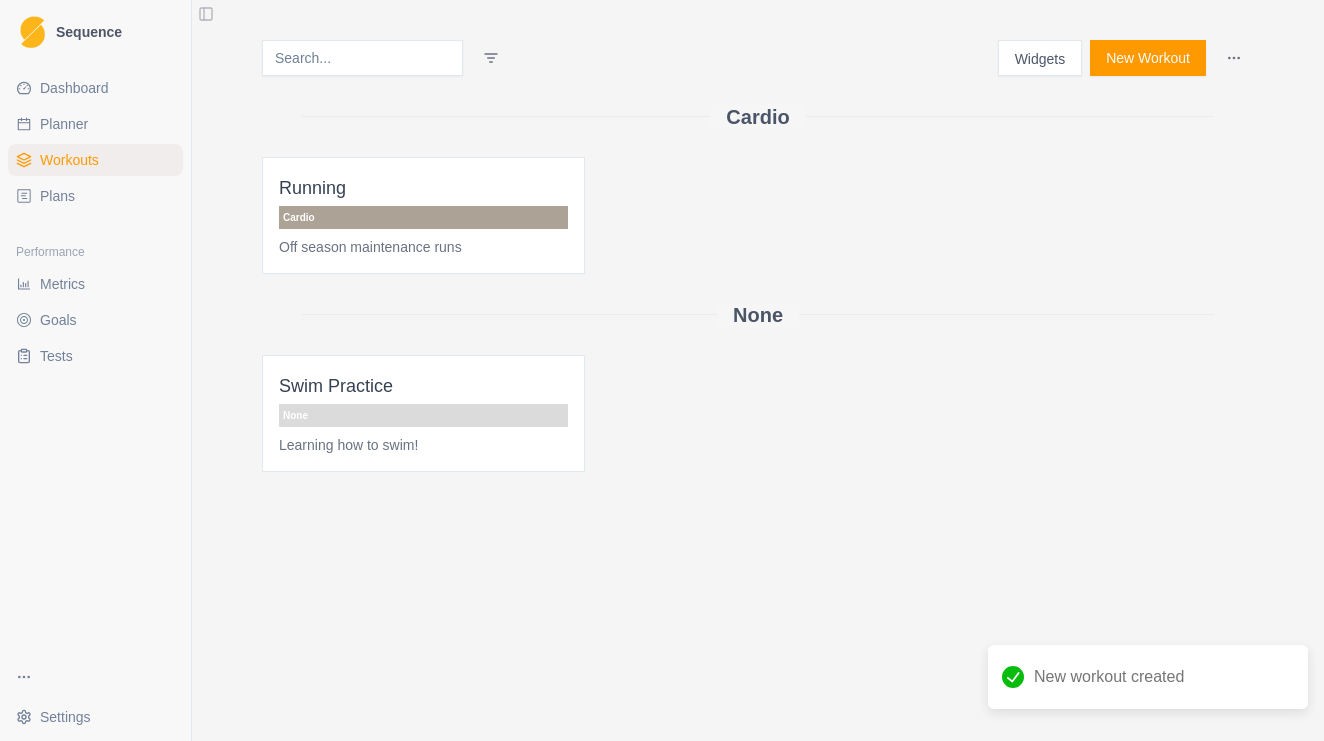 click on "New Workout" at bounding box center [1148, 58] 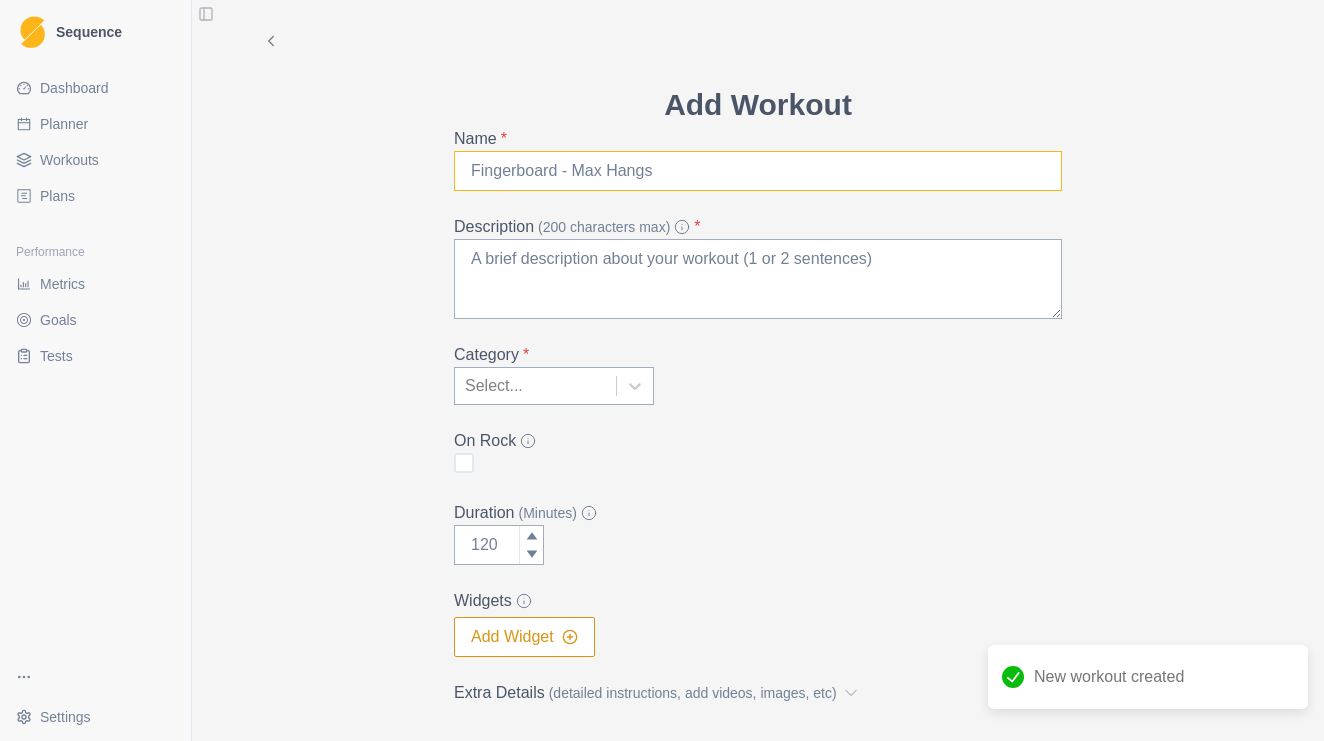 click on "Name *" at bounding box center [758, 171] 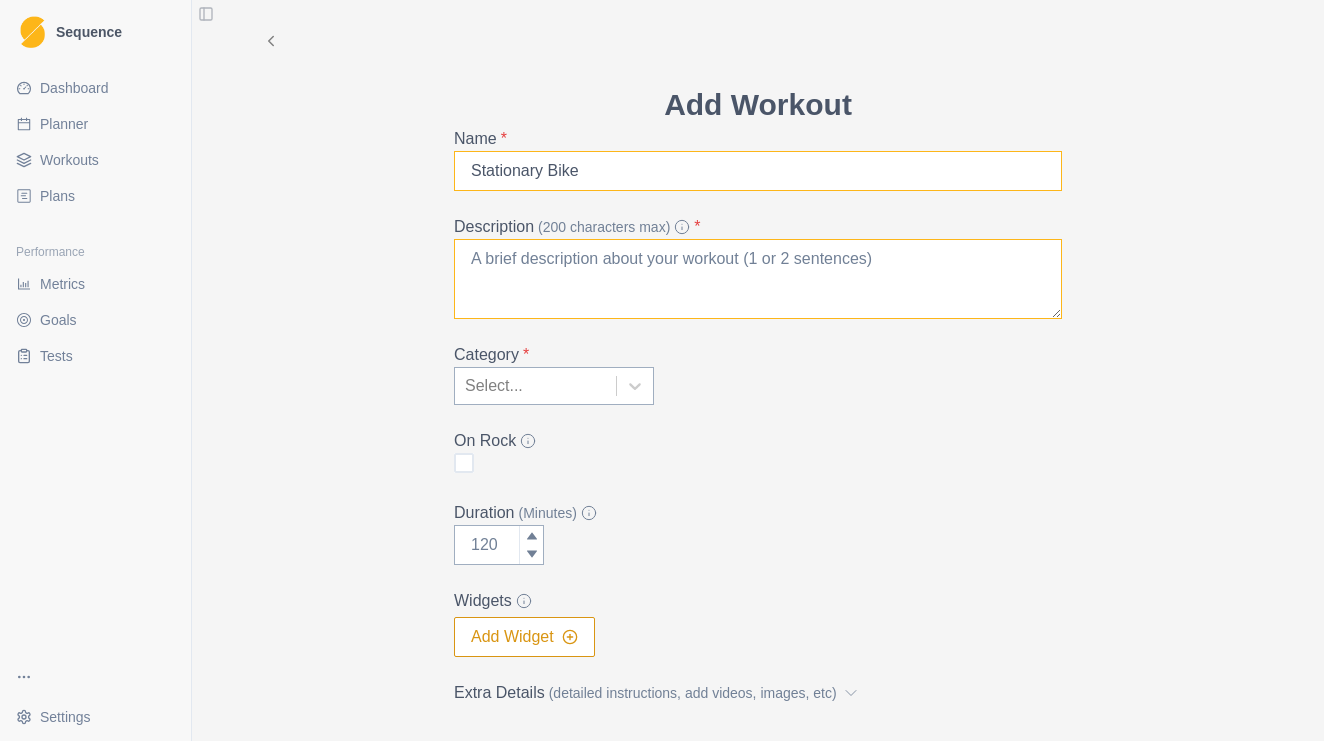 type on "Stationary Bike" 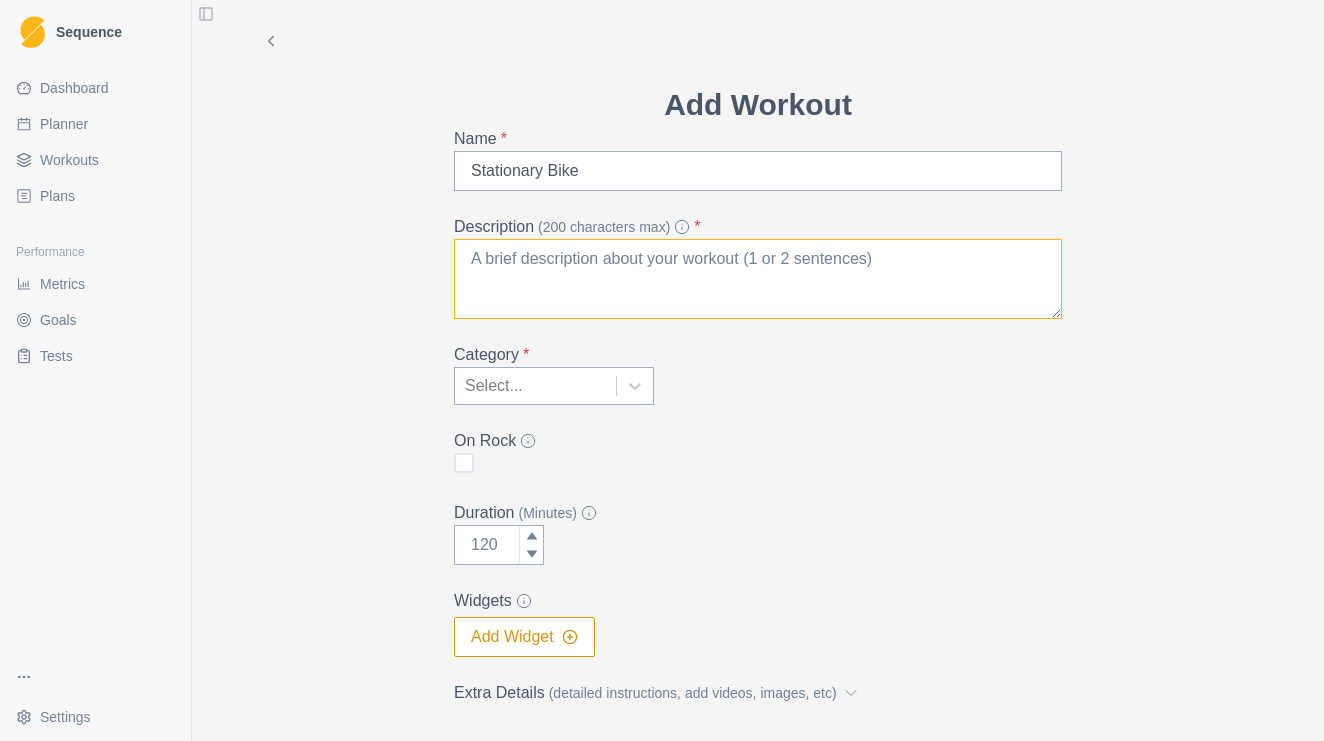 click on "Description   (200 characters max) *" at bounding box center (758, 279) 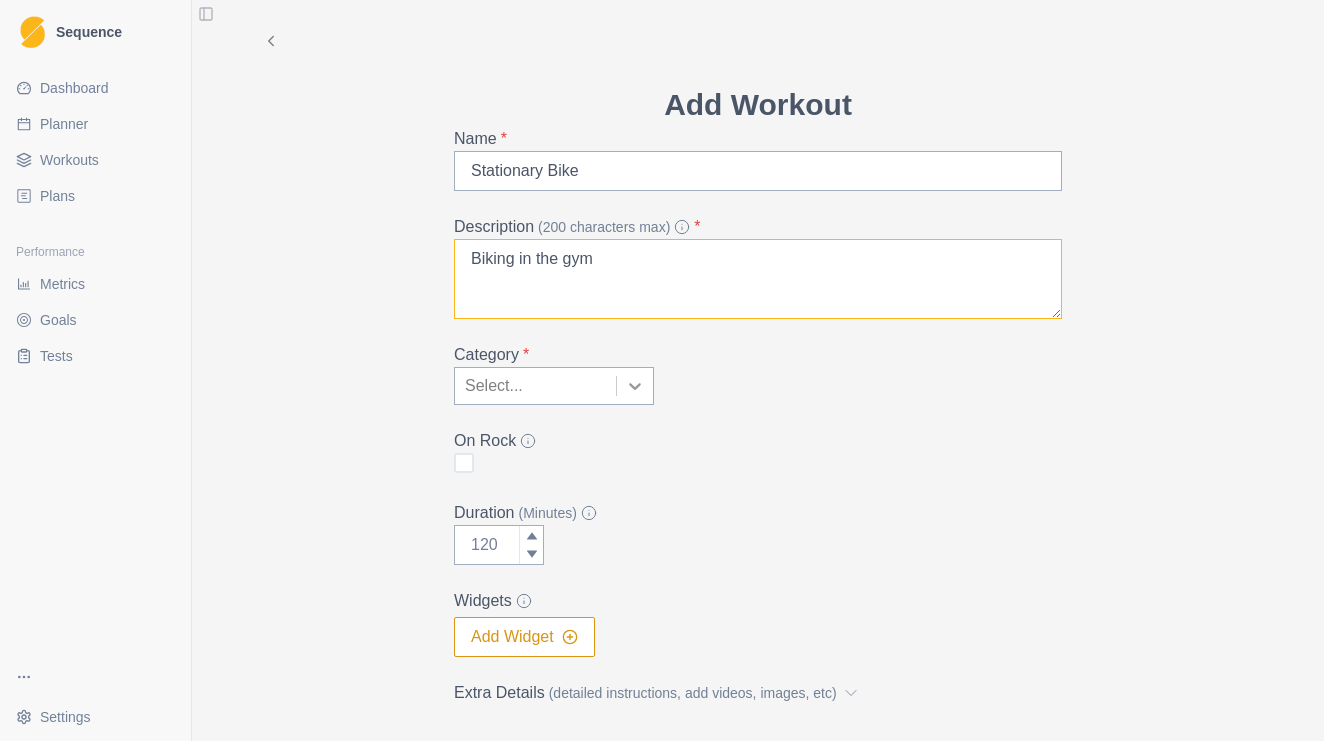 type on "Biking in the gym" 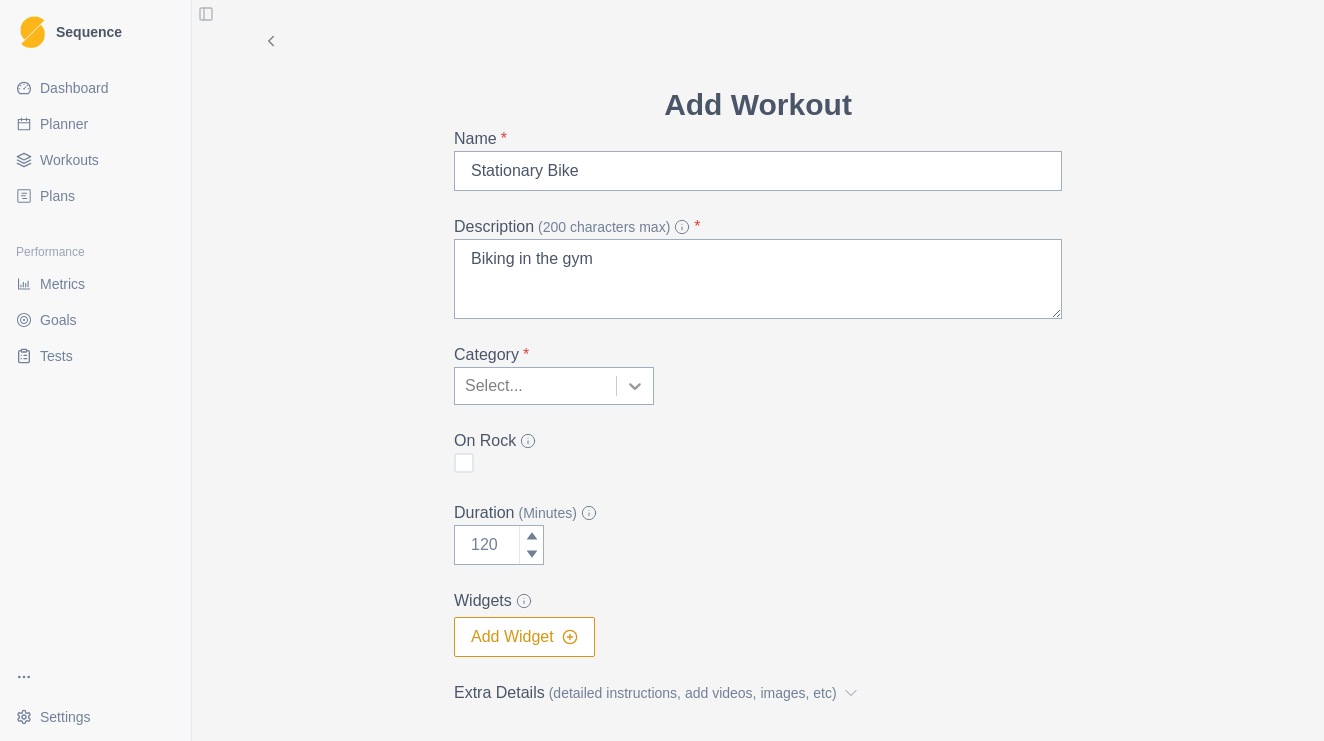 click at bounding box center (635, 386) 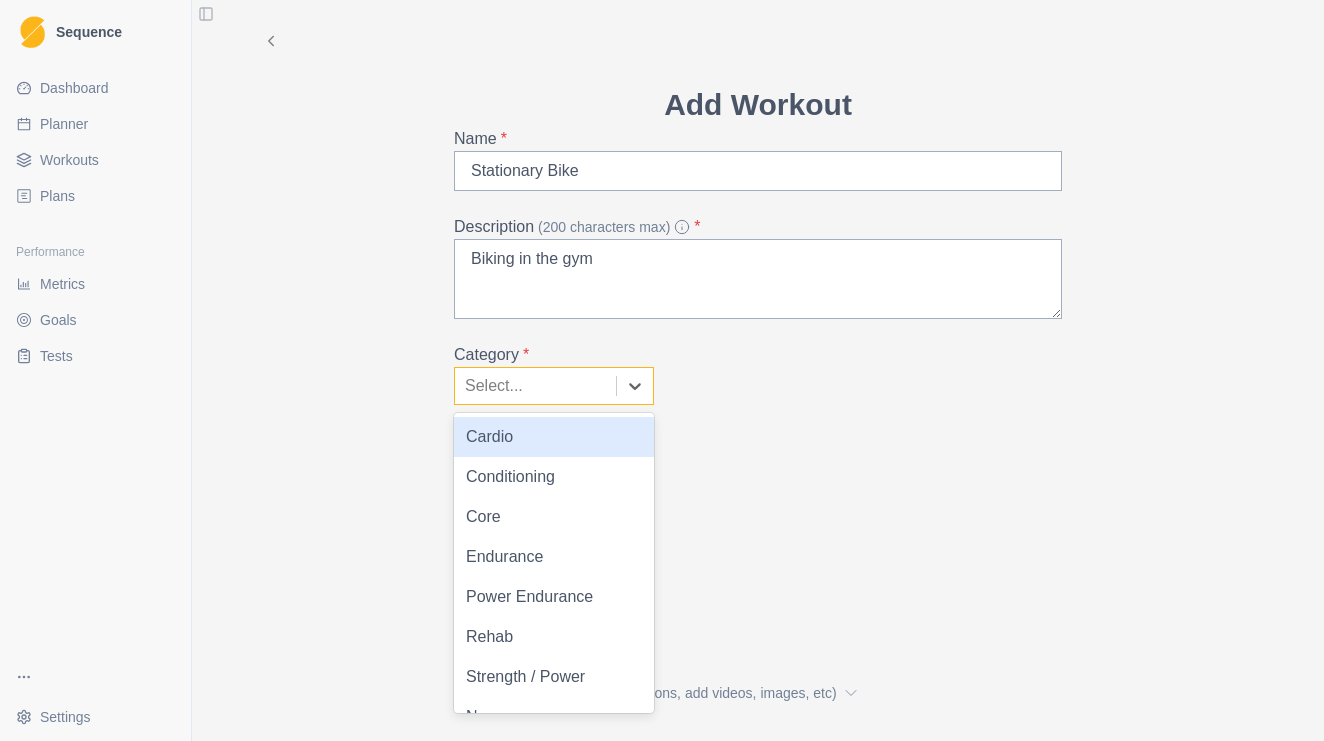 click on "Cardio" at bounding box center (554, 437) 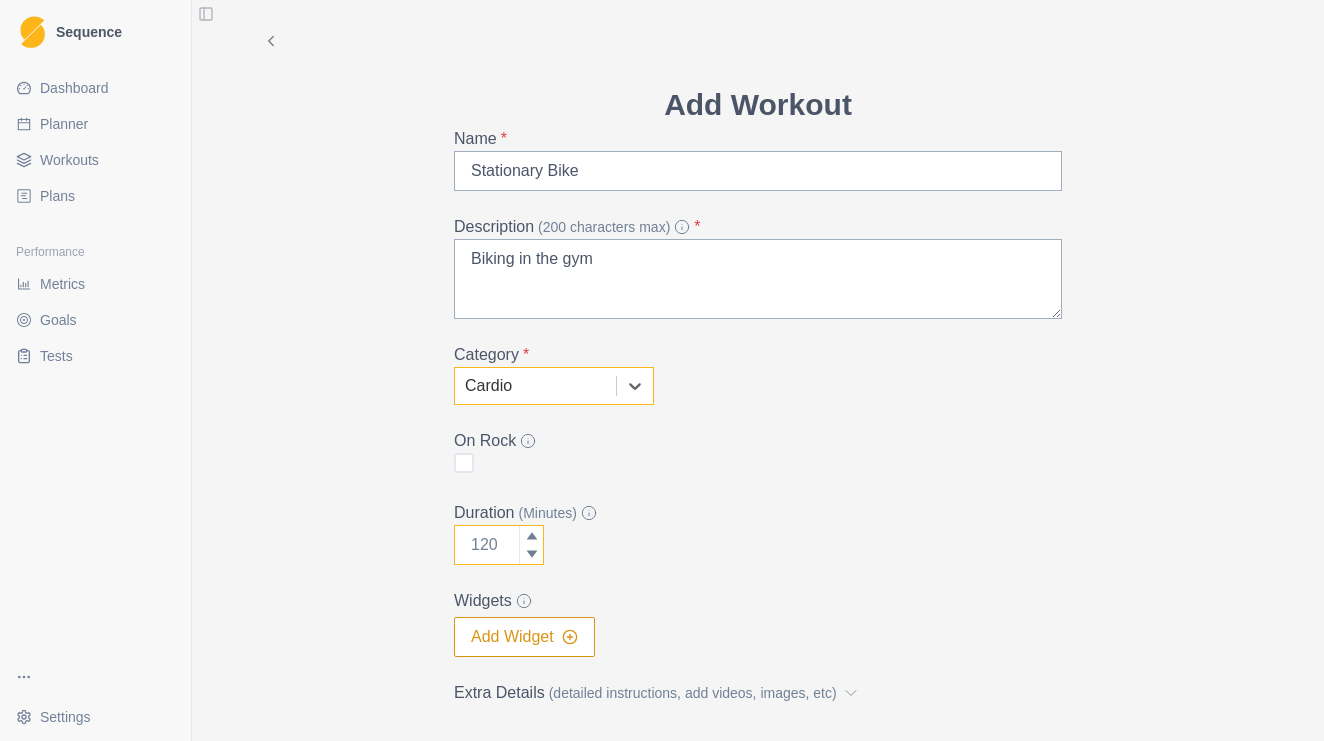 click on "Duration   (Minutes)" at bounding box center (499, 545) 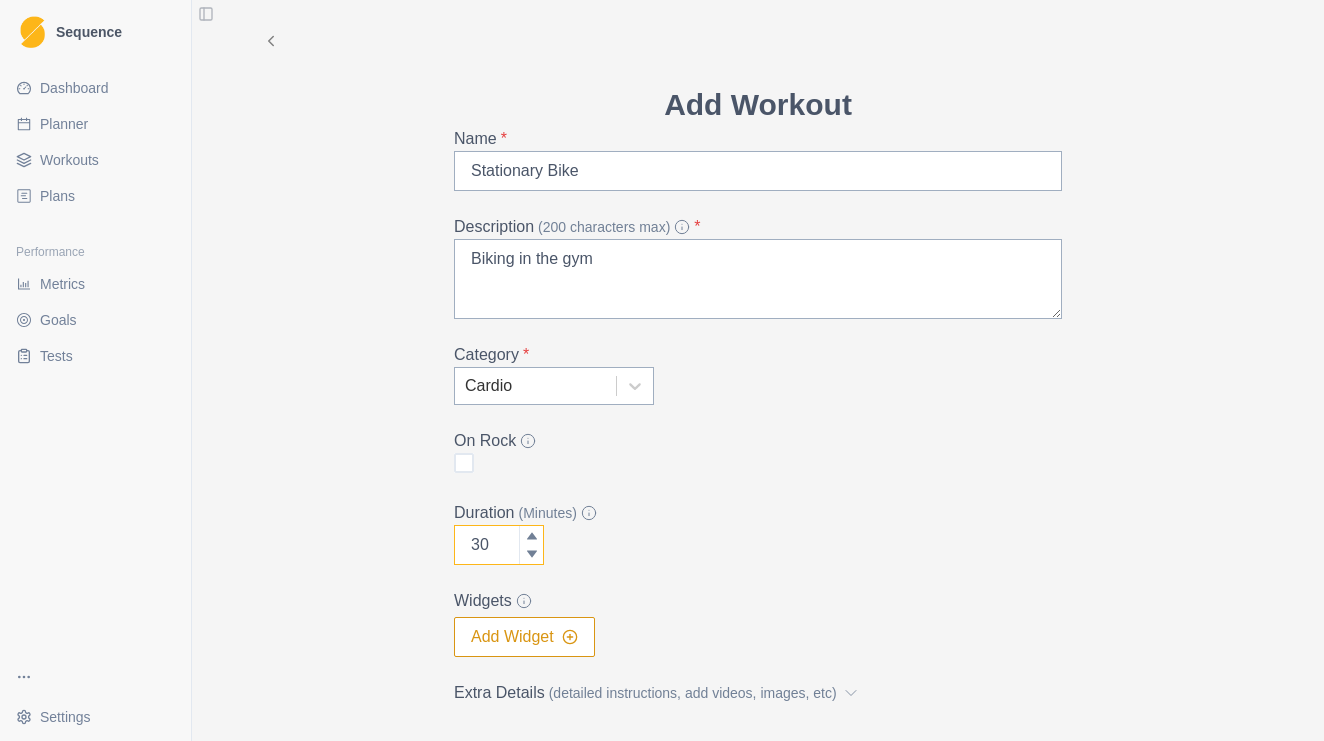 type on "30" 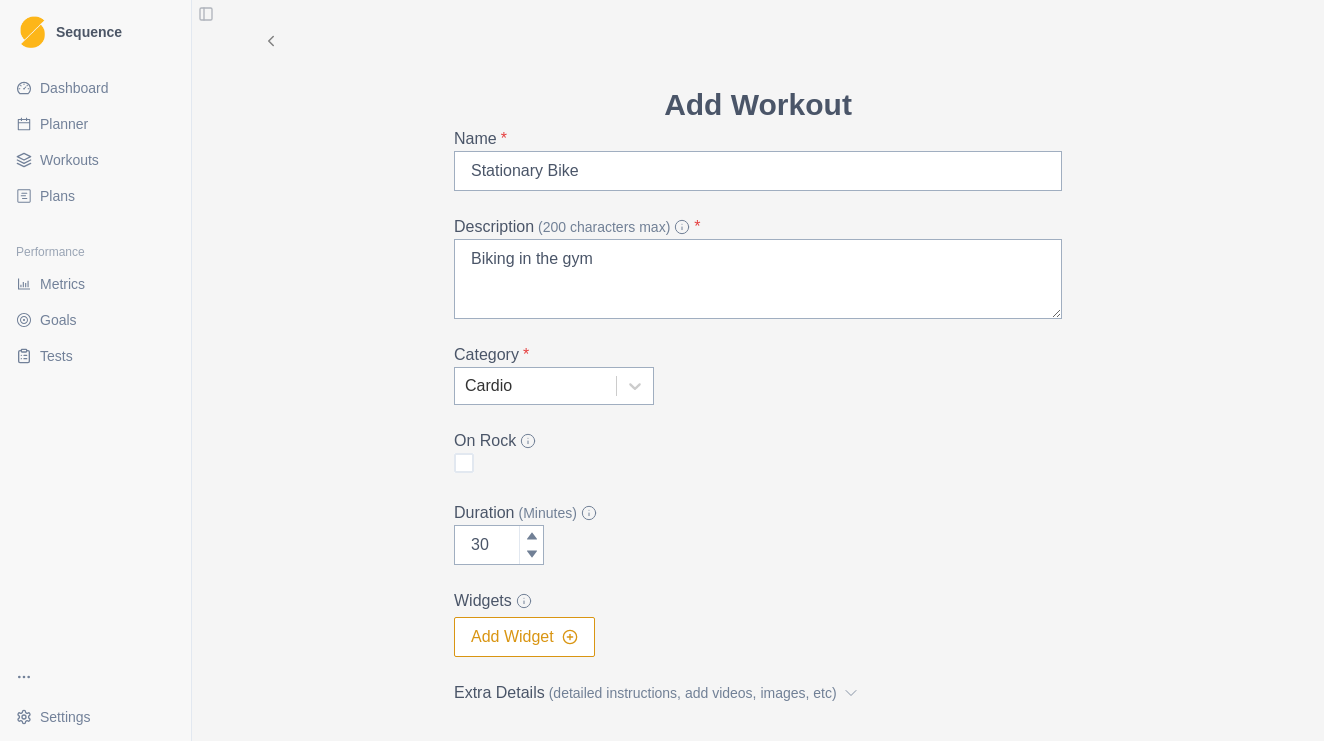 click on "Add Workout Name * Stationary Bike Description   (200 characters max) * Biking in the gym Category * Cardio On Rock Duration   (Minutes) 30 Widgets Add Widget Extra Details (detailed instructions, add videos, images, etc) Cancel Create" at bounding box center (758, 433) 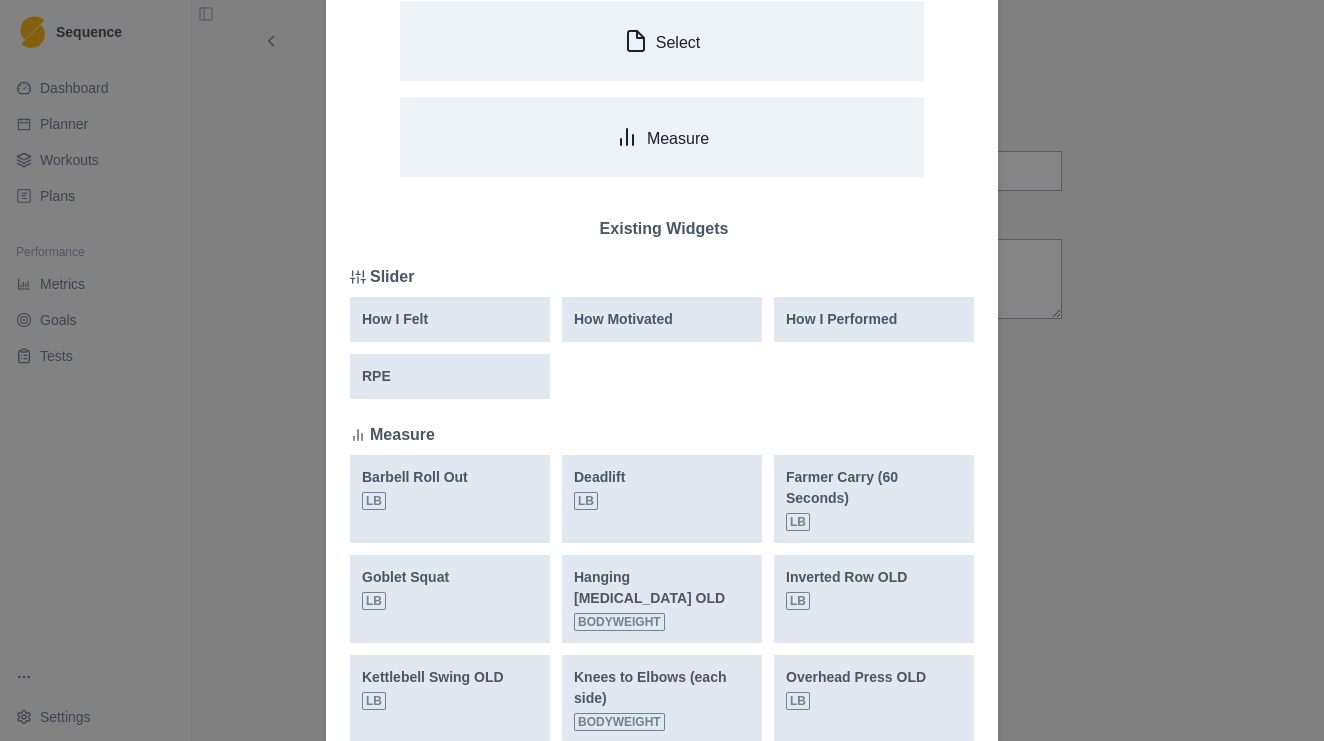 scroll, scrollTop: 166, scrollLeft: 0, axis: vertical 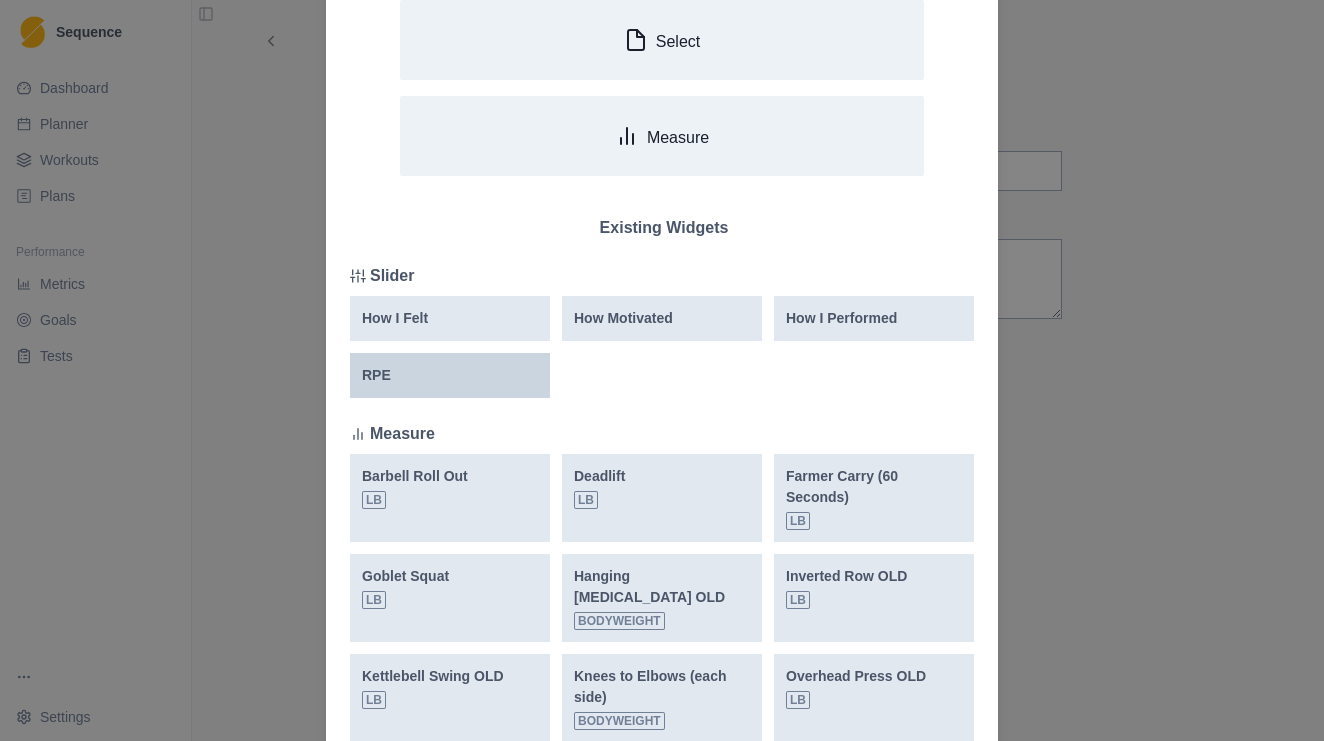 click on "RPE" at bounding box center (450, 375) 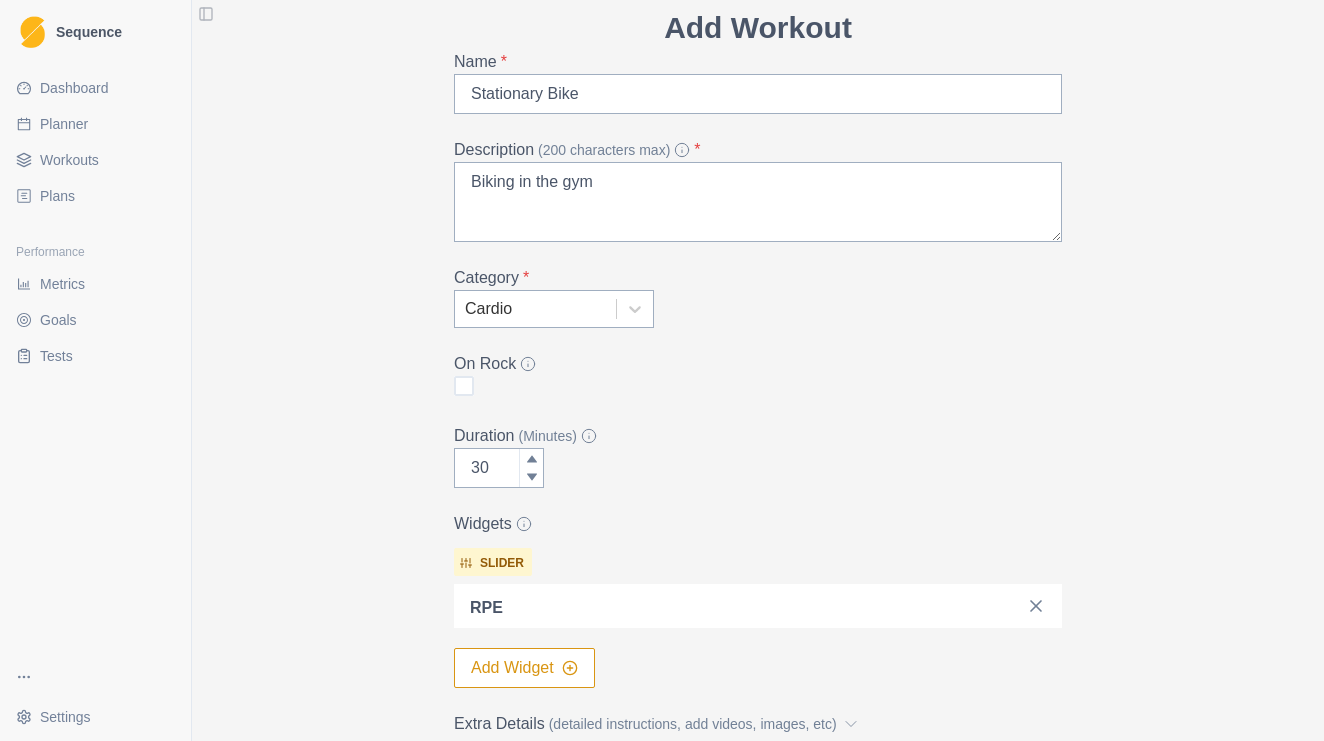 scroll, scrollTop: 94, scrollLeft: 0, axis: vertical 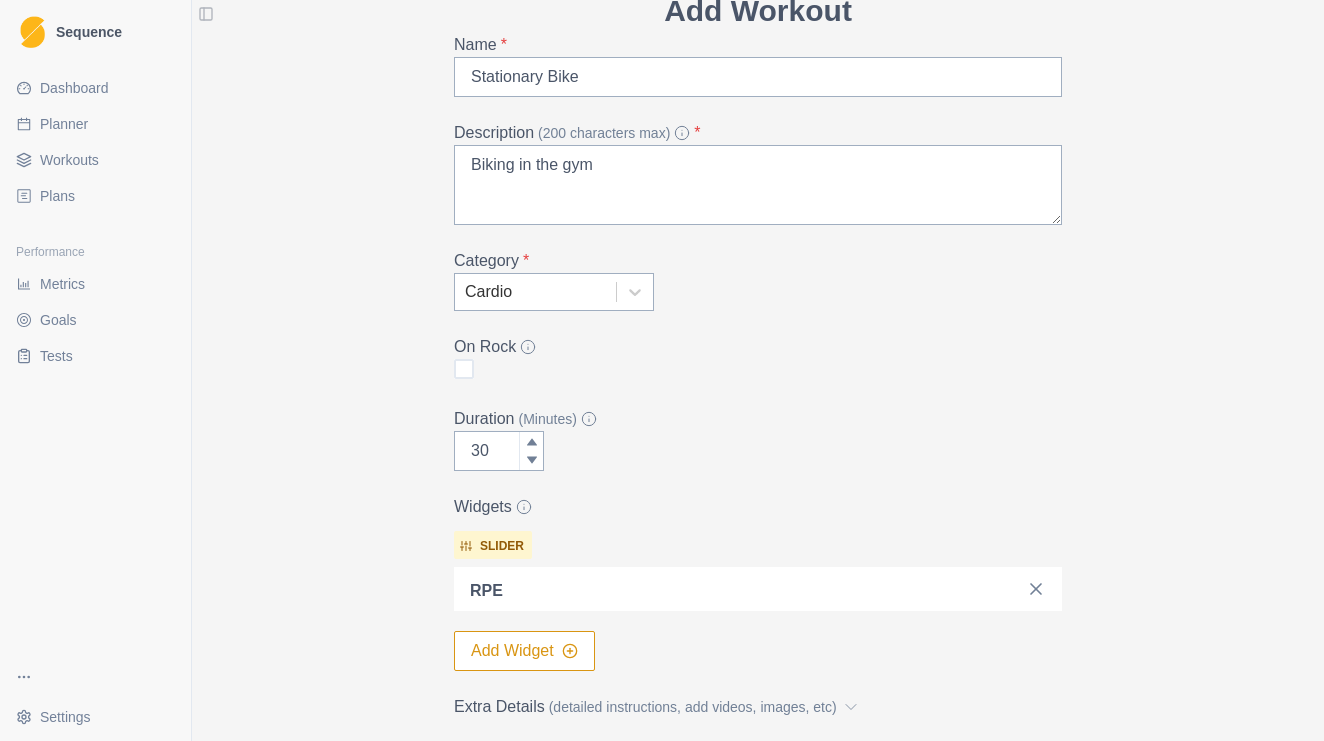 click on "Add Widget" at bounding box center (524, 651) 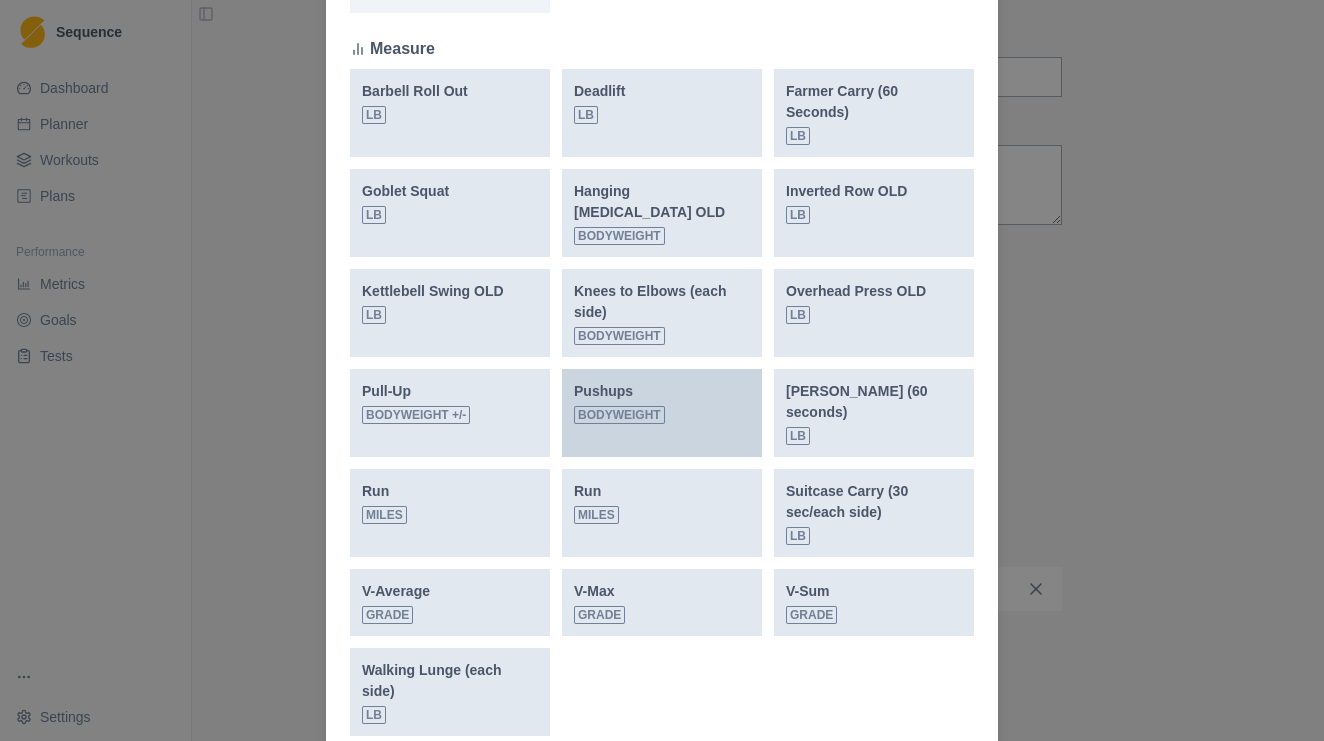 scroll, scrollTop: 545, scrollLeft: 0, axis: vertical 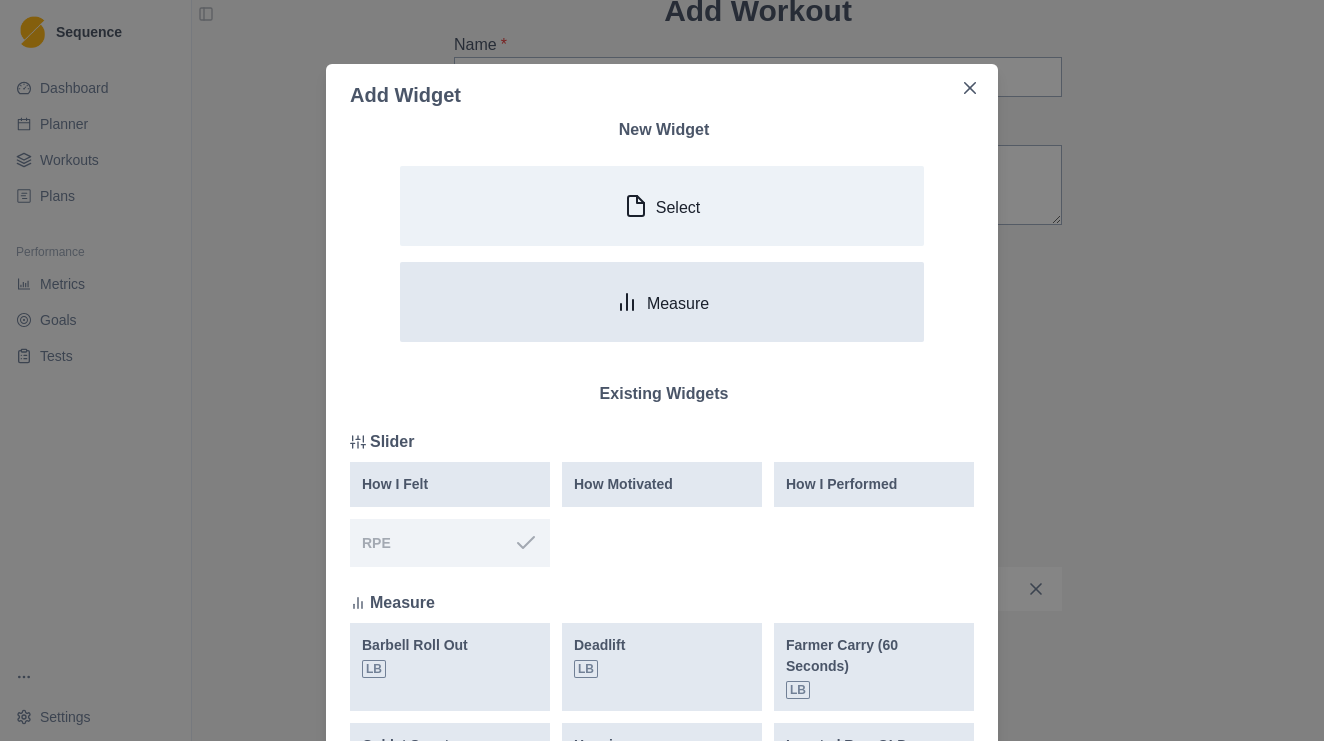 click on "Measure" at bounding box center (662, 302) 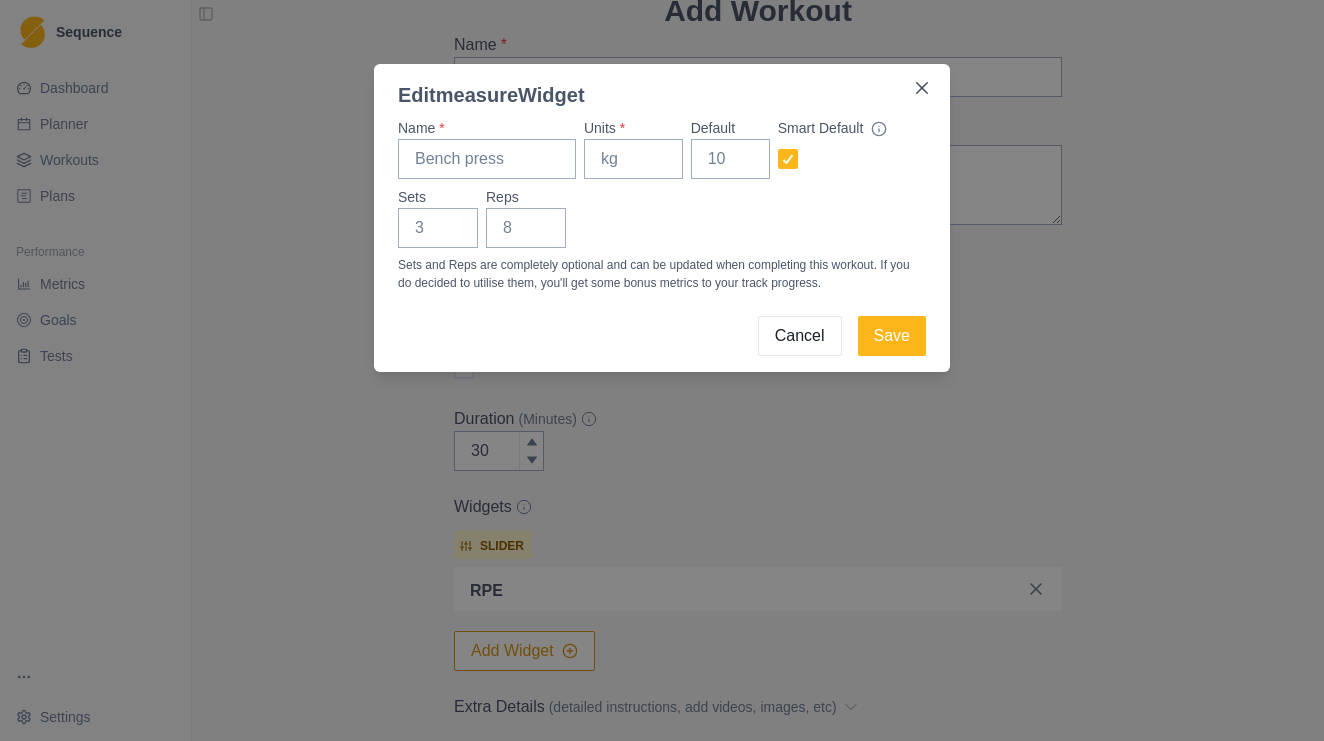 click on "Cancel" at bounding box center [800, 336] 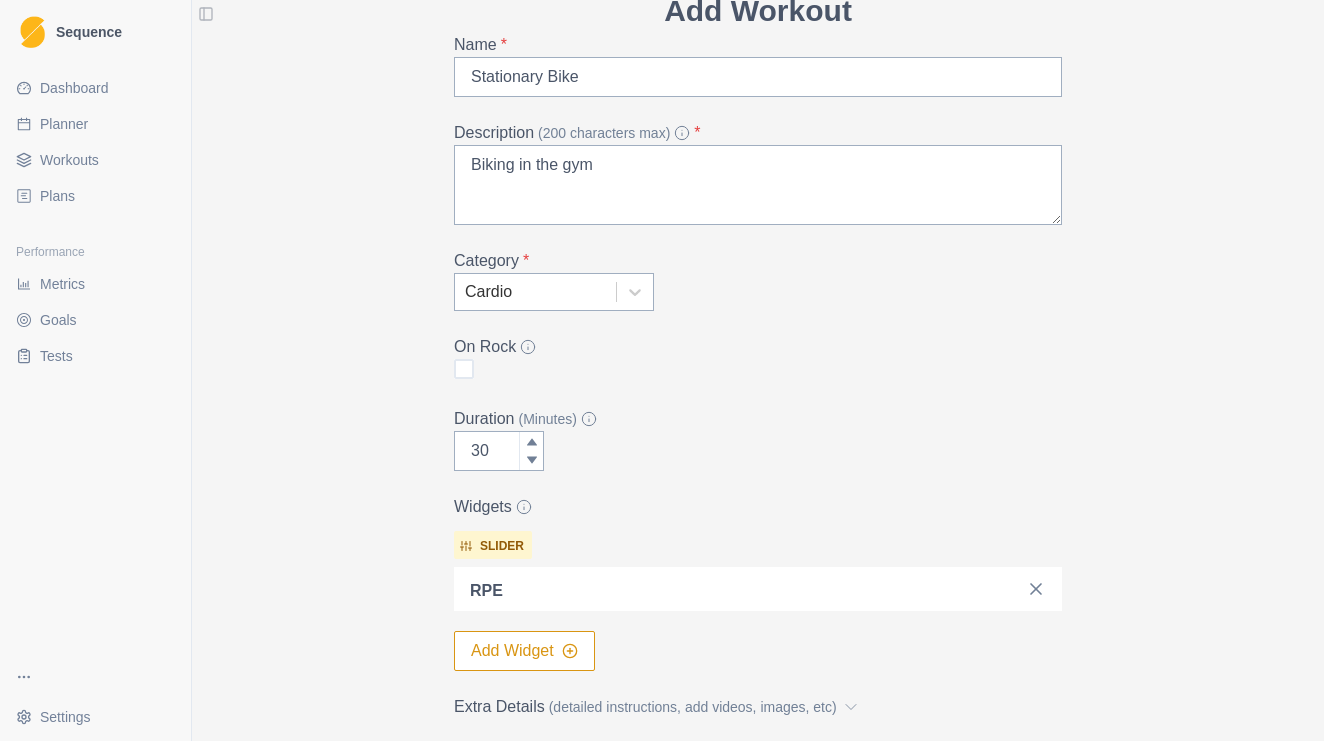 click on "Add Widget" at bounding box center [524, 651] 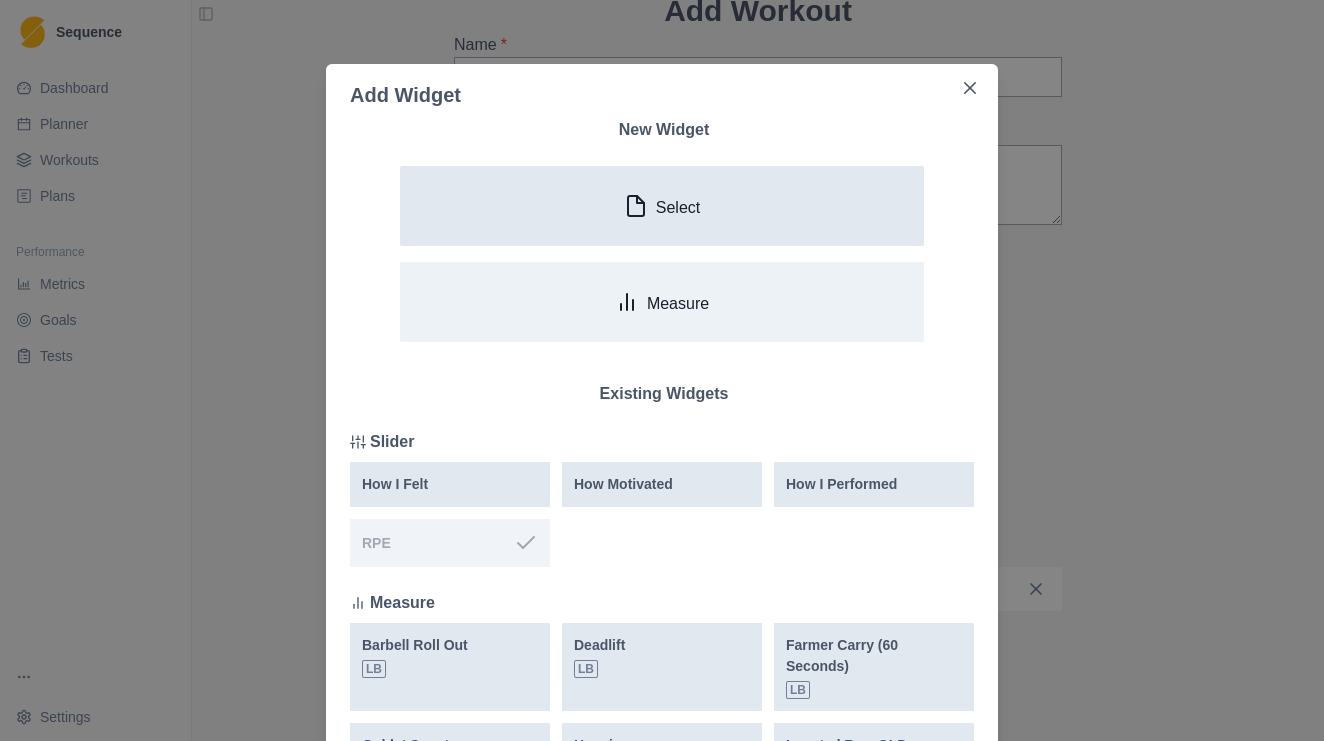 click on "Select" at bounding box center [662, 206] 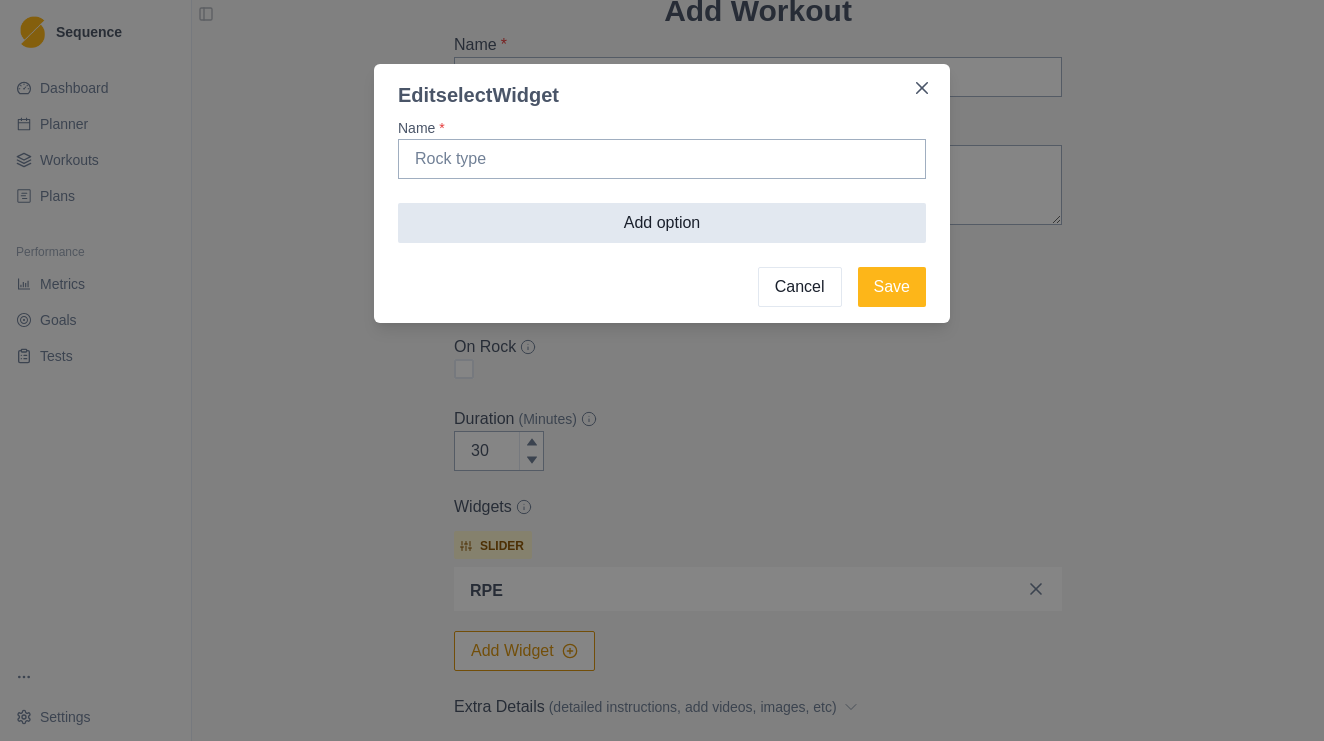 click on "Add option" at bounding box center [662, 223] 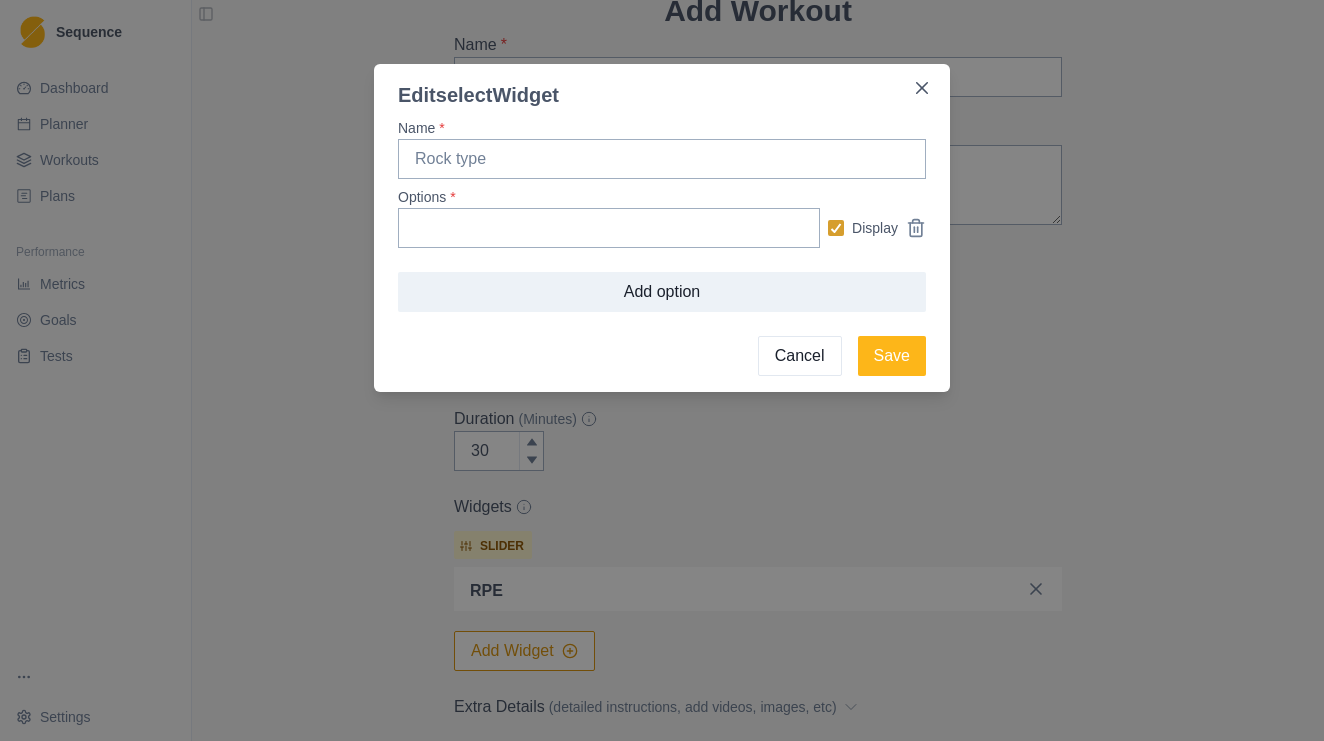 click on "Cancel" at bounding box center (800, 356) 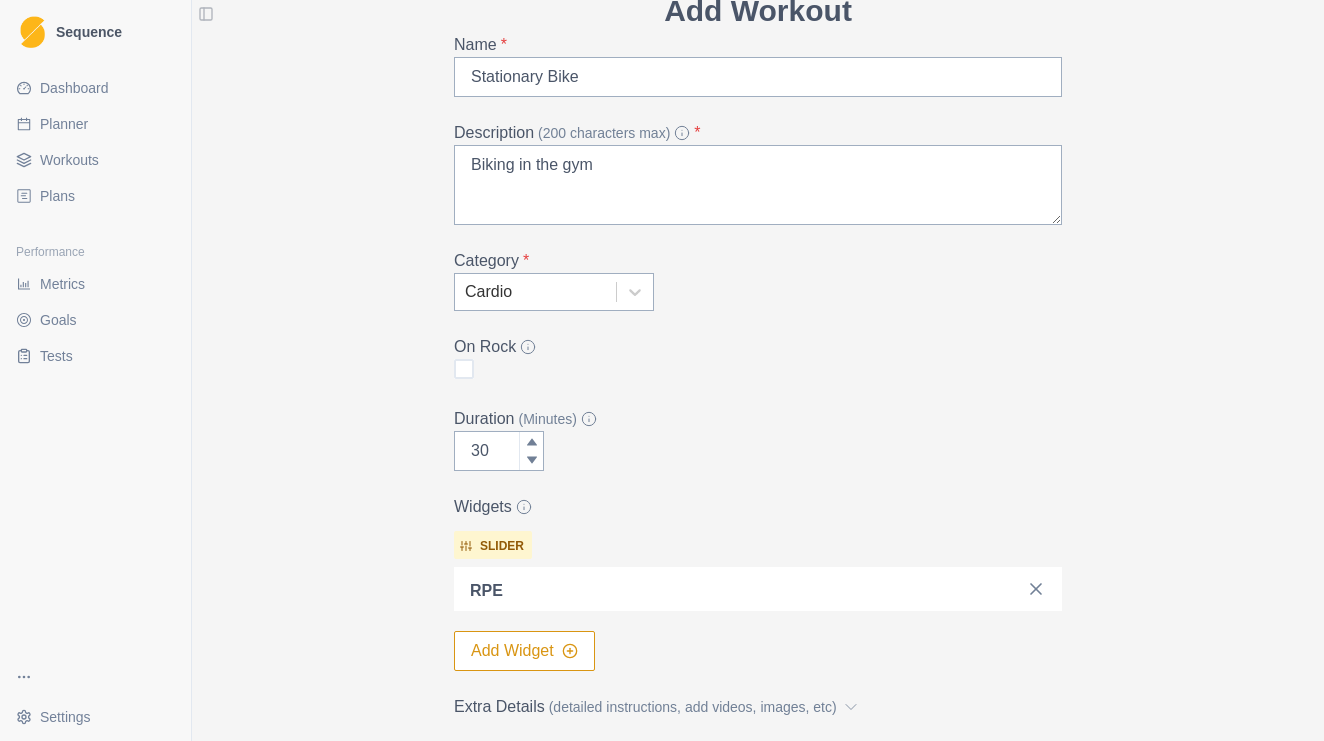 click on "Add Widget" at bounding box center [524, 651] 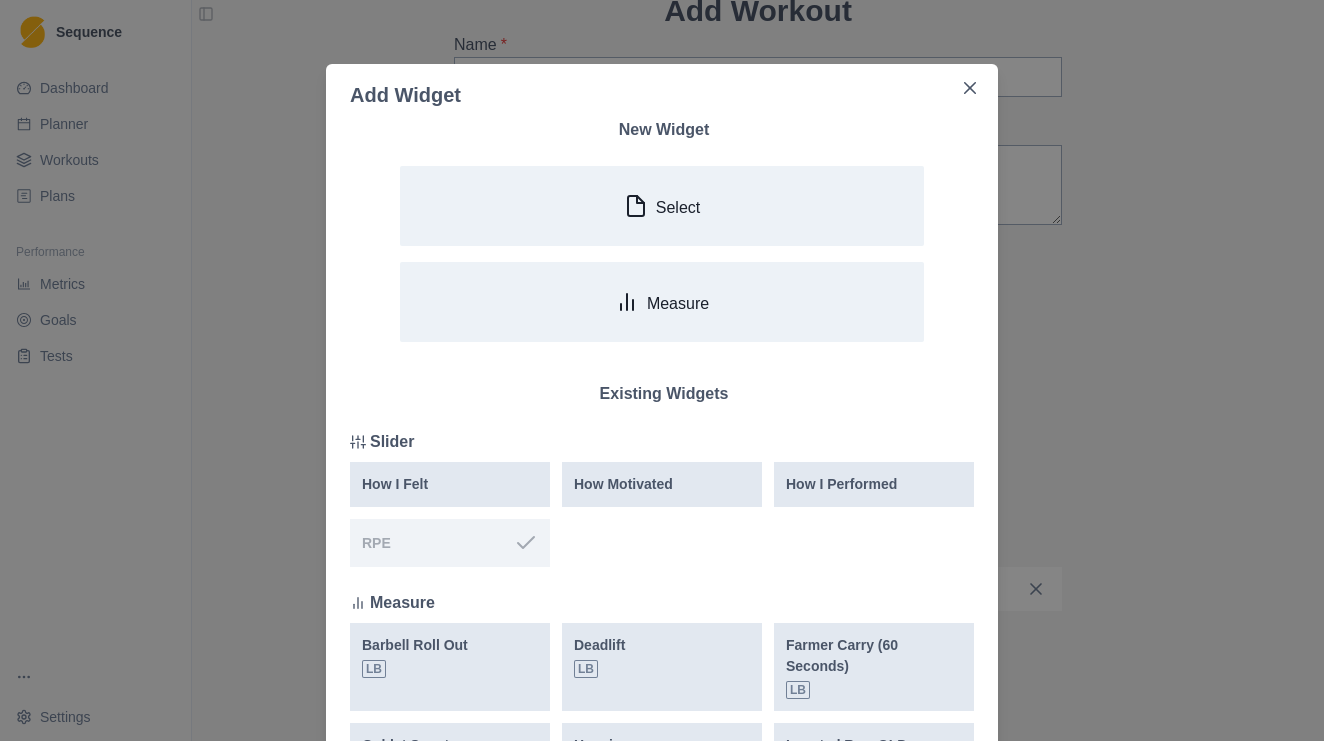 drag, startPoint x: 553, startPoint y: 203, endPoint x: 504, endPoint y: 415, distance: 217.58907 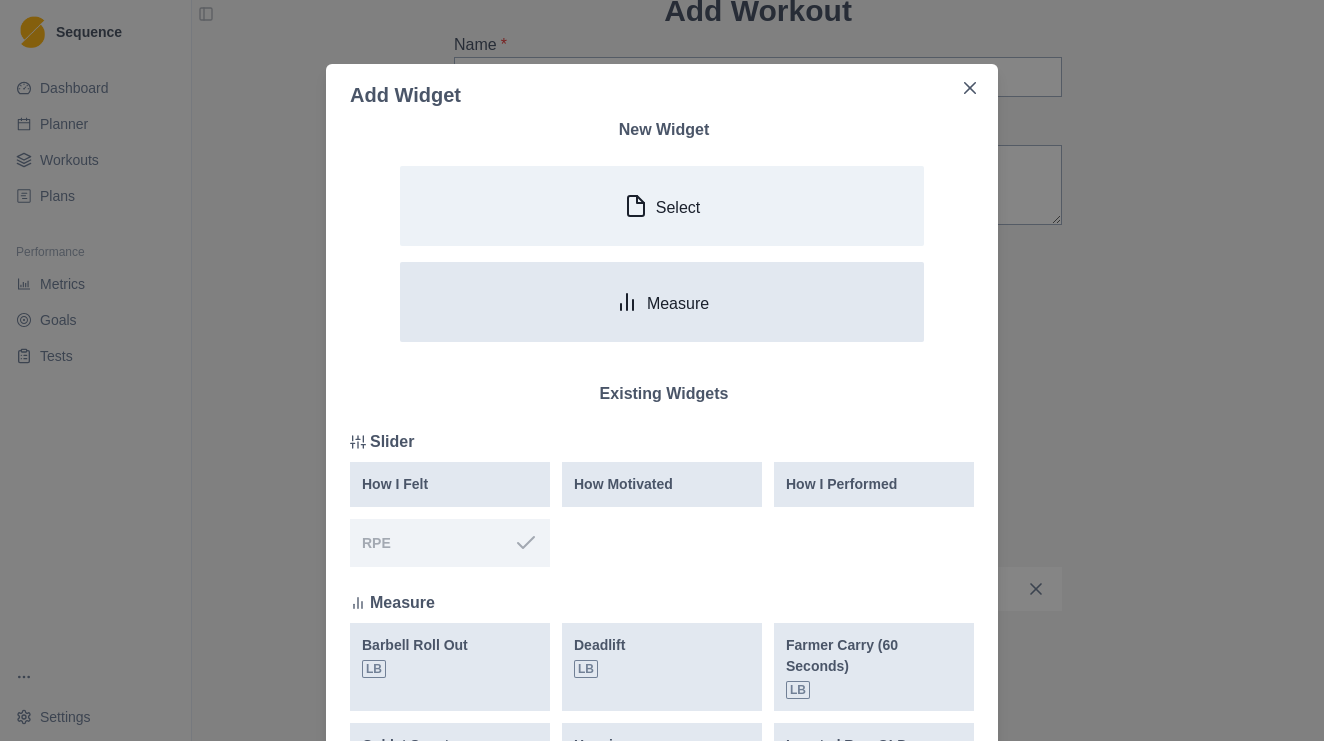 click on "Measure" at bounding box center [662, 302] 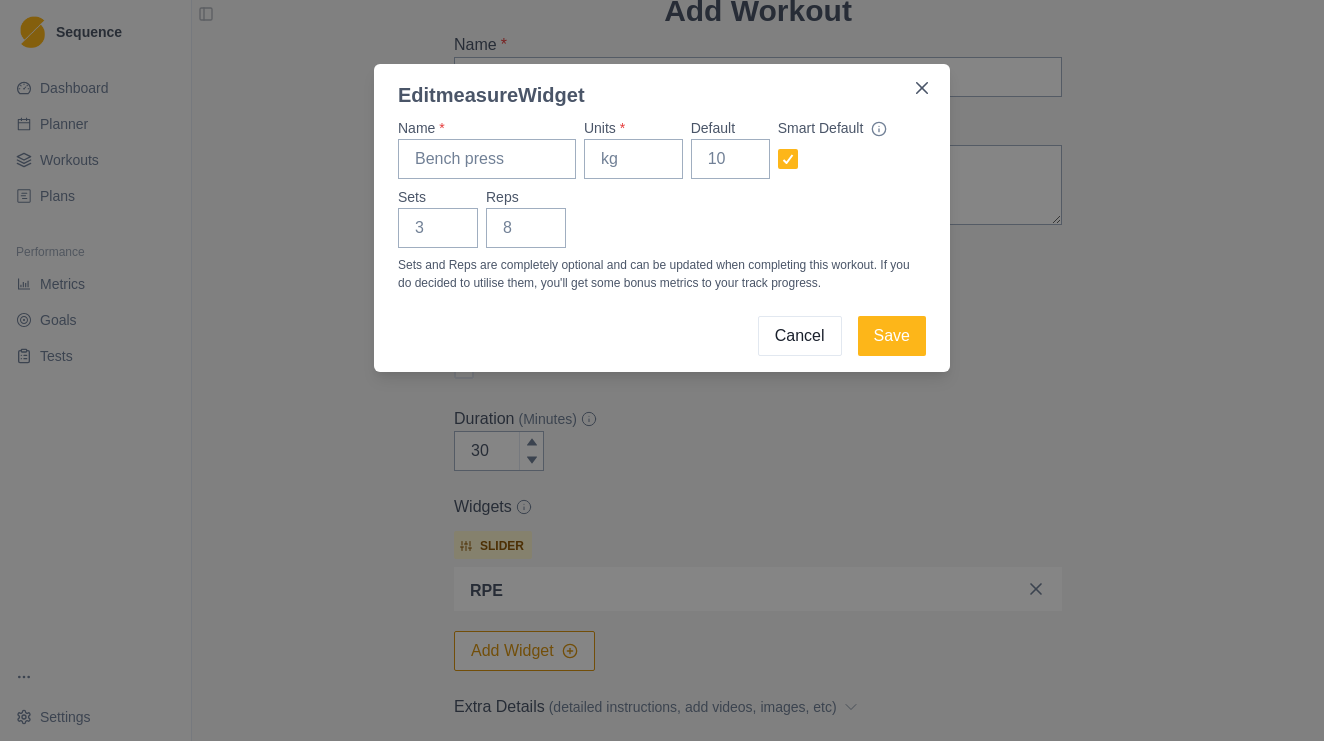 click on "Name * Units * Default Smart Default Sets Reps Sets and Reps are completely optional and can be updated when completing this workout. If you do decided to utilise them, you'll get some bonus metrics to your track progress." at bounding box center [662, 205] 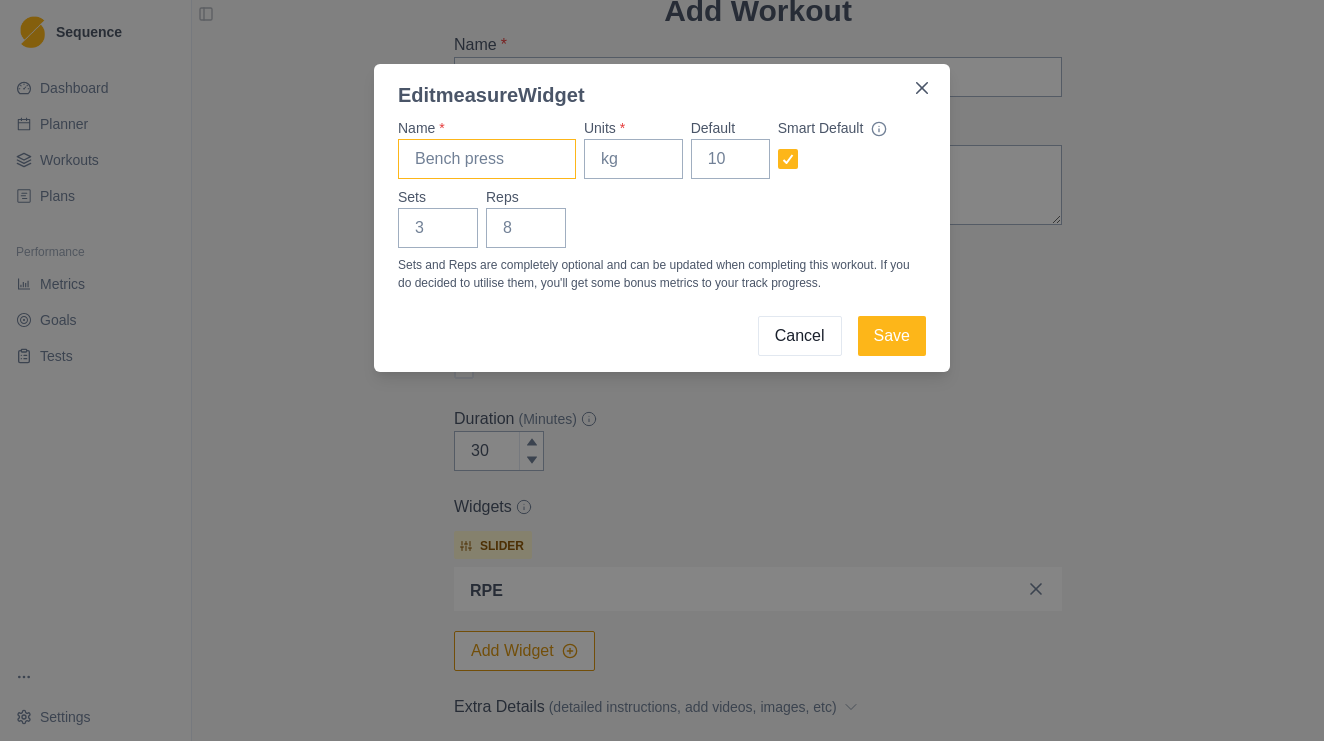 click on "Name *" at bounding box center [487, 159] 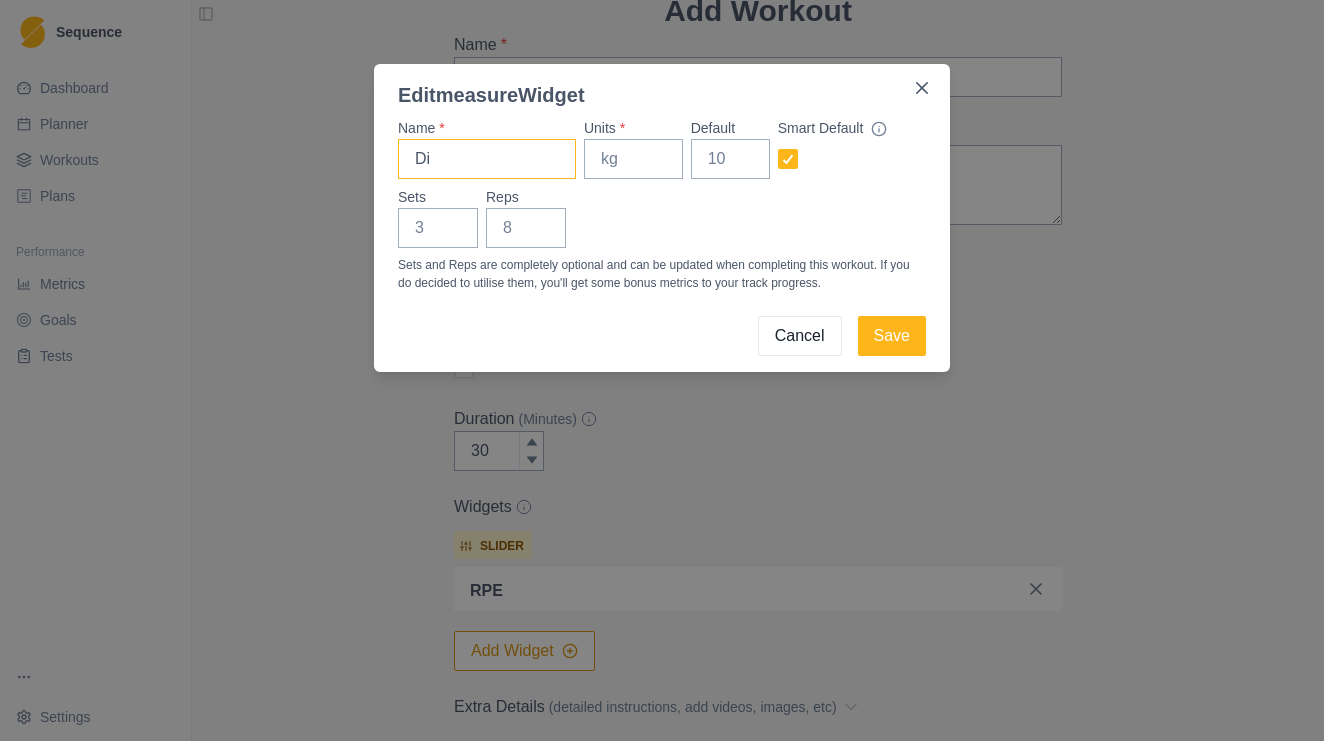 type on "D" 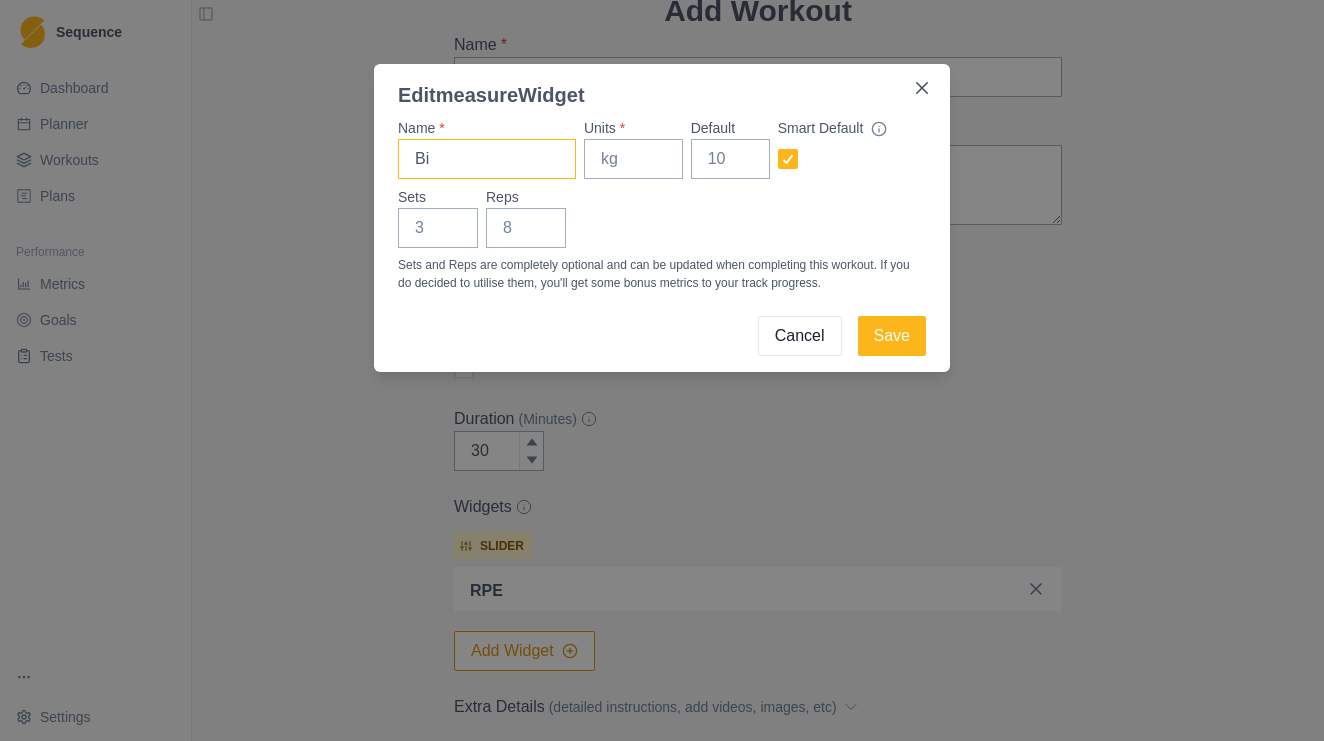 type on "B" 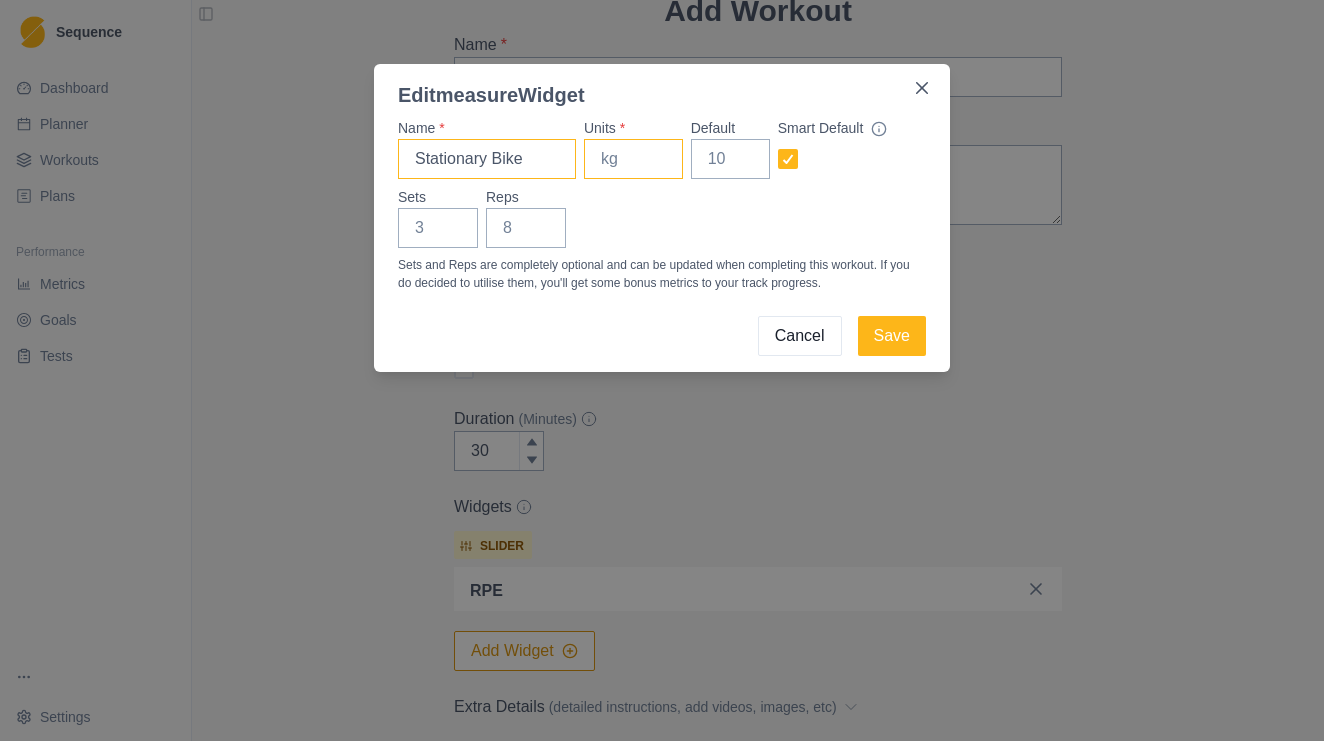 type on "Stationary Bike" 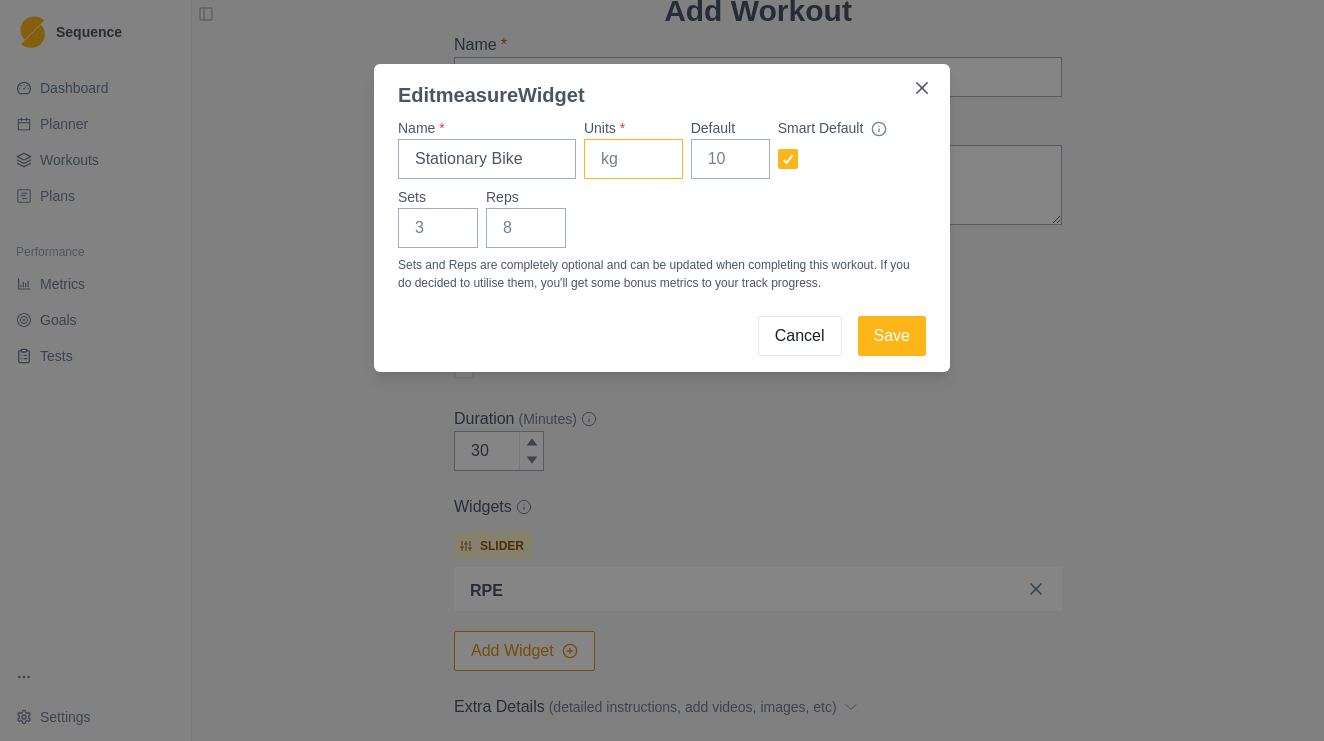 click on "Units *" at bounding box center (633, 159) 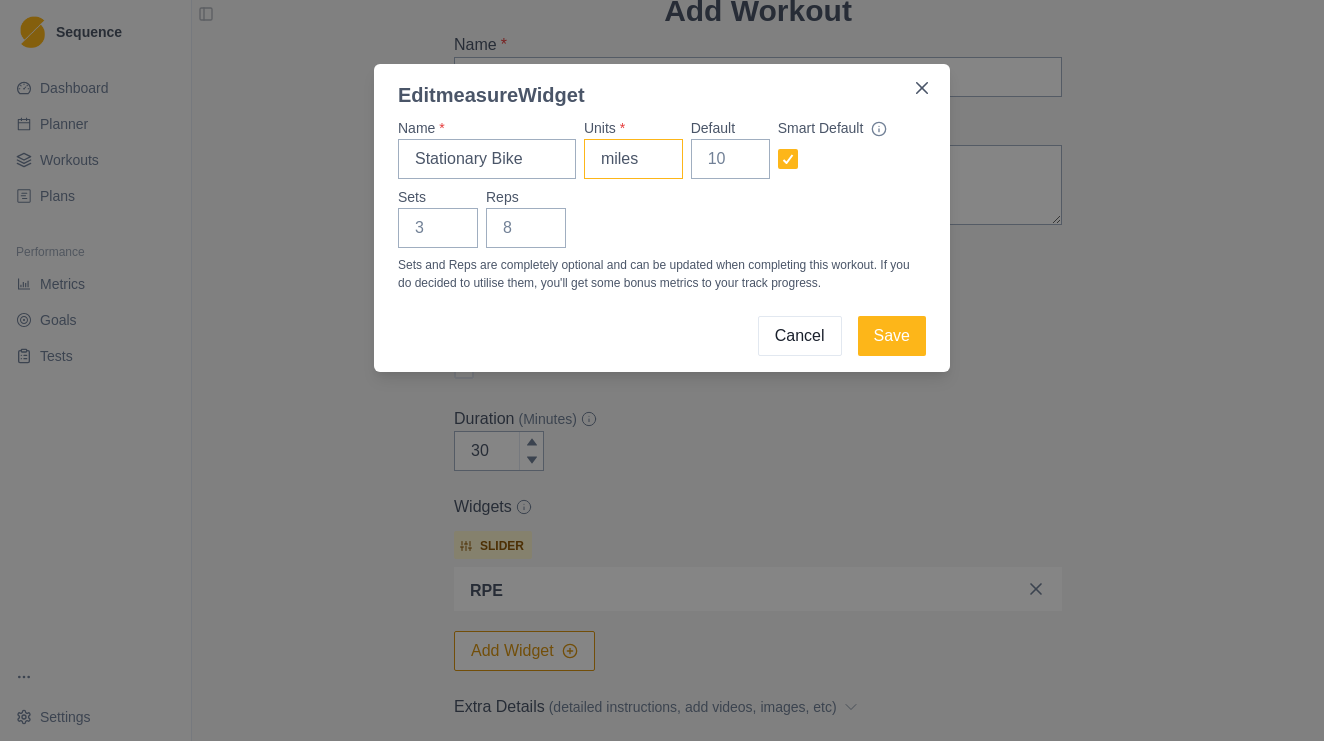 type on "miles" 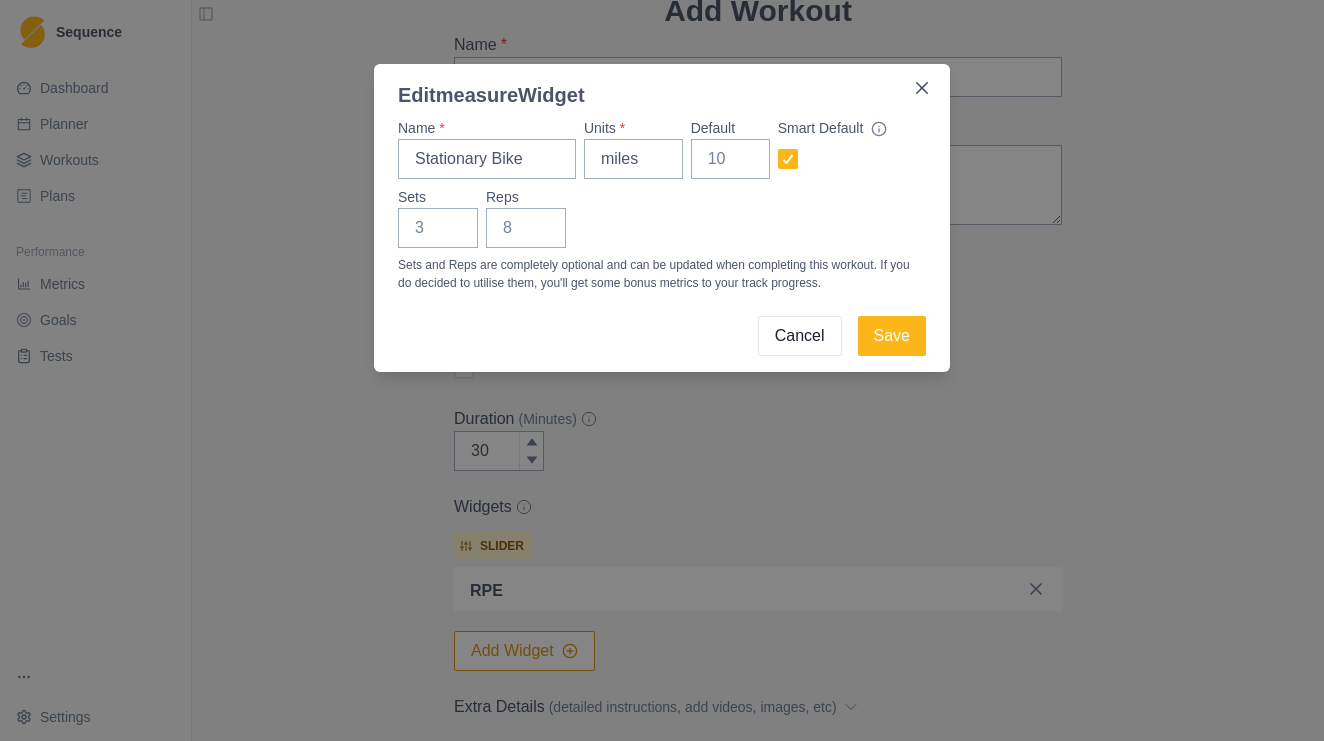 click on "Sets Reps" at bounding box center [662, 217] 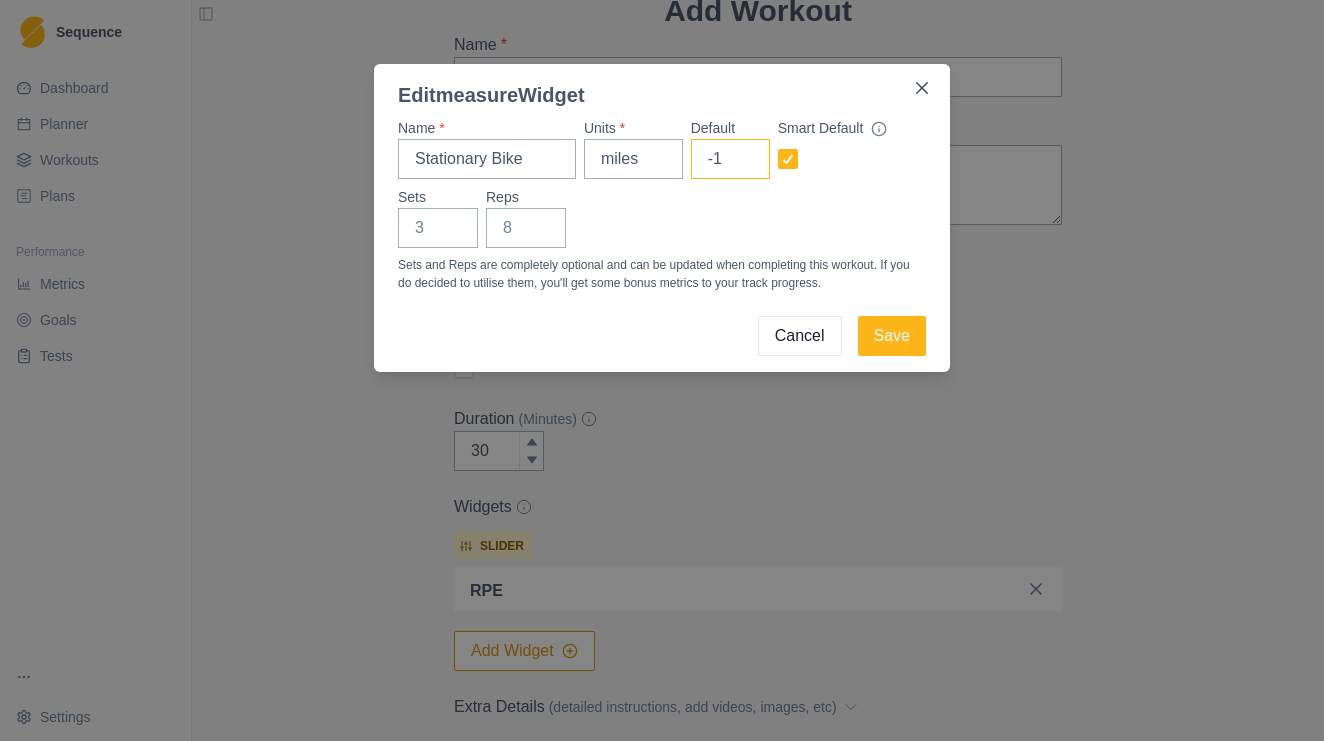 click on "-1" at bounding box center [730, 159] 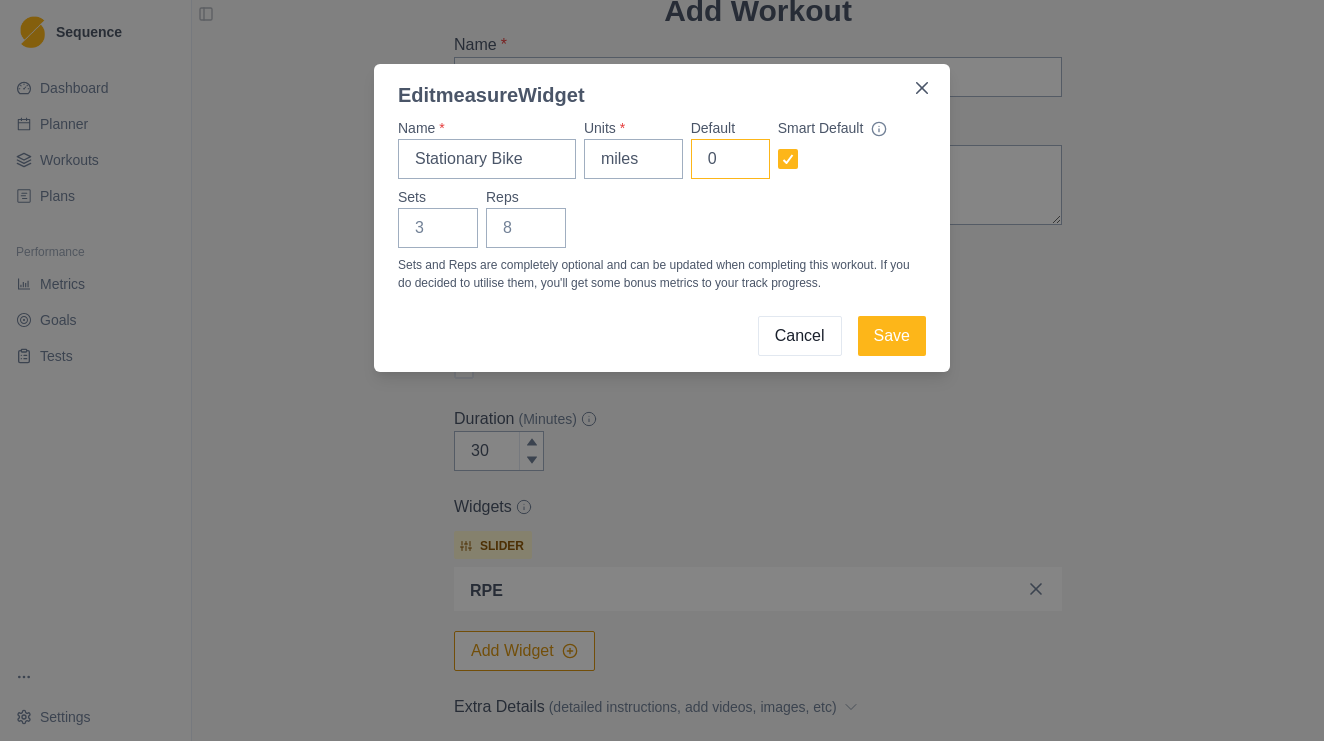 click on "0" at bounding box center (730, 159) 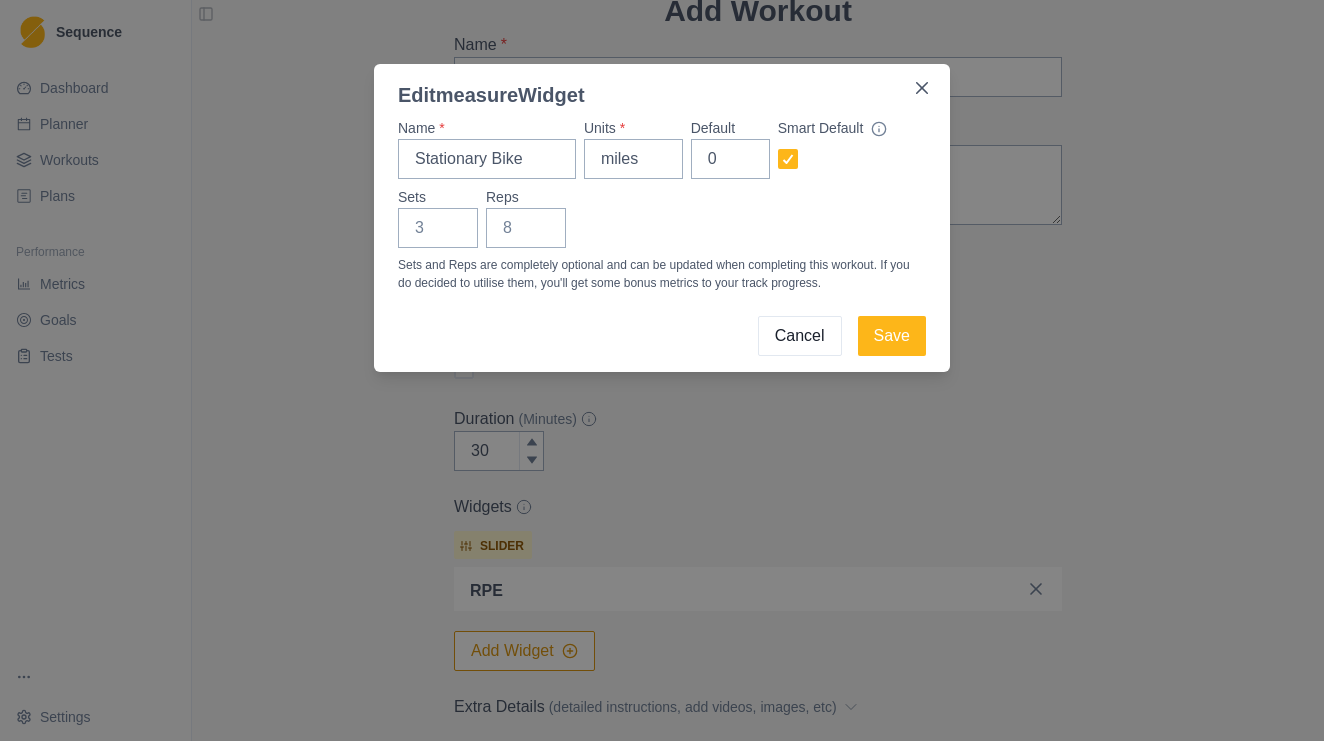 click on "Sets and Reps are completely optional and can be updated when completing this workout. If you do decided to utilise them, you'll get some bonus metrics to your track progress." at bounding box center (662, 274) 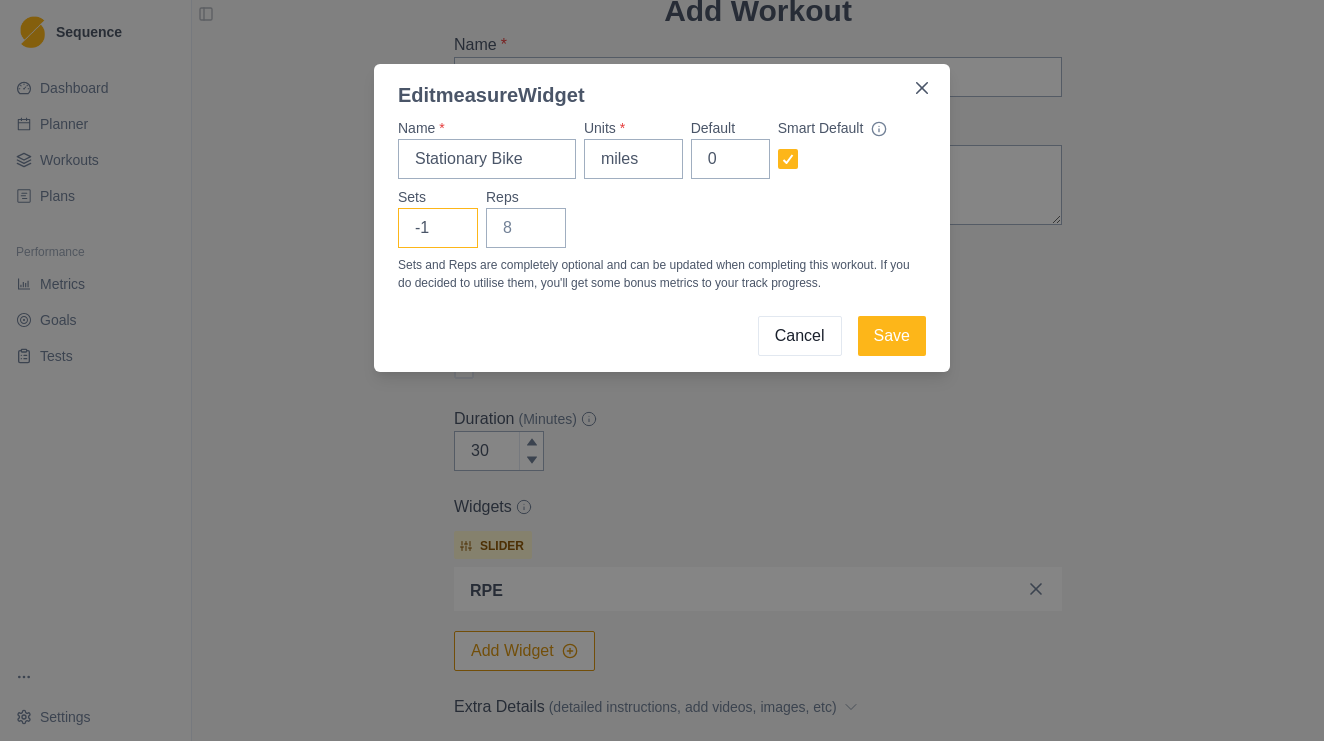 click on "-1" at bounding box center (438, 228) 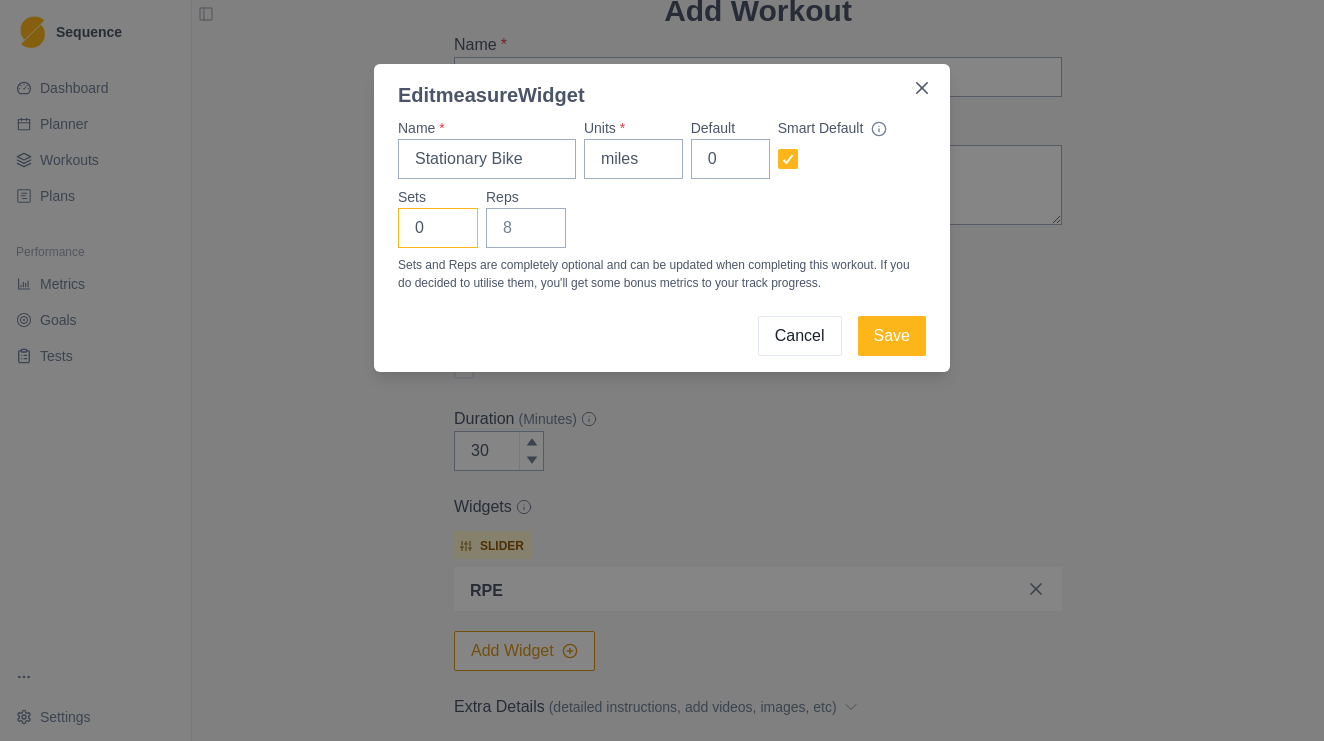 click on "0" at bounding box center [438, 228] 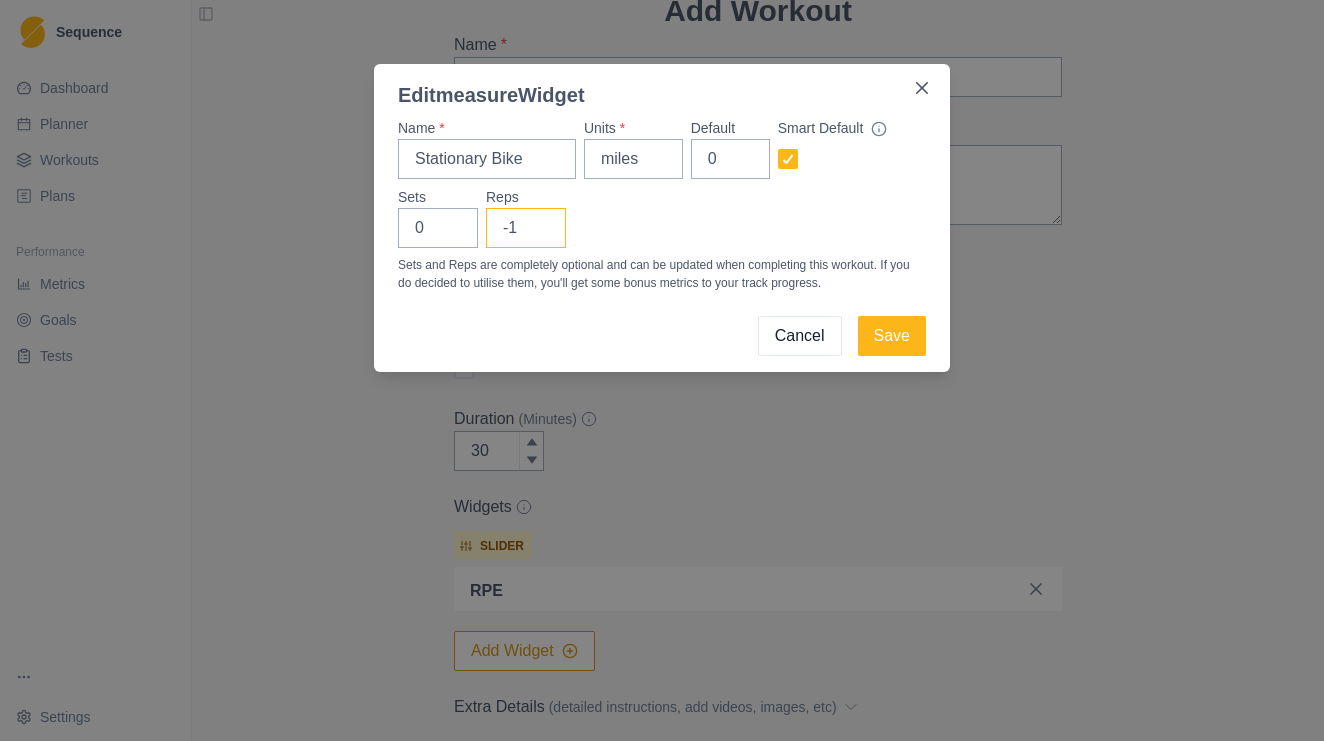 click on "-1" at bounding box center [526, 228] 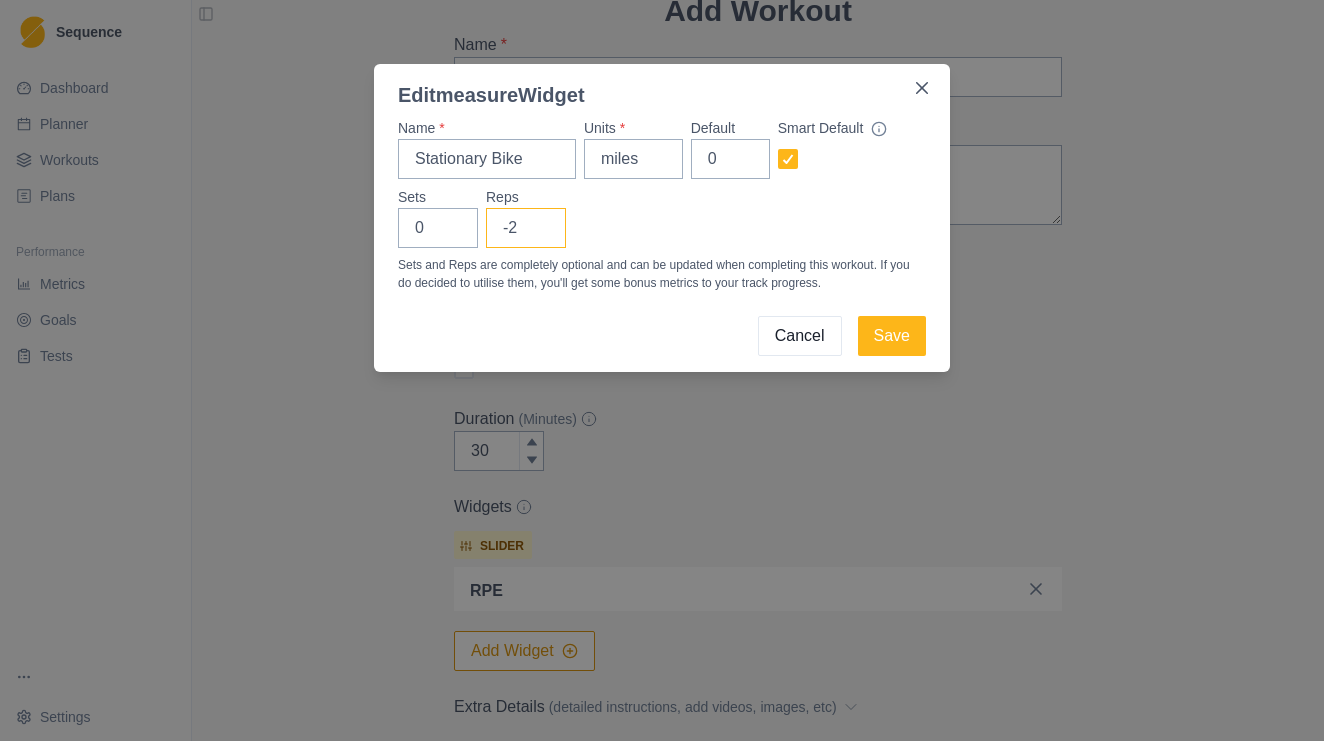 click on "-2" at bounding box center [526, 228] 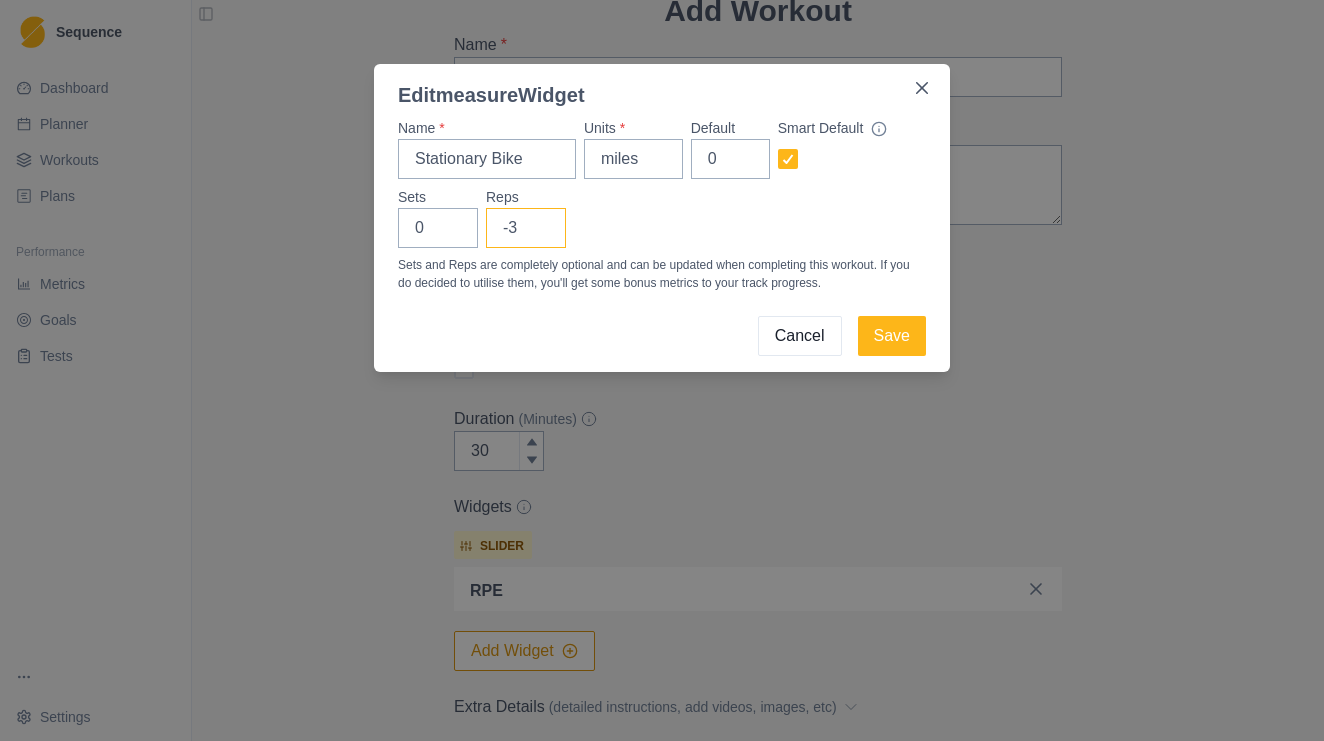 click on "-3" at bounding box center (526, 228) 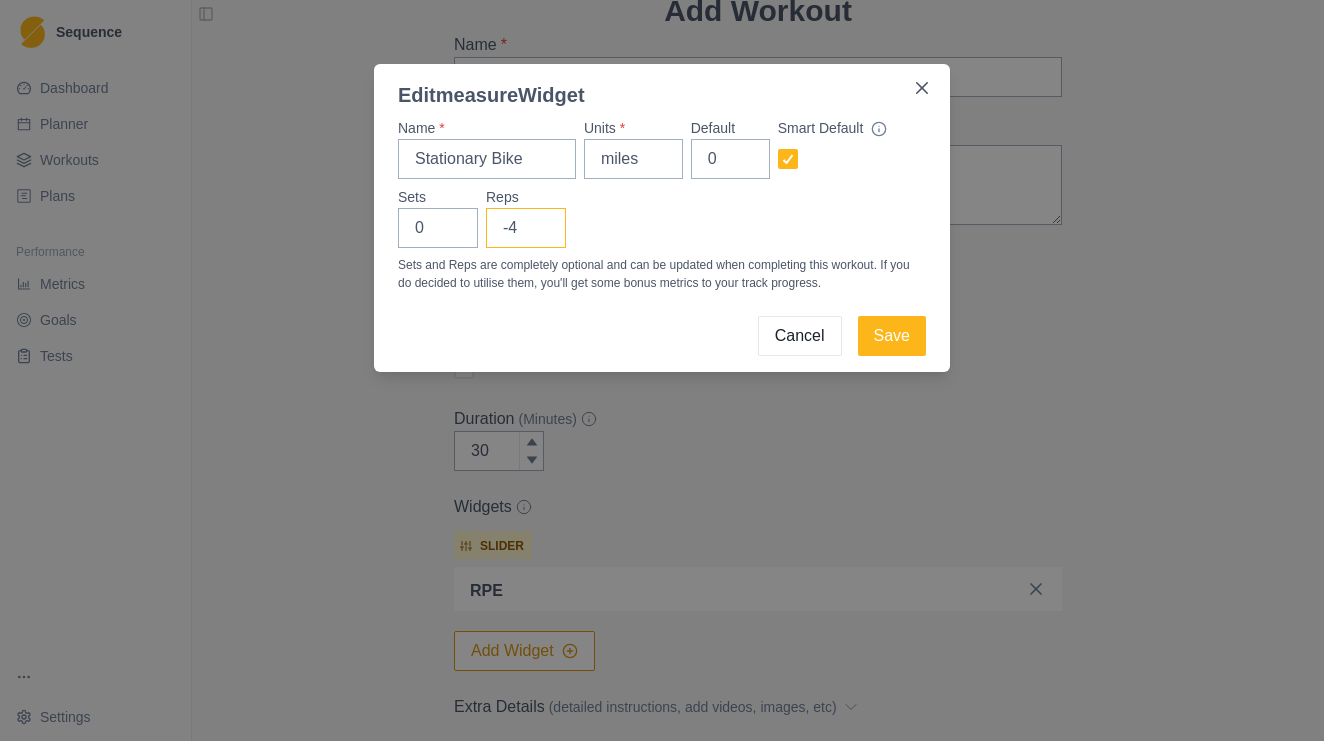 click on "-4" at bounding box center (526, 228) 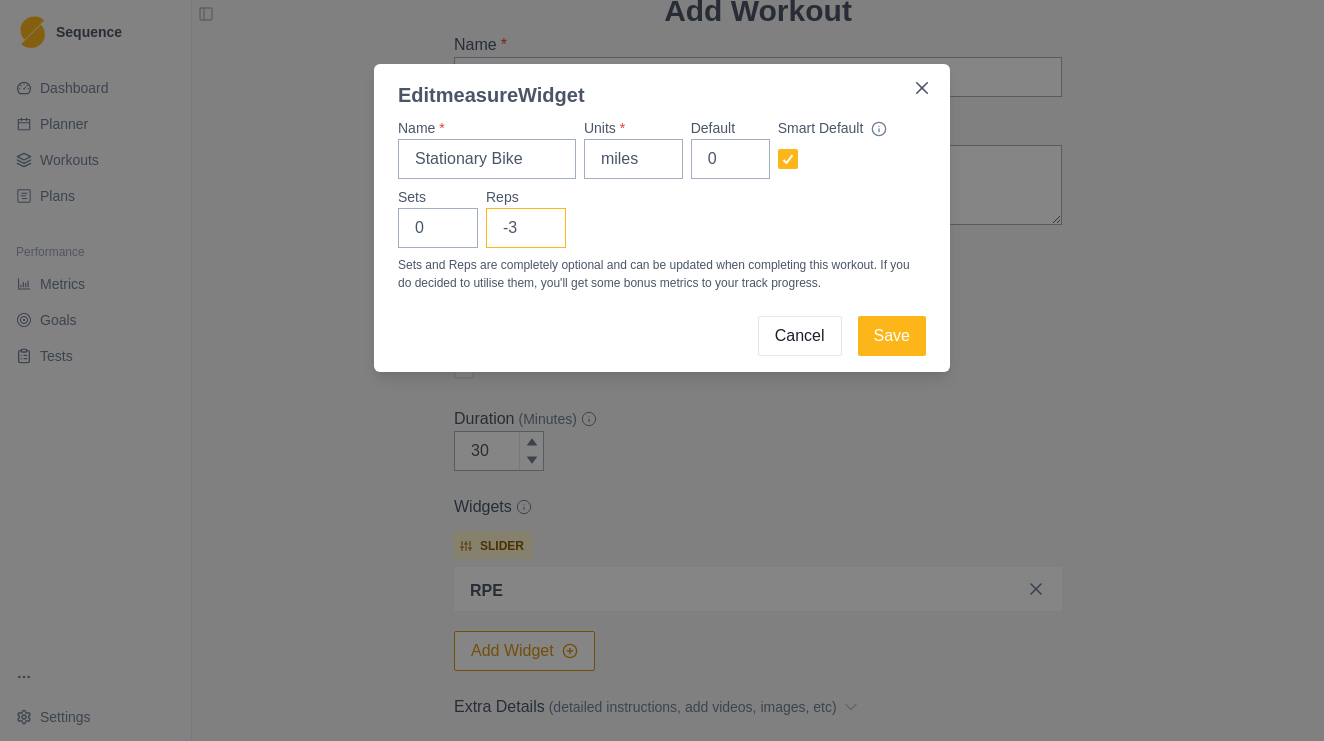 click on "-3" at bounding box center (526, 228) 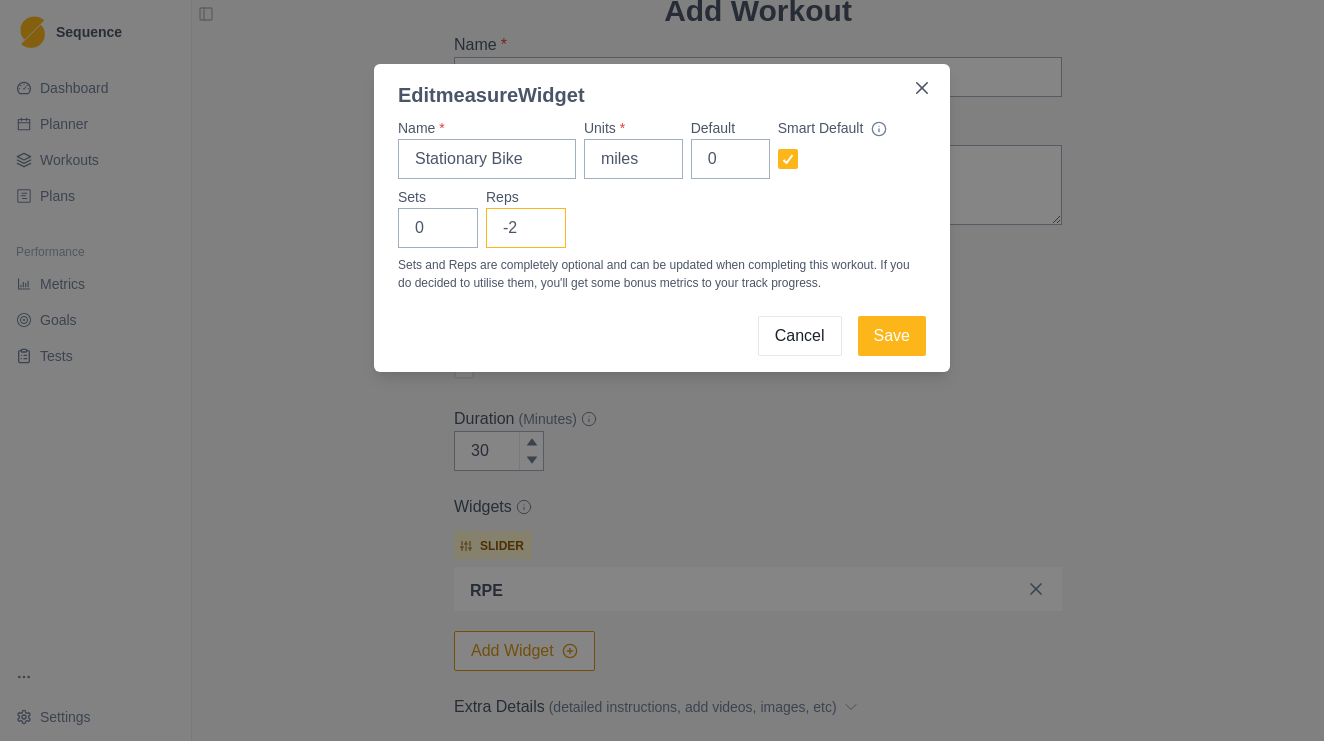 click on "-2" at bounding box center (526, 228) 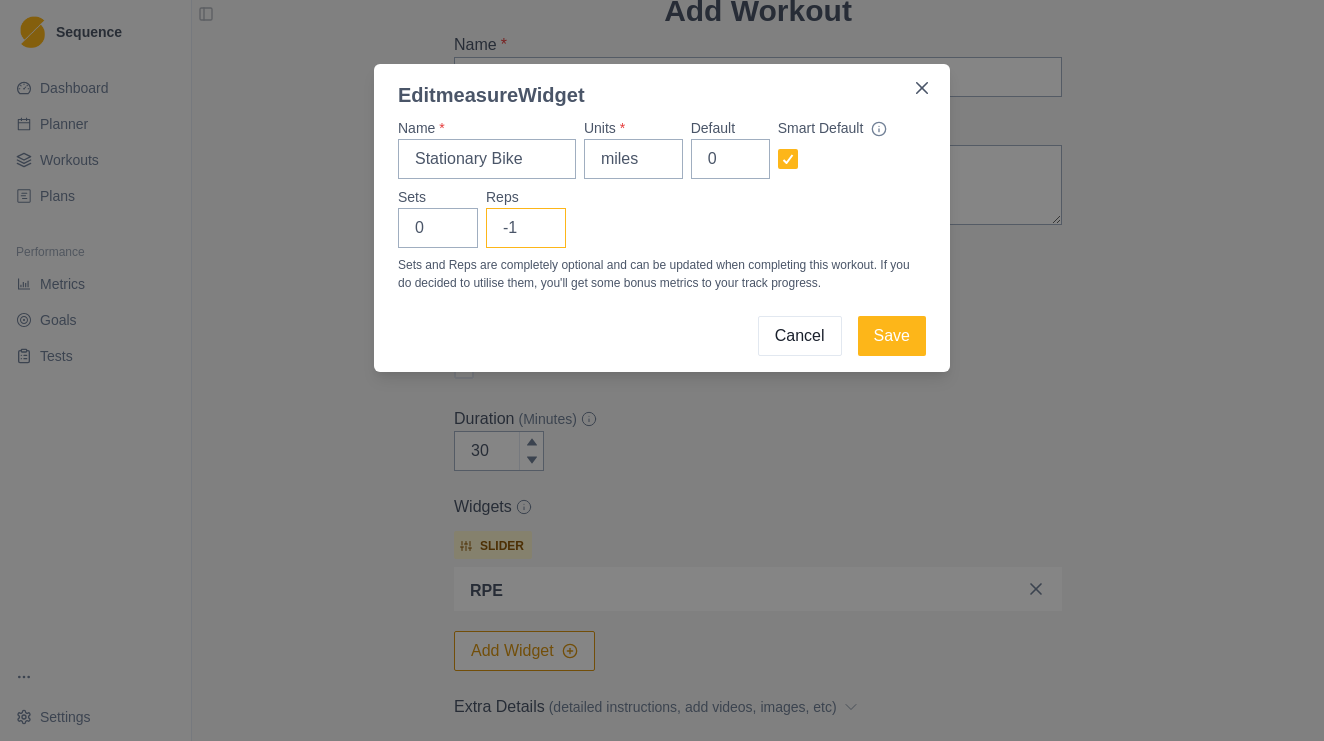 click on "-1" at bounding box center [526, 228] 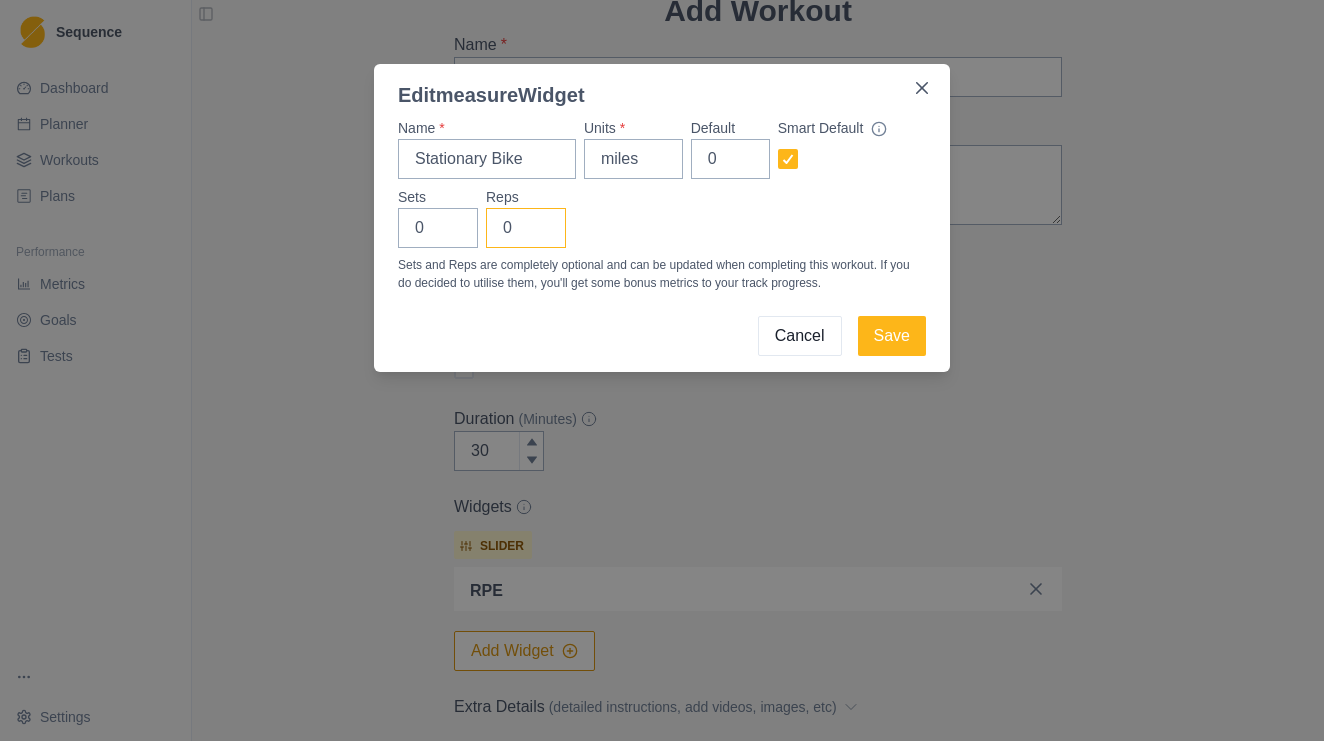 click on "0" at bounding box center (526, 228) 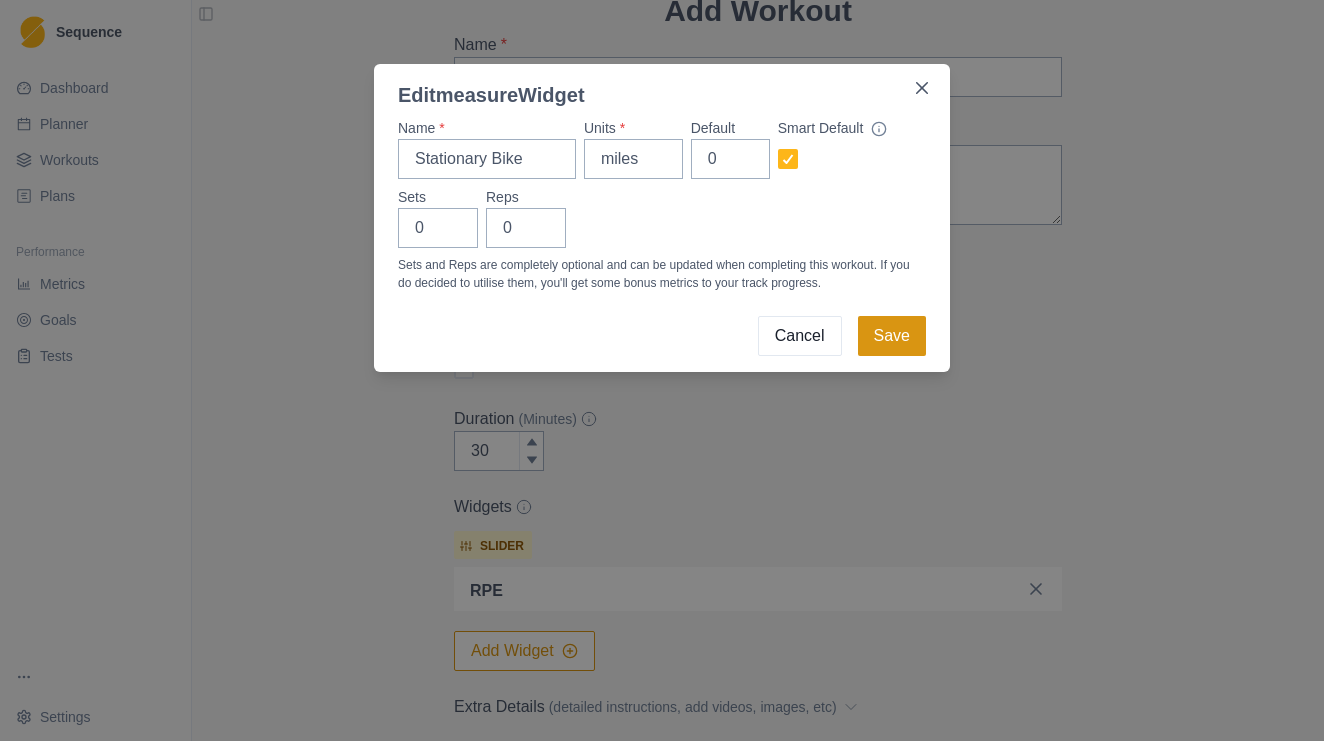 click on "Save" at bounding box center (892, 336) 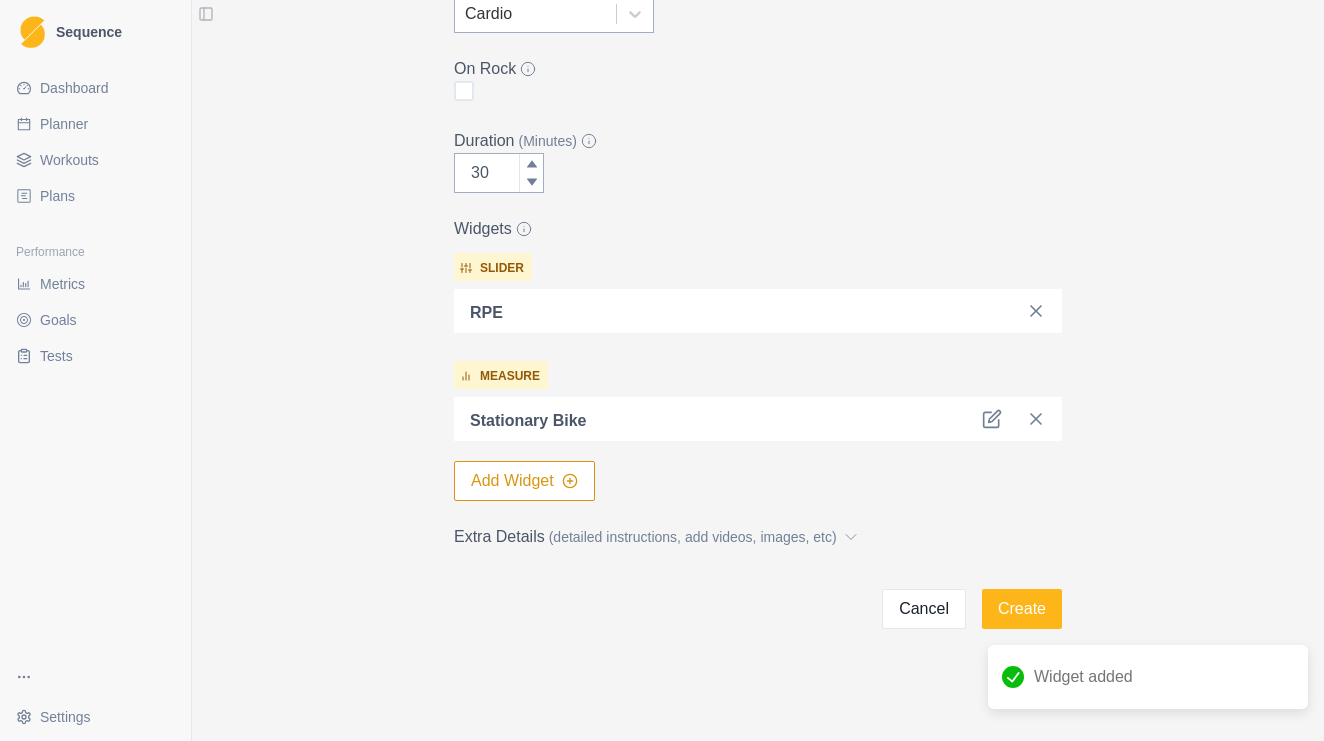 scroll, scrollTop: 372, scrollLeft: 0, axis: vertical 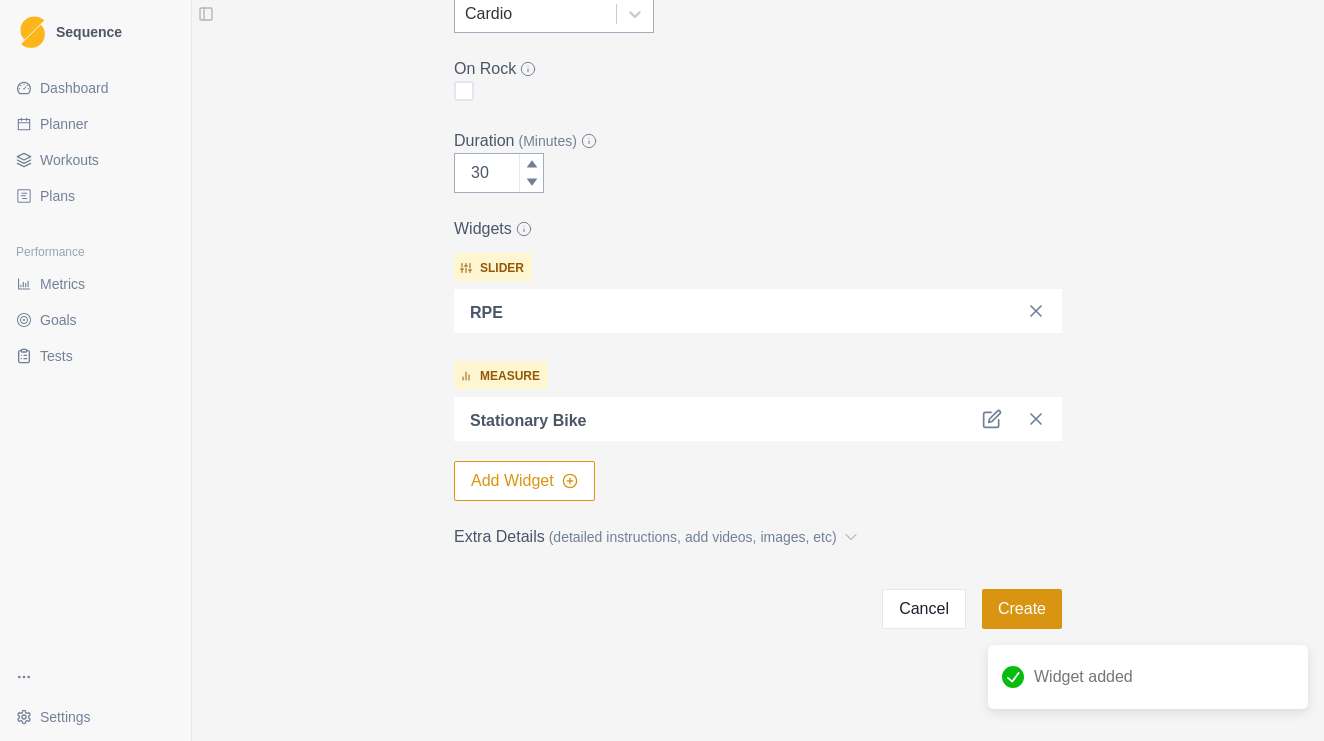 click on "Create" at bounding box center [1022, 609] 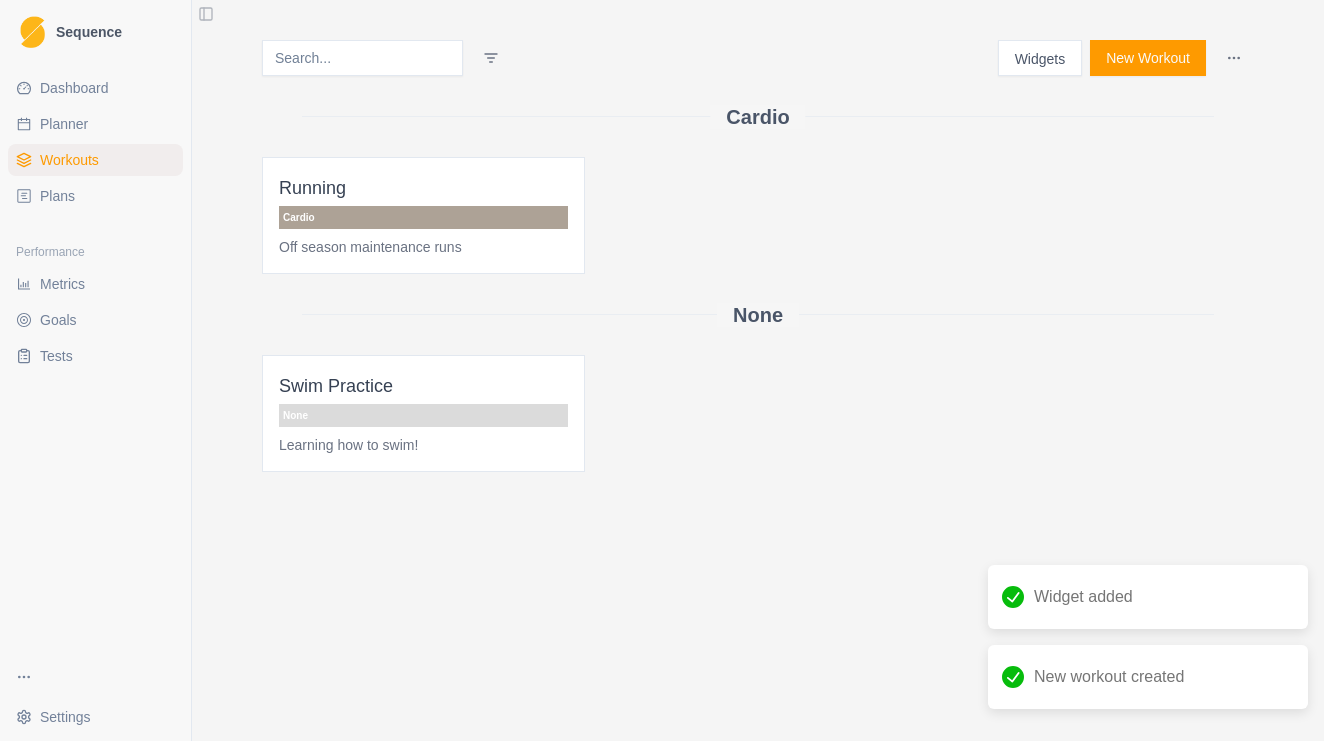 scroll, scrollTop: 0, scrollLeft: 0, axis: both 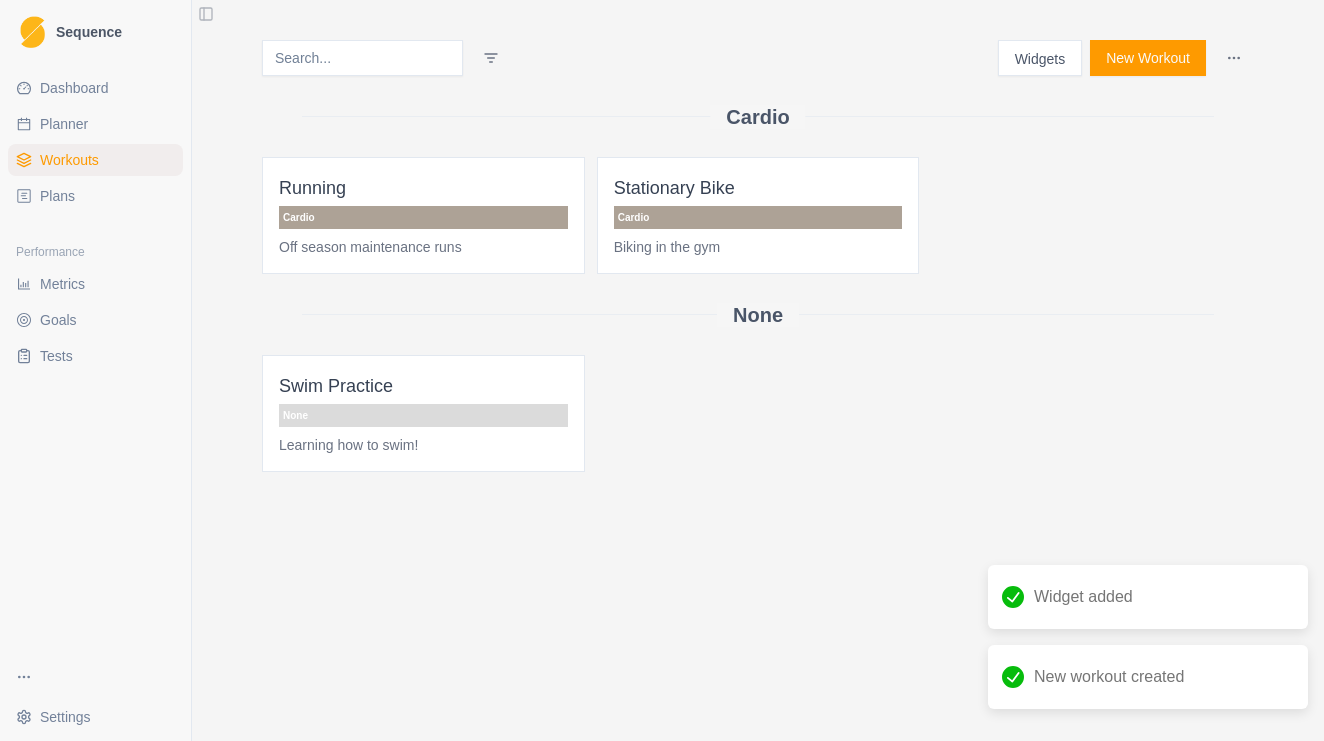 click on "Cardio" at bounding box center (423, 217) 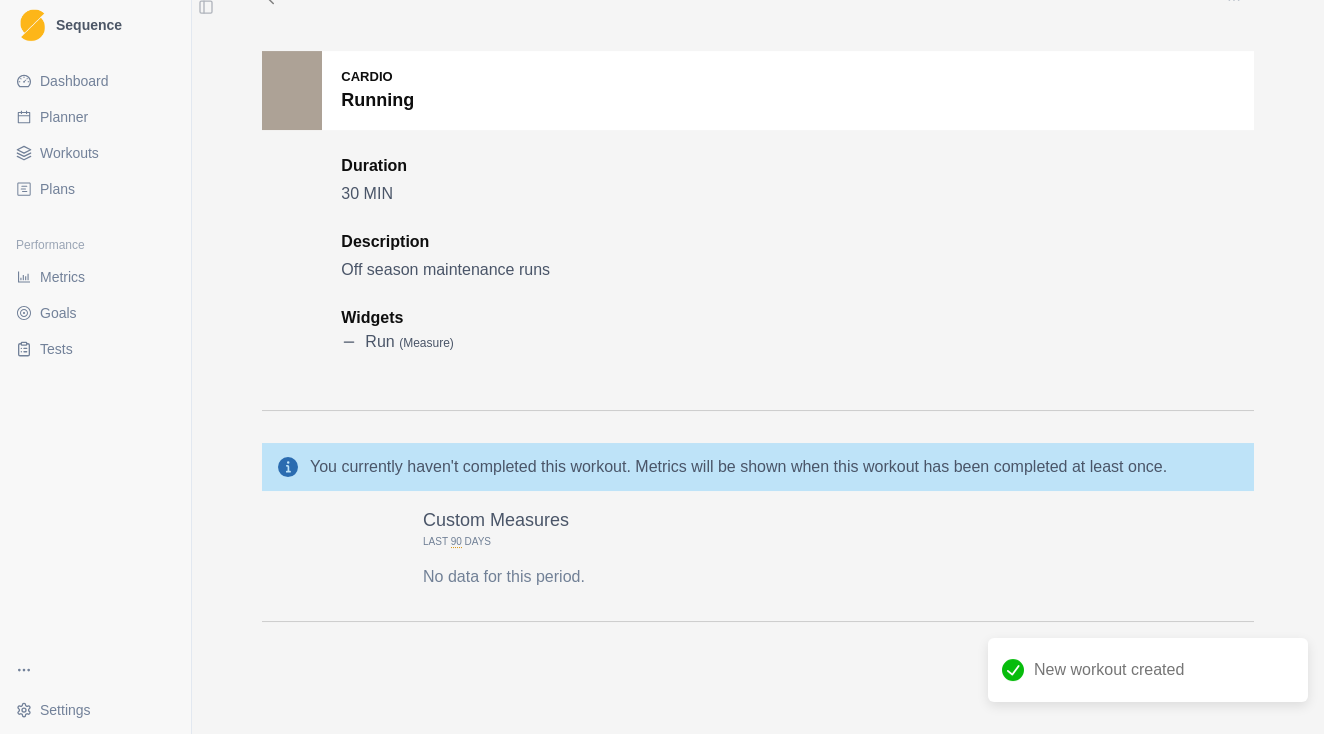 scroll, scrollTop: 45, scrollLeft: 0, axis: vertical 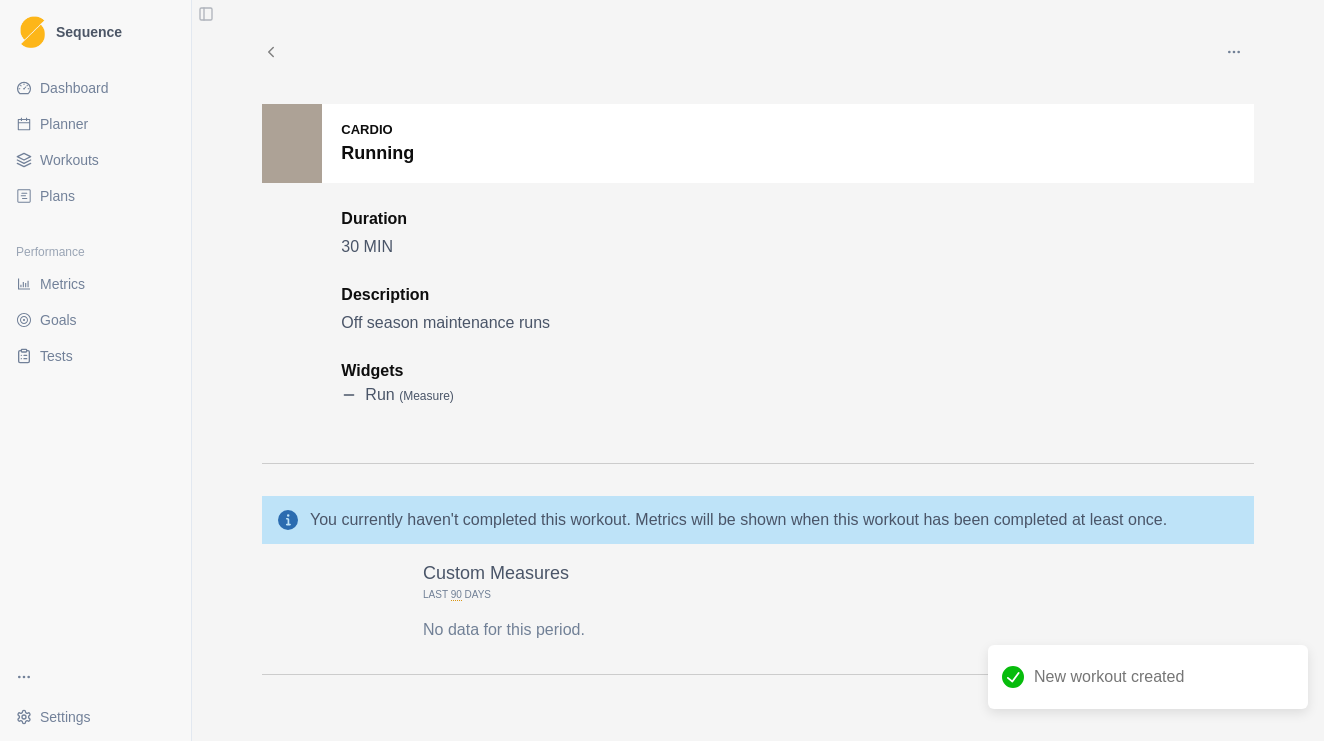 click at bounding box center (1234, 52) 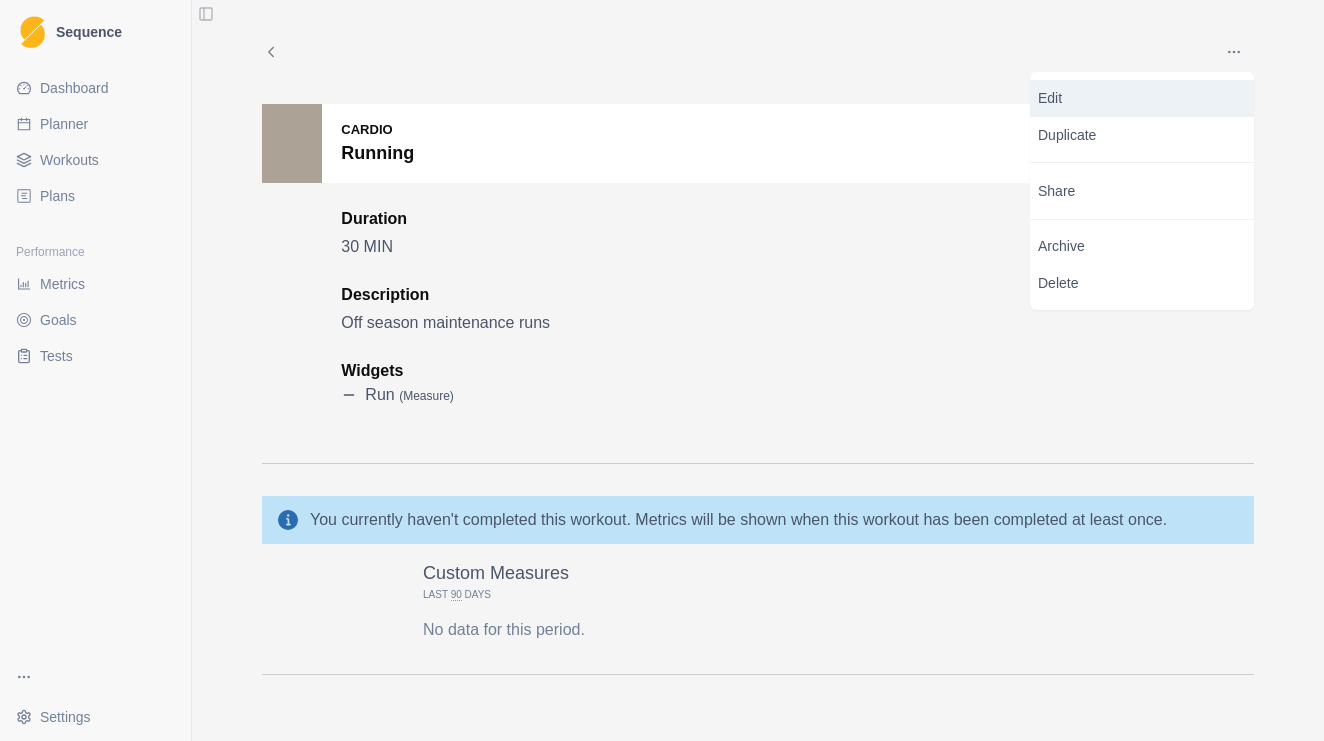 click on "Edit" at bounding box center [1142, 98] 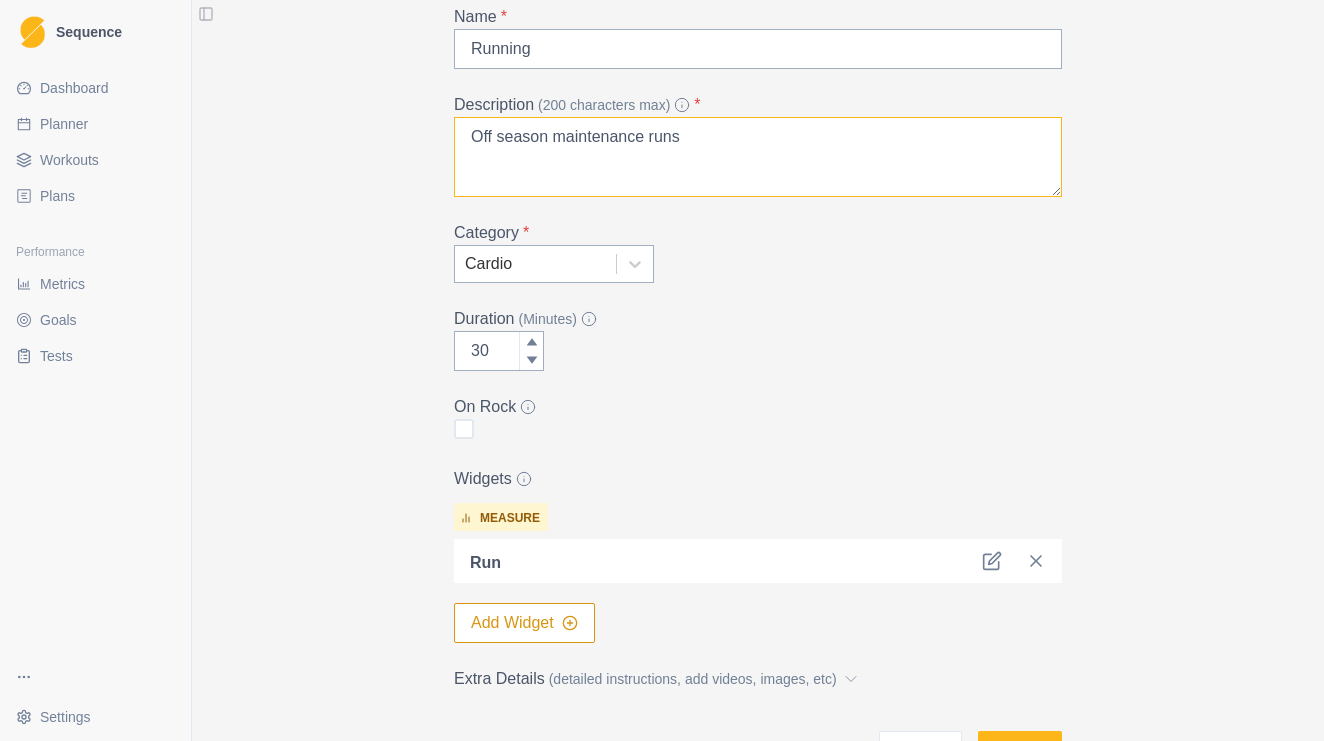 scroll, scrollTop: 145, scrollLeft: 0, axis: vertical 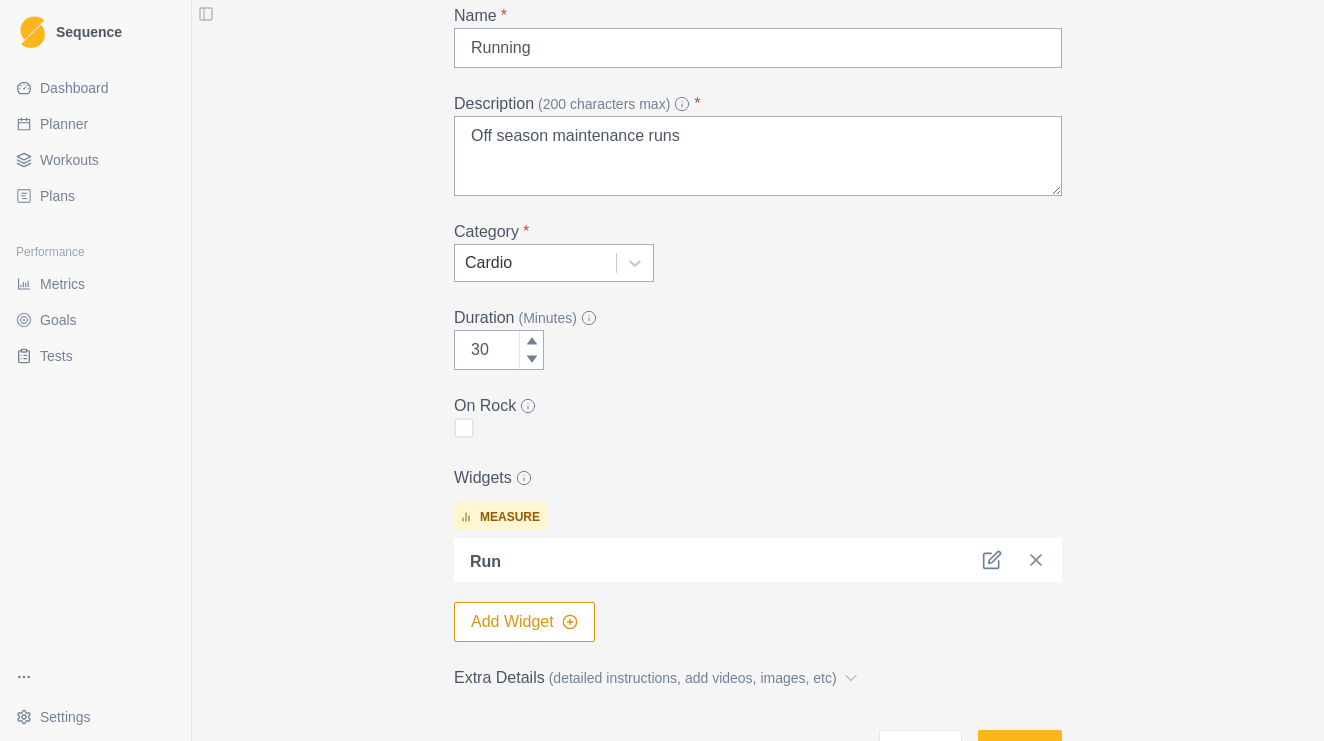 click on "Add Widget" at bounding box center [524, 622] 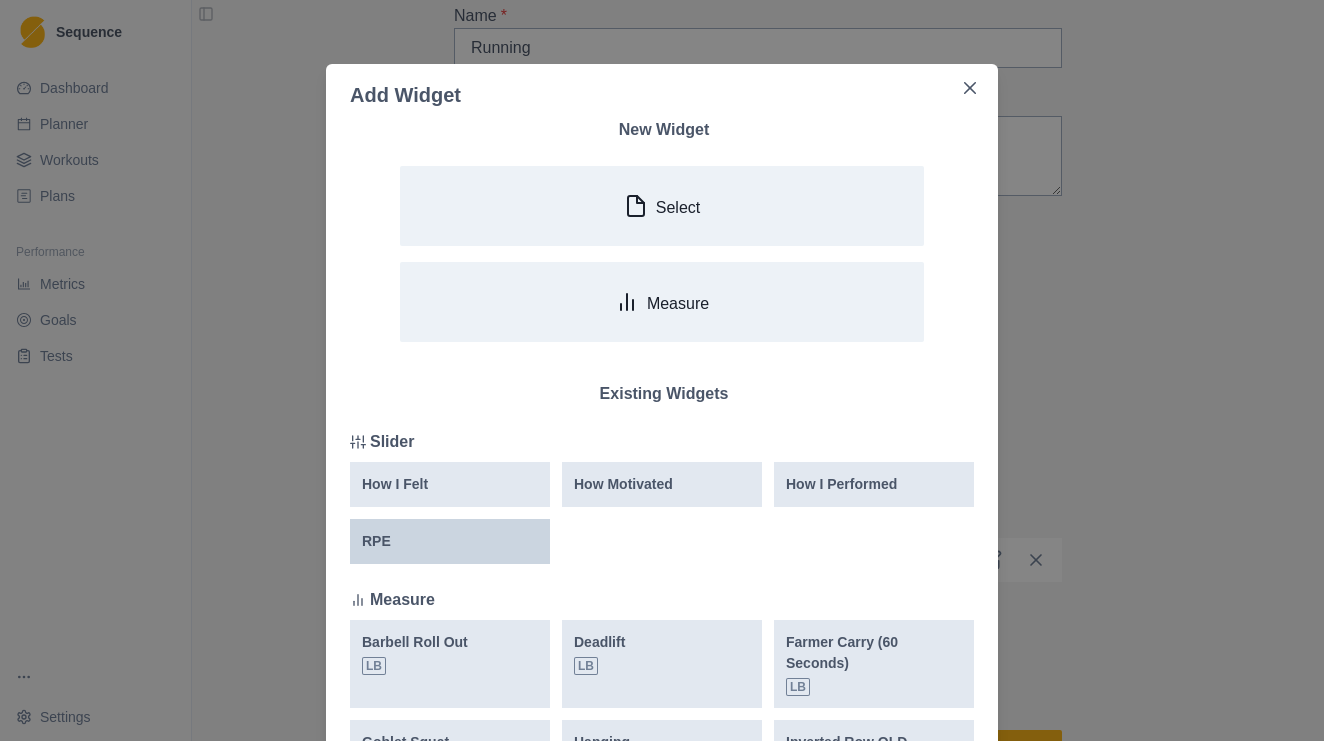 click on "RPE" at bounding box center [450, 541] 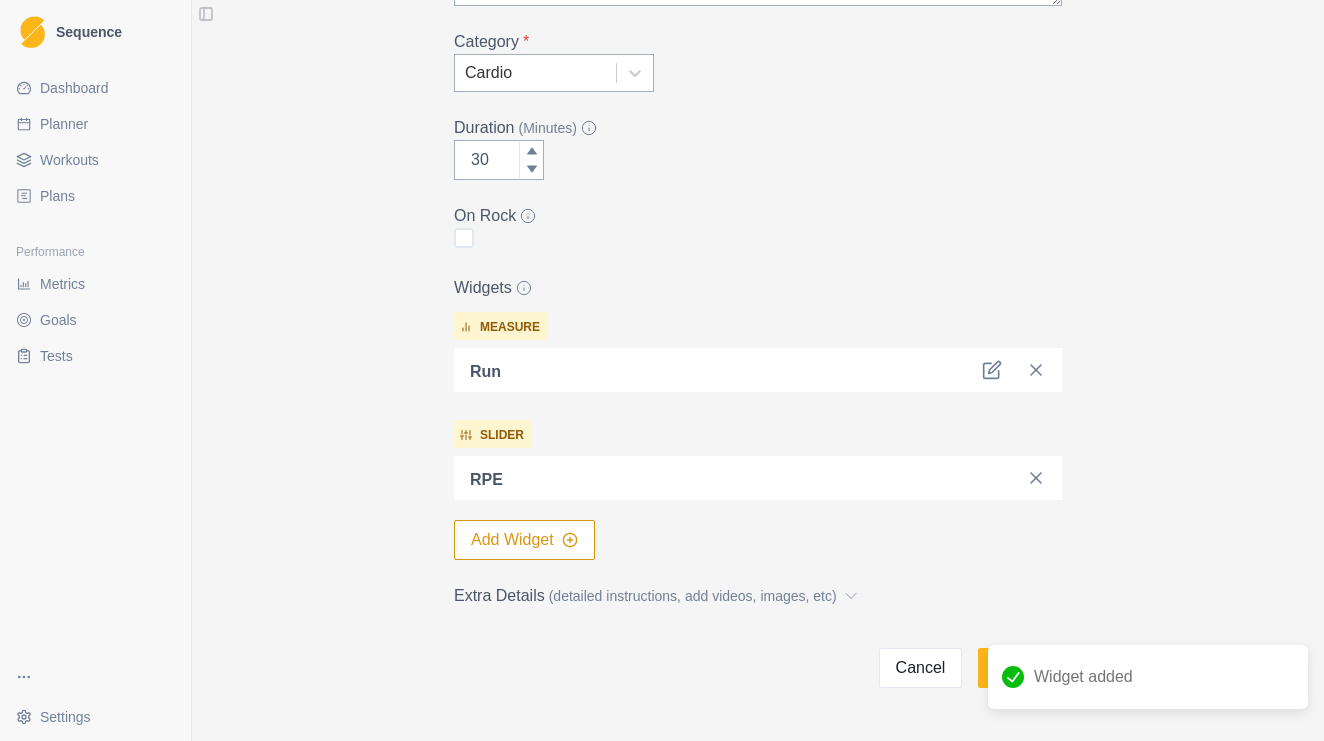 scroll, scrollTop: 351, scrollLeft: 0, axis: vertical 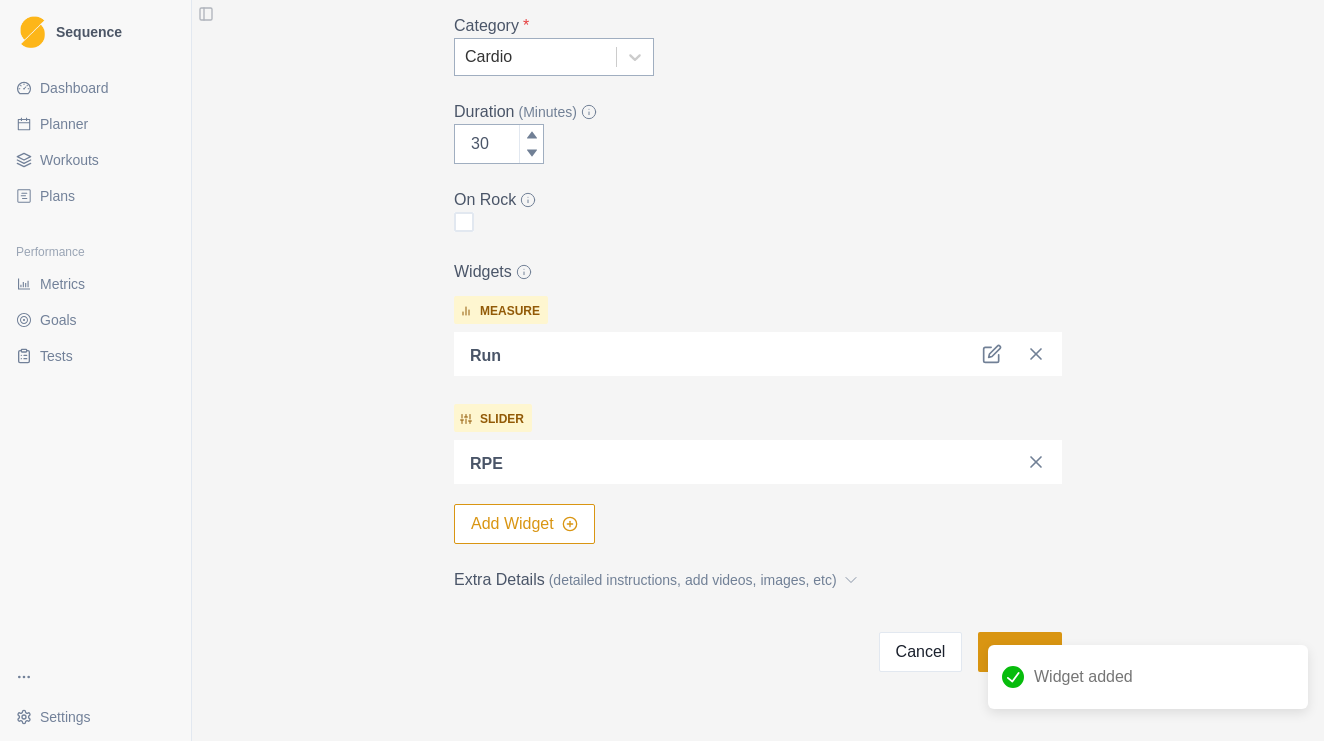 click on "Update" at bounding box center [1020, 652] 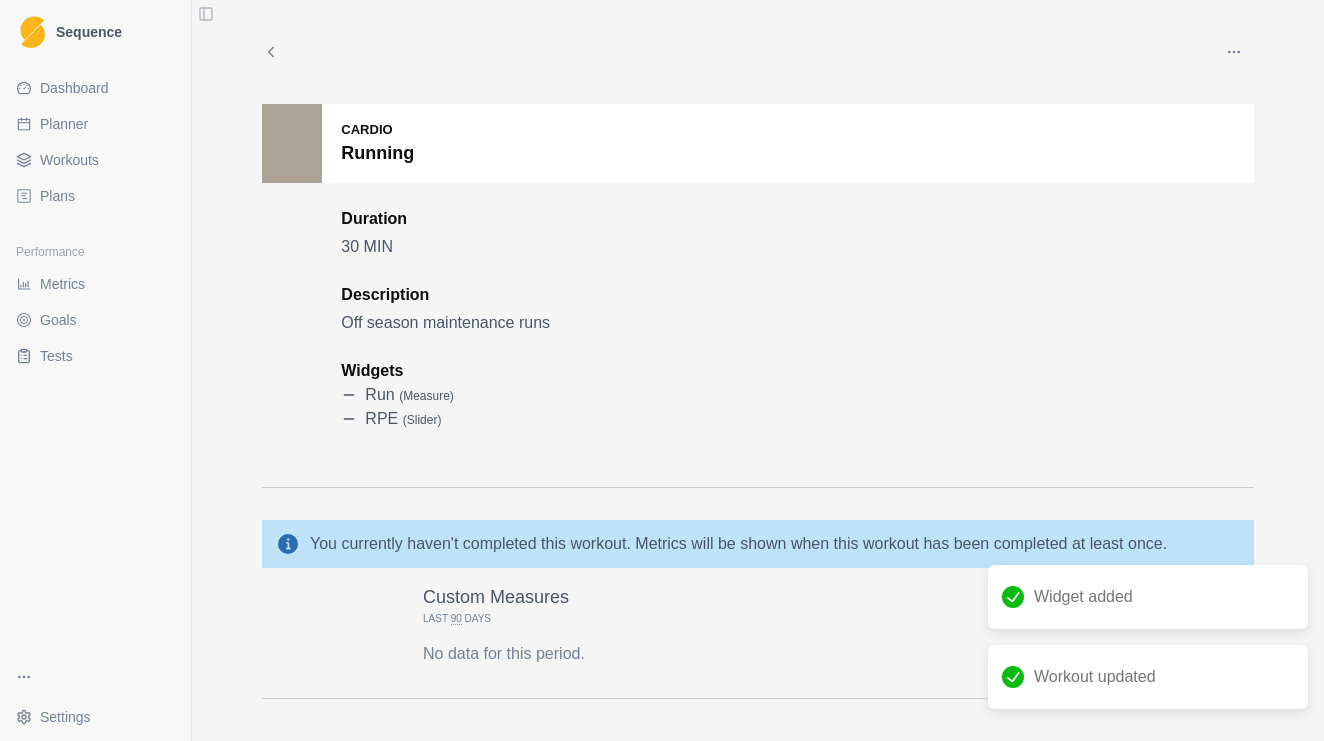 click 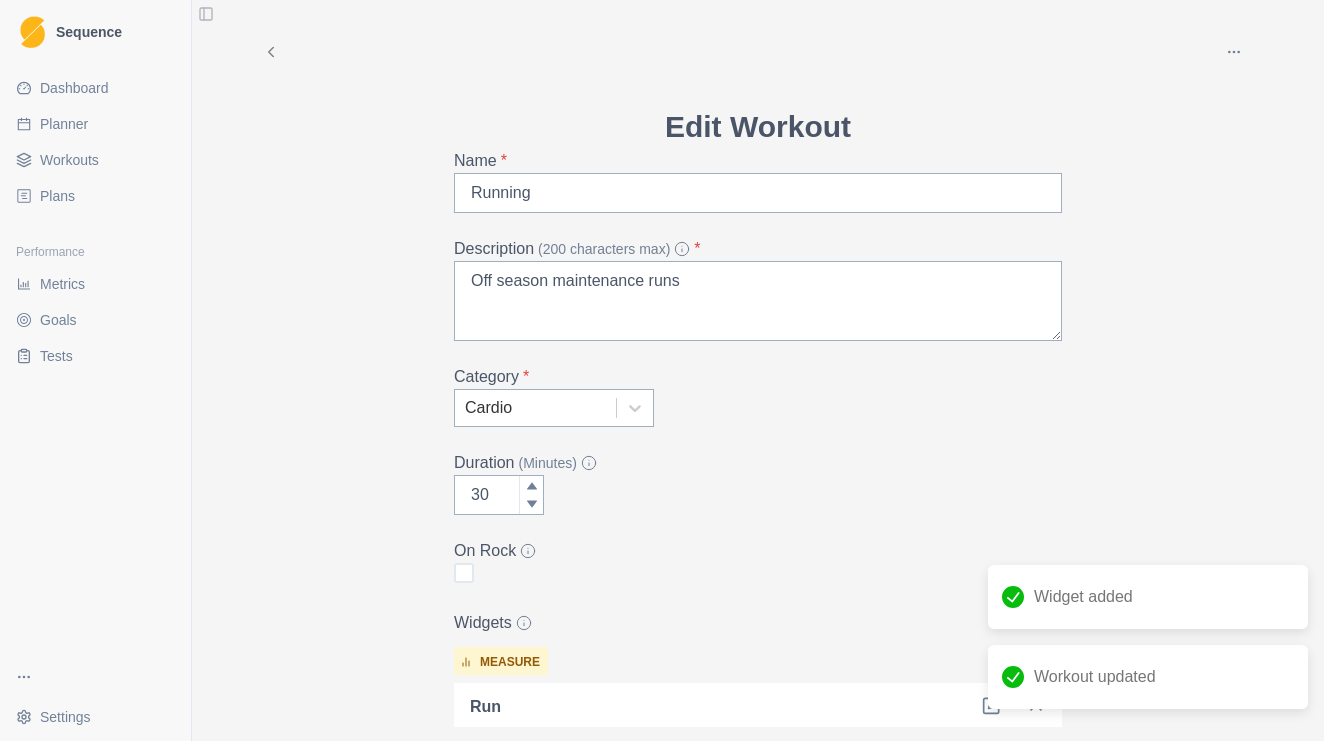 click 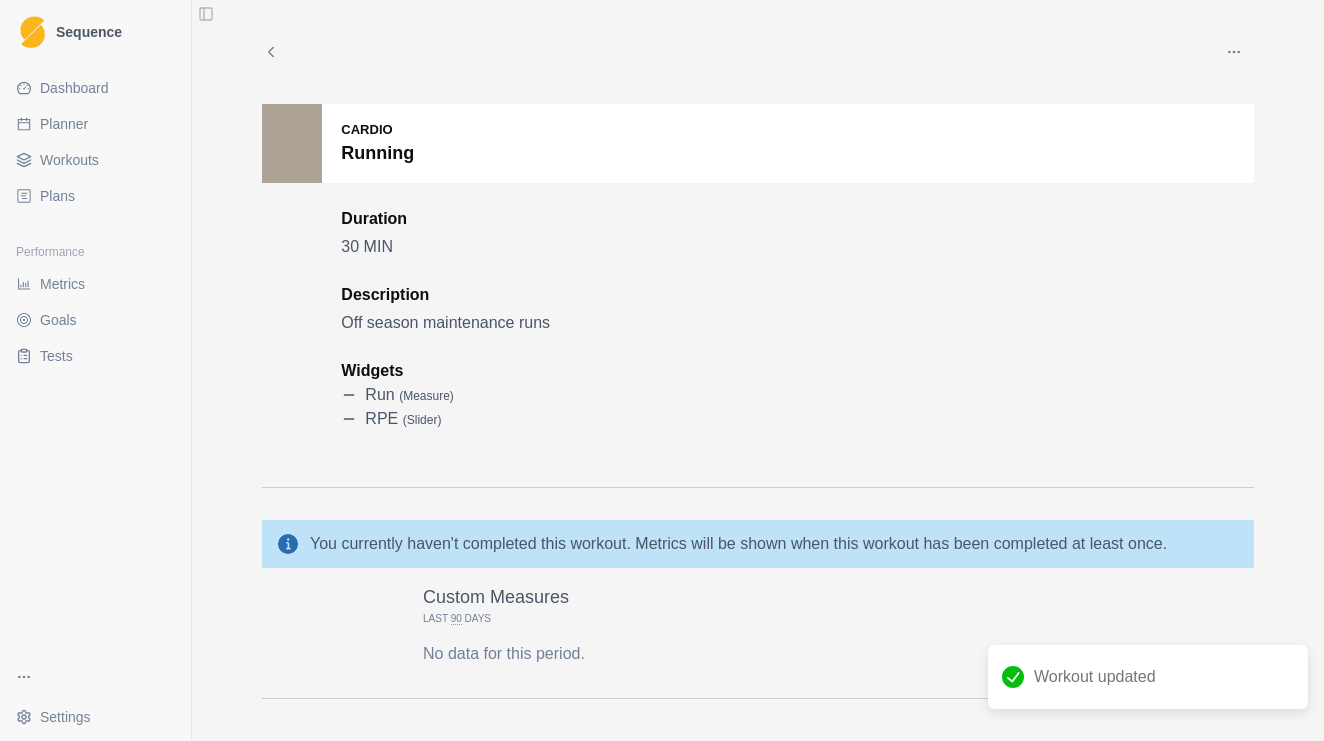 click 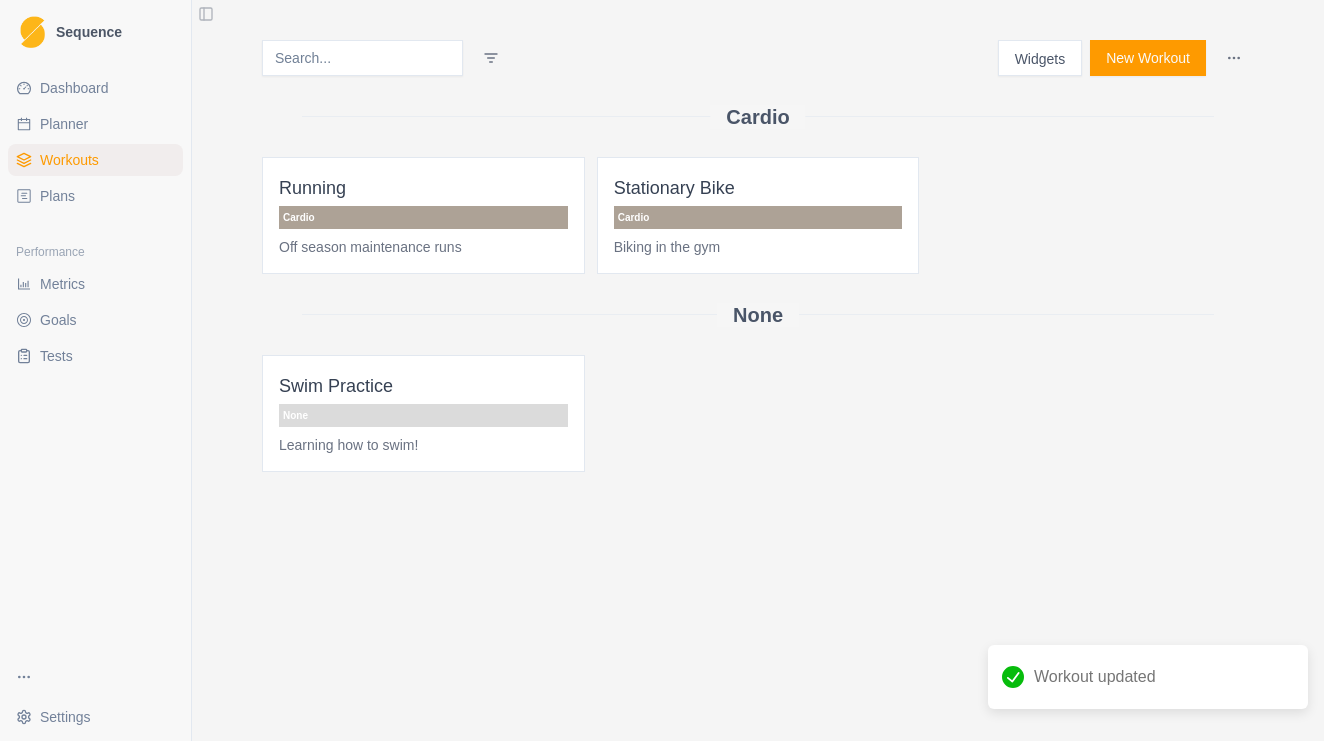 click on "None" at bounding box center [423, 415] 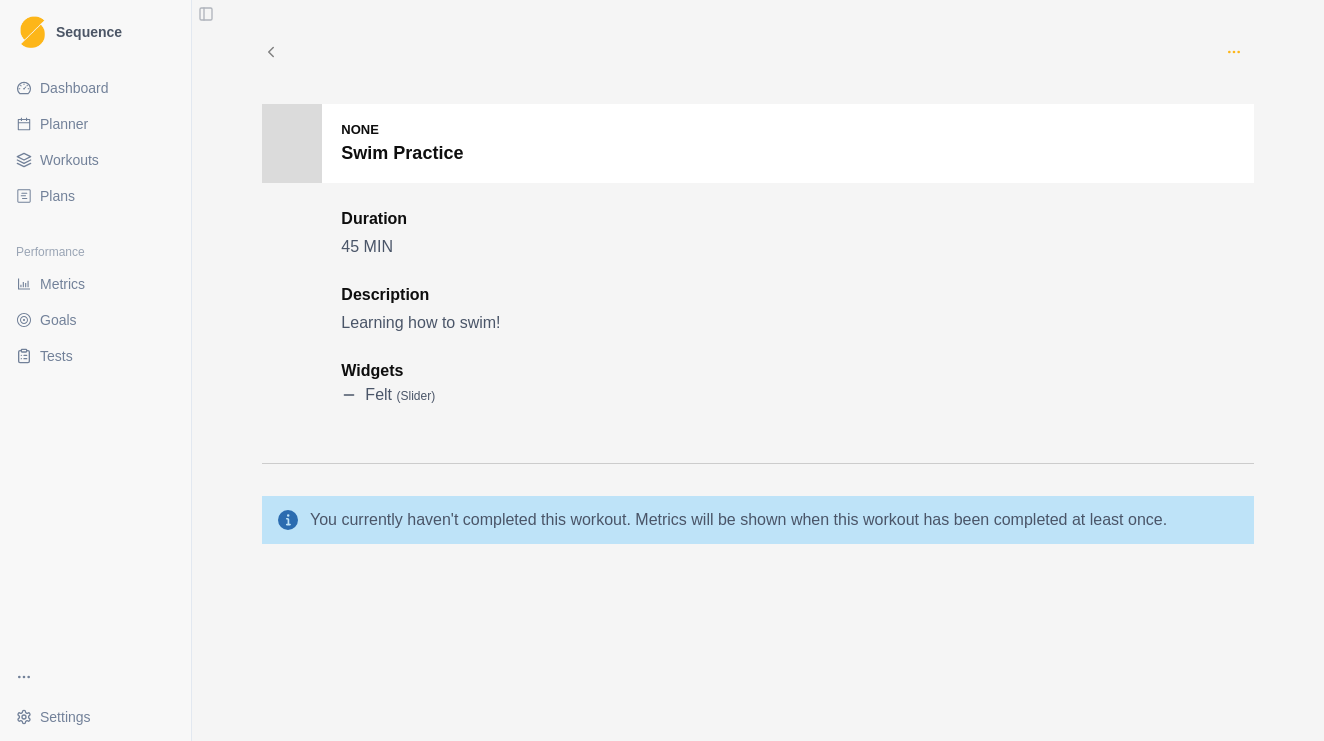 click 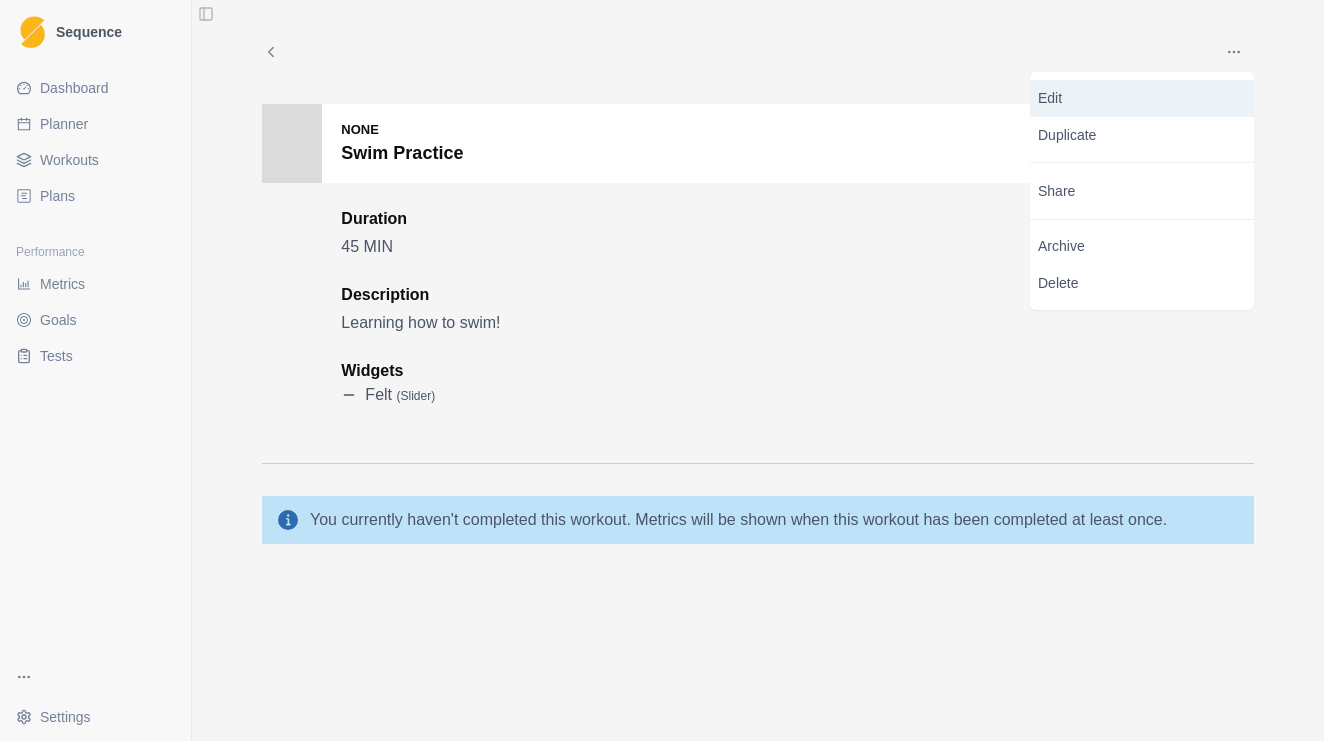 click on "Edit" at bounding box center (1142, 98) 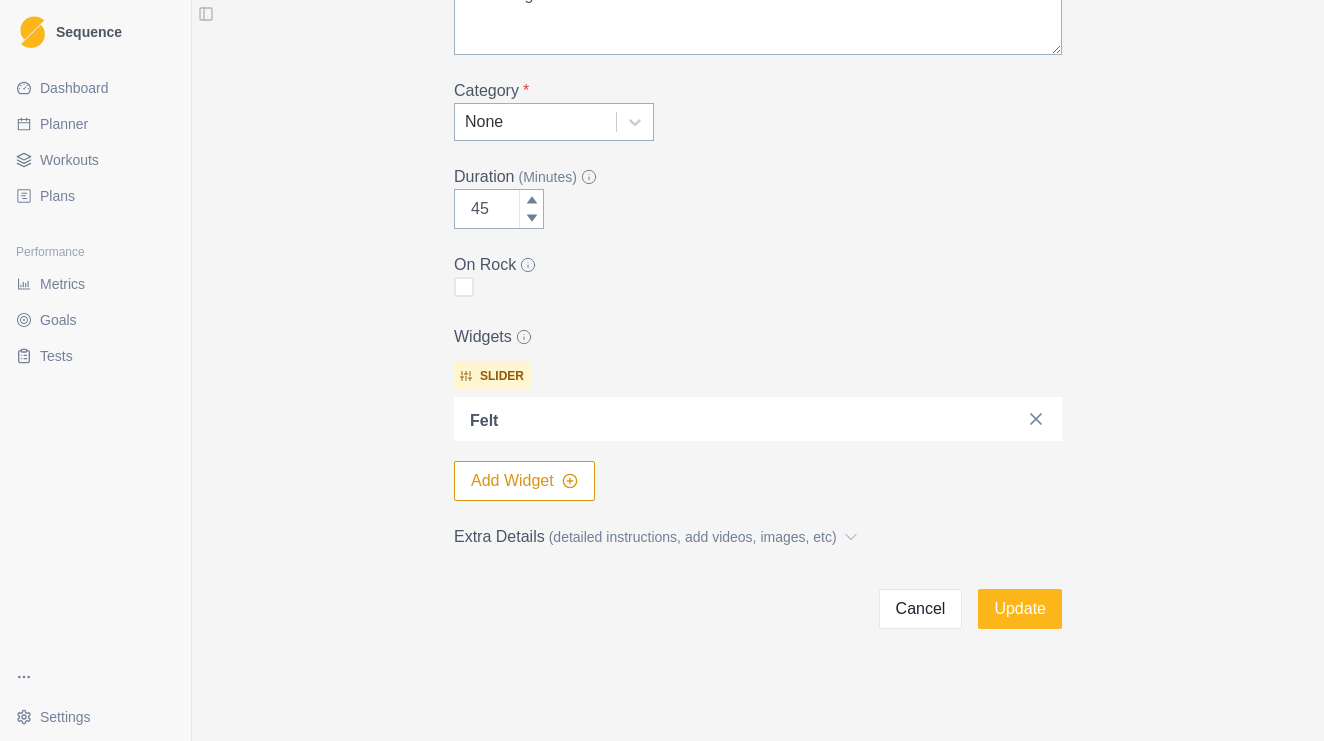 scroll, scrollTop: 286, scrollLeft: 0, axis: vertical 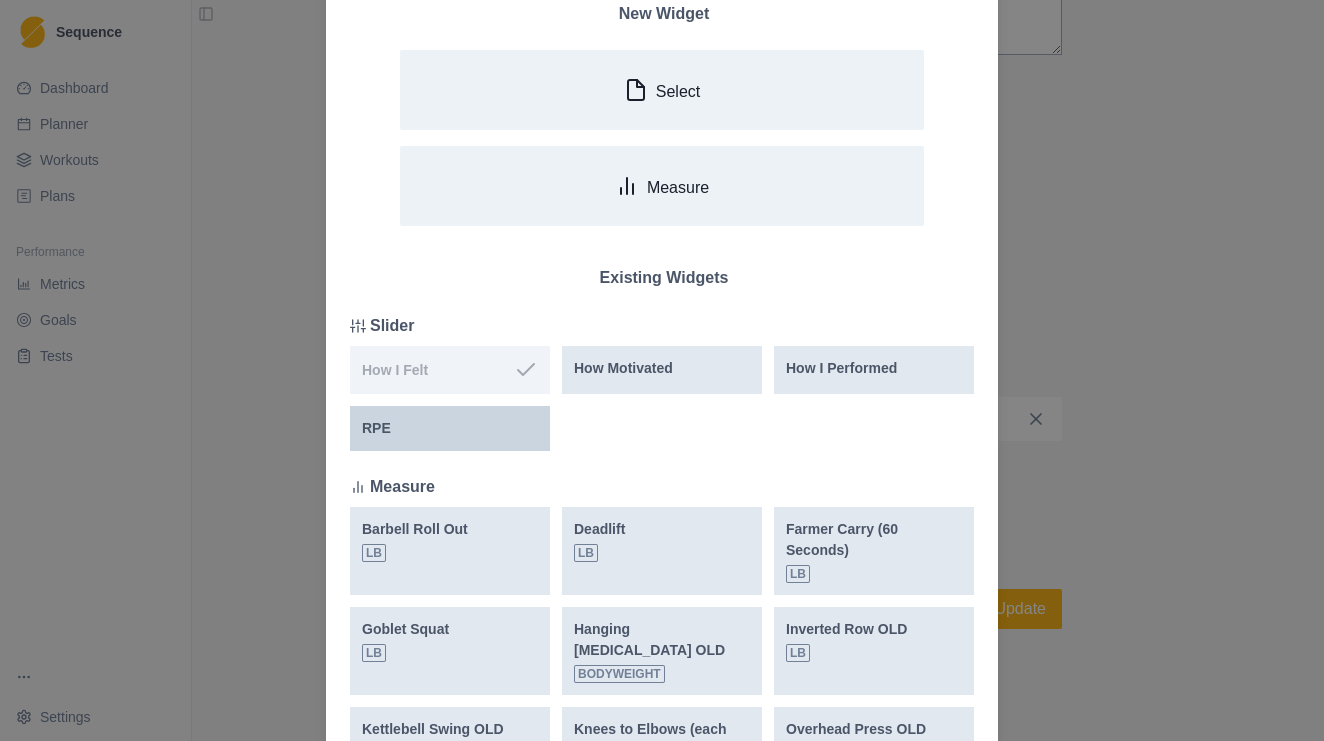 click on "RPE" at bounding box center (450, 428) 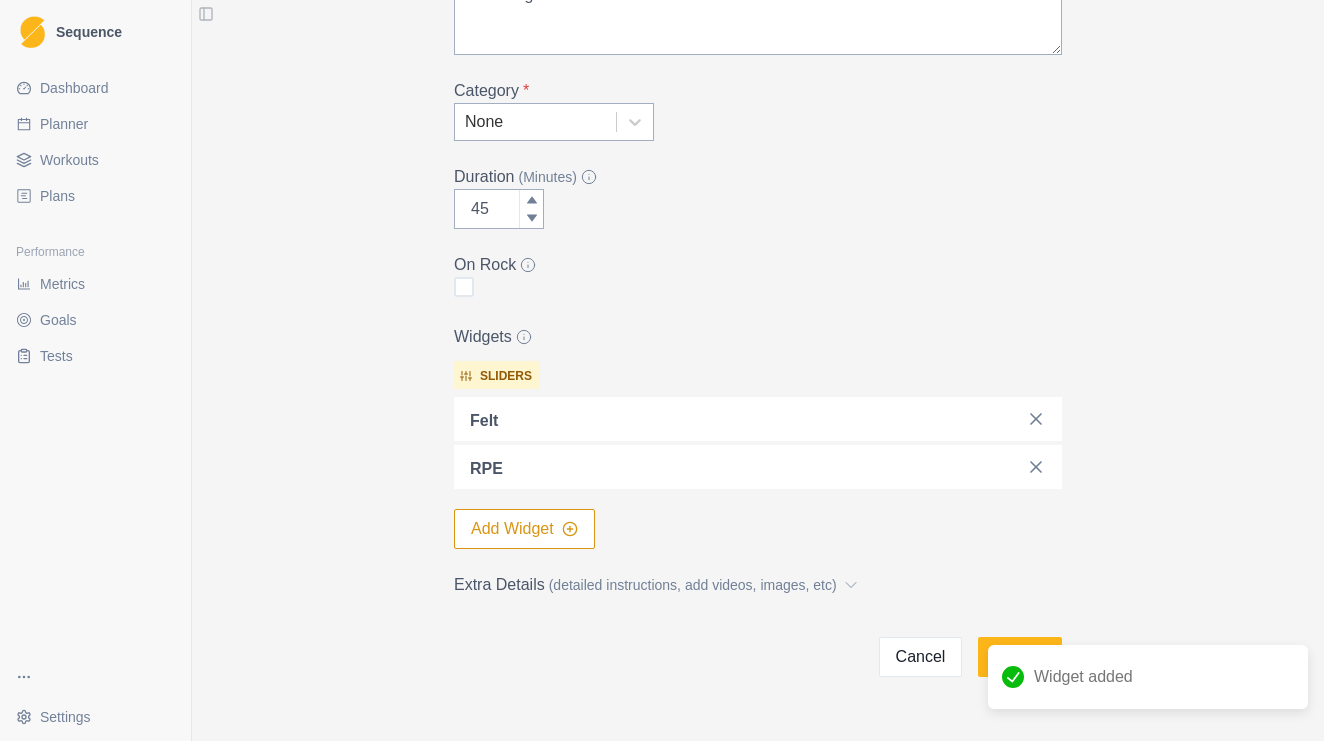 click on "Widget added" at bounding box center [1148, 677] 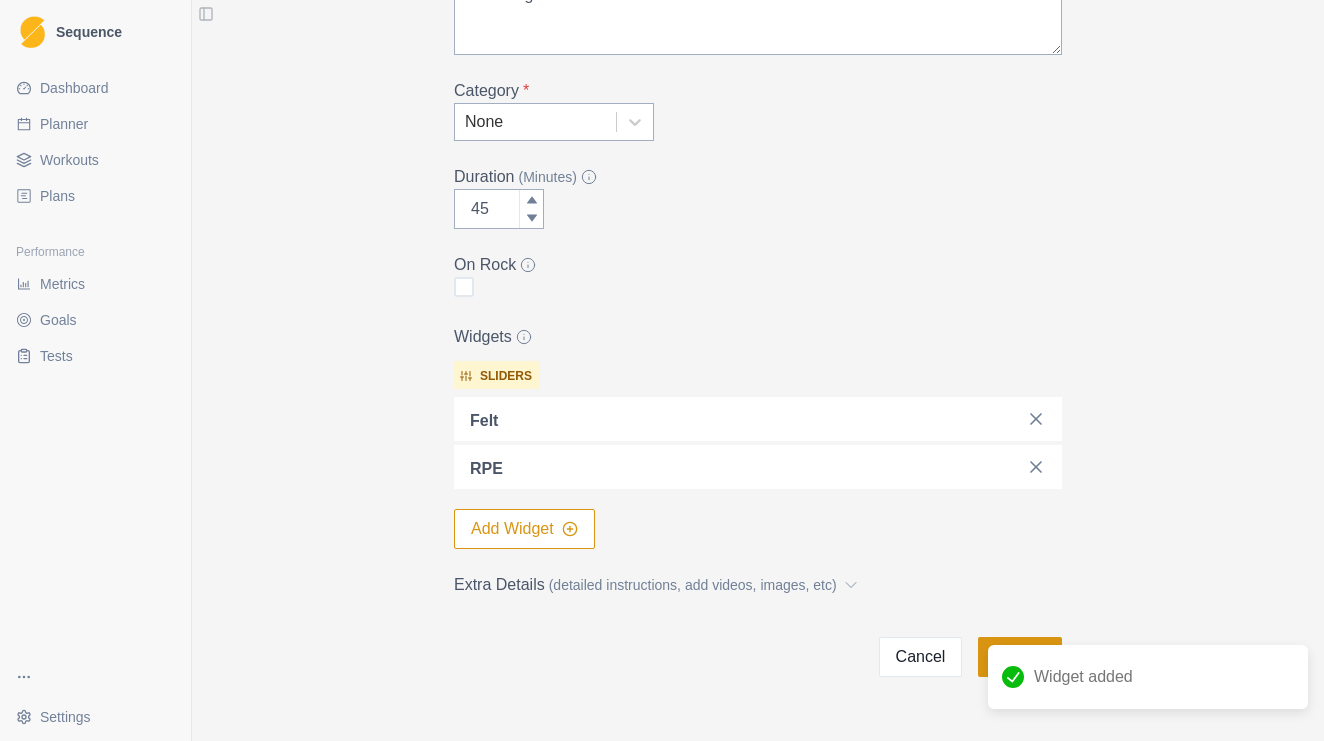 click on "Update" at bounding box center [1020, 657] 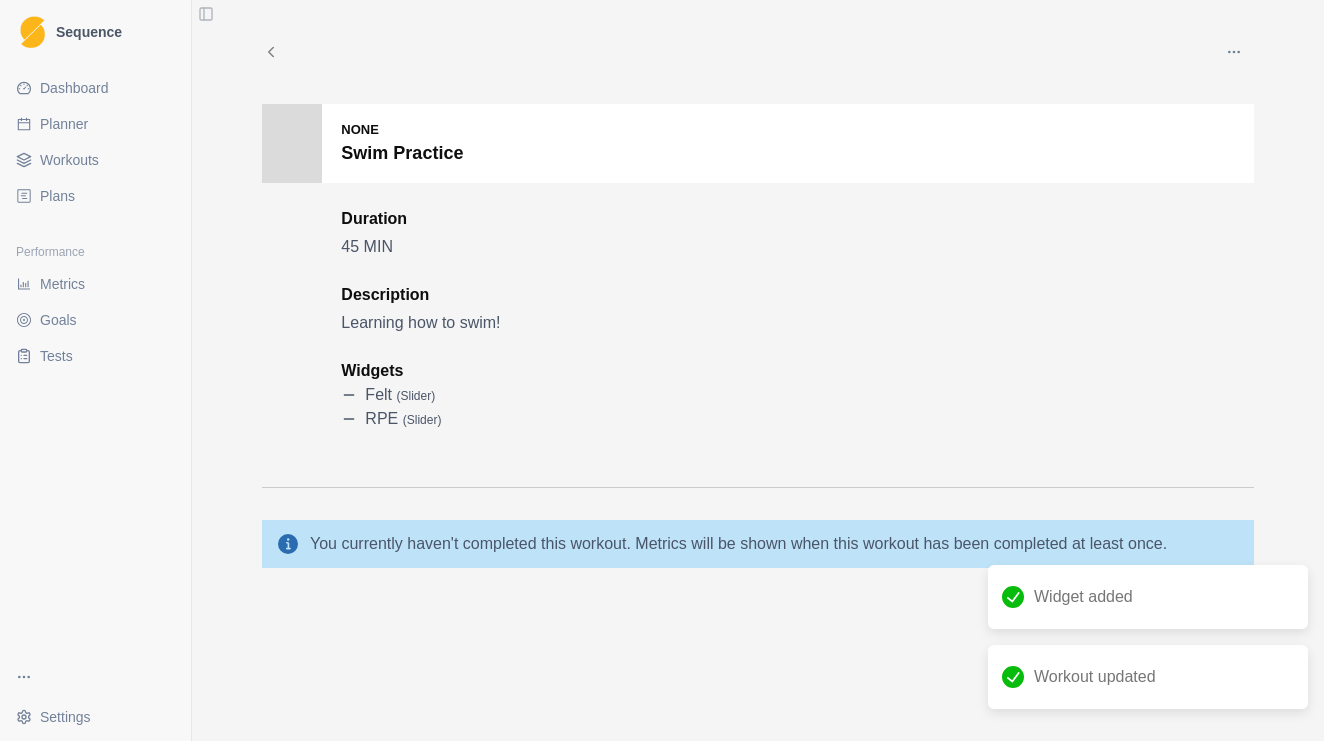 scroll, scrollTop: 0, scrollLeft: 0, axis: both 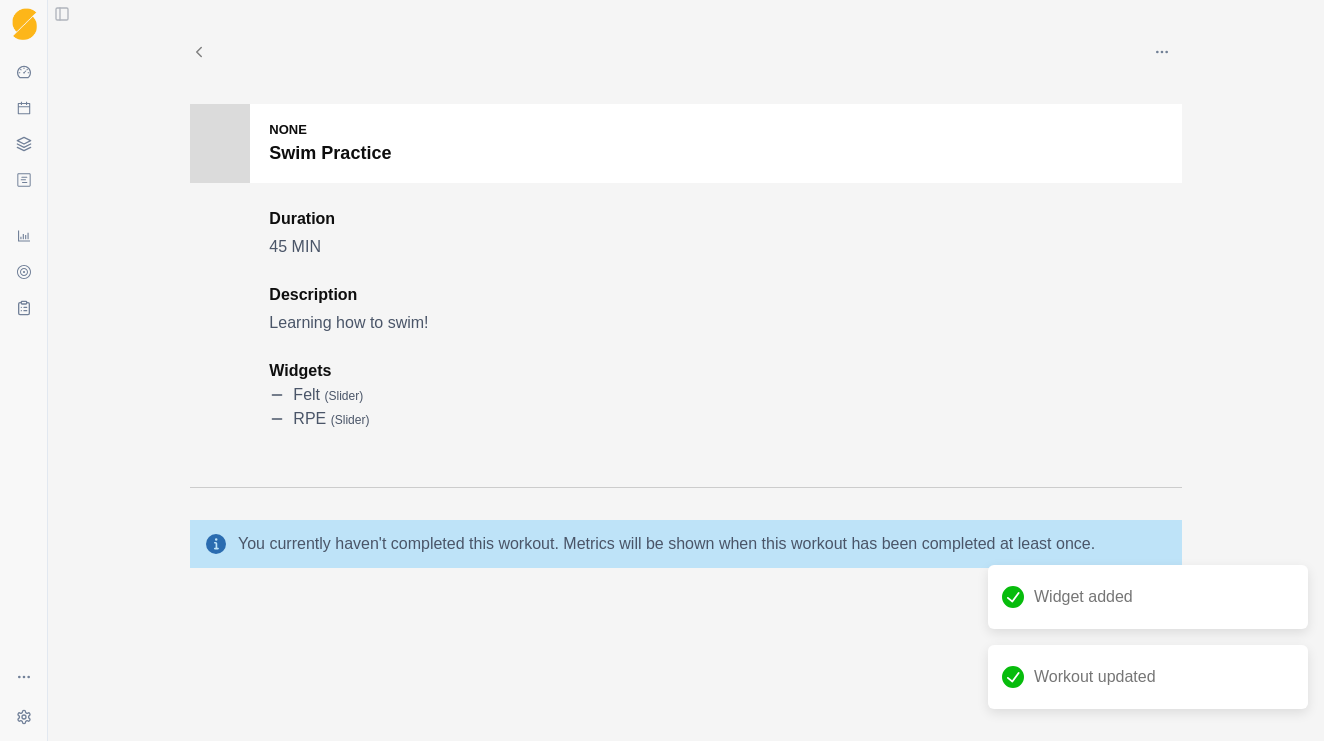 click on "Edit Duplicate Share Archive Delete" at bounding box center [686, 52] 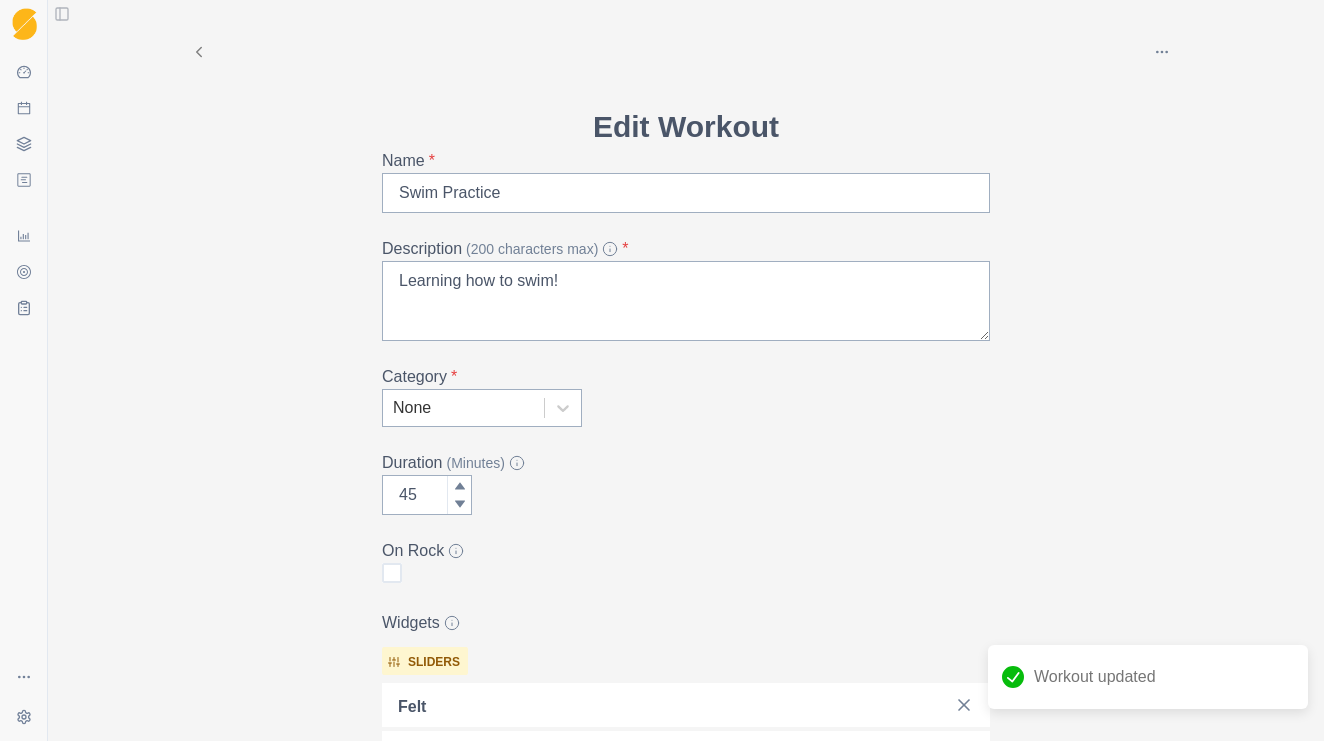 click on "Toggle Sidebar" at bounding box center (62, 14) 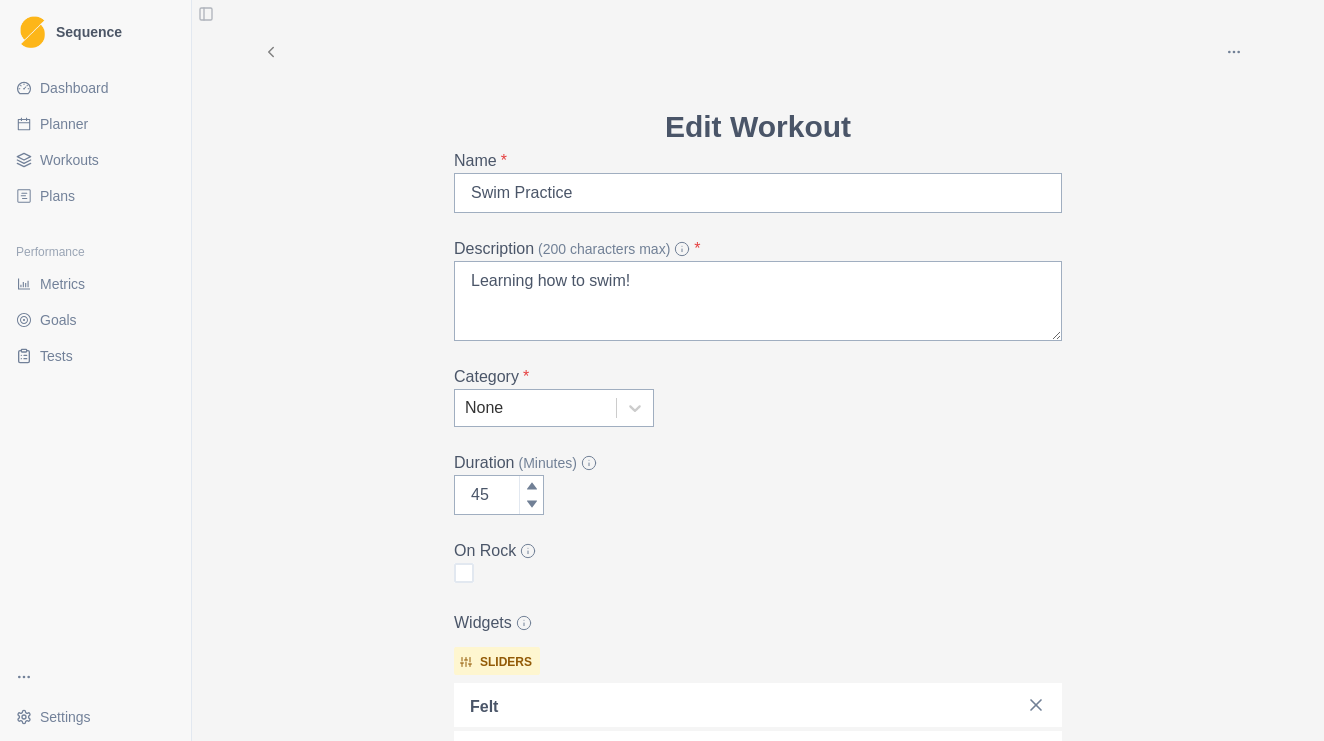 click on "Workouts" at bounding box center [69, 160] 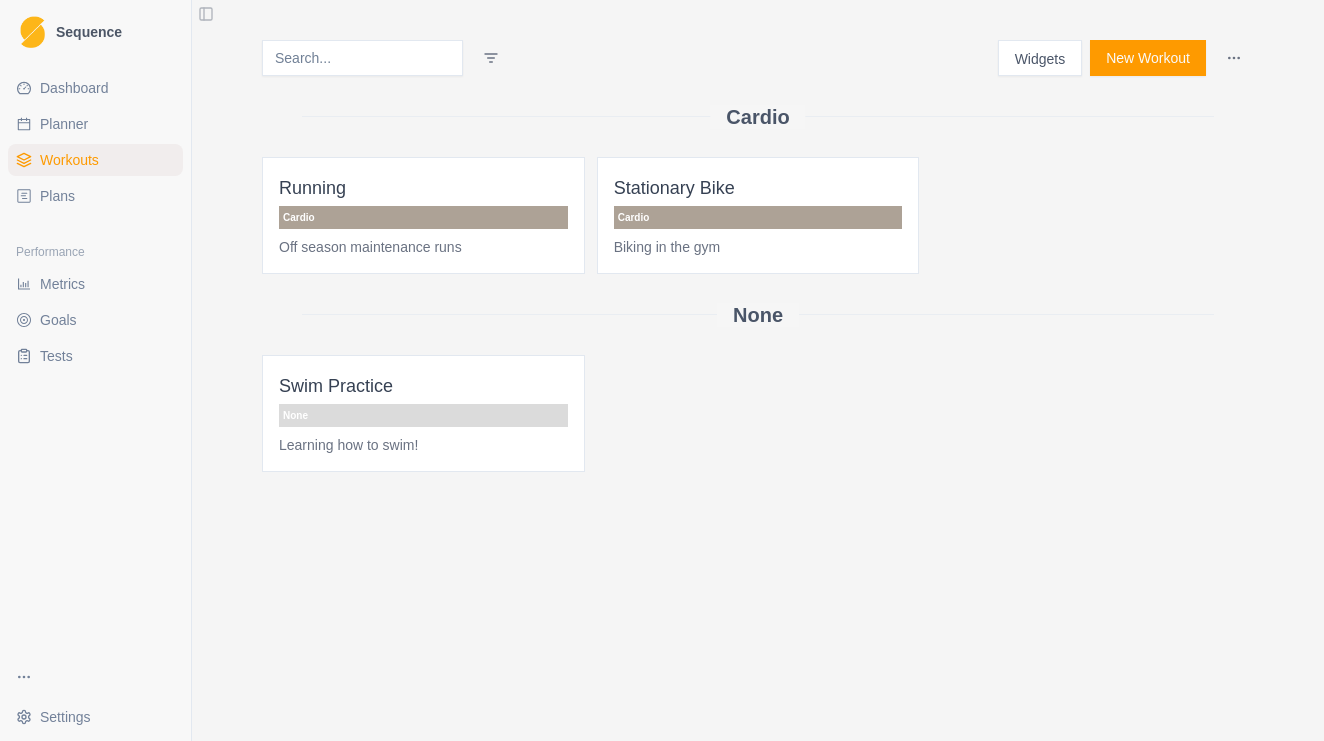 click on "Swim Practice None Learning how to swim!" at bounding box center [758, 413] 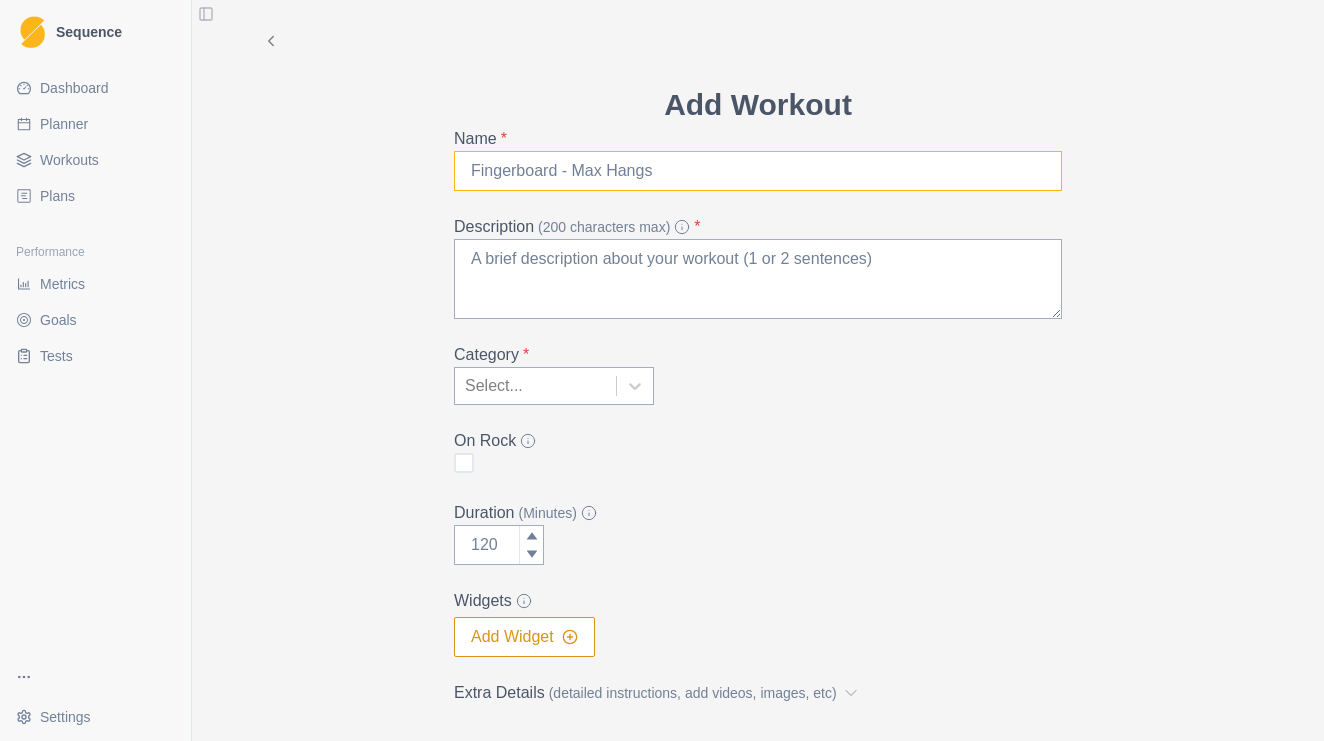 click on "Name *" at bounding box center [758, 171] 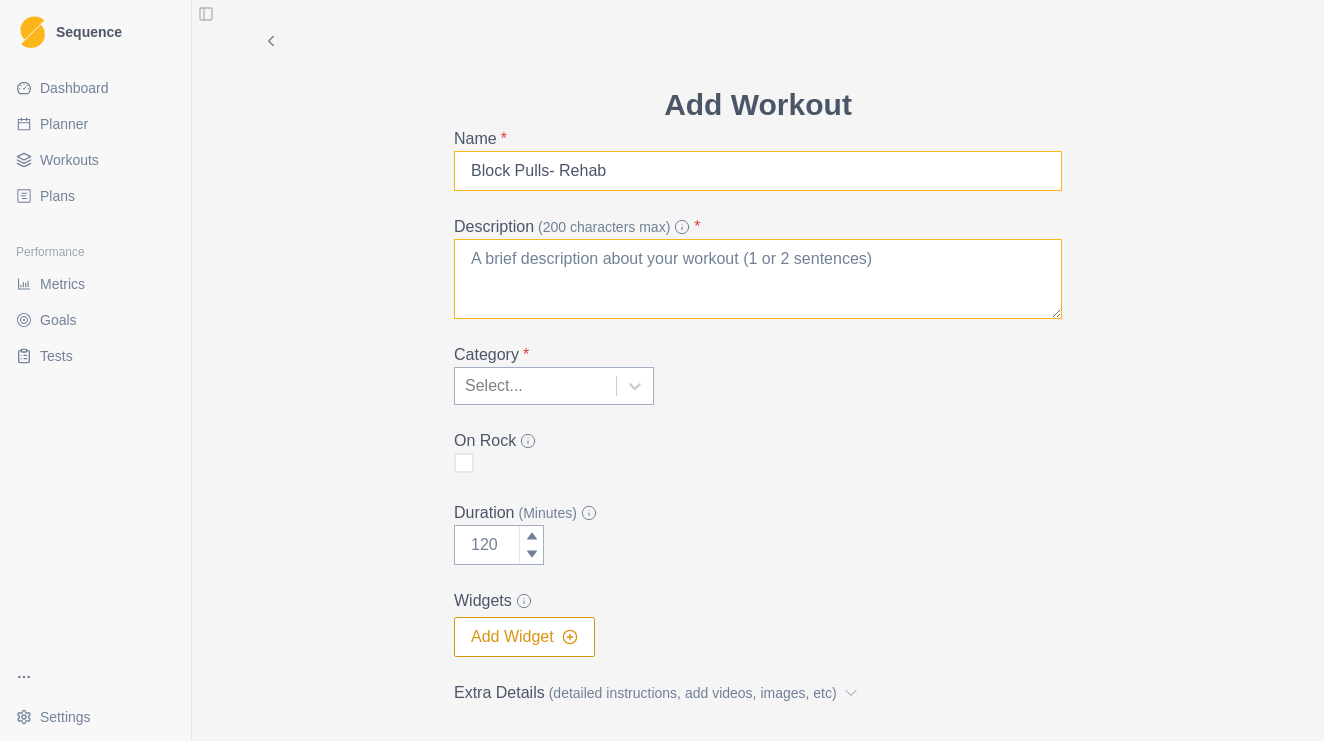 type on "Block Pulls- Rehab" 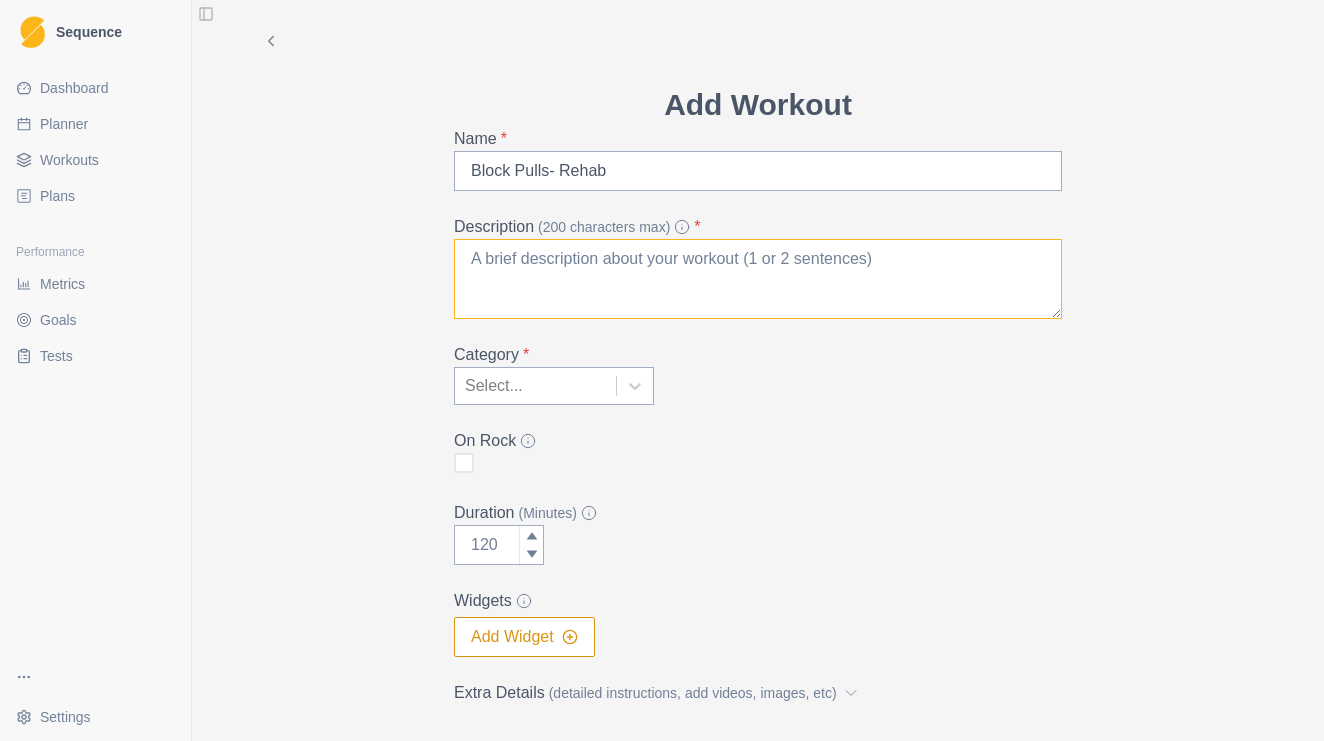 click on "Description   (200 characters max) *" at bounding box center (758, 279) 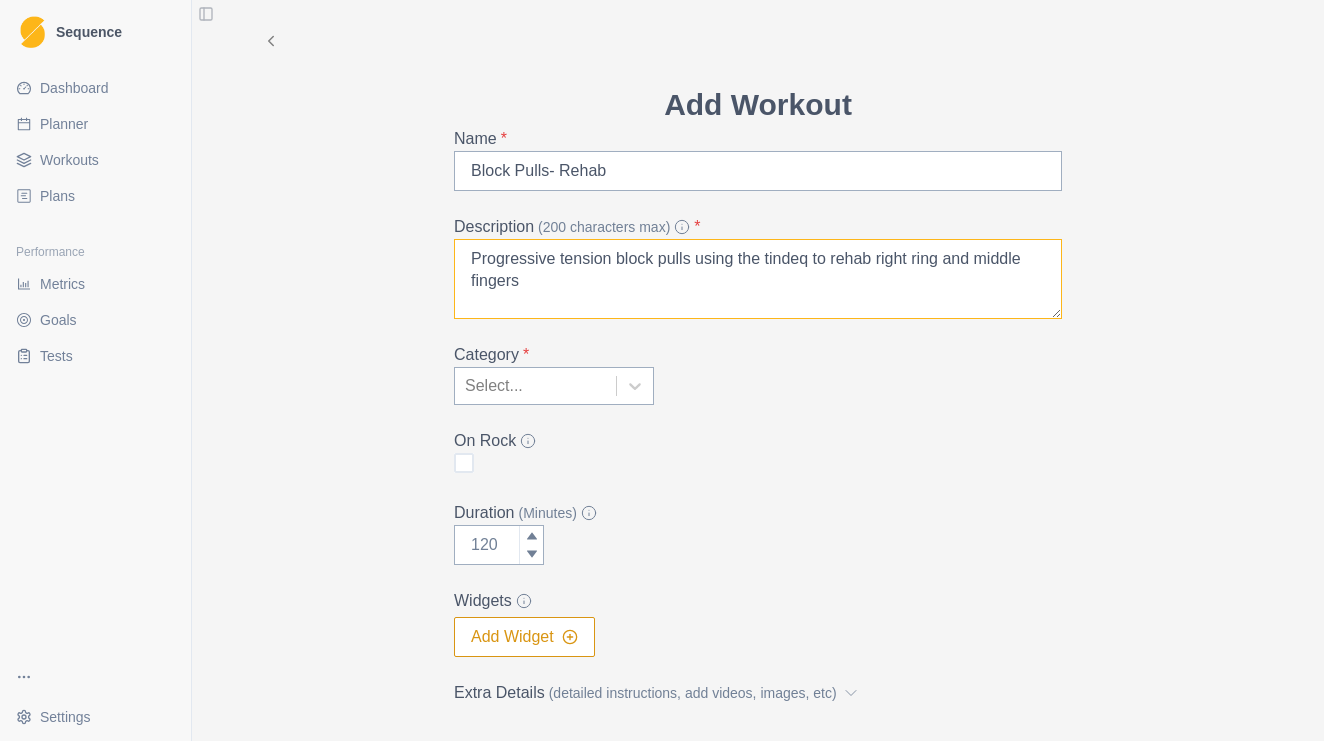 type on "Progressive tension block pulls using the tindeq to rehab right ring and middle fingers" 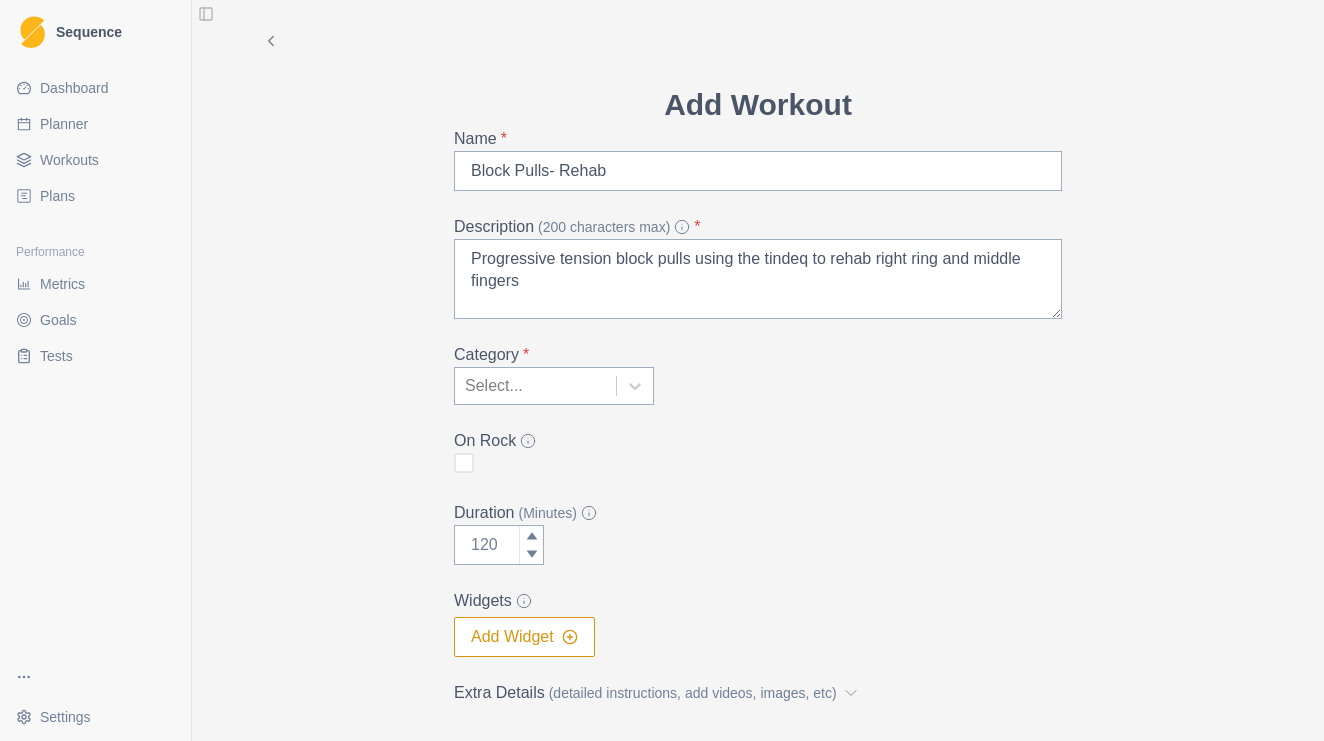 click on "Select..." at bounding box center [535, 386] 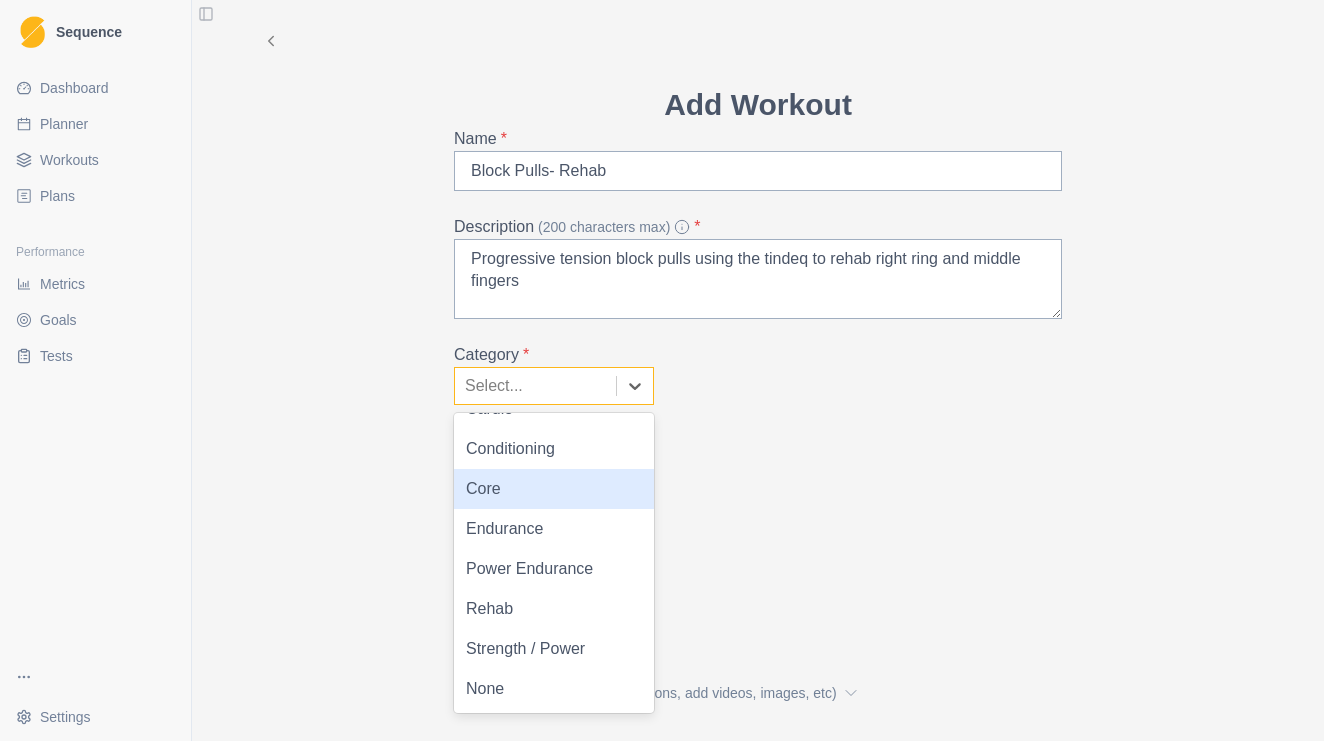 scroll, scrollTop: 28, scrollLeft: 0, axis: vertical 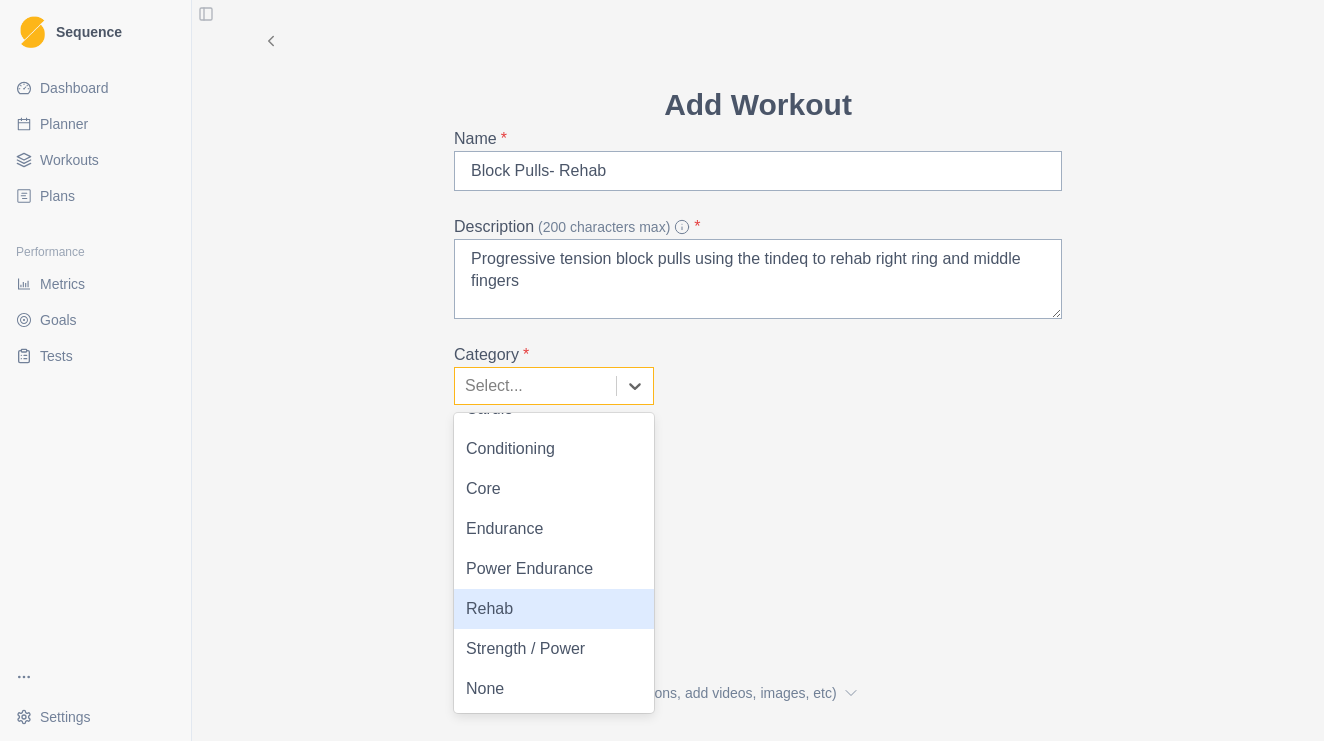 click on "Rehab" at bounding box center [554, 609] 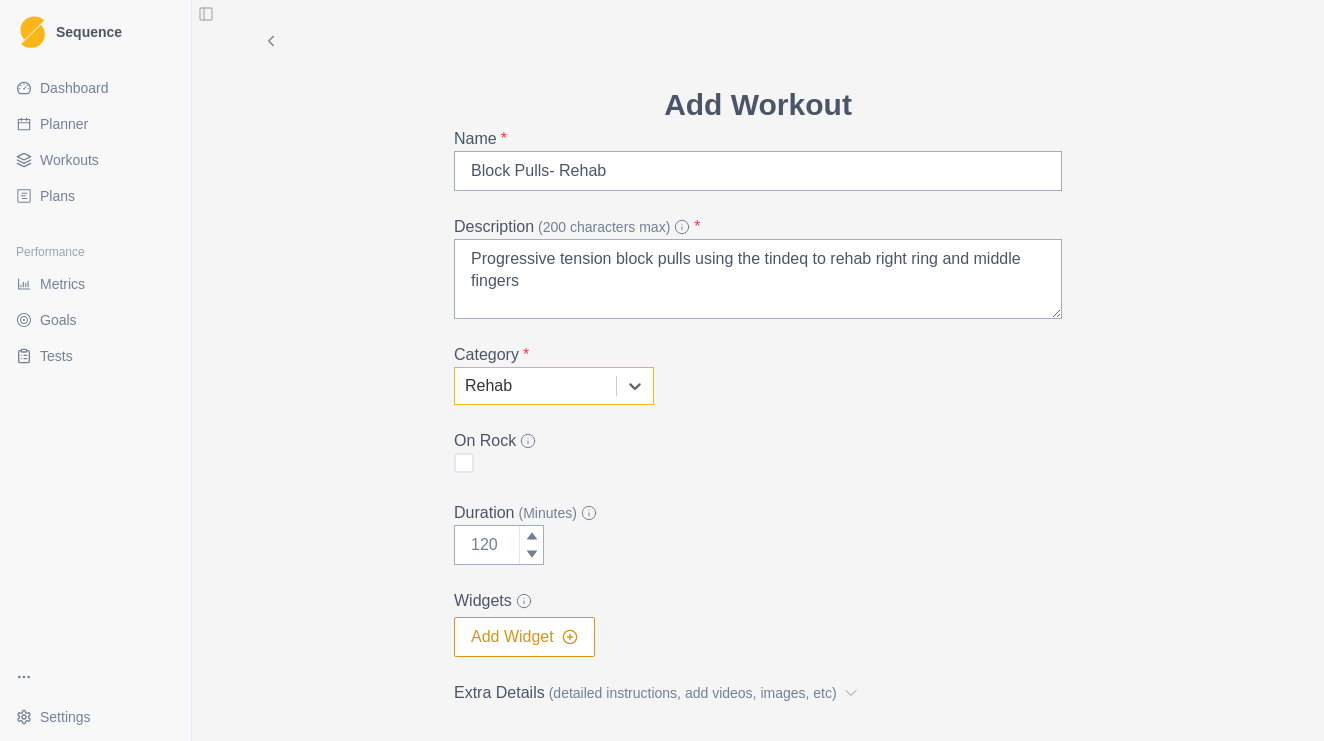 click on "Add Workout Name * Block Pulls- Rehab Description   (200 characters max) * Progressive tension block pulls using the tindeq to rehab right ring and middle fingers Category * option Rehab, selected. Rehab On Rock Duration   (Minutes) Widgets Add Widget Extra Details (detailed instructions, add videos, images, etc) Cancel Create" at bounding box center (758, 433) 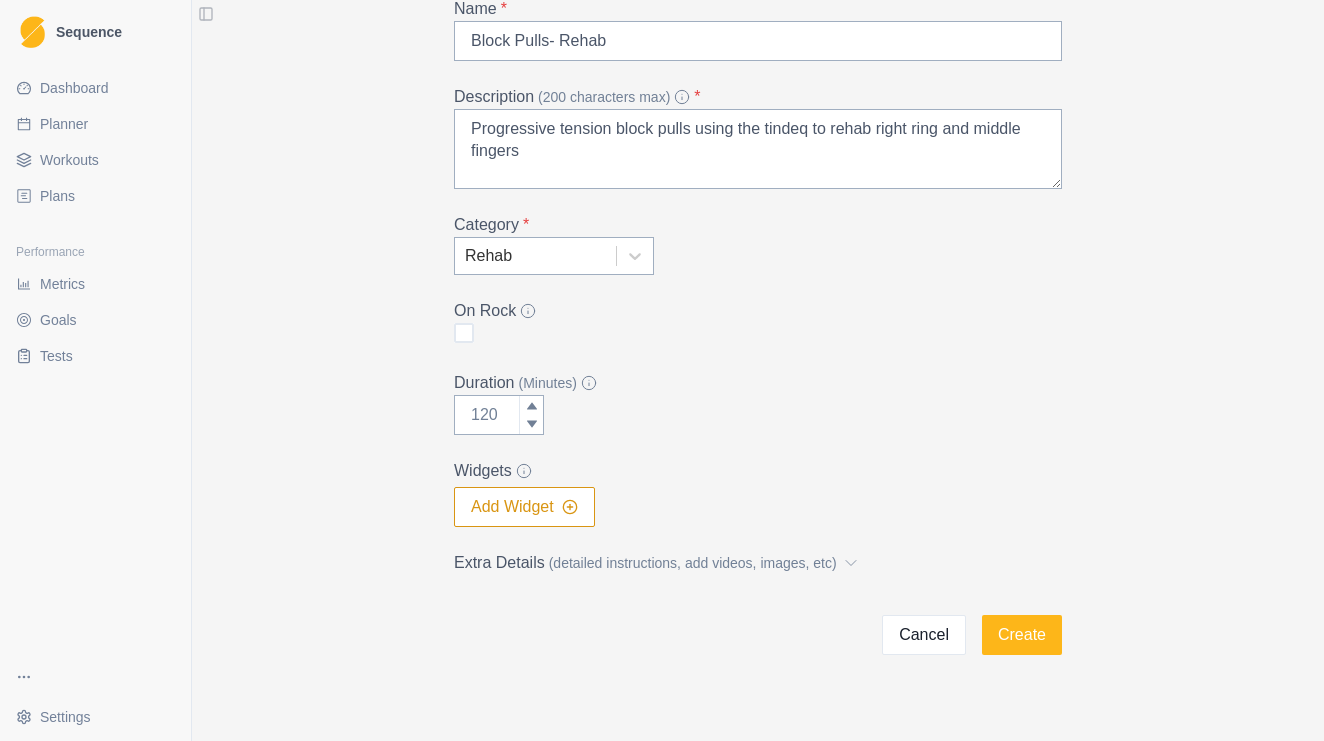 scroll, scrollTop: 156, scrollLeft: 0, axis: vertical 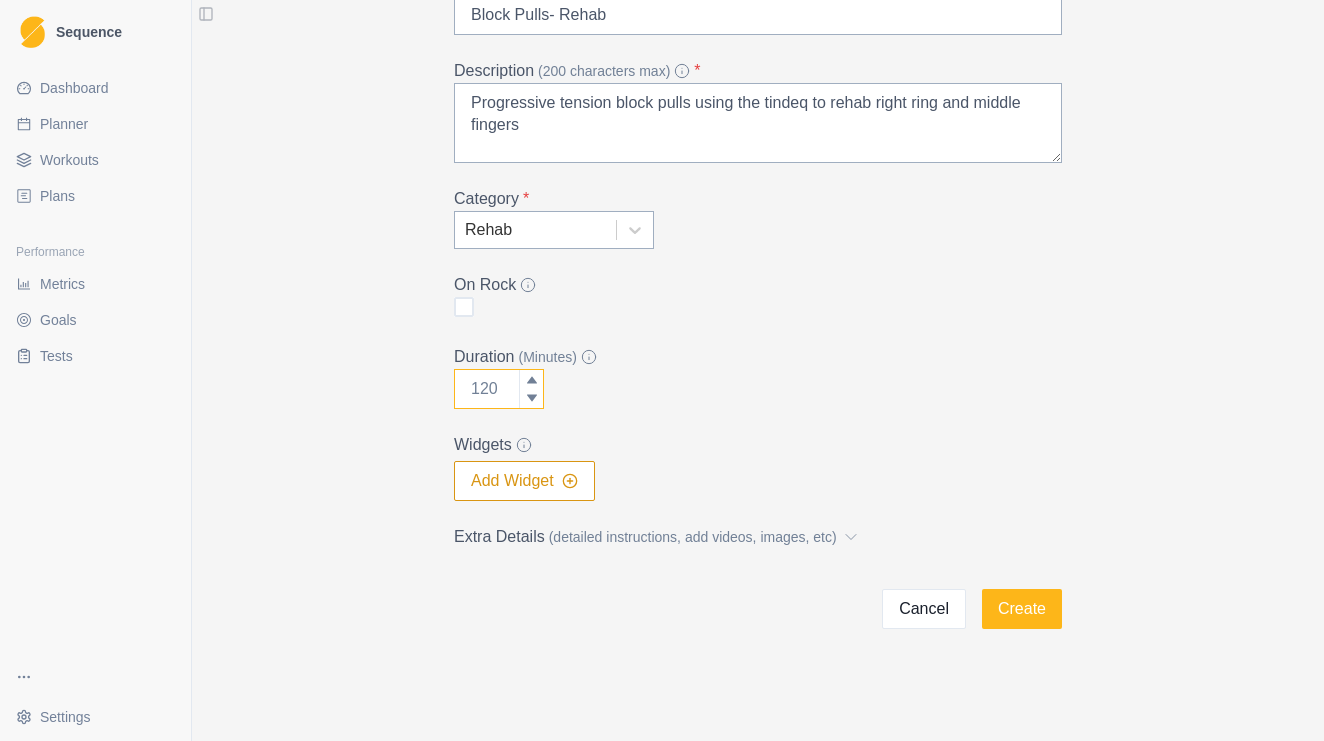 click on "Duration   (Minutes)" at bounding box center (499, 389) 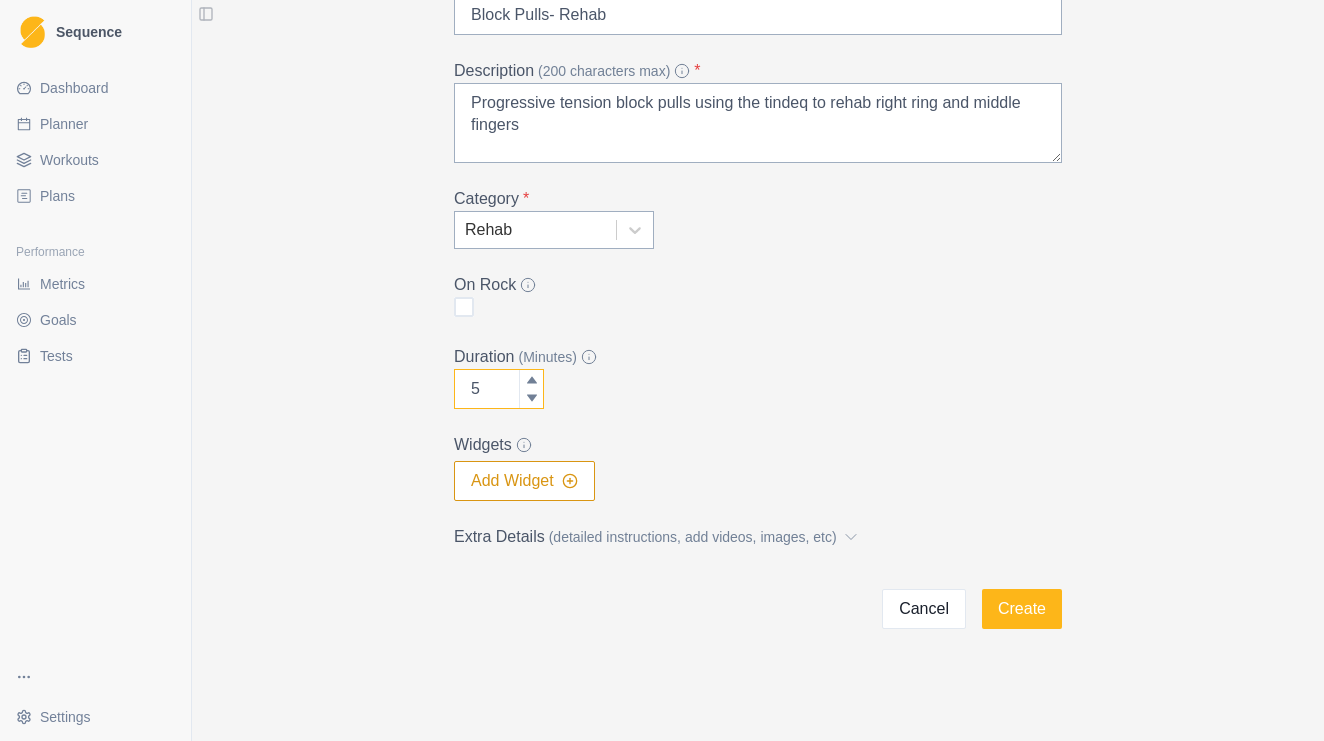 type on "5" 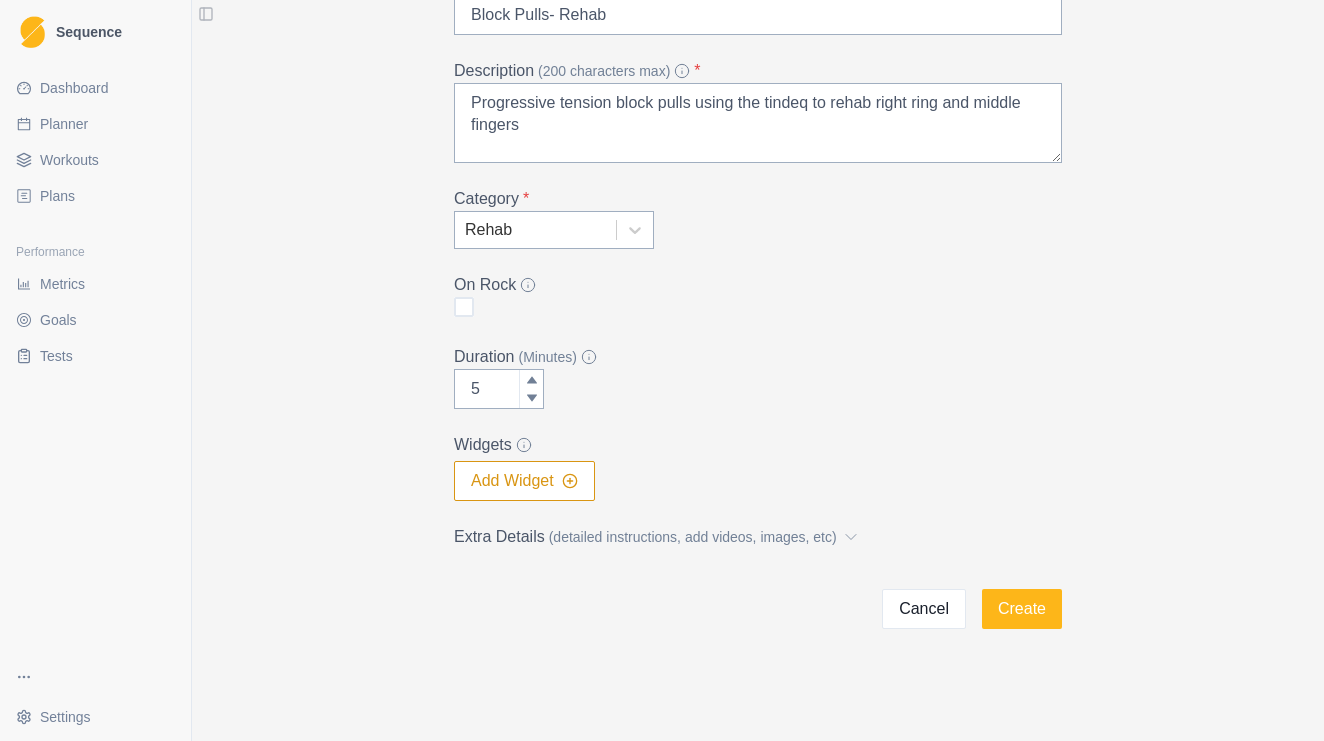 click on "Duration   (Minutes)" at bounding box center [752, 357] 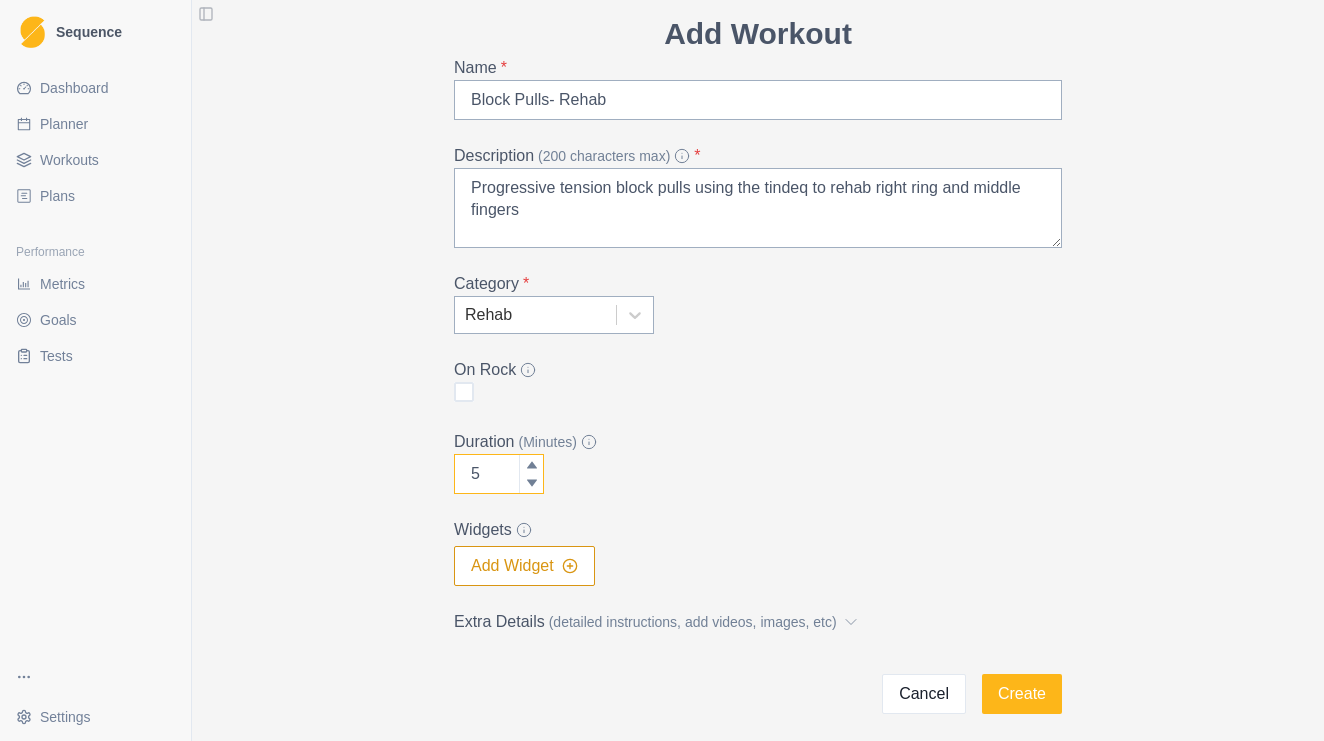 scroll, scrollTop: 62, scrollLeft: 0, axis: vertical 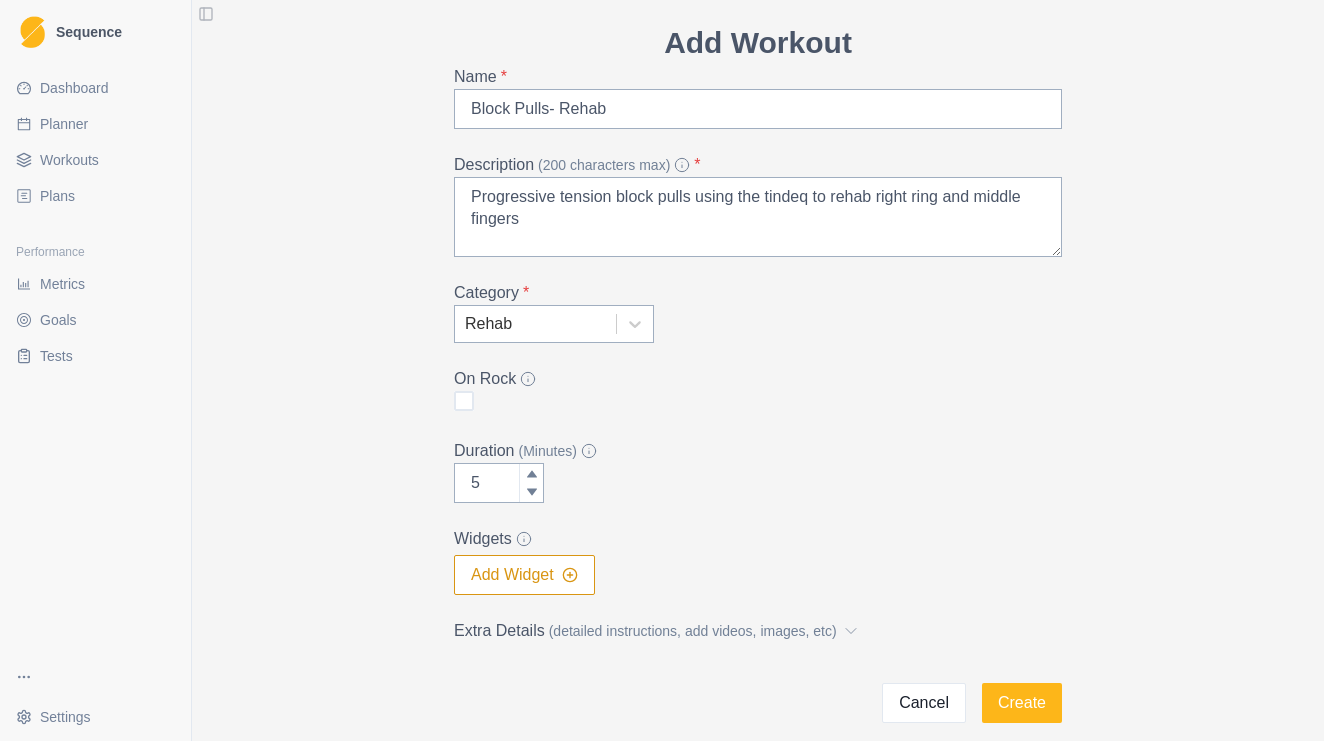 click on "Add Widget" at bounding box center [524, 575] 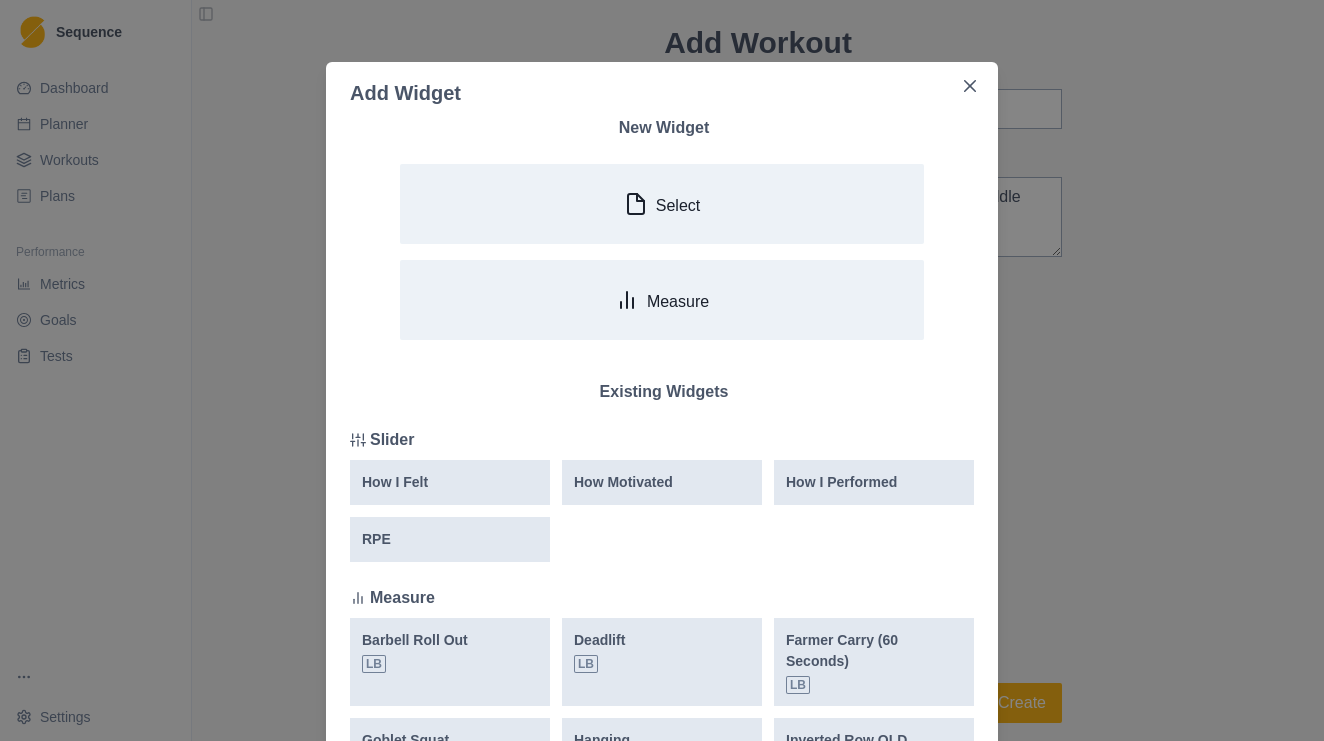 scroll, scrollTop: 0, scrollLeft: 0, axis: both 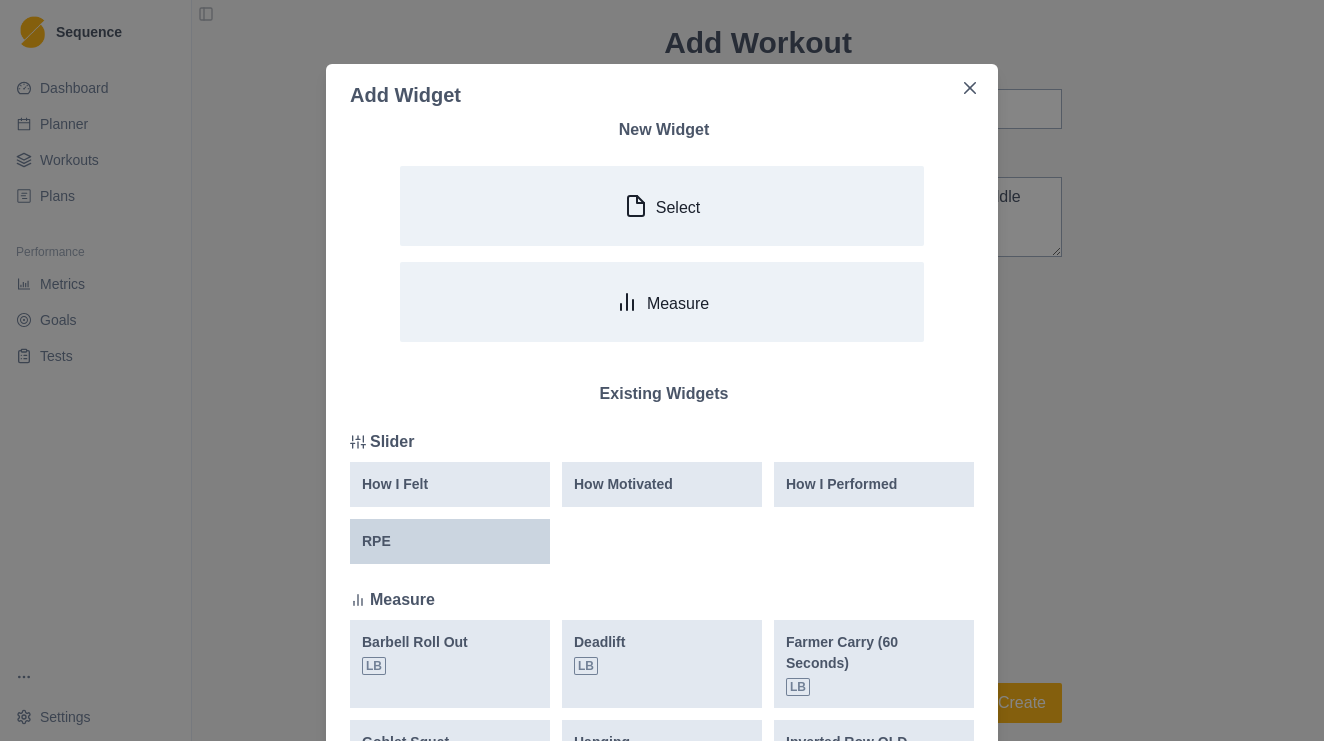 click on "RPE" at bounding box center [450, 541] 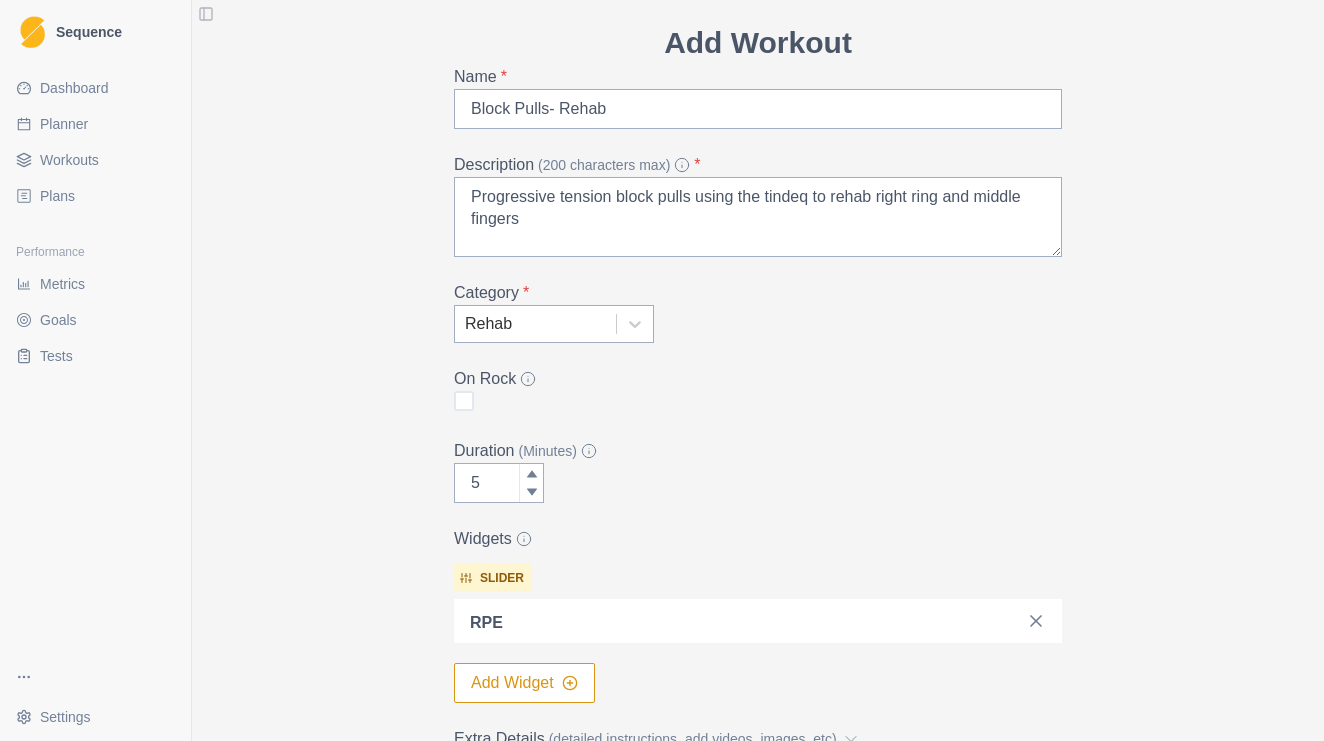 click on "Add Widget" at bounding box center [524, 683] 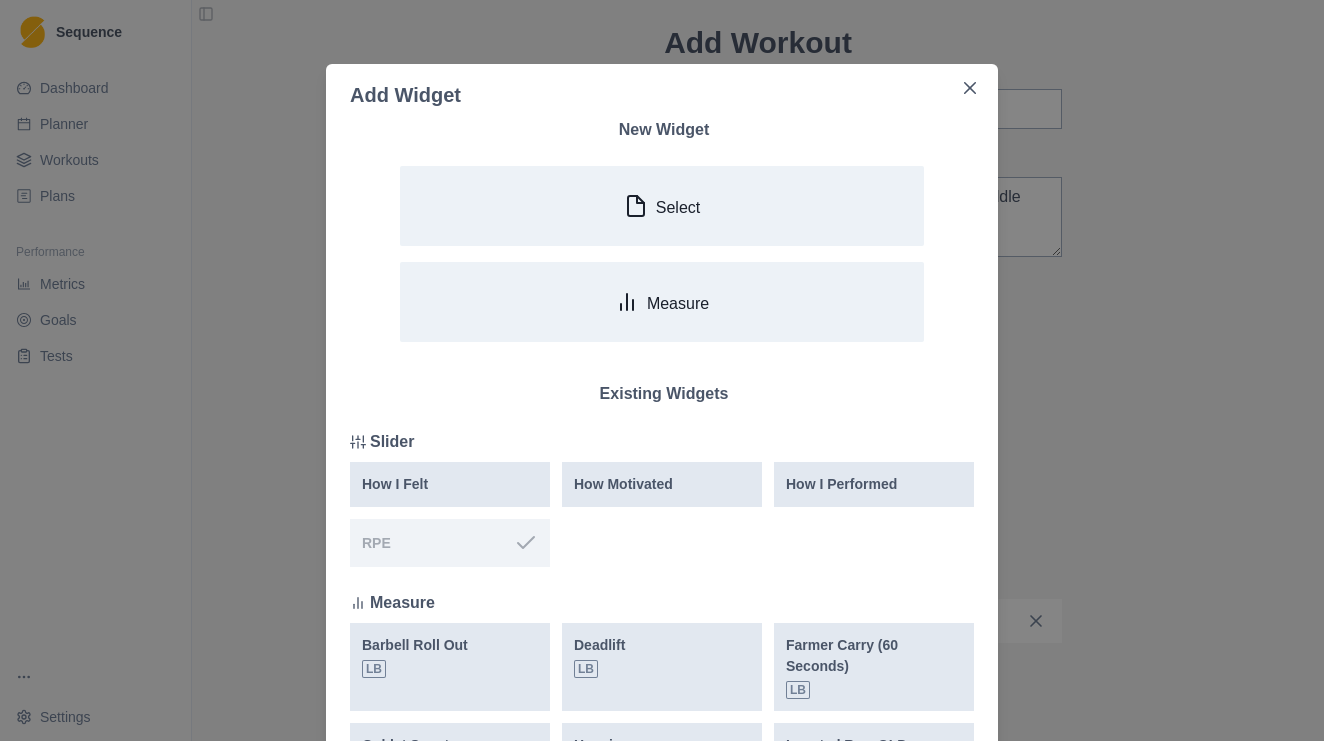drag, startPoint x: 569, startPoint y: 317, endPoint x: 559, endPoint y: 419, distance: 102.48902 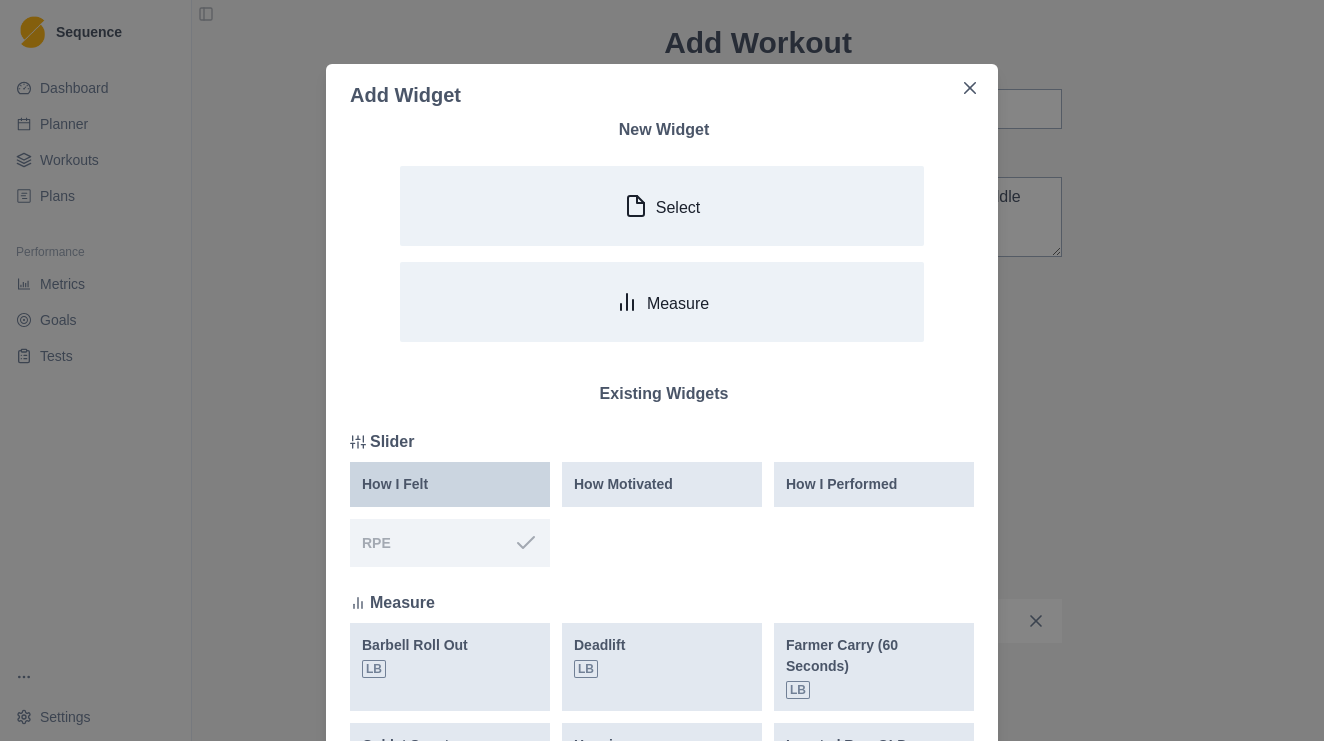 click on "How I Felt" at bounding box center (450, 484) 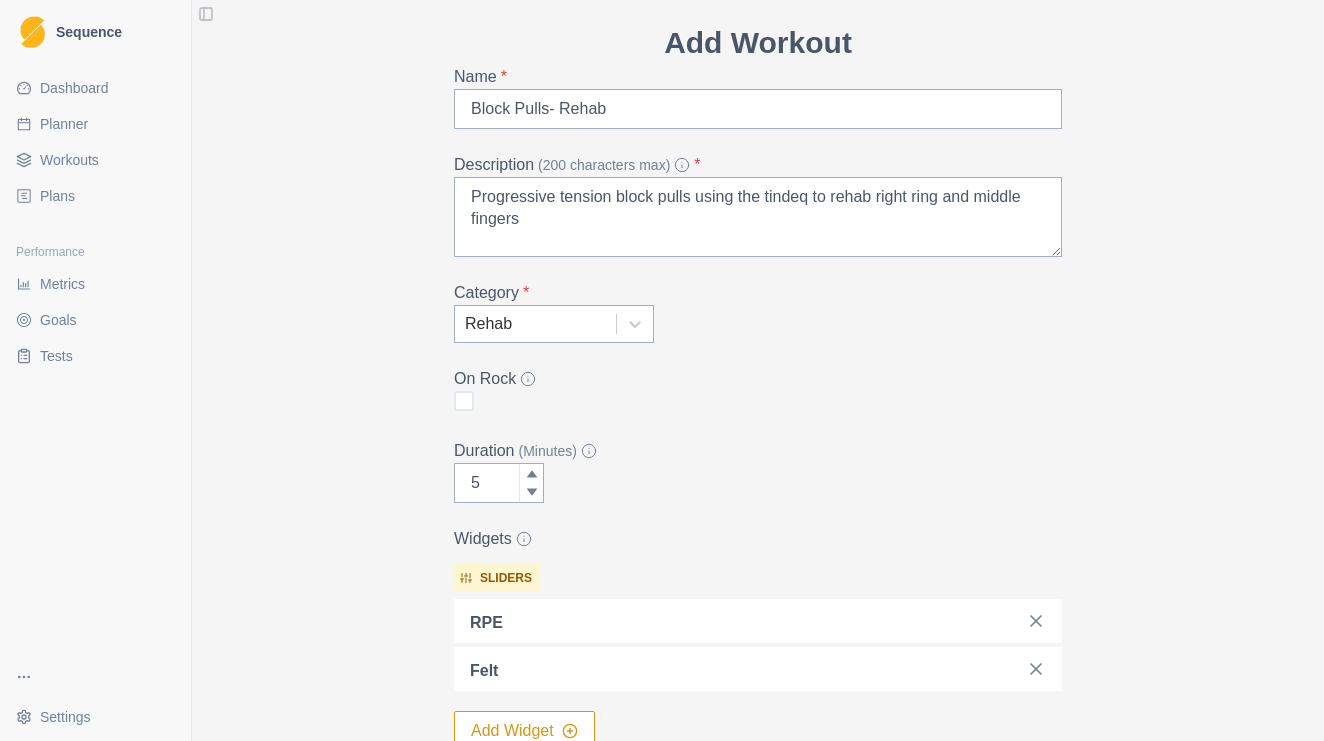 click at bounding box center (762, 669) 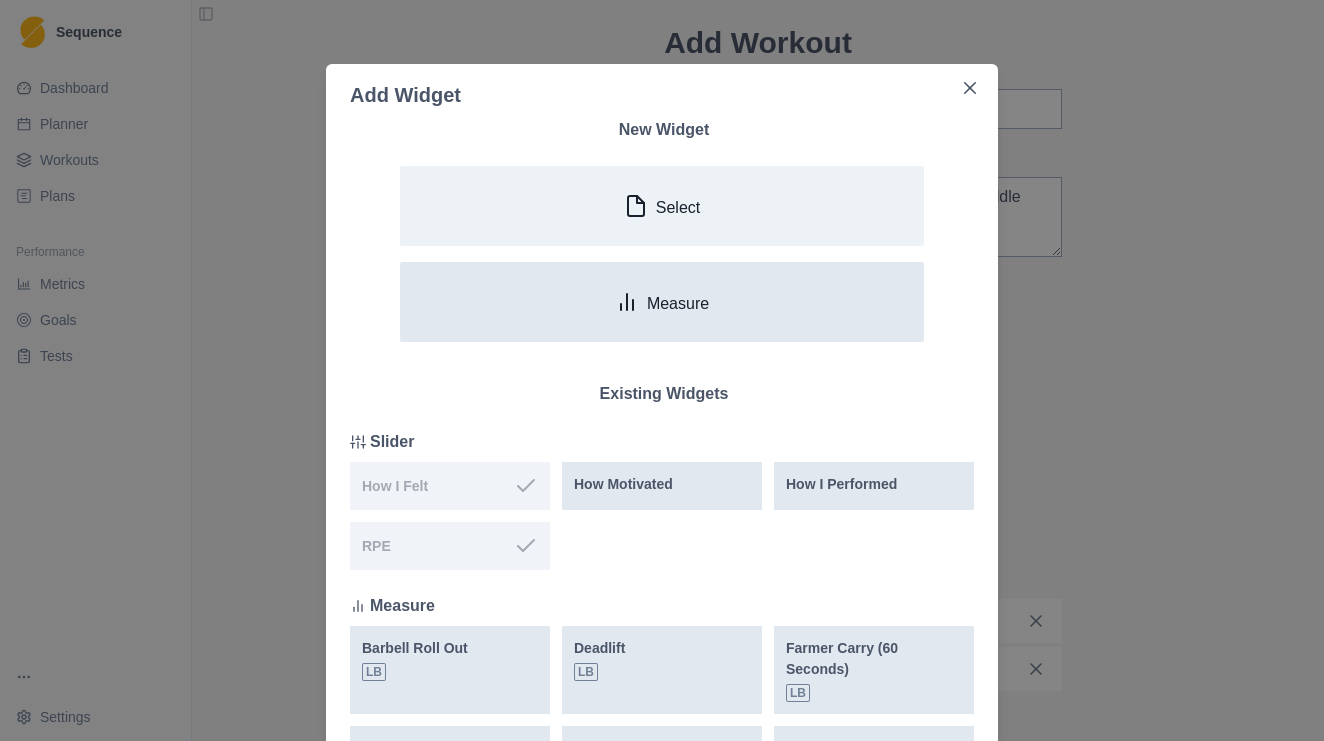 click on "Measure" at bounding box center [662, 302] 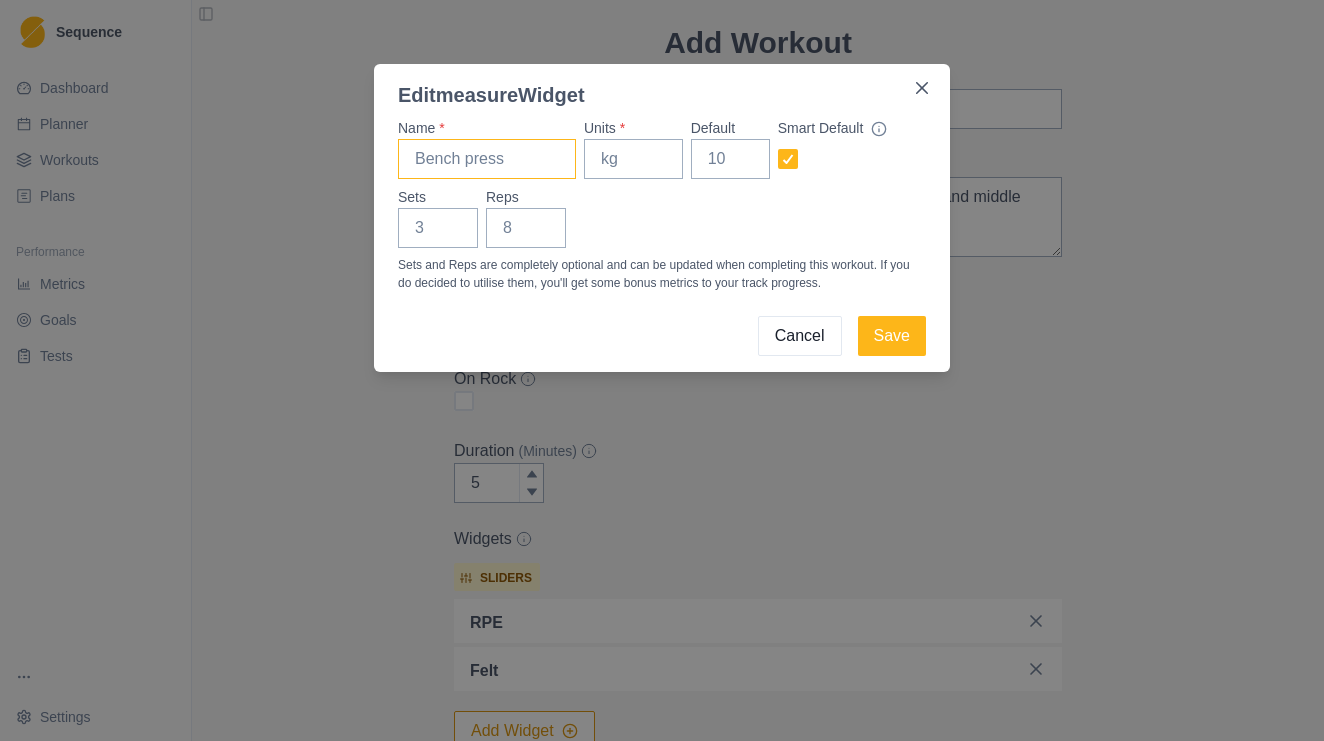 click on "Name *" at bounding box center (487, 159) 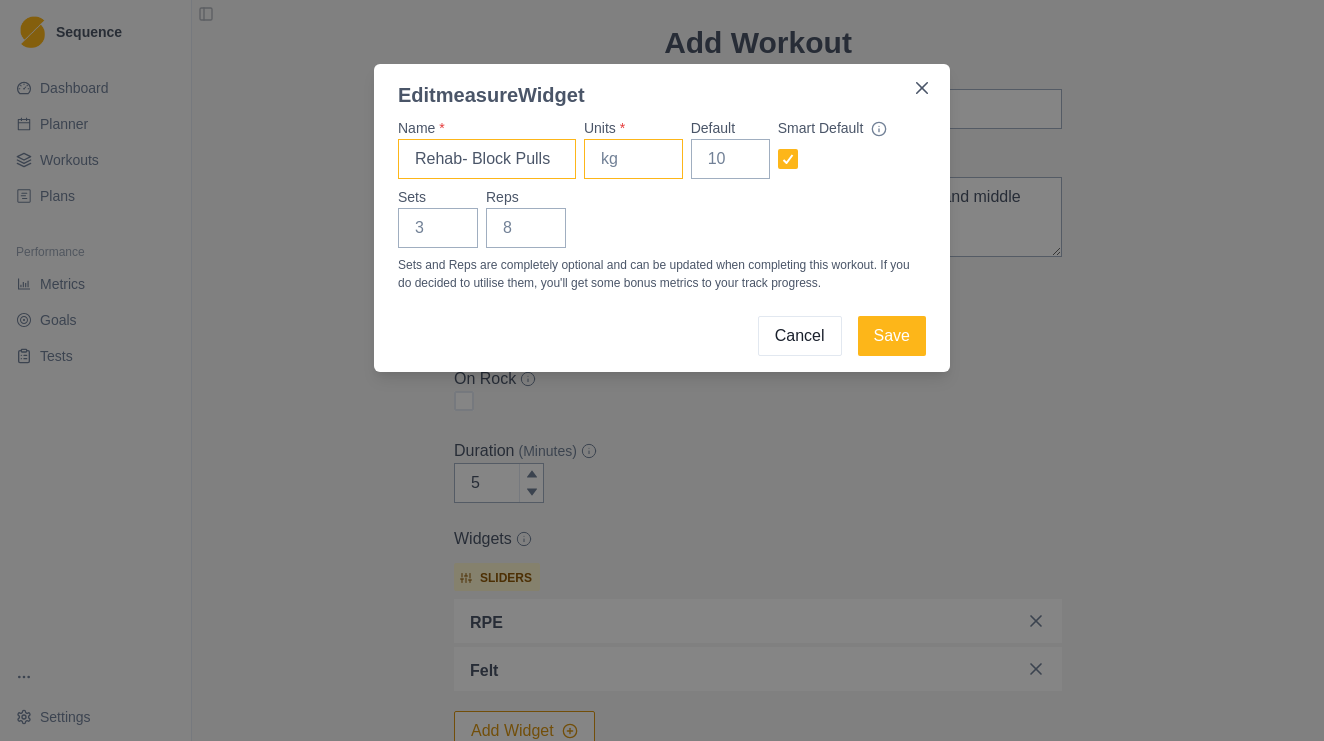 type on "Rehab- Block Pulls" 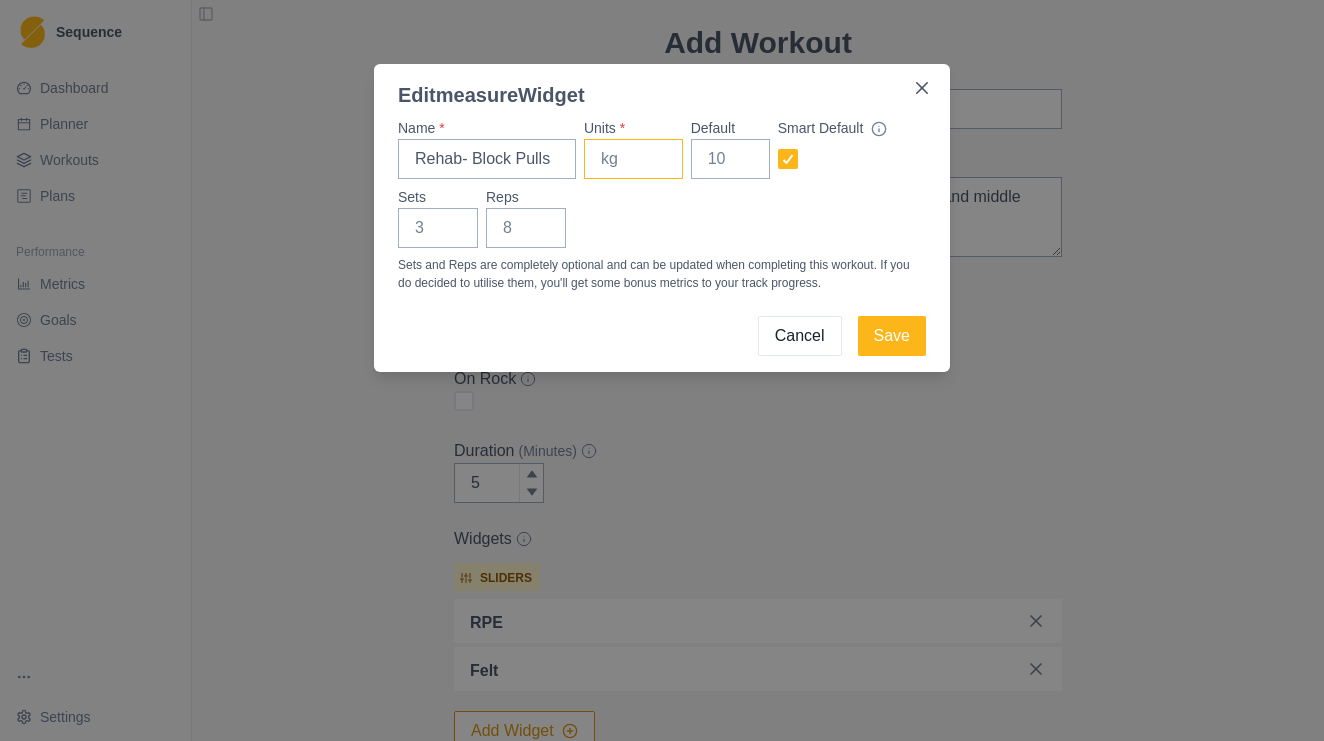 click on "Units *" at bounding box center [633, 159] 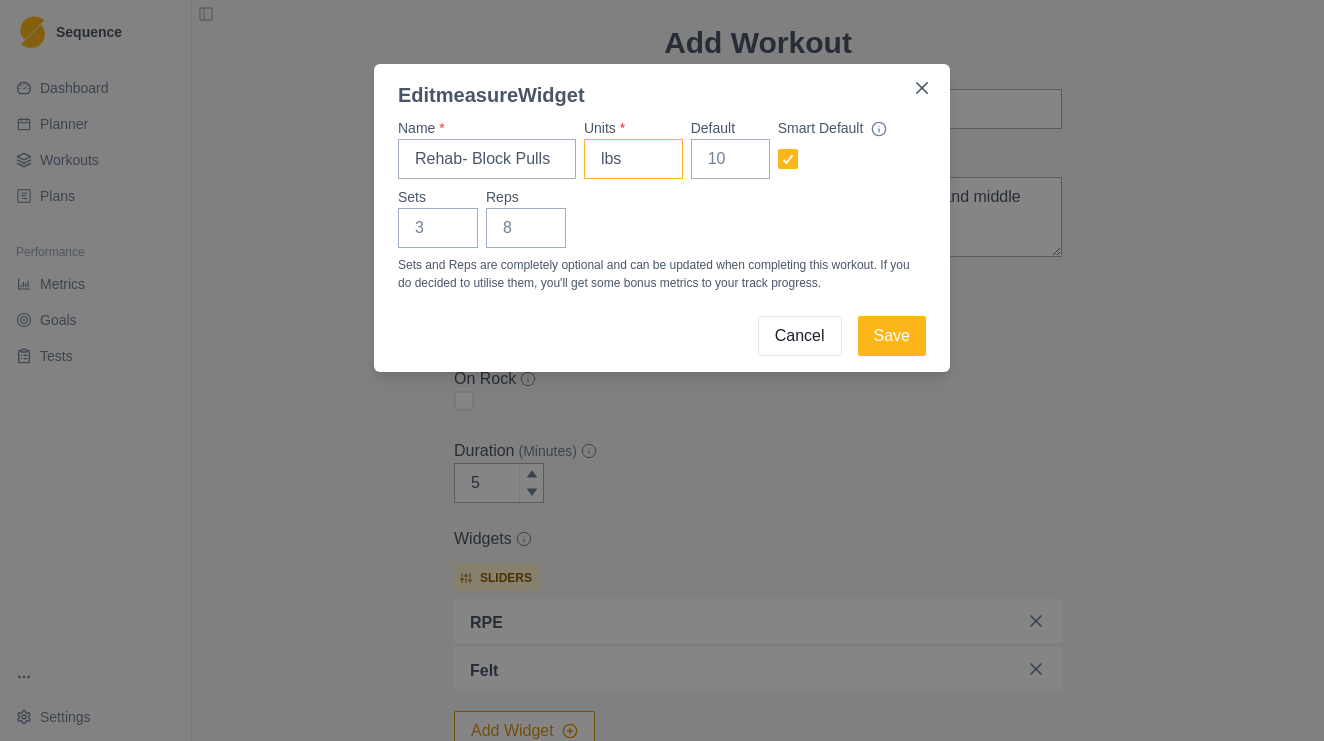 type on "lbs" 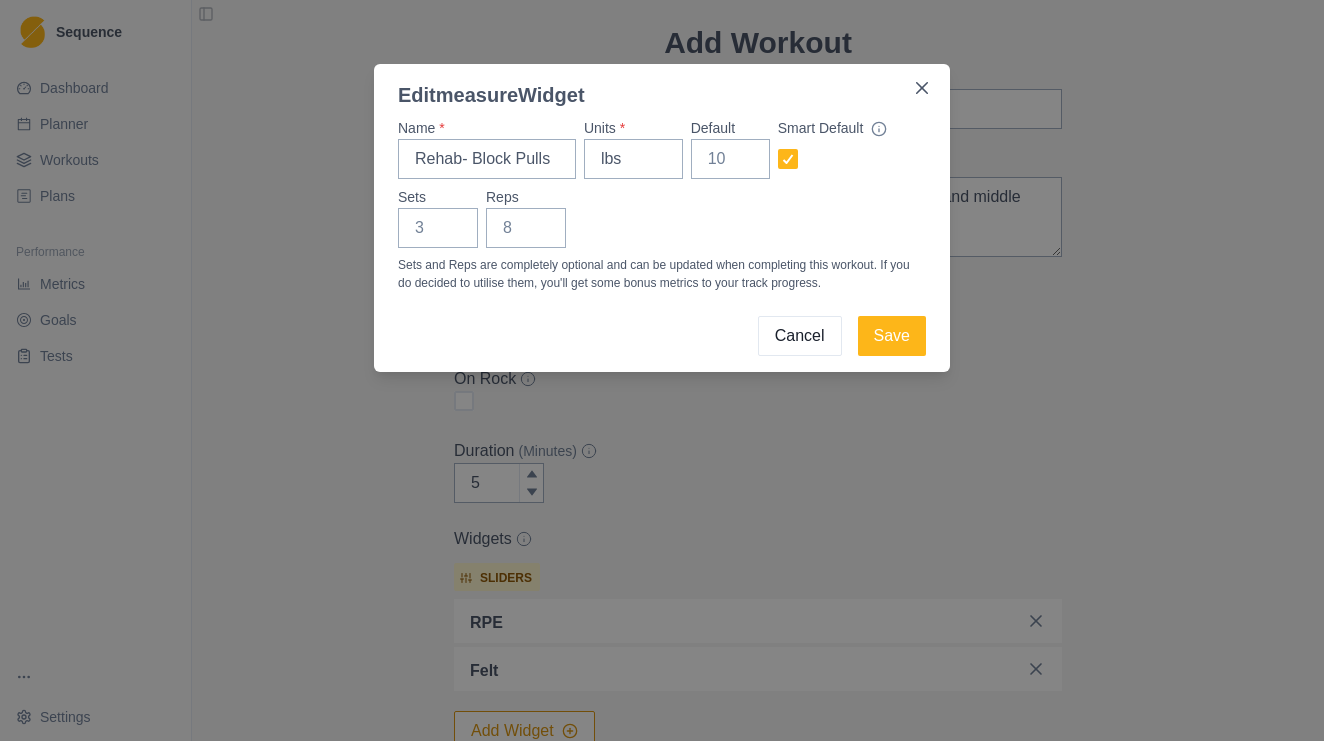 click on "Sets Reps" at bounding box center [662, 217] 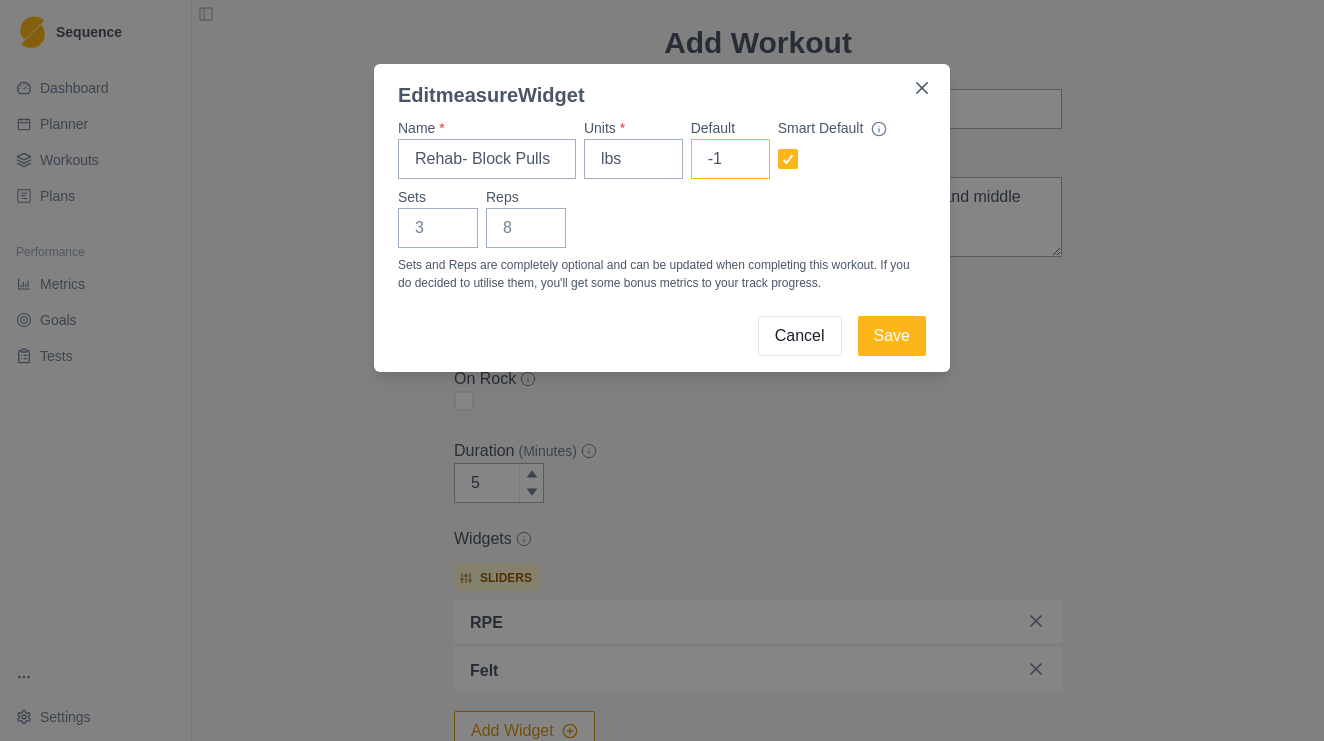 click on "-1" at bounding box center (730, 159) 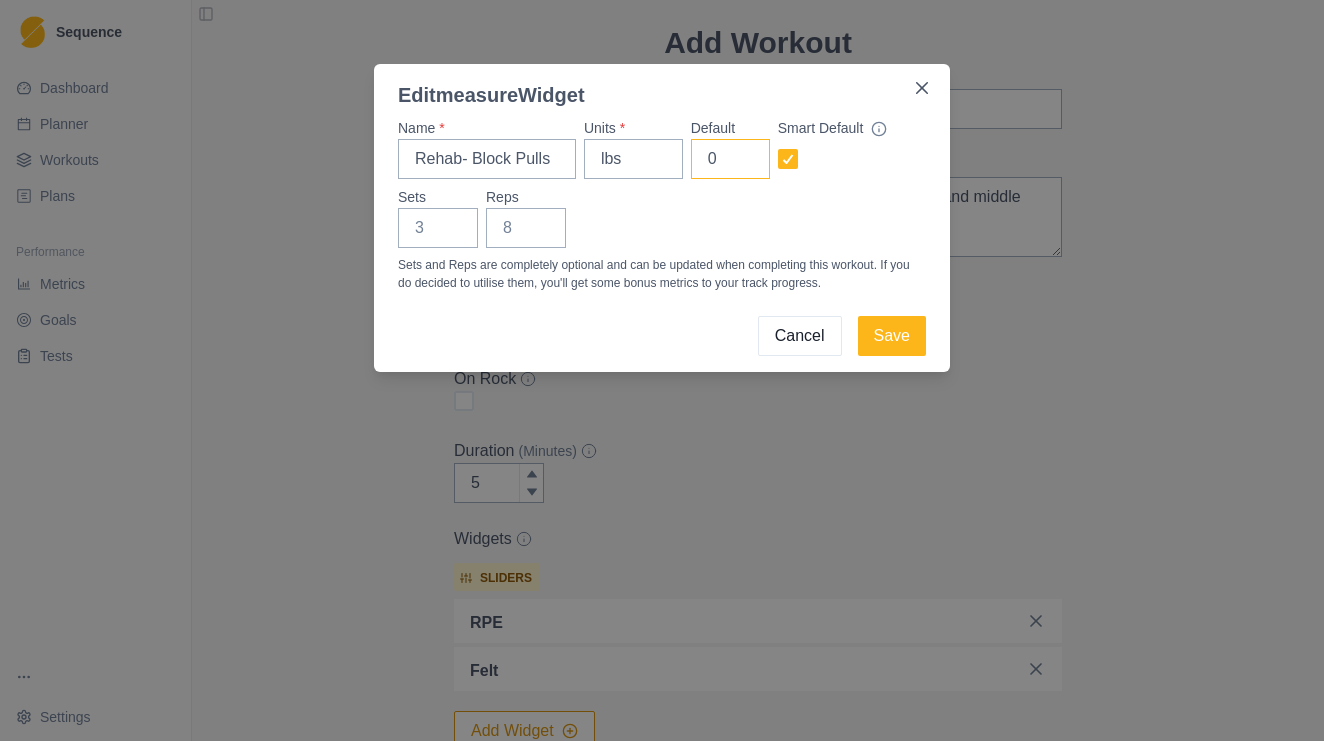 click on "0" at bounding box center (730, 159) 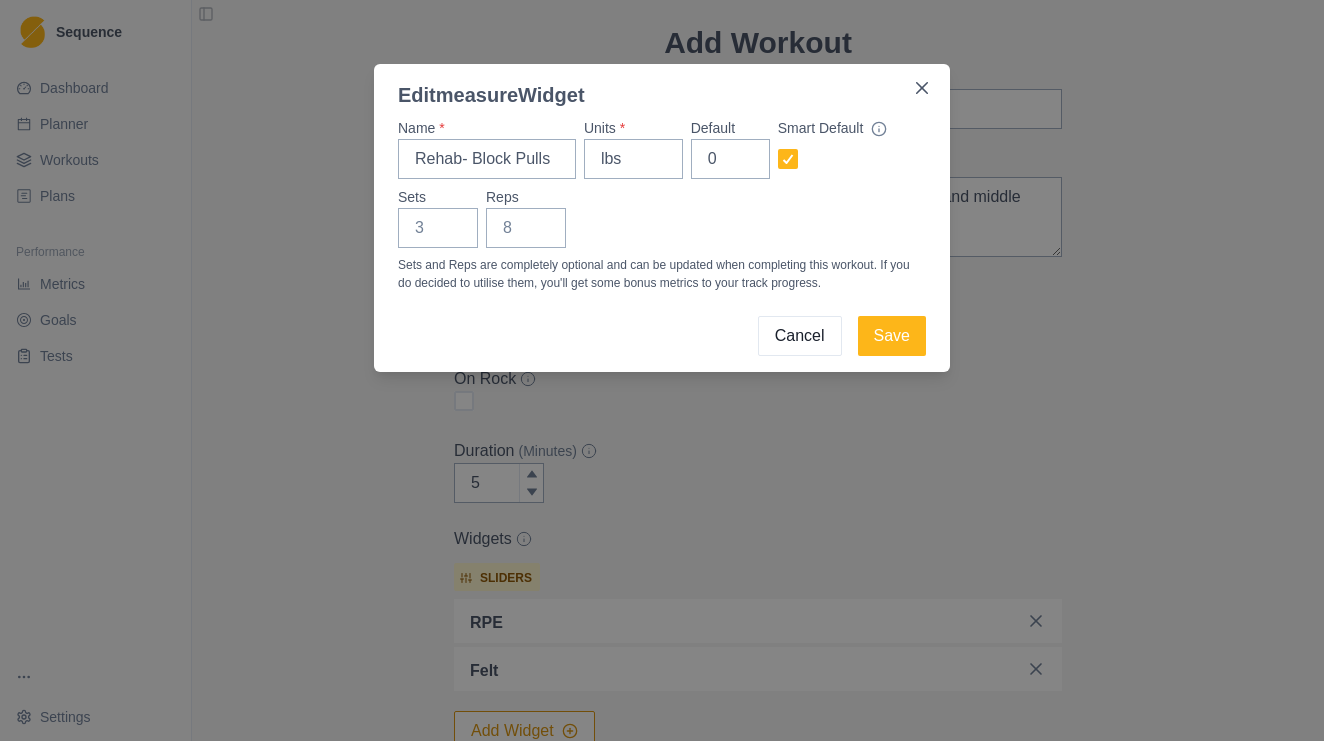 click on "Sets Reps" at bounding box center (662, 217) 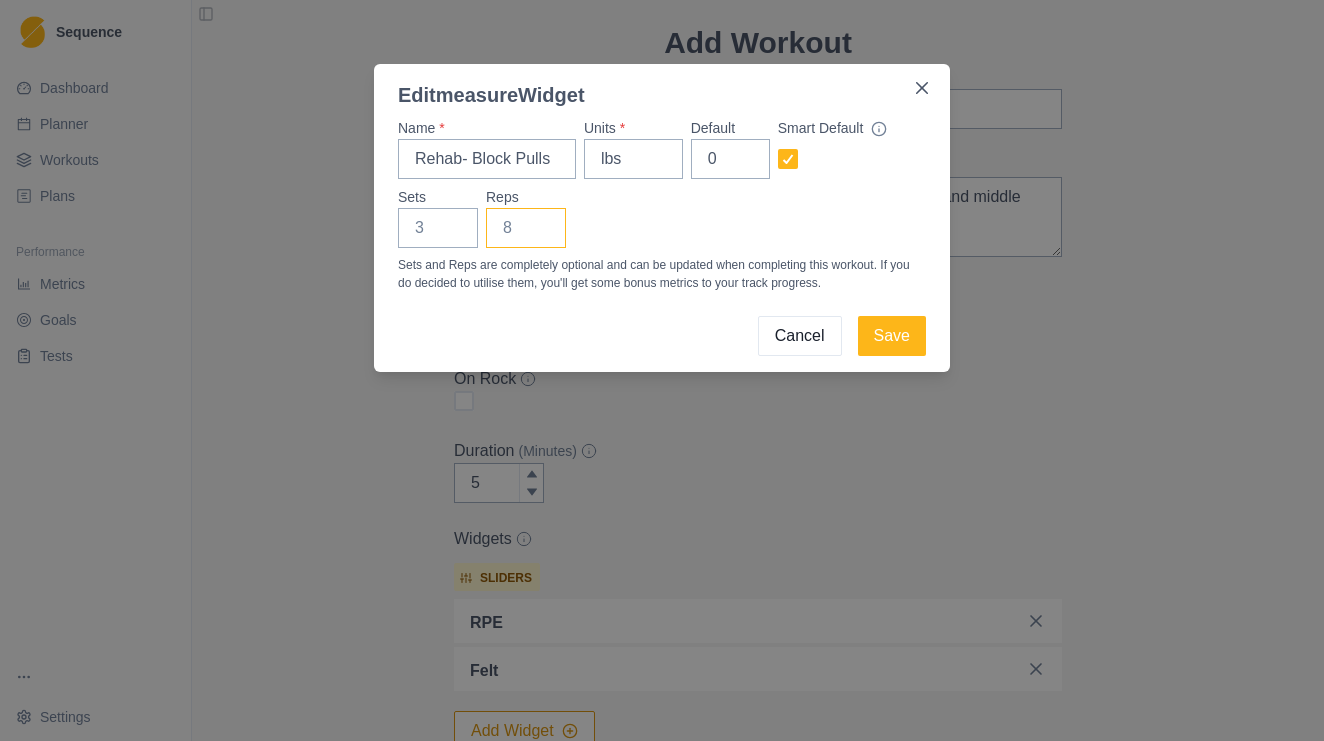 click on "Reps" at bounding box center (526, 228) 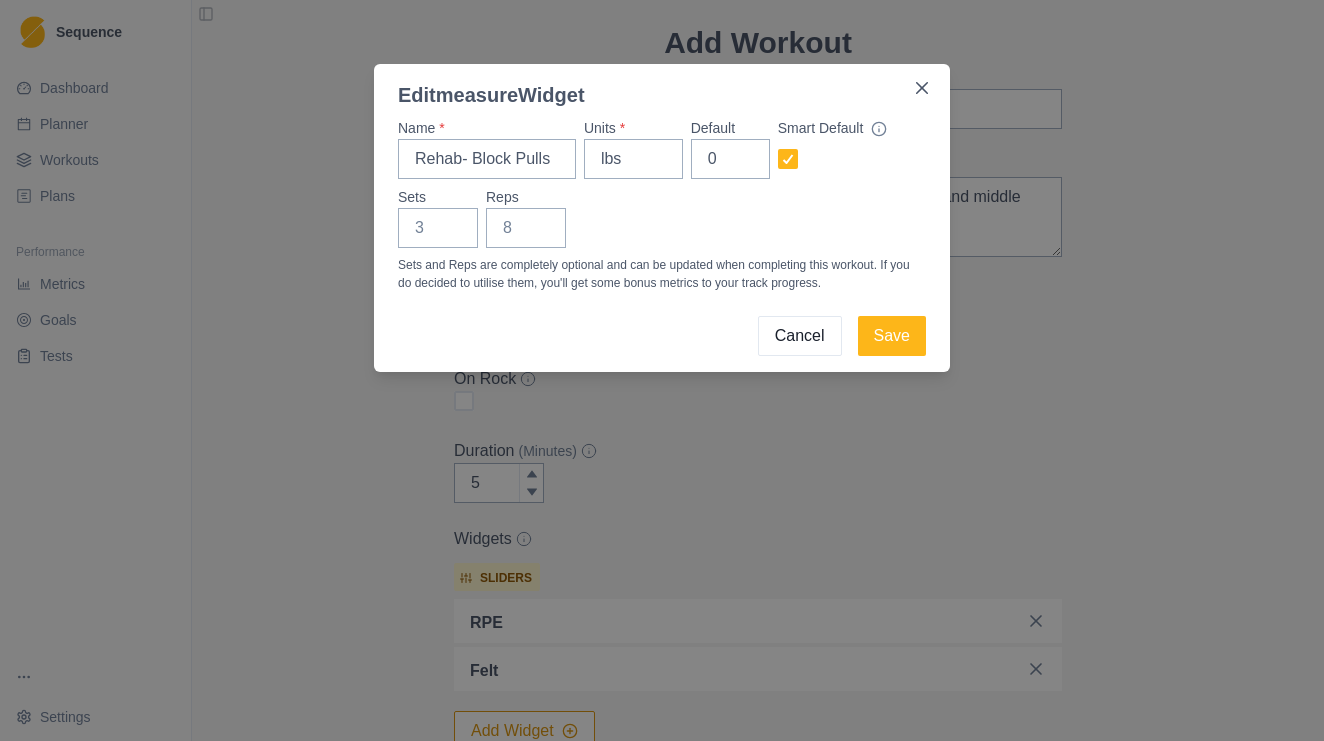 click on "Name * Rehab- Block Pulls Units * lbs Default 0 Smart Default Sets Reps Sets and Reps are completely optional and can be updated when completing this workout. If you do decided to utilise them, you'll get some bonus metrics to your track progress. Cancel Save" at bounding box center (662, 237) 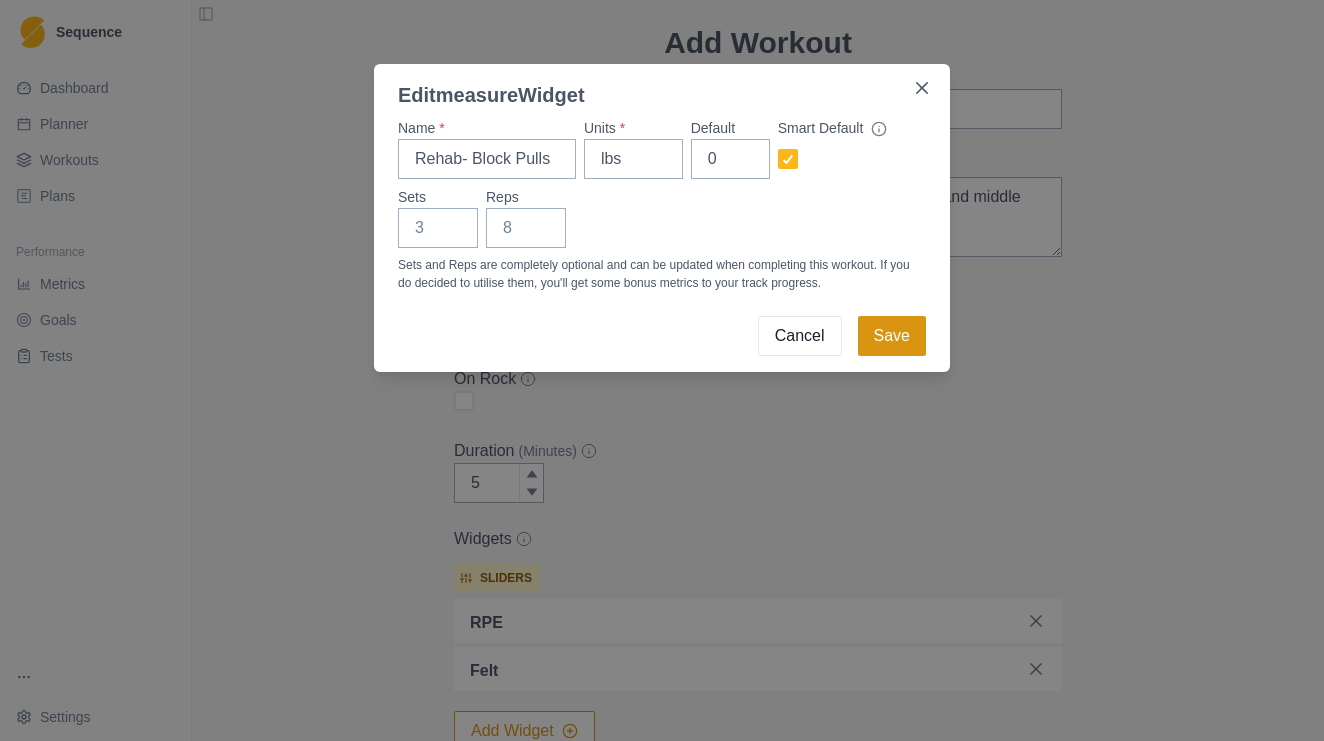 click on "Save" at bounding box center [892, 336] 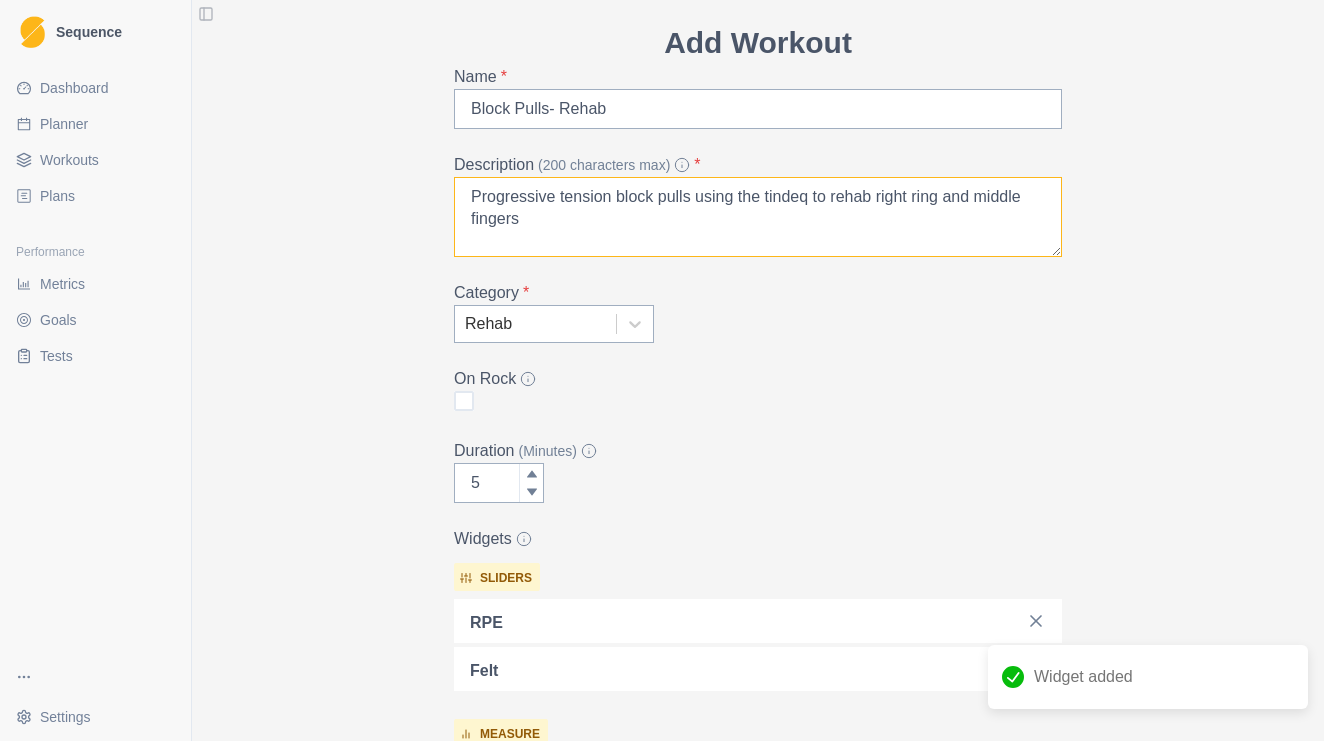 click on "Progressive tension block pulls using the tindeq to rehab right ring and middle fingers" at bounding box center (758, 217) 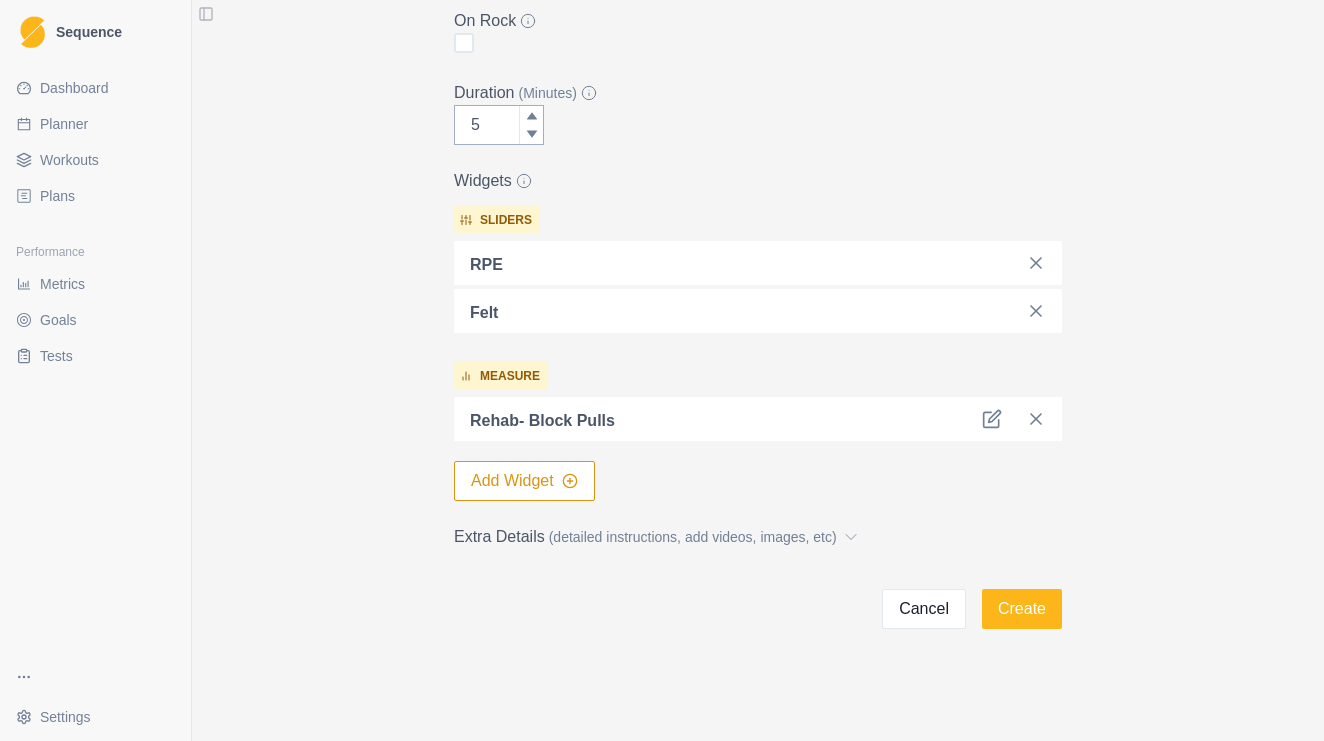 scroll, scrollTop: 420, scrollLeft: 0, axis: vertical 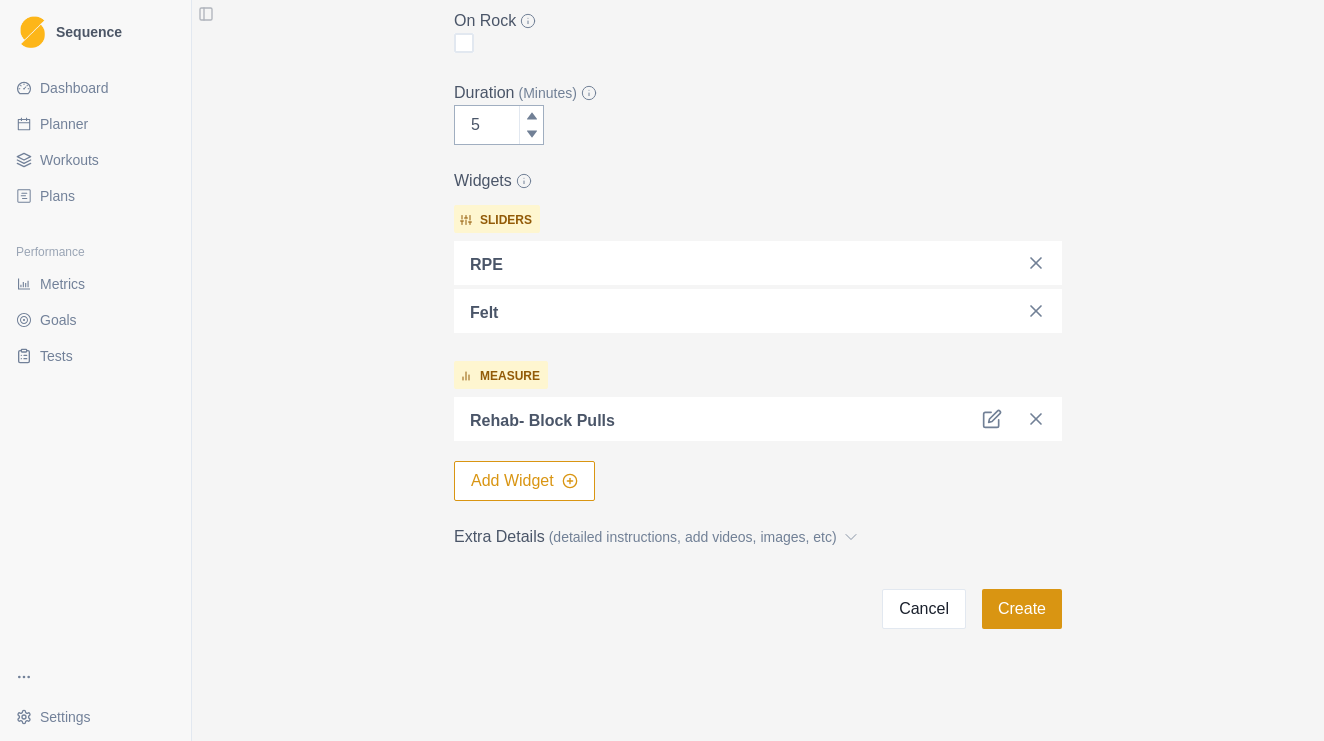type on "Progressive tension block pulls using the tindeq to rehab right ring and middle fingers. Half crimp and open hand/drag" 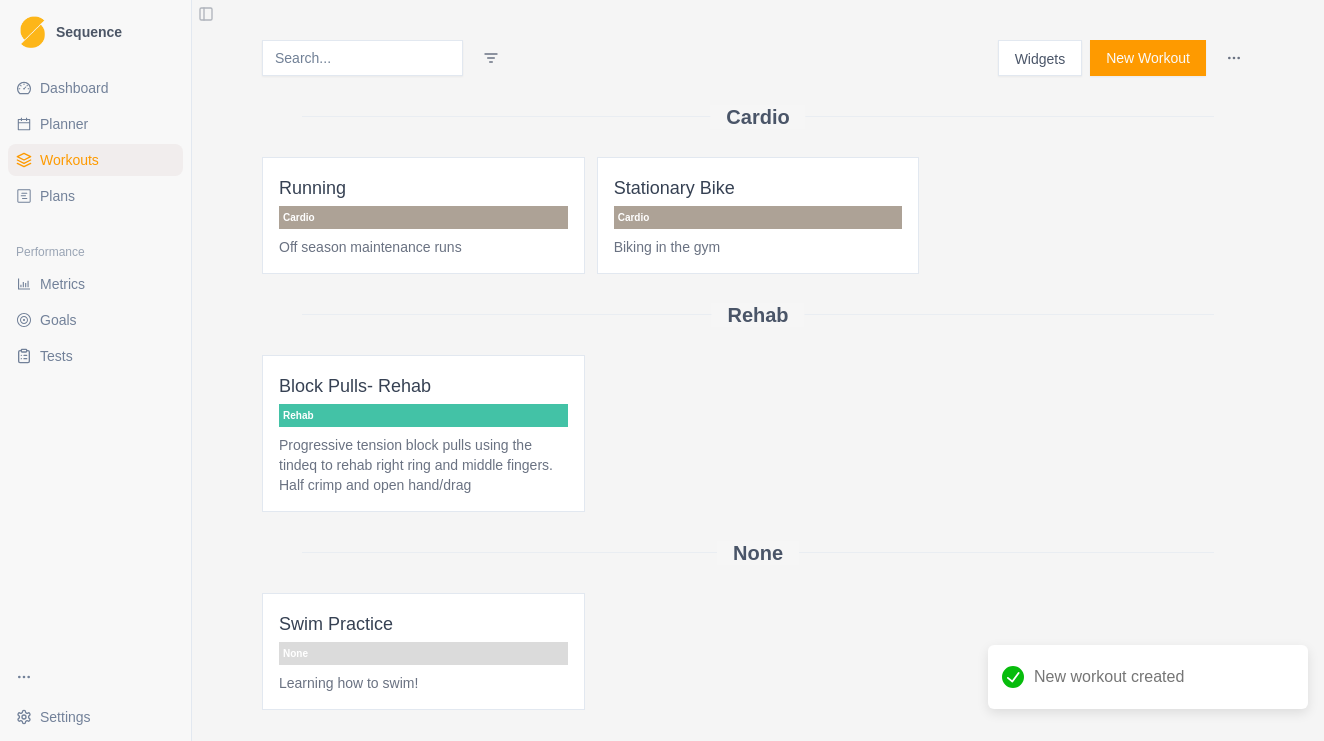 scroll, scrollTop: 0, scrollLeft: 0, axis: both 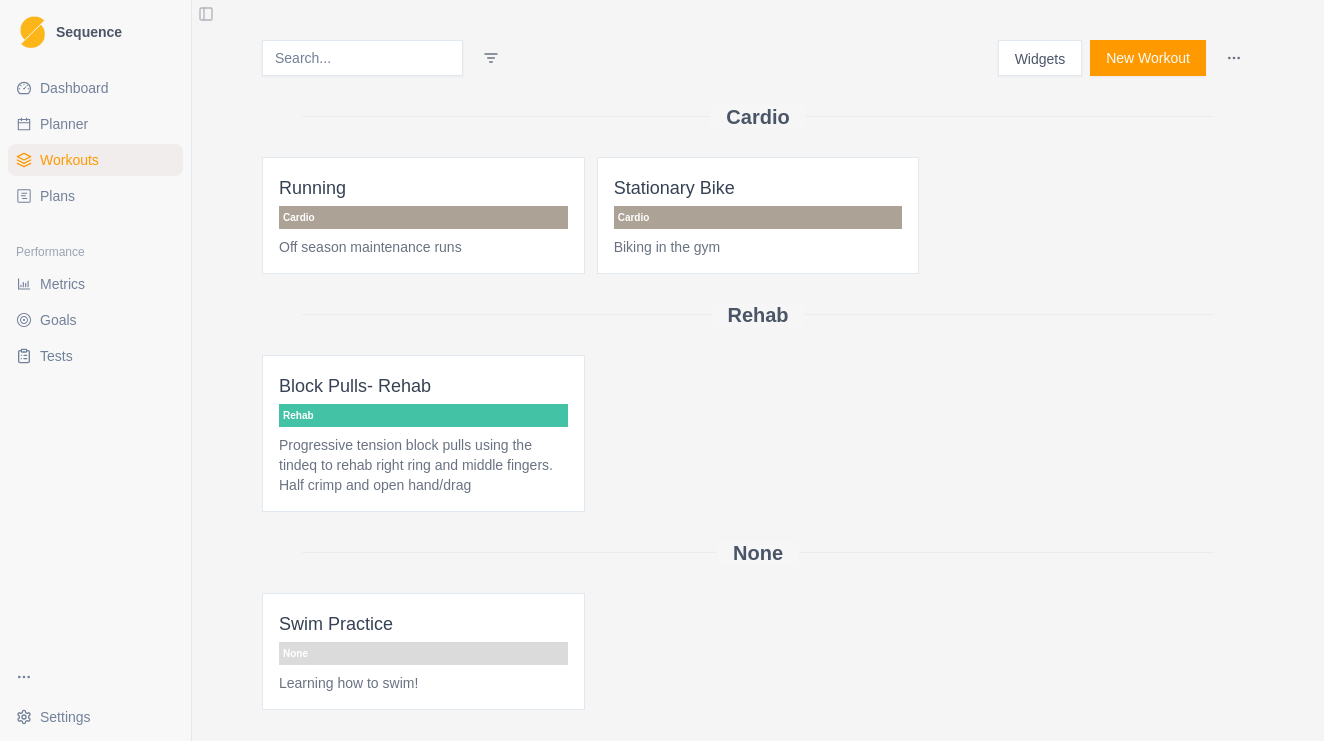 click on "Planner" at bounding box center [95, 124] 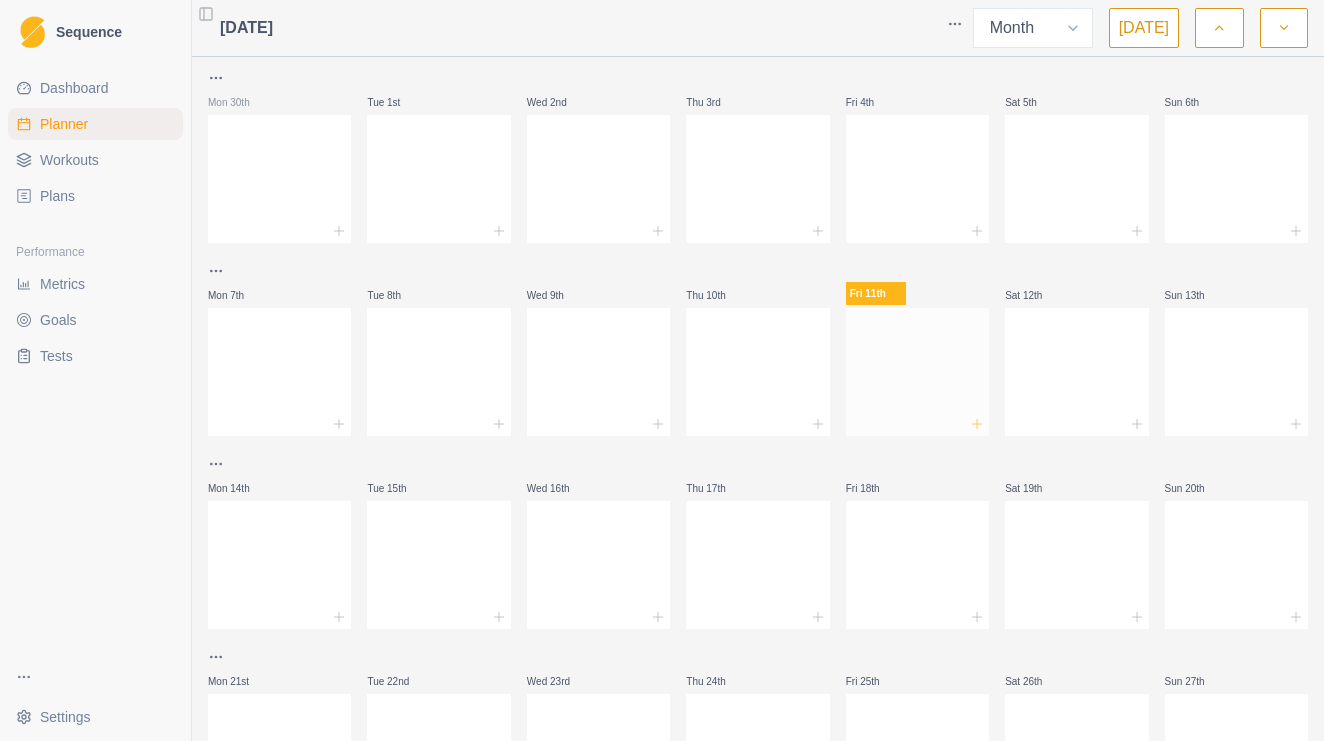 click 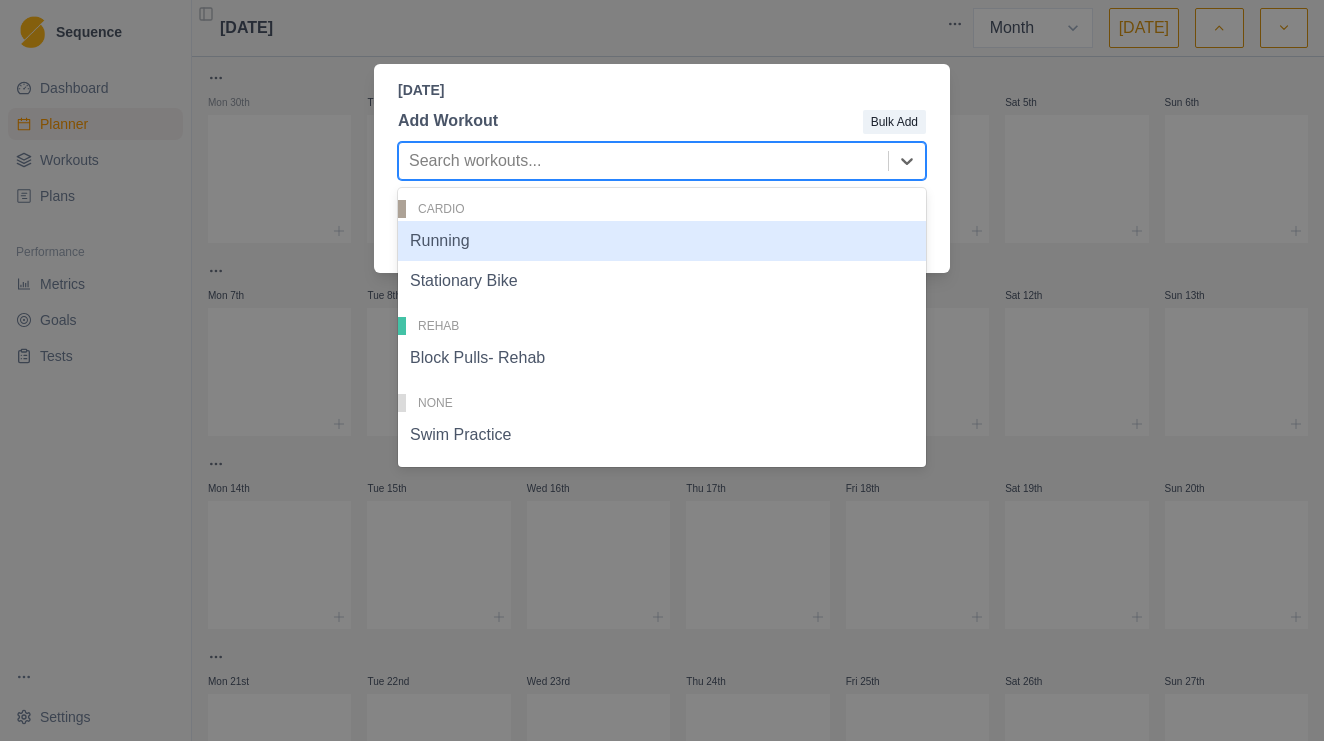 click at bounding box center (643, 161) 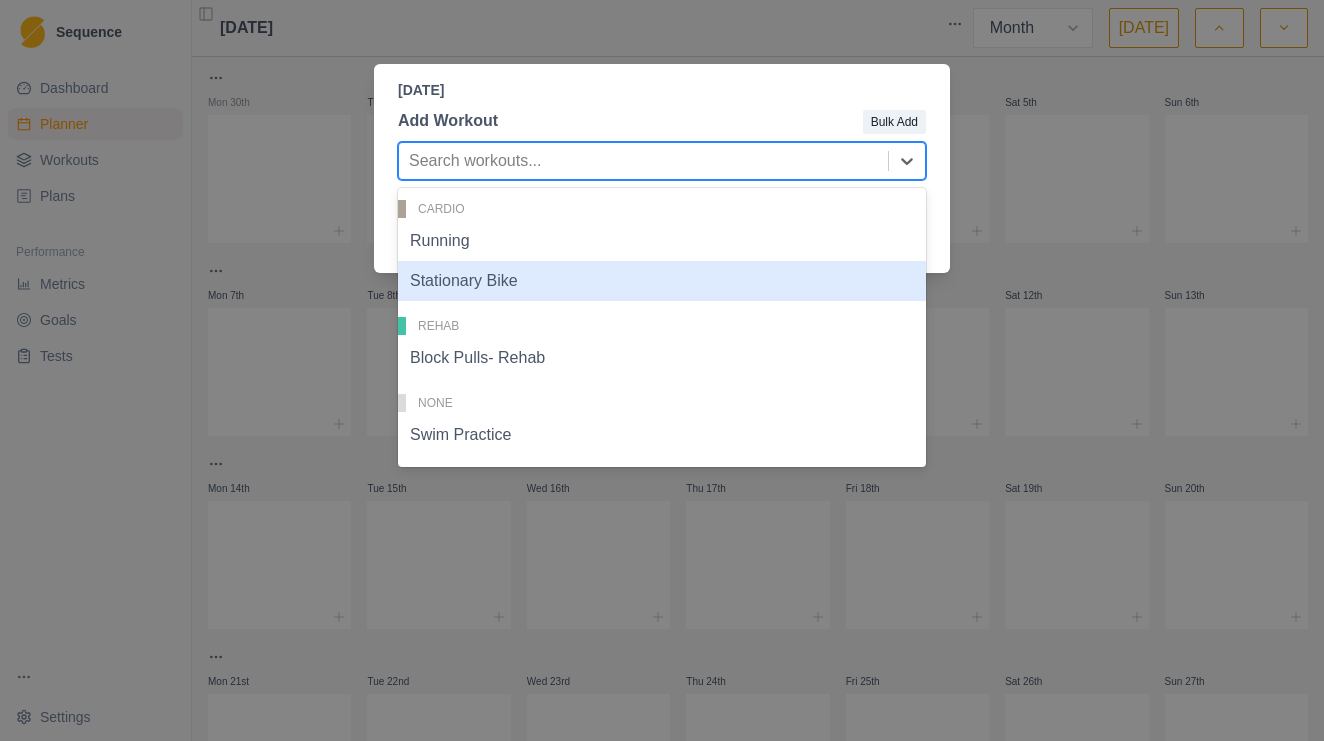 click on "Stationary Bike" at bounding box center [662, 281] 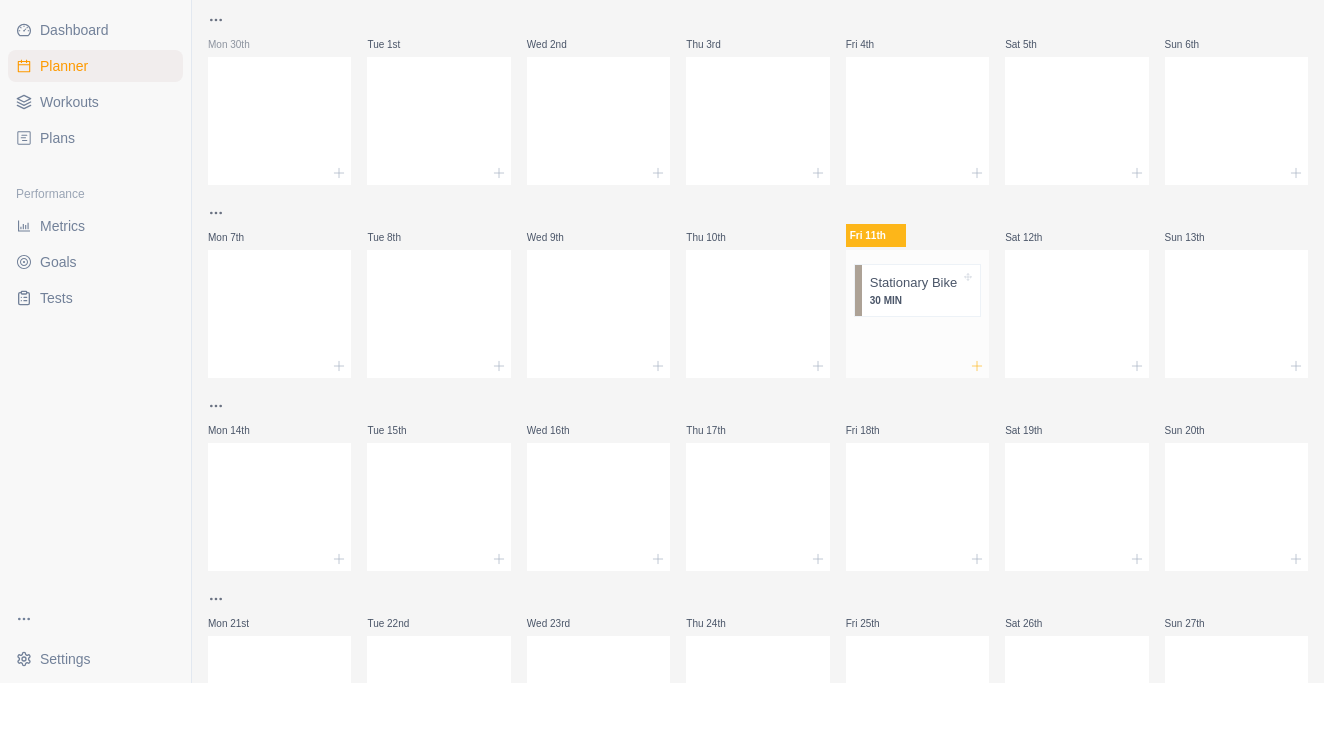click 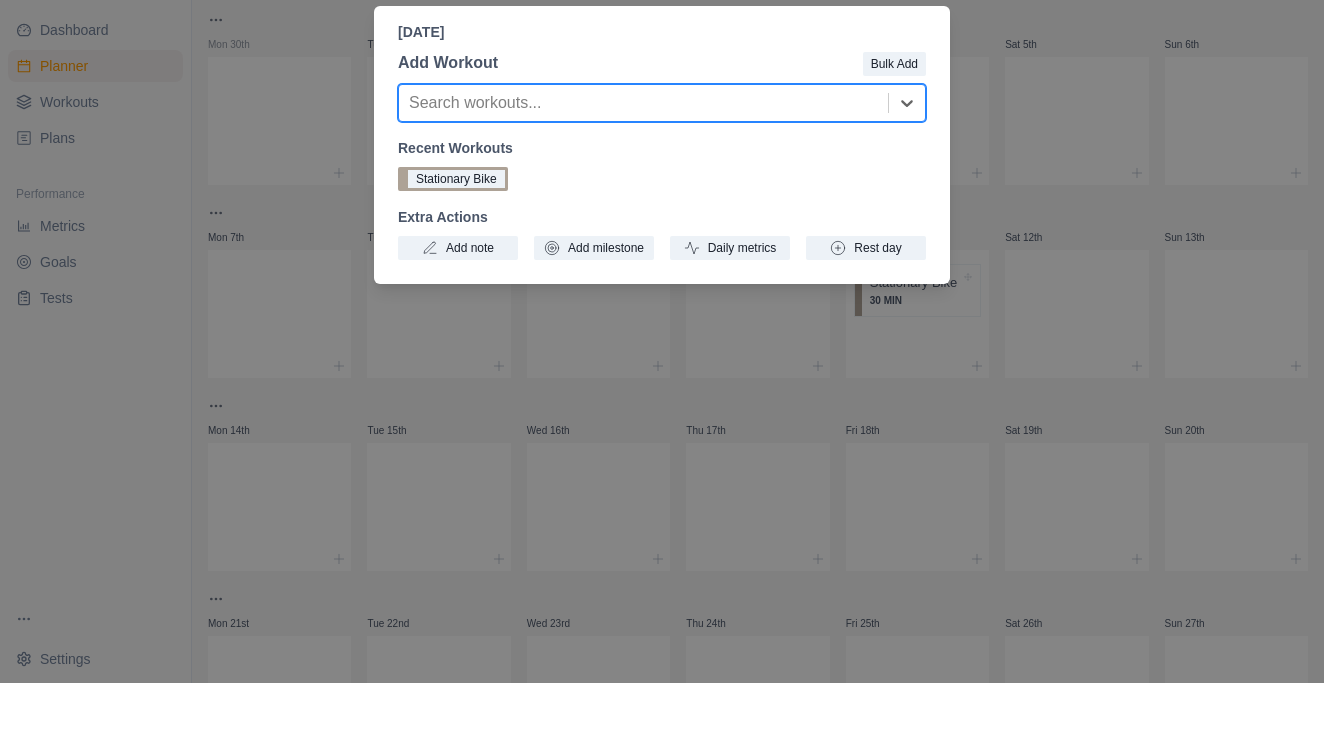 click on "Add Workout Bulk Add option , selected. Select is focused ,type to refine list, press Down to open the menu,  Search workouts... Recent Workouts Stationary Bike Extra Actions Add note Add milestone Daily metrics Rest day" at bounding box center (662, 213) 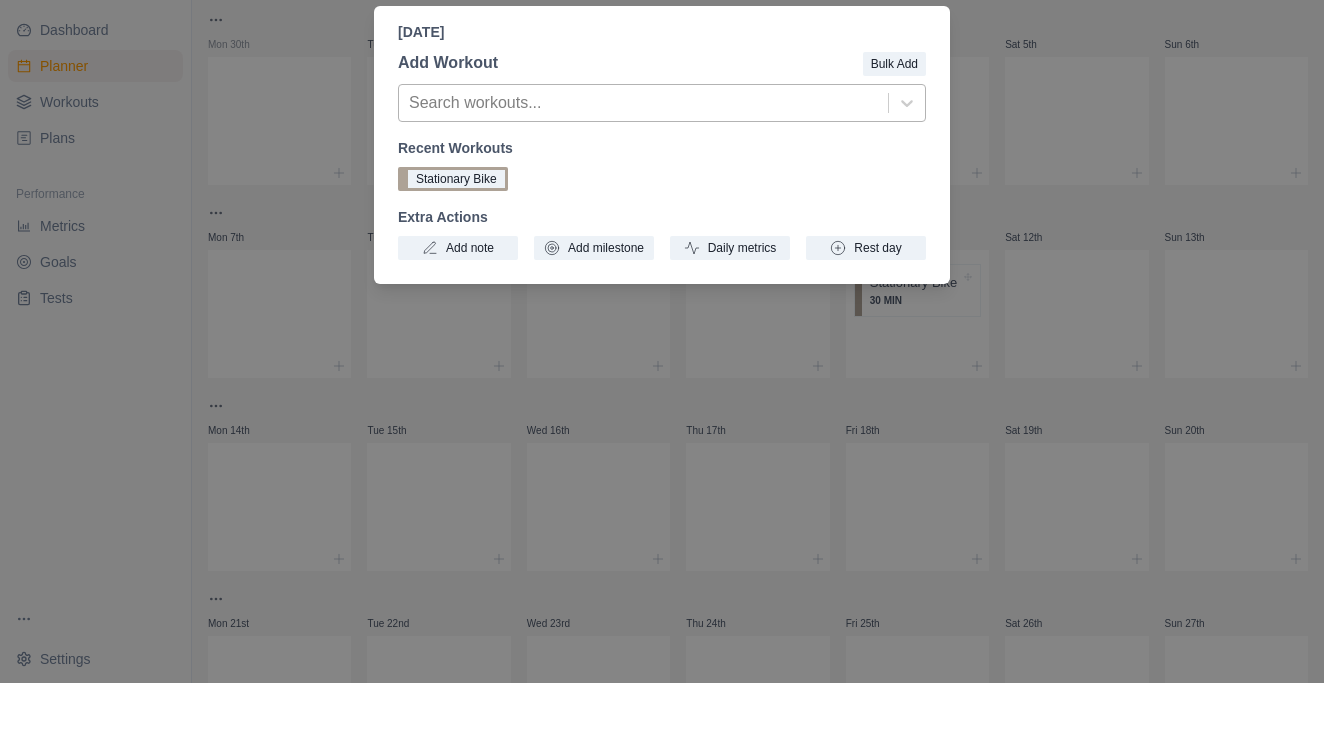 click at bounding box center (643, 161) 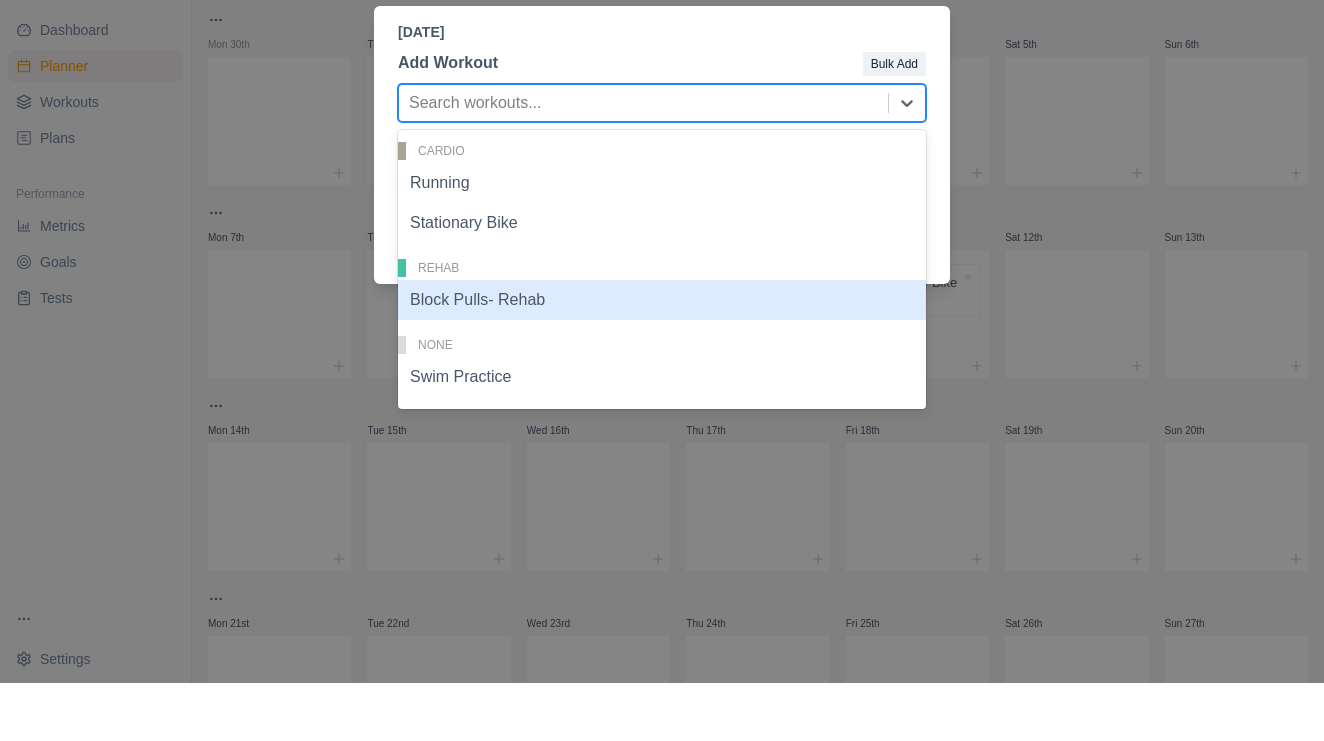 click on "Block Pulls- Rehab" at bounding box center (662, 358) 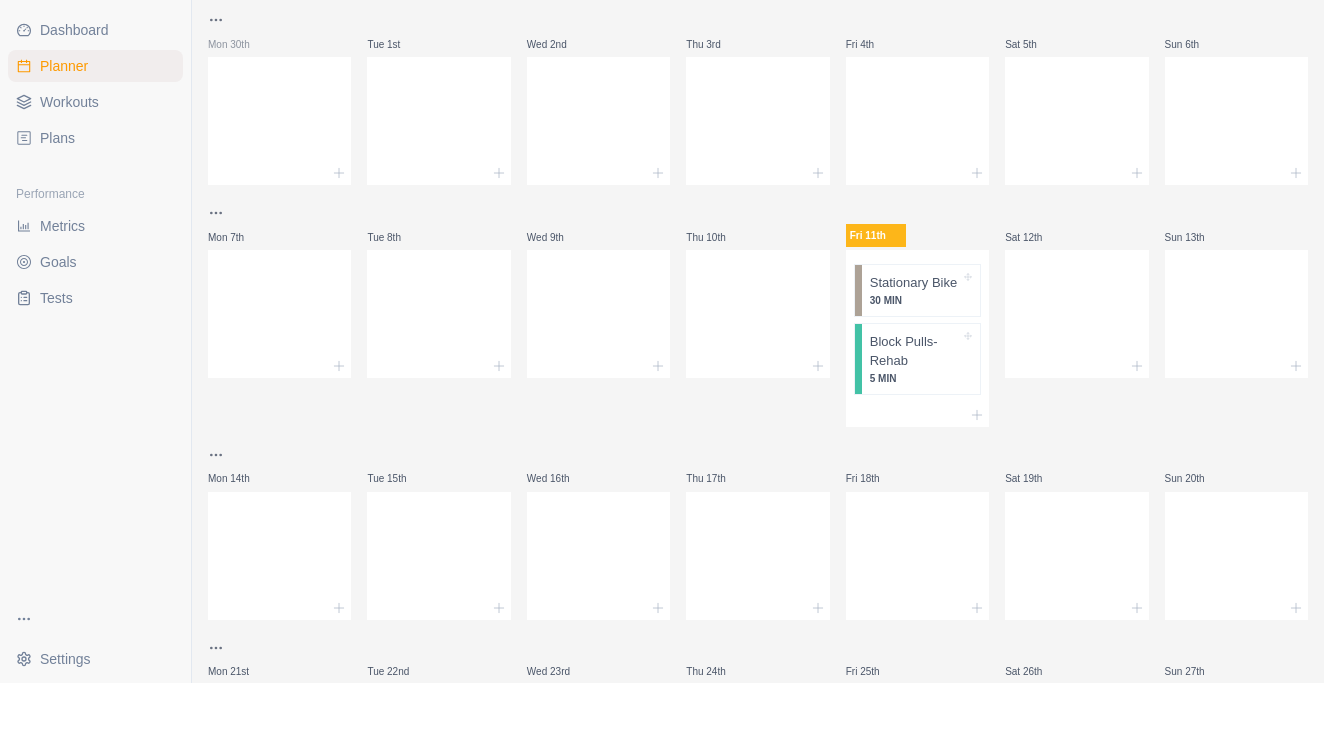 click on "Thu 10th" at bounding box center (757, 372) 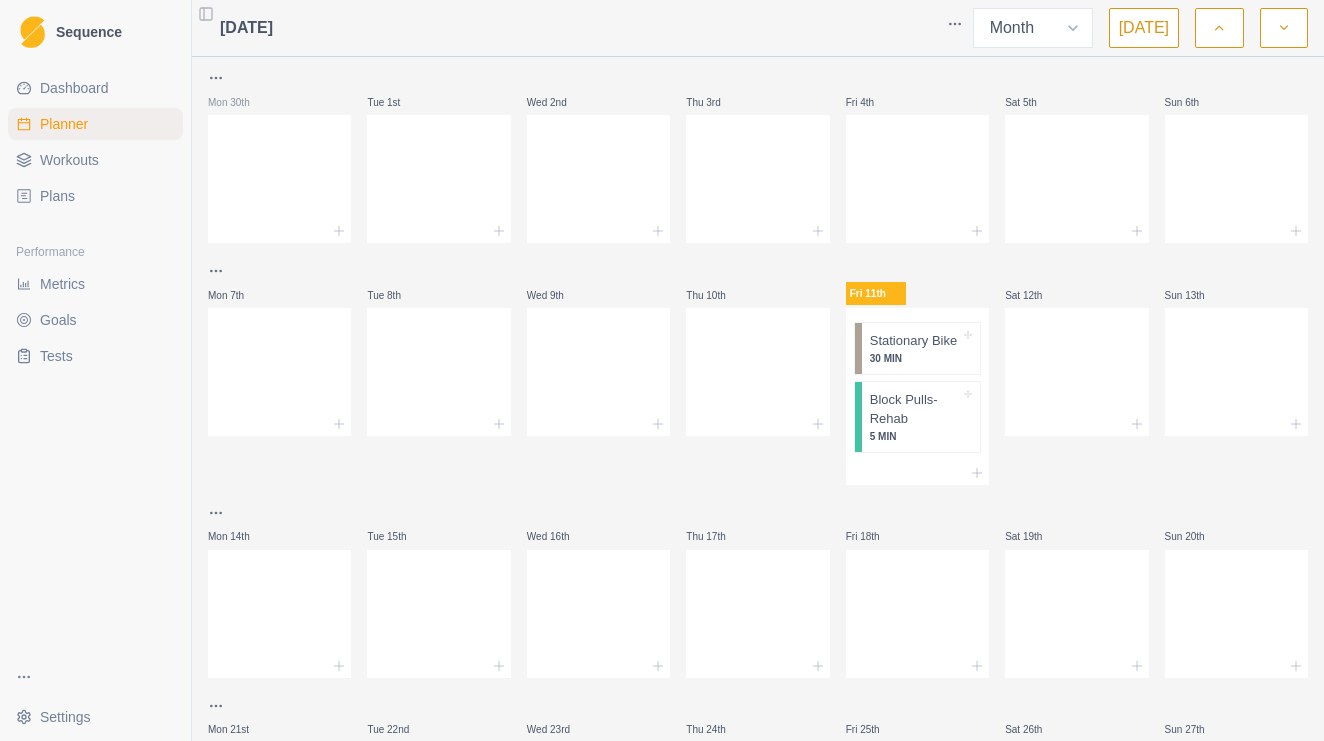 click on "Workouts" at bounding box center (69, 160) 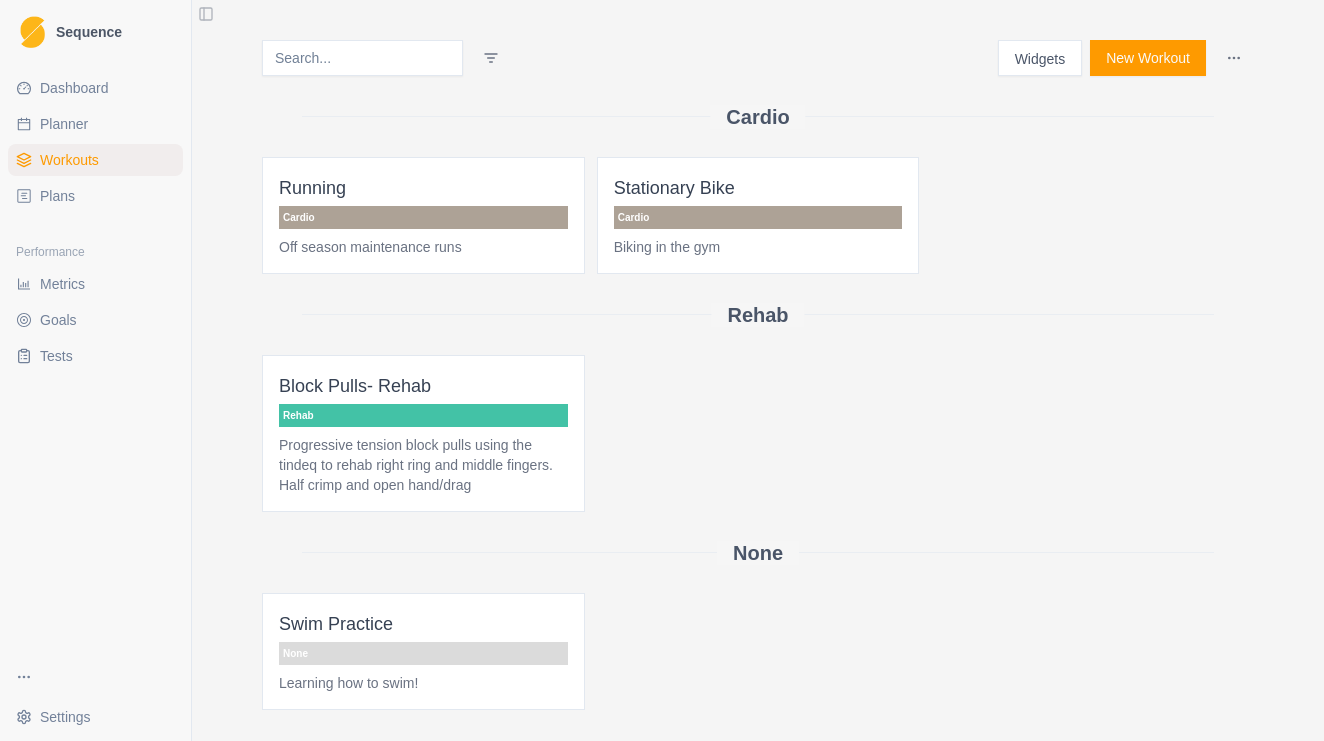 scroll, scrollTop: 0, scrollLeft: 0, axis: both 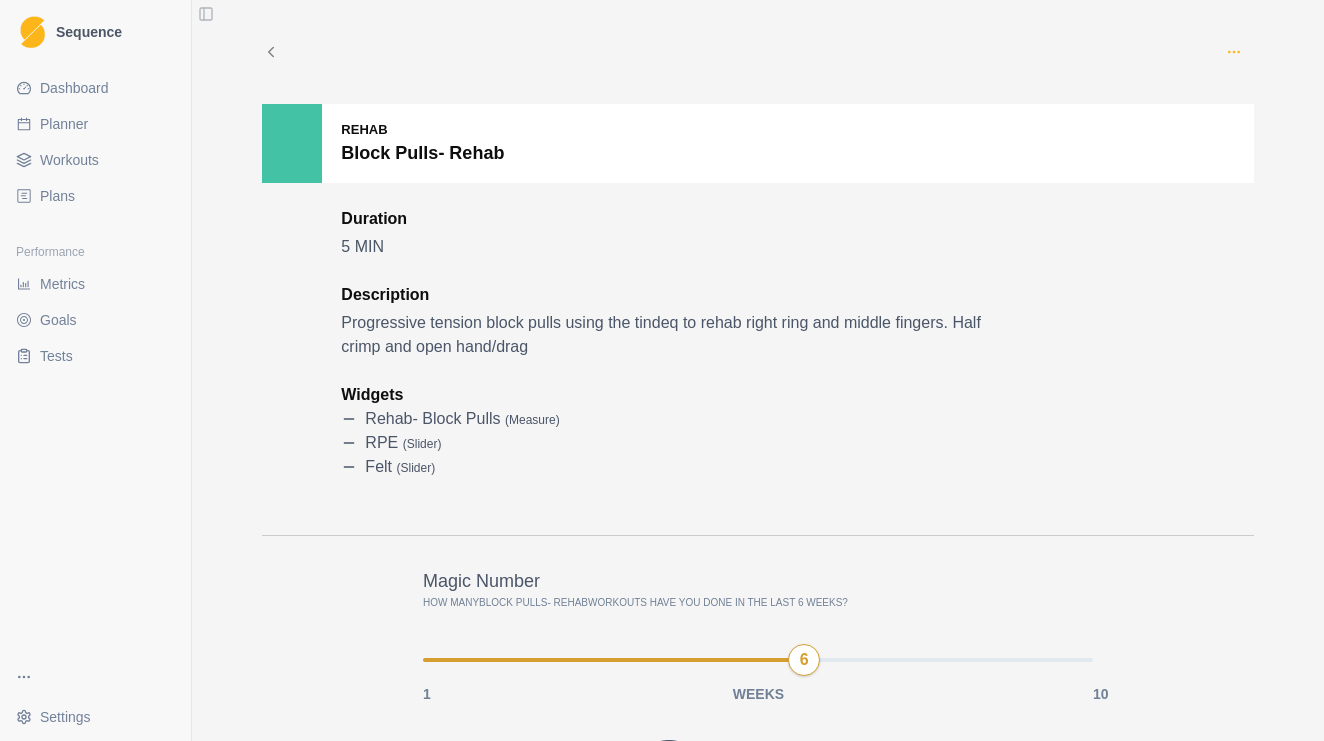 click 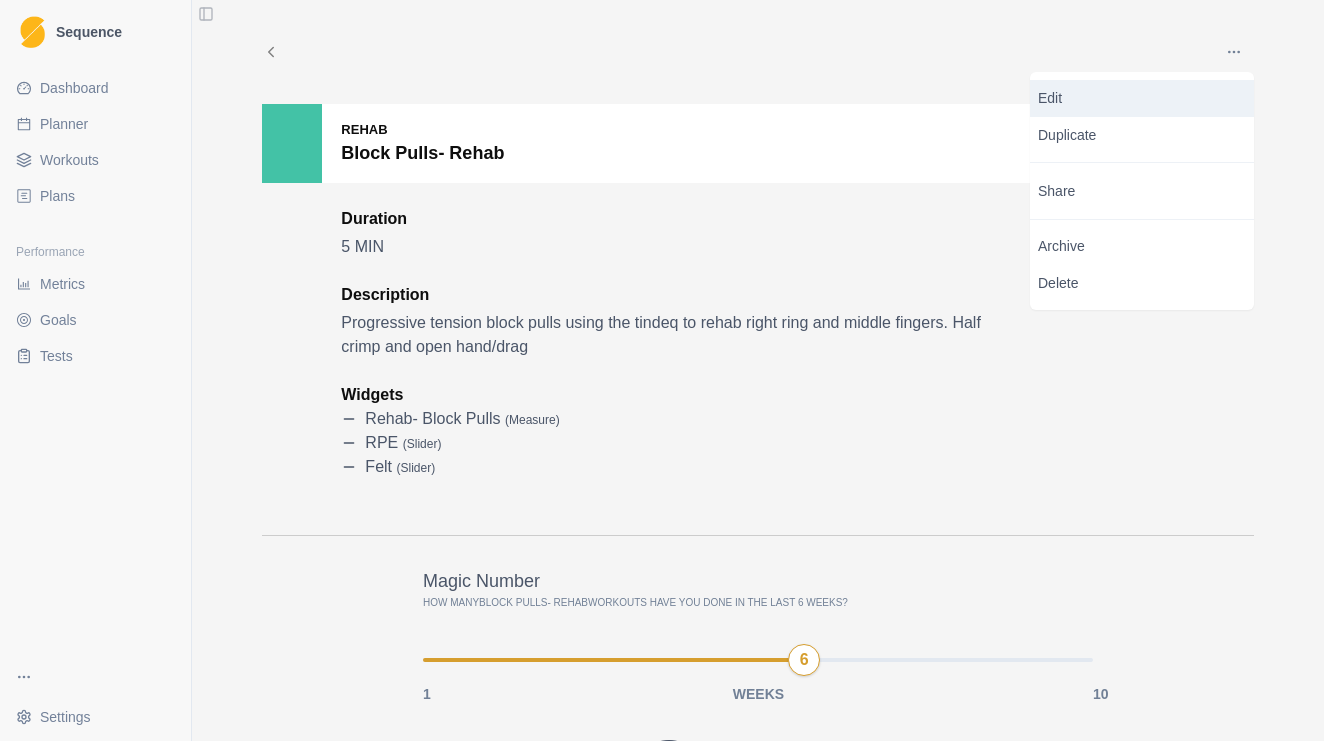 click on "Edit" at bounding box center (1142, 98) 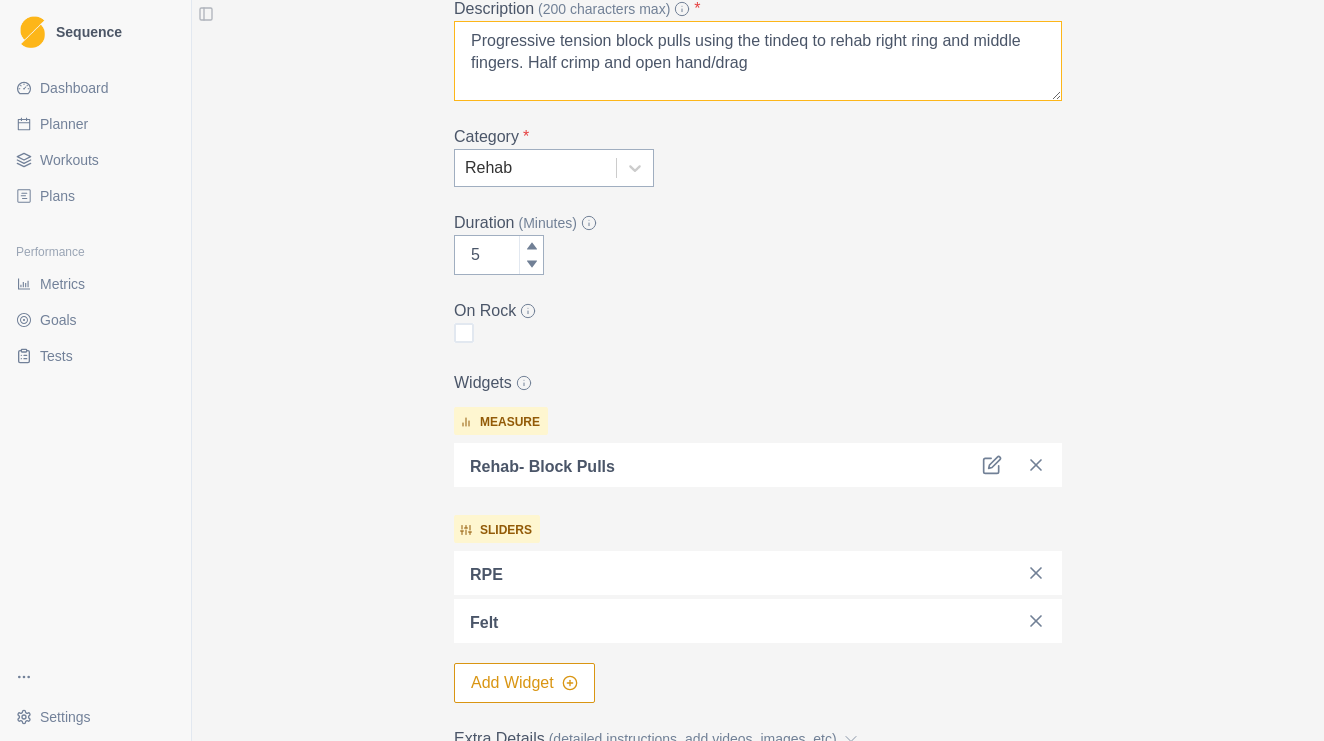 scroll, scrollTop: 288, scrollLeft: 0, axis: vertical 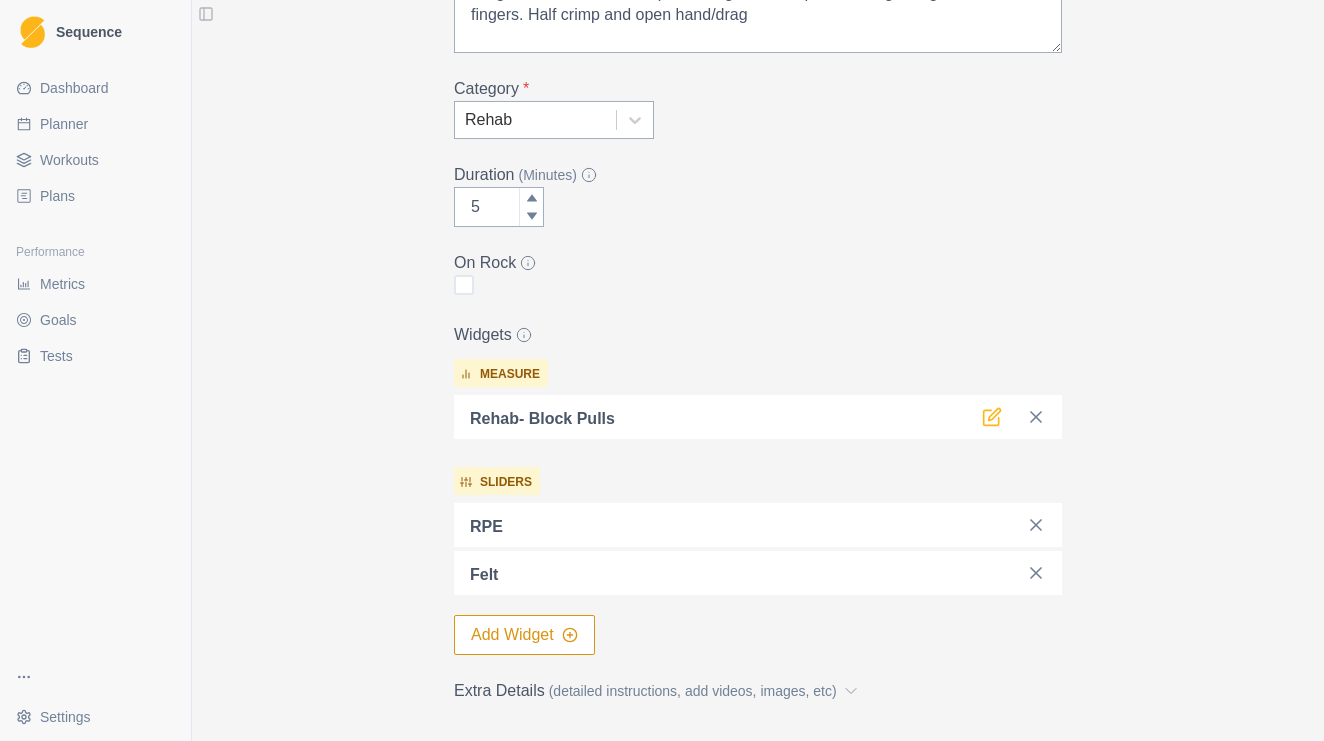 click 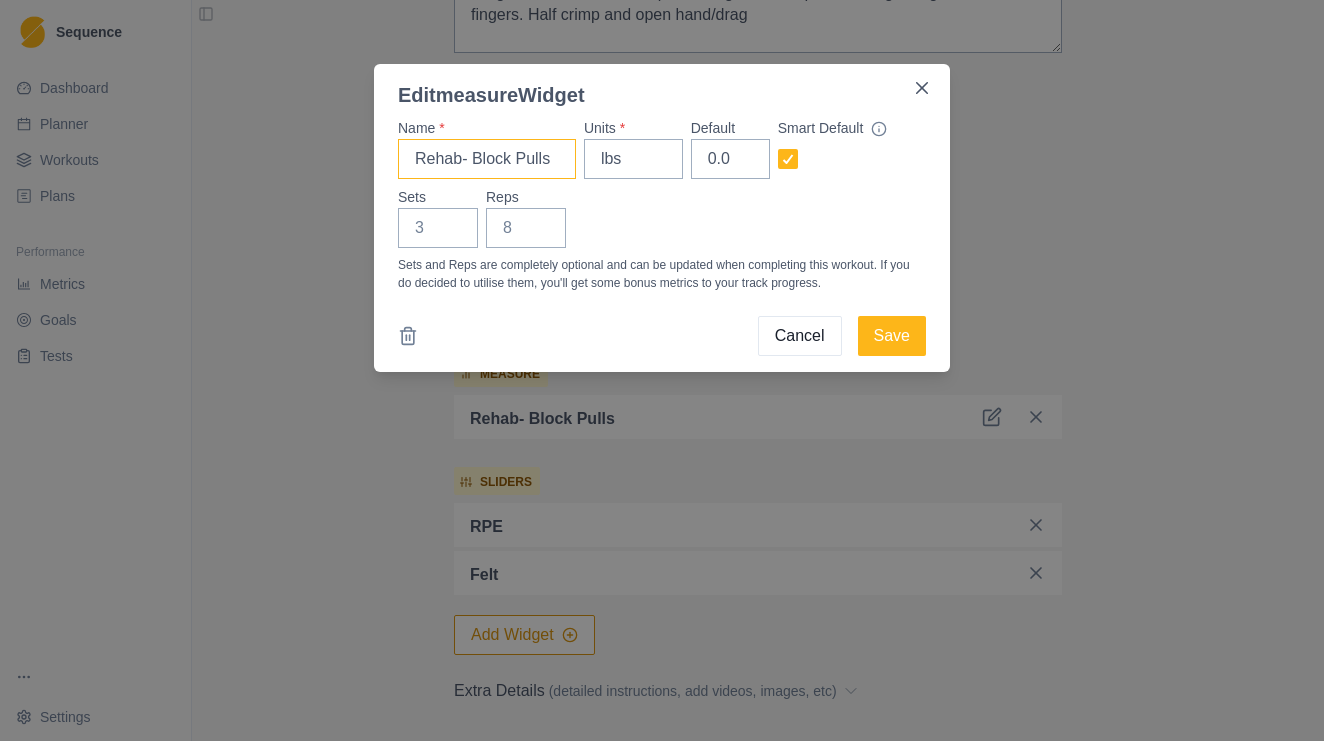 drag, startPoint x: 475, startPoint y: 158, endPoint x: 358, endPoint y: 158, distance: 117 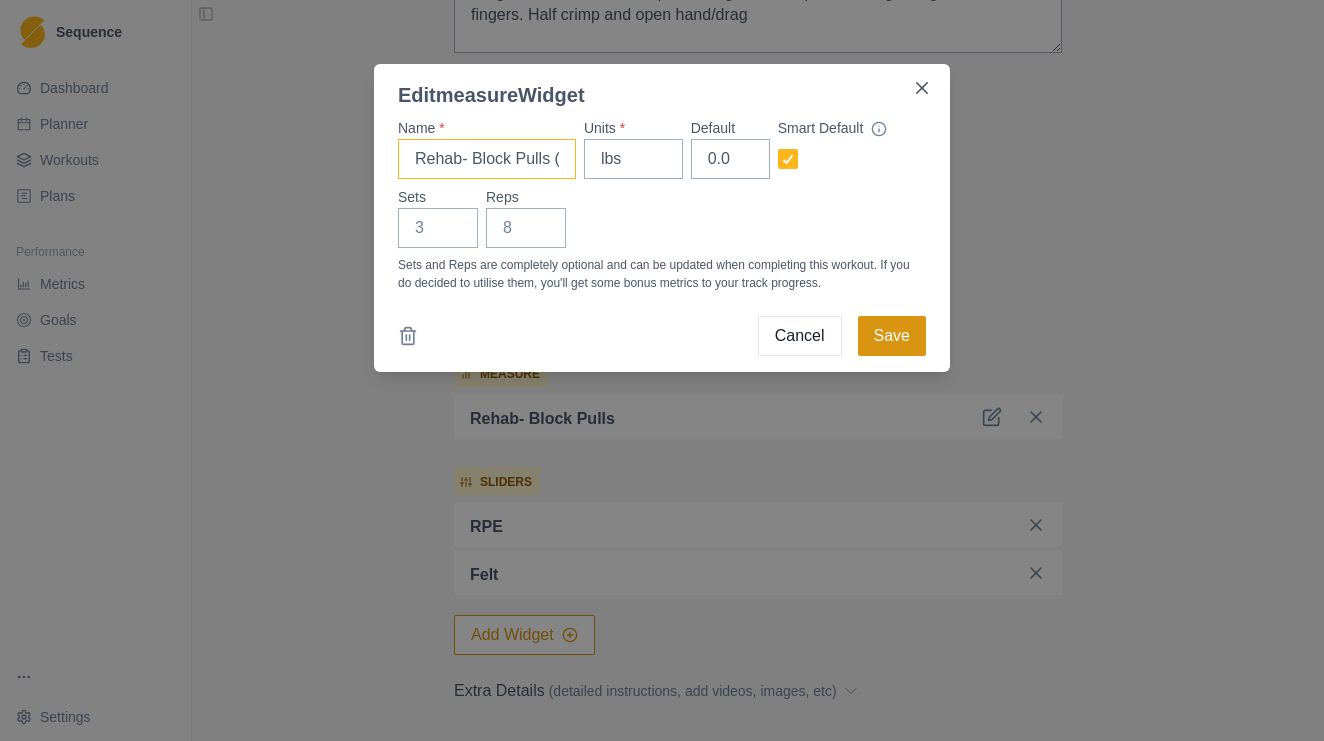 type on "Rehab- Block Pulls (Half-crimp)" 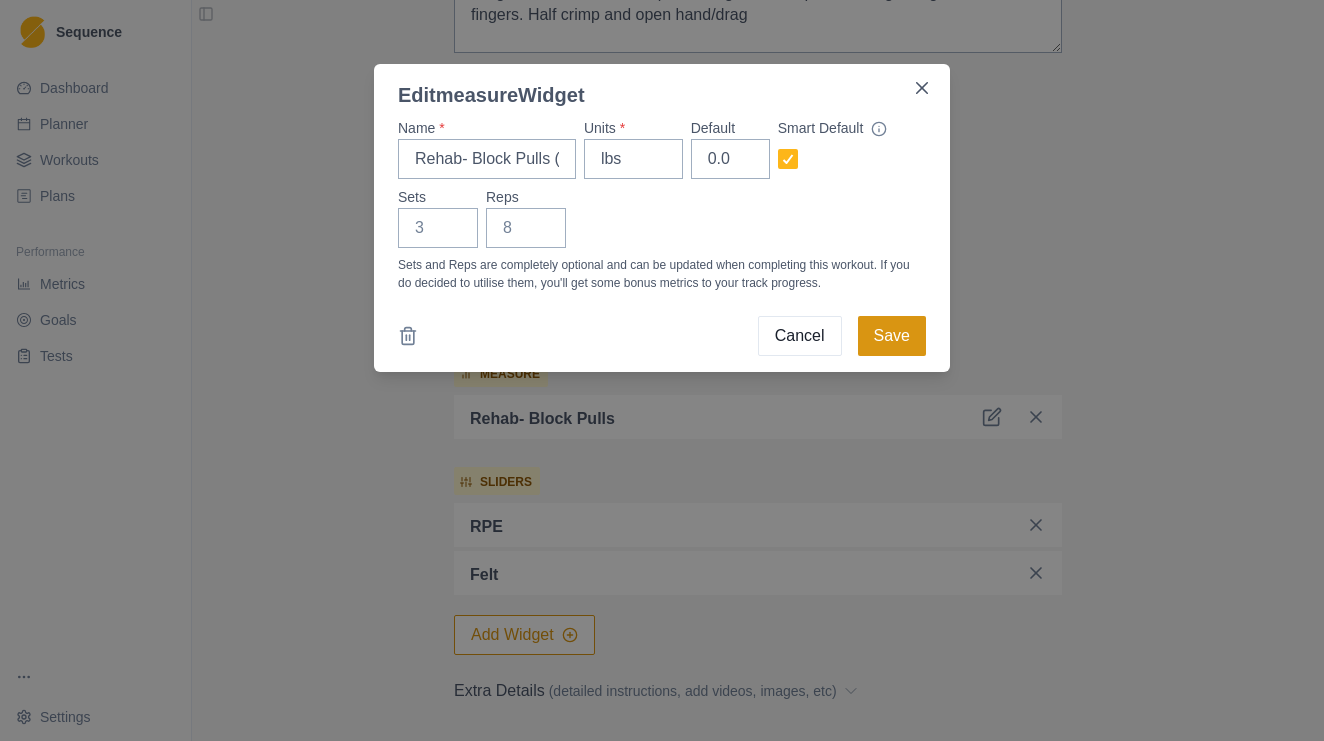 click on "Save" at bounding box center [892, 336] 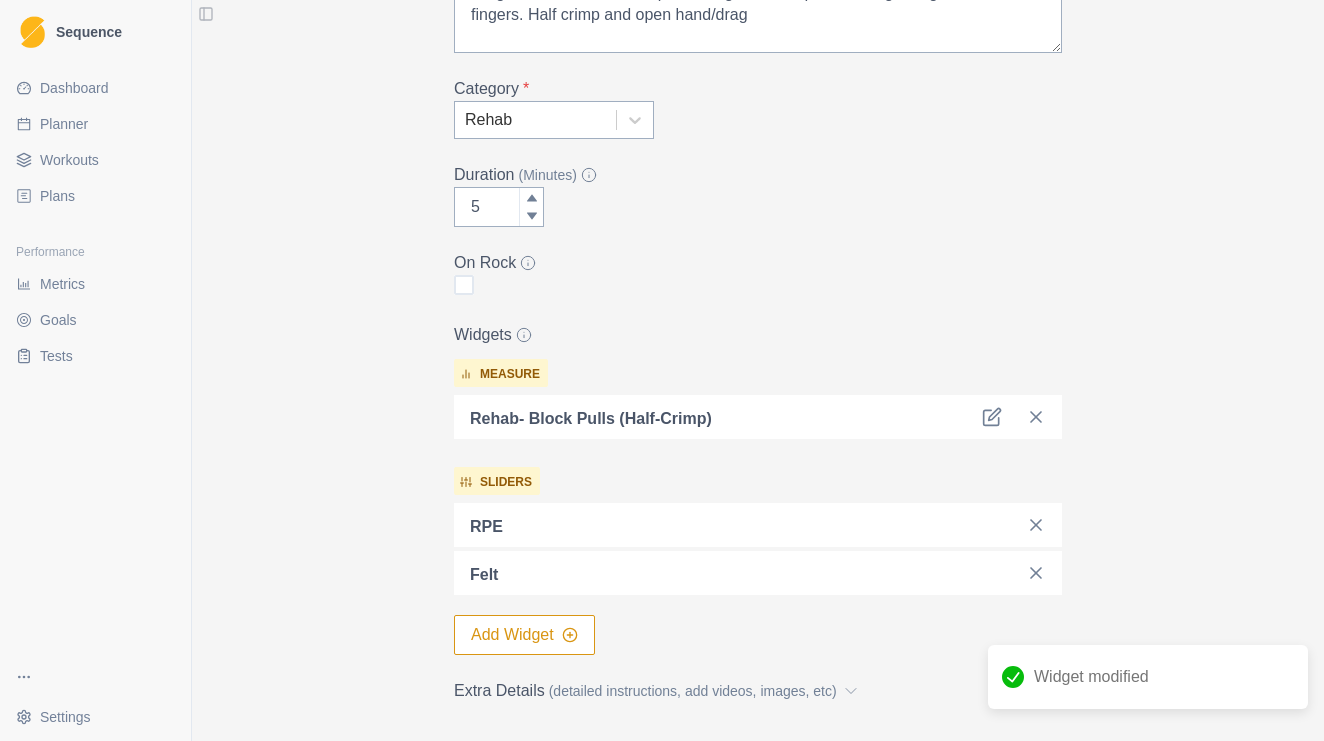 click on "Add Widget" at bounding box center [524, 635] 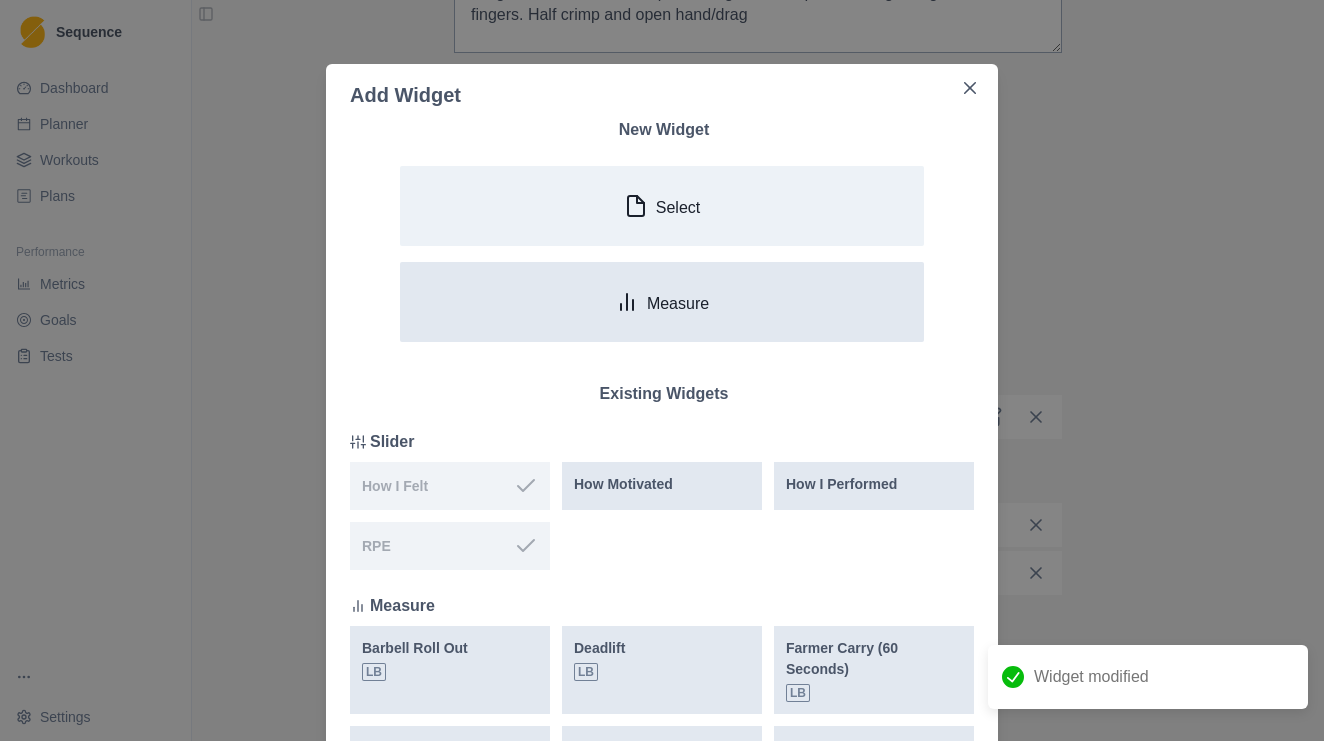 click on "Measure" at bounding box center [662, 302] 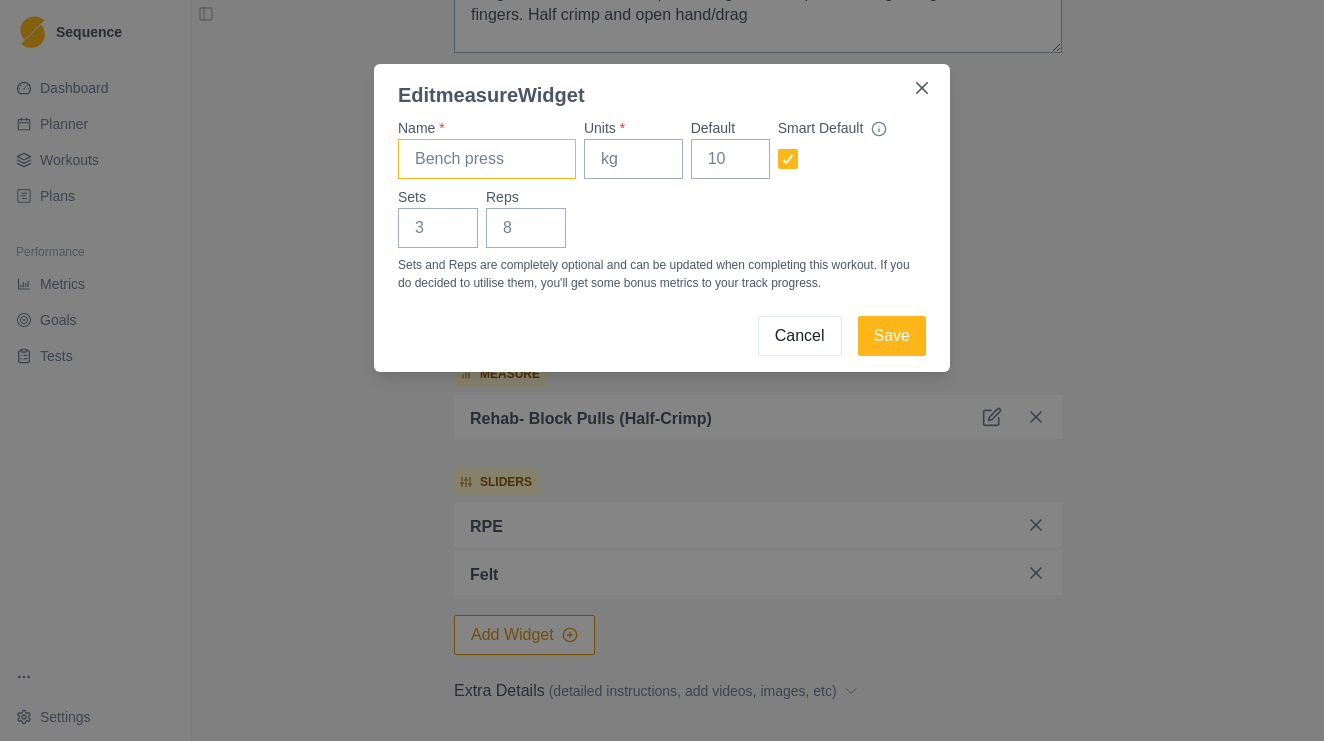 click on "Name *" at bounding box center (487, 159) 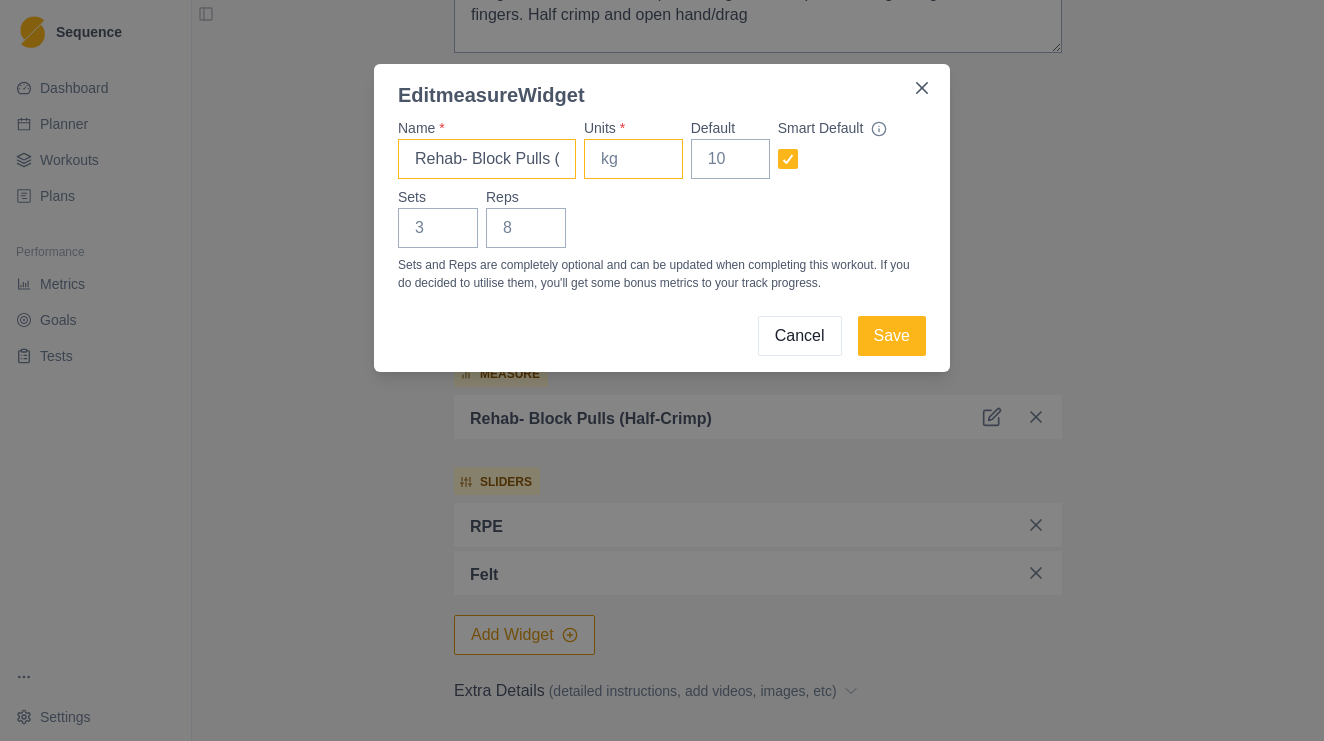 type on "Rehab- Block Pulls (Open-hand)" 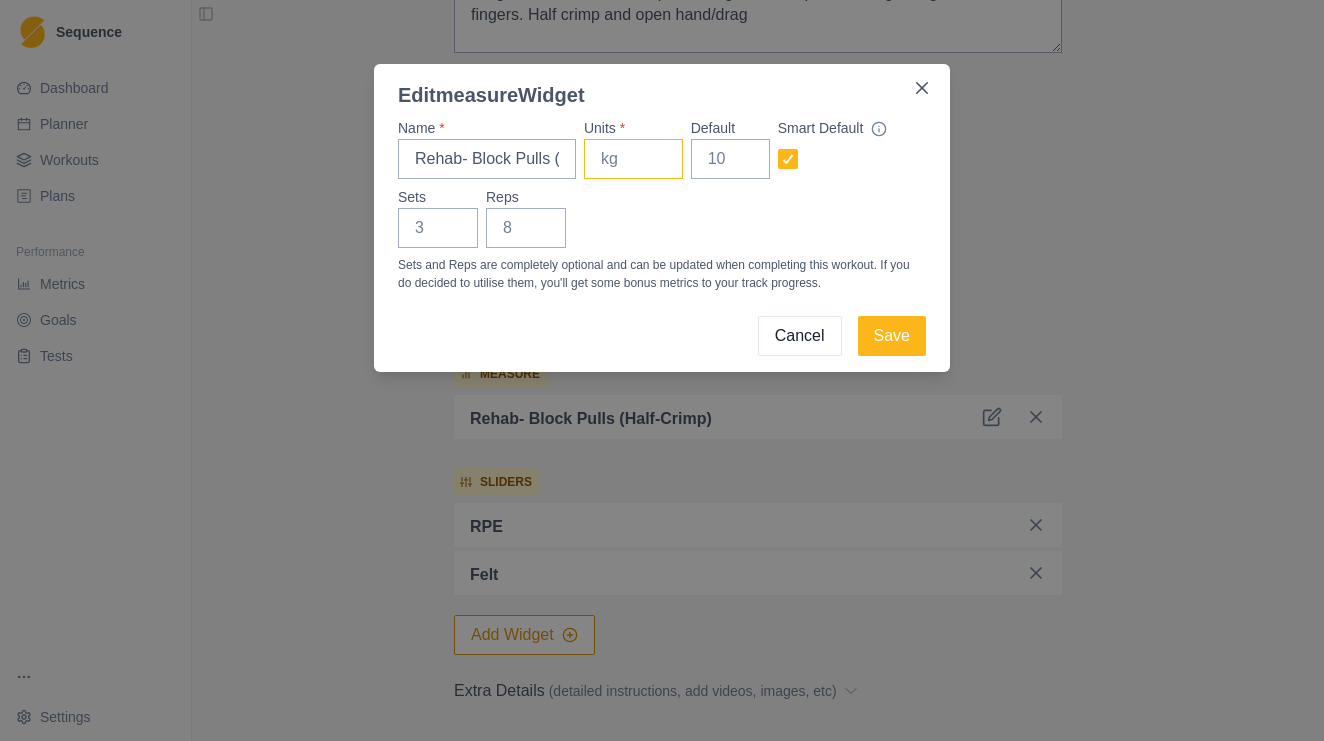 click on "Units *" at bounding box center [633, 159] 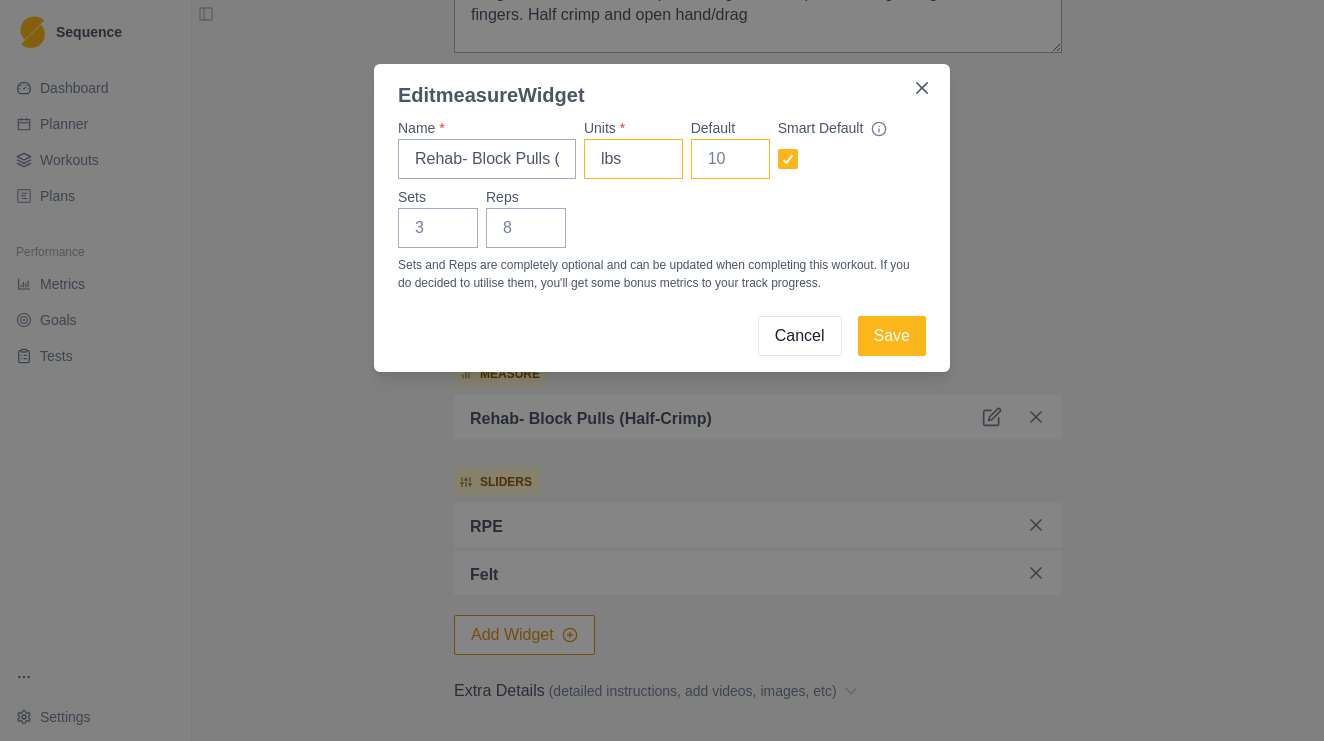 type on "lbs" 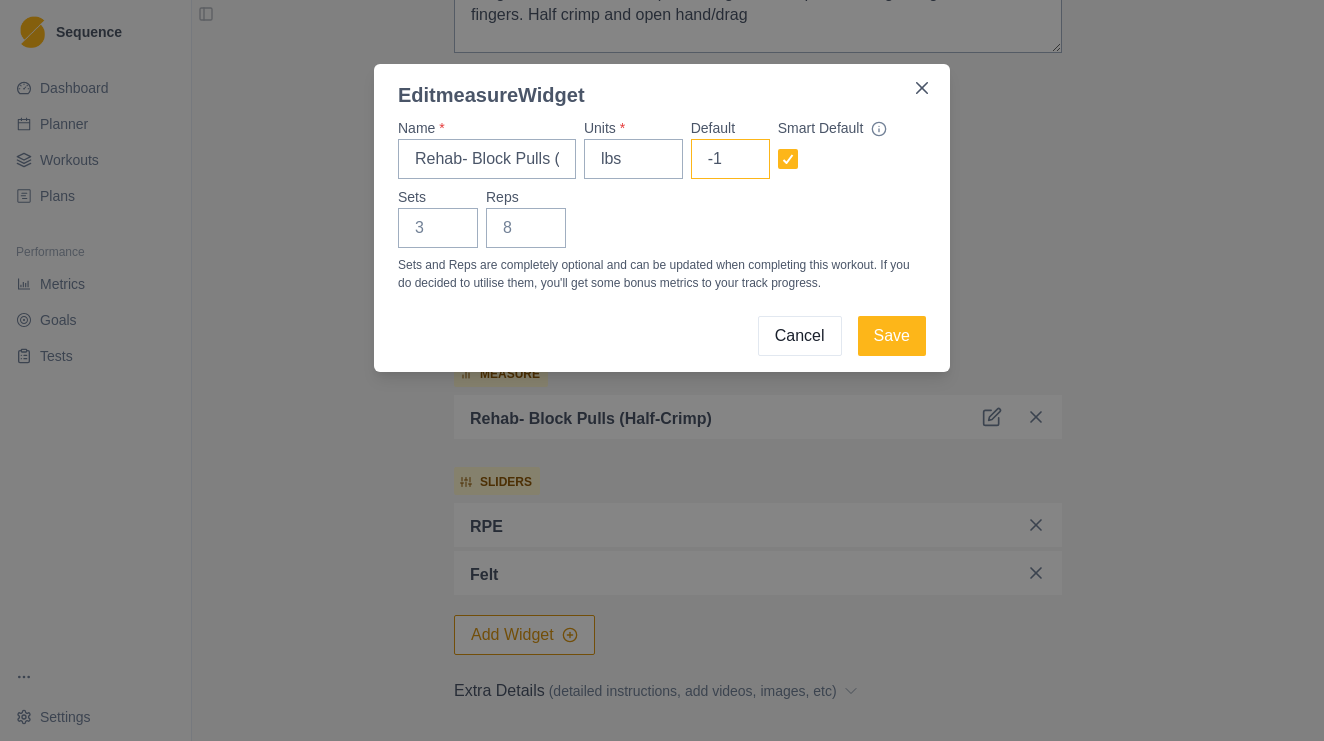 click on "-1" at bounding box center (730, 159) 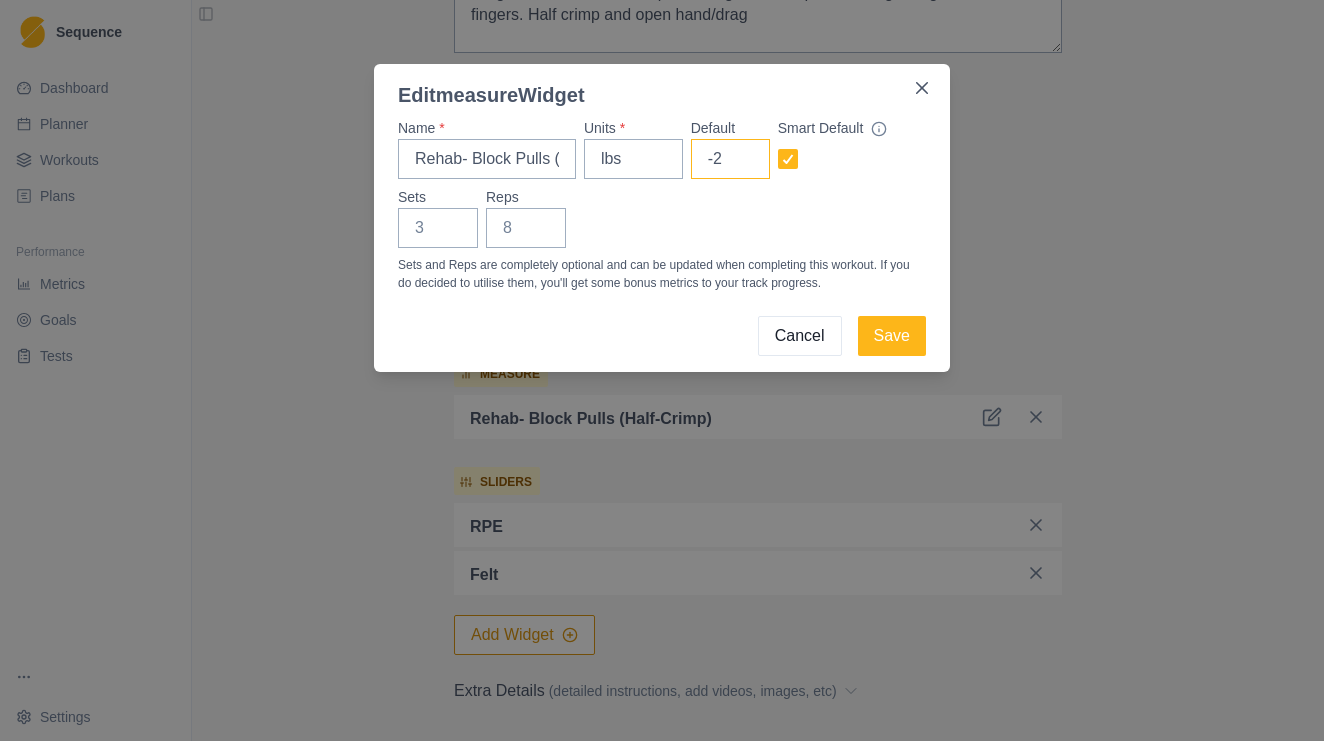 click on "-2" at bounding box center (730, 159) 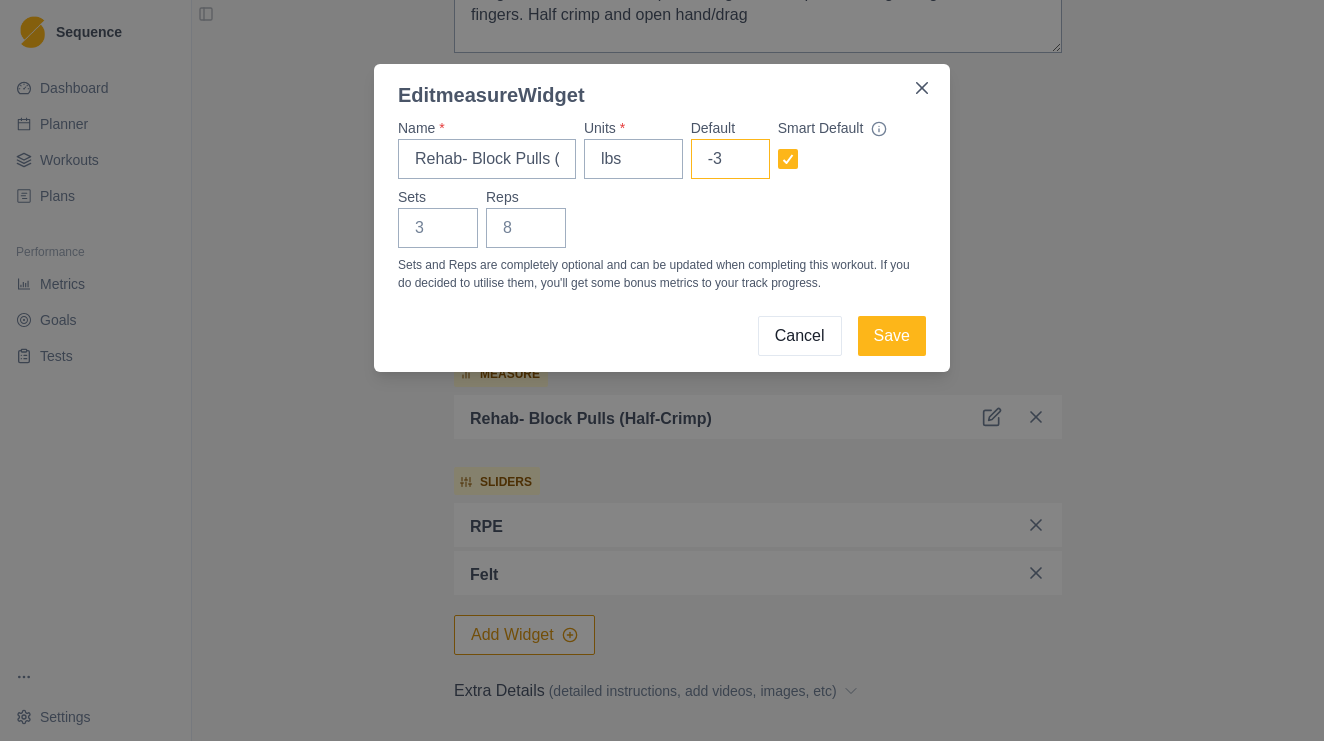 click on "-3" at bounding box center [730, 159] 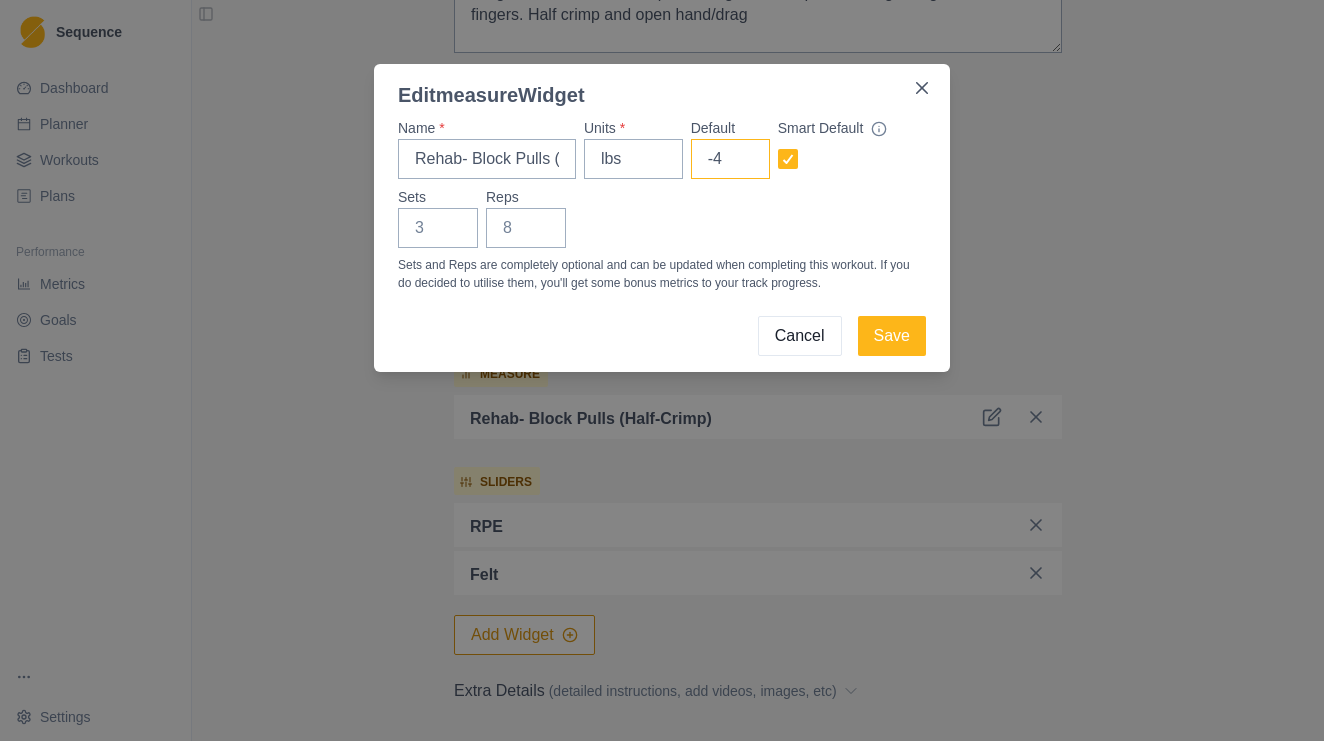 click on "-4" at bounding box center (730, 159) 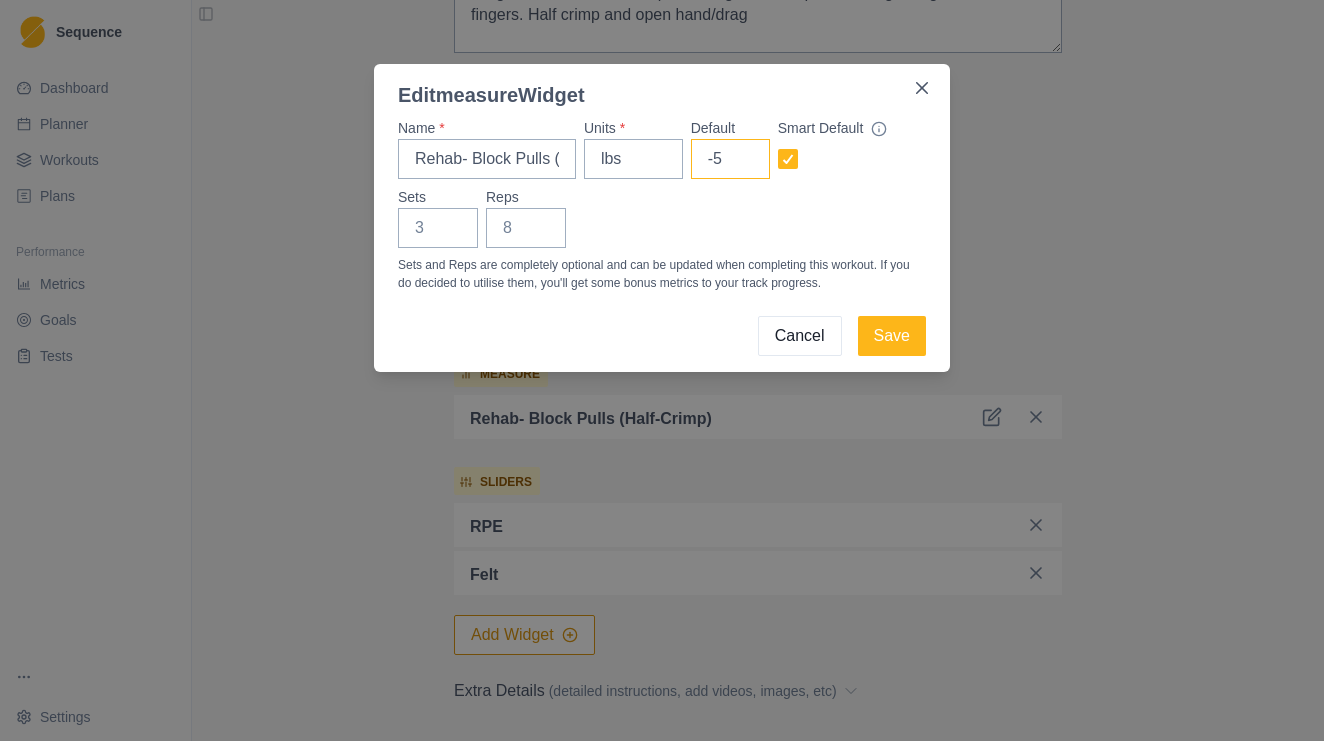 click on "-5" at bounding box center [730, 159] 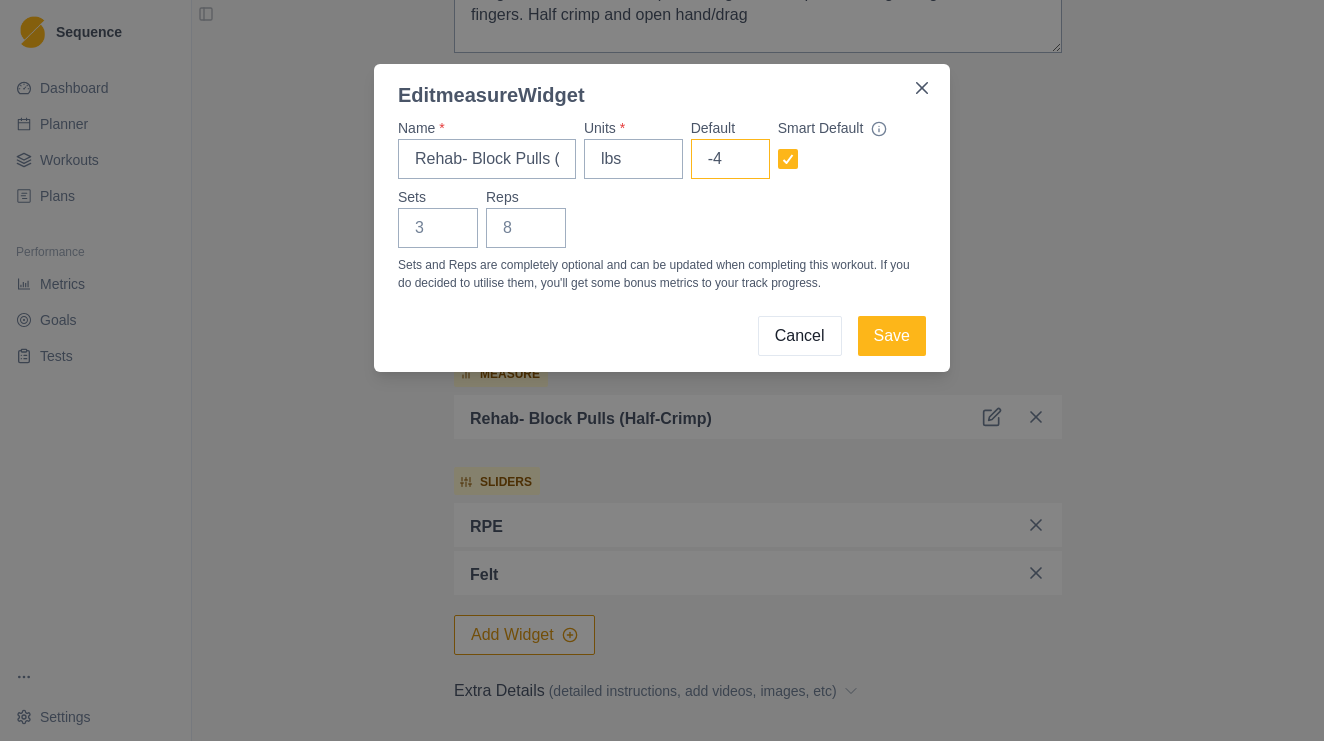 click on "-4" at bounding box center (730, 159) 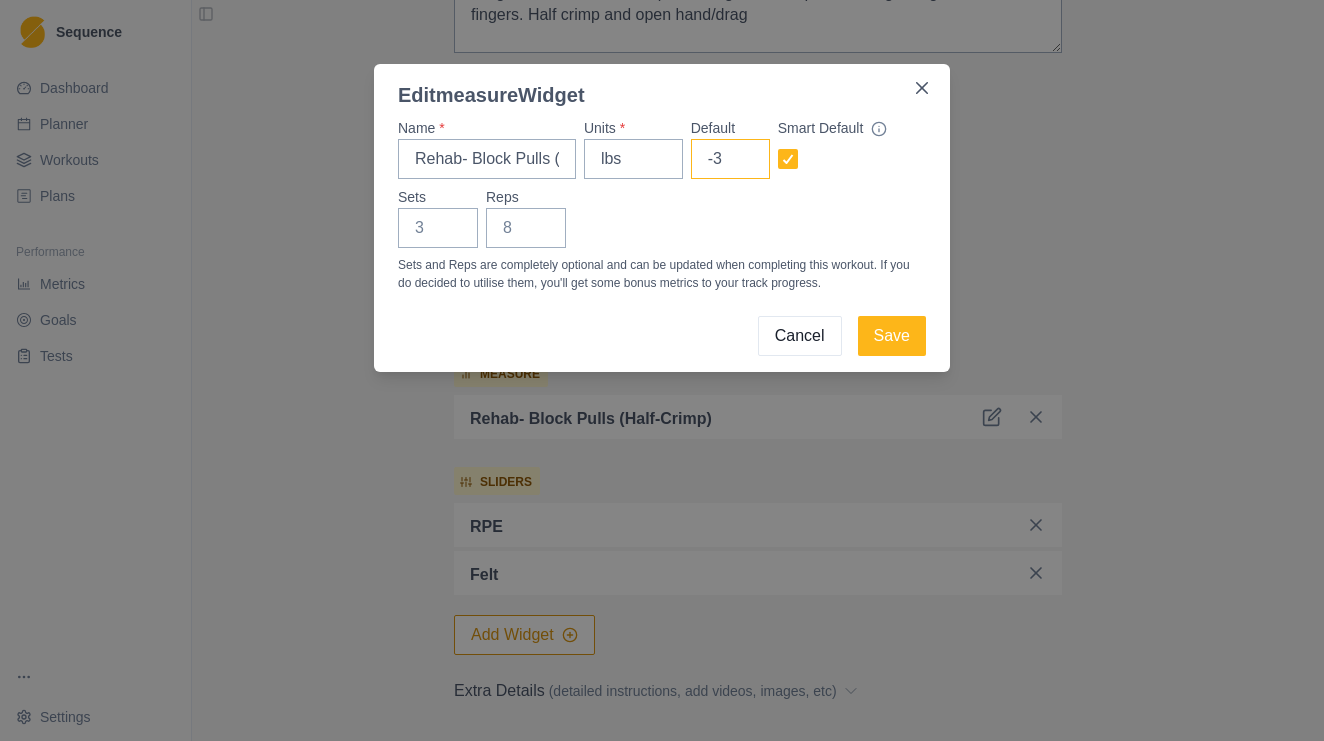 click on "-3" at bounding box center [730, 159] 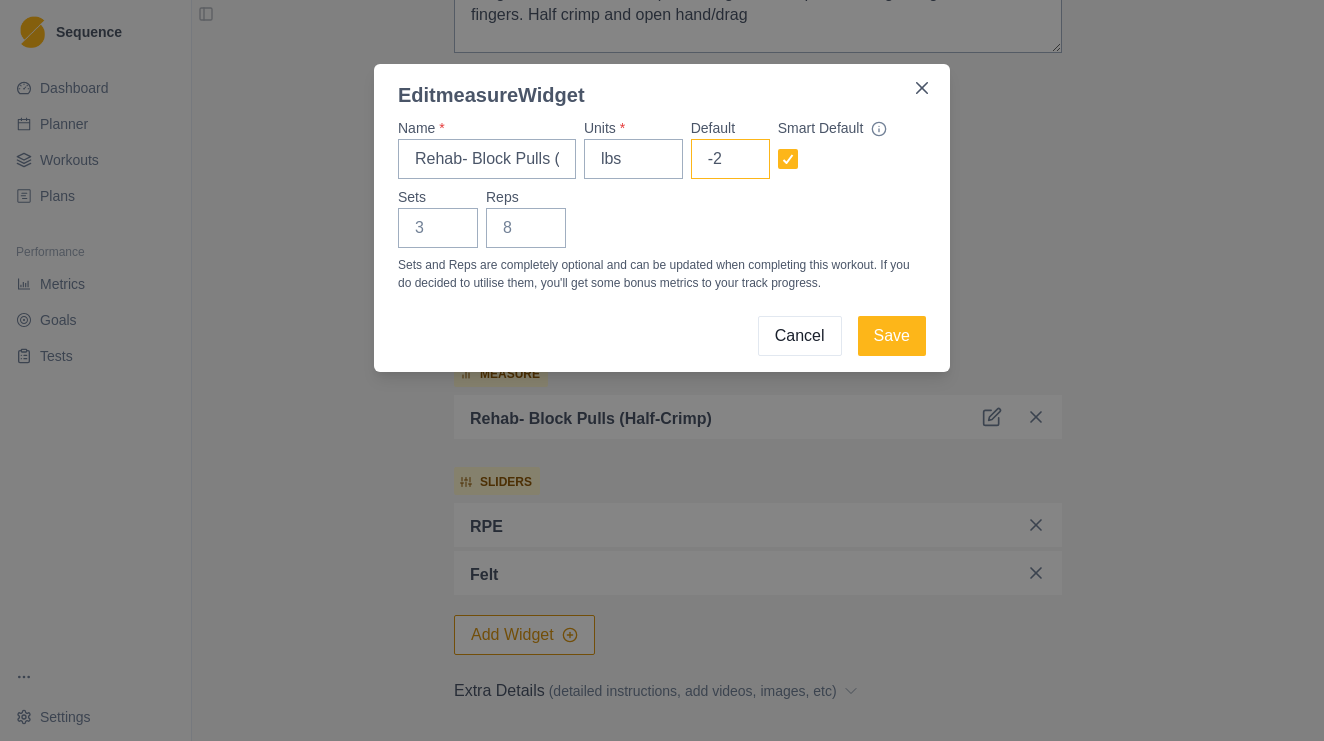 click on "-2" at bounding box center (730, 159) 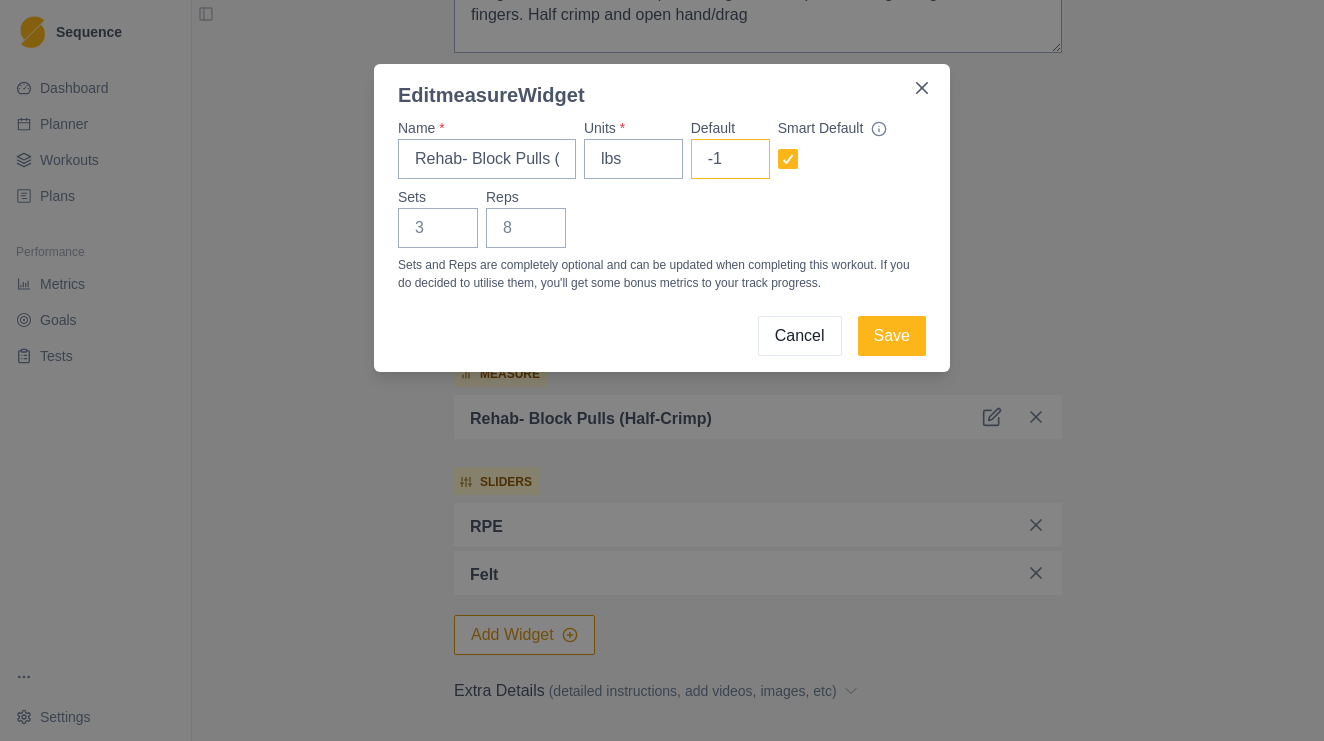 click on "-1" at bounding box center [730, 159] 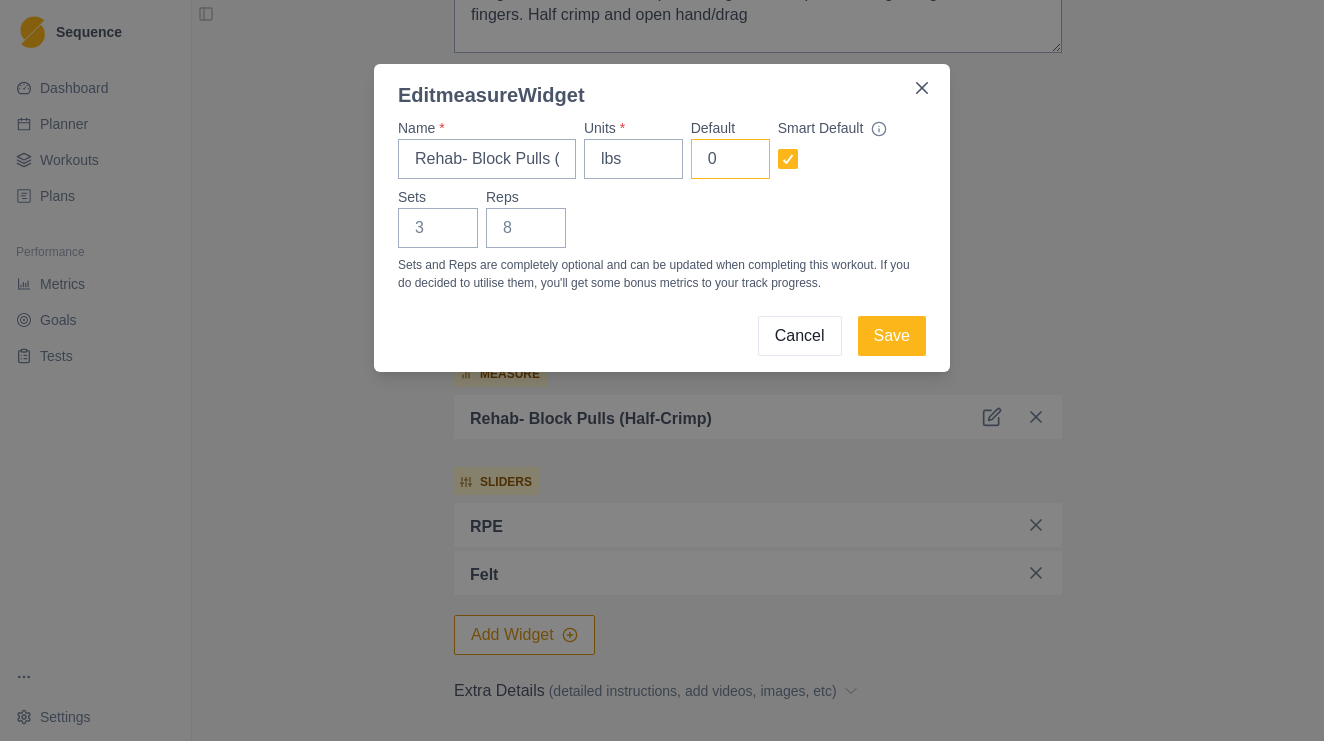click on "0" at bounding box center (730, 159) 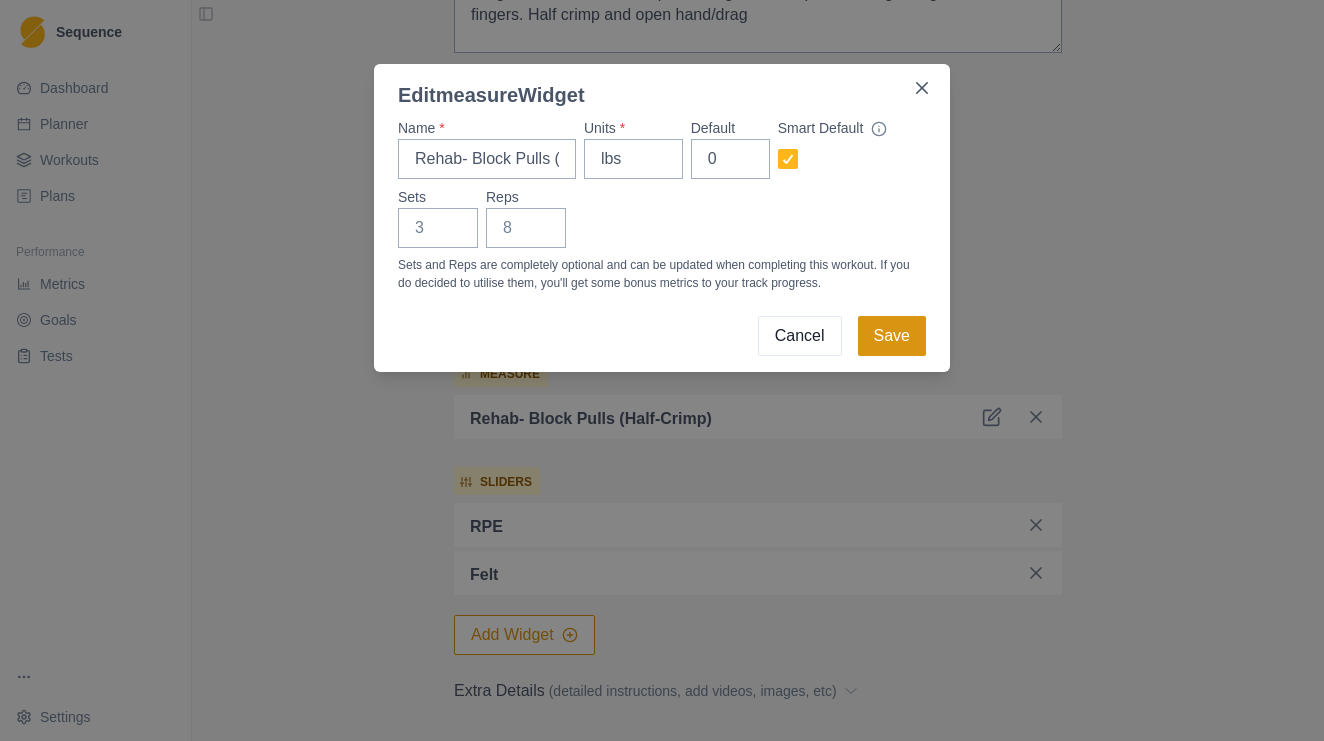 click on "Save" at bounding box center (892, 336) 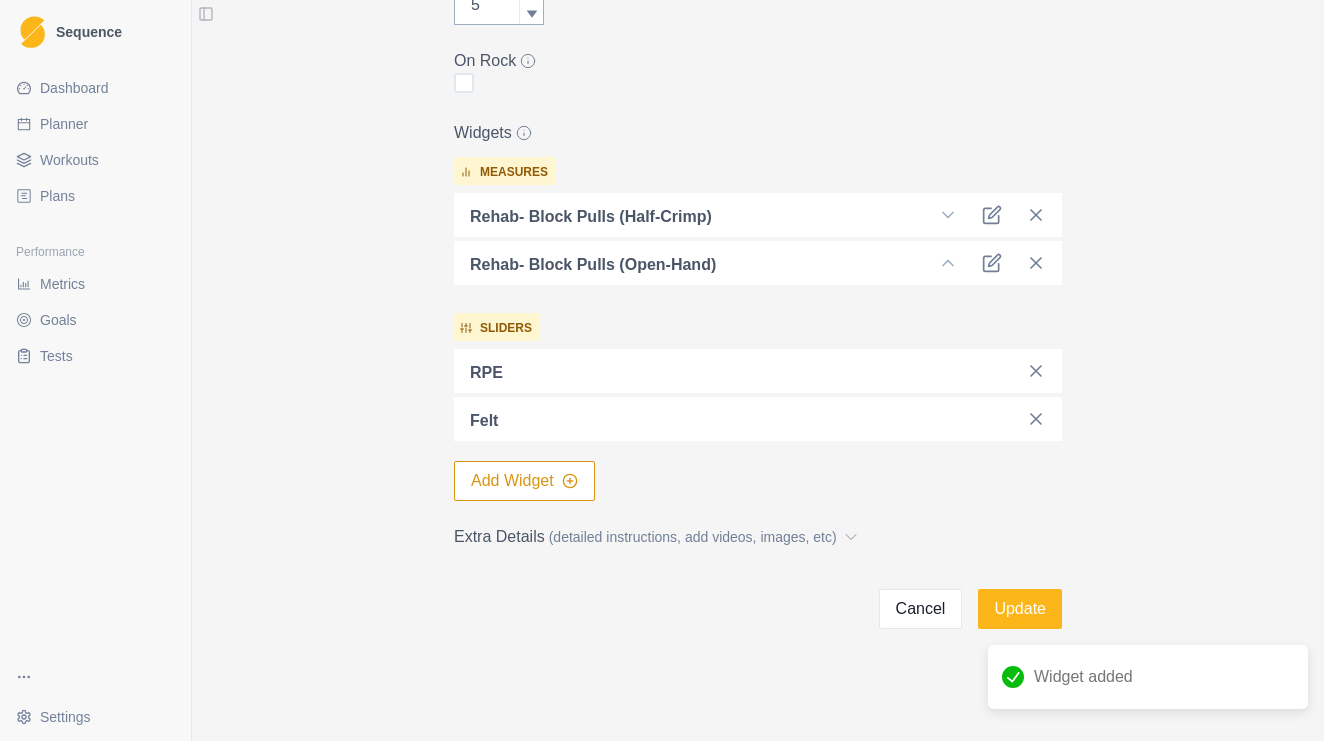 scroll, scrollTop: 490, scrollLeft: 0, axis: vertical 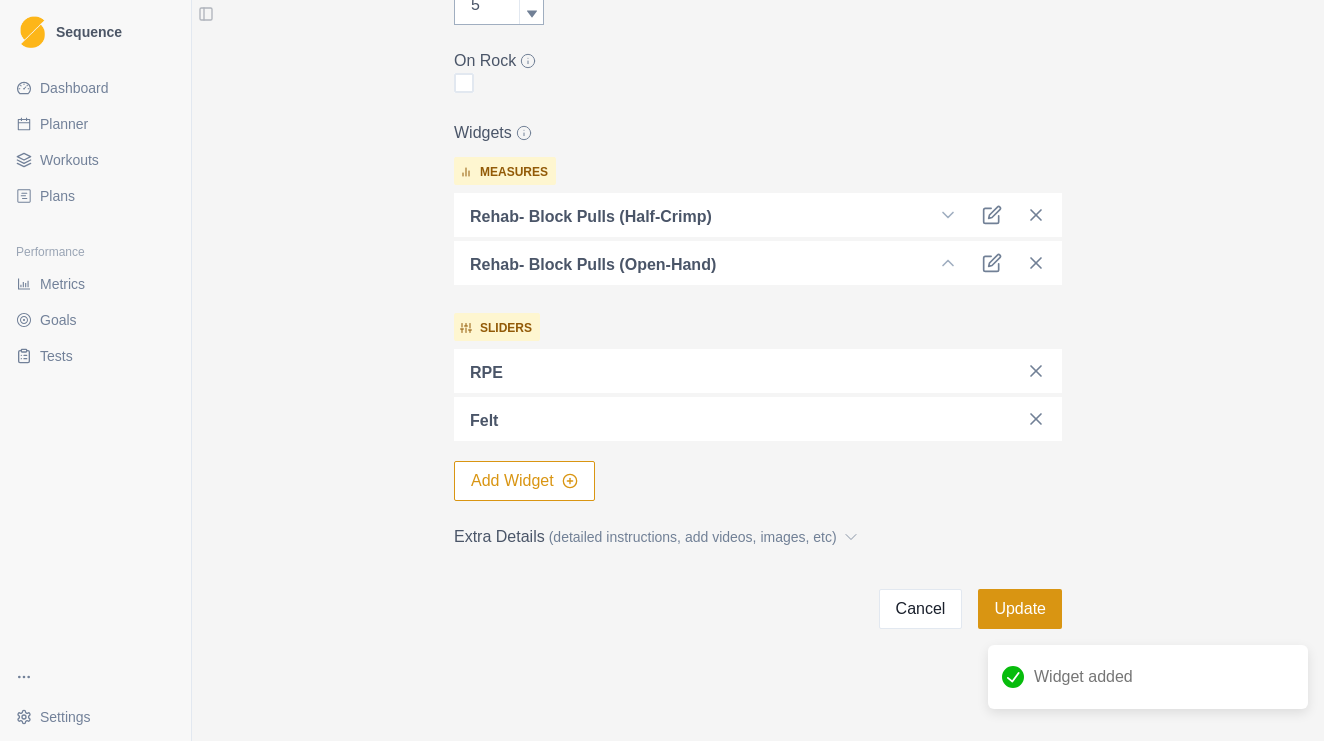 click on "Update" at bounding box center (1020, 609) 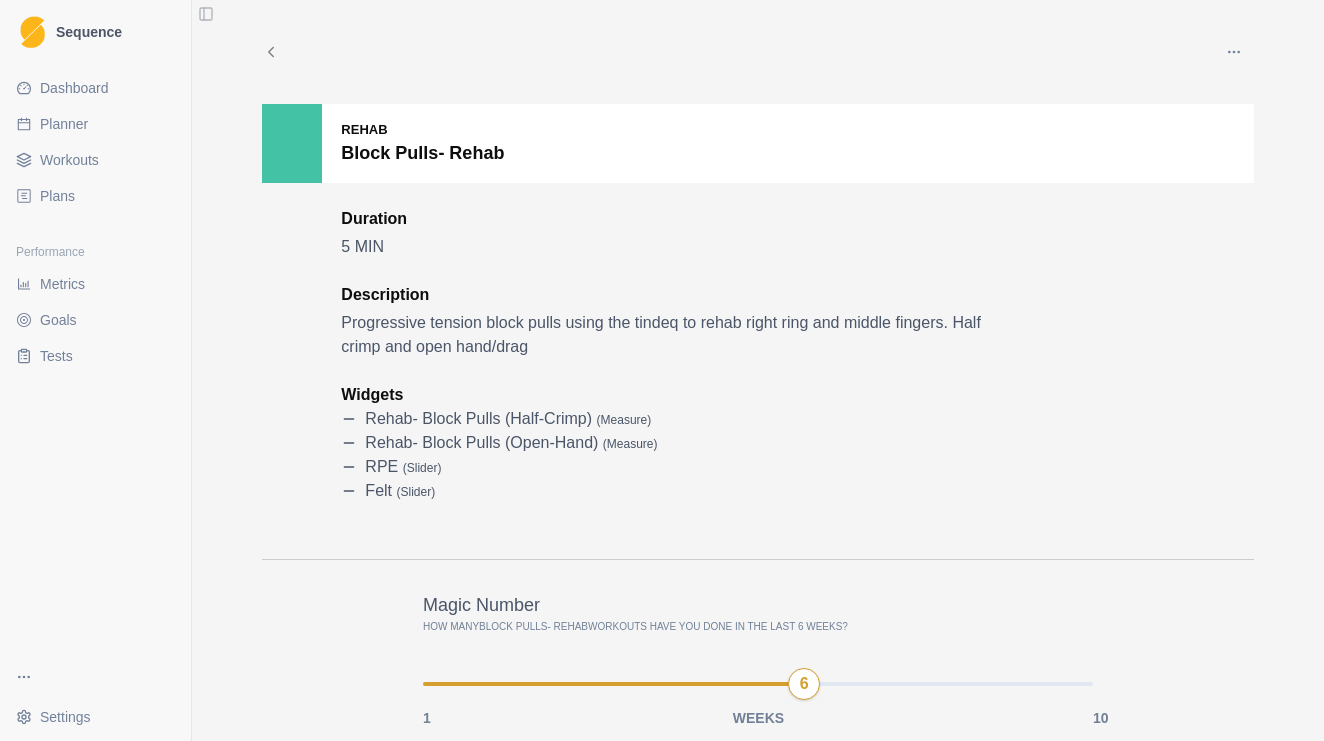 scroll, scrollTop: 0, scrollLeft: 0, axis: both 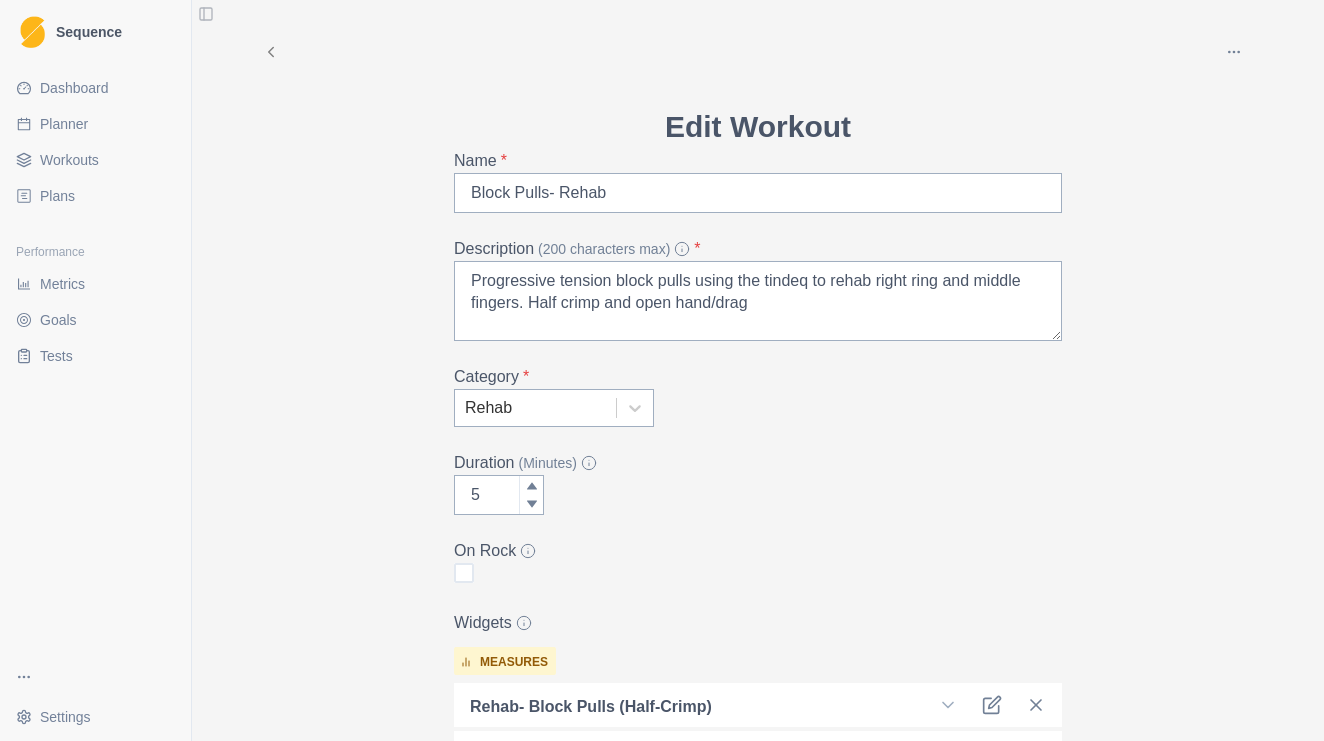 click 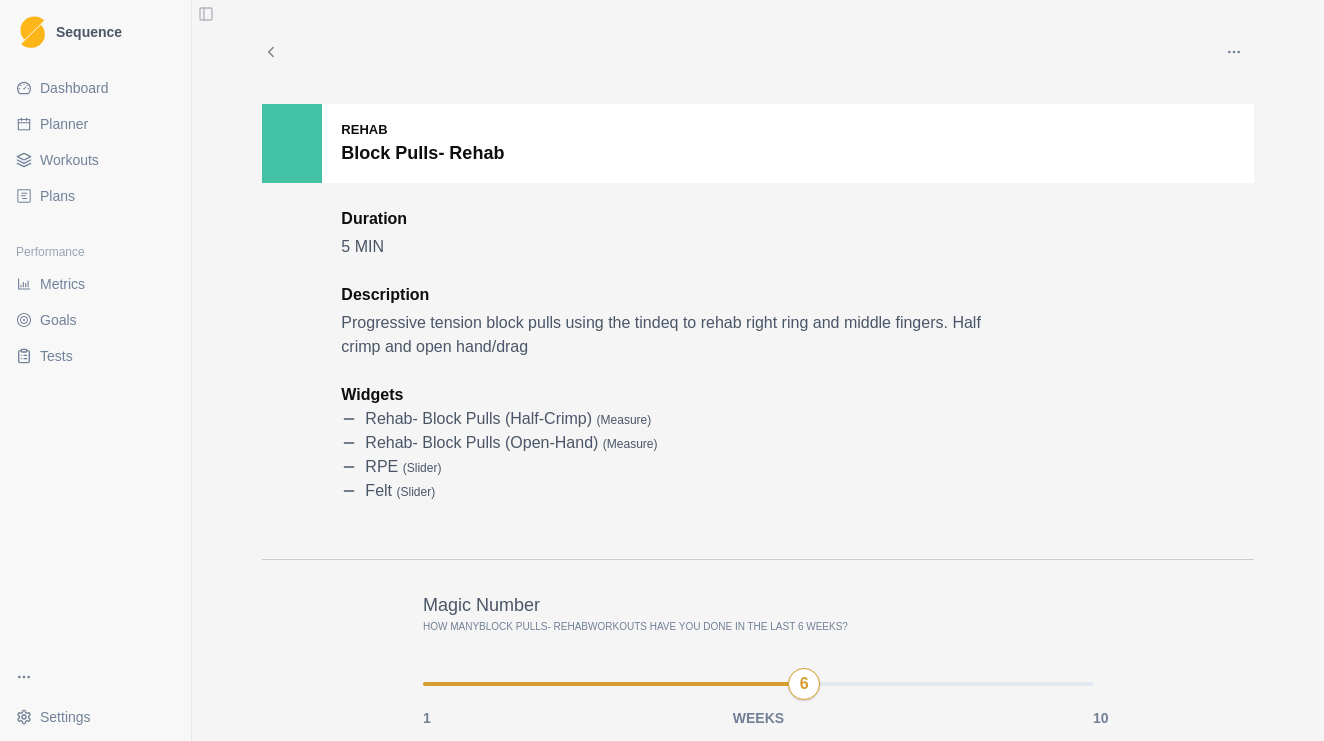 click 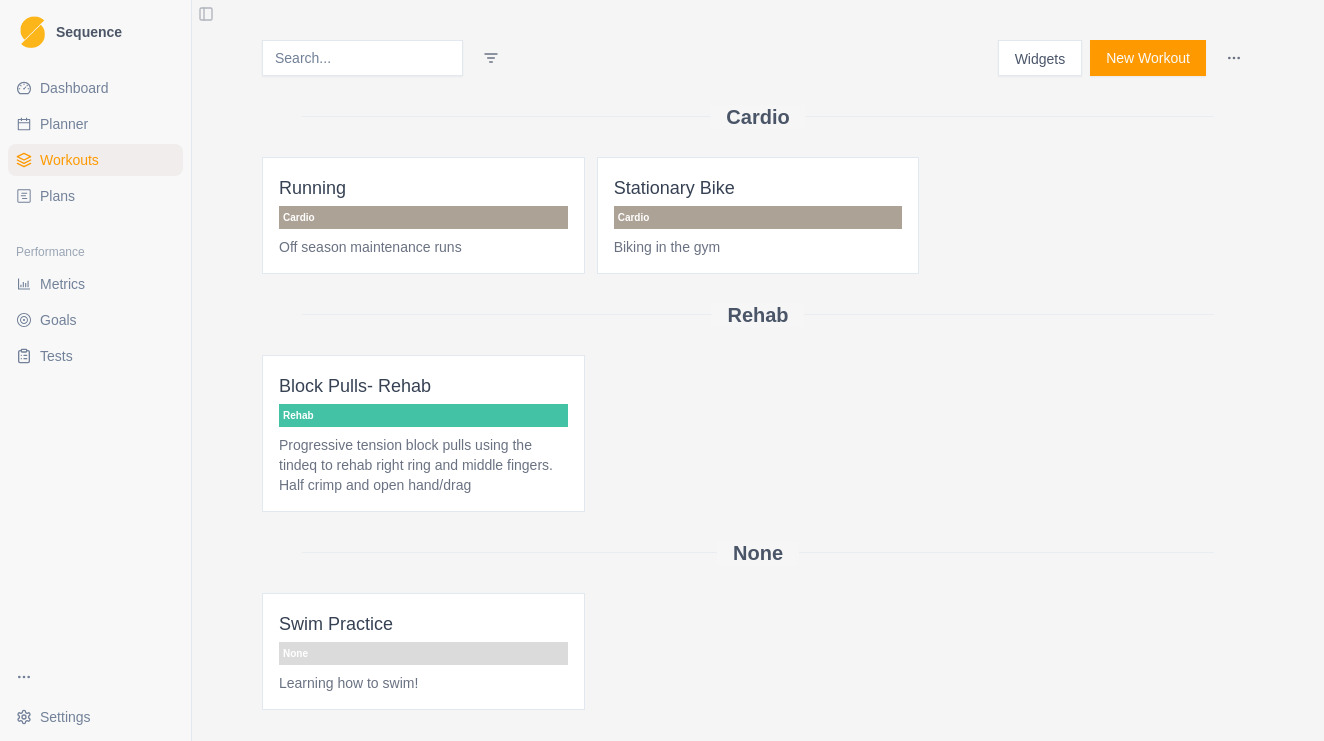 click on "Block Pulls- Rehab Rehab Progressive tension block pulls using the tindeq to rehab right ring and middle fingers. Half crimp and open hand/drag" at bounding box center [758, 433] 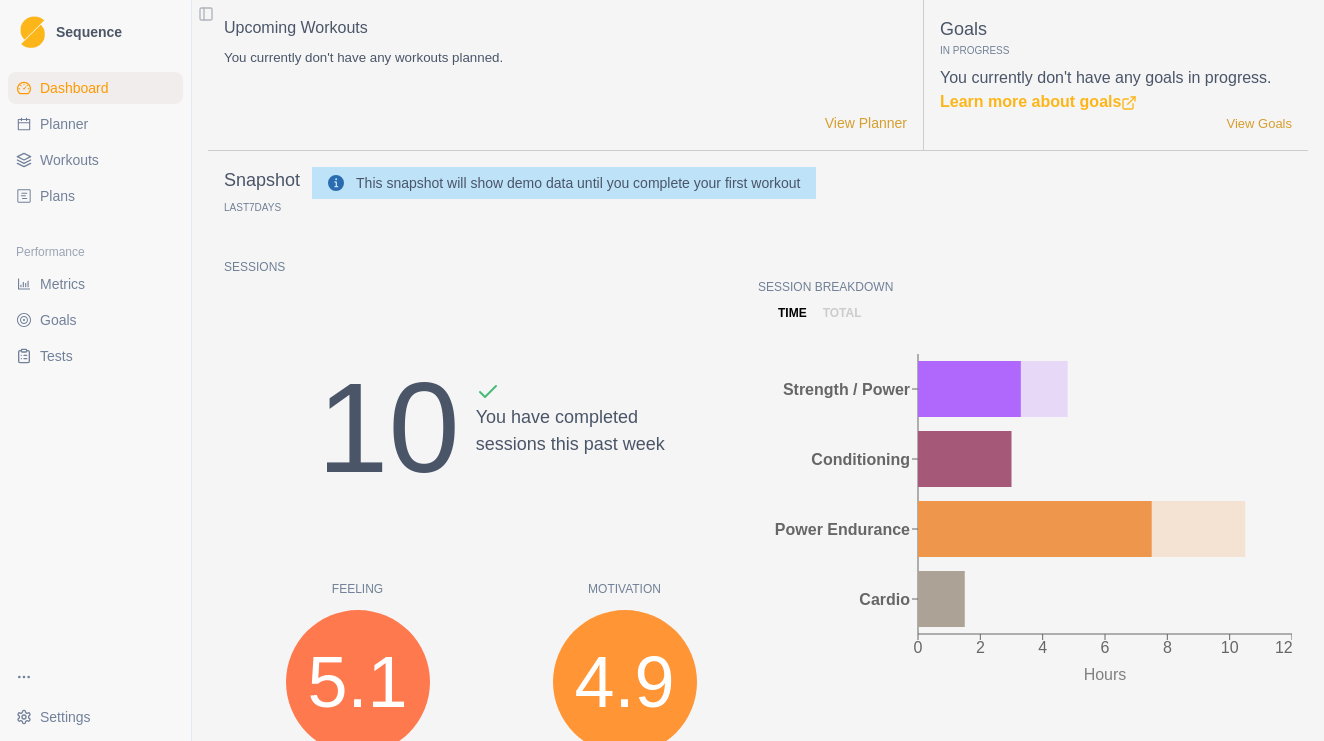 click on "Workouts" at bounding box center (69, 160) 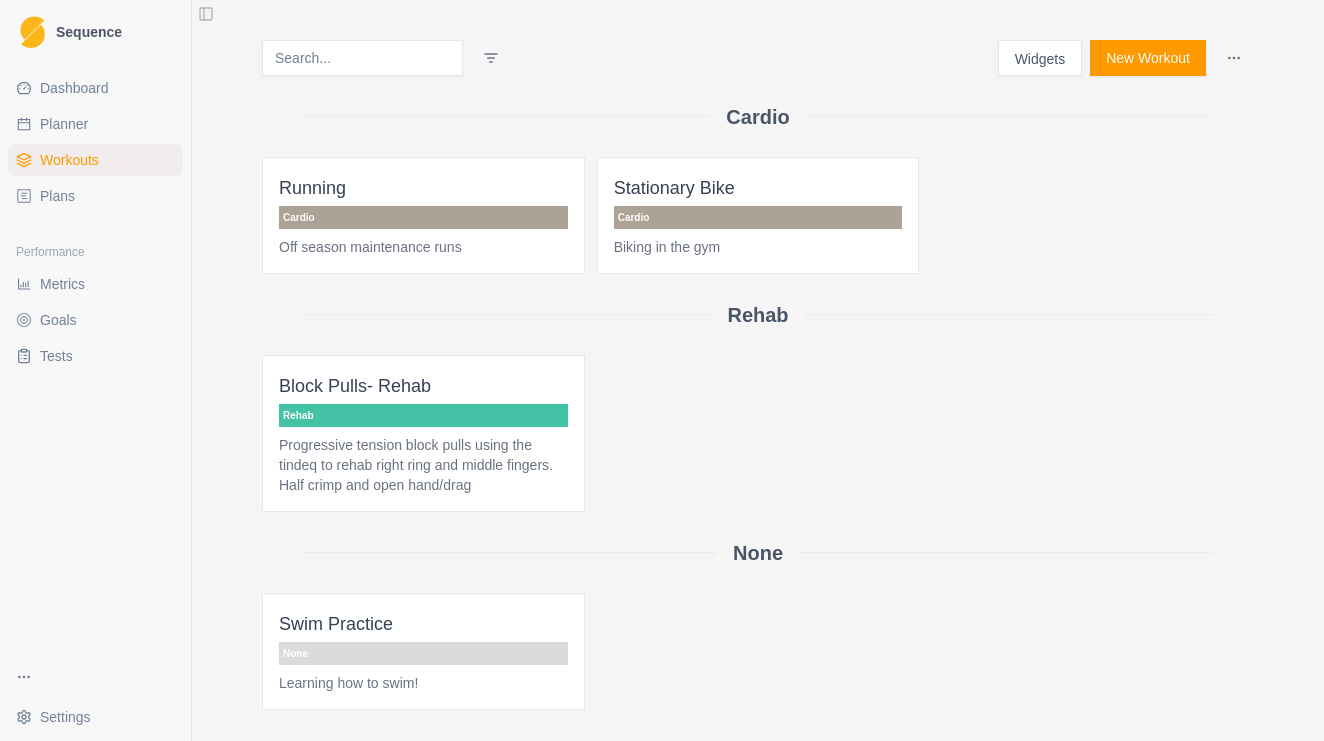 click on "Planner" at bounding box center (95, 124) 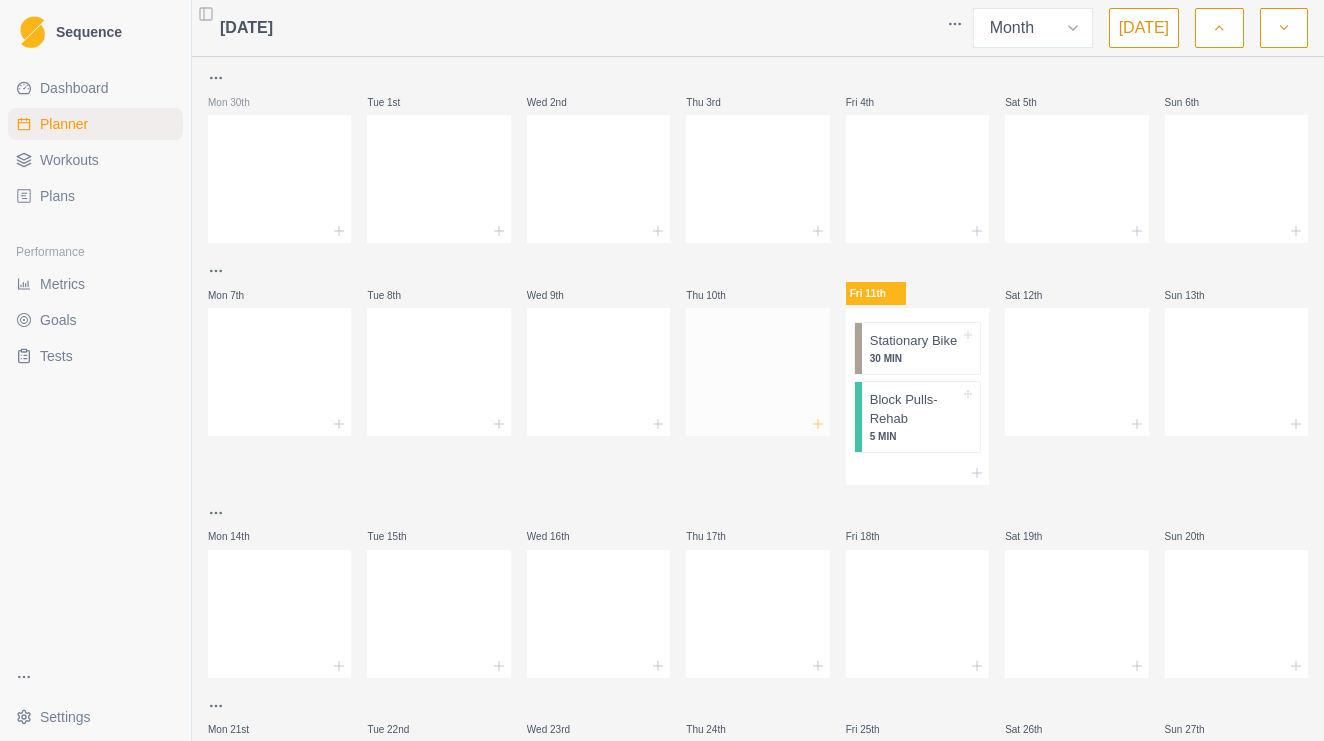 click 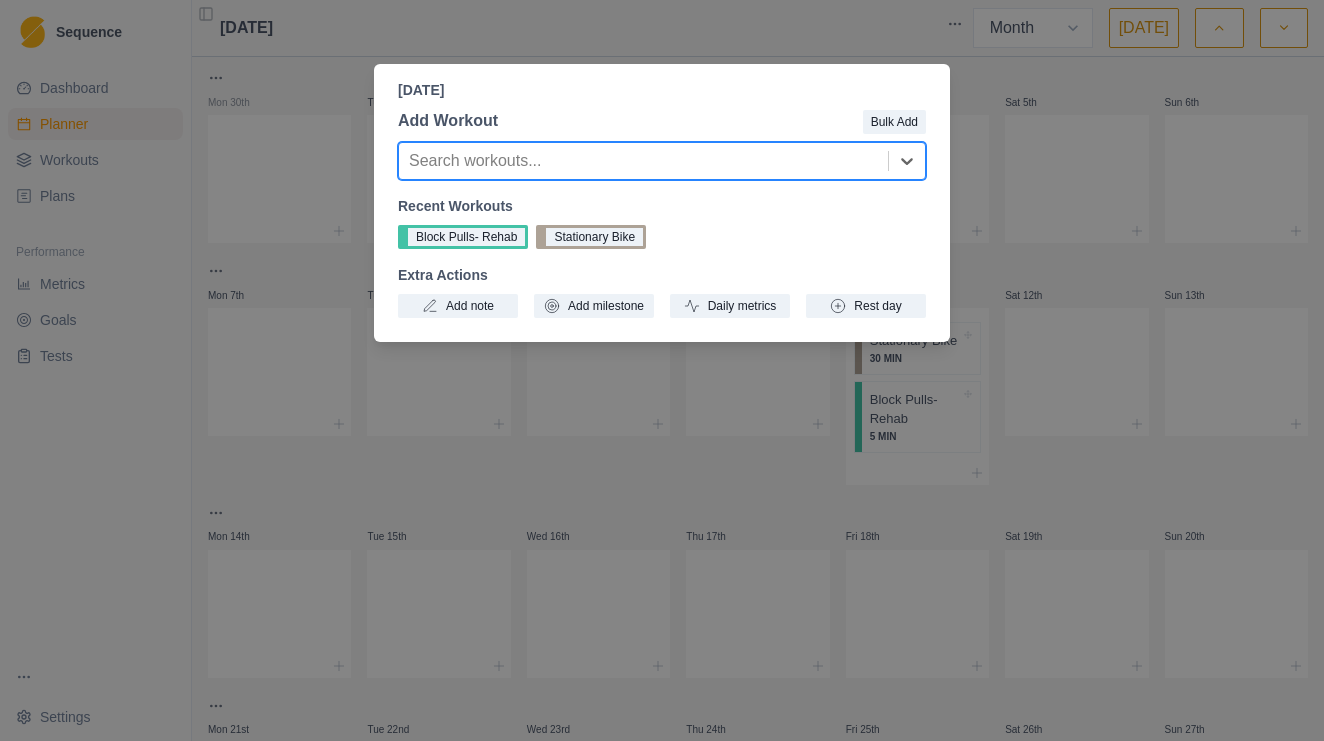 click at bounding box center [643, 161] 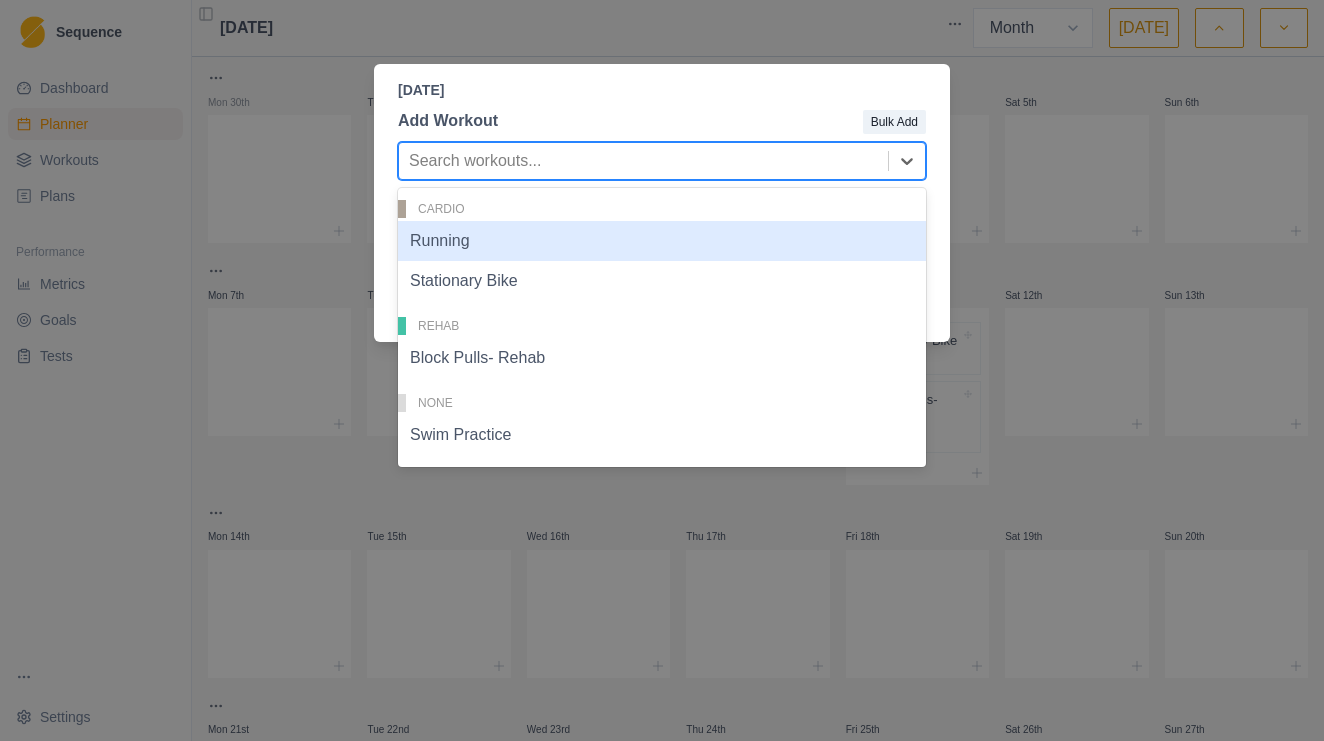 click on "Running" at bounding box center (662, 241) 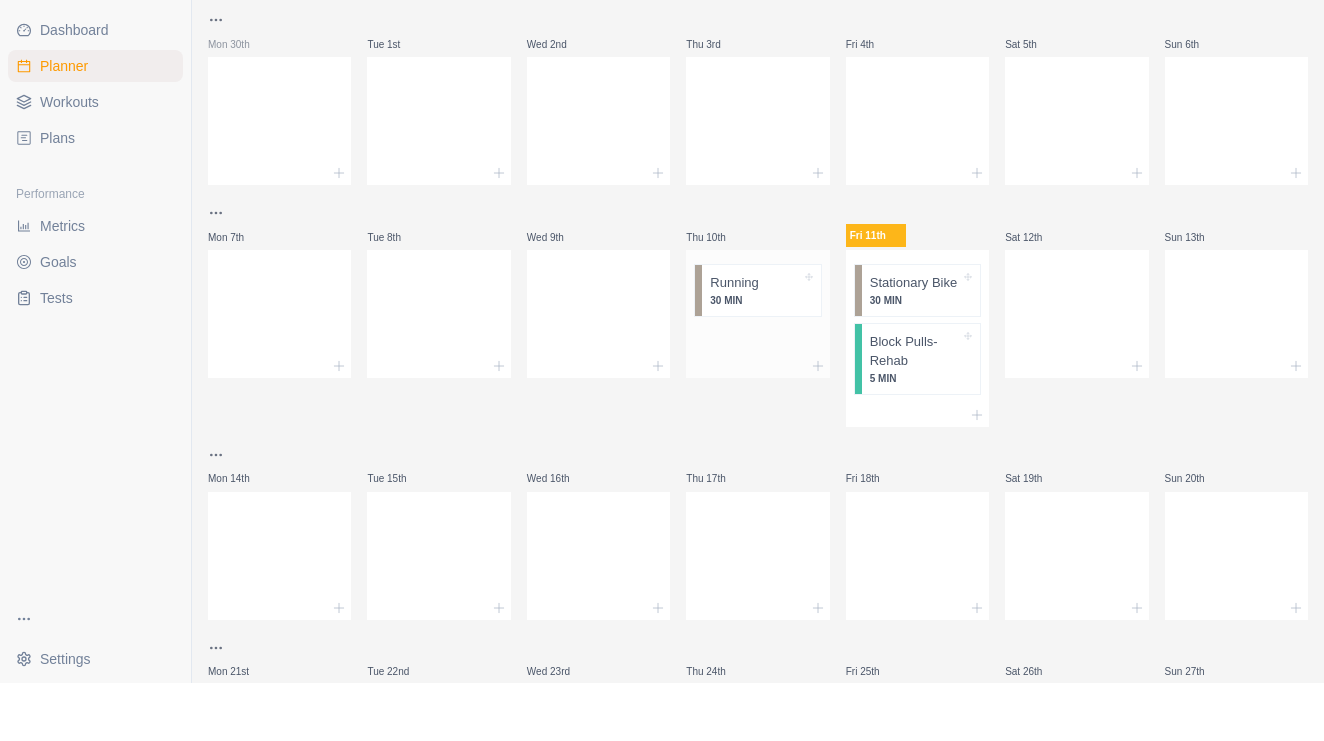 click at bounding box center [780, 341] 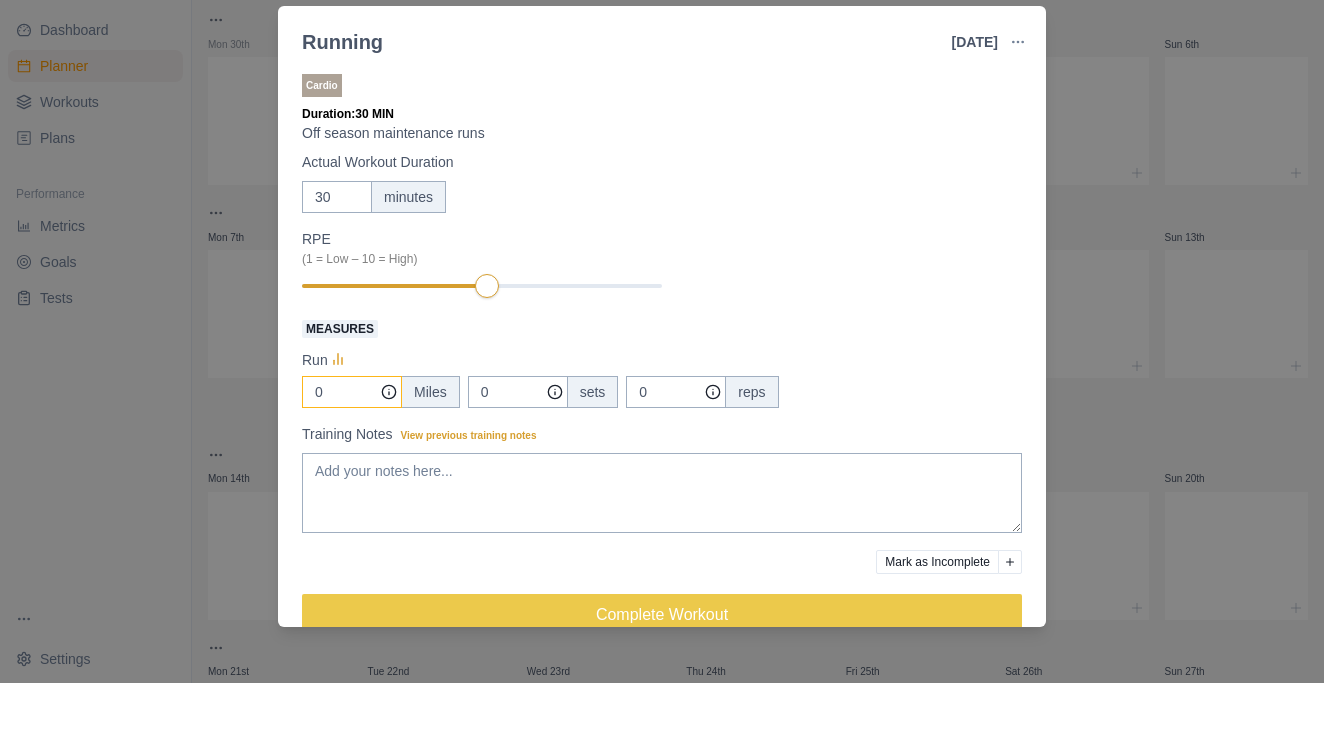 click on "0" at bounding box center [352, 450] 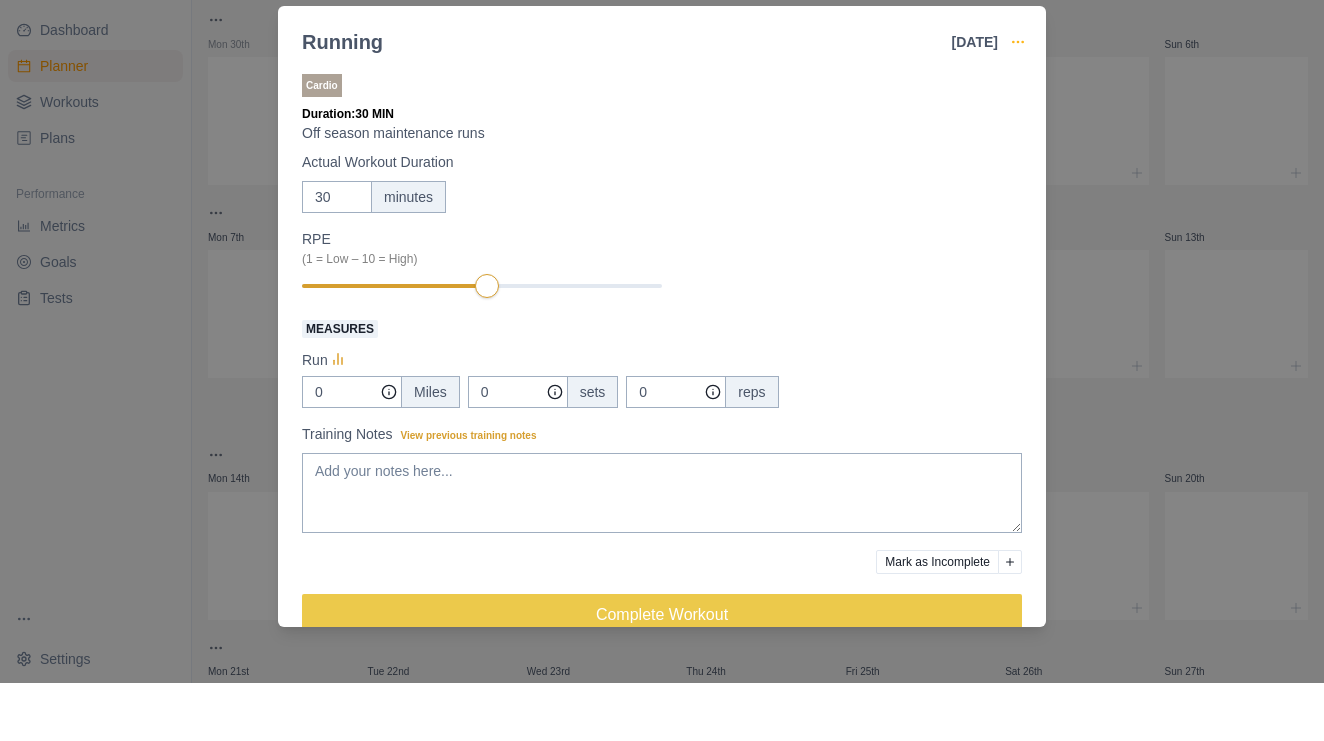 click 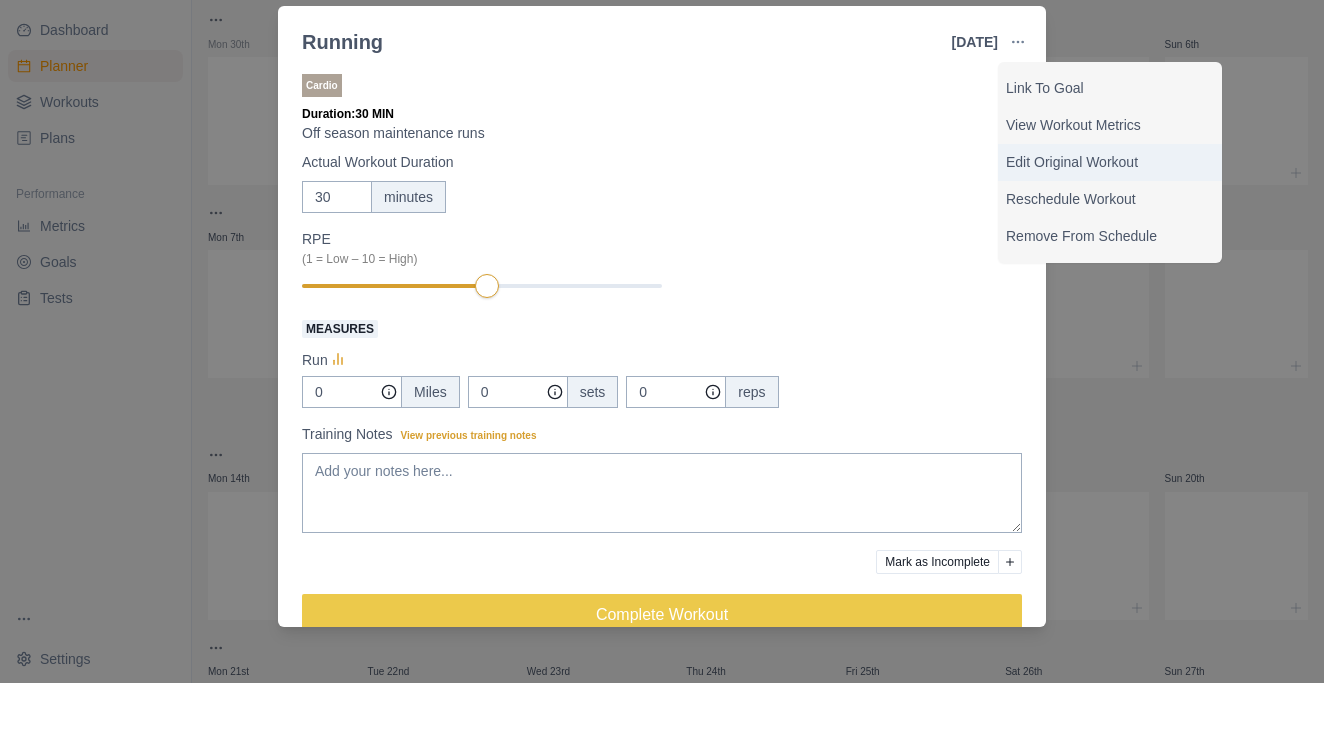 click on "Edit Original Workout" at bounding box center (1110, 220) 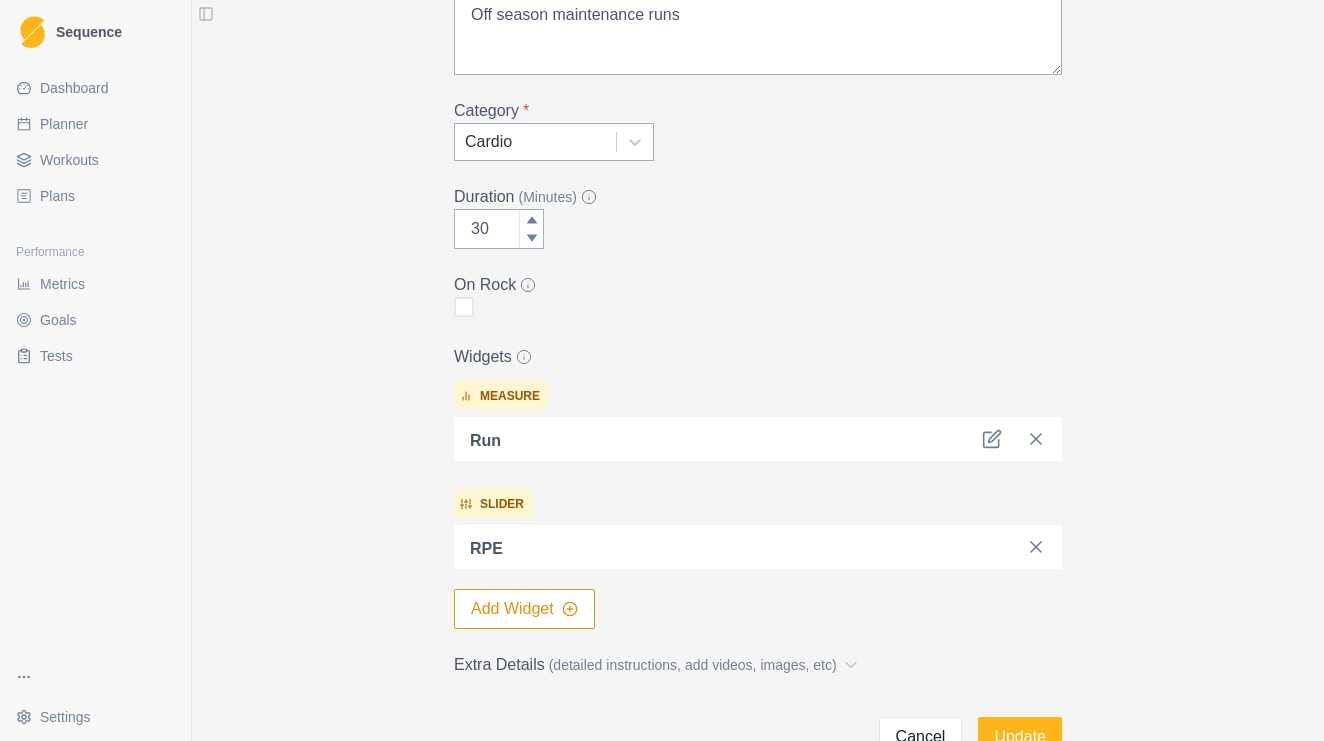 scroll, scrollTop: 278, scrollLeft: 0, axis: vertical 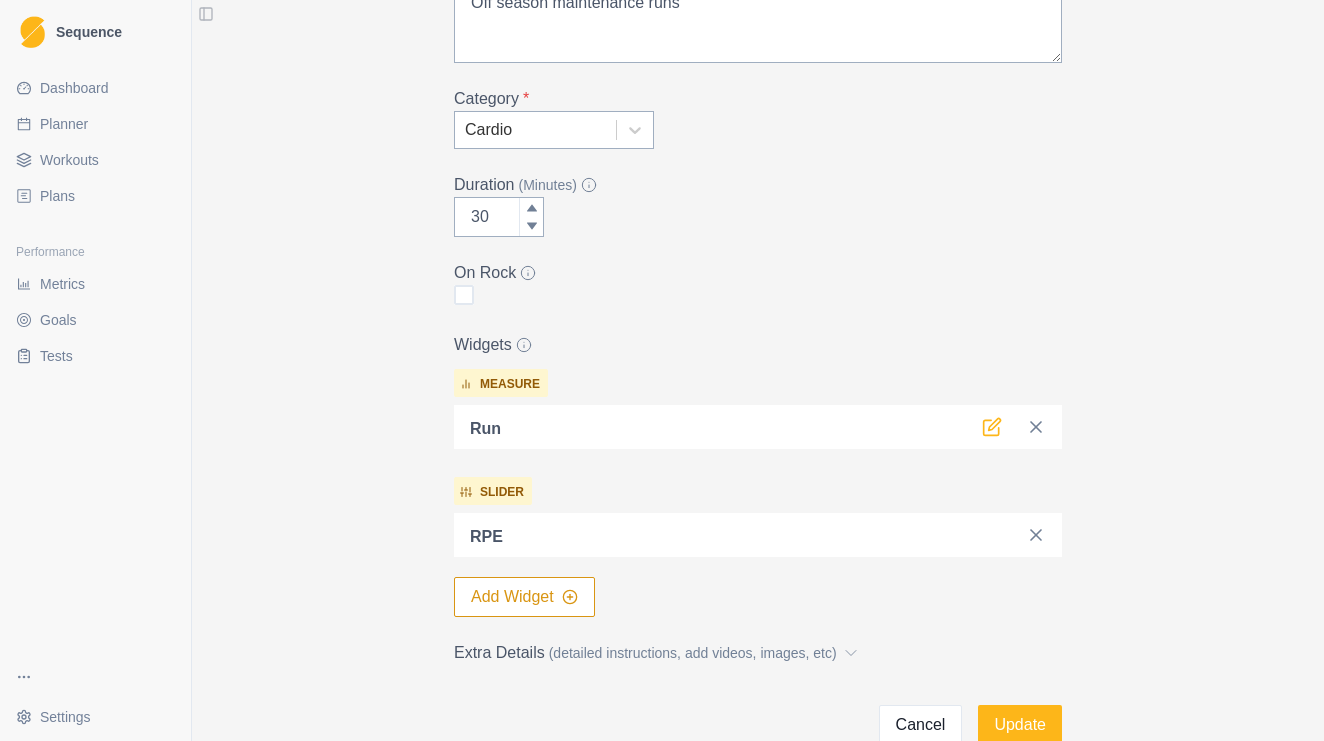 click 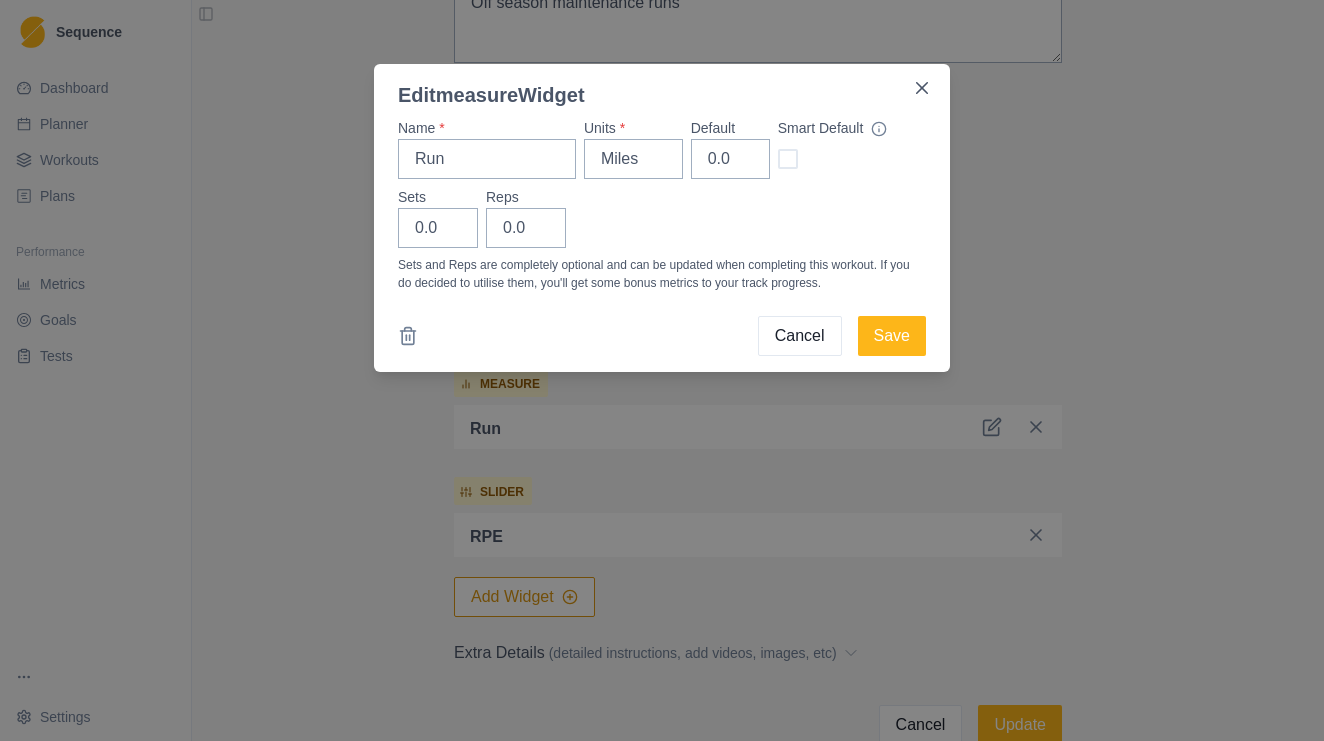 drag, startPoint x: 829, startPoint y: 347, endPoint x: 711, endPoint y: 344, distance: 118.03813 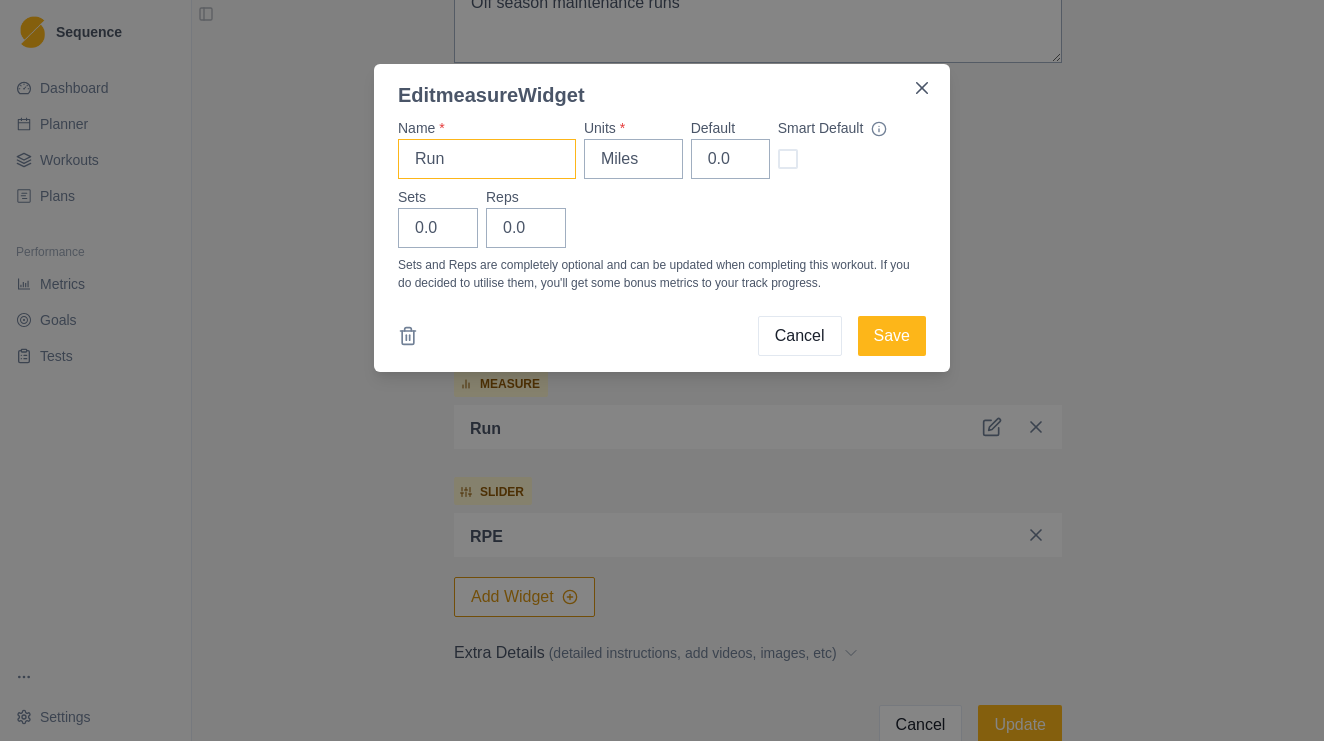 drag, startPoint x: 453, startPoint y: 163, endPoint x: 366, endPoint y: 163, distance: 87 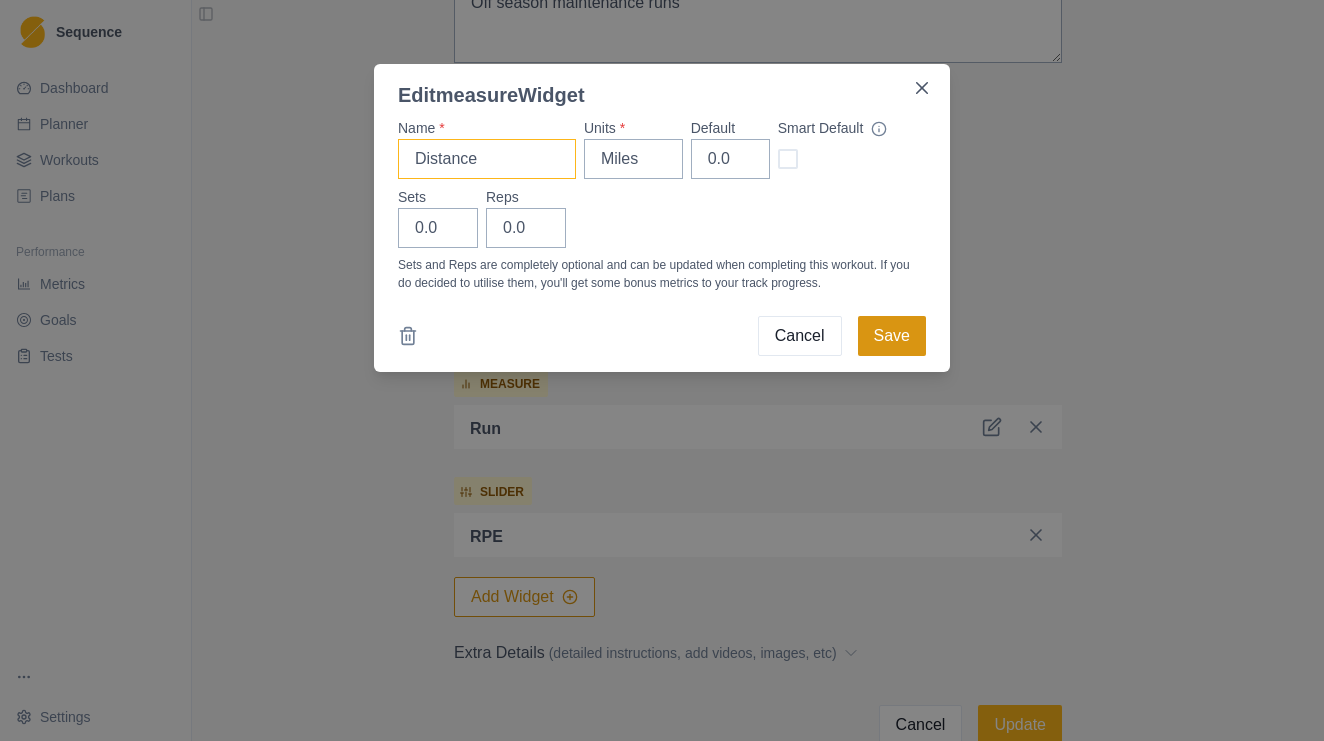 type on "Distance" 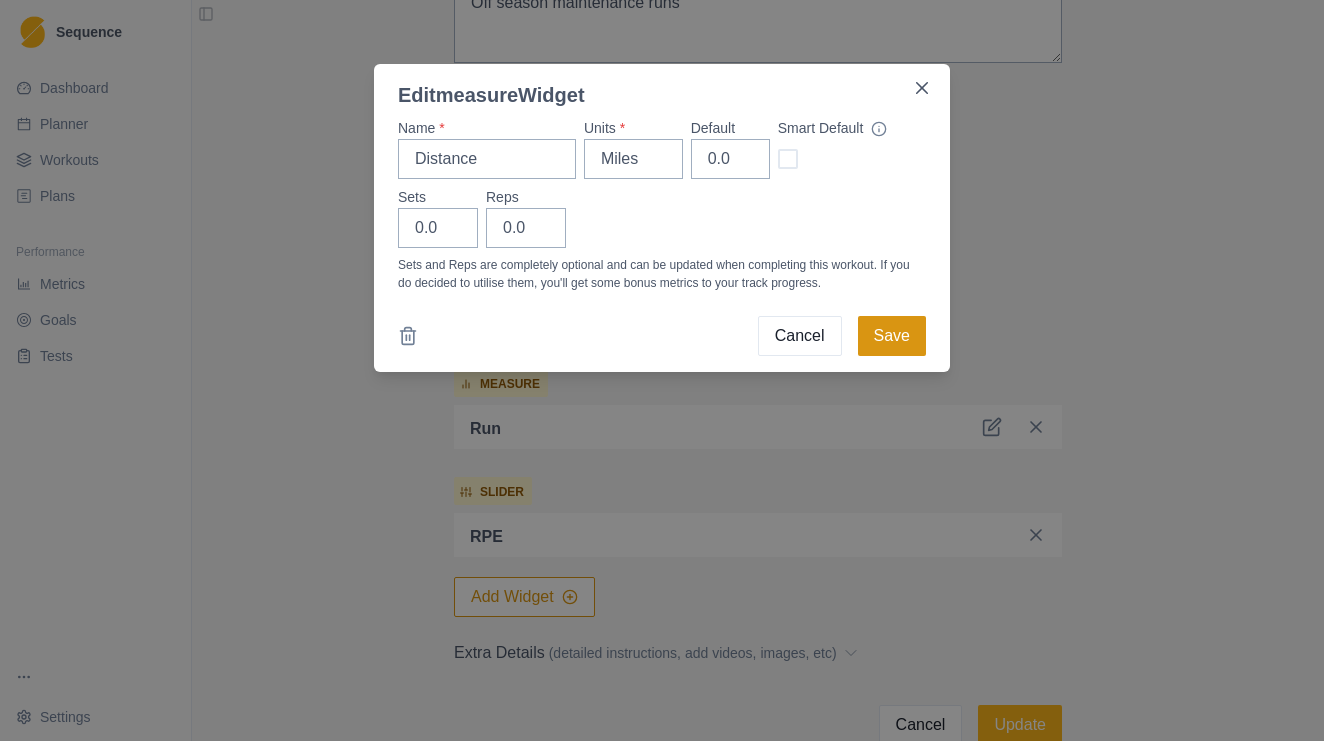 click on "Save" at bounding box center [892, 336] 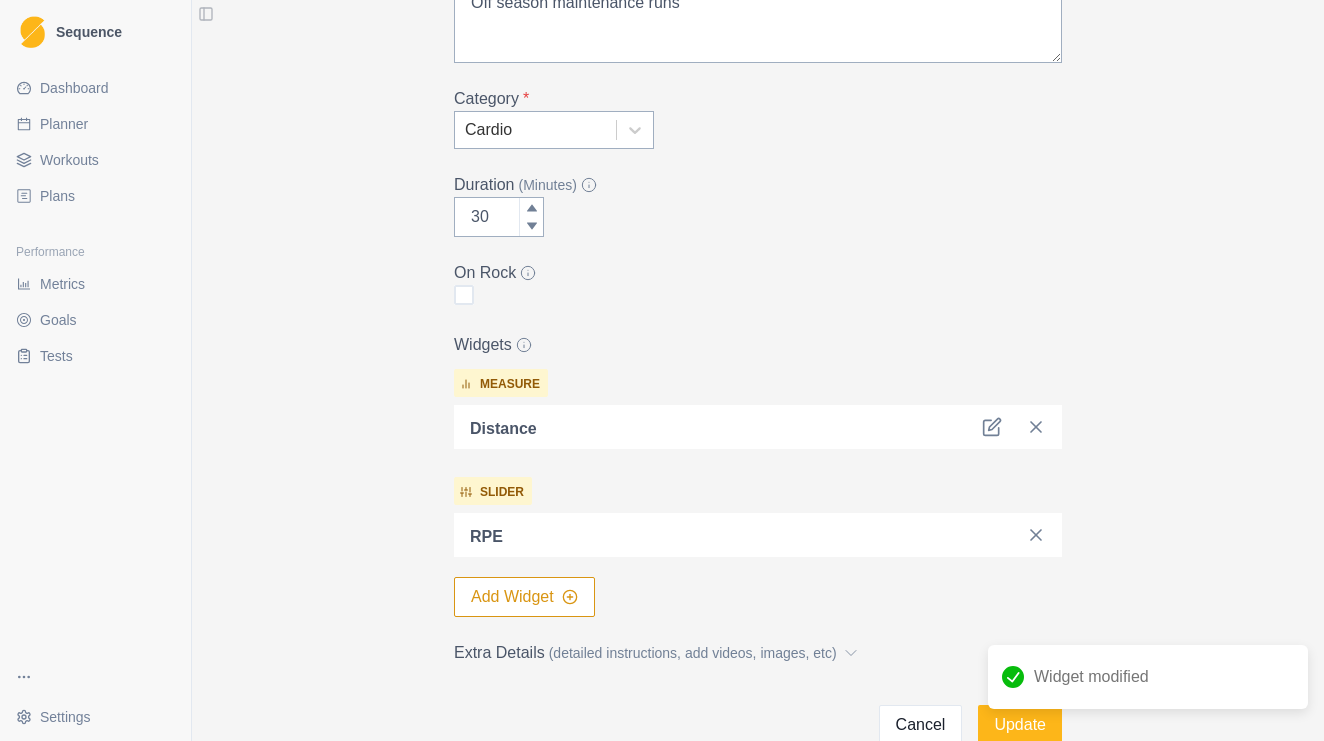 click on "Add Widget" at bounding box center (524, 597) 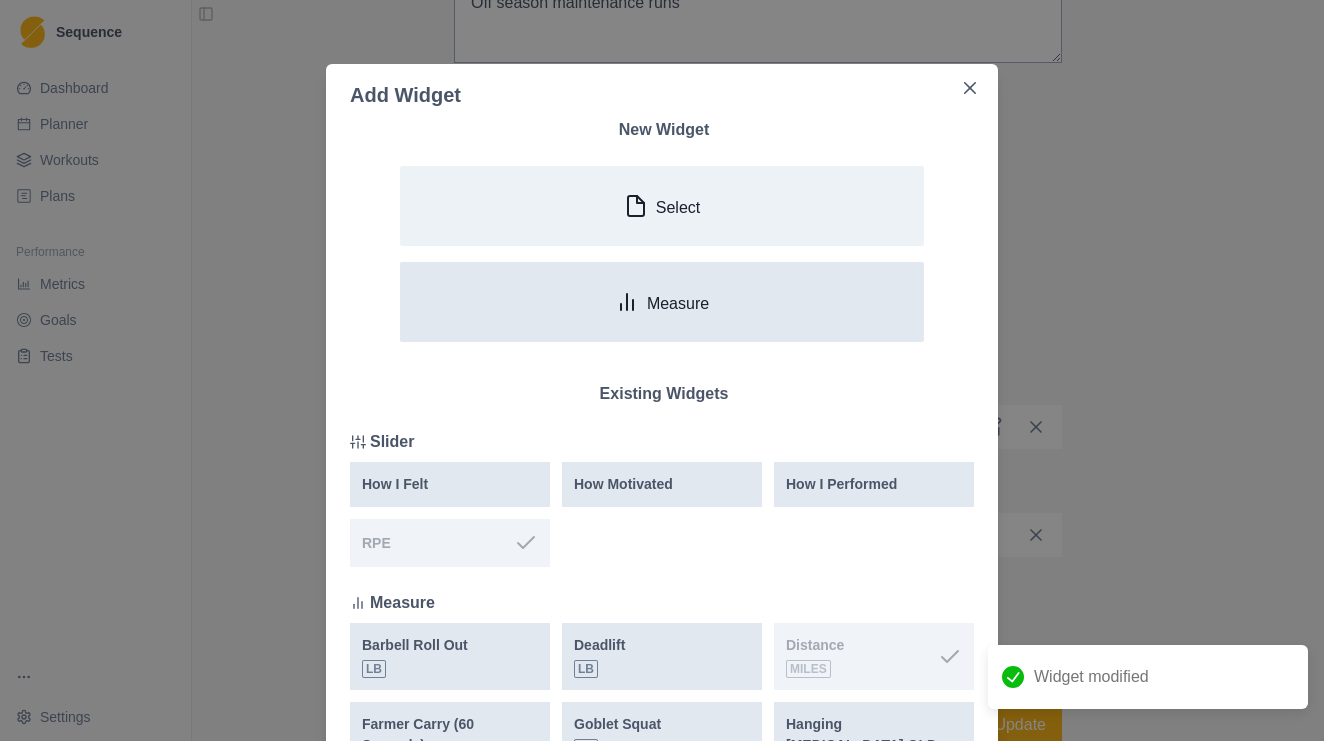 click on "Measure" at bounding box center [662, 302] 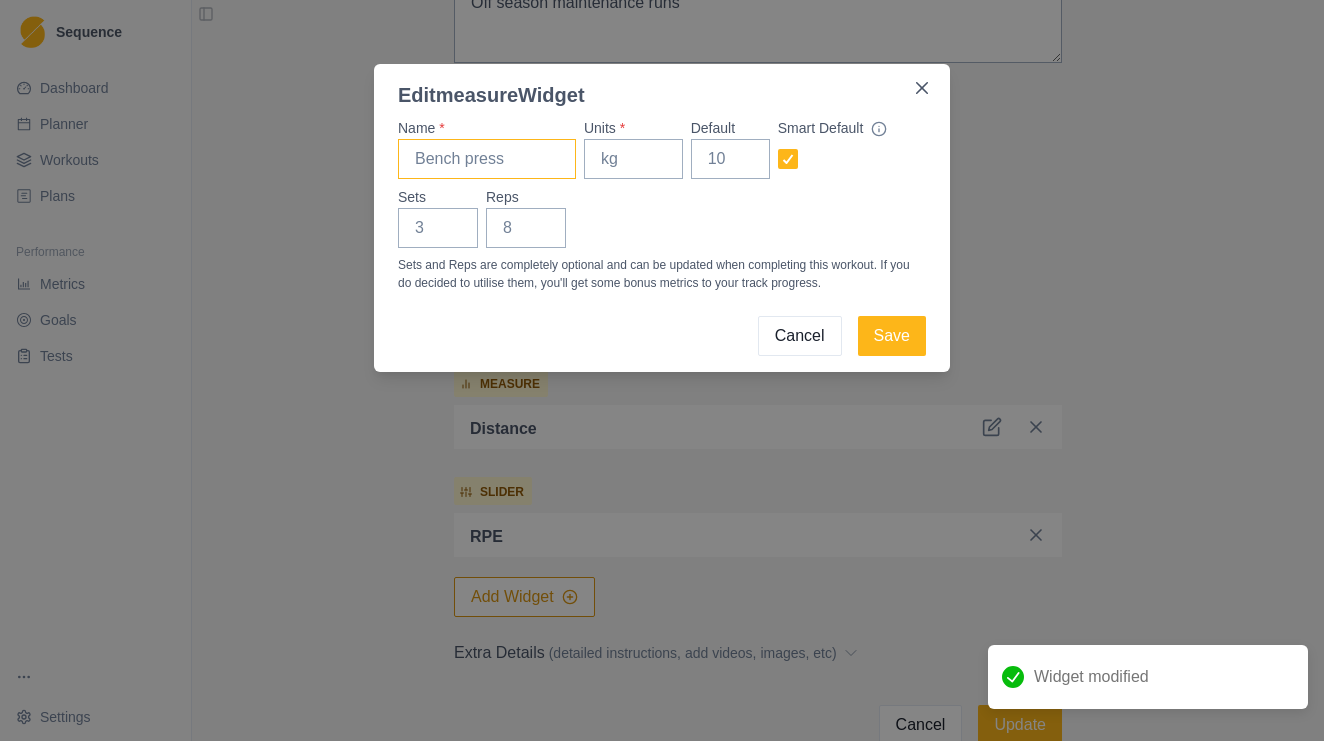 click on "Name *" at bounding box center (487, 159) 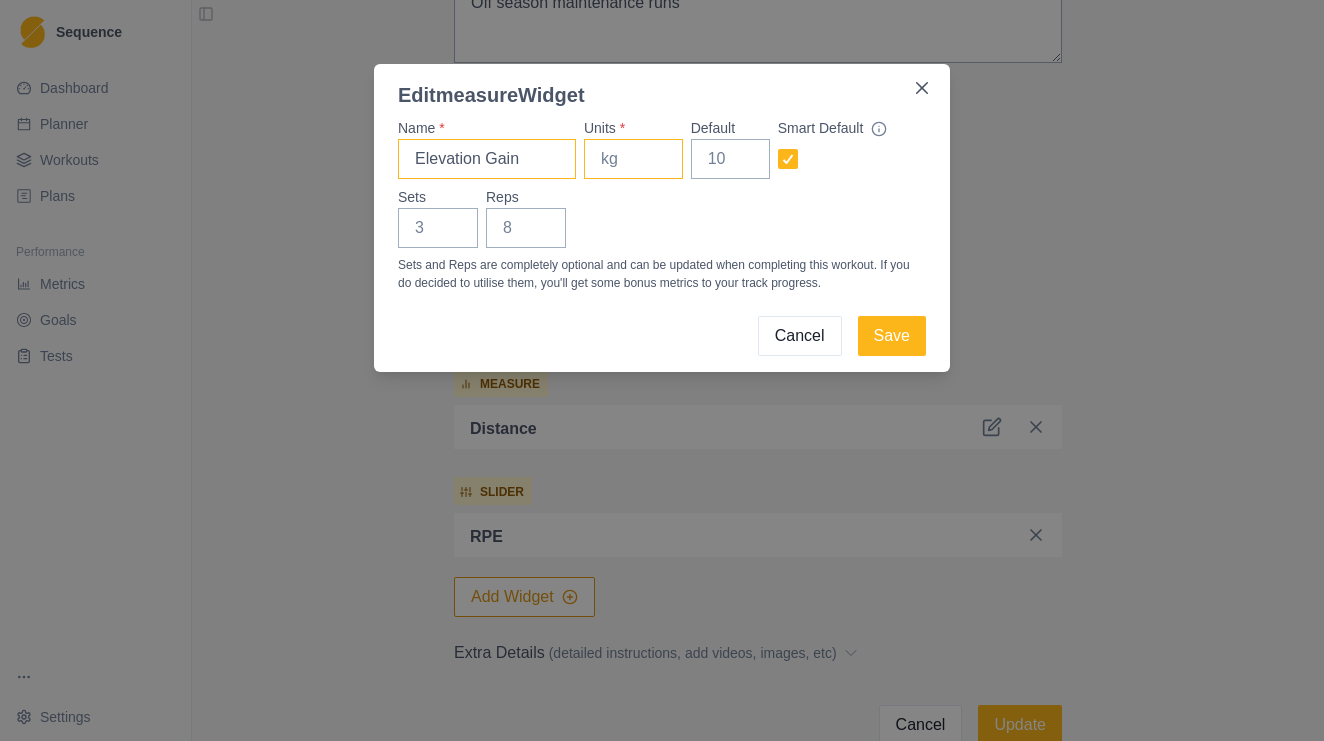 type on "Elevation Gain" 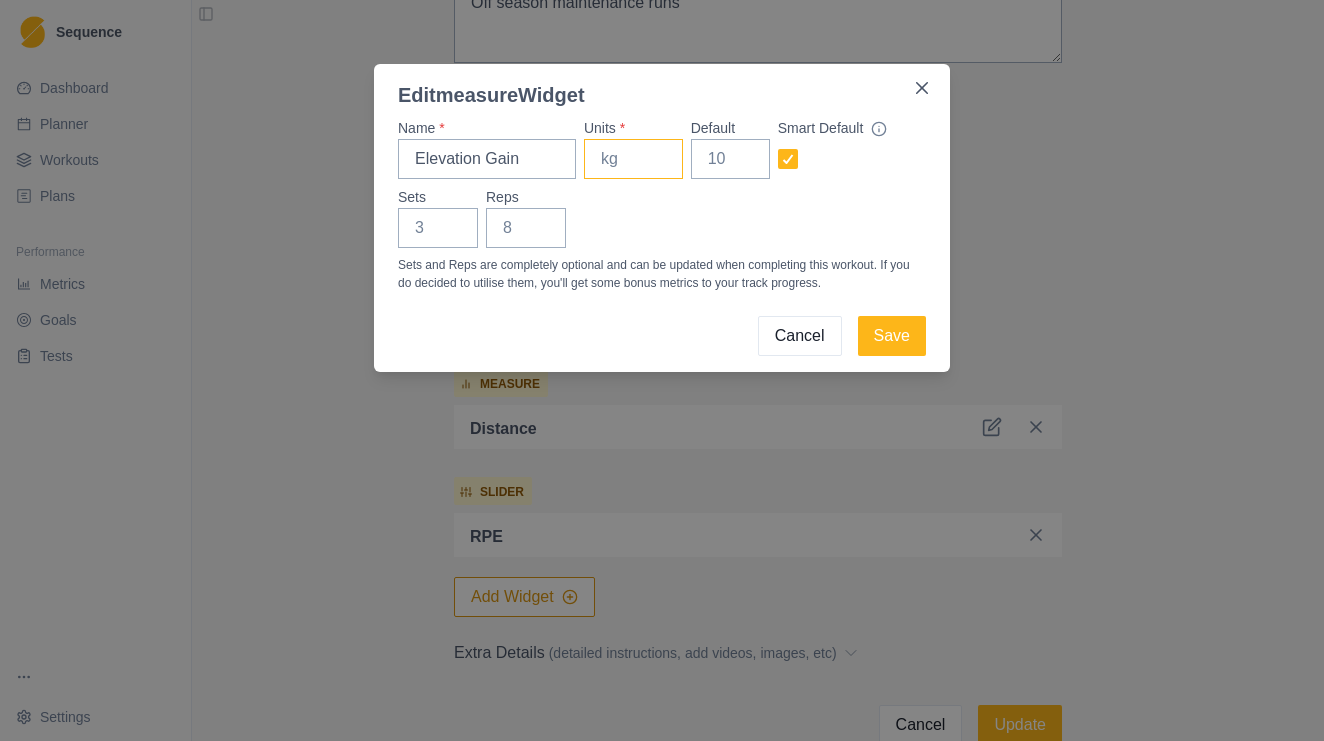 click on "Units *" at bounding box center (633, 159) 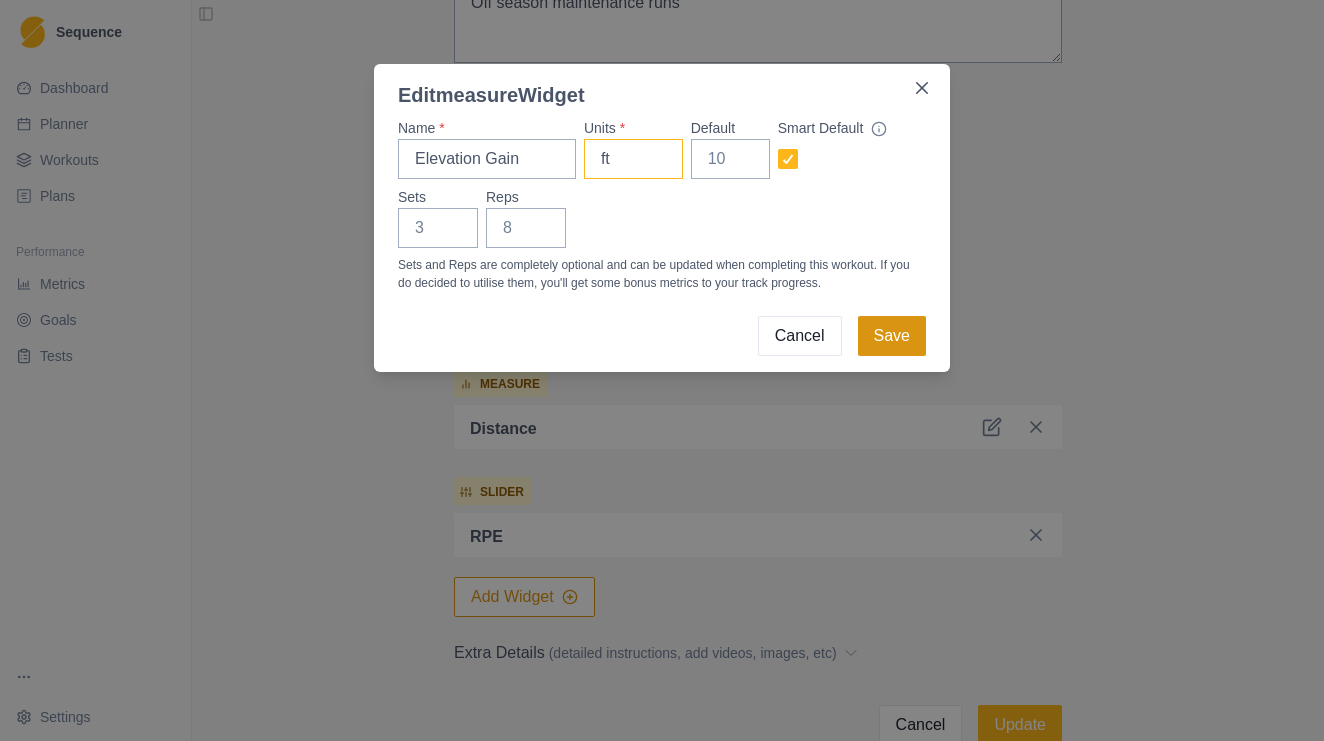 type on "ft" 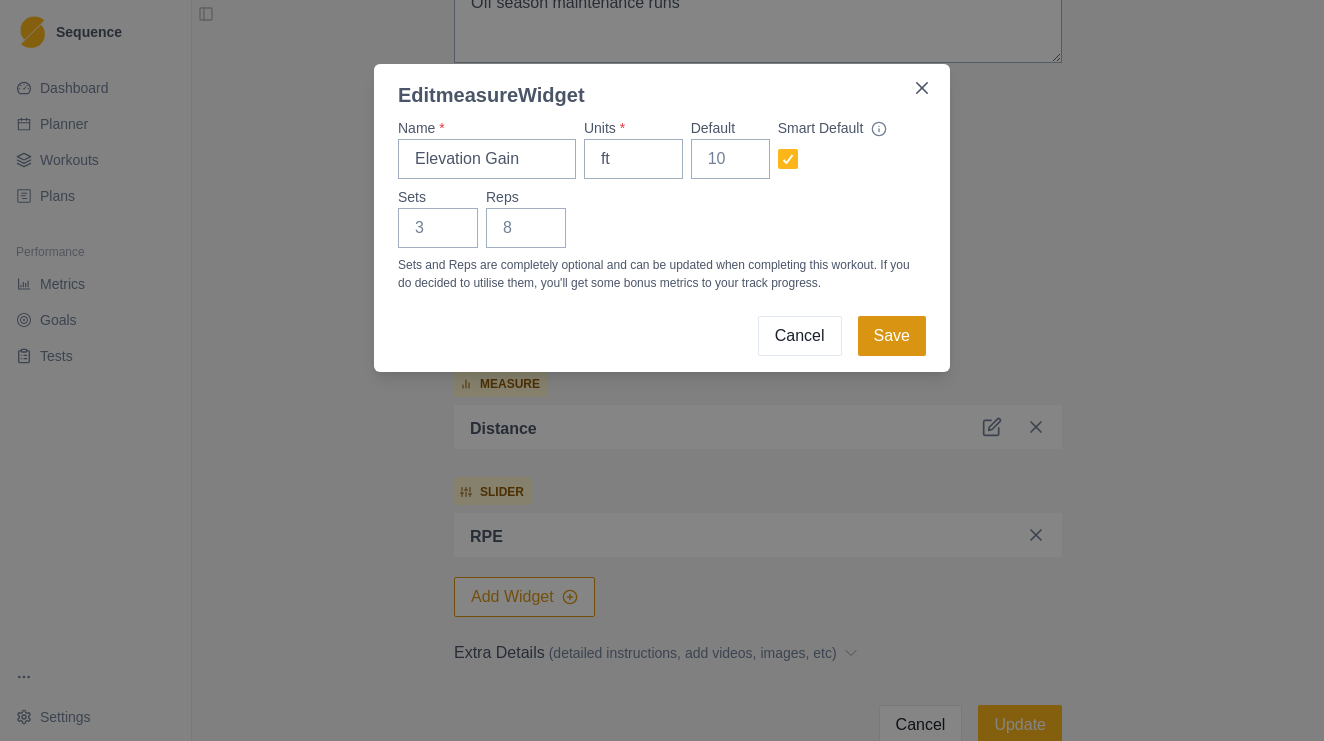 click on "Save" at bounding box center [892, 336] 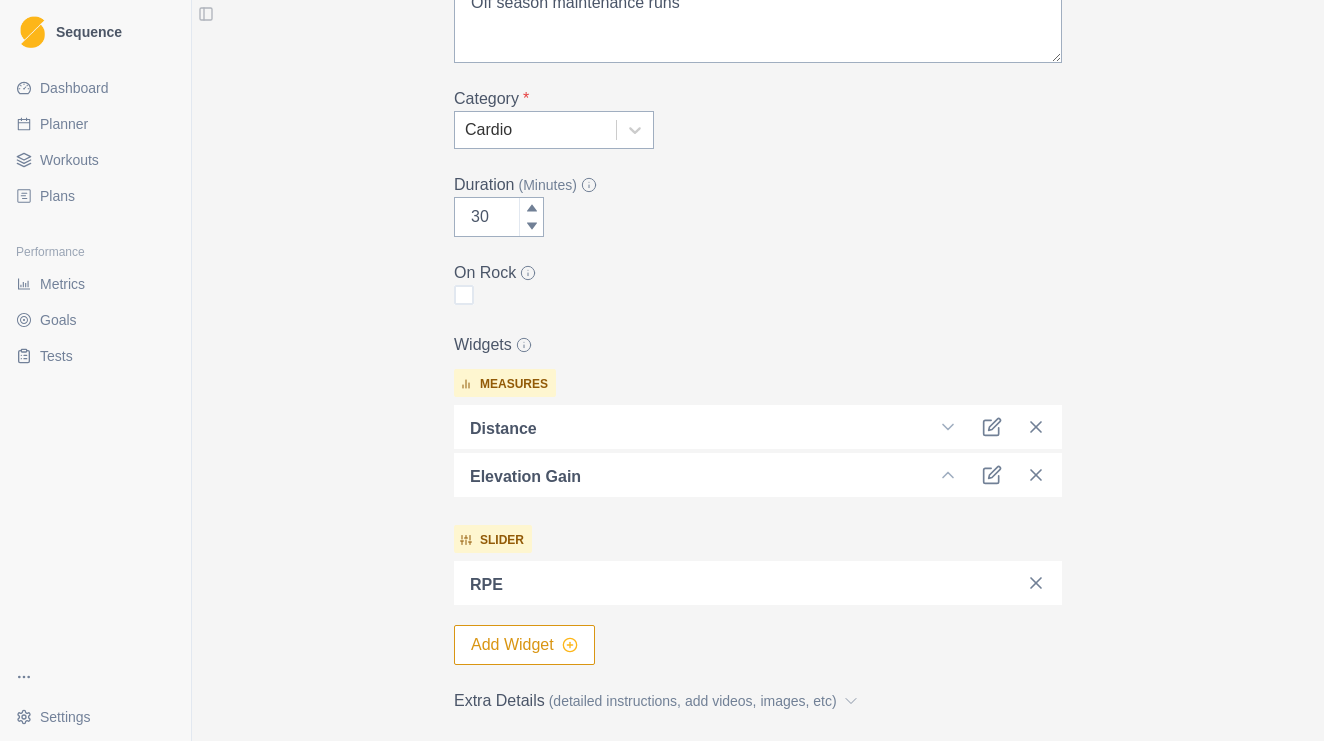 click 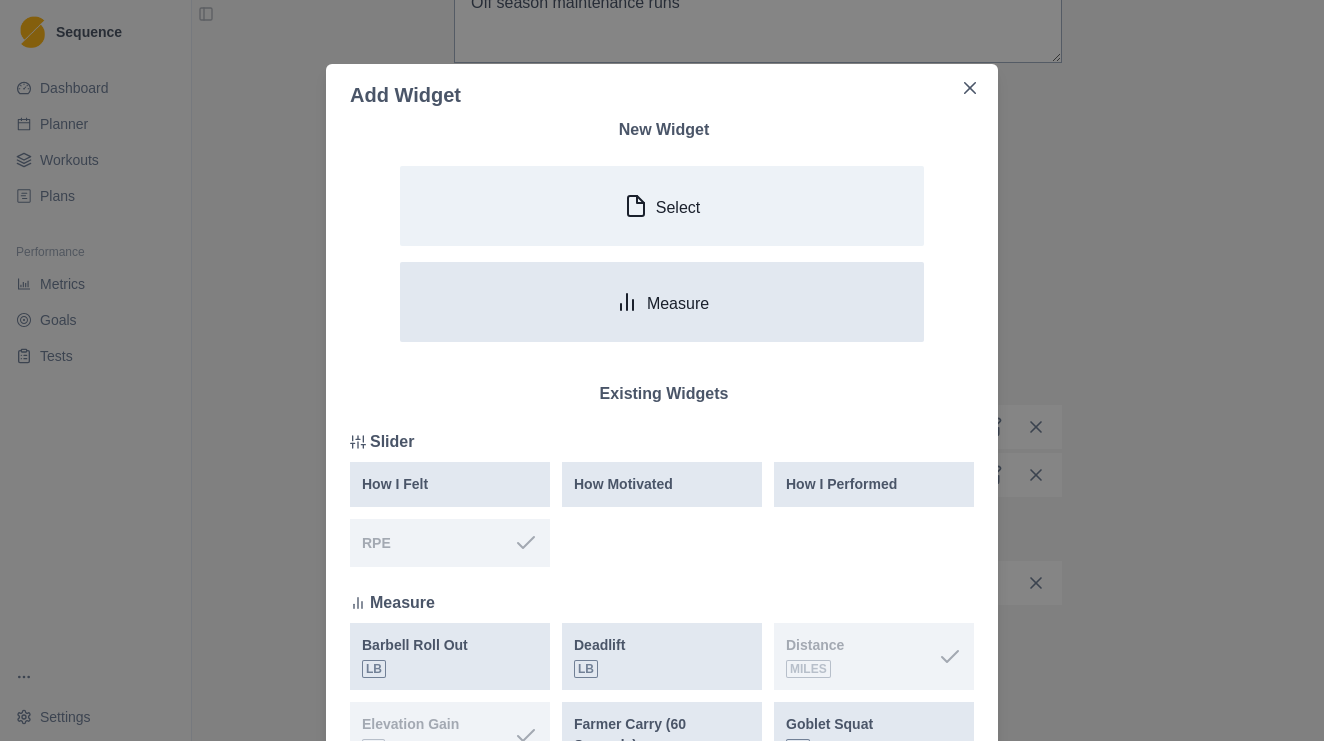 click on "Measure" at bounding box center (678, 303) 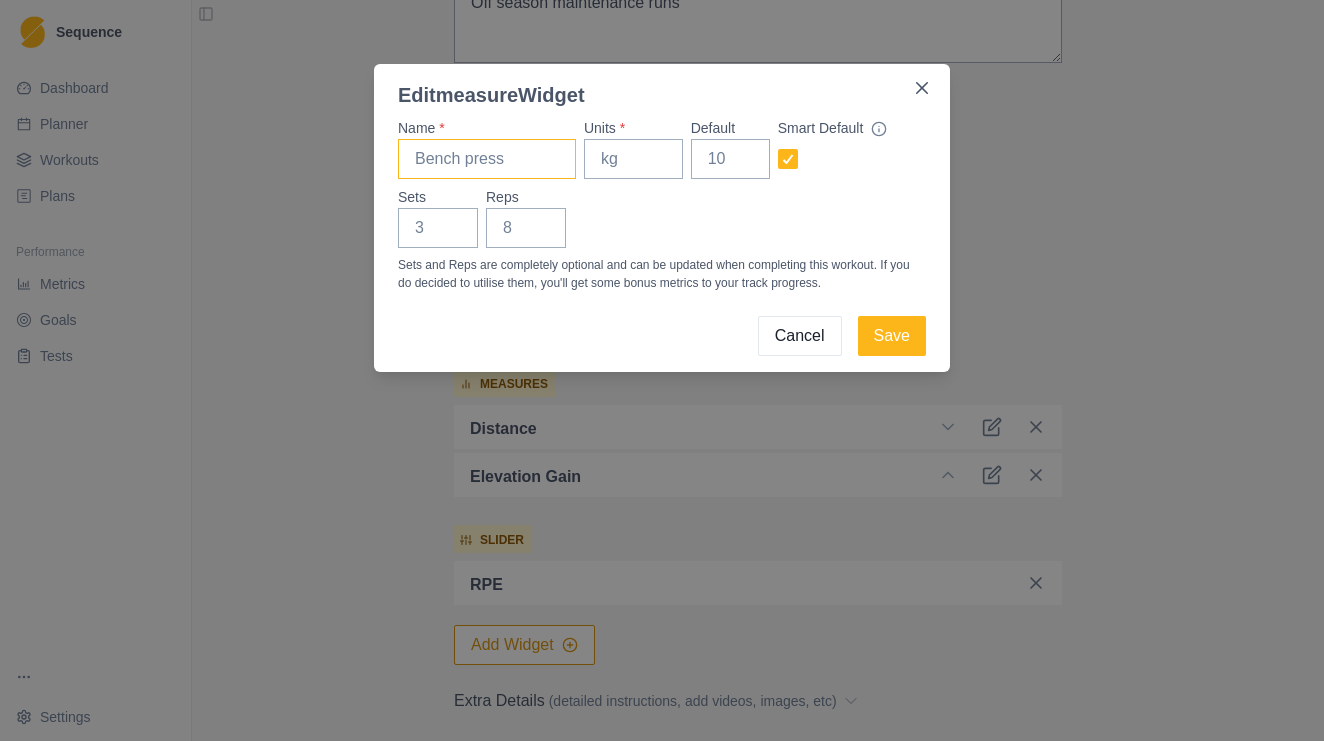 click on "Name *" at bounding box center (487, 159) 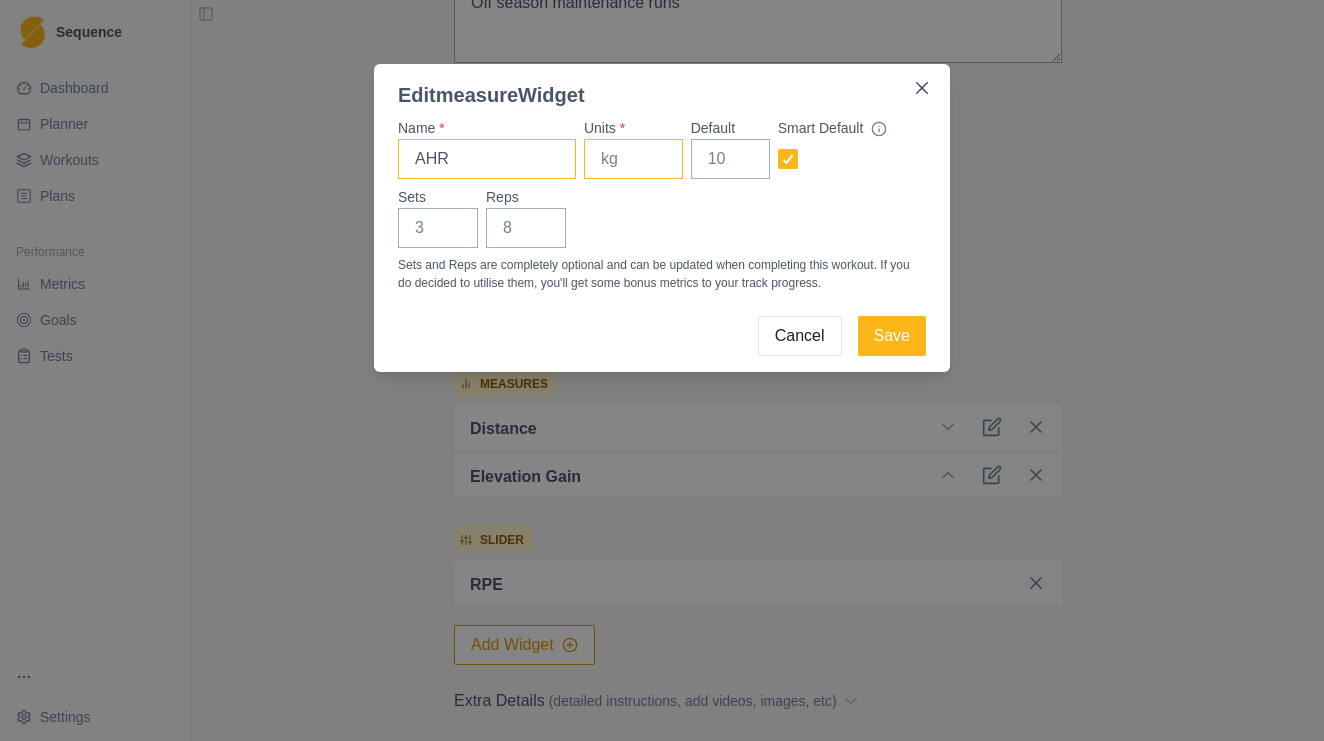 type on "AHR" 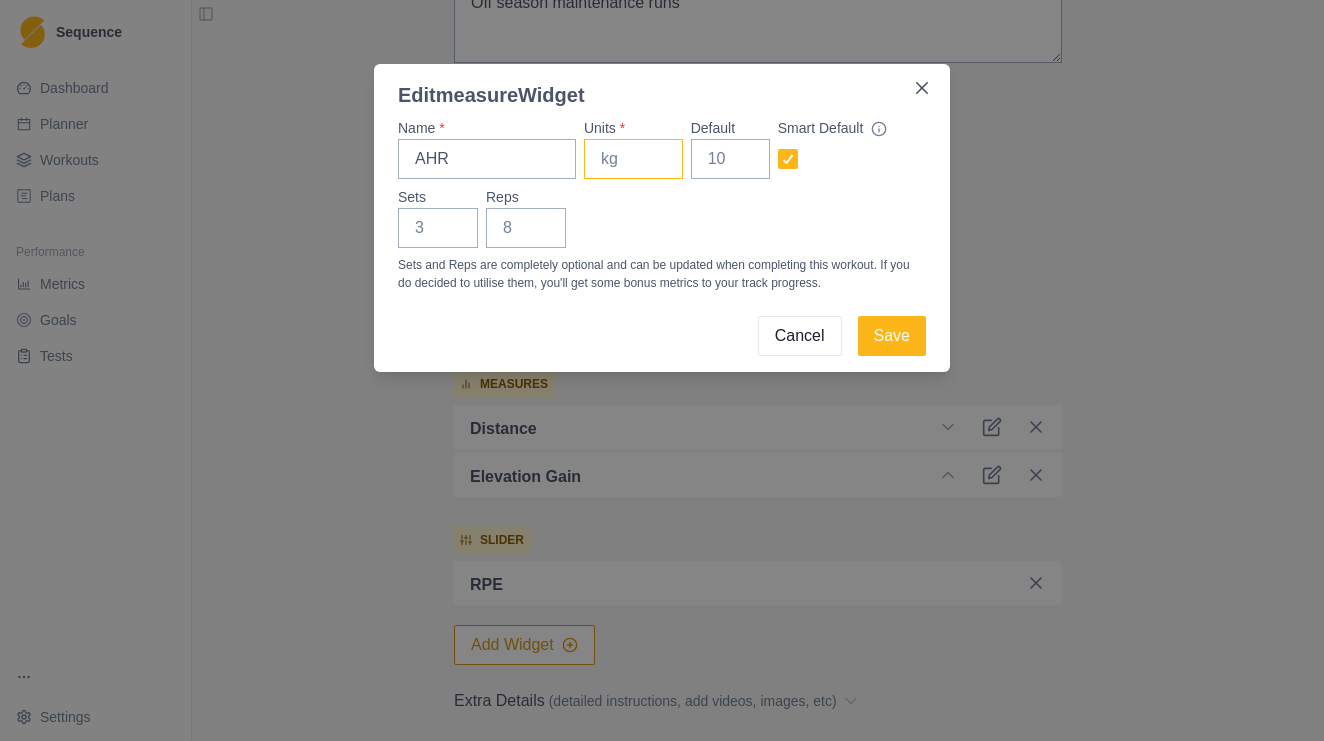 click on "Units *" at bounding box center (633, 159) 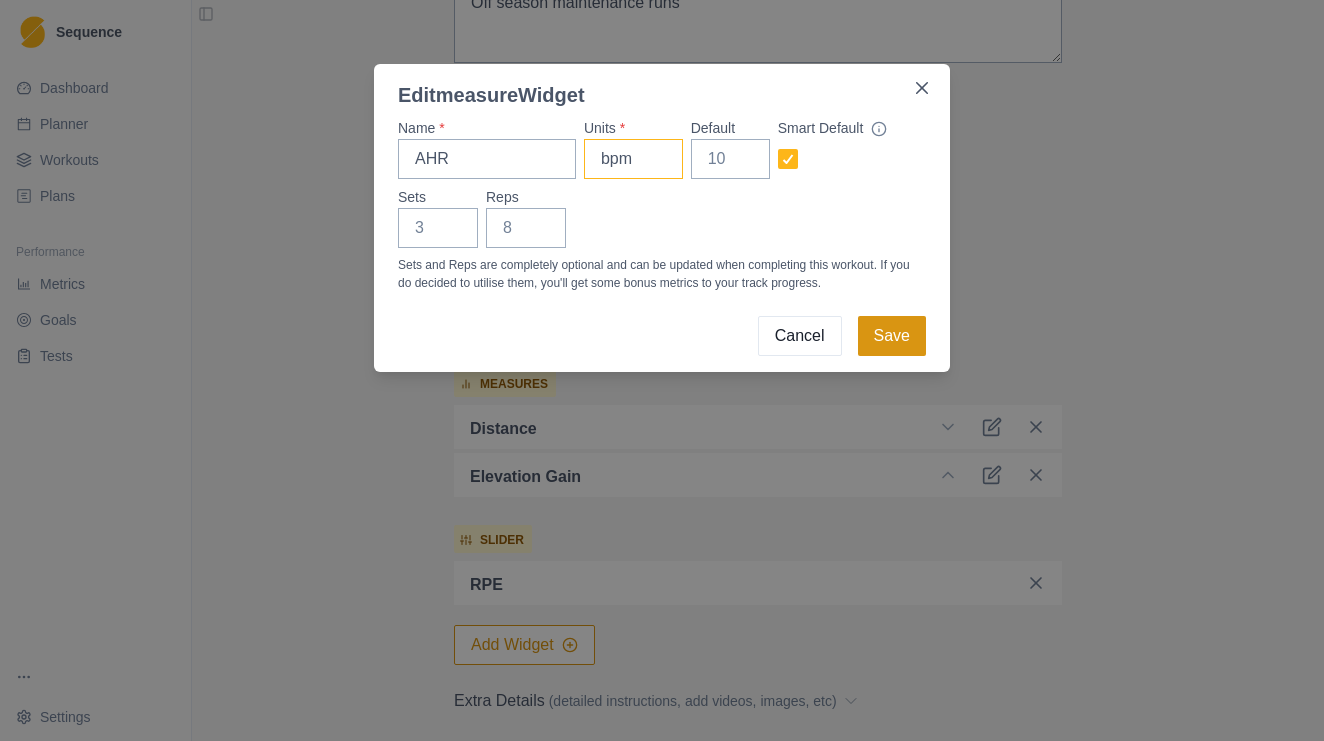 type on "bpm" 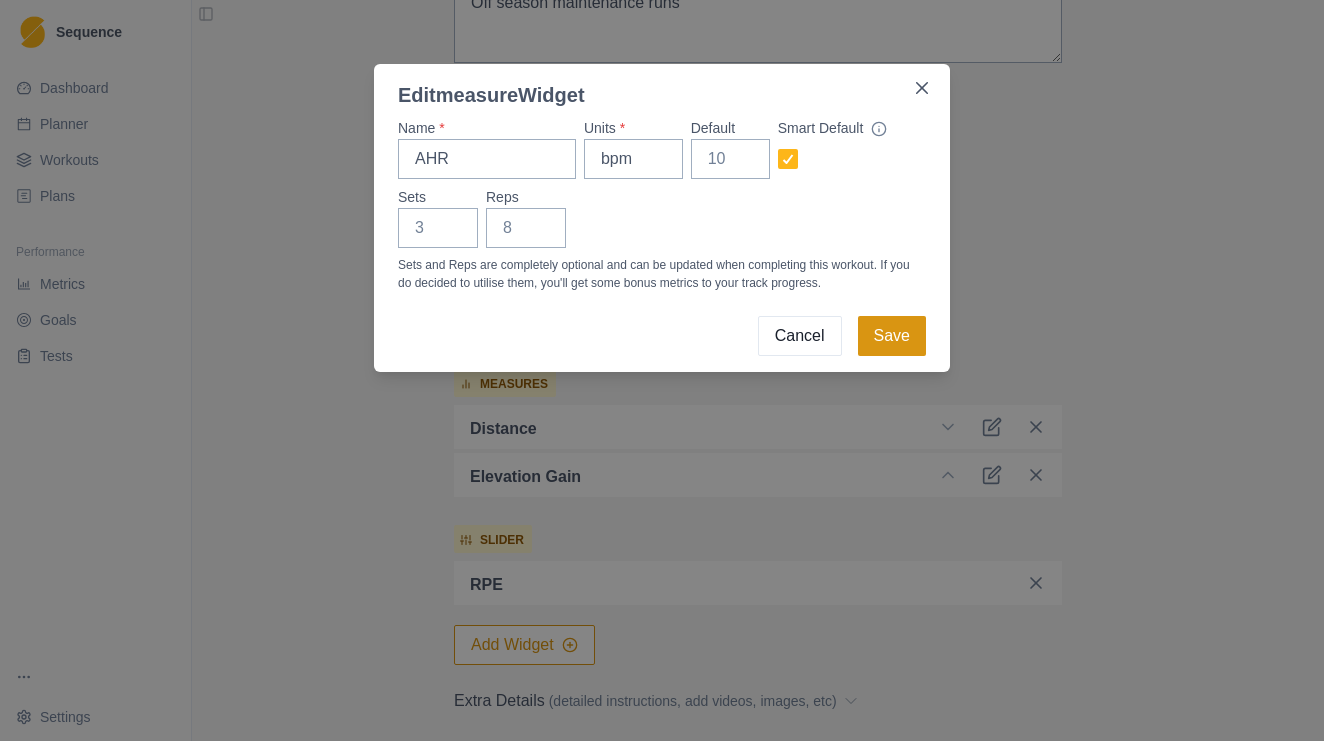 click on "Save" at bounding box center [892, 336] 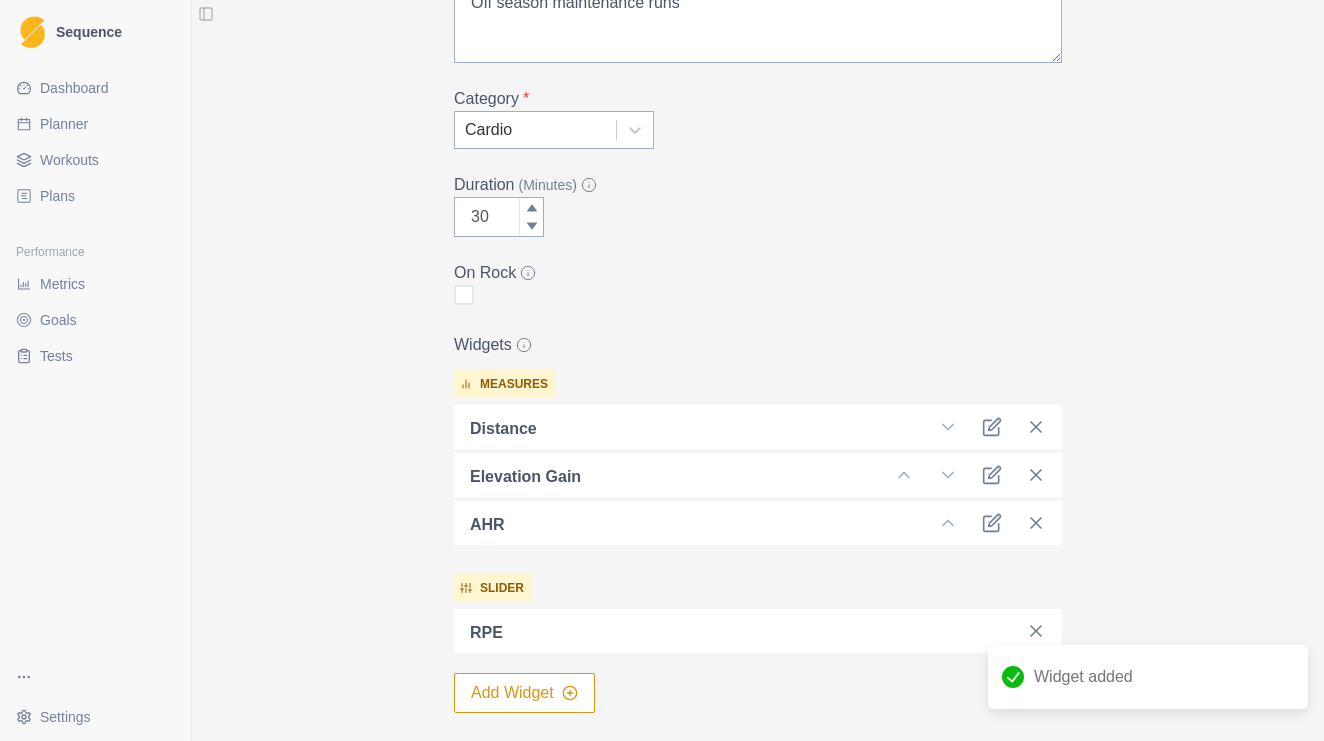 click on "Add Widget" at bounding box center (524, 693) 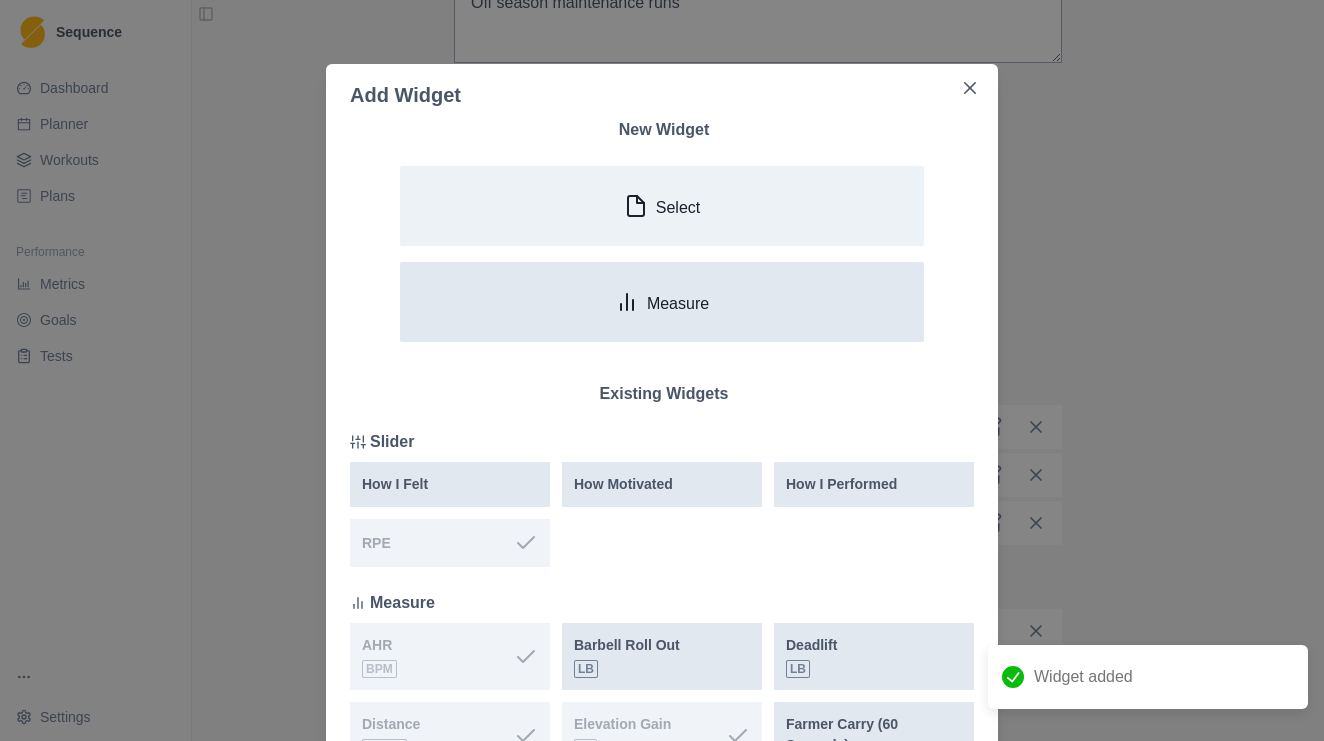 click on "Measure" at bounding box center [678, 303] 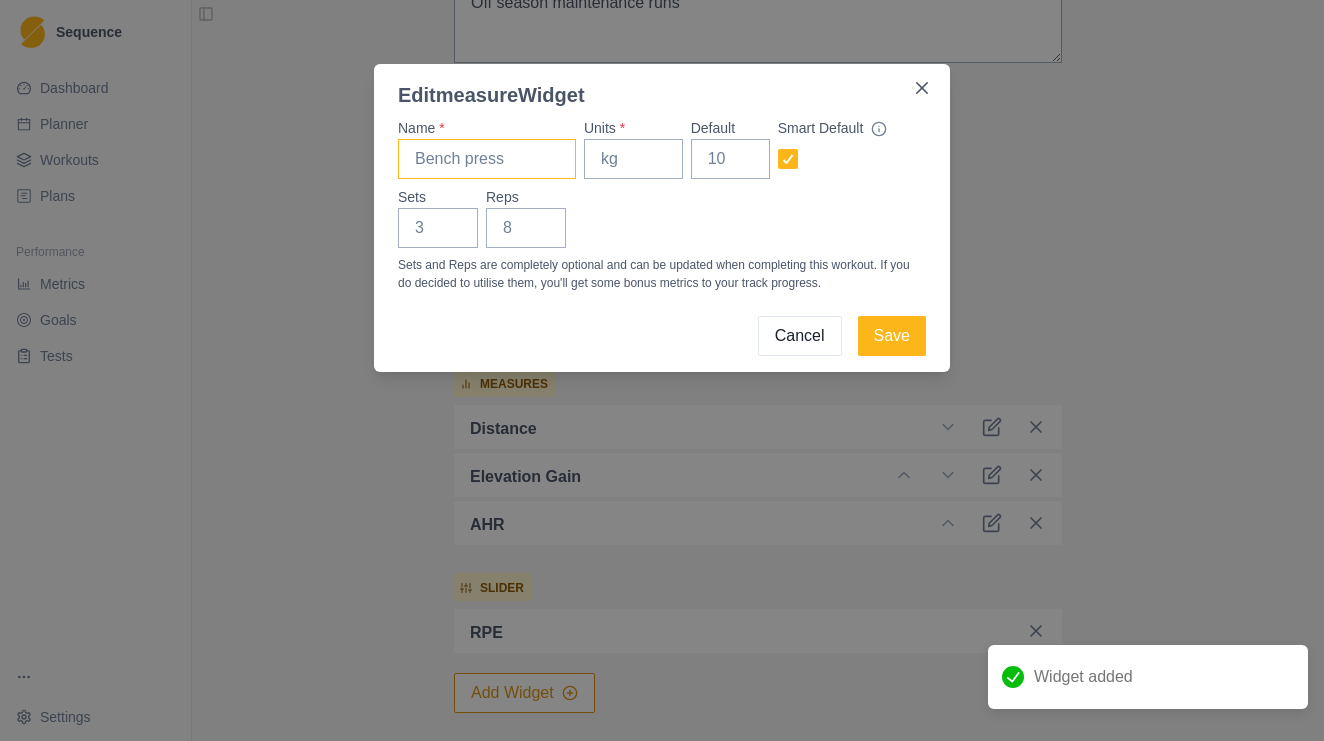 click on "Name *" at bounding box center (487, 159) 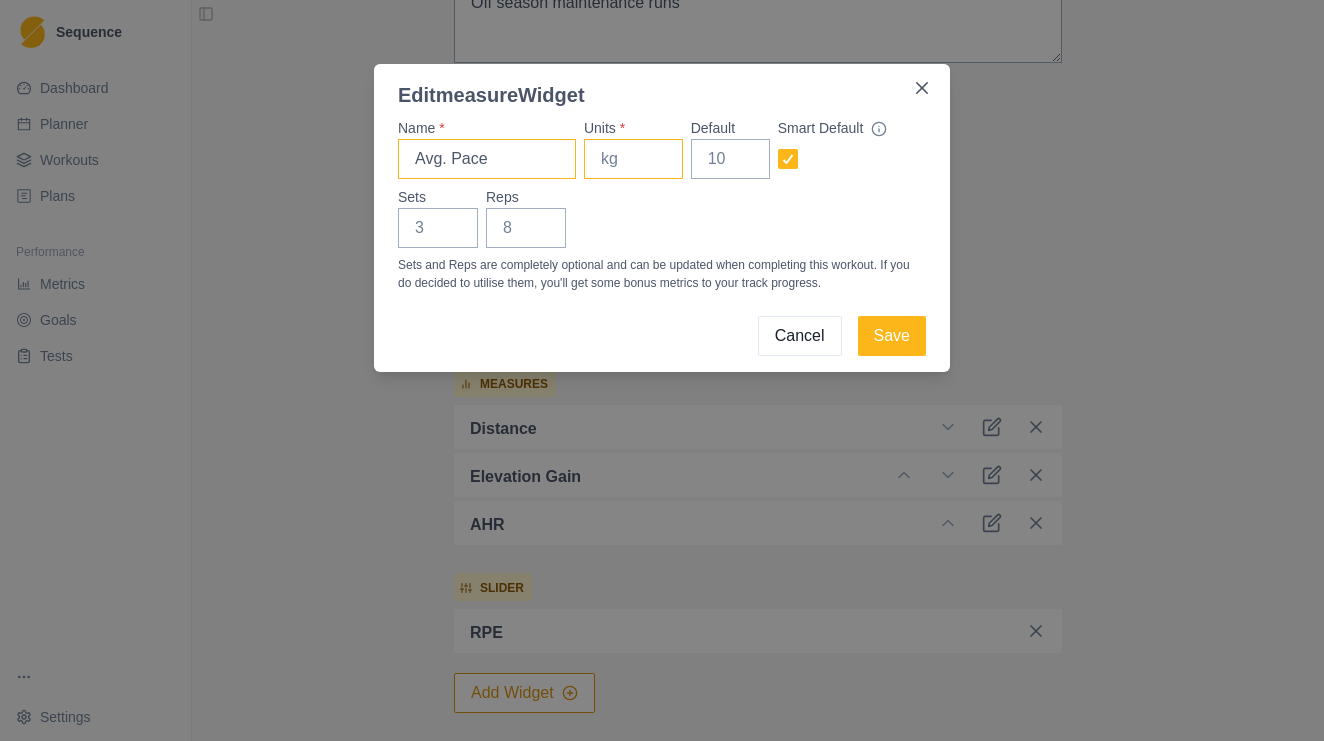 type on "Avg. Pace" 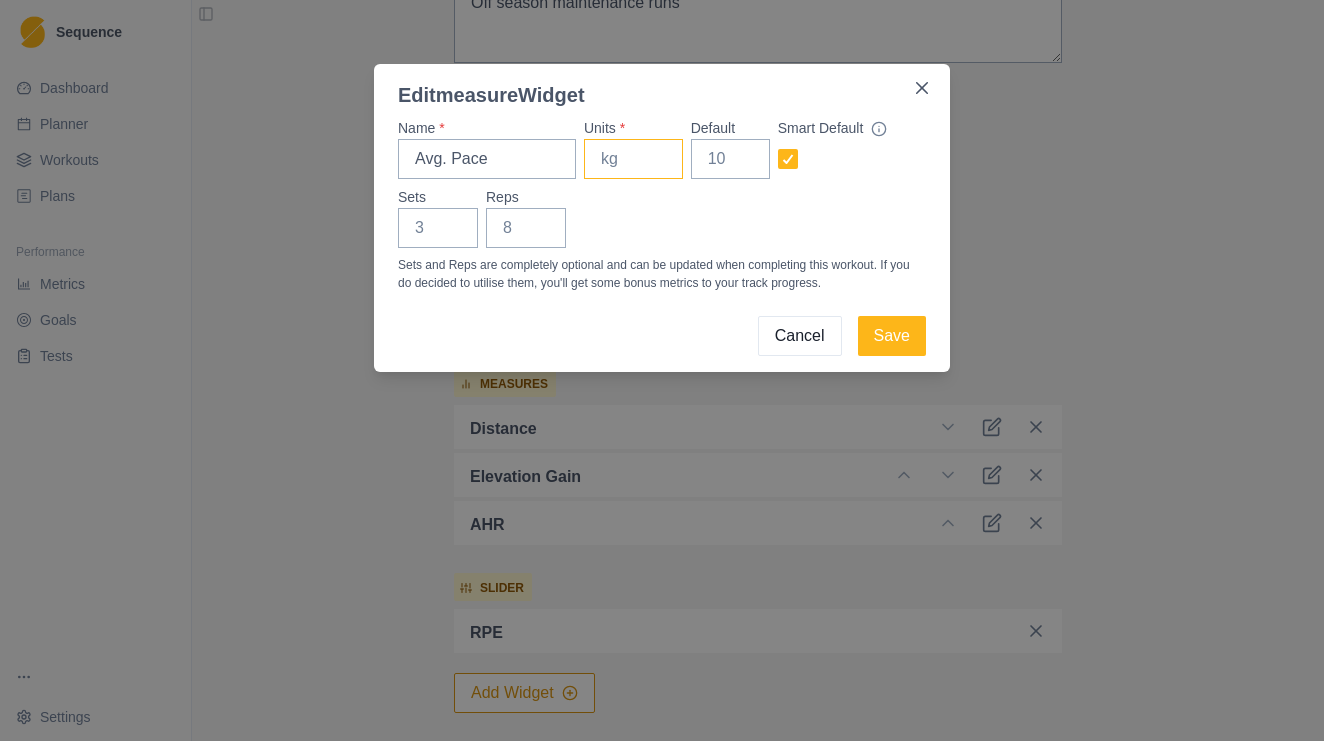 click on "Units *" at bounding box center [633, 159] 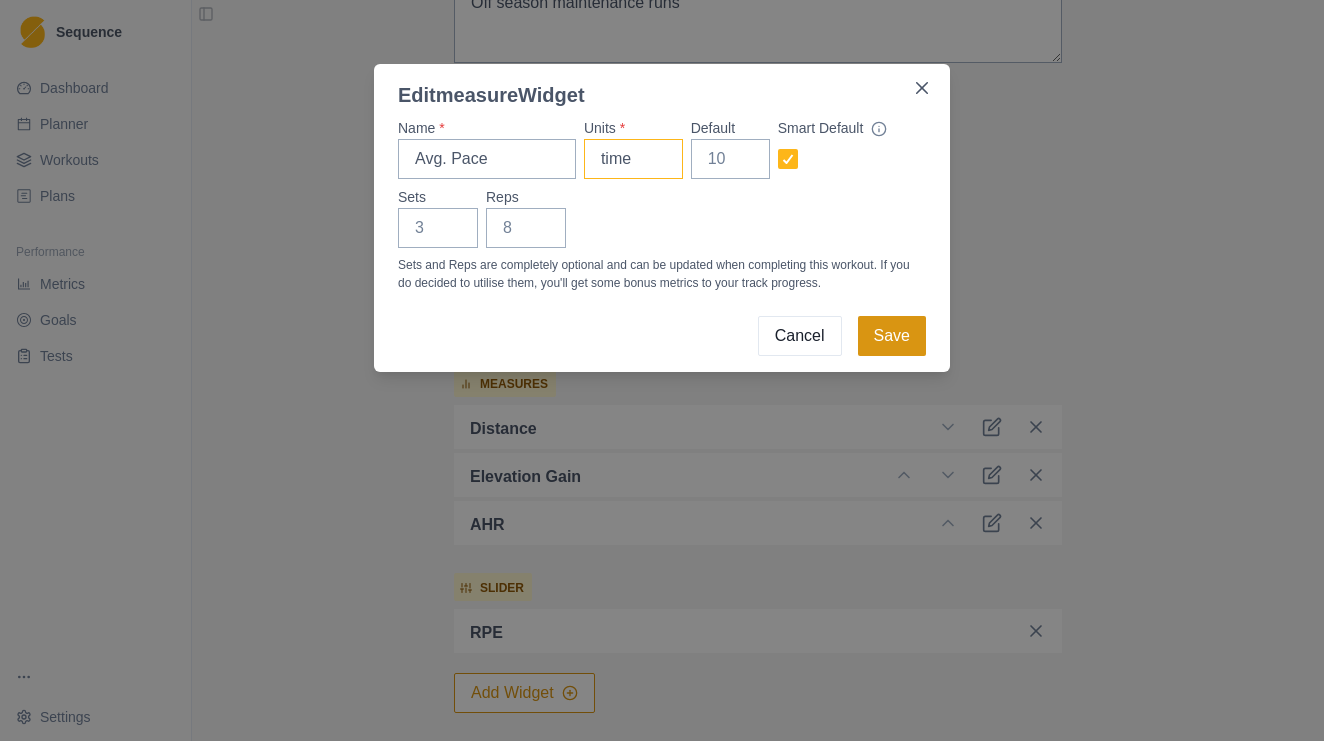 type on "time" 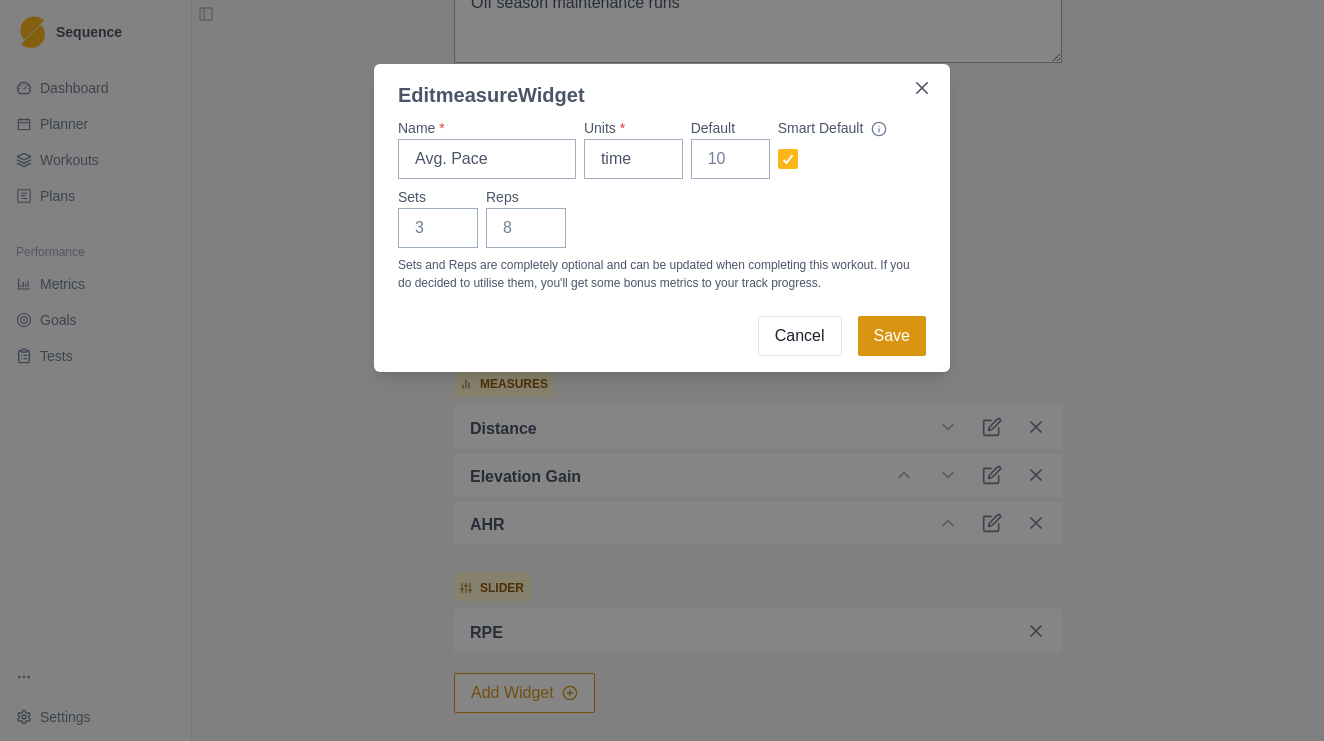 click on "Save" at bounding box center (892, 336) 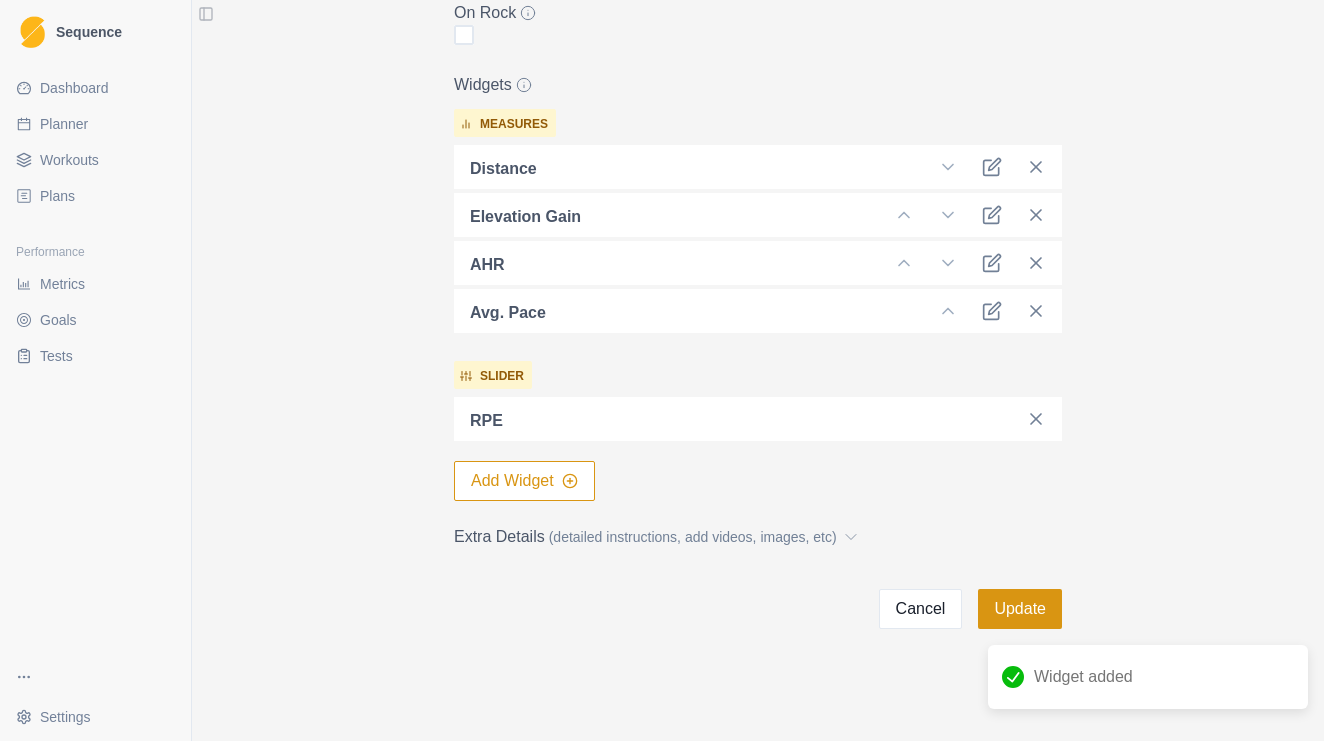 scroll, scrollTop: 538, scrollLeft: 0, axis: vertical 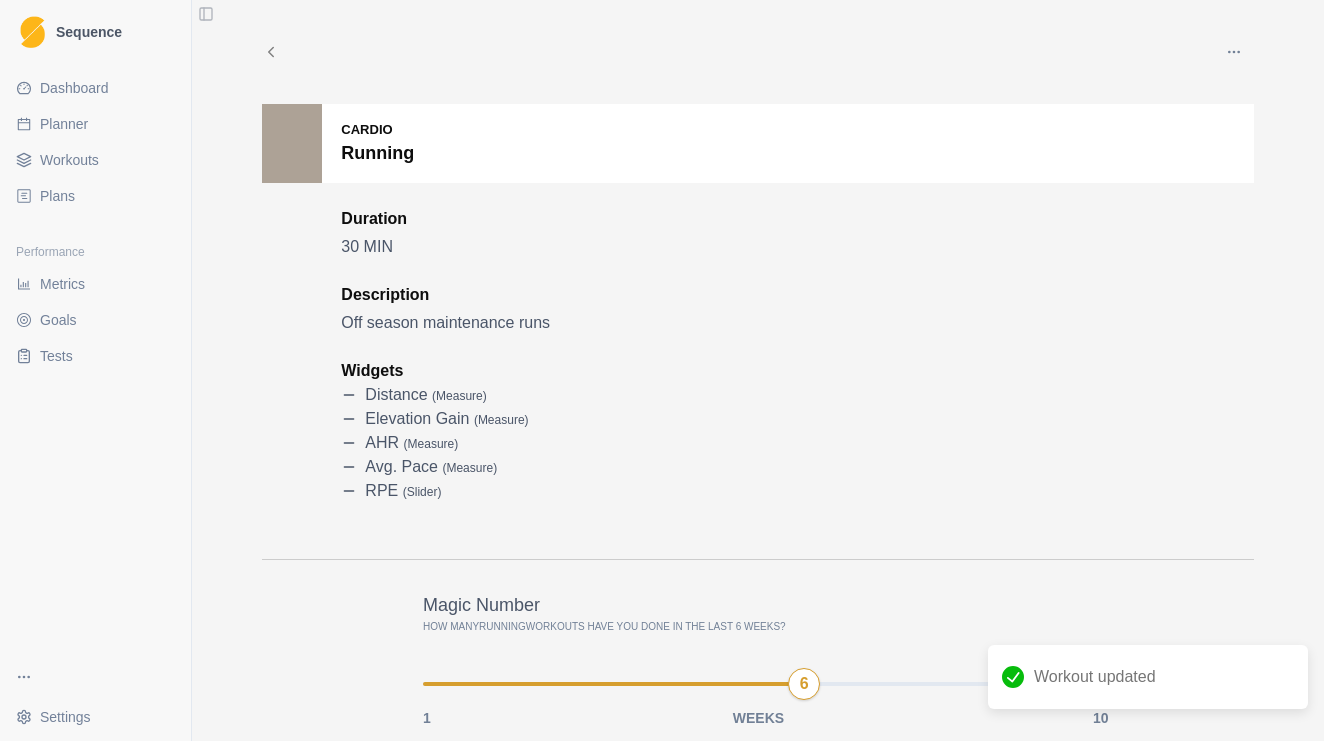 click 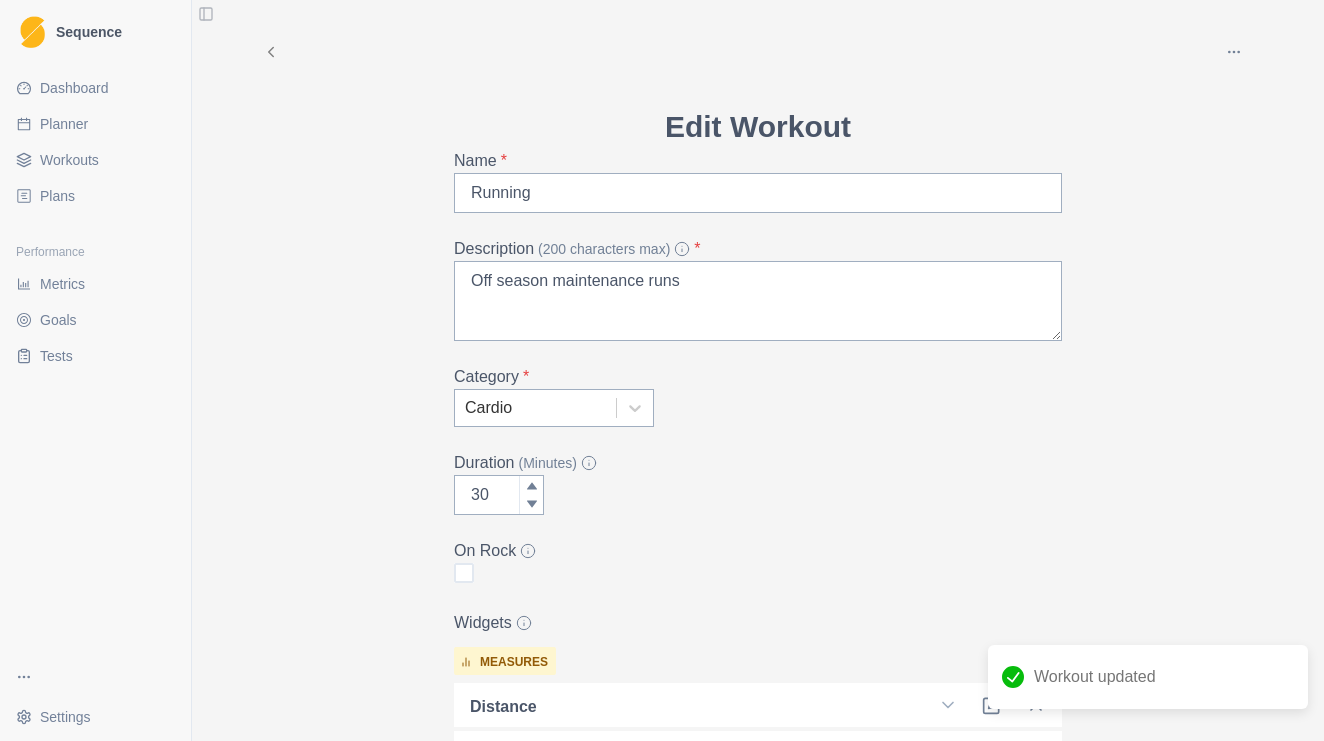 click on "Workouts" at bounding box center [69, 160] 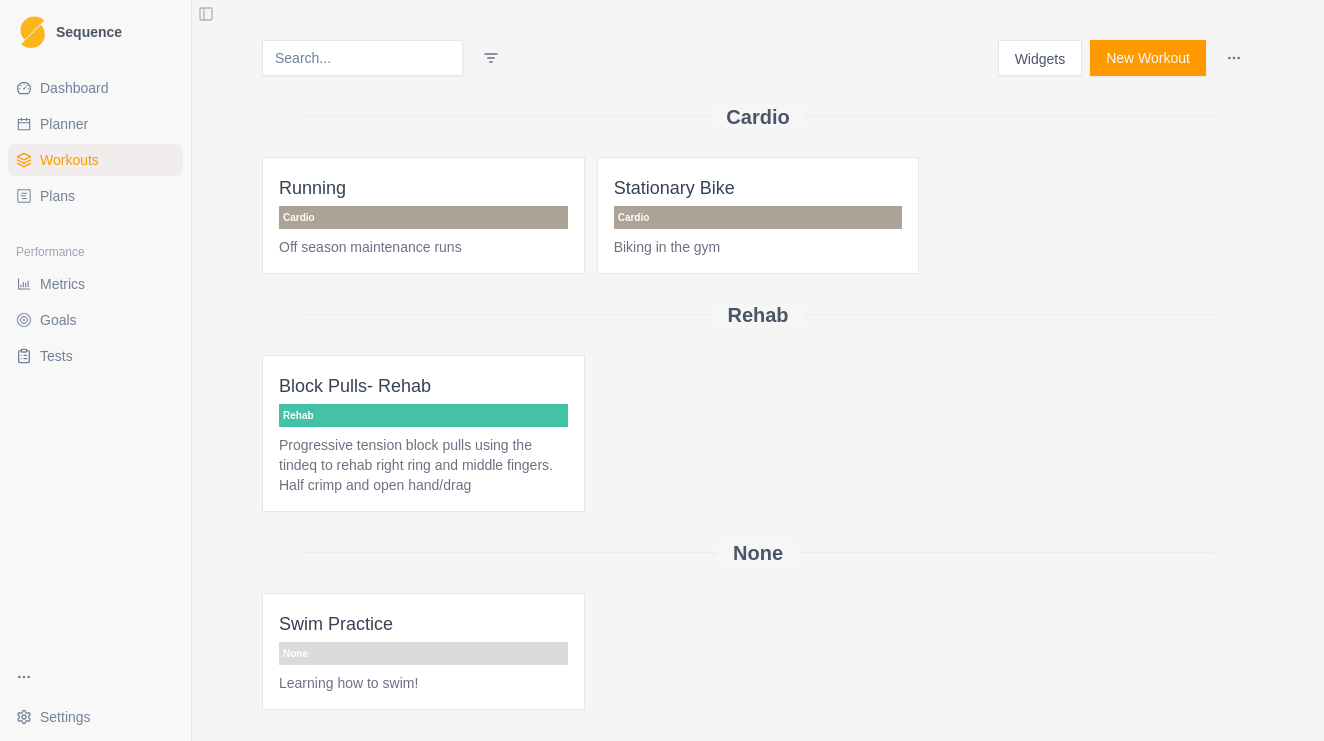 click on "Planner" at bounding box center (95, 124) 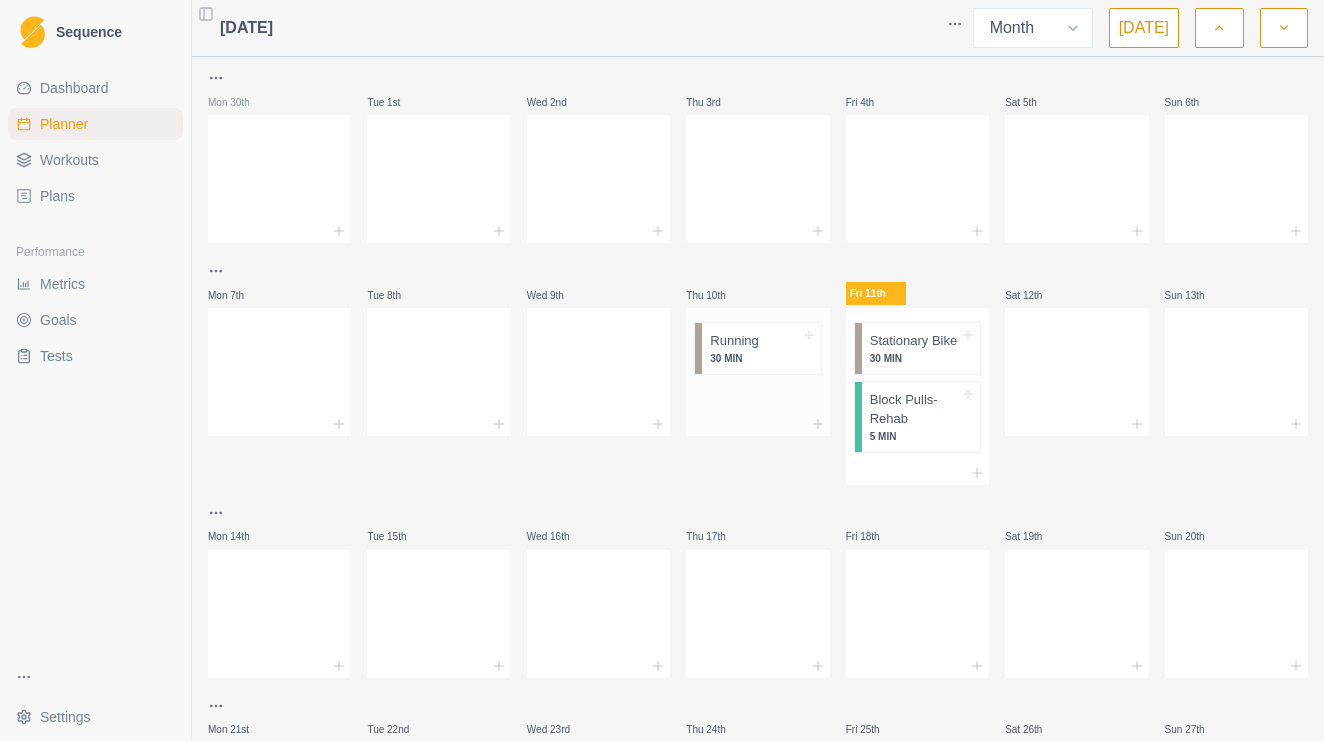 click on "30 MIN" at bounding box center (755, 358) 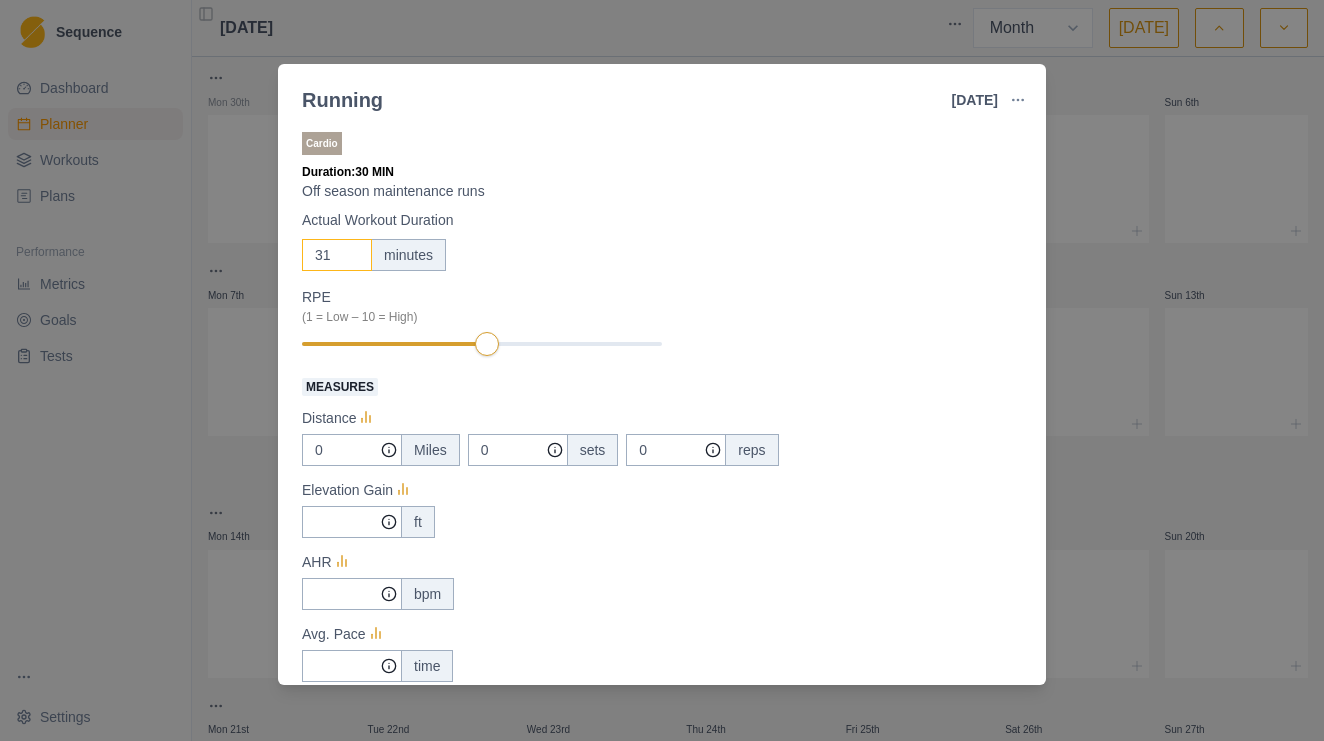 click on "31" at bounding box center [337, 255] 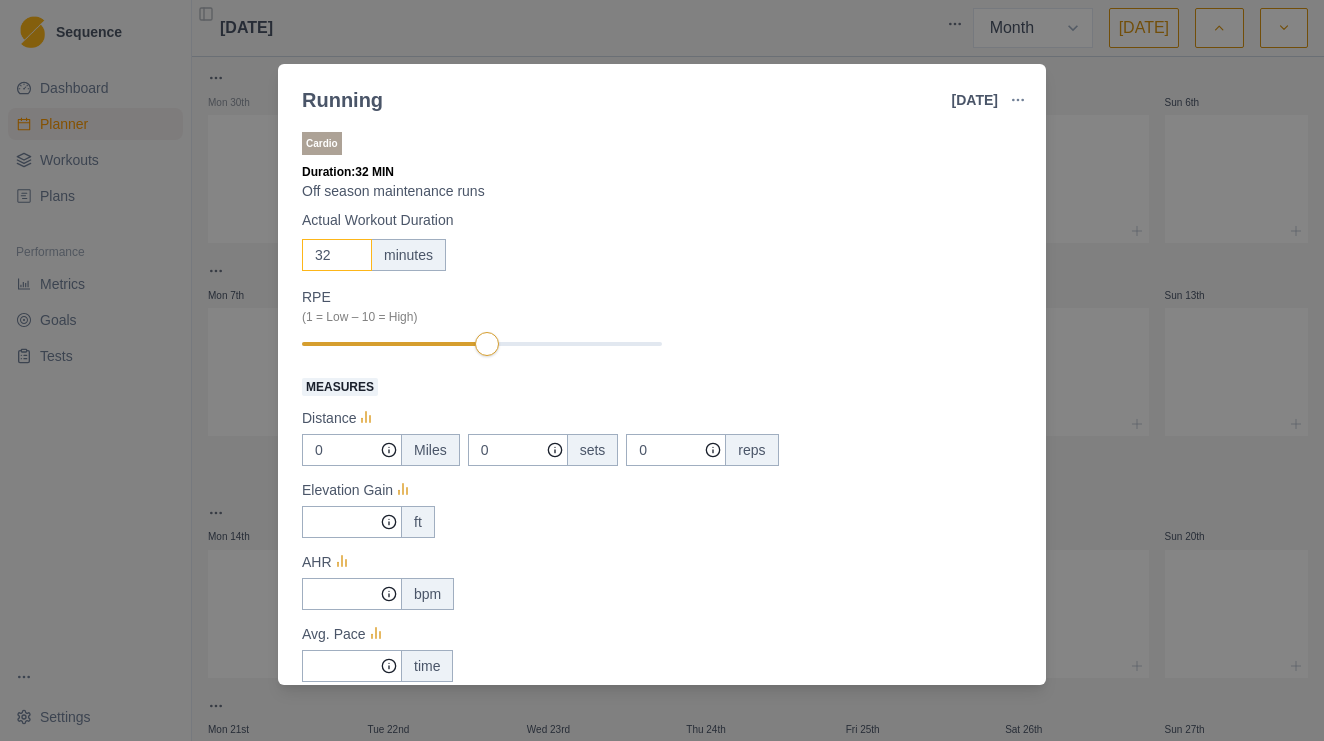 click on "32" at bounding box center (337, 255) 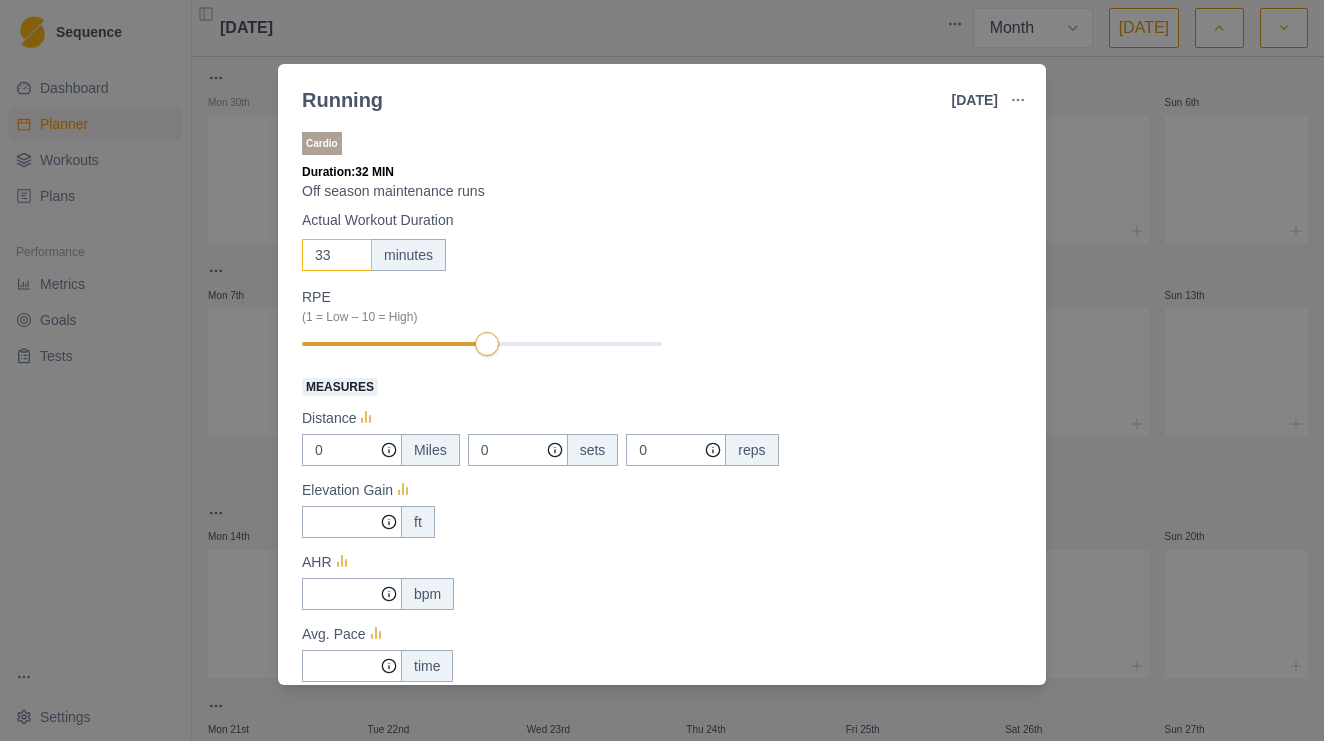 click on "33" at bounding box center (337, 255) 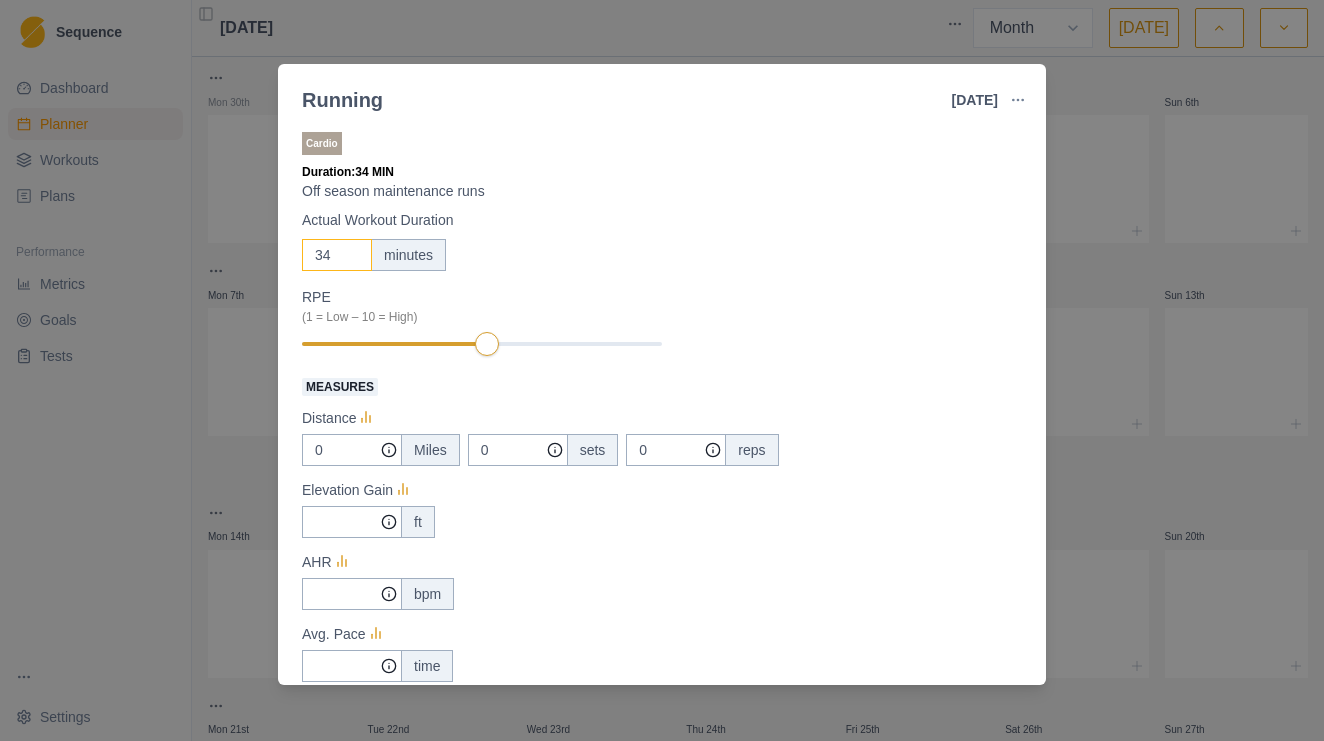 click on "34" at bounding box center (337, 255) 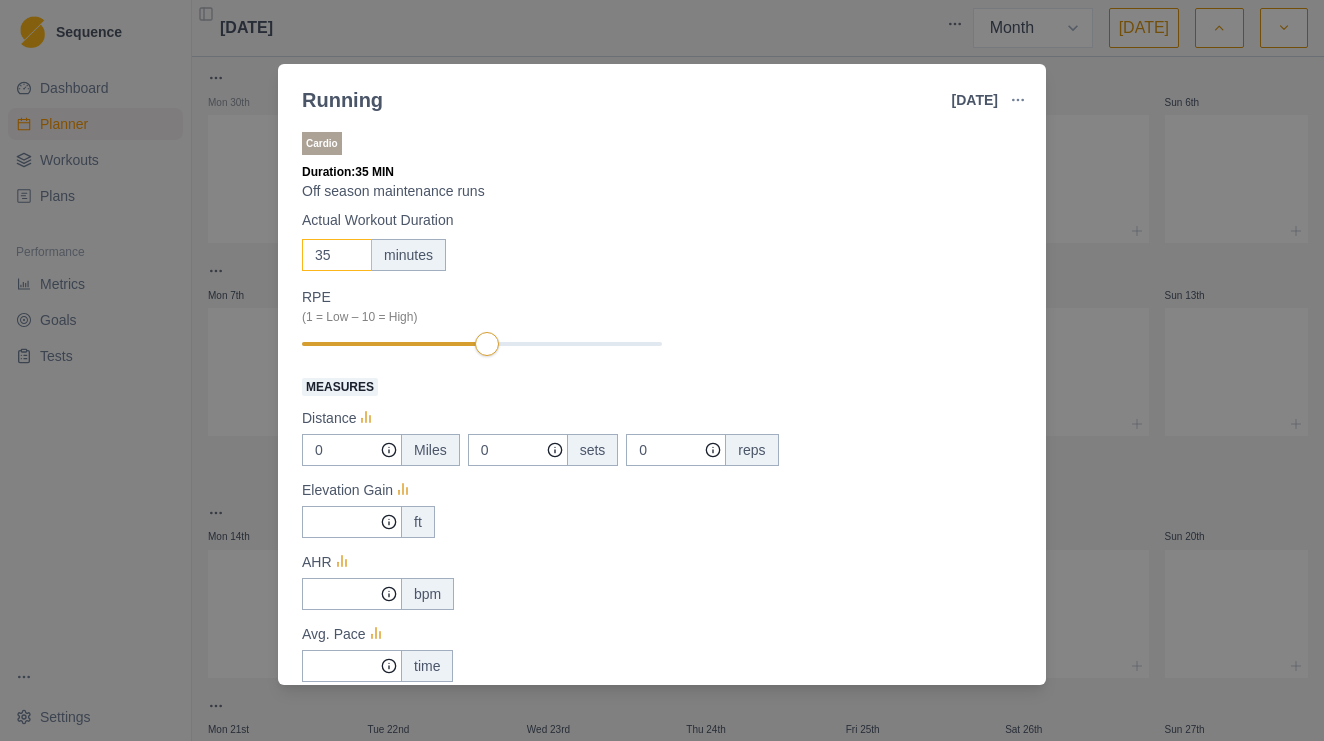 click on "35" at bounding box center [337, 255] 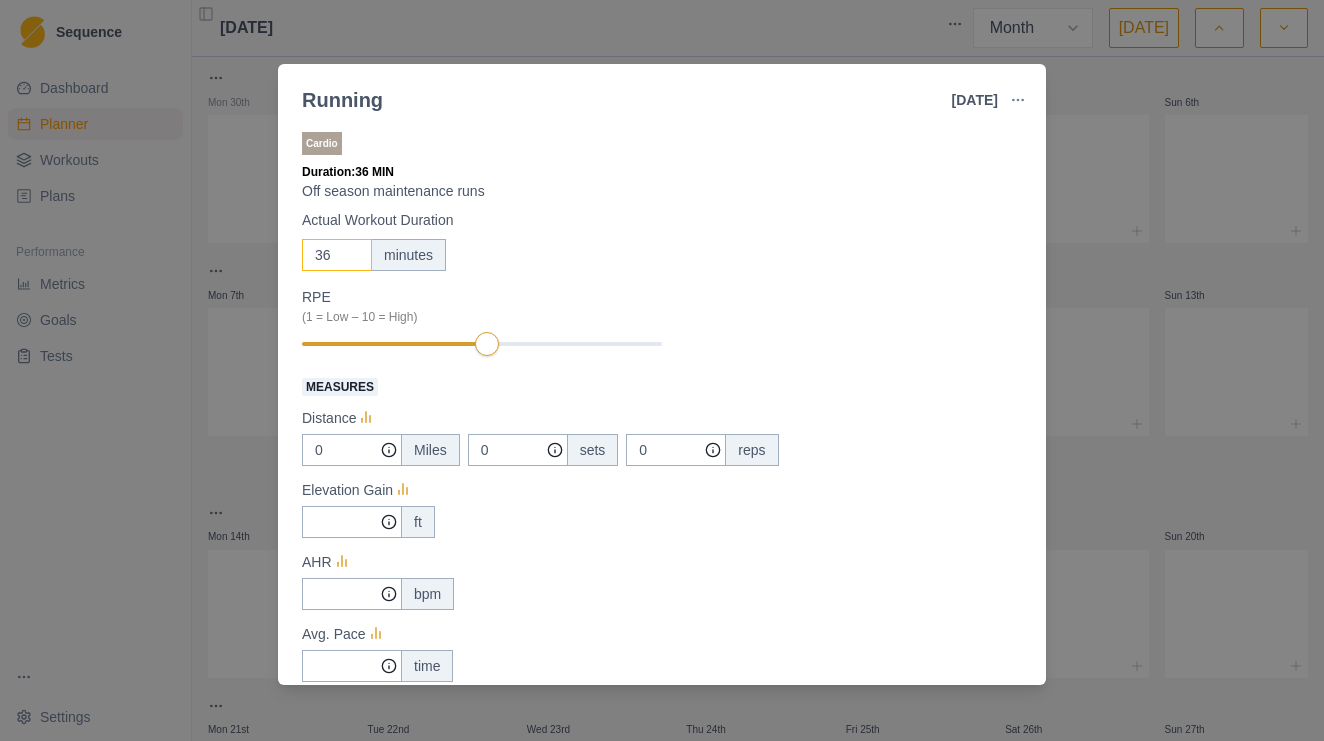 click on "36" at bounding box center [337, 255] 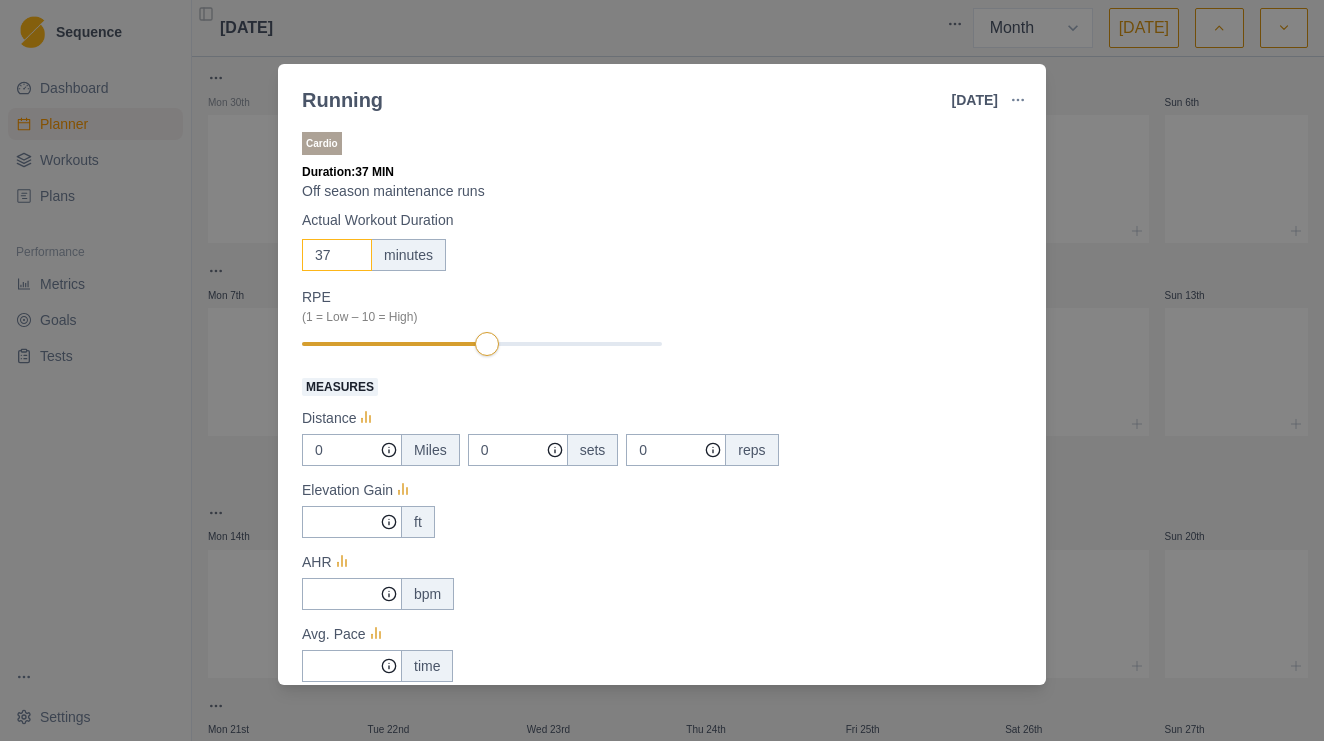 click on "37" at bounding box center [337, 255] 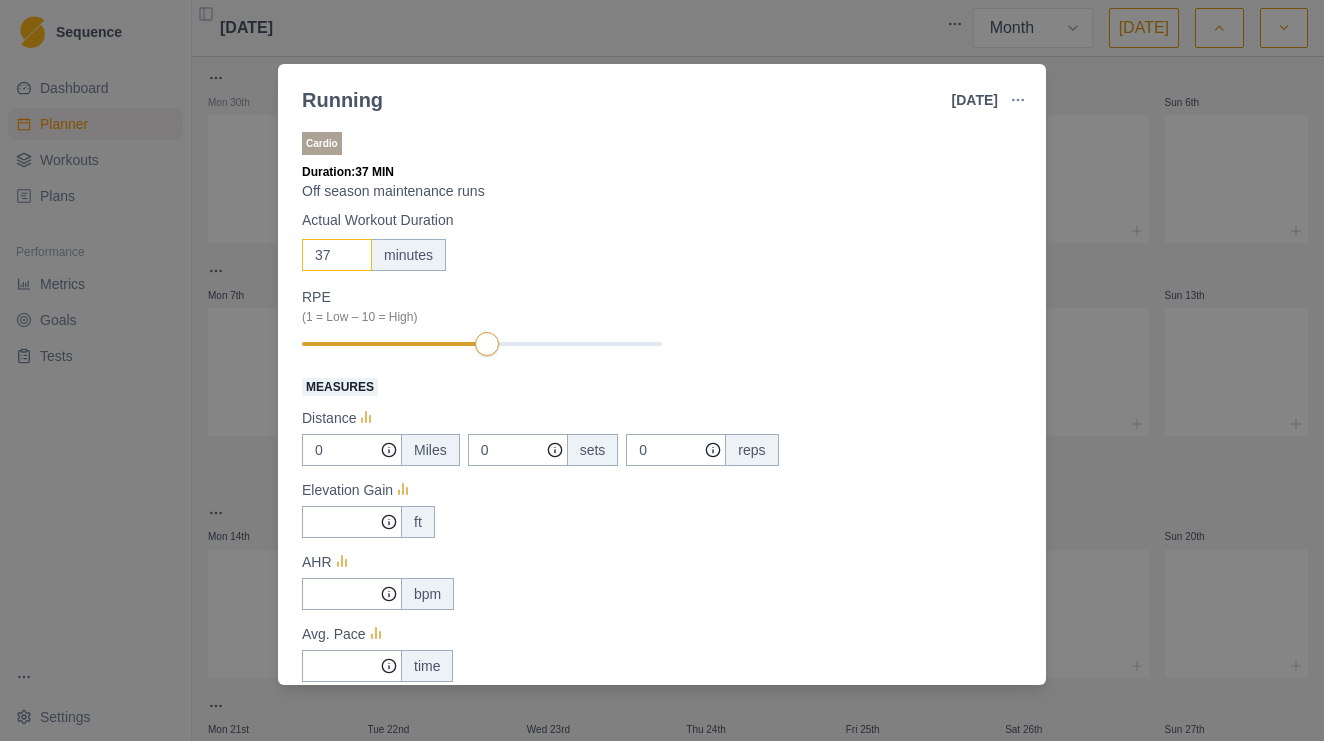type on "38" 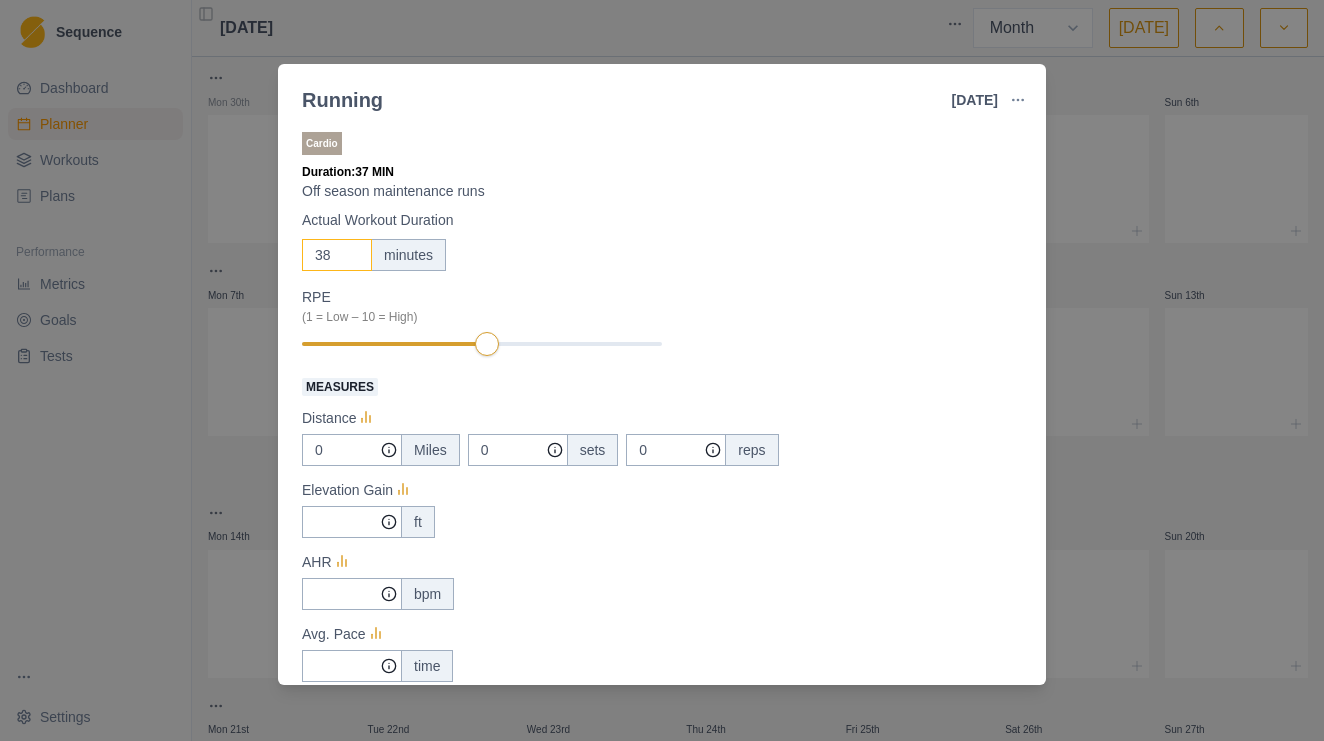 click on "38" at bounding box center [337, 255] 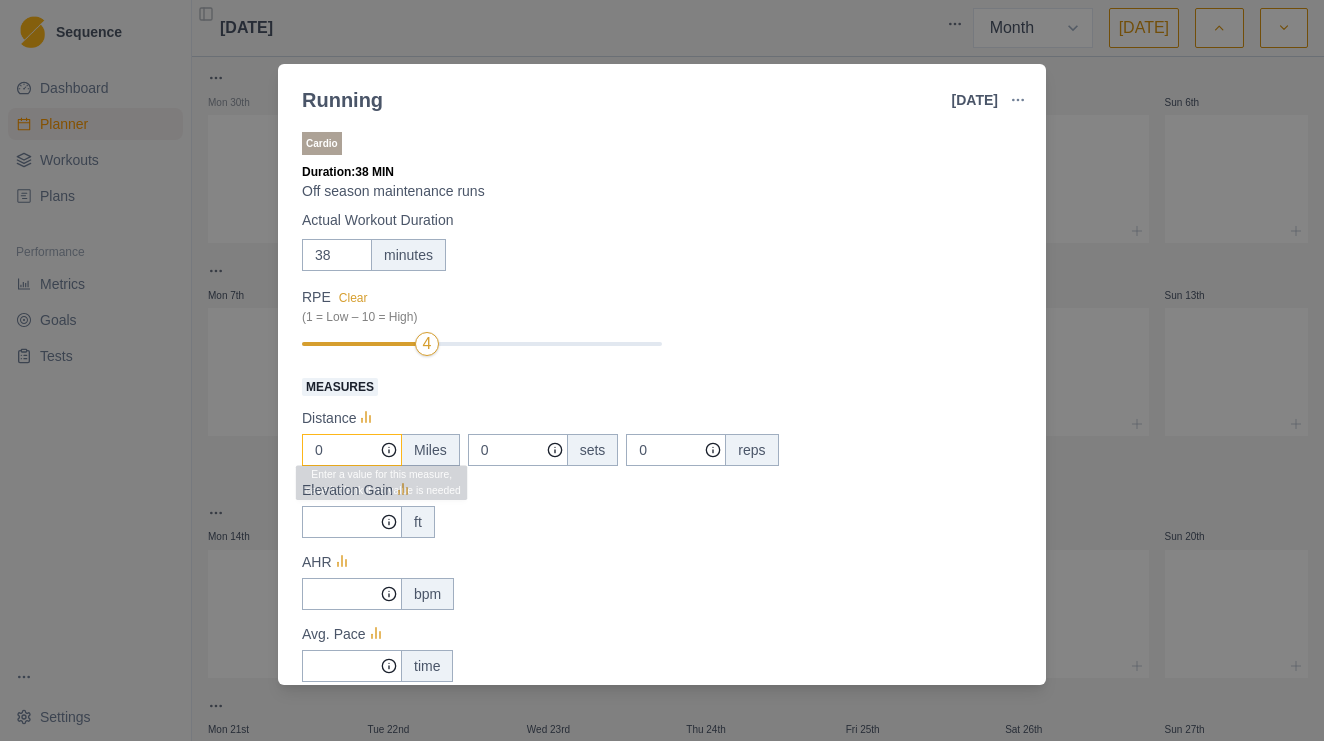 click on "0" at bounding box center [352, 450] 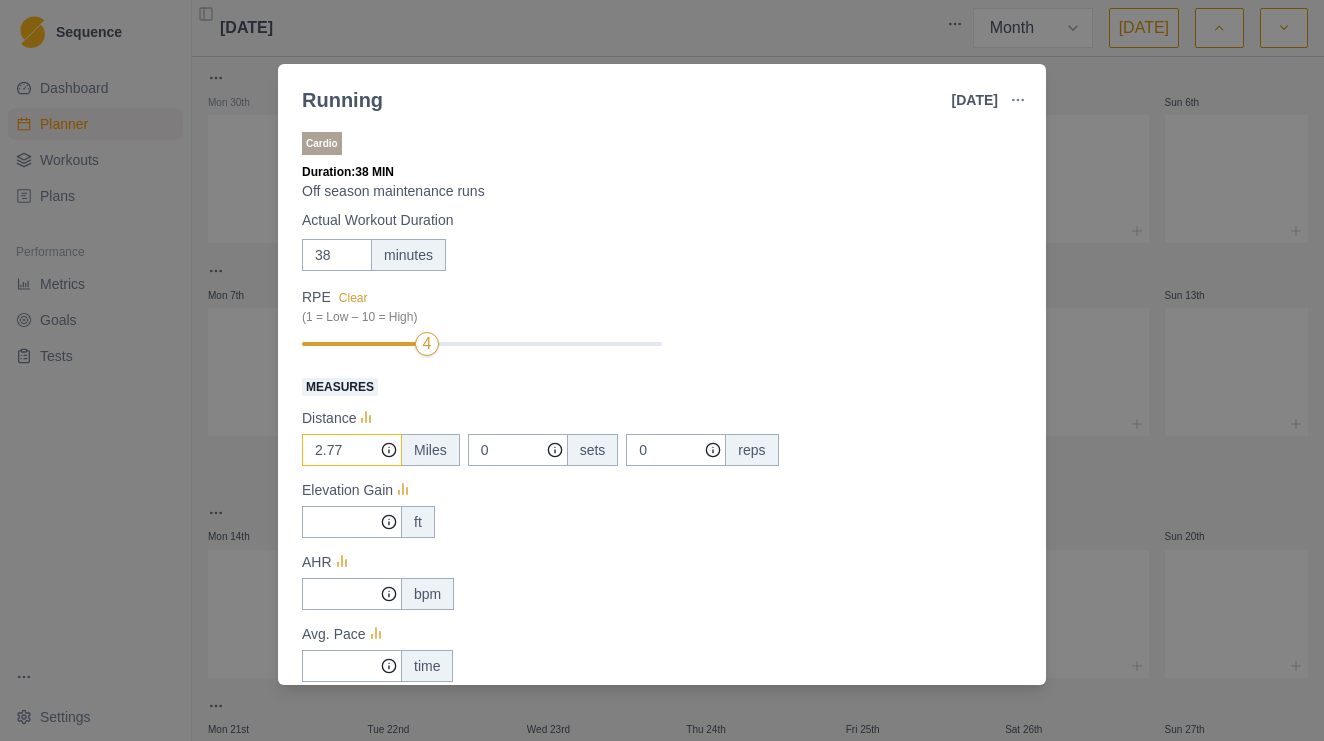 type on "2.77" 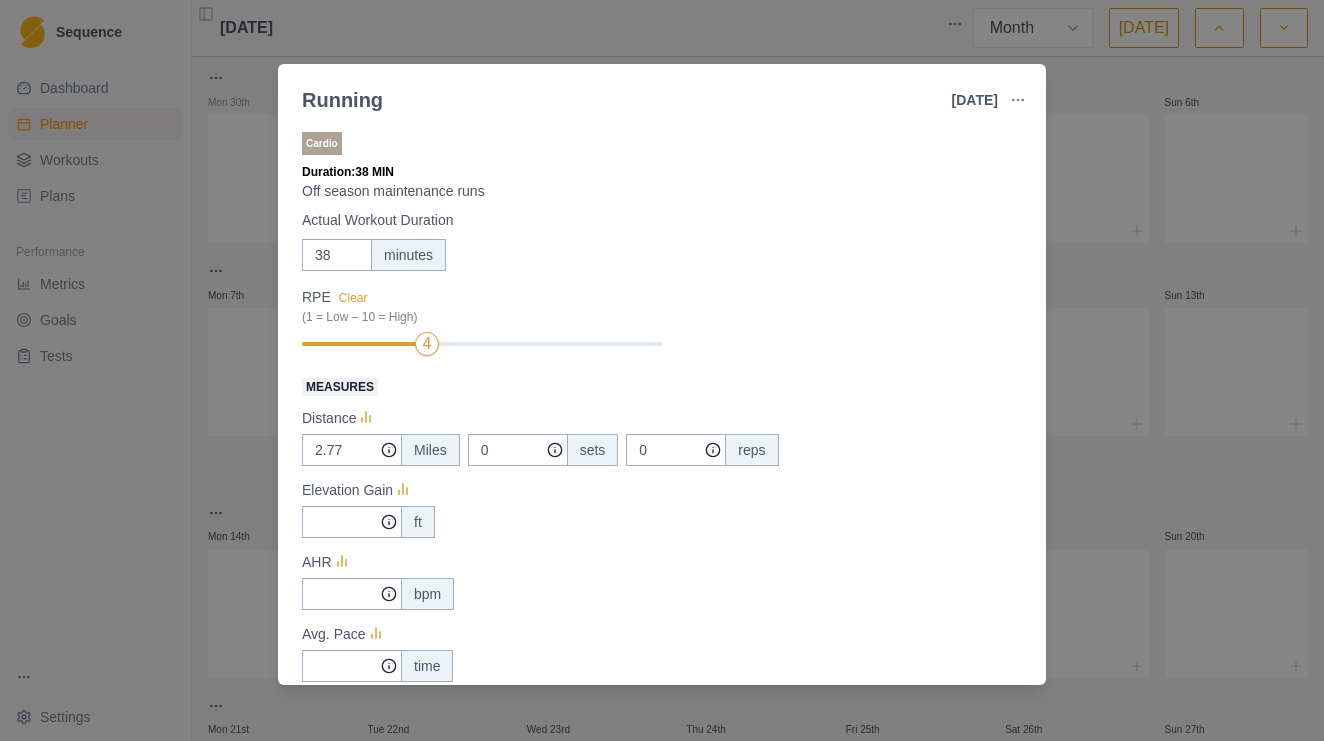 click on "ft" at bounding box center [662, 522] 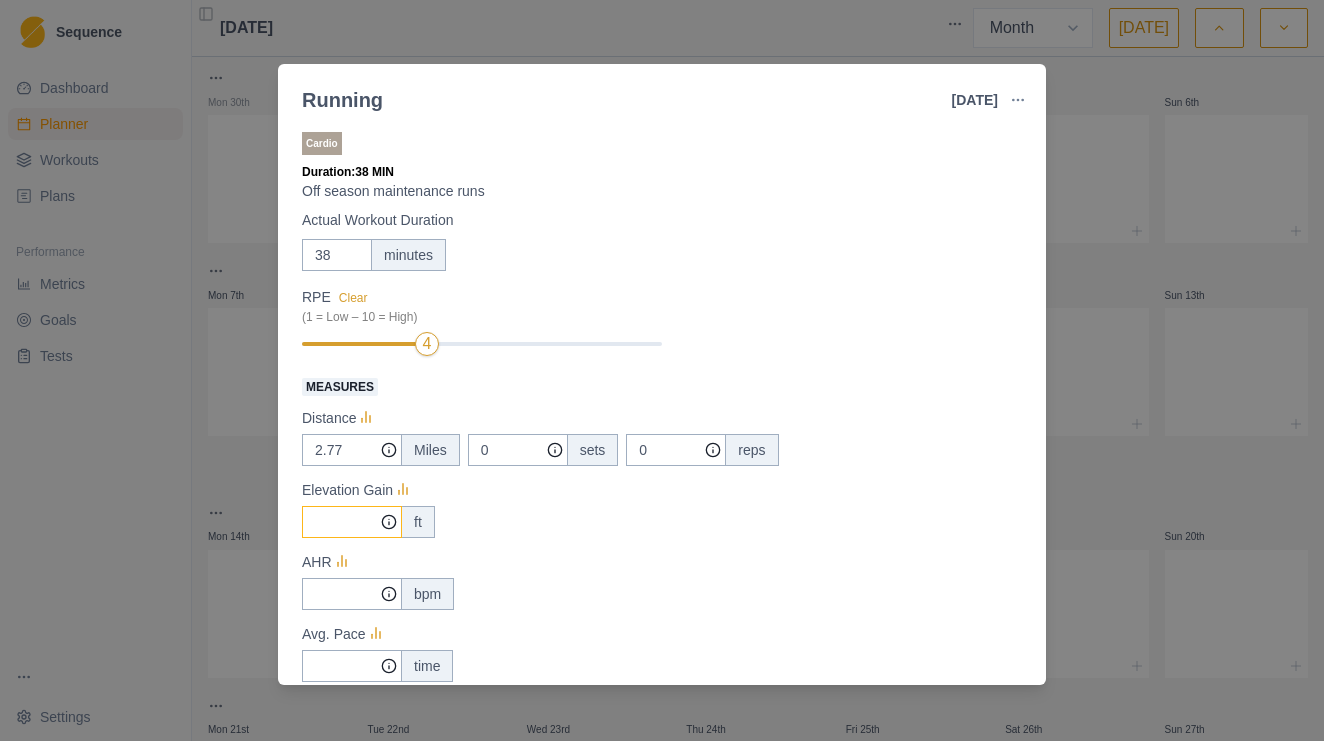 click on "Measures" at bounding box center (352, 450) 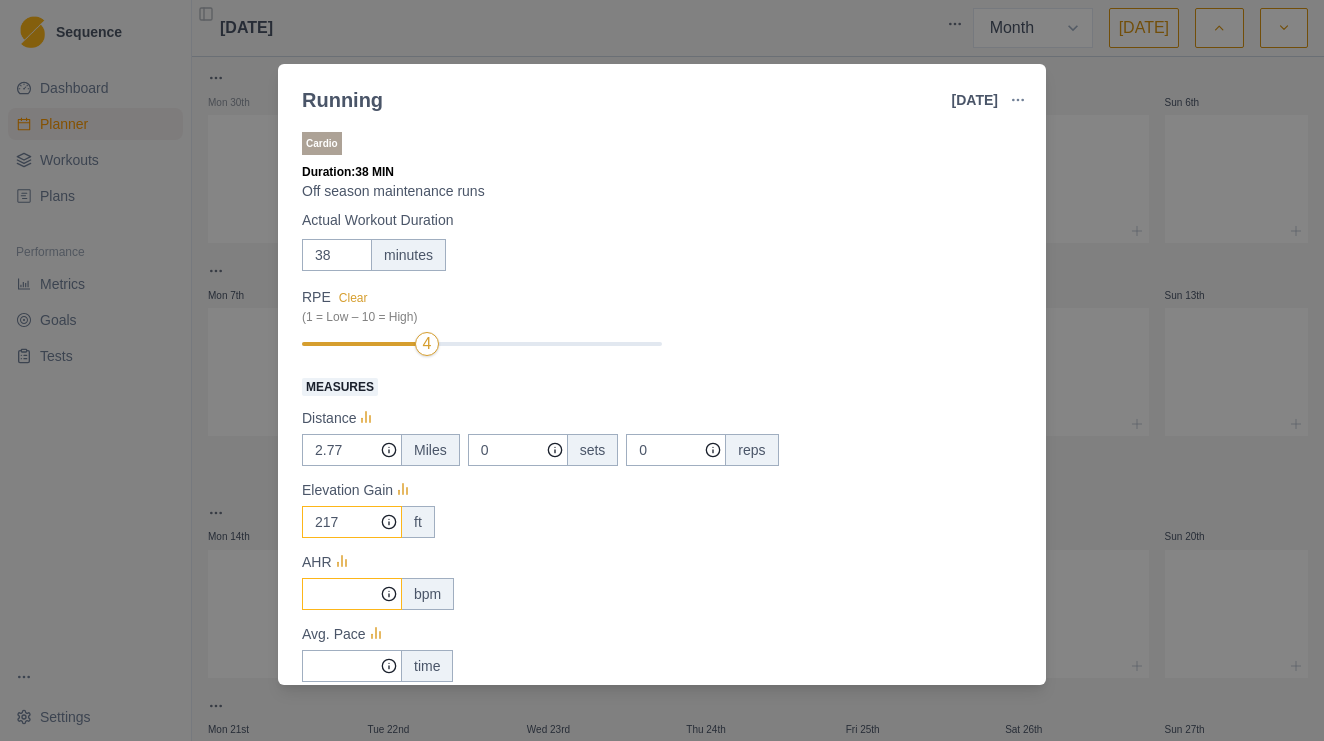 type on "217" 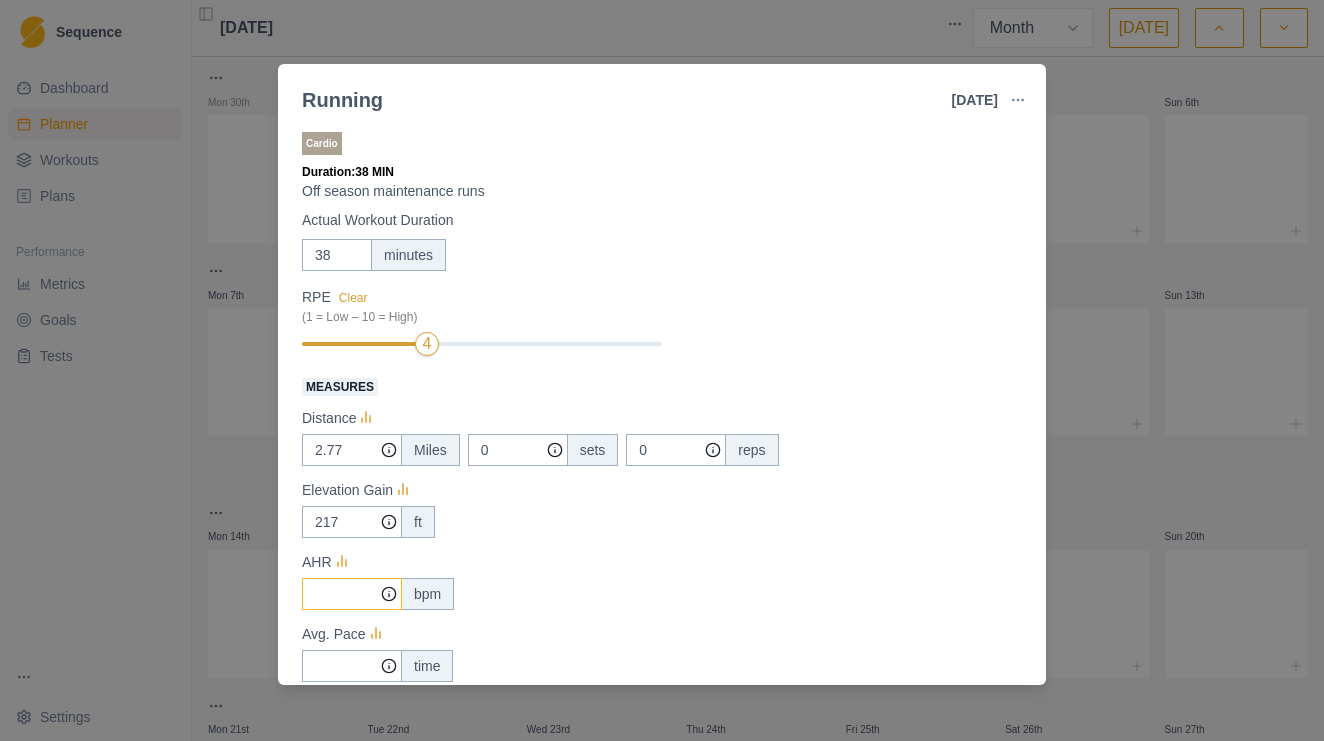 click on "Measures" at bounding box center [352, 450] 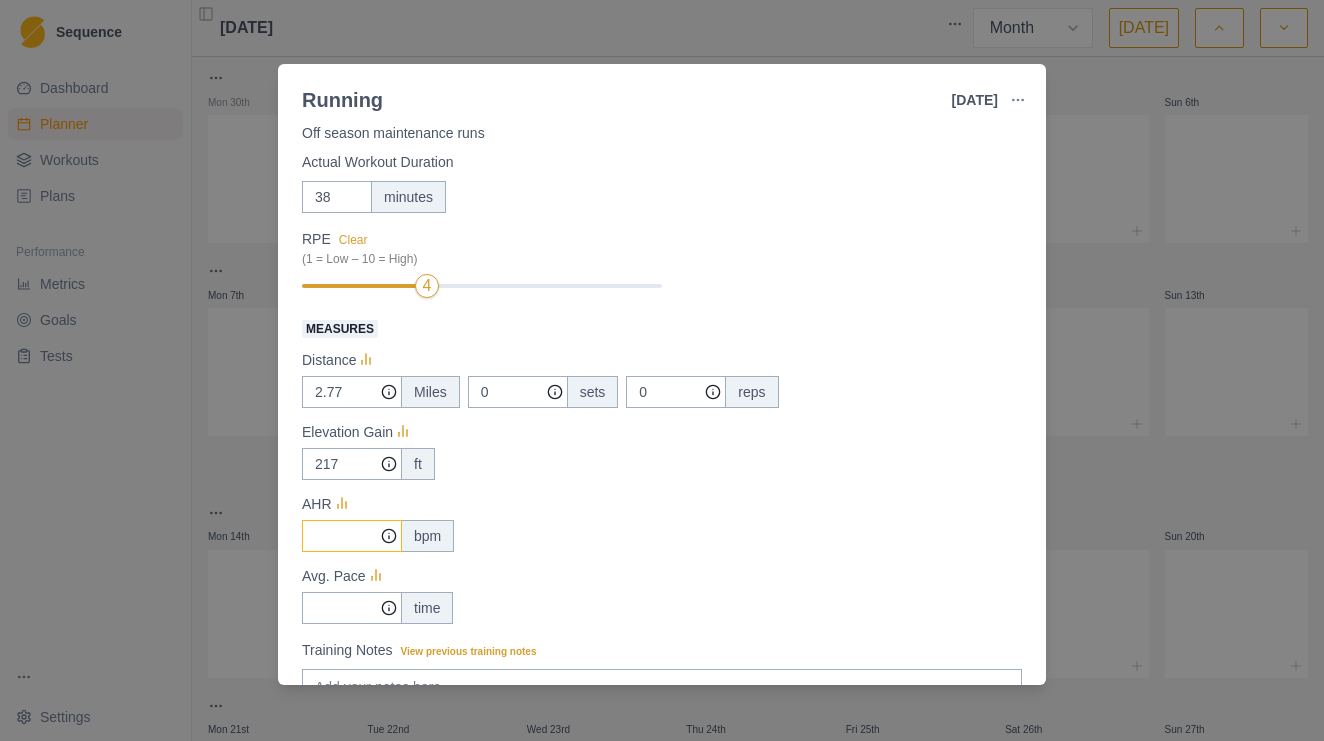 scroll, scrollTop: 61, scrollLeft: 0, axis: vertical 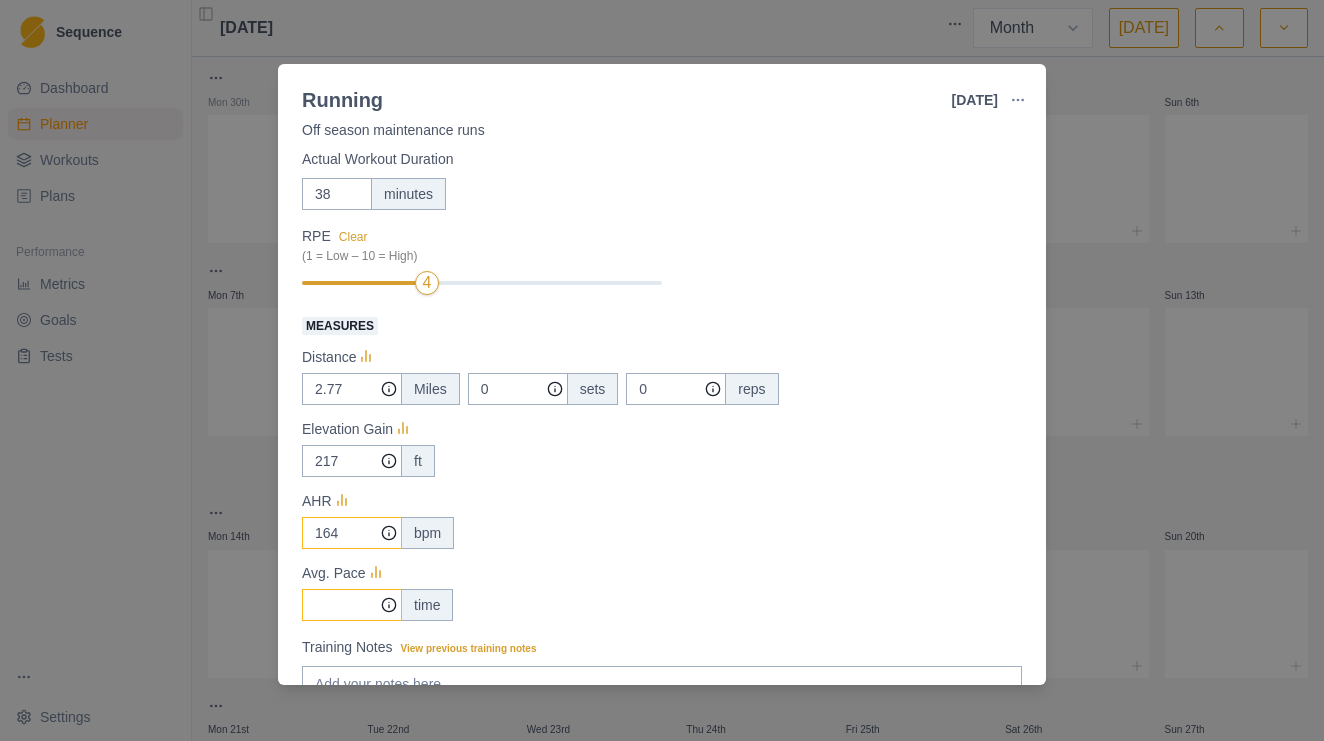 type on "164" 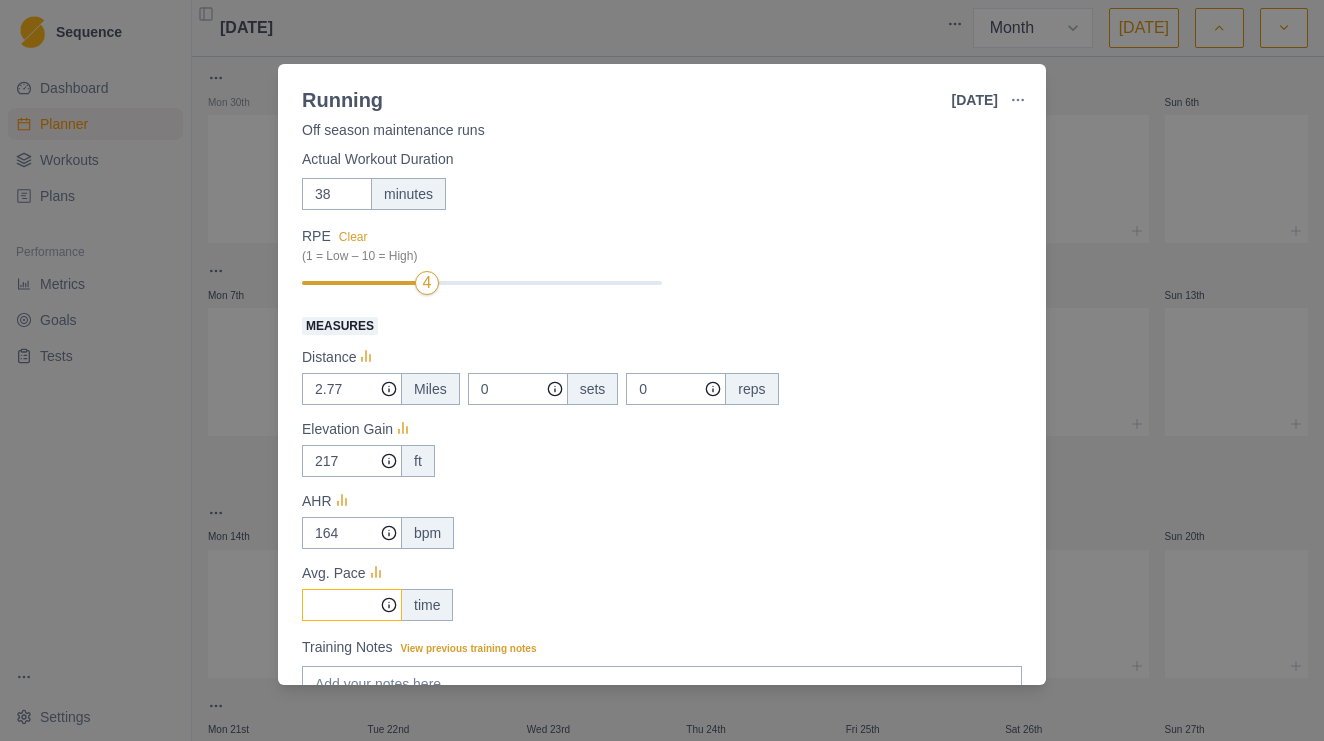 click on "Measures" at bounding box center (352, 389) 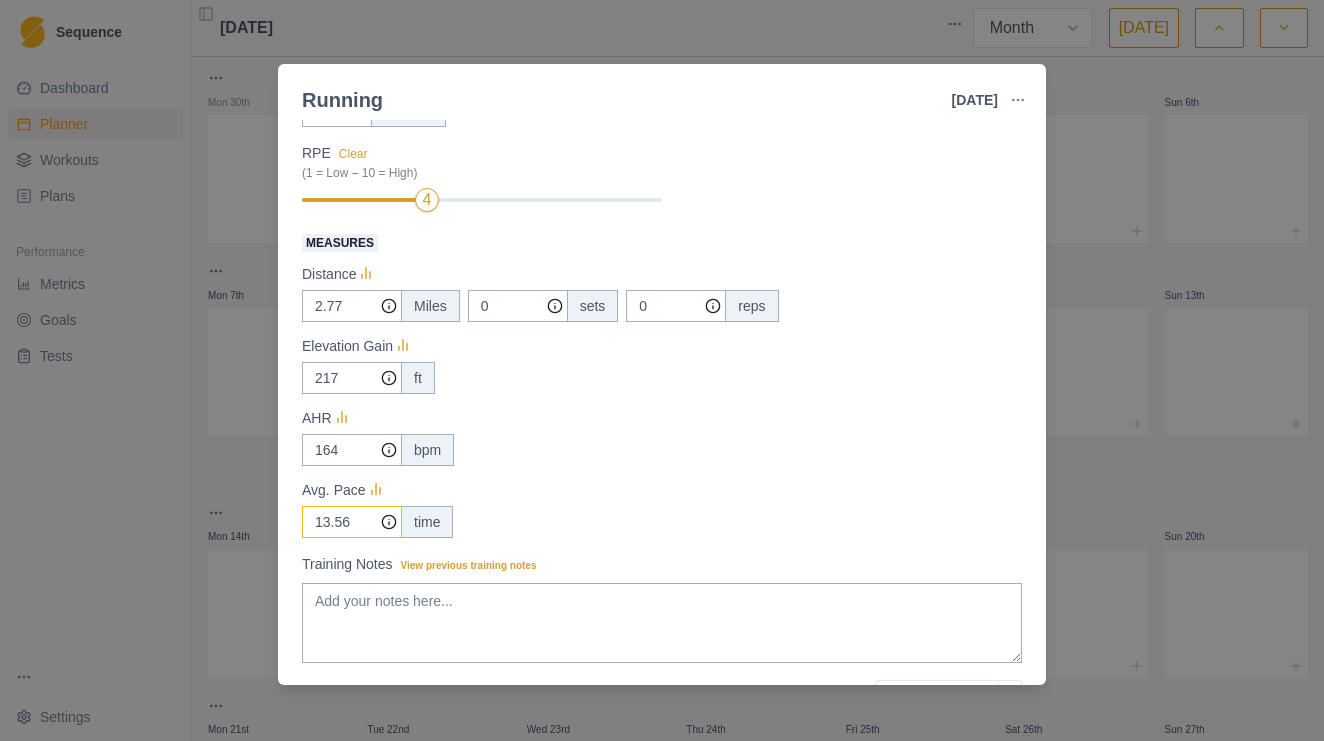 scroll, scrollTop: 156, scrollLeft: 0, axis: vertical 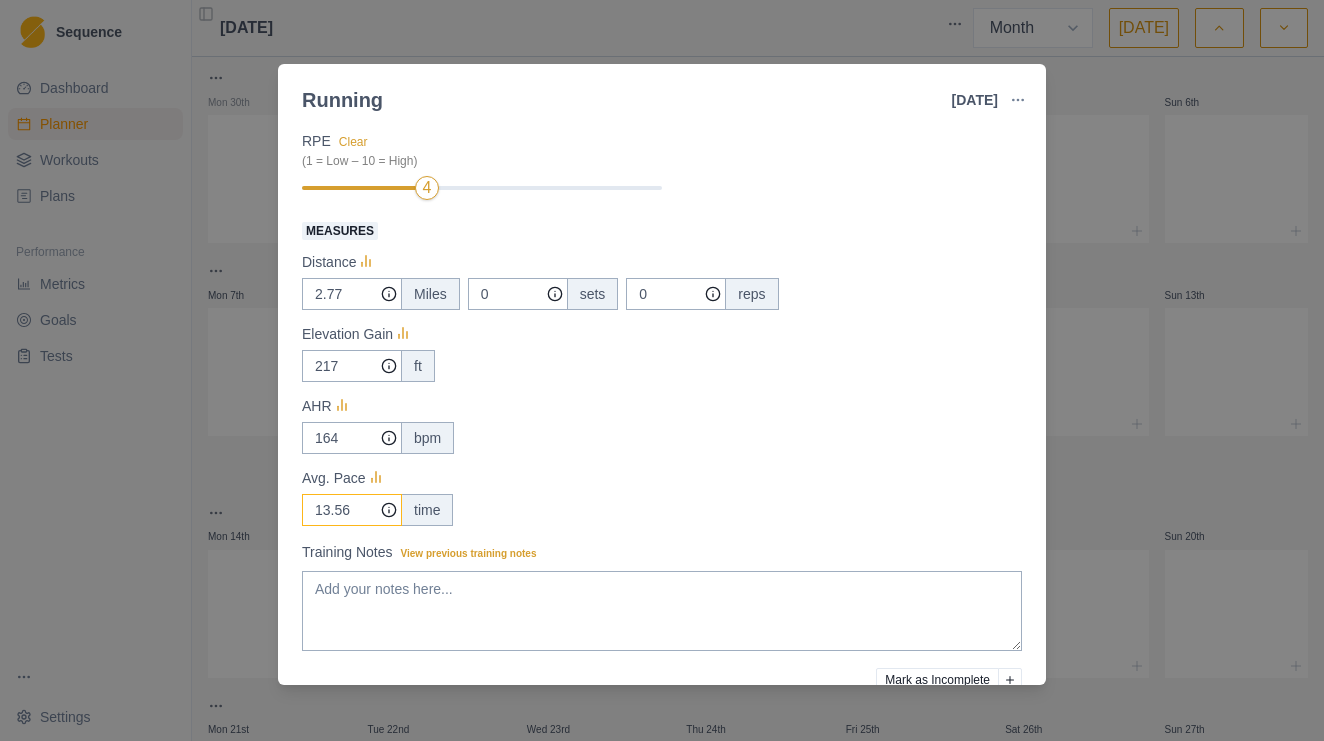 drag, startPoint x: 357, startPoint y: 513, endPoint x: 330, endPoint y: 512, distance: 27.018513 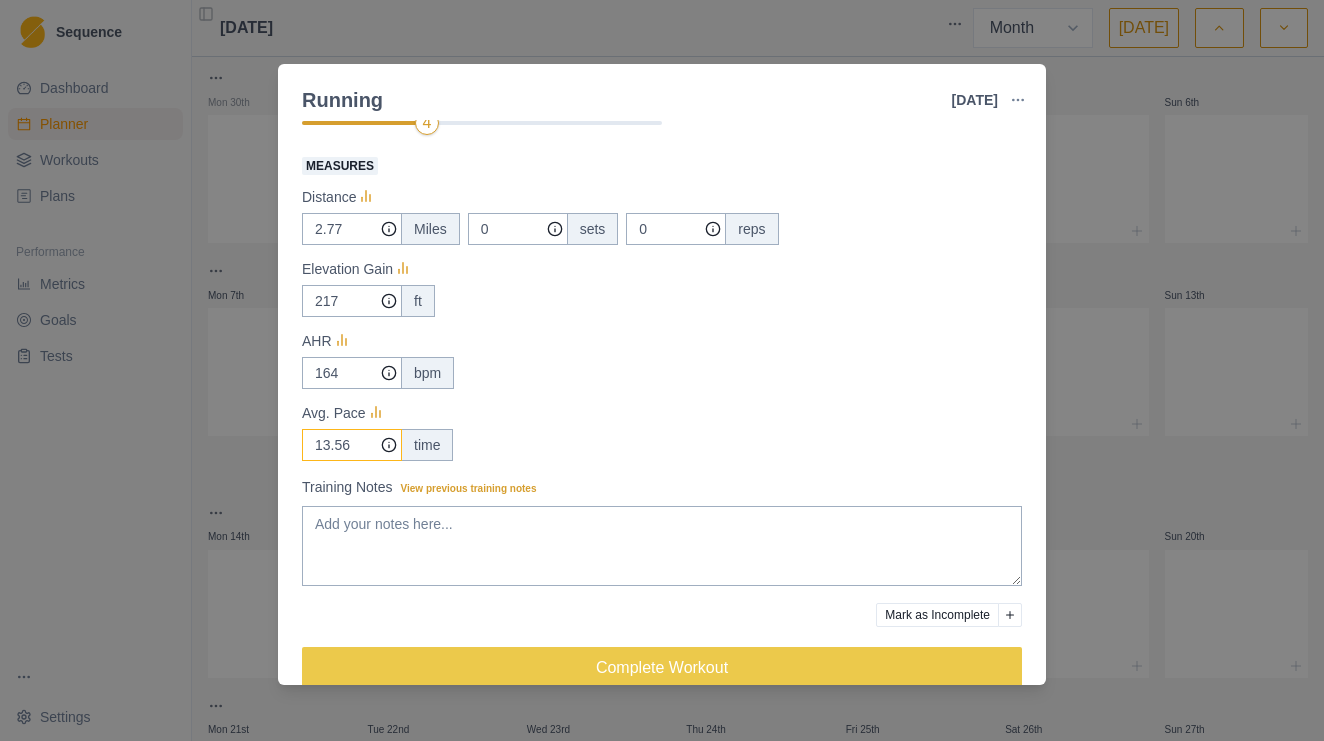 scroll, scrollTop: 217, scrollLeft: 0, axis: vertical 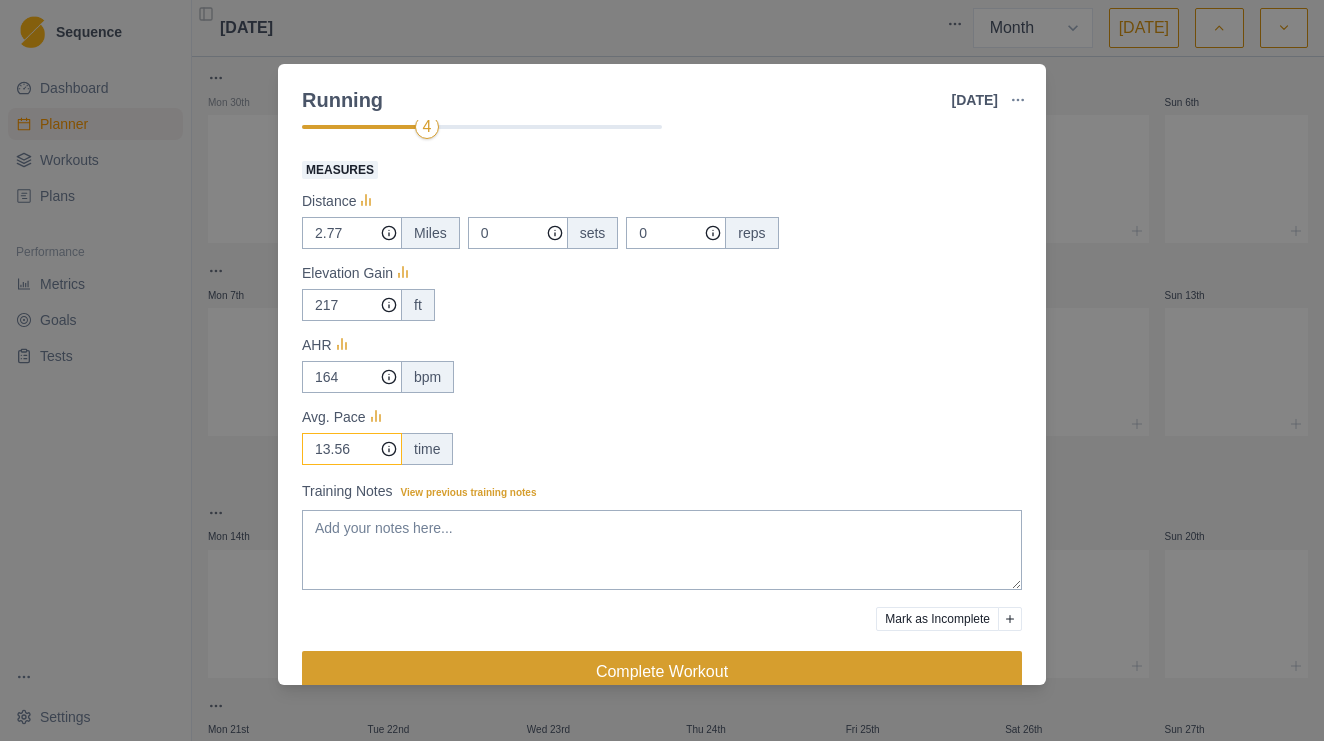 type on "13.56" 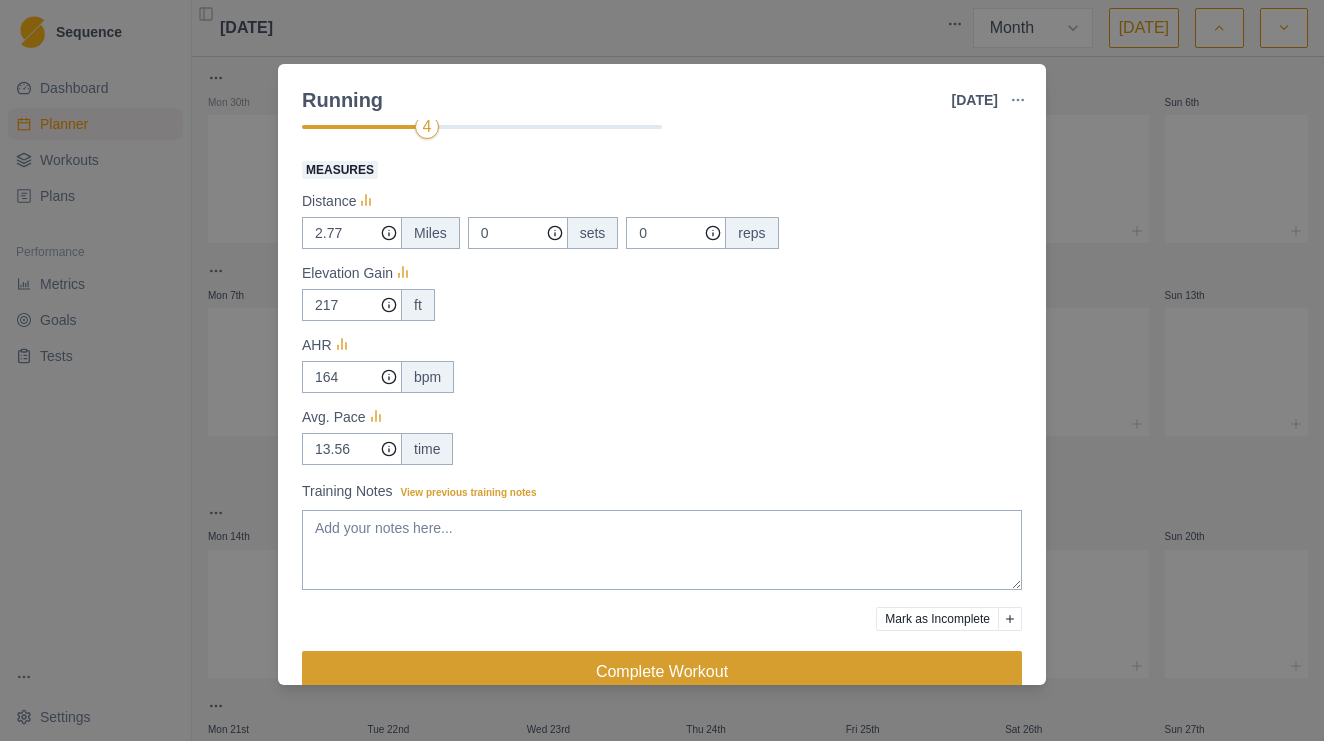 click on "Complete Workout" at bounding box center [662, 671] 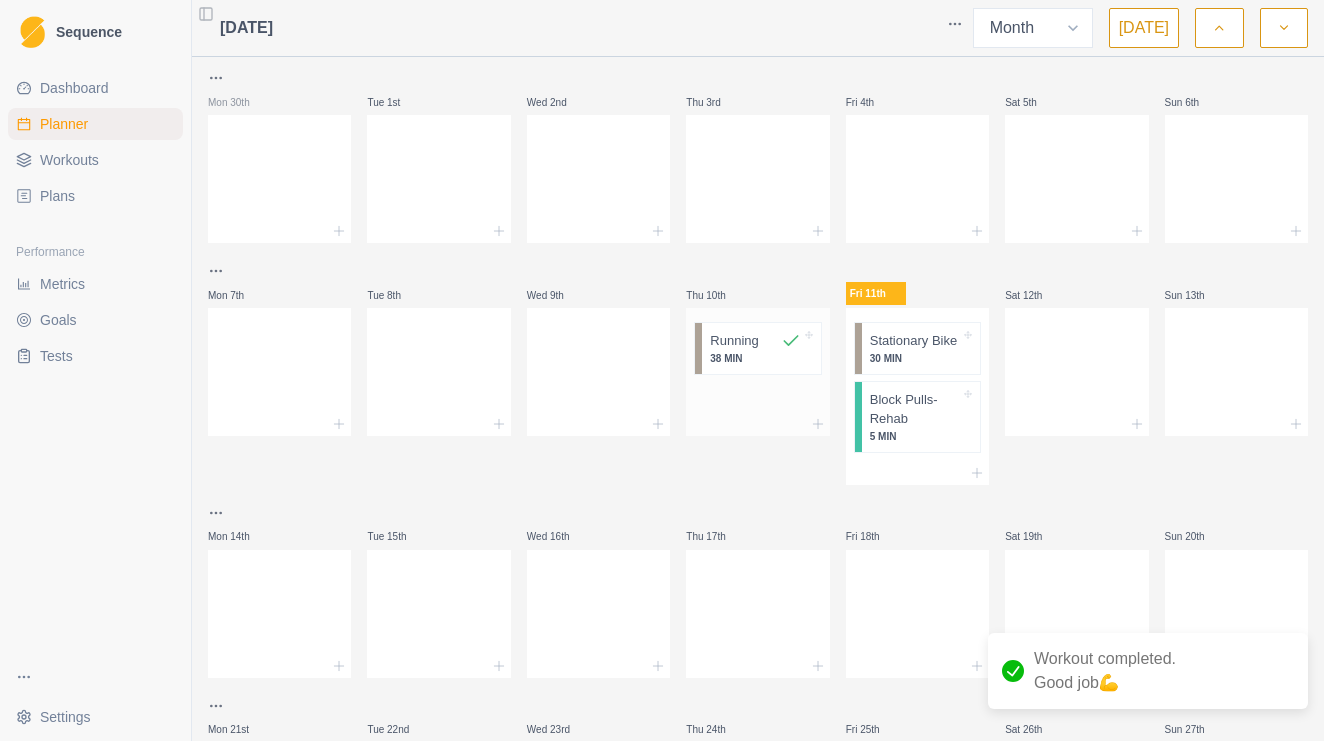 click on "Running" at bounding box center [734, 341] 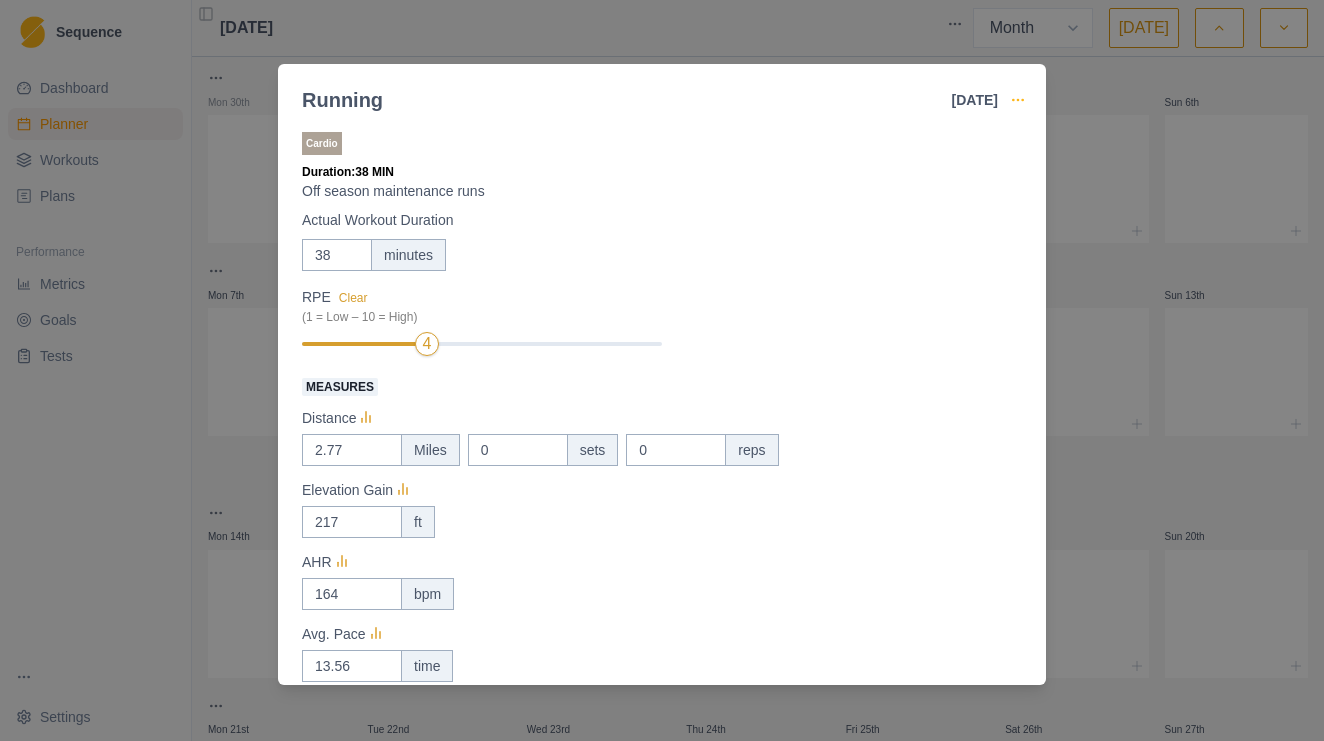 click 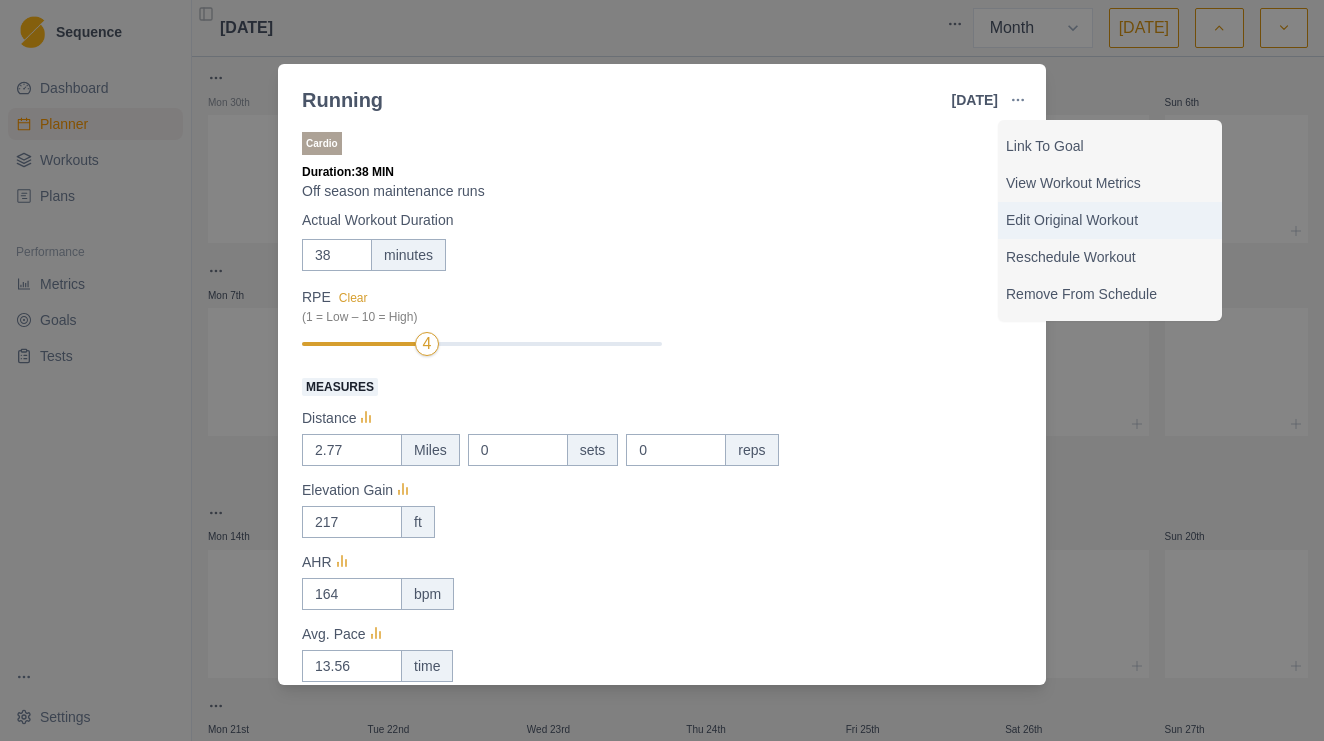 click on "Edit Original Workout" at bounding box center (1110, 220) 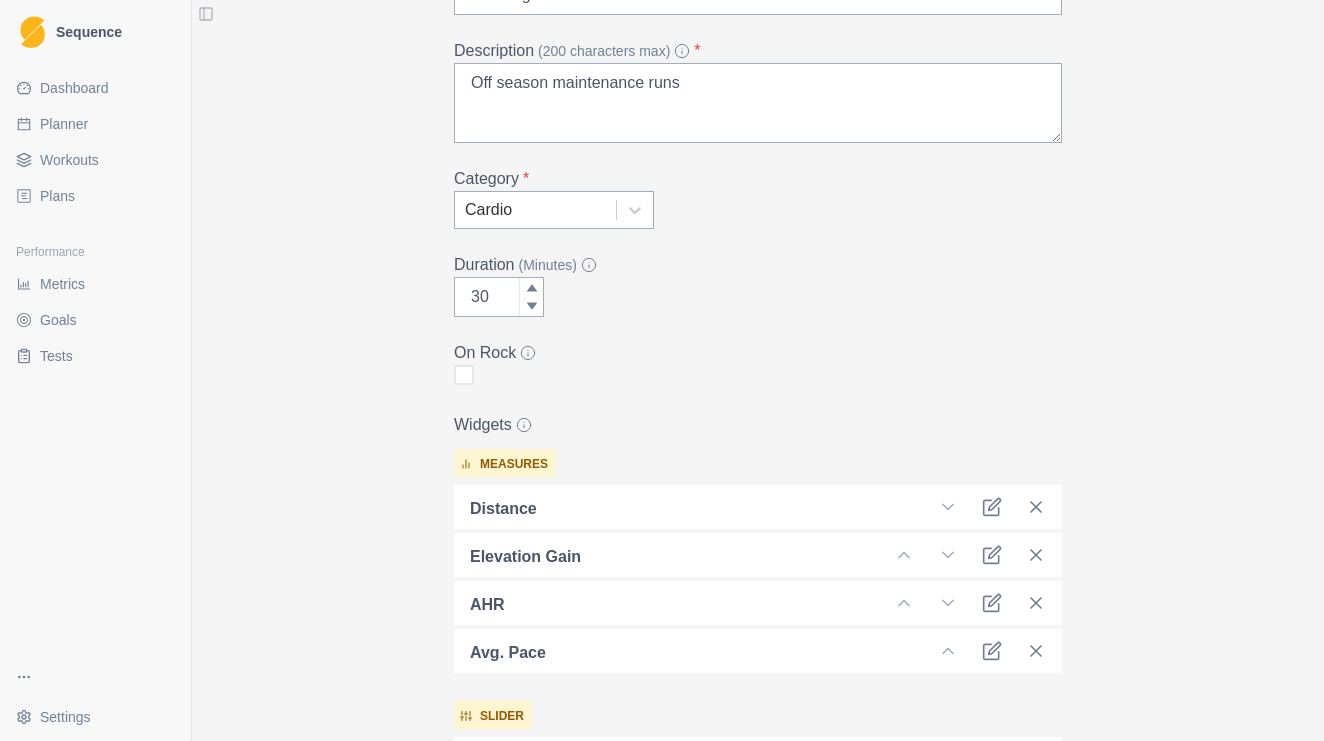 scroll, scrollTop: 288, scrollLeft: 0, axis: vertical 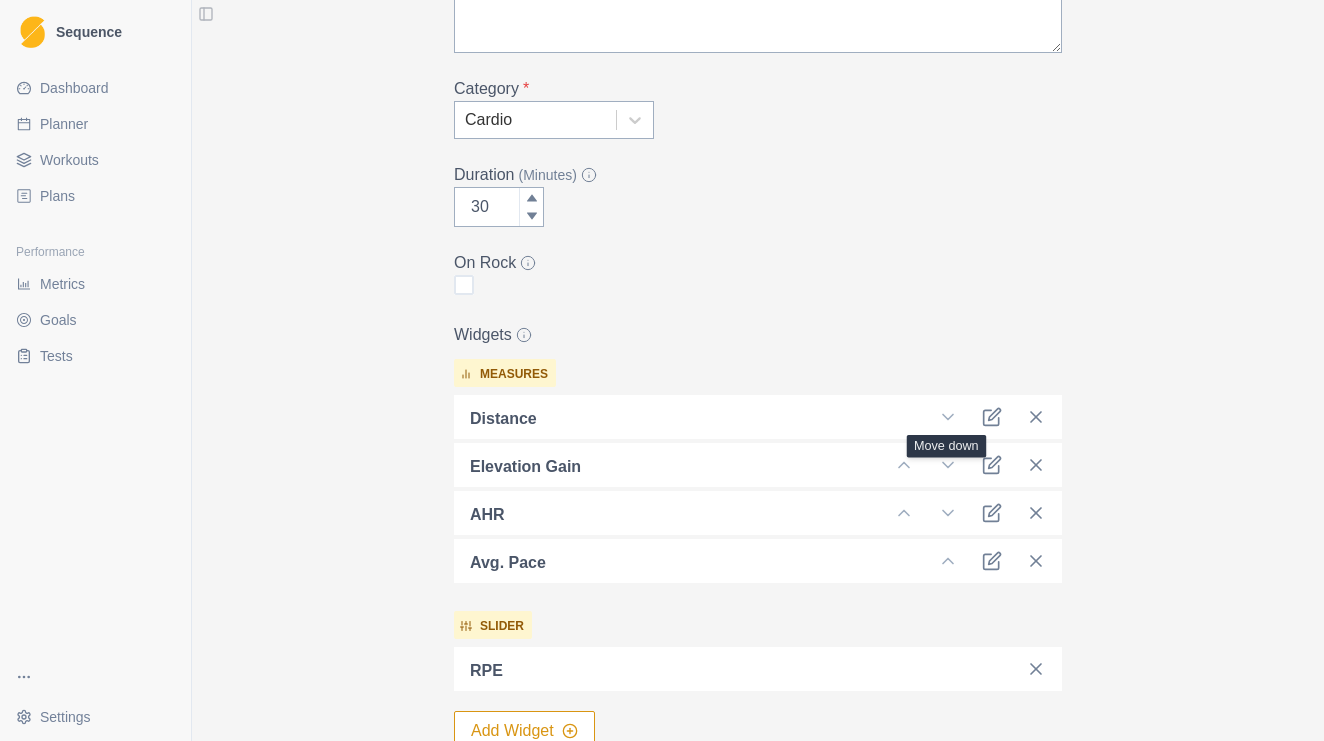 click on "Distance" at bounding box center [758, 417] 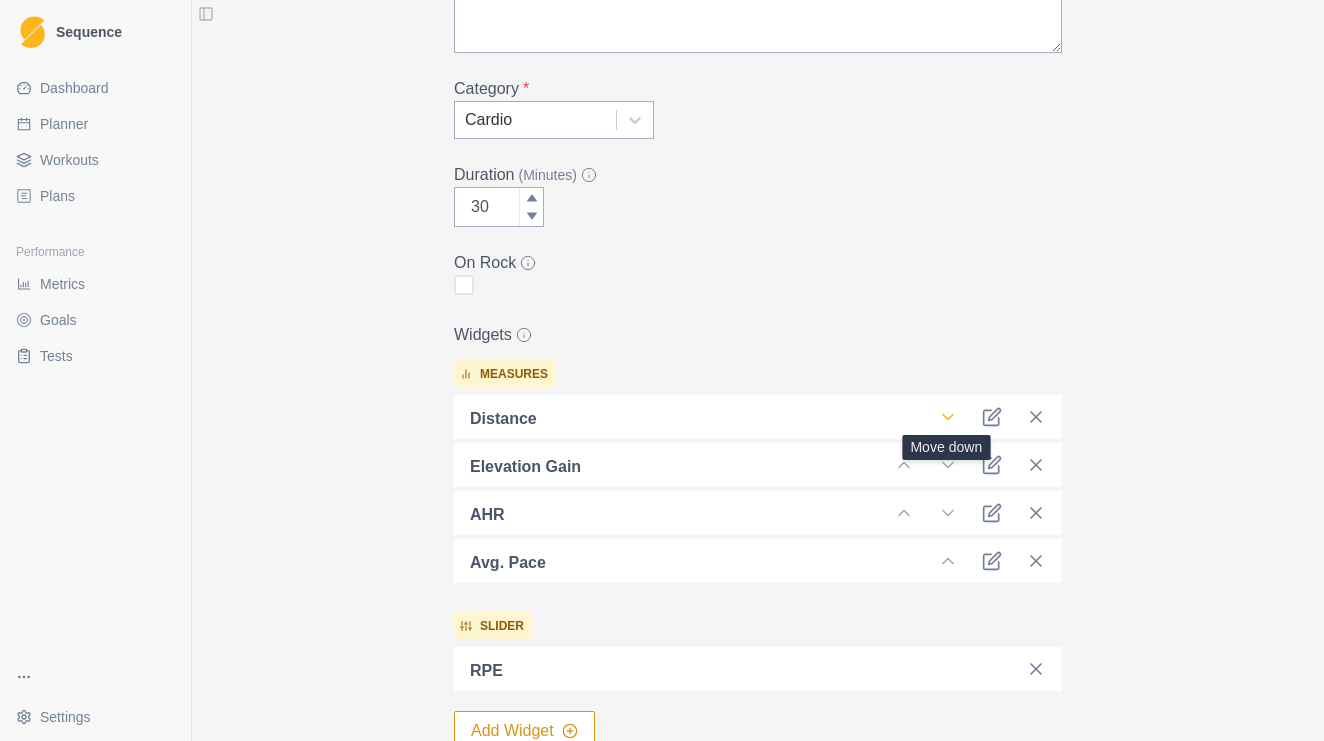 click 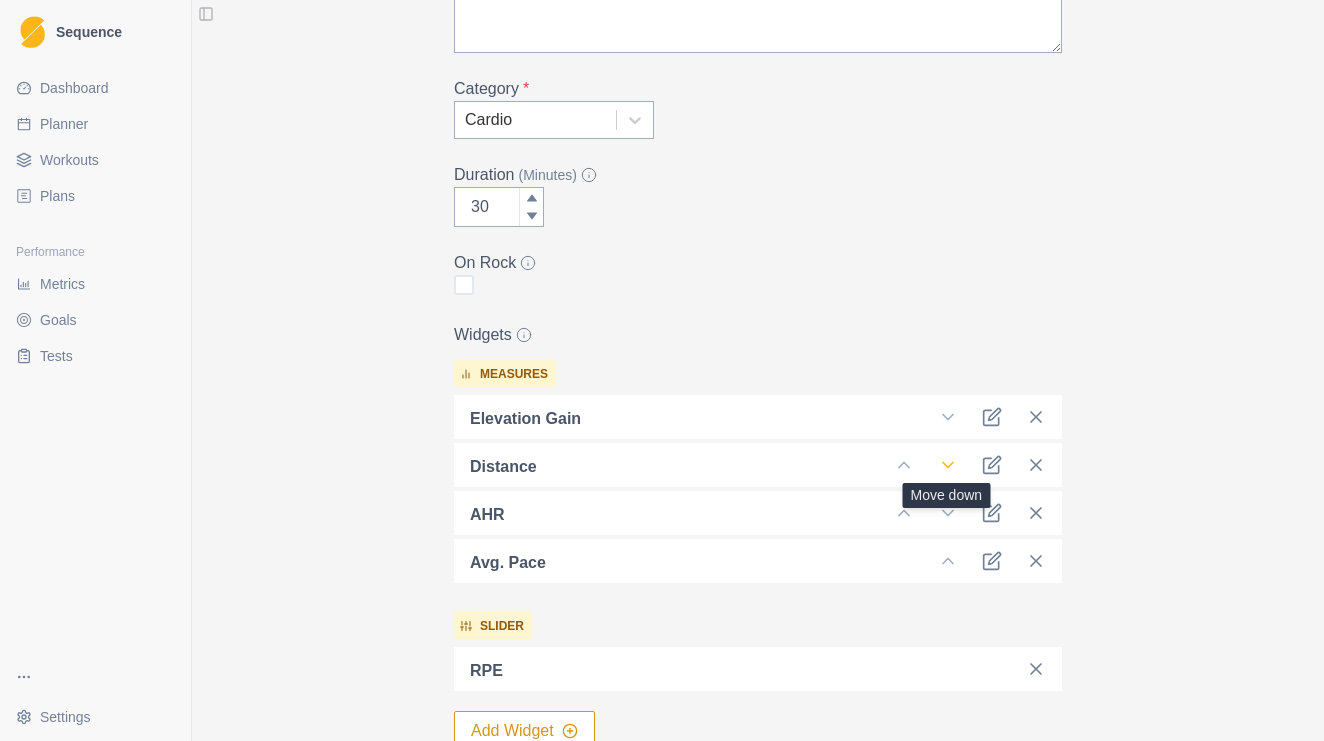 click 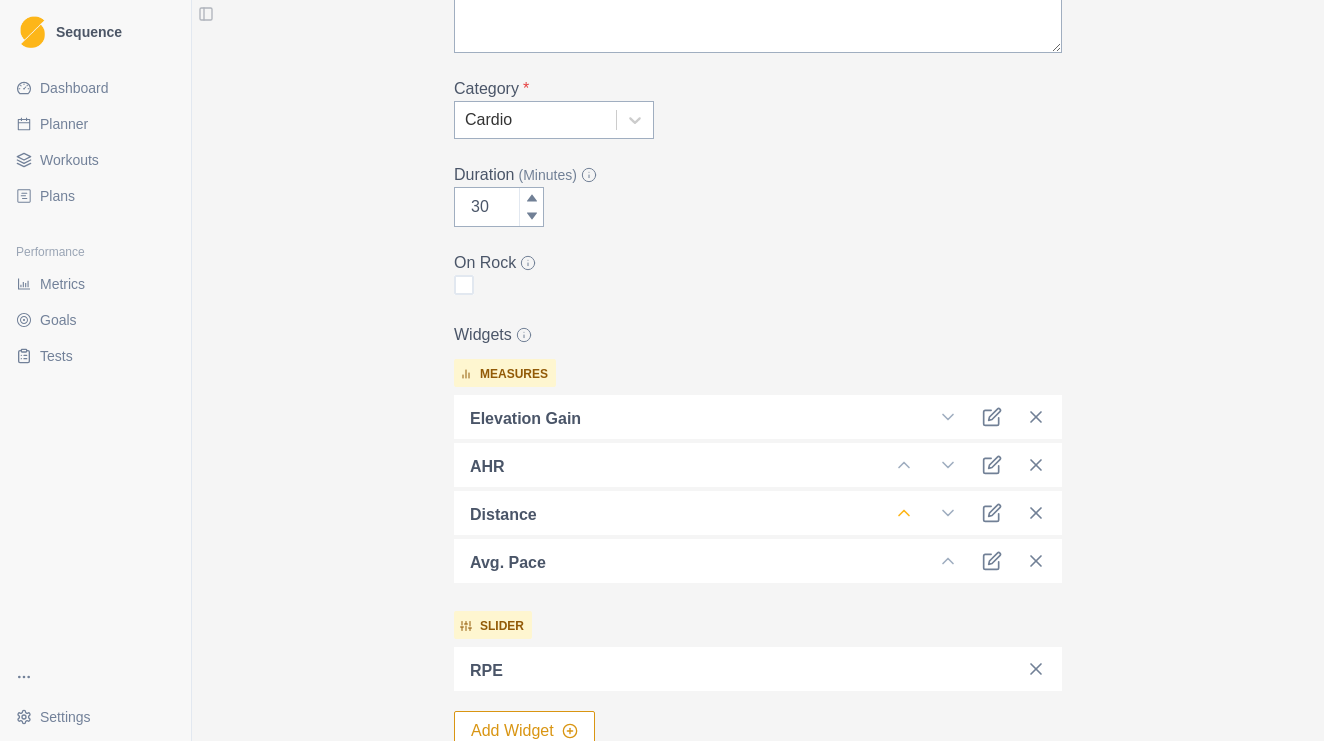 click 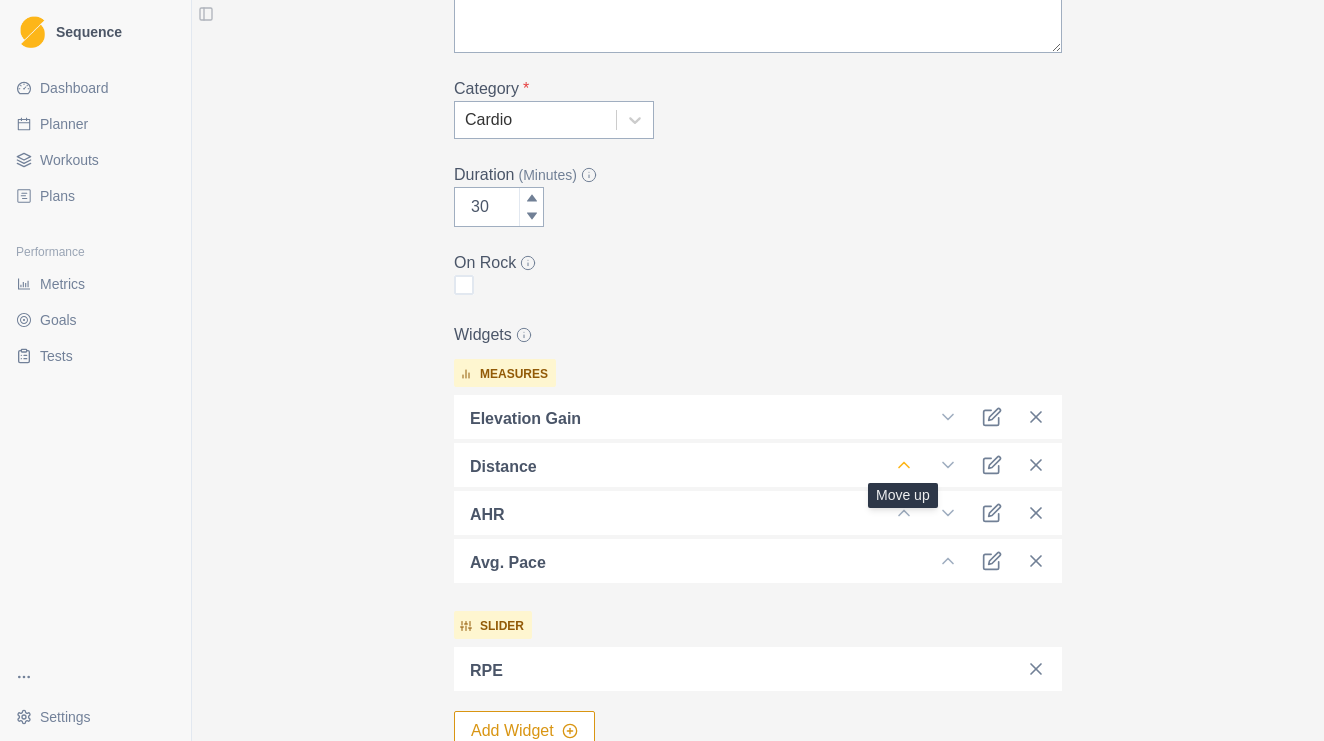 click 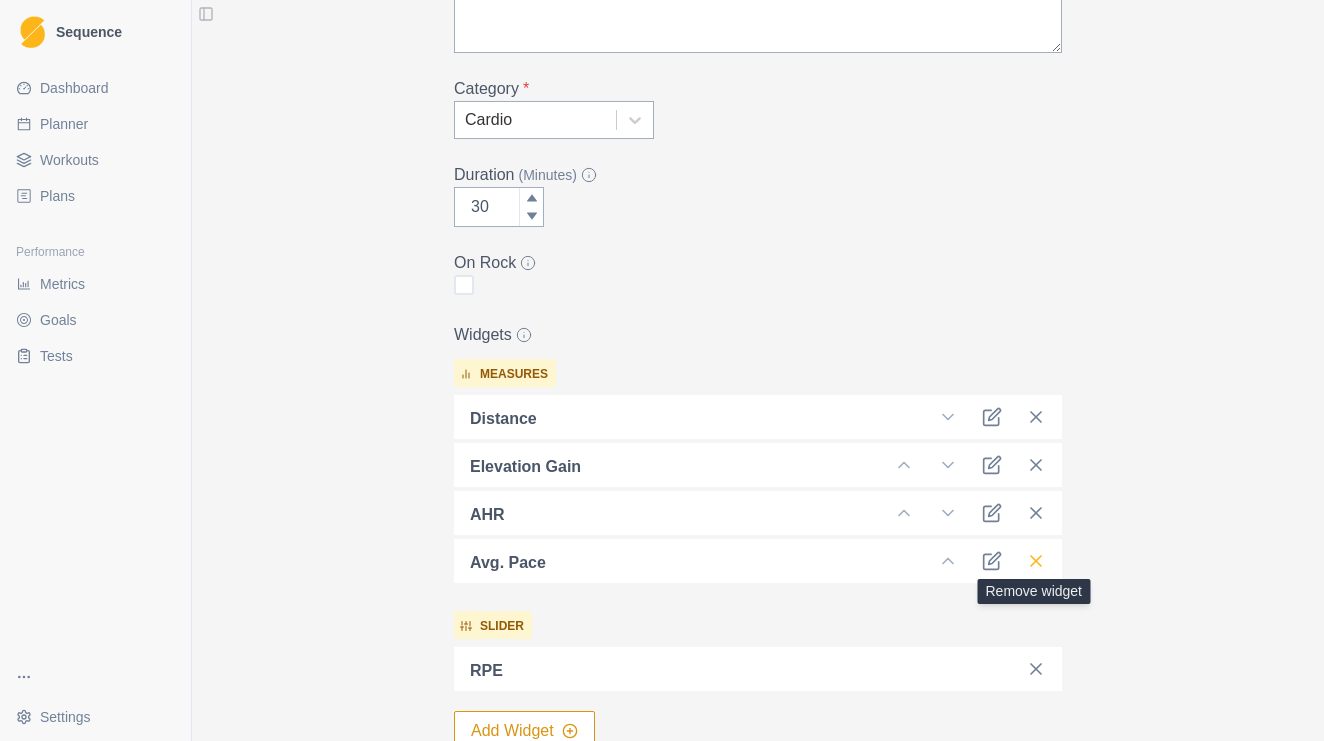 click 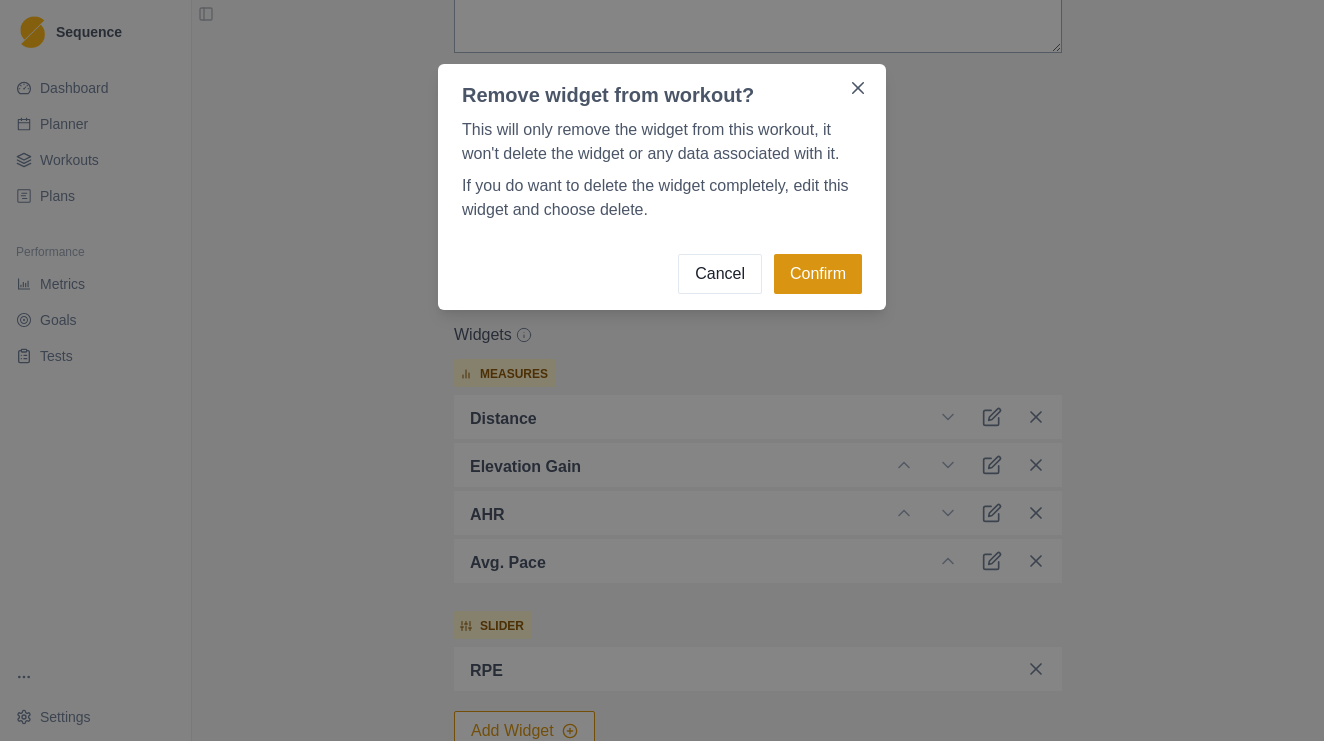 click on "Confirm" at bounding box center (818, 274) 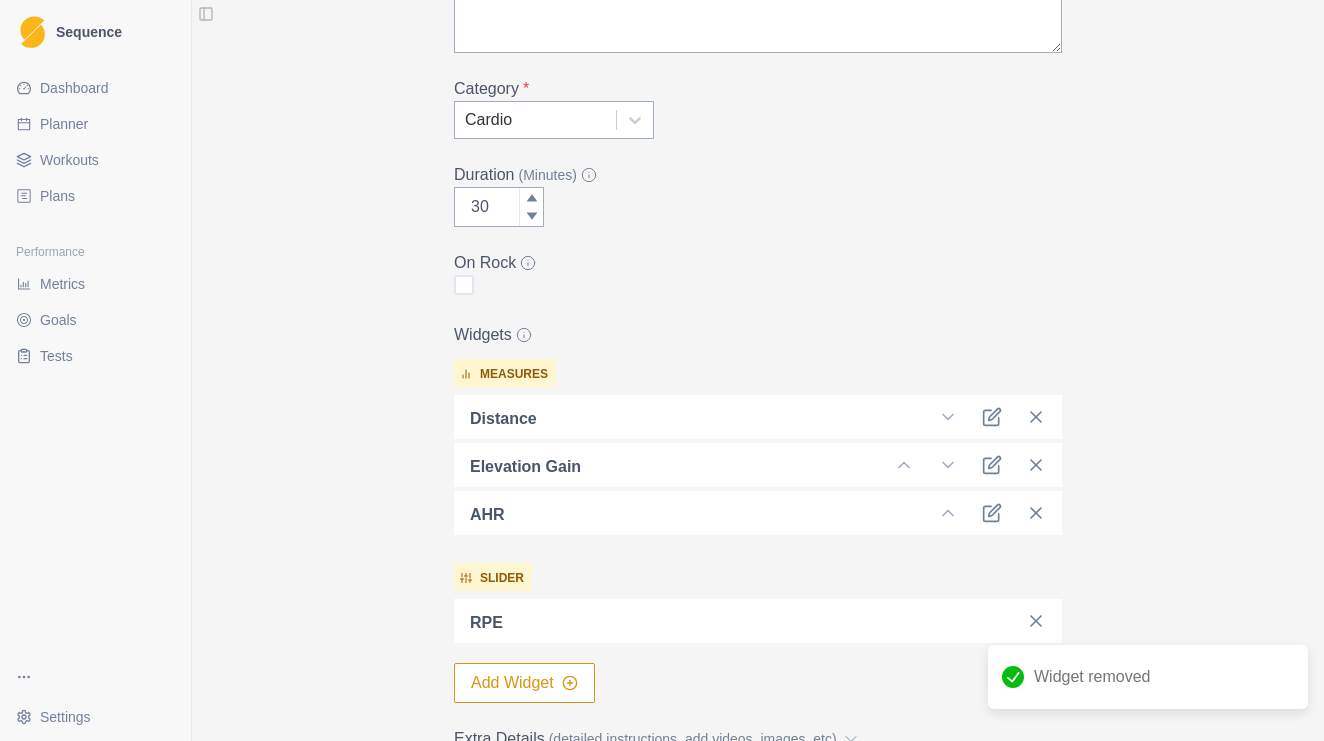 click at bounding box center [737, 417] 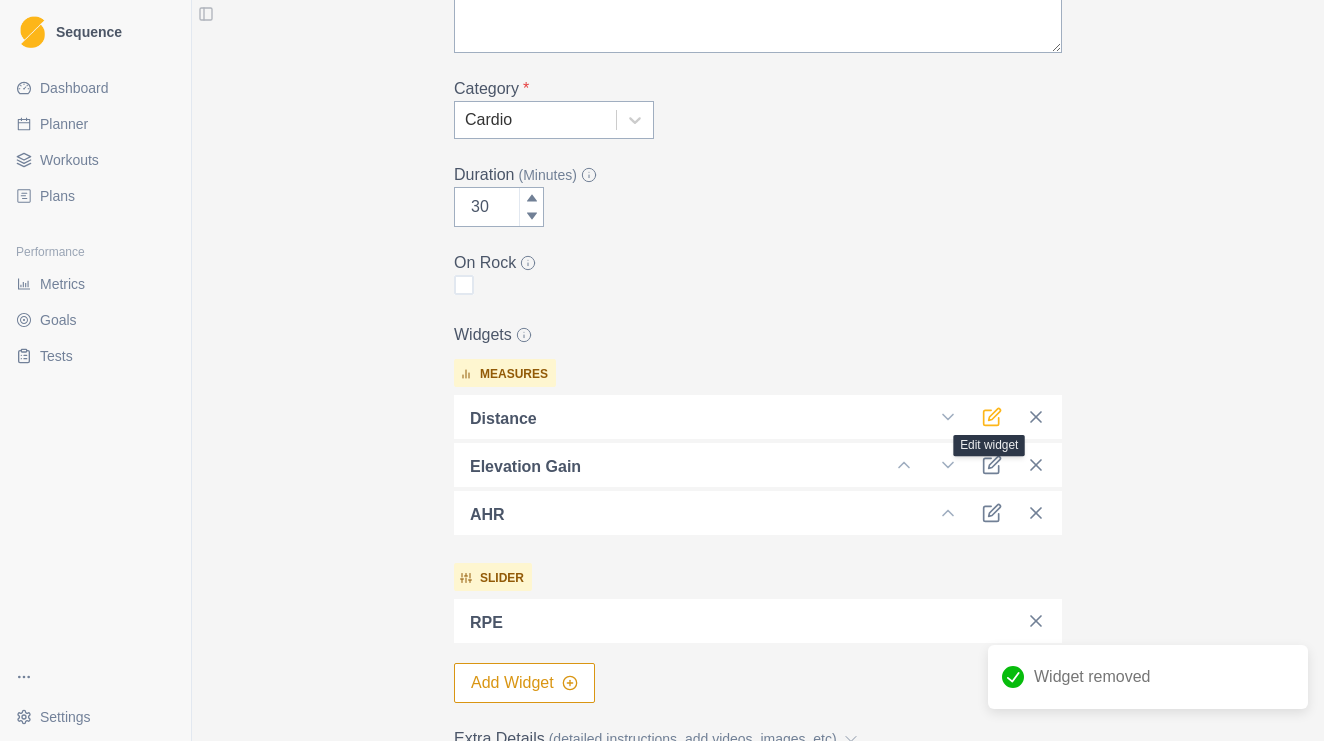 click 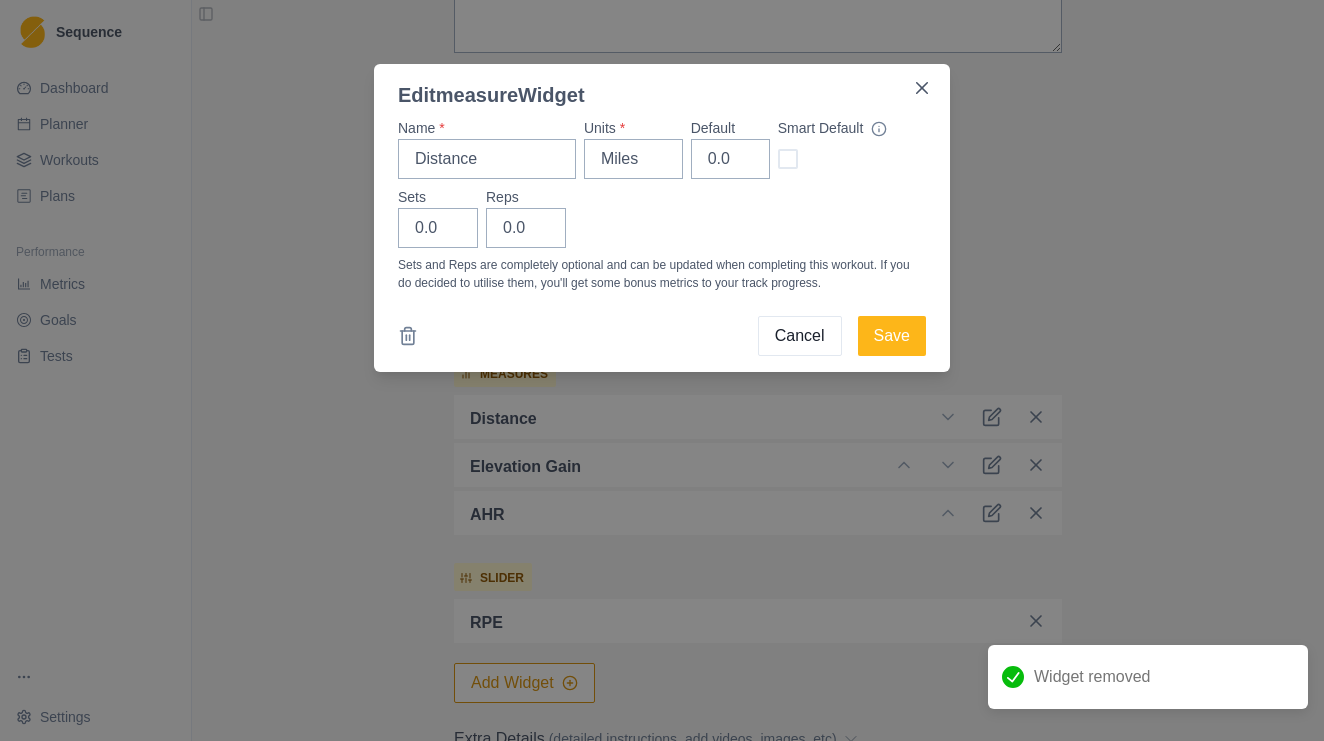 click on "Sets and Reps are completely optional and can be updated when completing this workout. If you do decided to utilise them, you'll get some bonus metrics to your track progress." at bounding box center (662, 274) 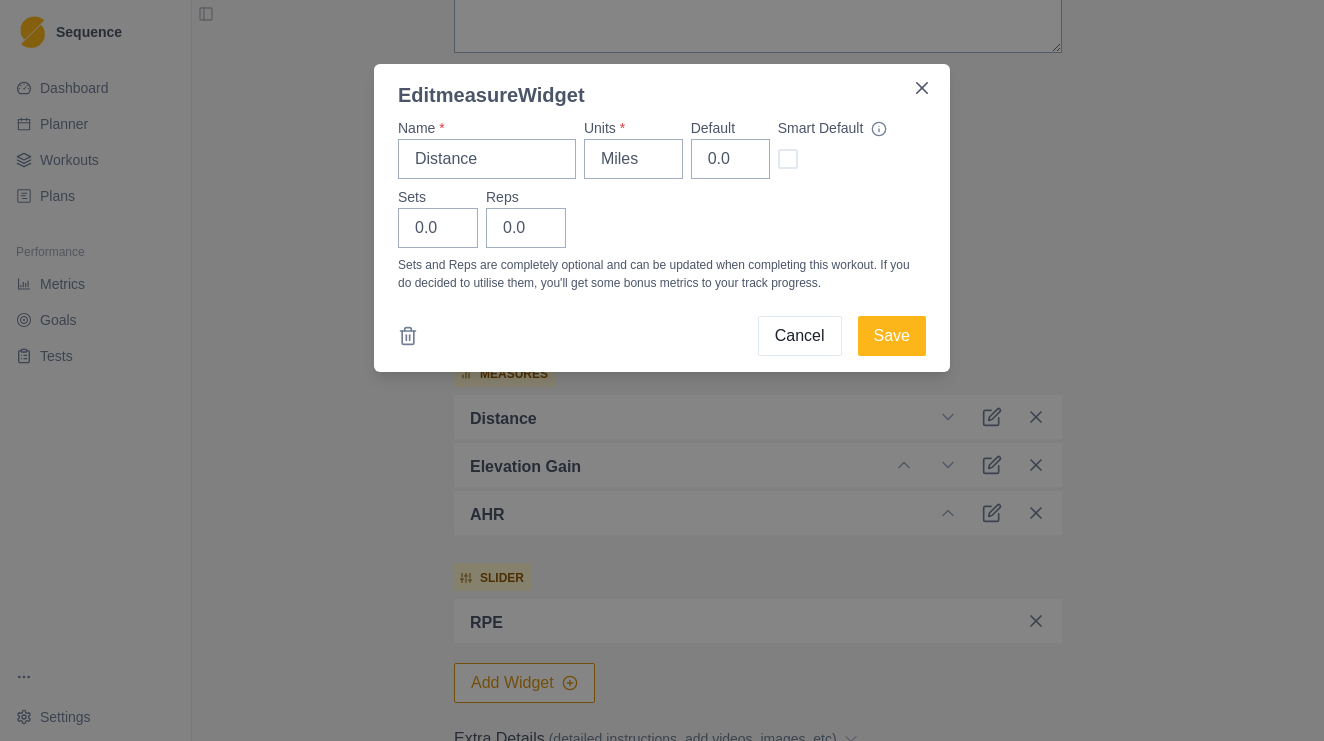 click on "Cancel" at bounding box center [800, 336] 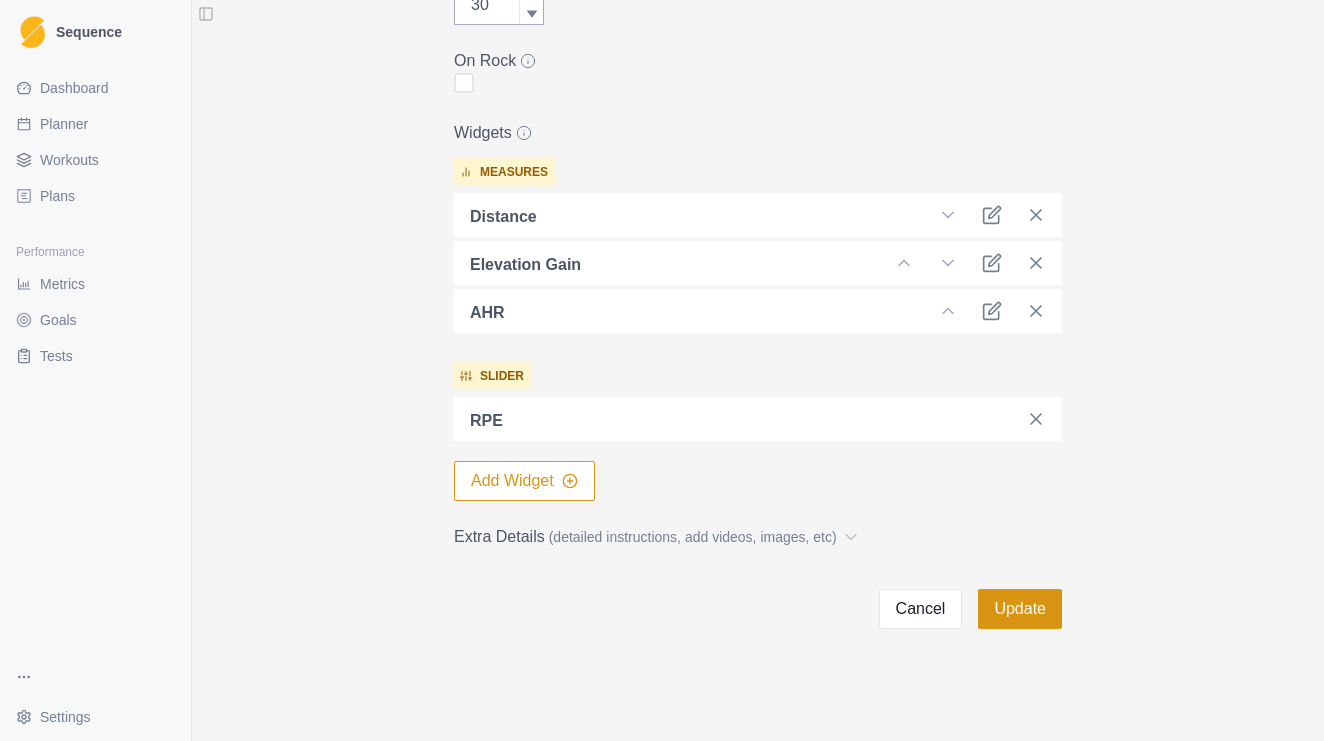 scroll, scrollTop: 490, scrollLeft: 0, axis: vertical 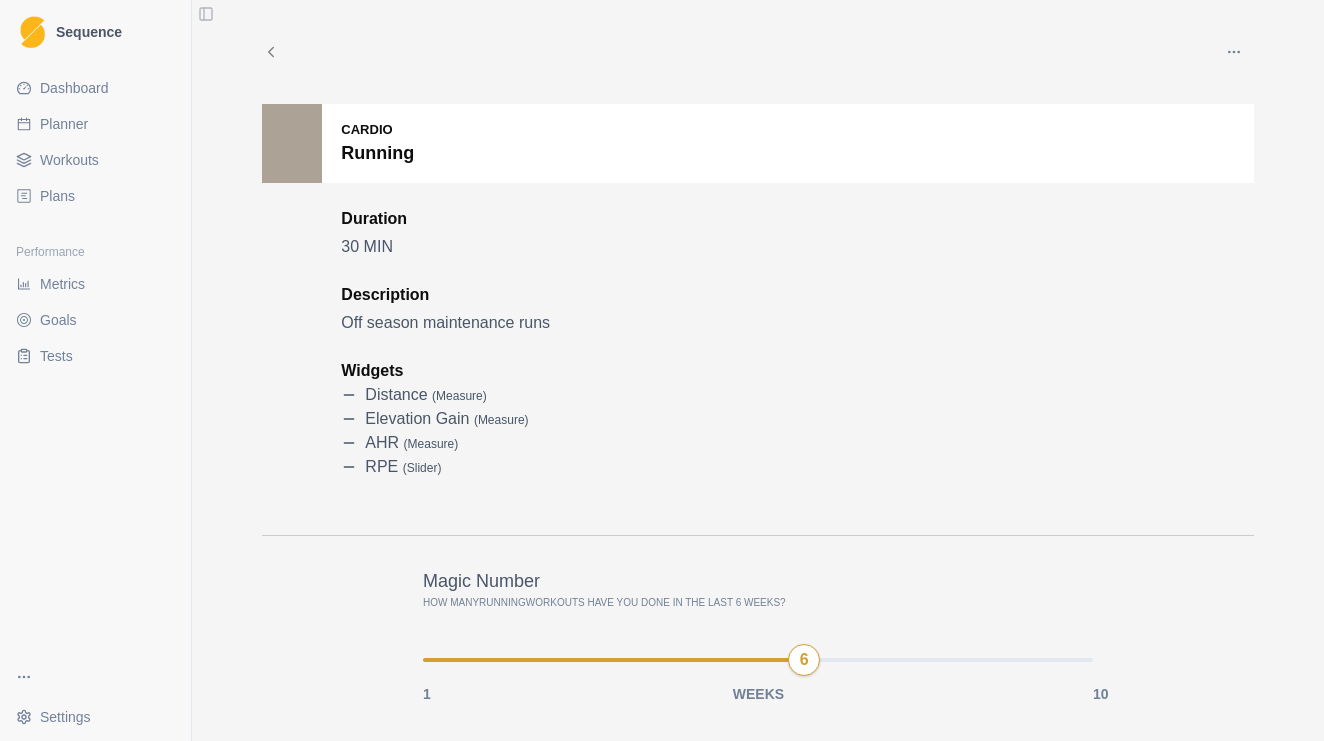 click 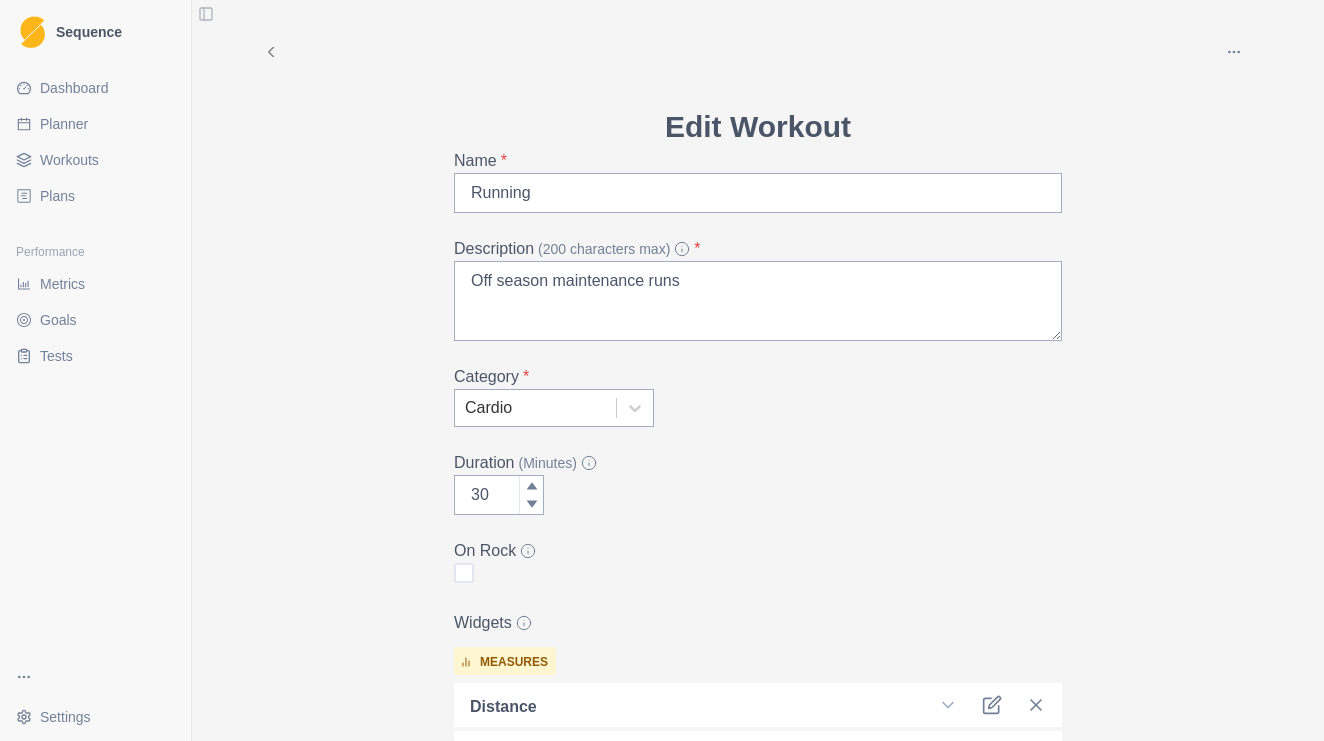 click on "Workouts" at bounding box center [69, 160] 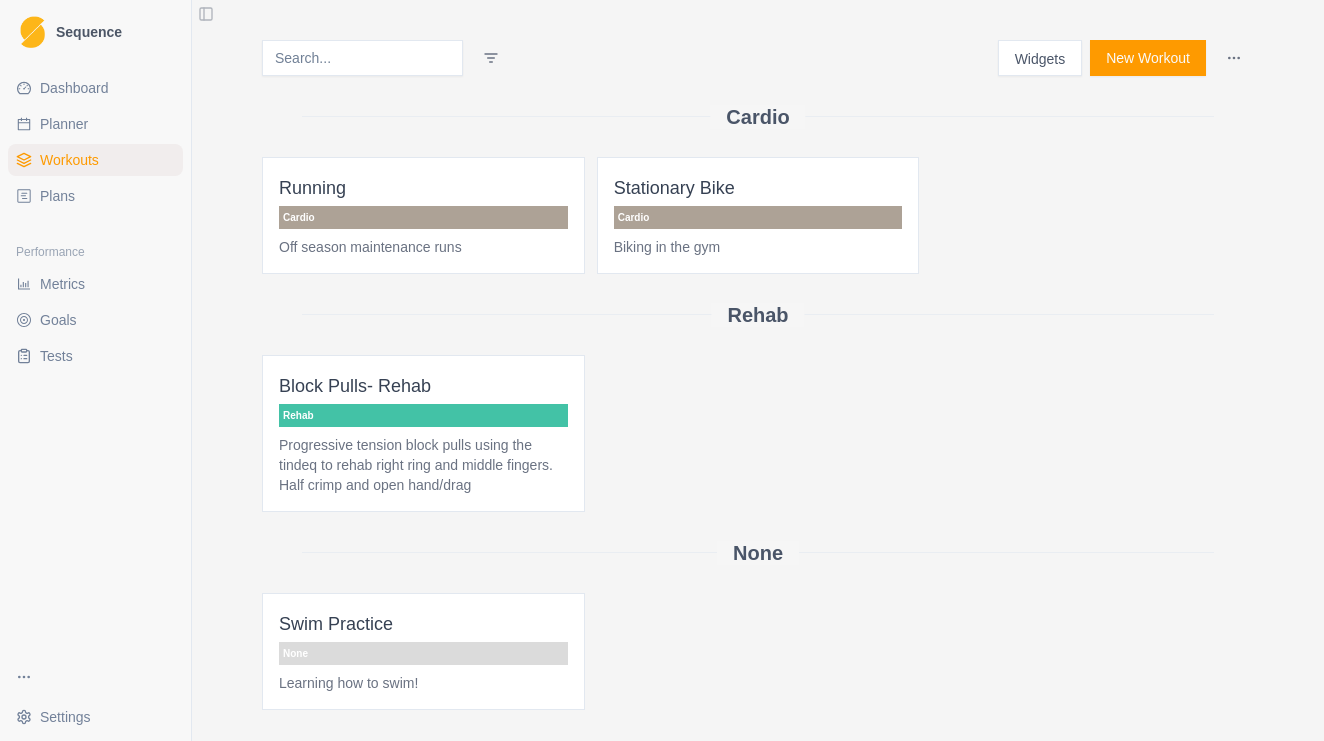 click on "Plans" at bounding box center [95, 196] 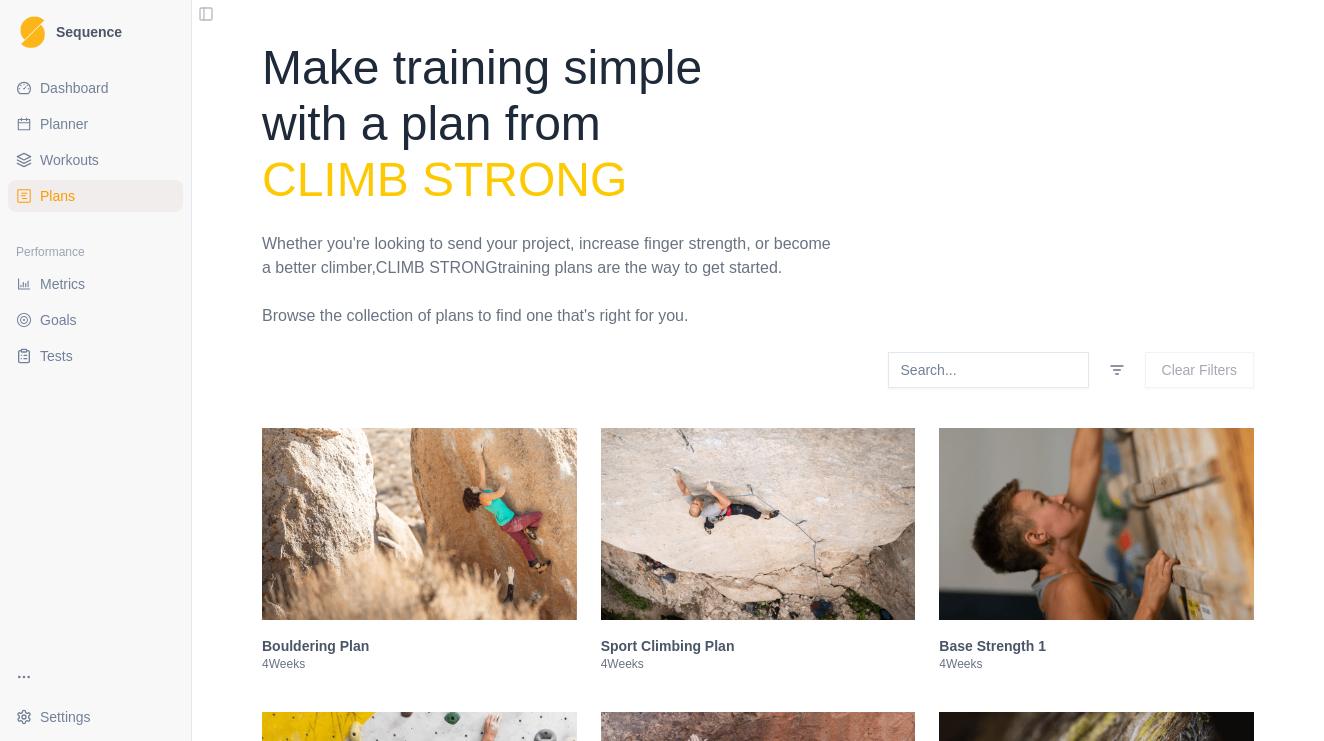 click on "Workouts" at bounding box center [95, 160] 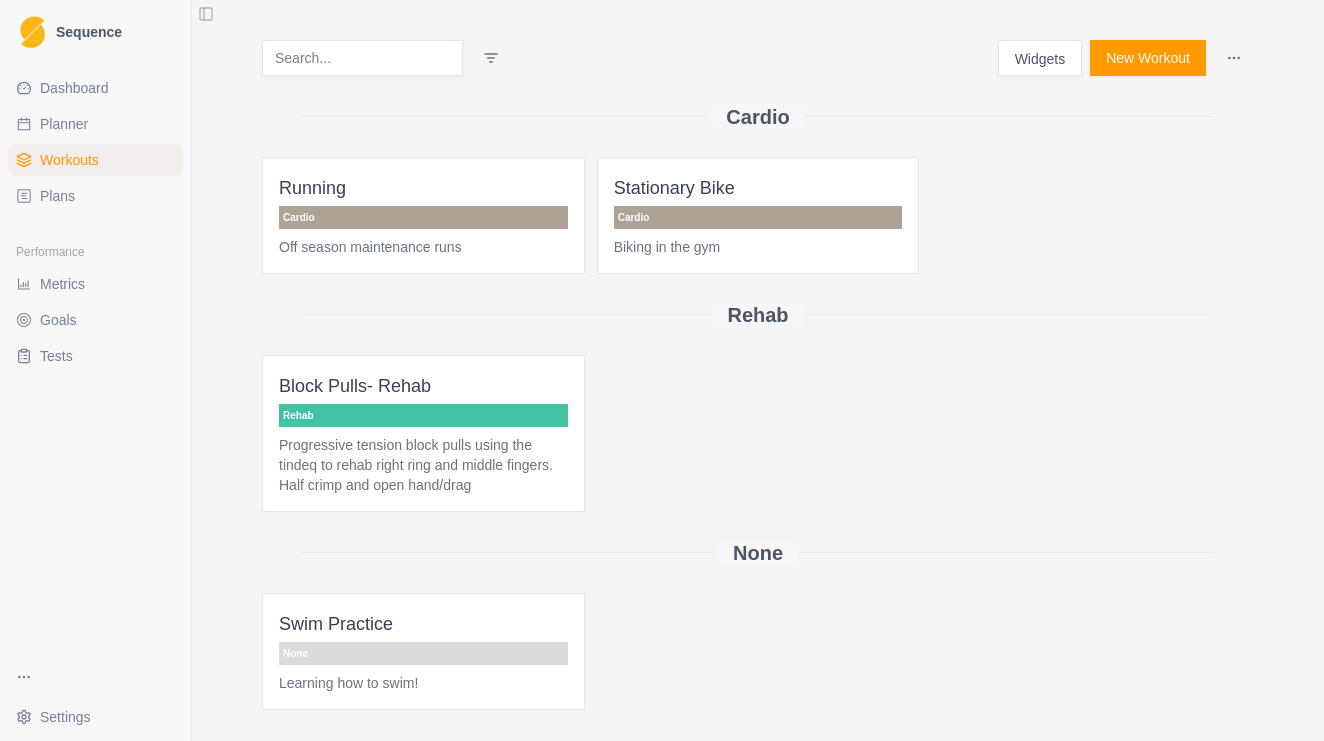 click on "Planner" at bounding box center [95, 124] 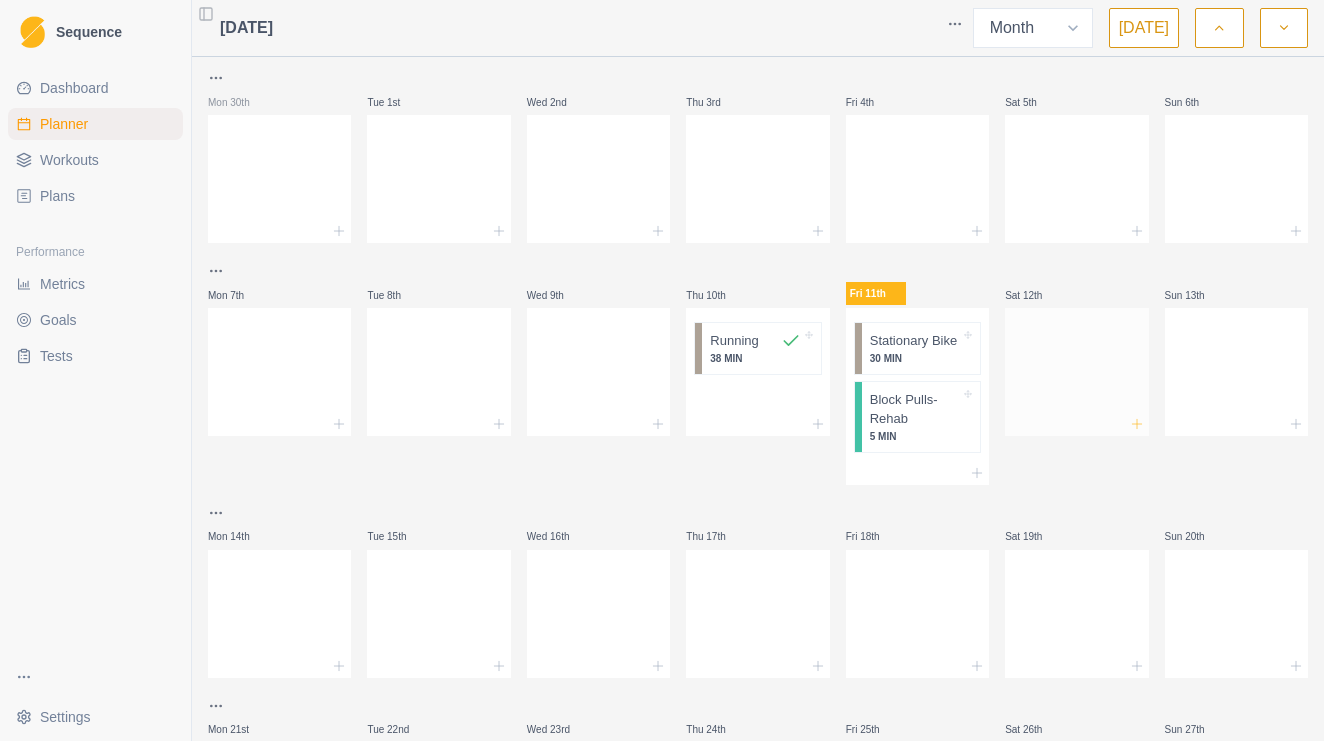 click 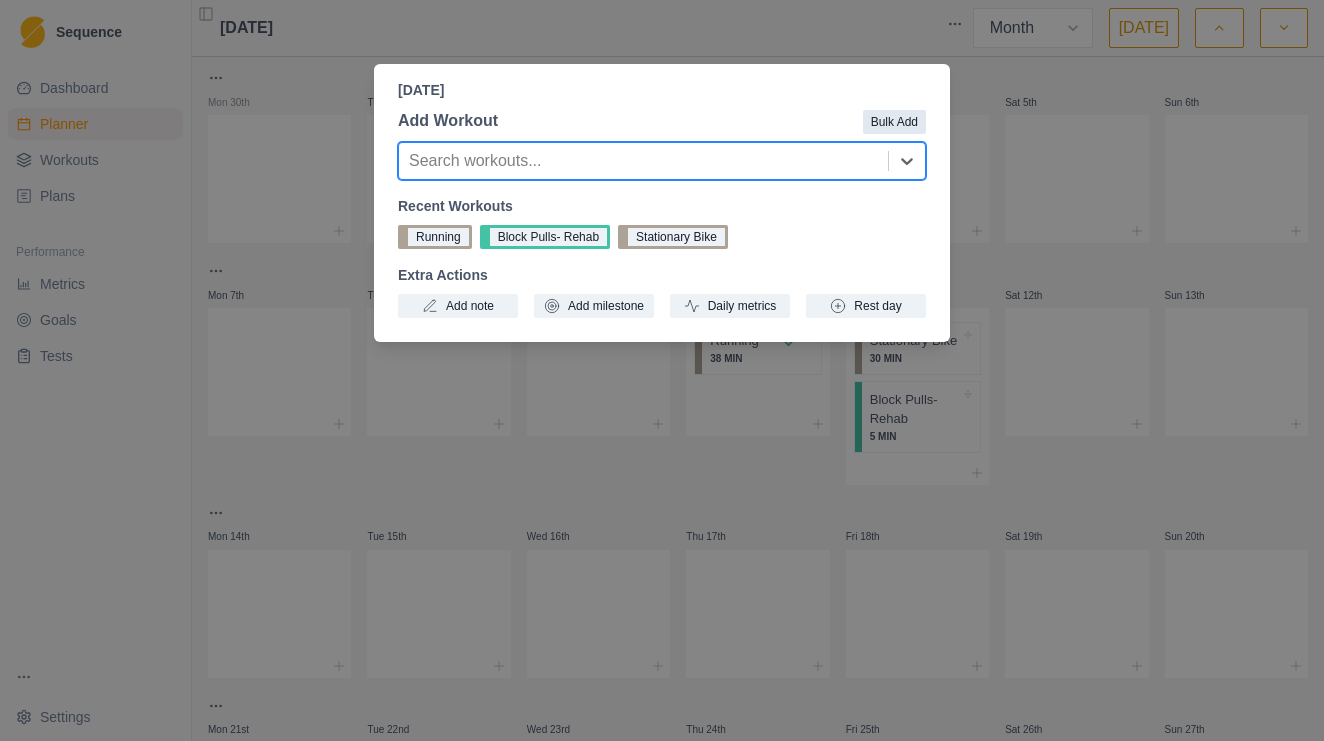 click on "Bulk Add" at bounding box center [894, 122] 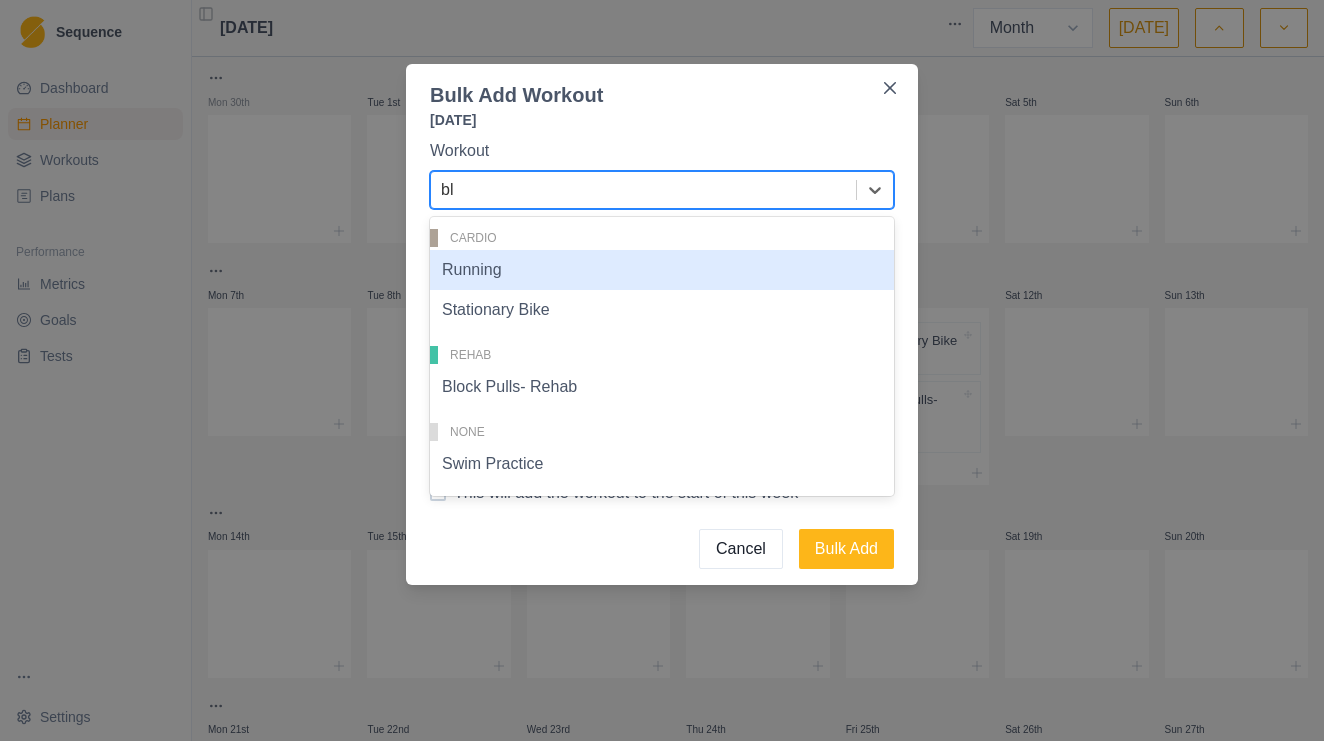 type on "blo" 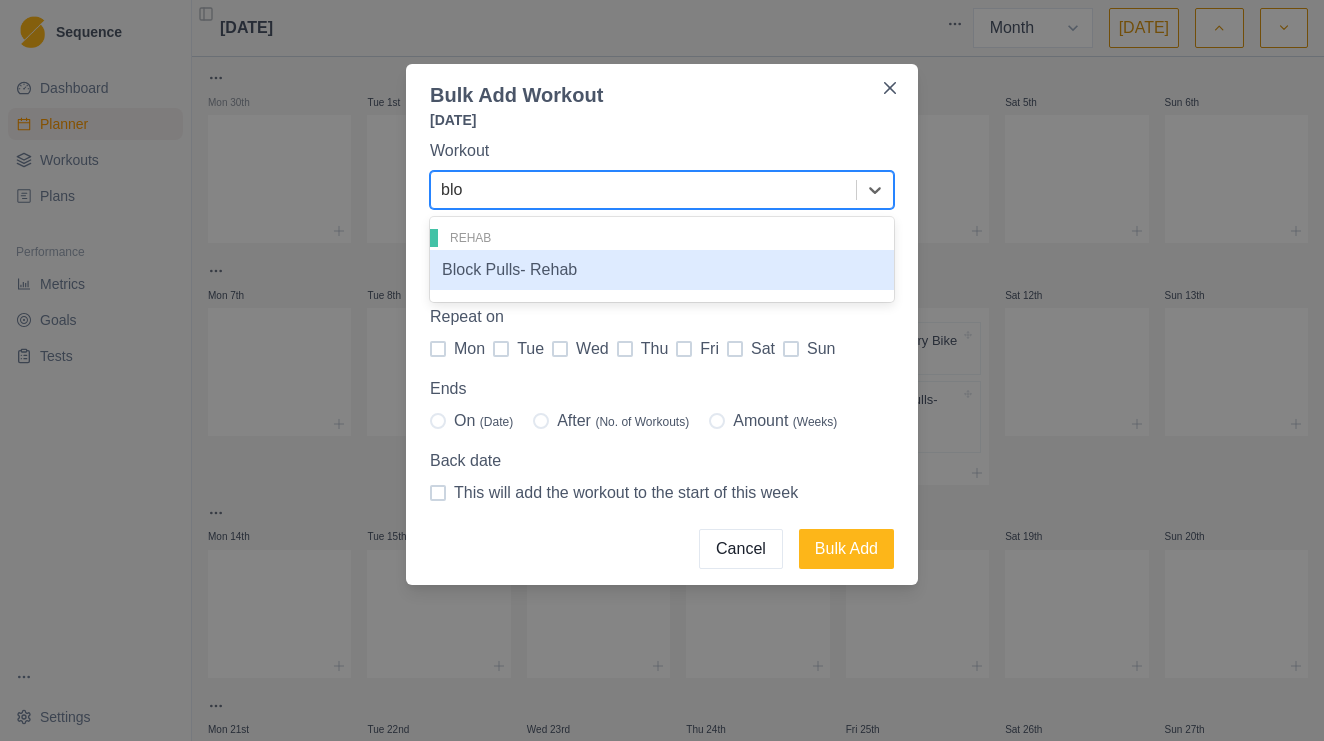 click on "Block Pulls- Rehab" at bounding box center [662, 270] 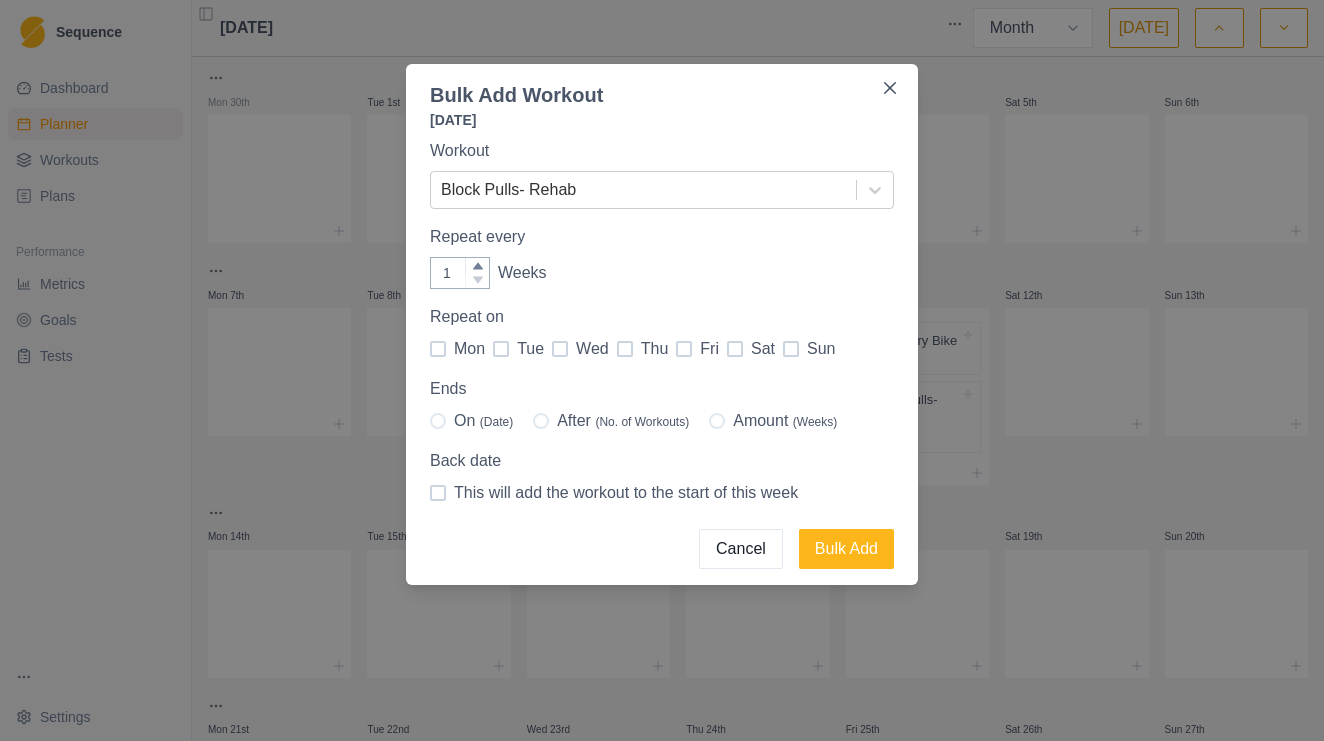 drag, startPoint x: 687, startPoint y: 103, endPoint x: 624, endPoint y: 96, distance: 63.387695 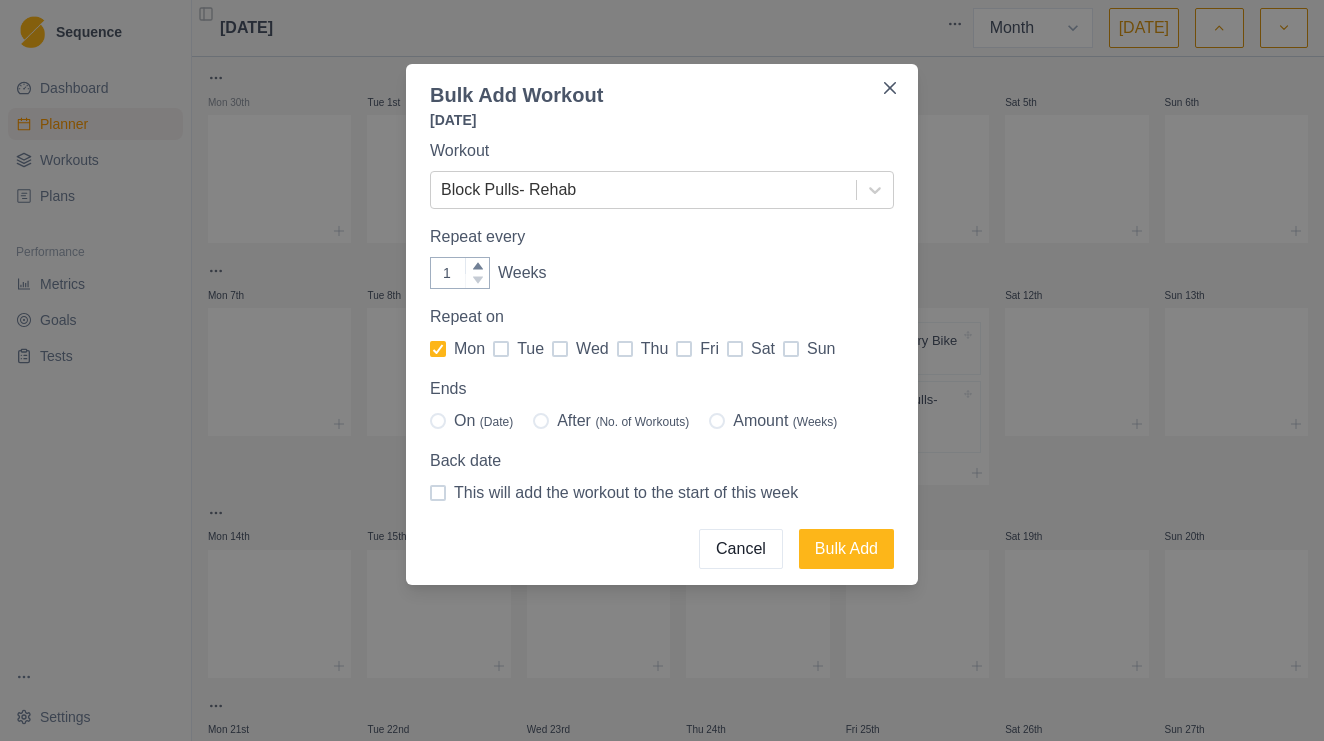 click at bounding box center [560, 349] 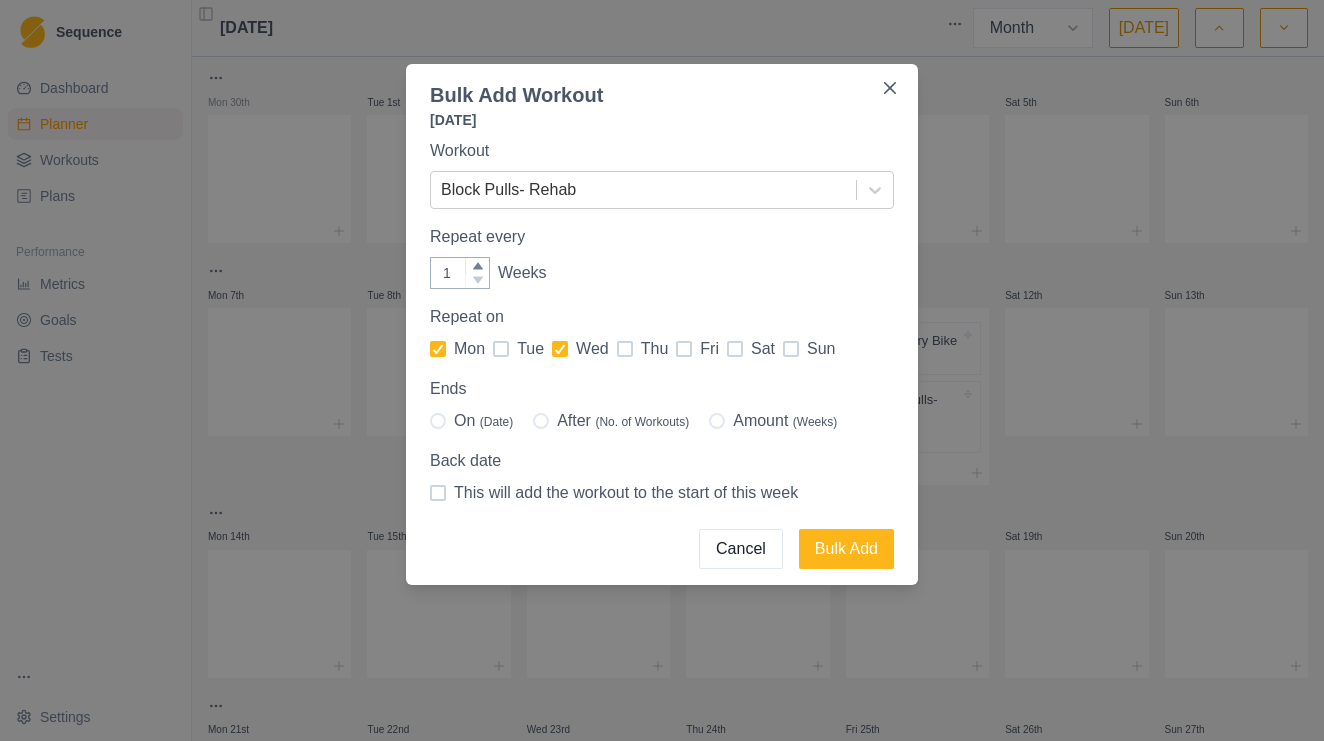 click at bounding box center [684, 349] 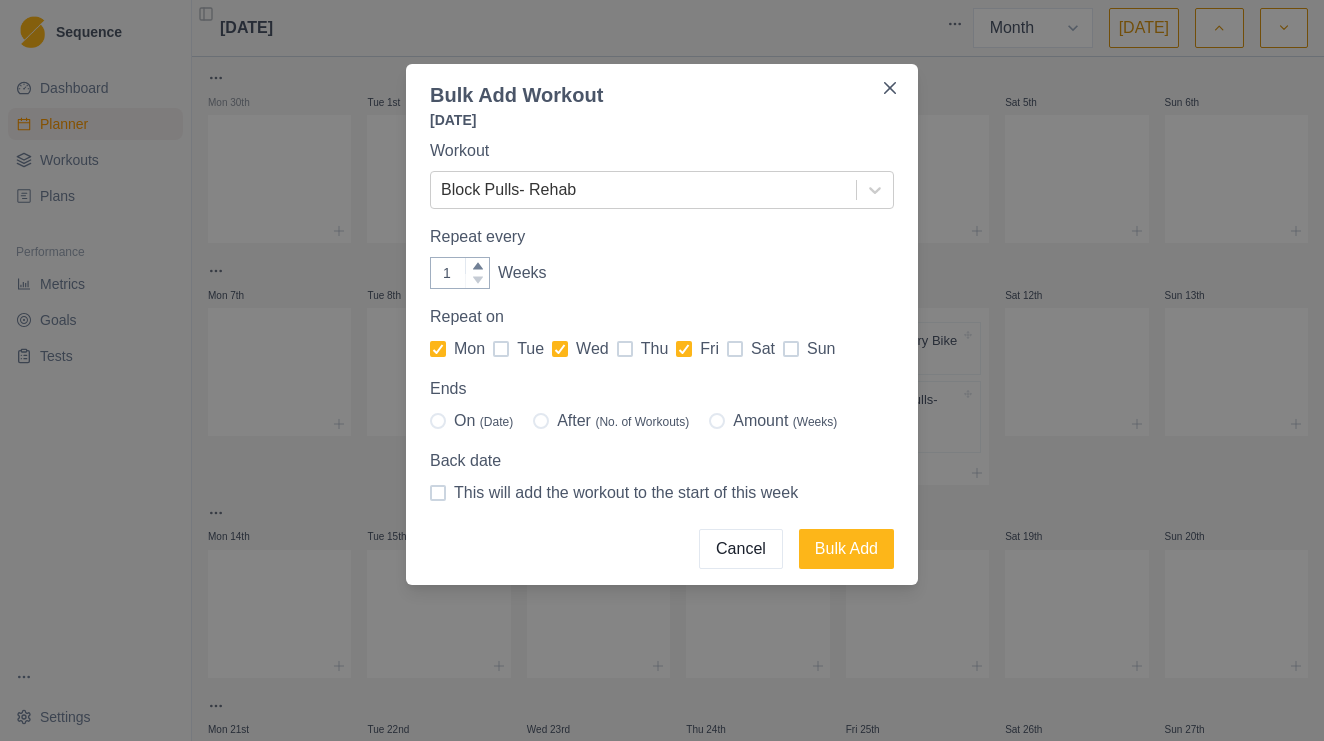 click at bounding box center [791, 349] 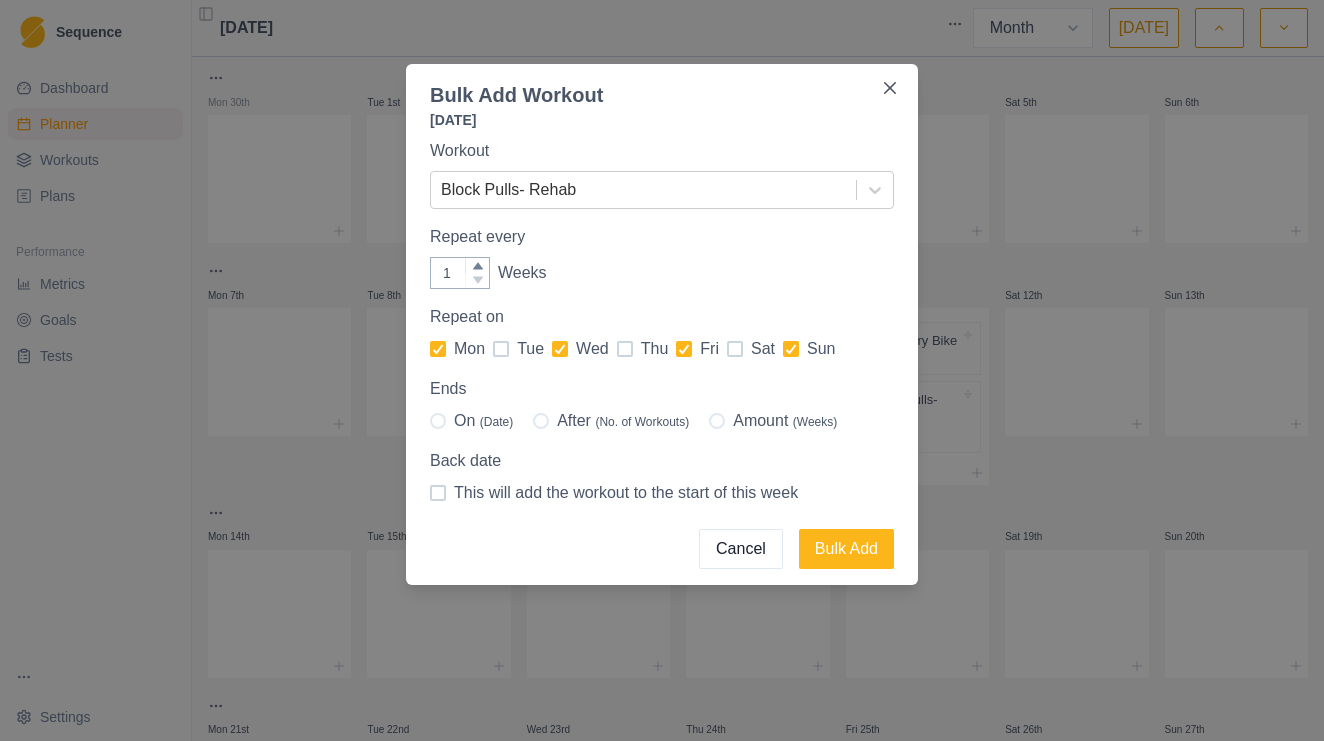 click on "After   (No. of Workouts)" at bounding box center [611, 421] 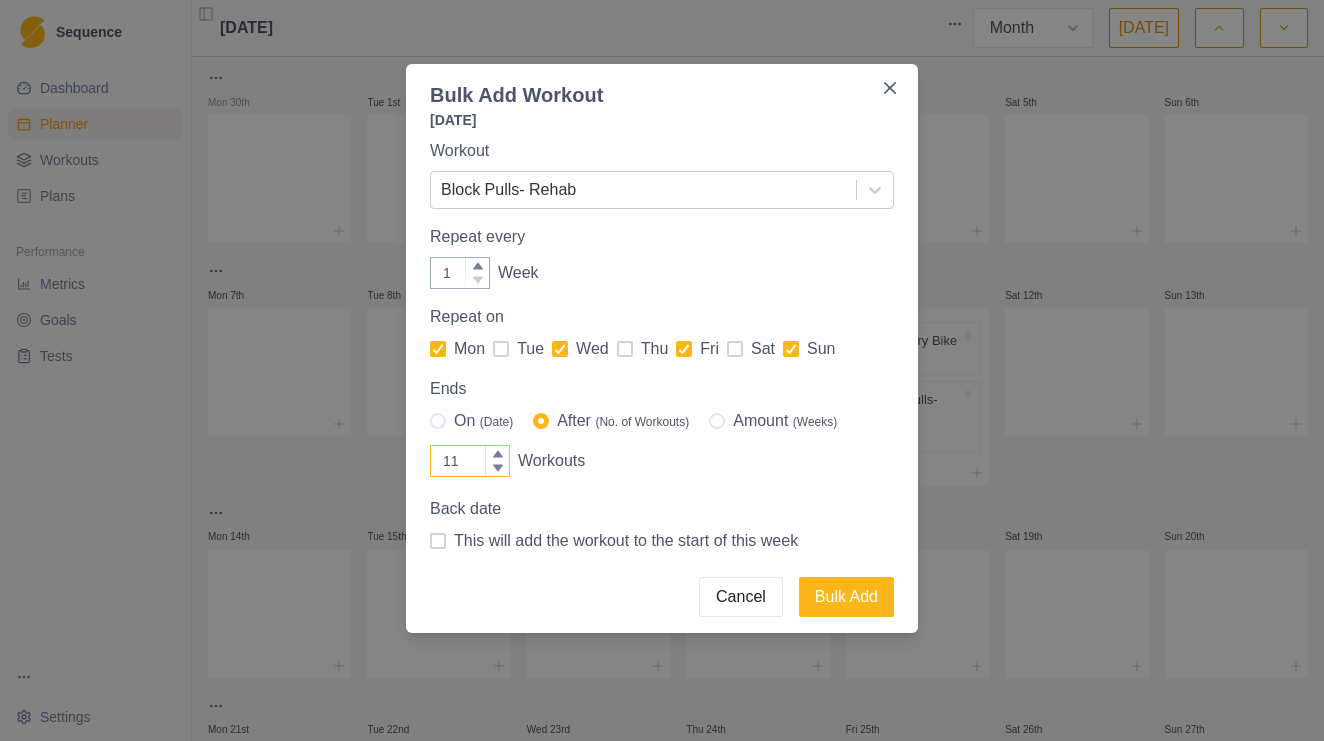 click at bounding box center [497, 454] 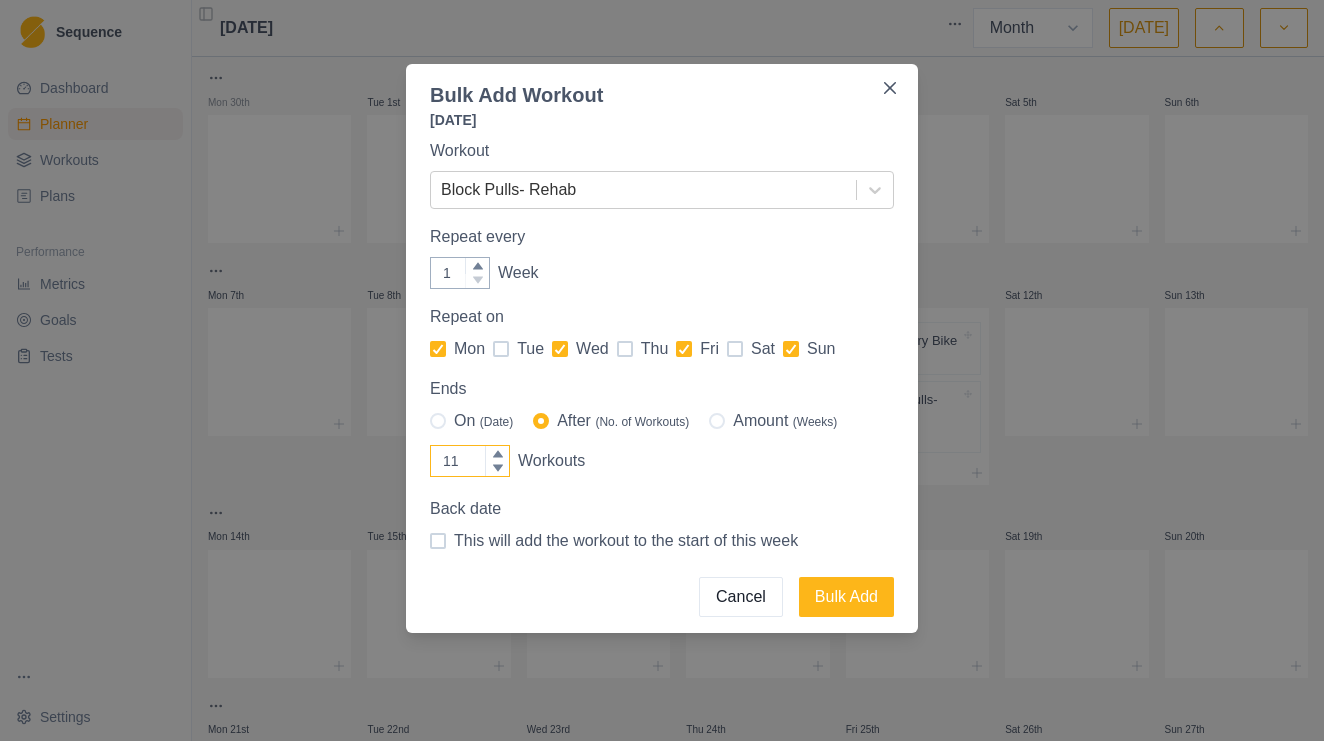click on "11" at bounding box center (470, 461) 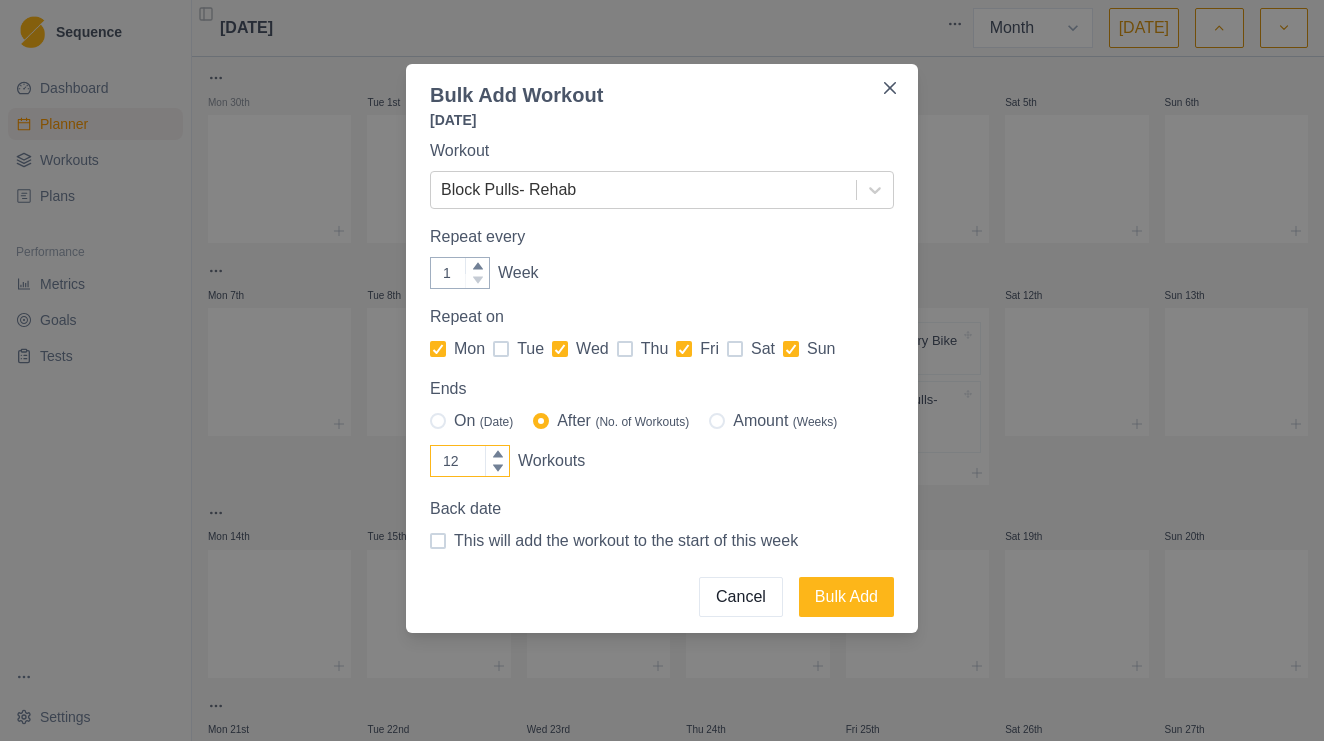 click at bounding box center (497, 454) 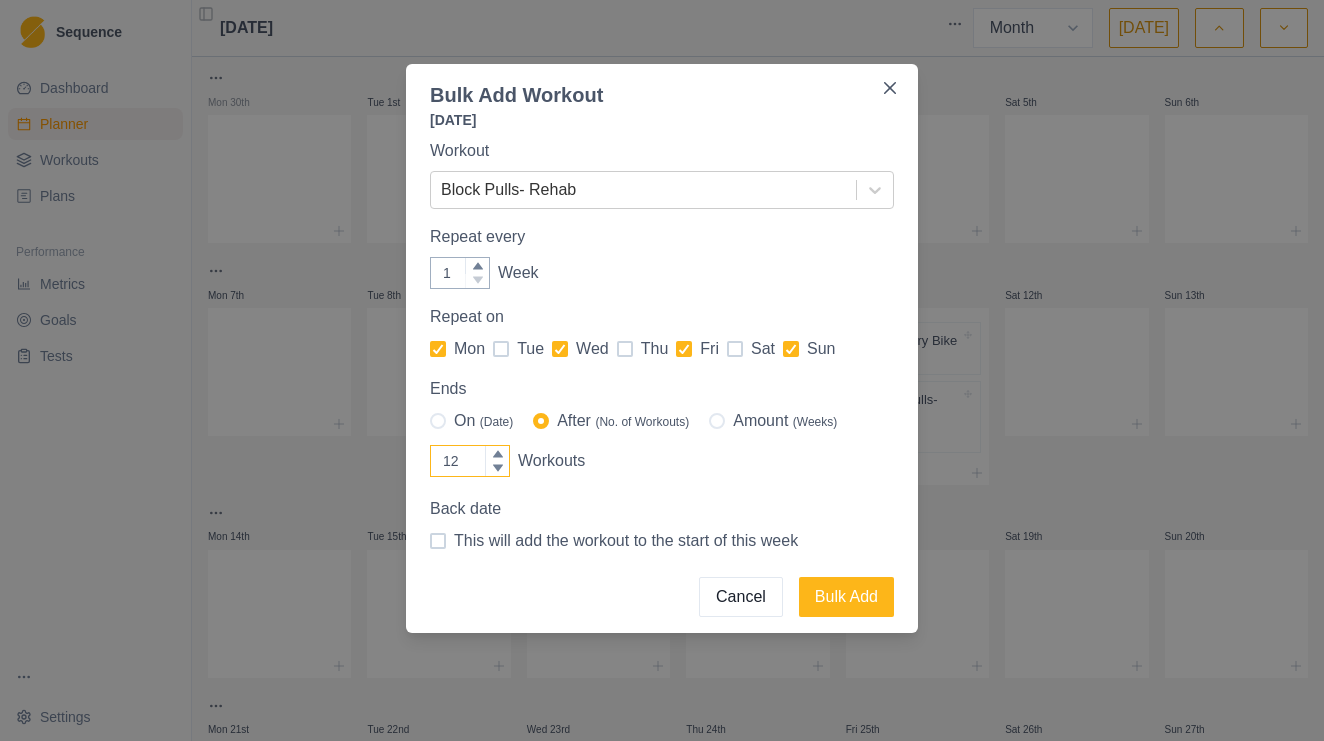 click on "12" at bounding box center (470, 461) 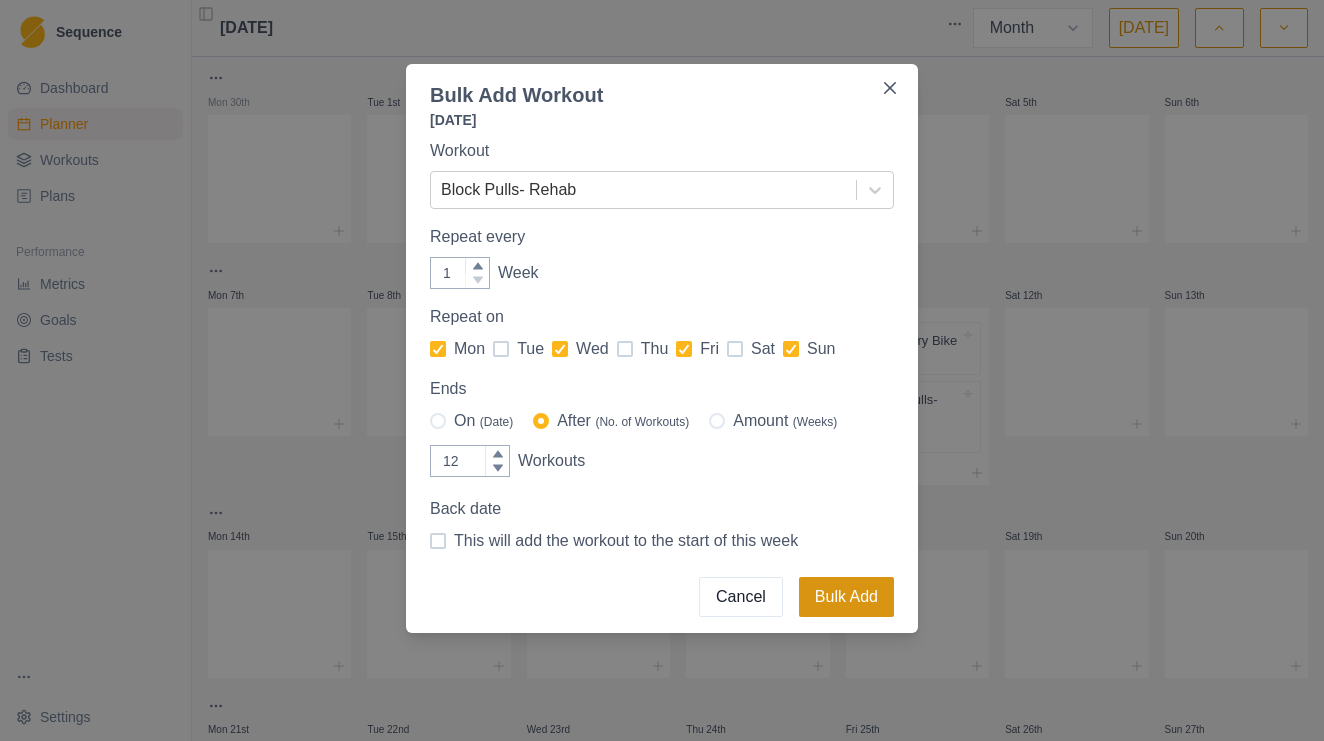 click on "Bulk Add" at bounding box center [846, 597] 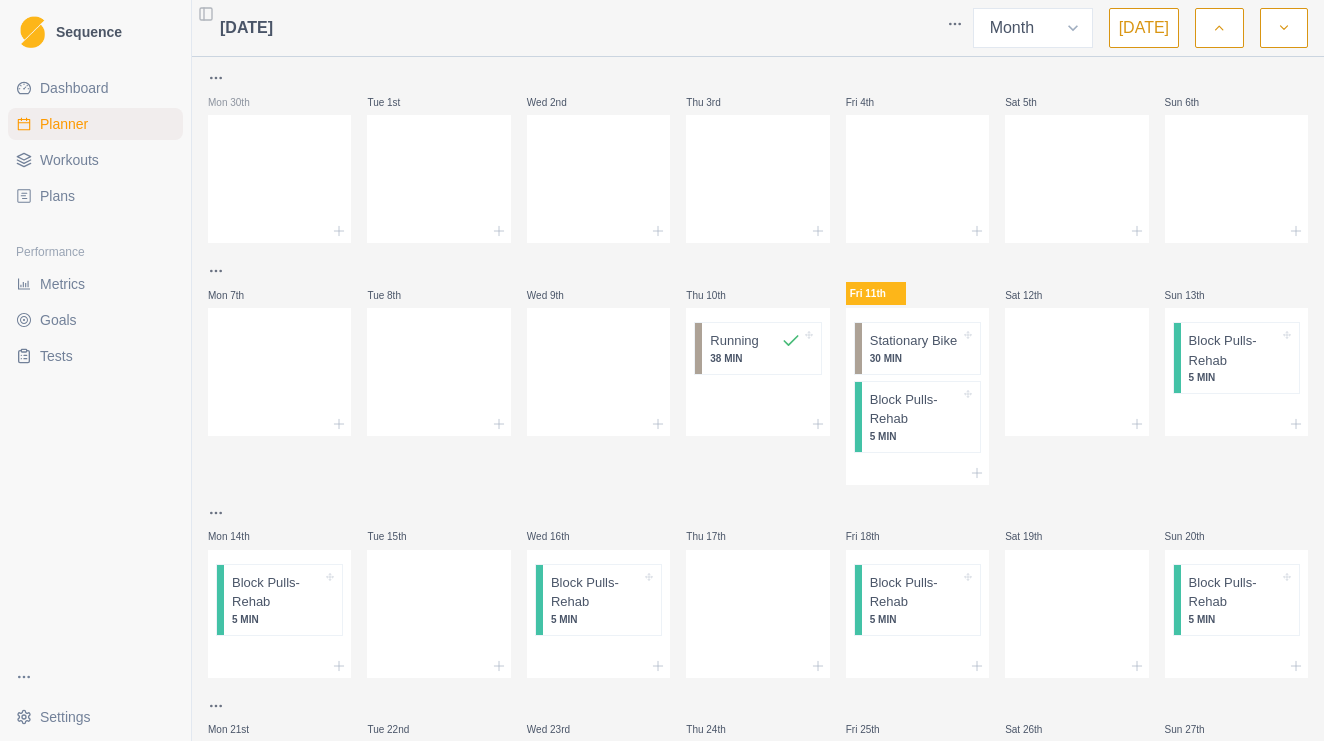 scroll, scrollTop: 0, scrollLeft: 0, axis: both 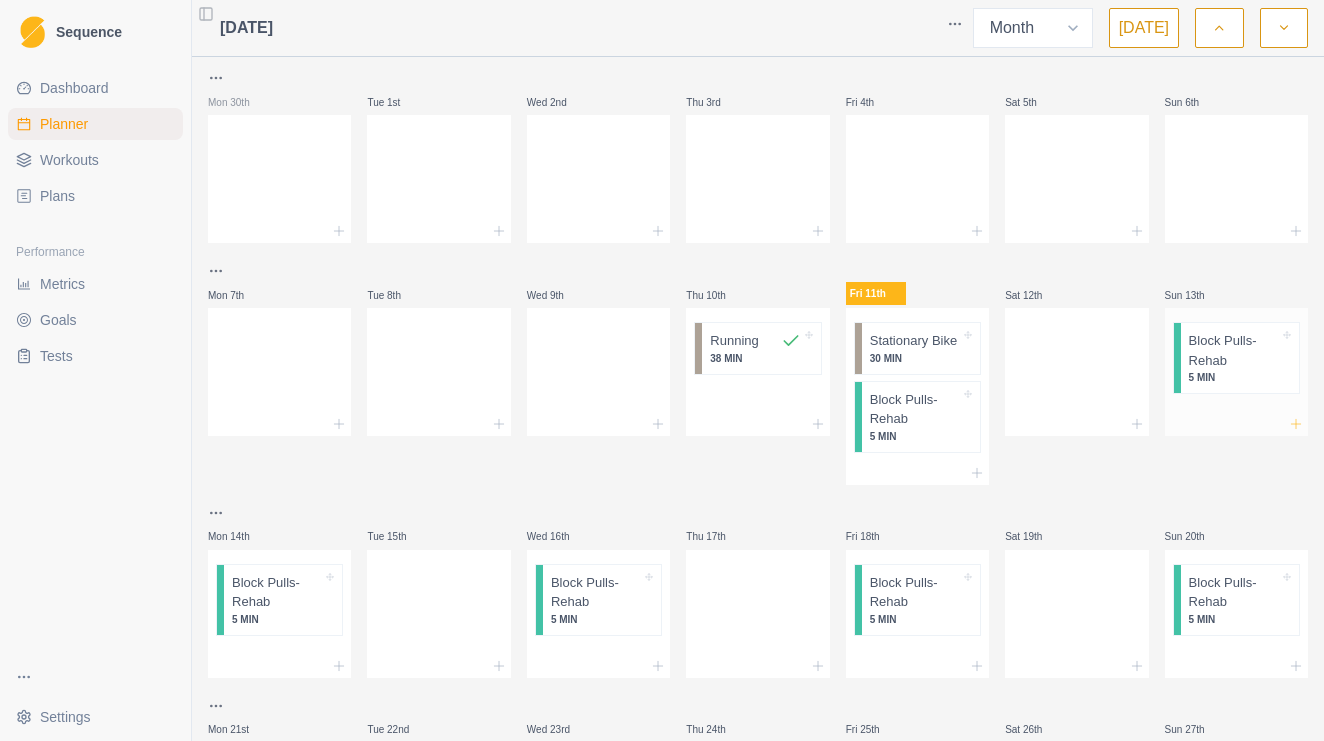click 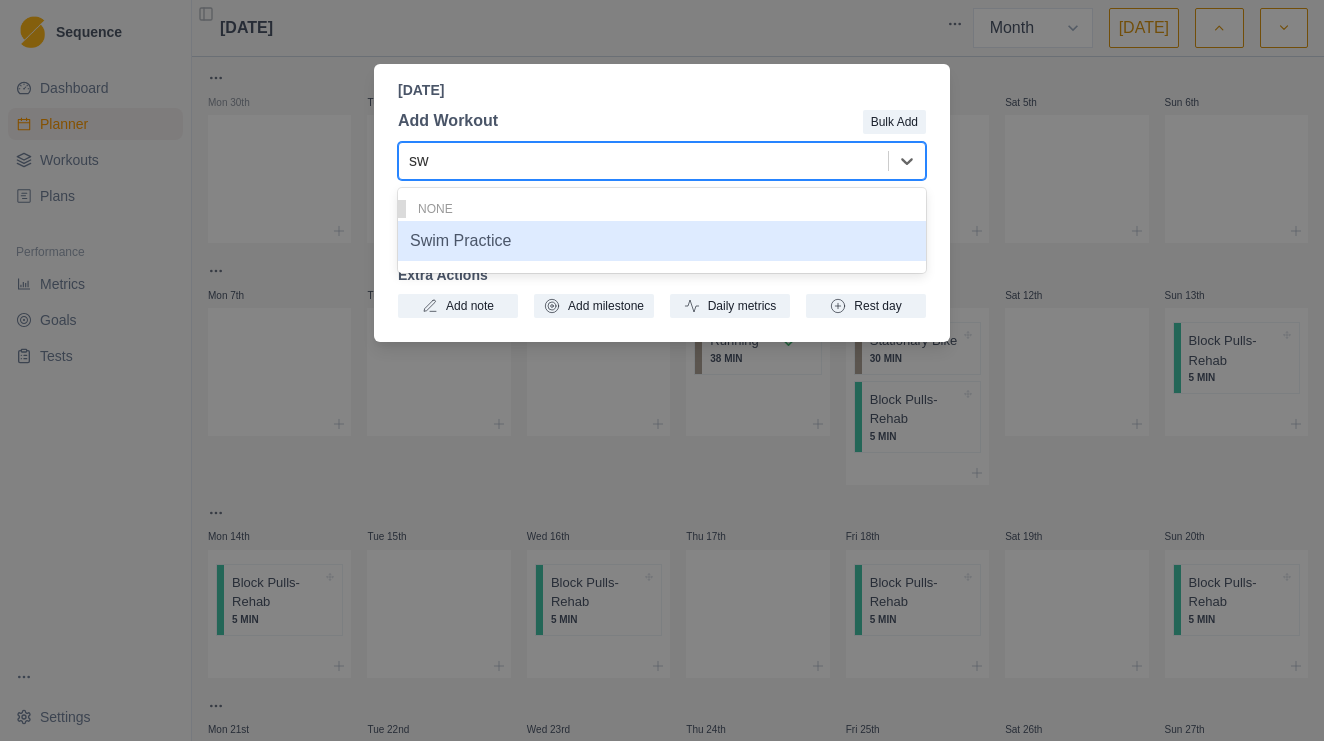 type on "swi" 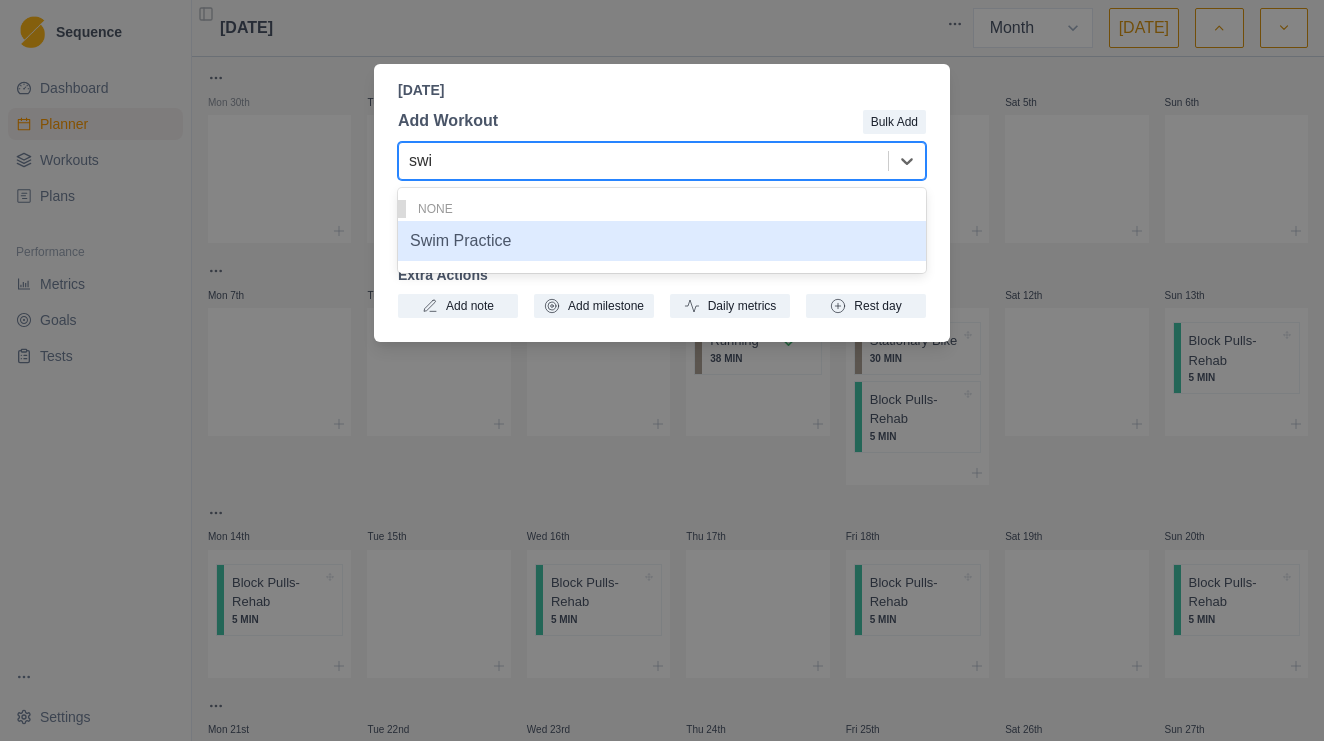 click on "Swim Practice" at bounding box center [662, 241] 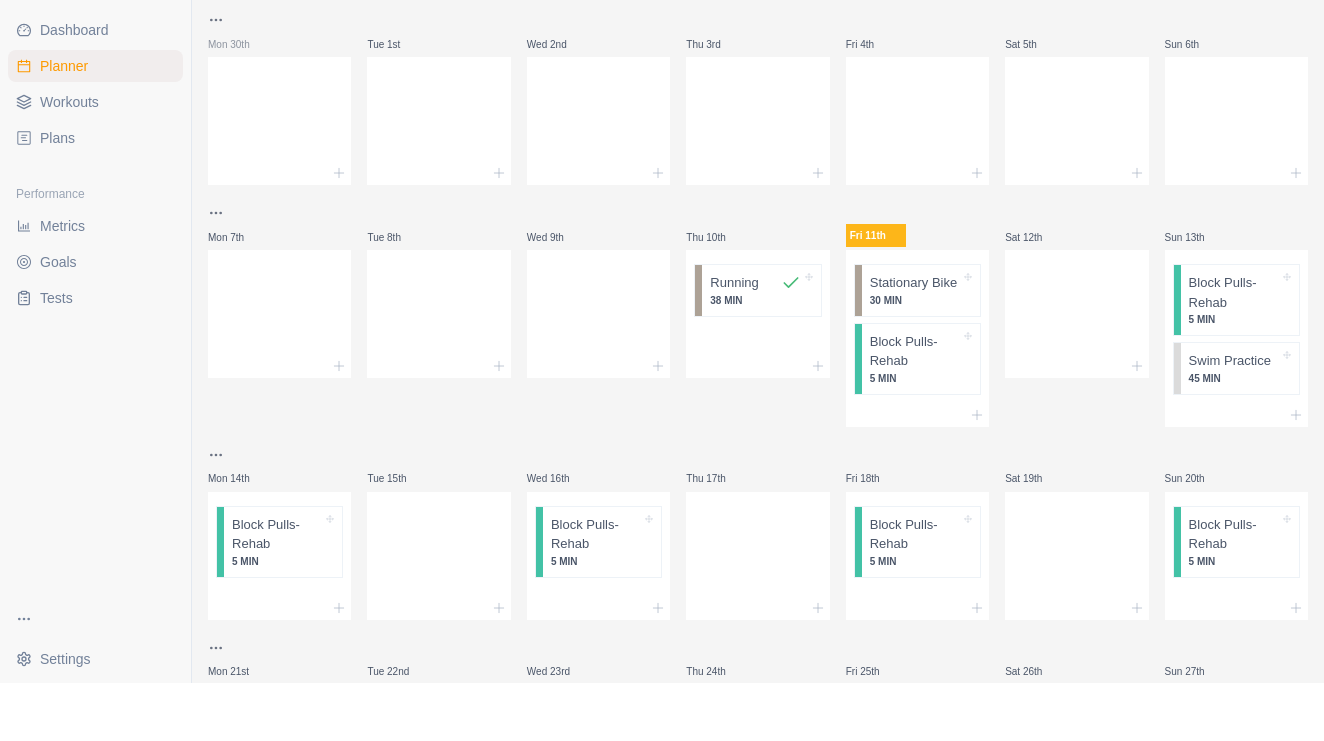 click on "Mon 30th Tue 1st Wed 2nd Thu 3rd Fri 4th Sat 5th Sun 6th Mon 7th Tue 8th Wed 9th Thu 10th Running 38 MIN Fri 11th Stationary Bike 30 MIN Block Pulls- Rehab 5 MIN Sat 12th Sun 13th Block Pulls- Rehab 5 MIN Swim Practice 45 MIN Mon 14th Block Pulls- Rehab 5 MIN Tue 15th Wed 16th Block Pulls- Rehab 5 MIN Thu 17th Fri 18th Block Pulls- Rehab 5 MIN Sat 19th Sun 20th Block Pulls- Rehab 5 MIN Mon 21st Block Pulls- Rehab 5 MIN Tue 22nd Wed 23rd Block Pulls- Rehab 5 MIN Thu 24th Fri 25th Block Pulls- Rehab 5 MIN Sat 26th Sun 27th Block Pulls- Rehab 5 MIN Mon 28th Block Pulls- Rehab 5 MIN Tue 29th Wed 30th Block Pulls- Rehab 5 MIN Thu 31st Fri 1st Block Pulls- Rehab 5 MIN Sat 2nd Sun 3rd" at bounding box center (758, 565) 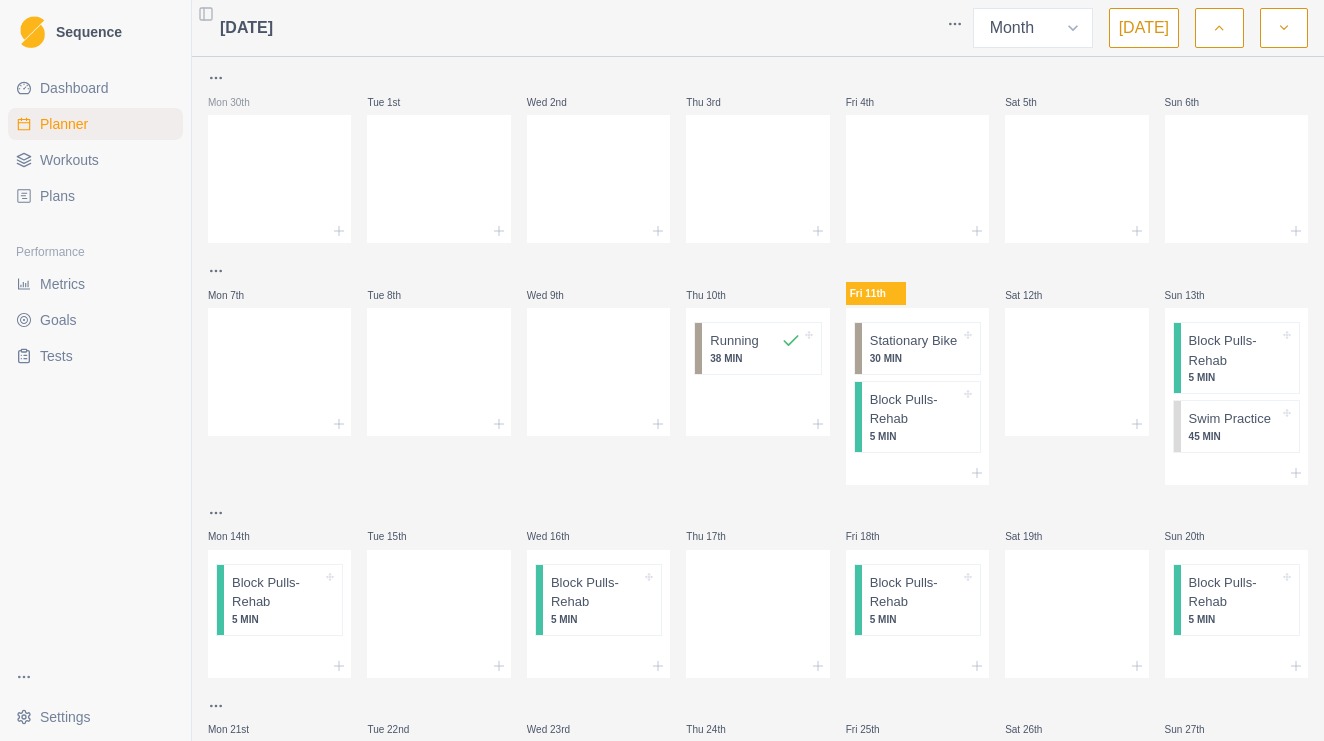 scroll, scrollTop: 0, scrollLeft: 0, axis: both 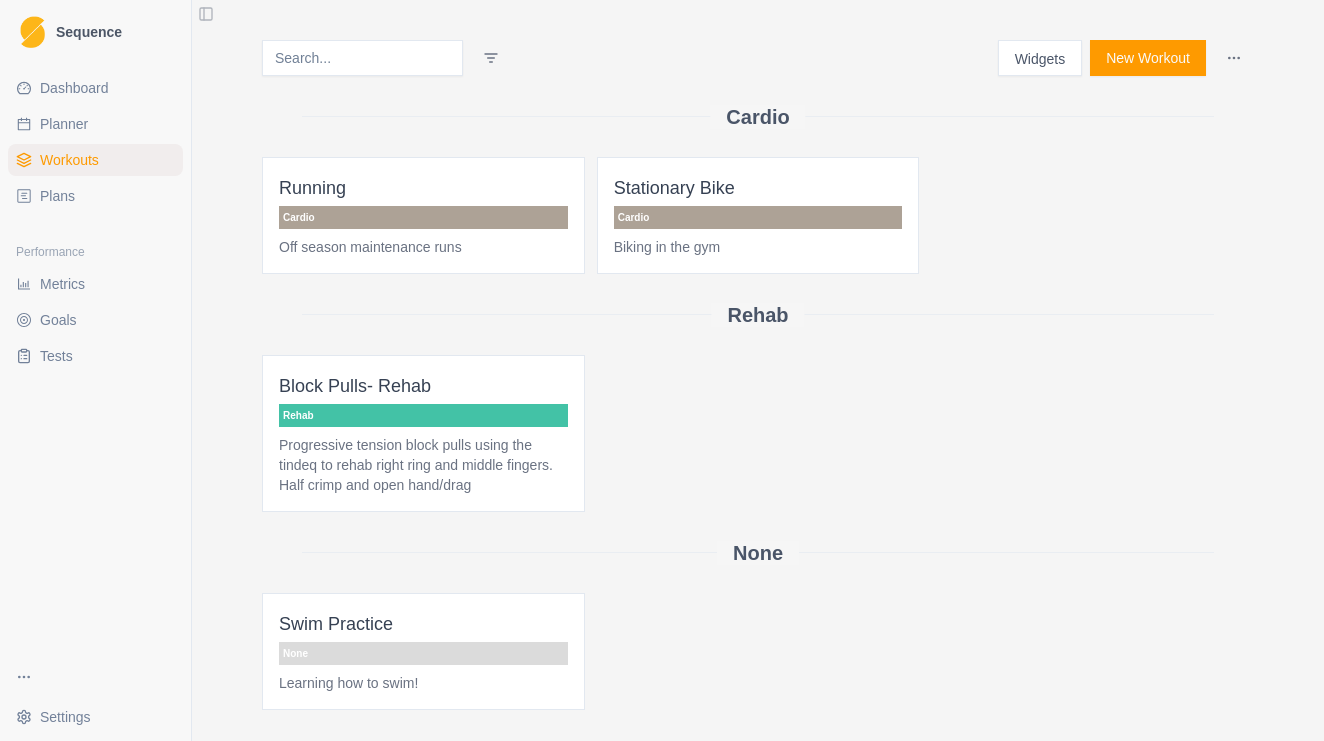 click on "New Workout" at bounding box center (1148, 58) 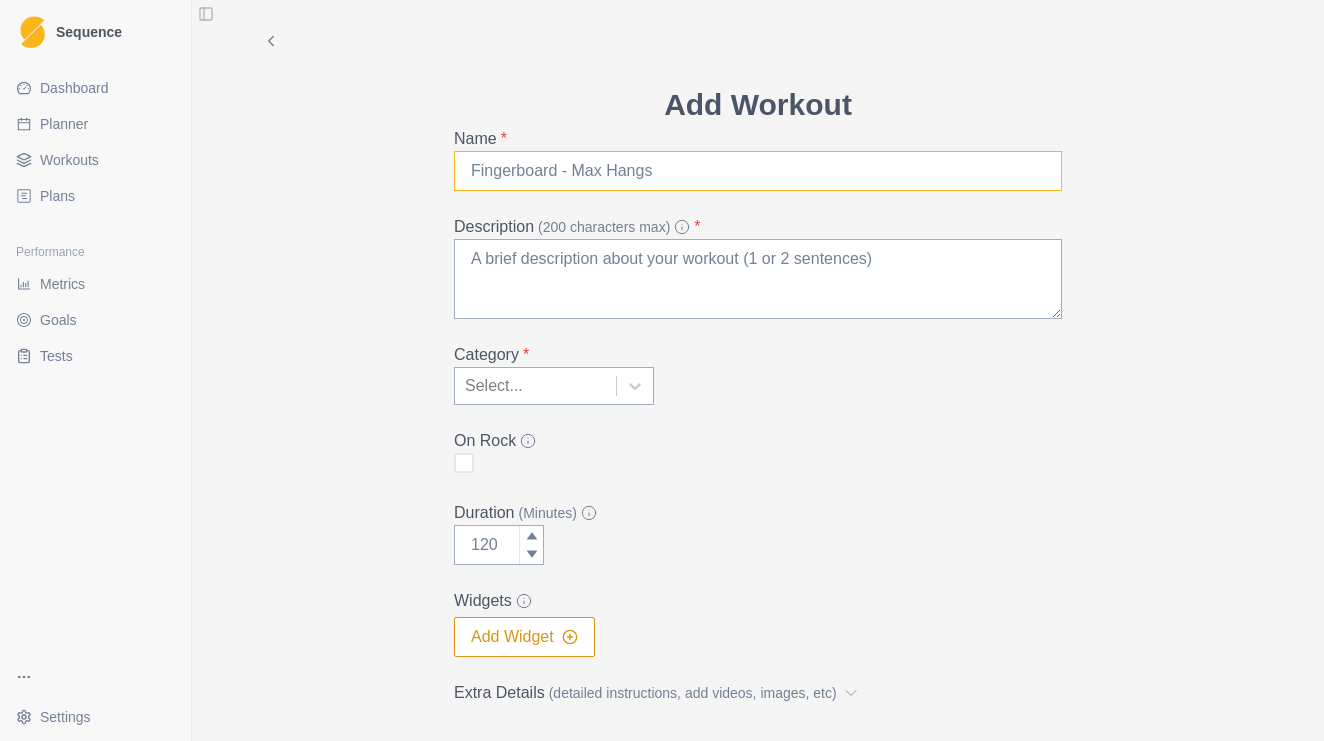 click on "Name *" at bounding box center [758, 171] 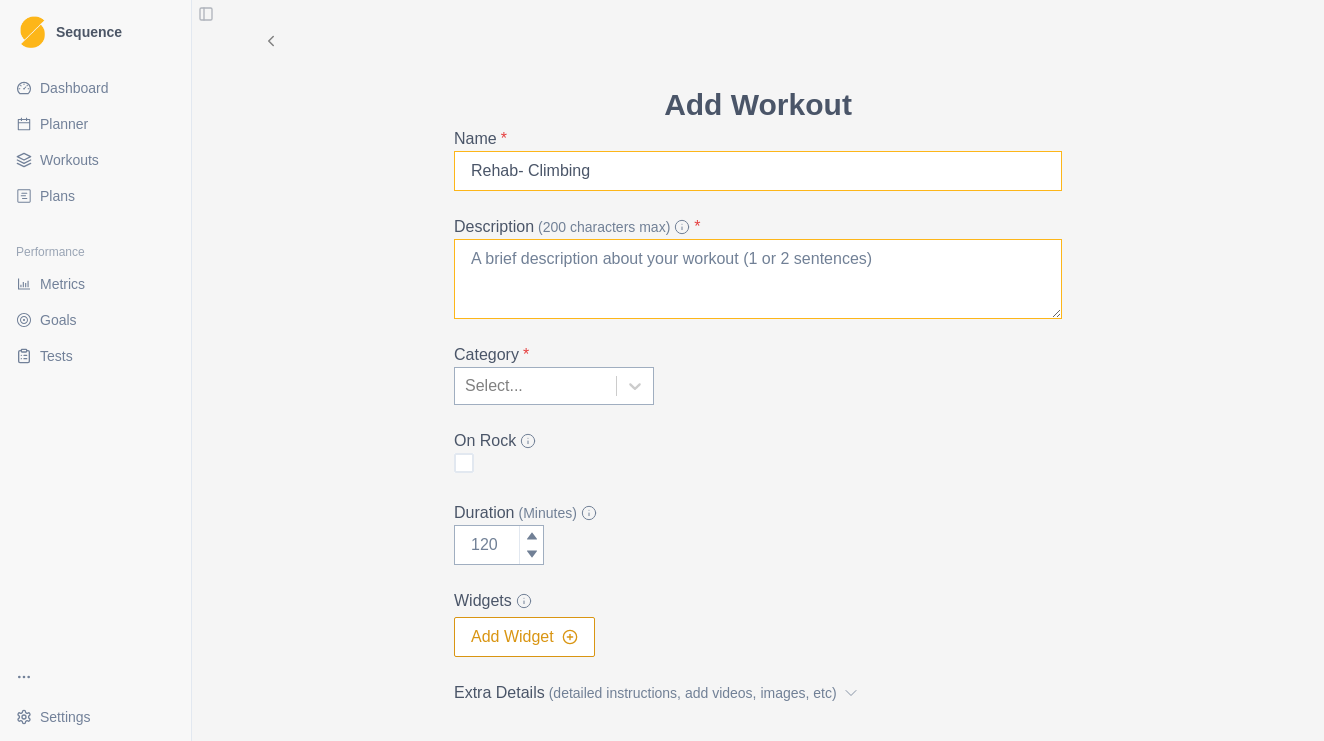 type on "Rehab- Climbing" 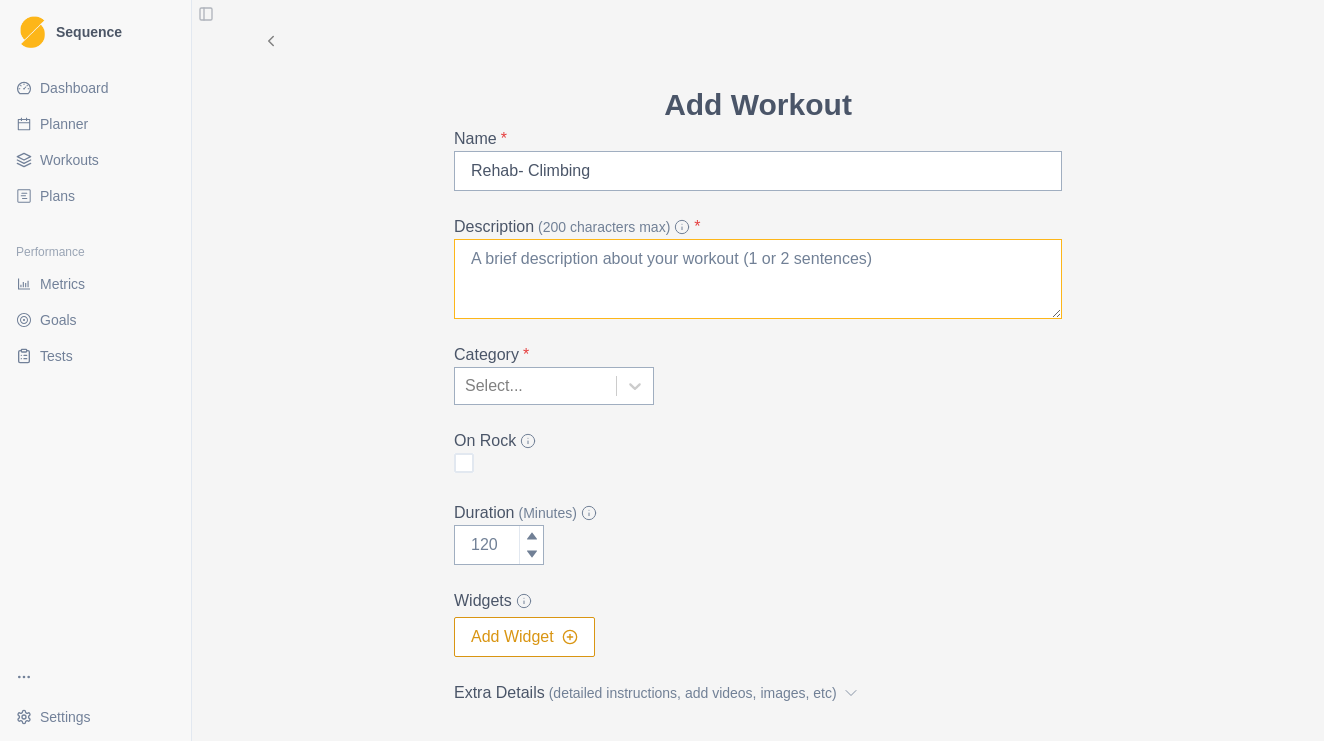 click on "Description   (200 characters max) *" at bounding box center [758, 279] 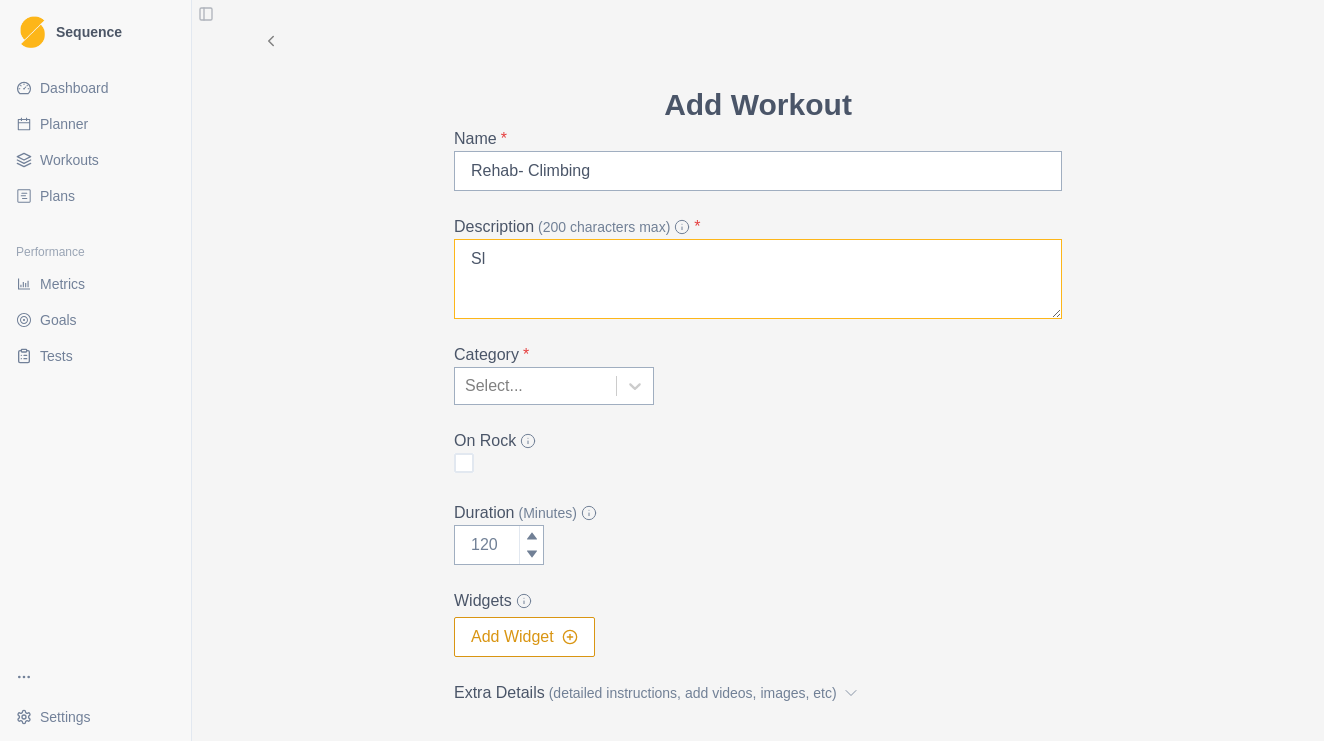 type on "S" 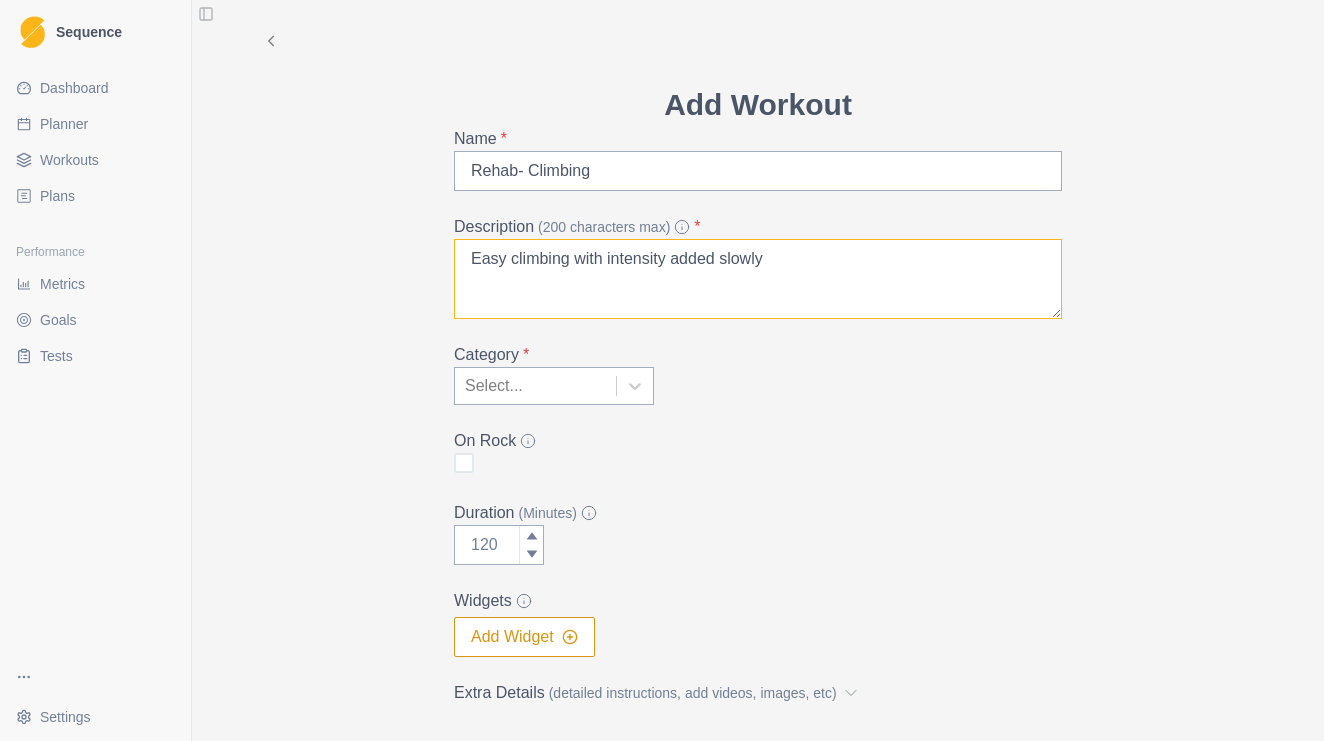 type on "Easy climbing with intensity added slowly" 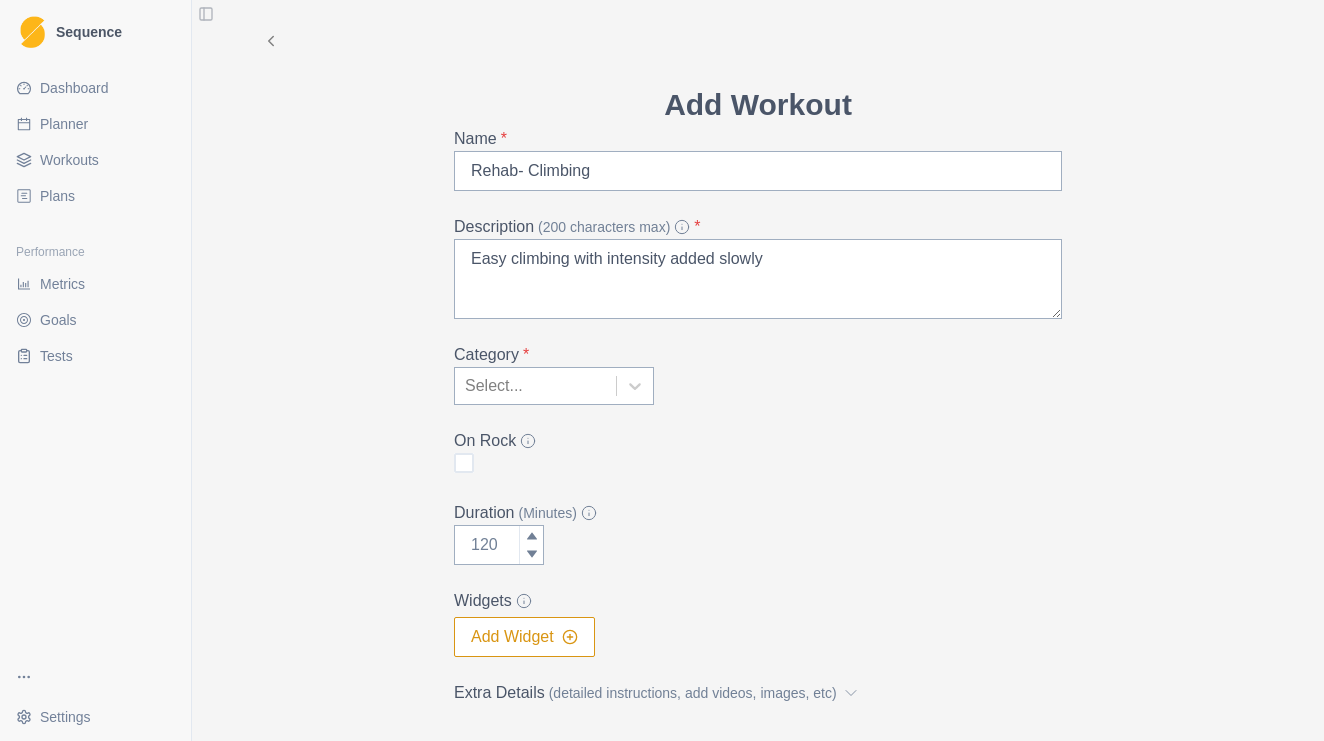 click on "Select..." at bounding box center [535, 386] 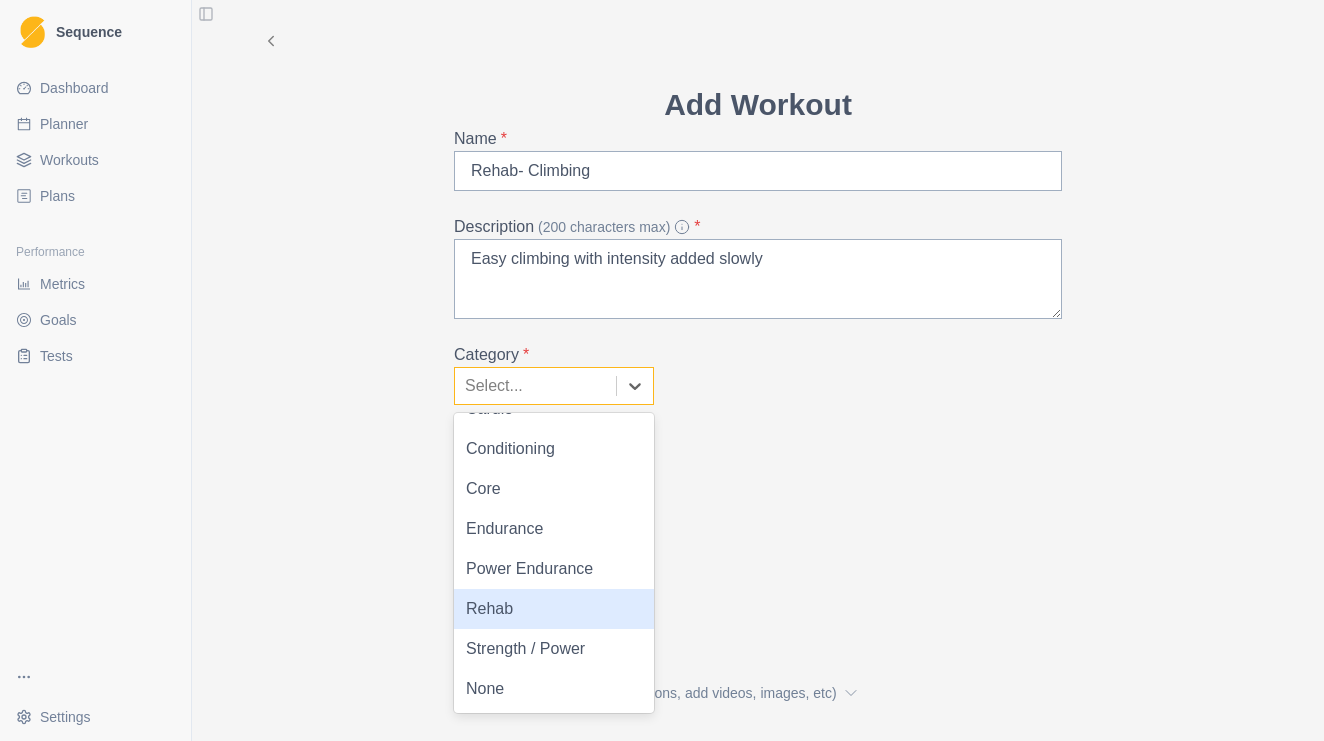 scroll, scrollTop: 28, scrollLeft: 0, axis: vertical 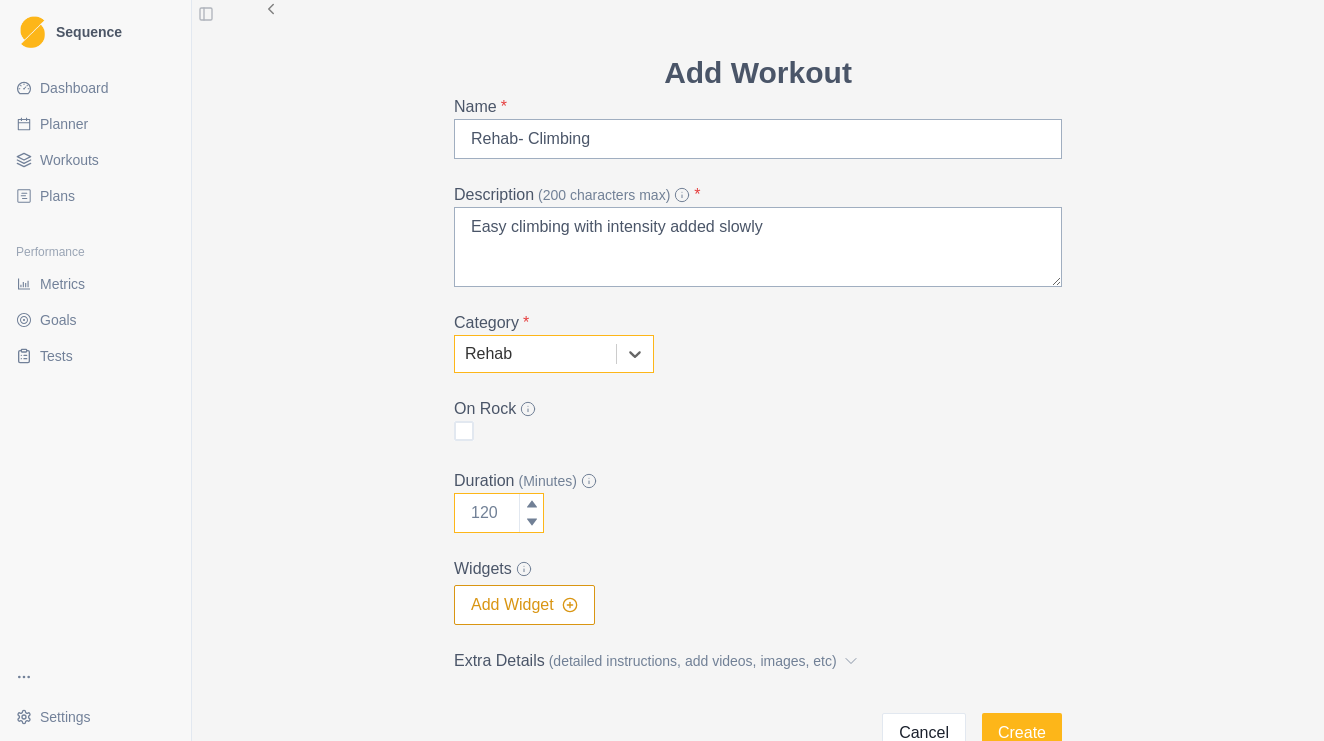 click on "Duration   (Minutes)" at bounding box center [499, 513] 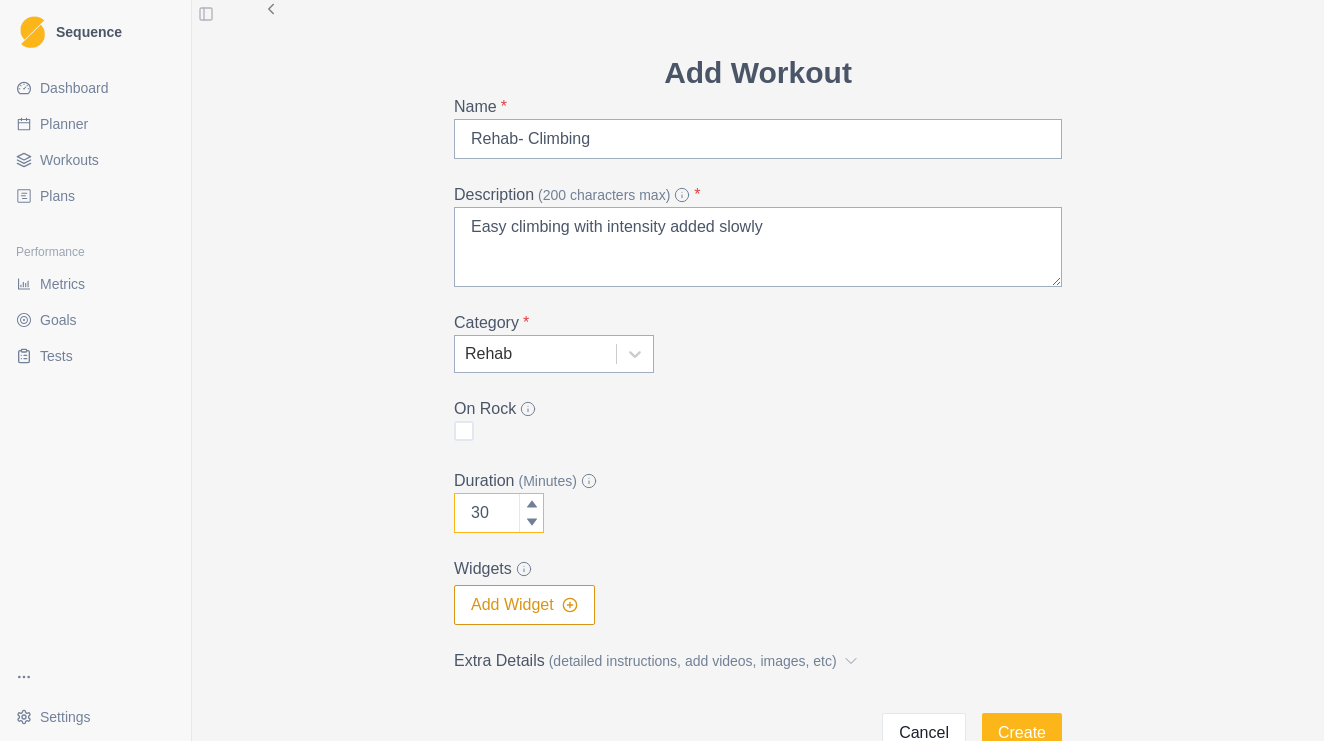 type on "30" 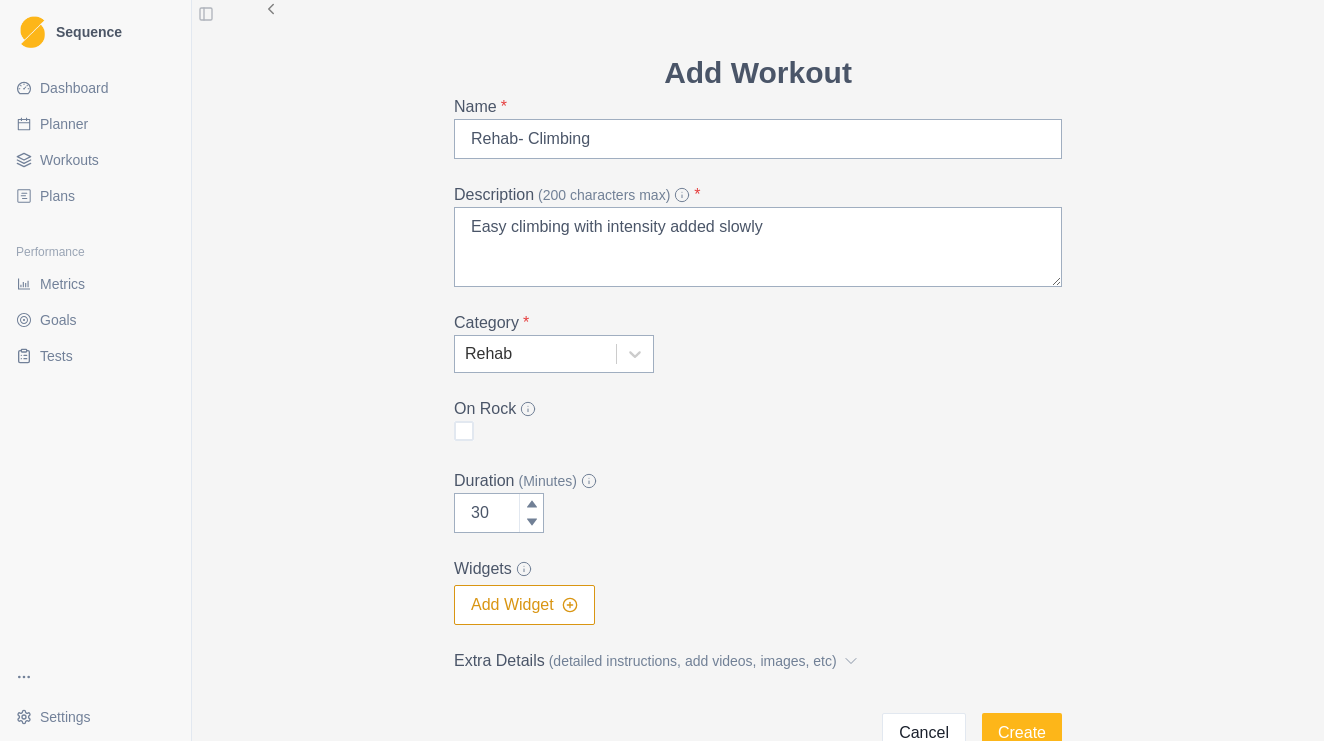 click on "Add Workout Name * Rehab- Climbing Description   (200 characters max) * Easy climbing with intensity added slowly Category * Rehab On Rock Duration   (Minutes) 30 Widgets Add Widget Extra Details (detailed instructions, add videos, images, etc) Cancel Create" at bounding box center (758, 401) 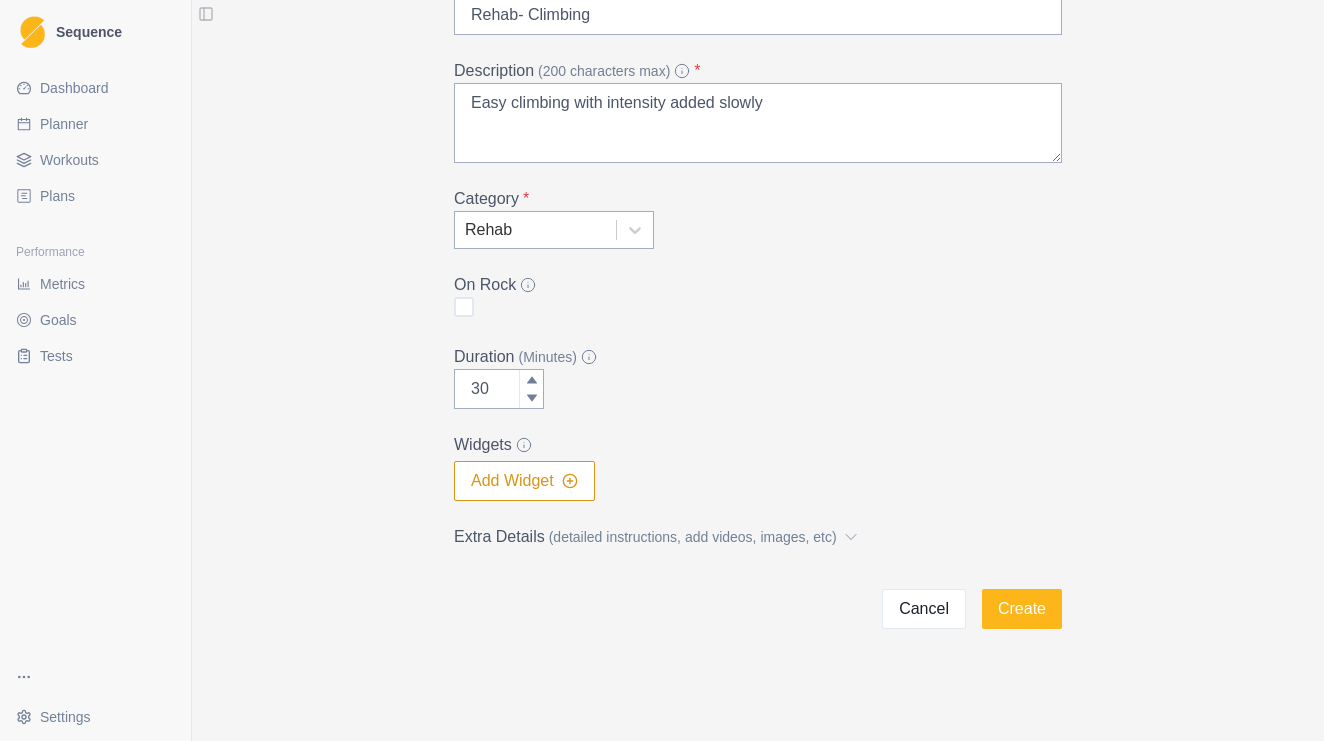 scroll, scrollTop: 156, scrollLeft: 0, axis: vertical 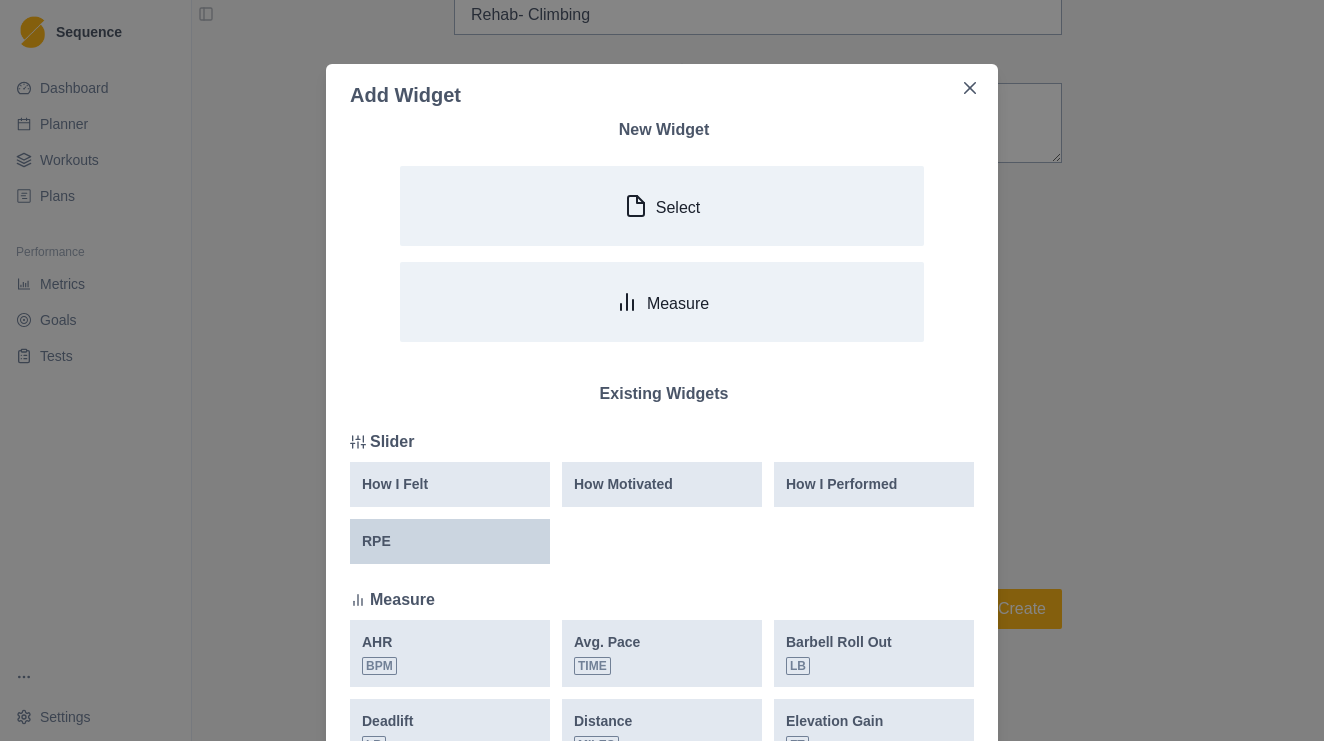 click on "RPE" at bounding box center [450, 541] 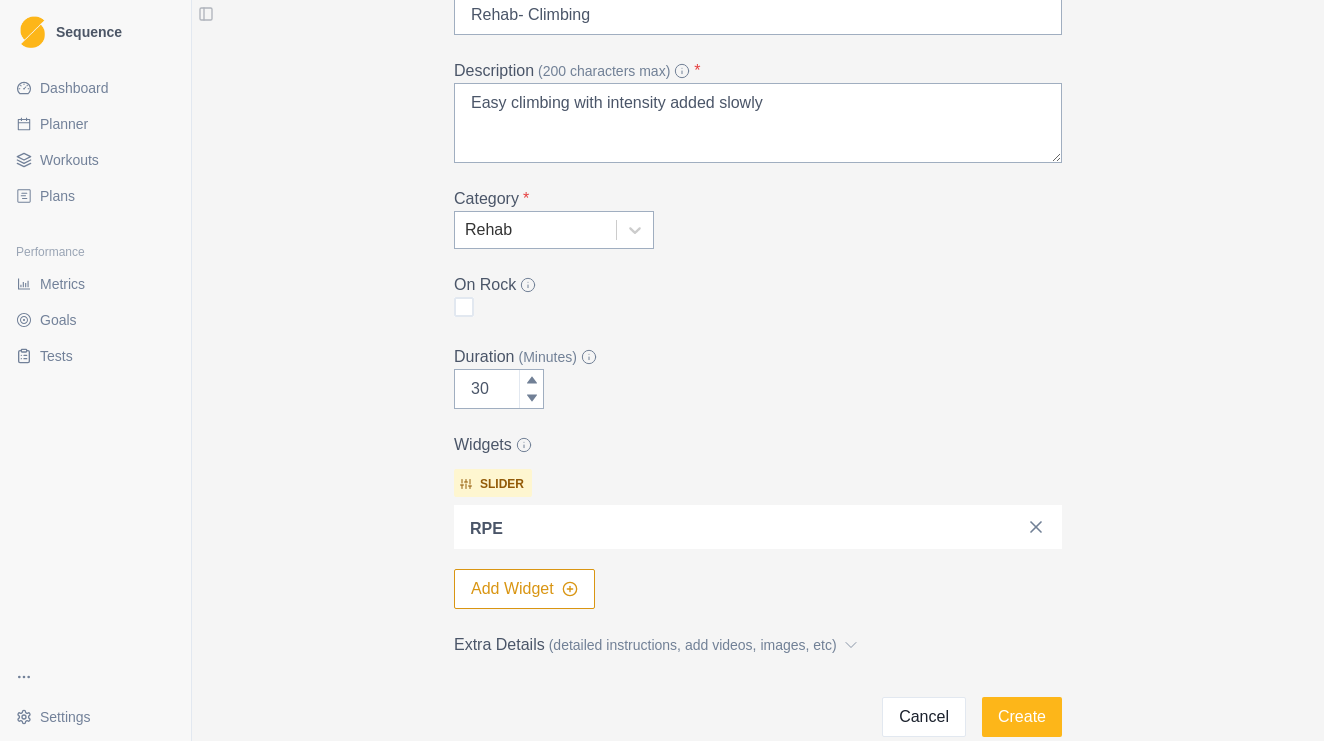 click on "Add Widget" at bounding box center (524, 589) 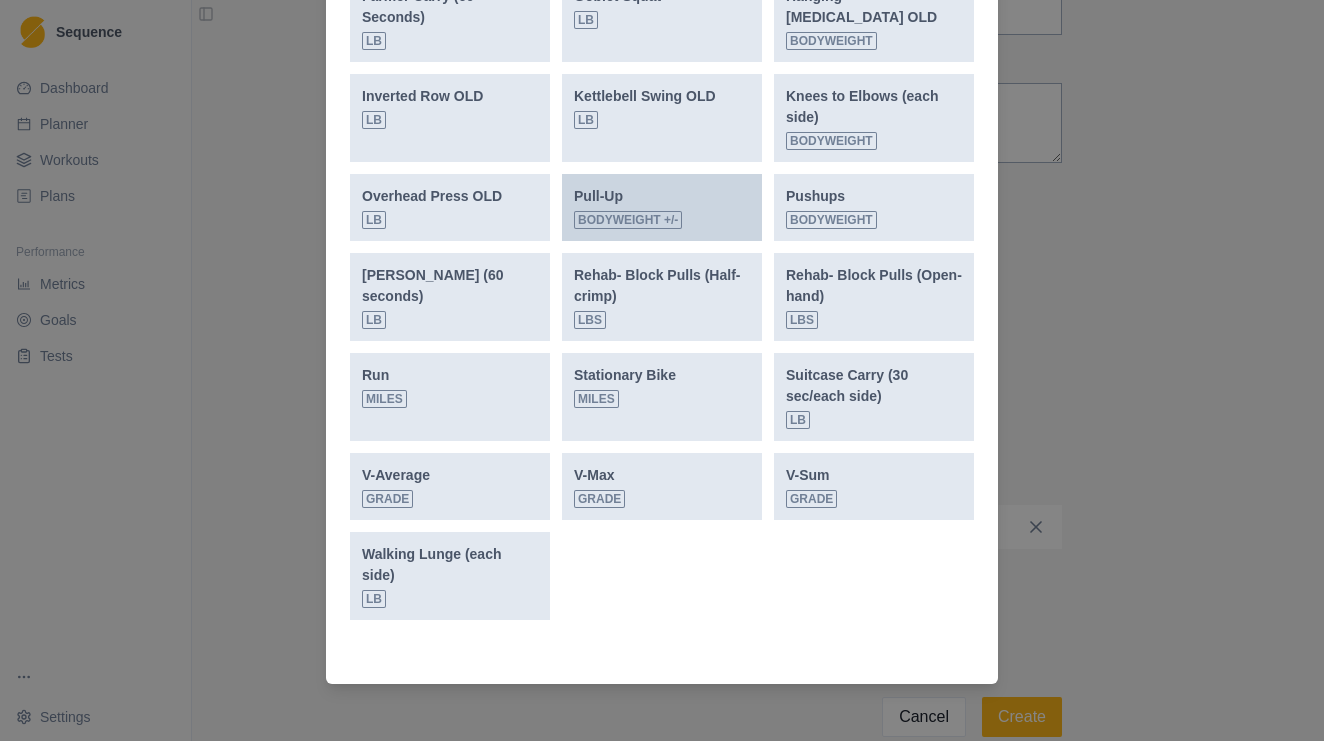 scroll, scrollTop: 810, scrollLeft: 0, axis: vertical 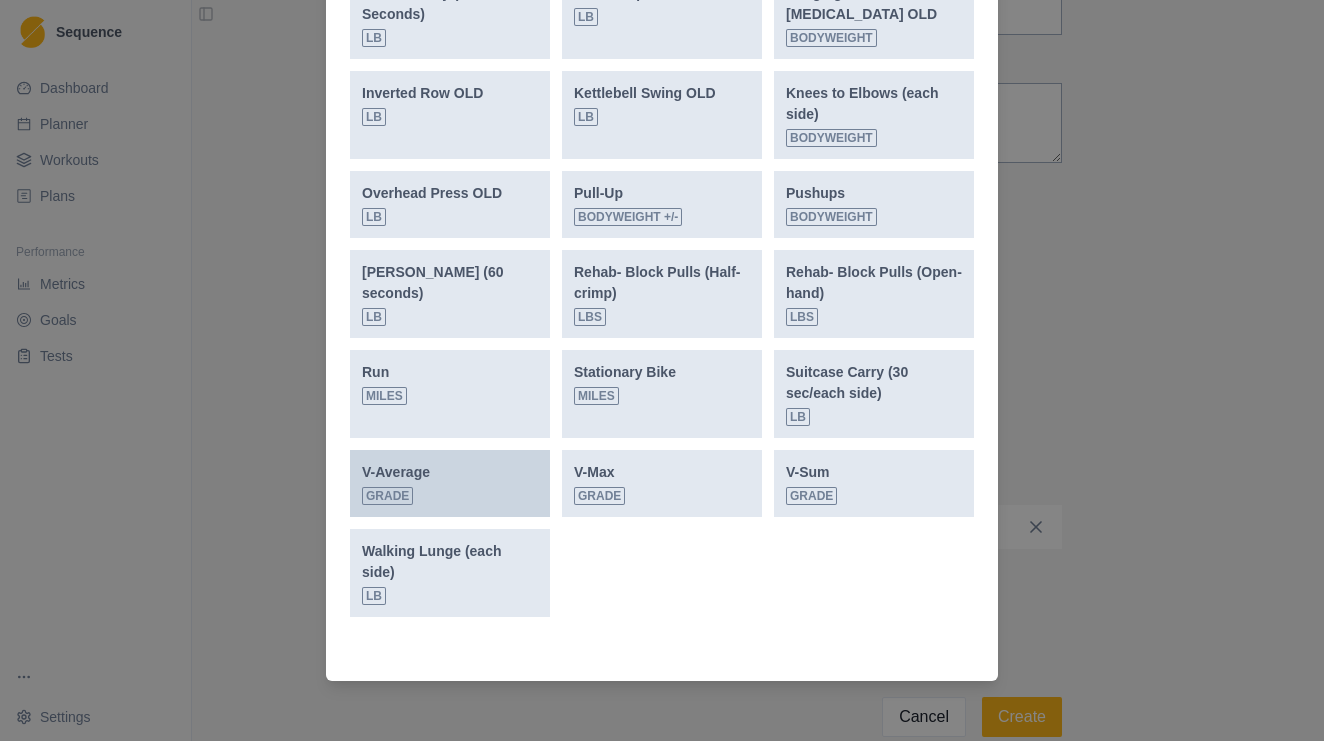 click on "V-Average grade" at bounding box center (450, 483) 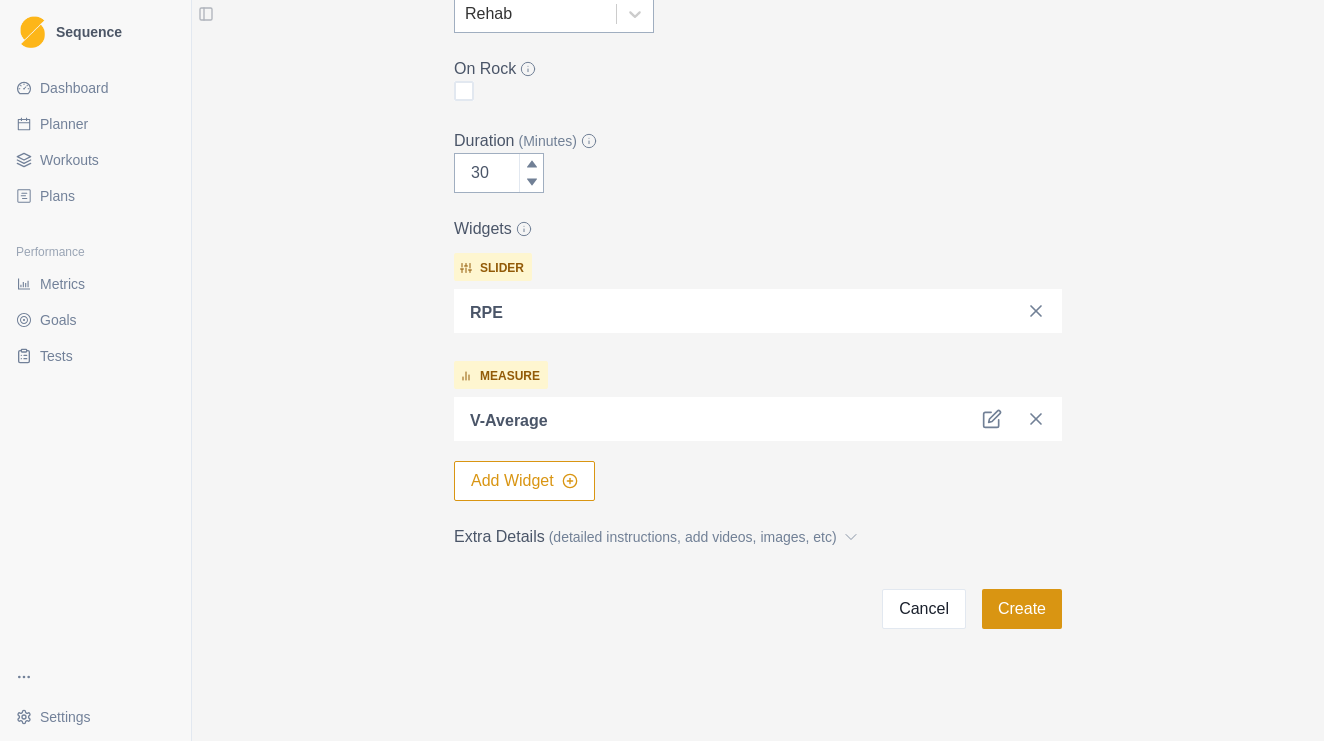 scroll, scrollTop: 372, scrollLeft: 0, axis: vertical 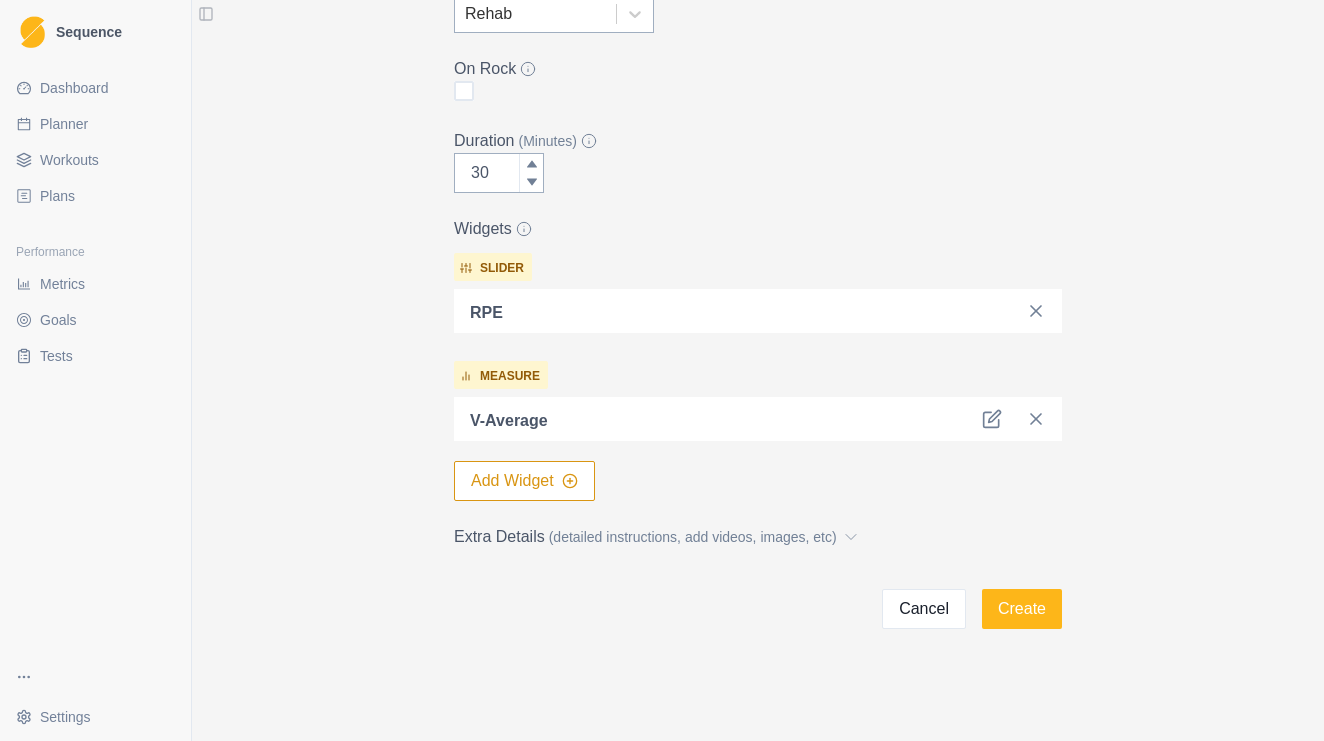 click on "Add Widget" at bounding box center [524, 481] 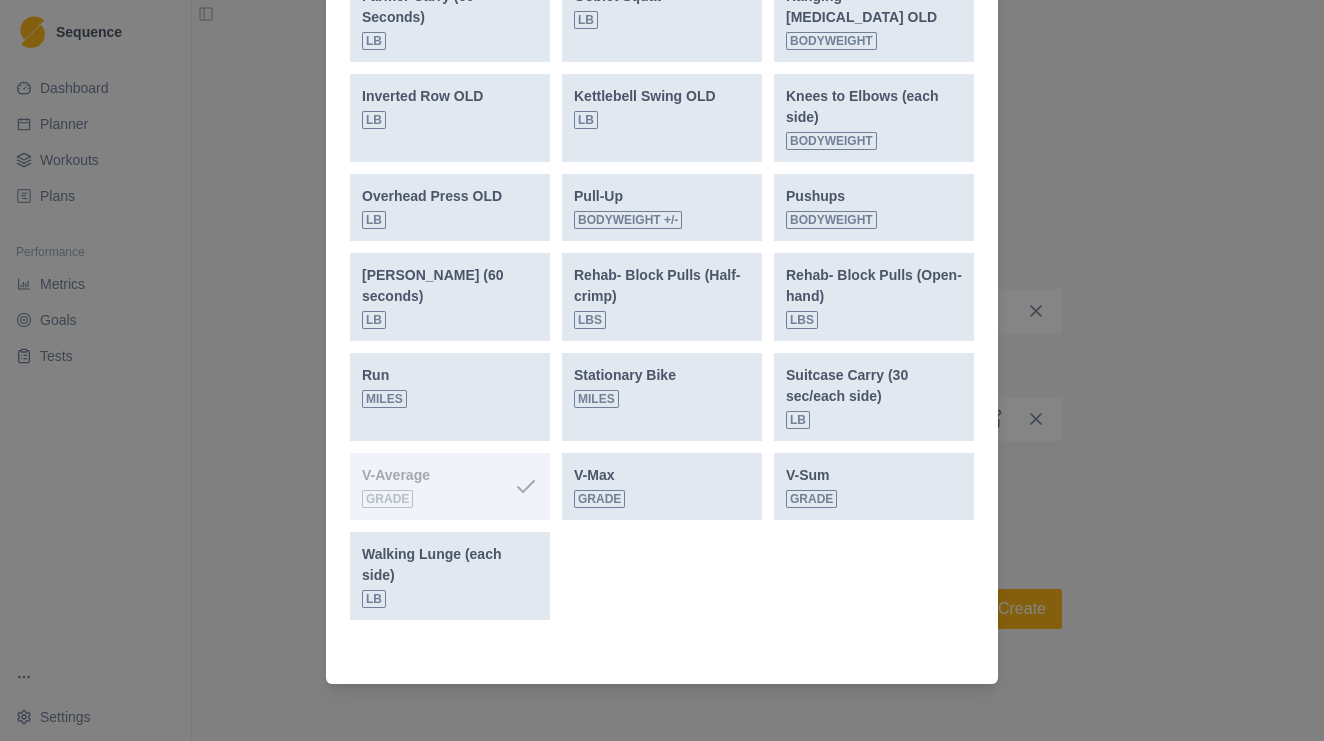 scroll, scrollTop: 814, scrollLeft: 0, axis: vertical 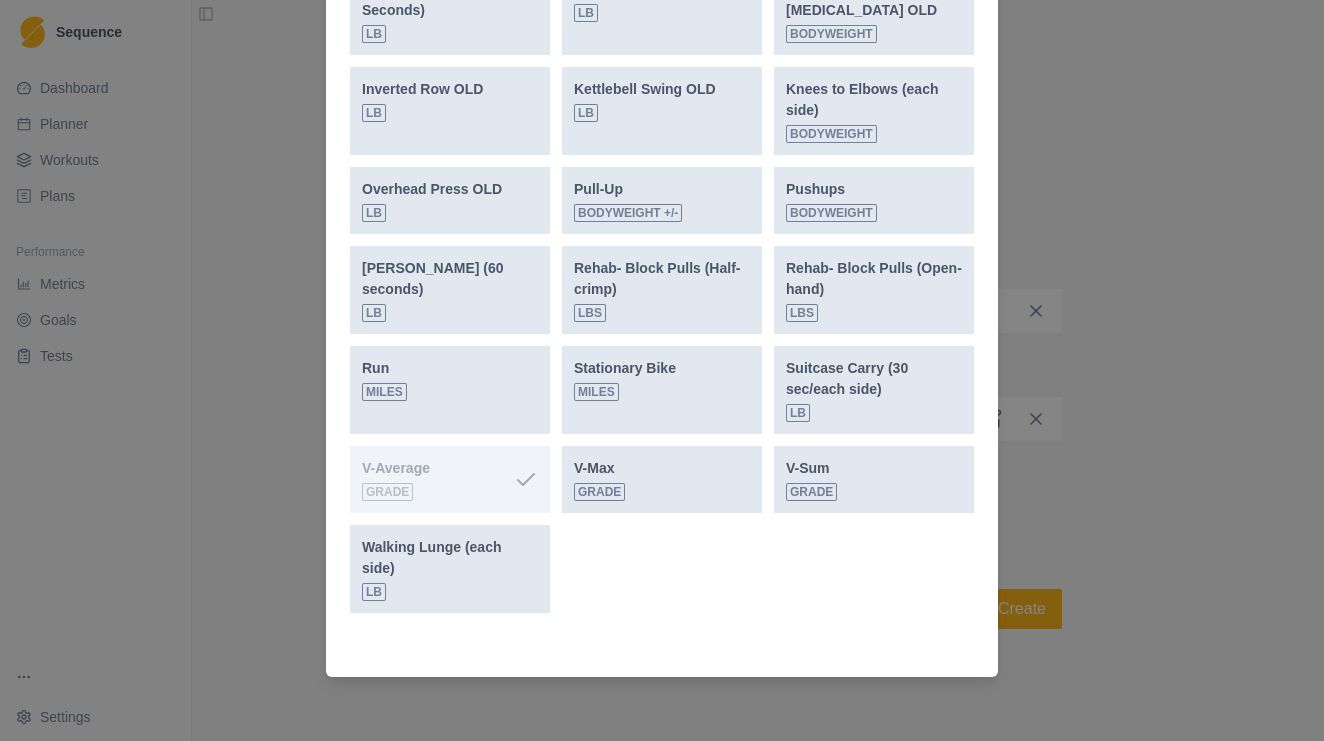 click on "Add Widget New Widget Select Measure Existing Widgets Slider How I Felt How Motivated How I Performed RPE Measure AHR bpm Avg. Pace time Barbell Roll Out lb Deadlift lb Distance Miles Elevation Gain ft Farmer Carry (60 Seconds) lb Goblet Squat lb Hanging [MEDICAL_DATA] OLD Bodyweight Inverted Row OLD lb Kettlebell Swing OLD lb Knees to Elbows (each side) bodyweight Overhead Press OLD lb Pull-Up bodyweight +/- Pushups bodyweight Rack Carry (60 seconds) lb Rehab- Block Pulls (Half-crimp) lbs Rehab- Block Pulls (Open-hand) lbs Run Miles Stationary Bike miles Suitcase Carry (30 sec/each side) lb V-Average grade V-Max  grade V-Sum grade Walking Lunge (each side) lb" at bounding box center (662, 370) 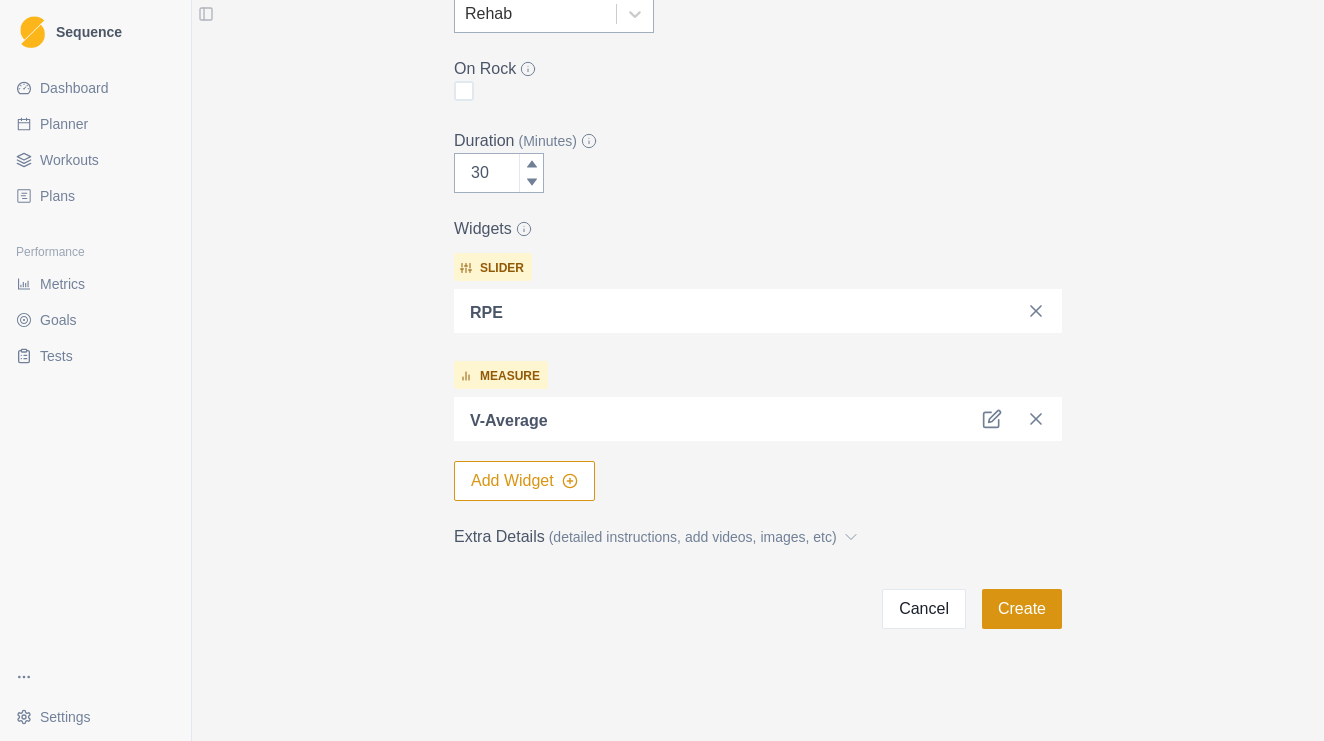 click on "Create" at bounding box center (1022, 609) 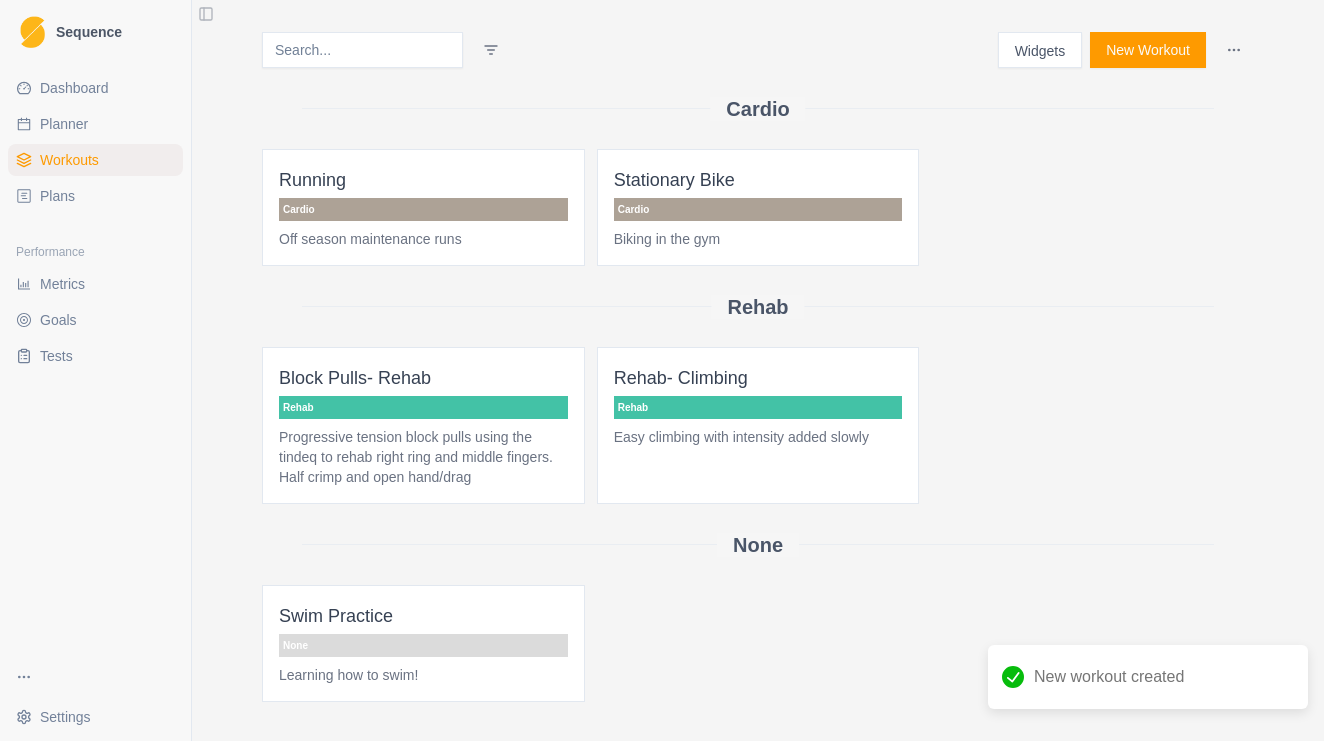scroll, scrollTop: 0, scrollLeft: 0, axis: both 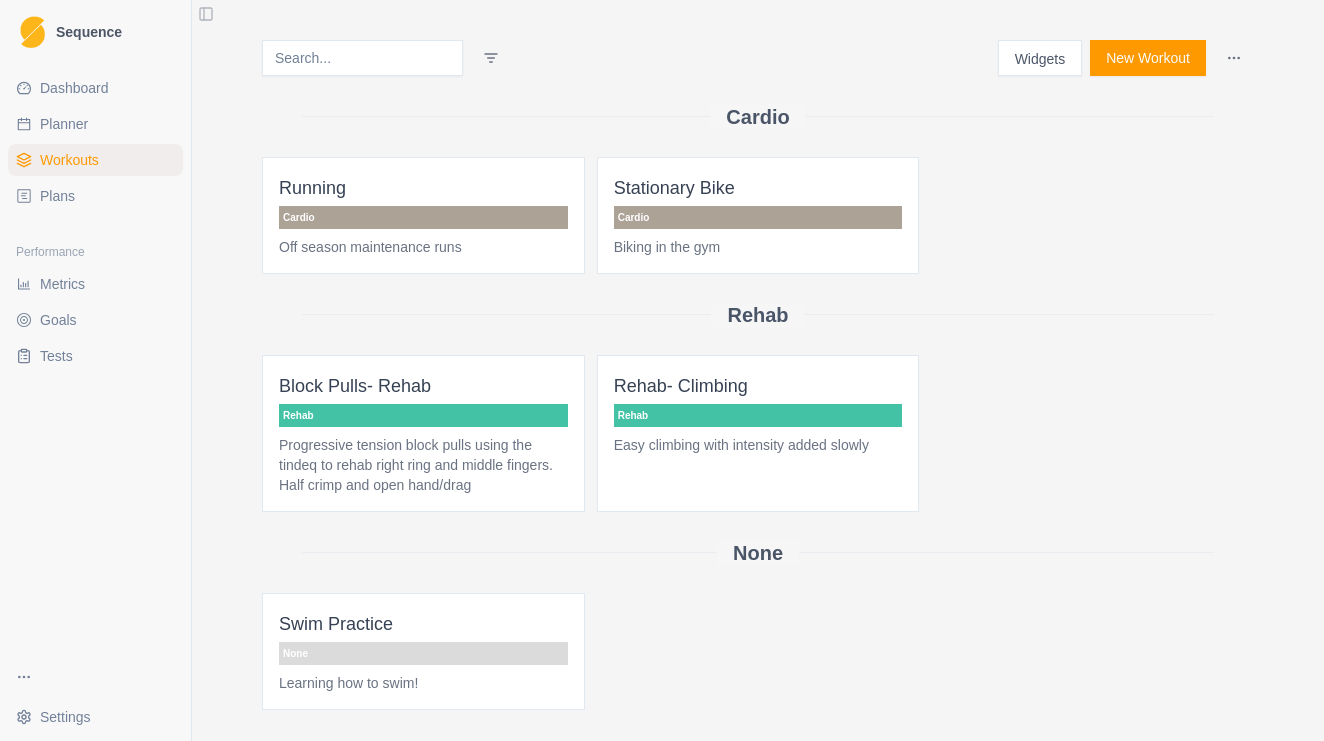 click on "New Workout" at bounding box center [1148, 58] 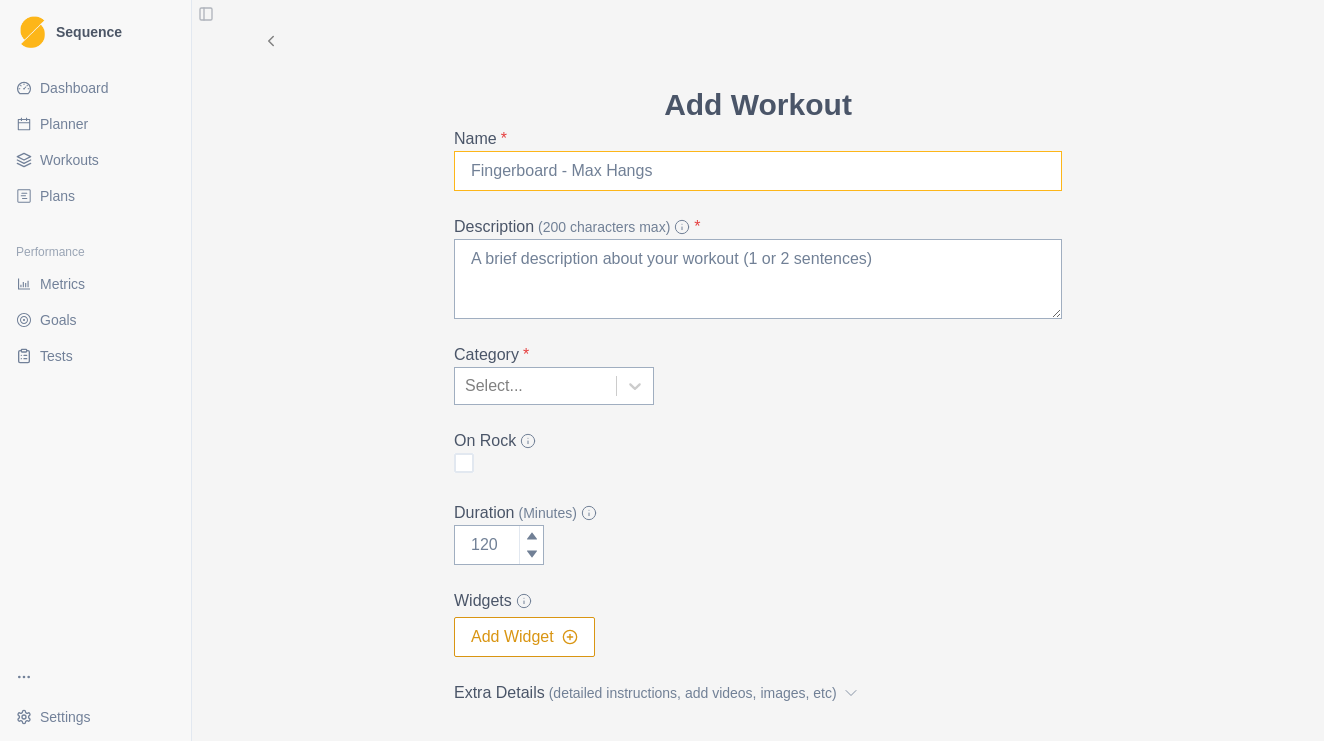 click on "Name *" at bounding box center (758, 171) 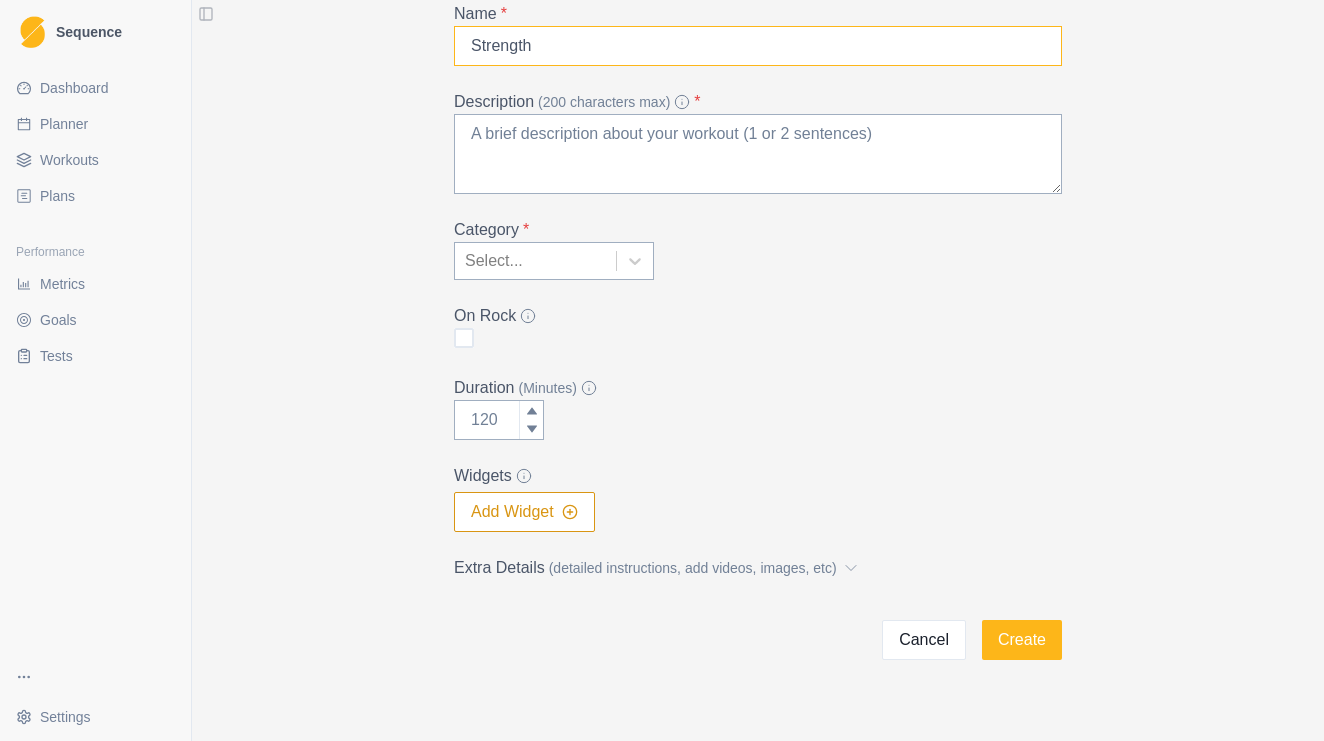 scroll, scrollTop: 152, scrollLeft: 0, axis: vertical 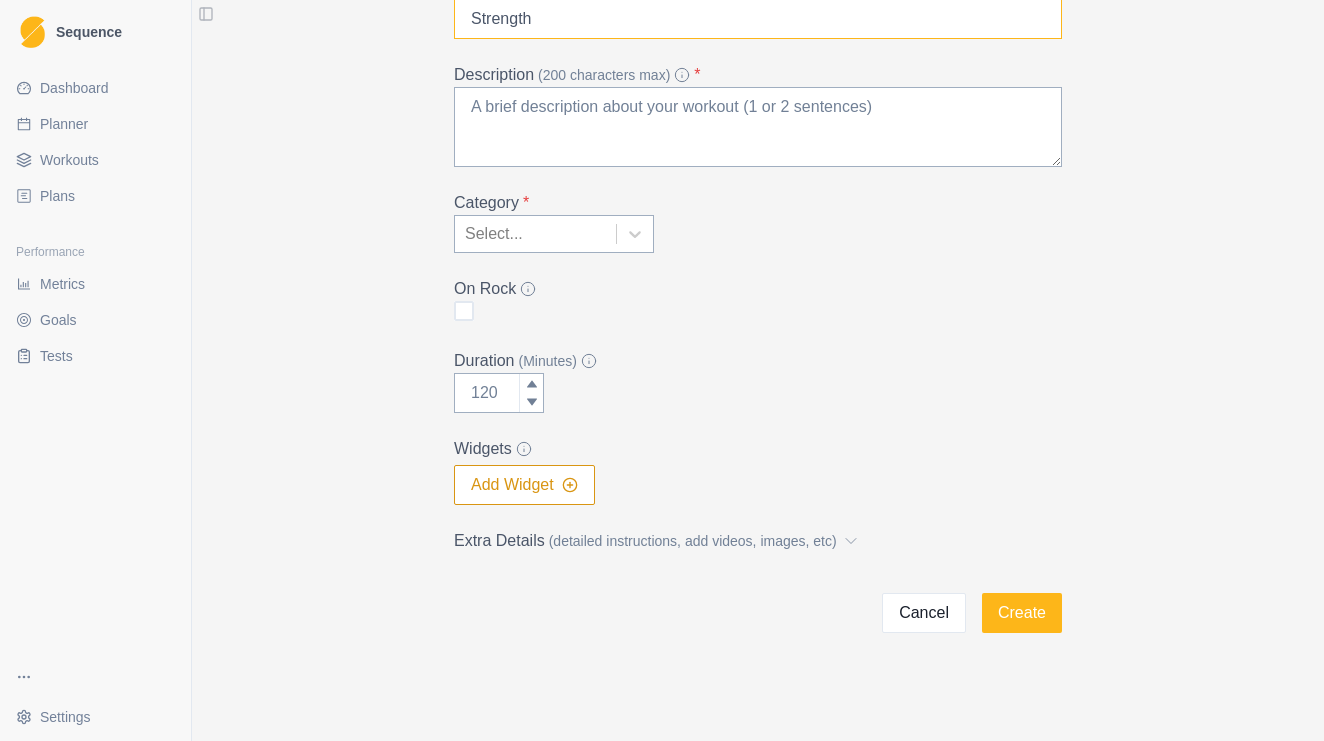 type on "Strength" 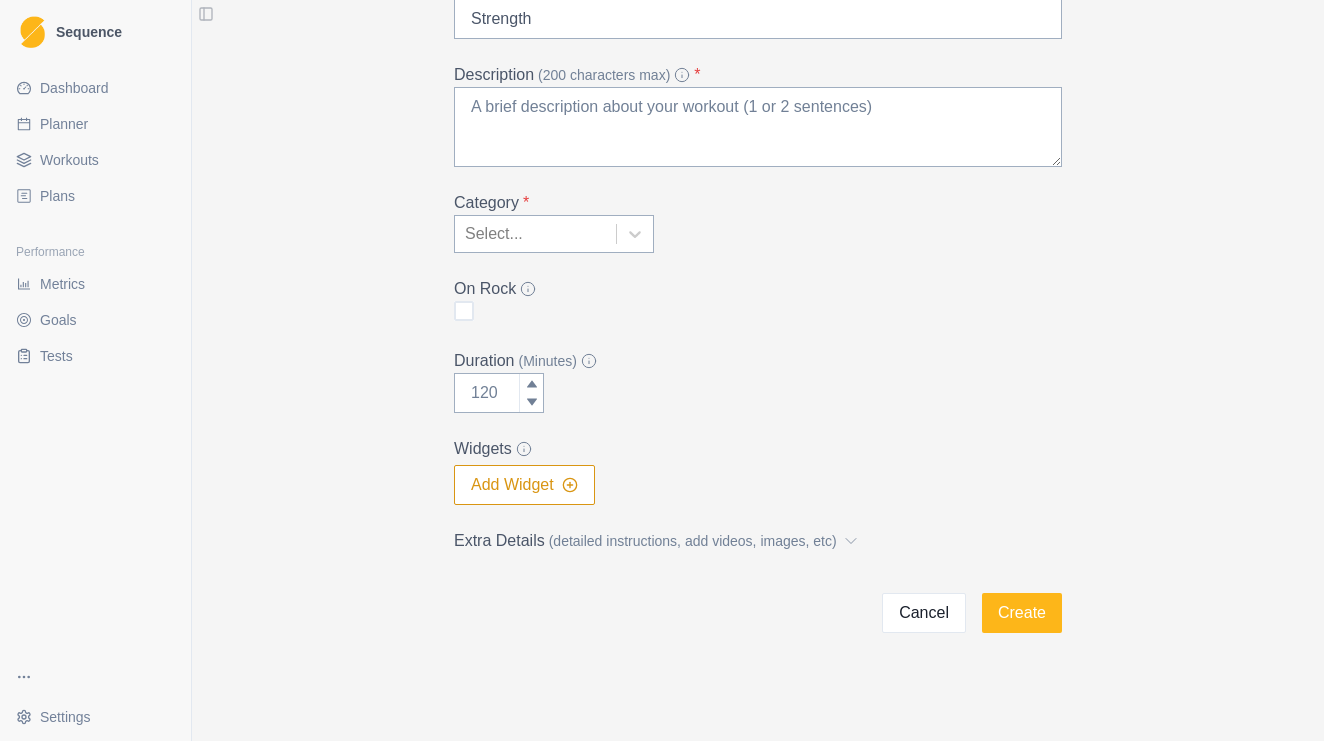 click on "Add Widget" at bounding box center (524, 485) 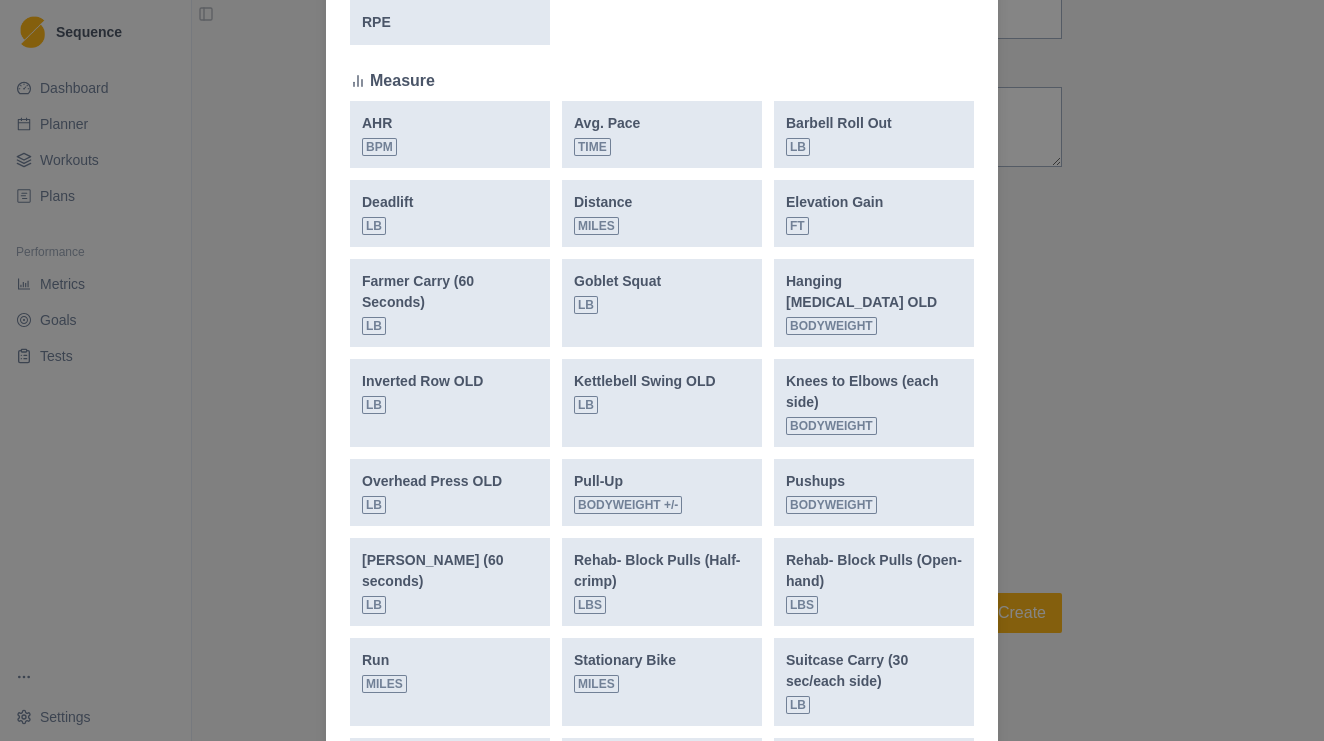 scroll, scrollTop: 513, scrollLeft: 0, axis: vertical 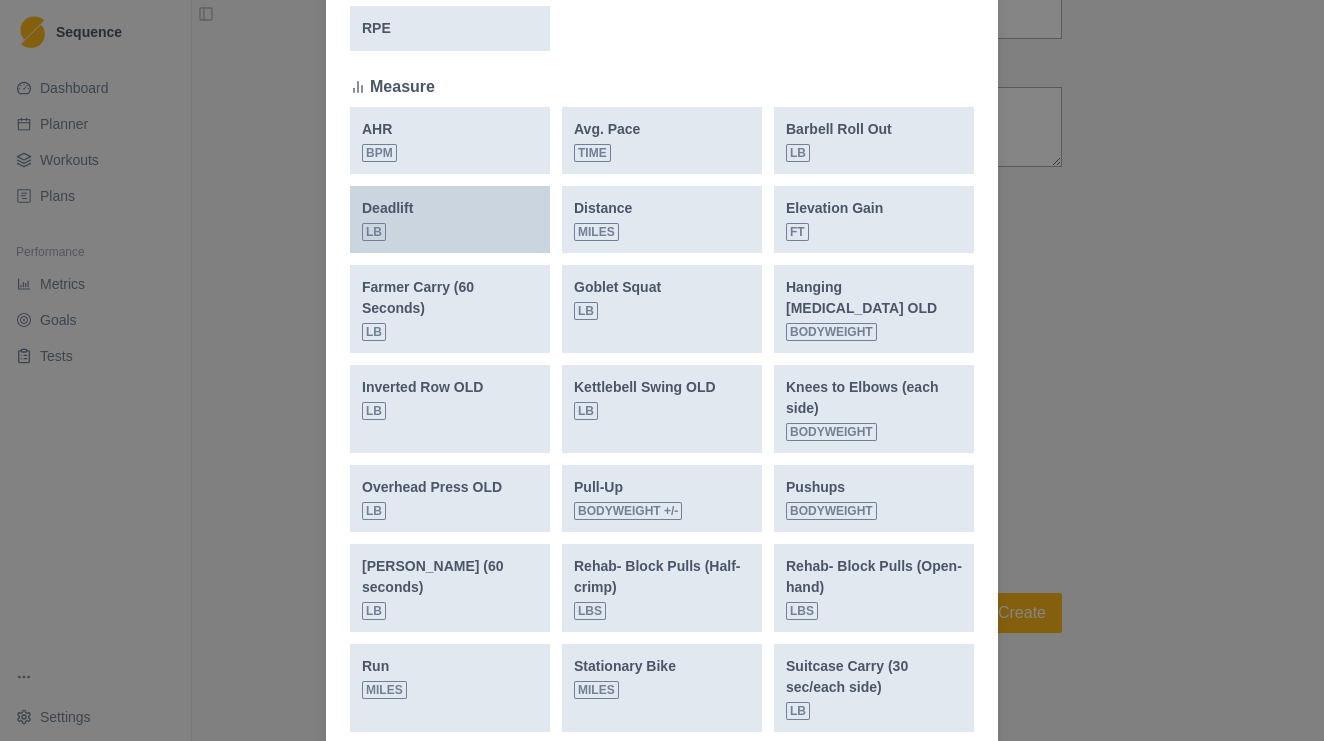 click on "Deadlift lb" at bounding box center (450, 219) 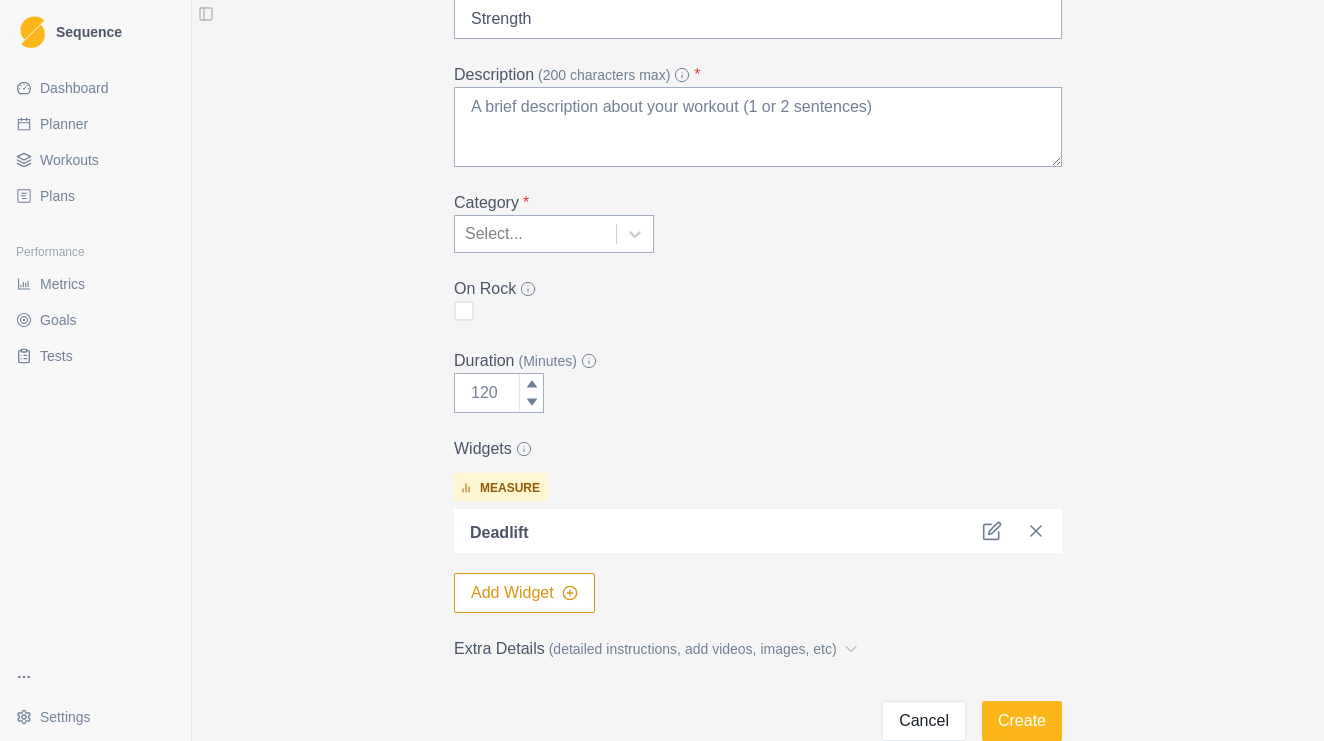 click on "Deadlift" at bounding box center (758, 531) 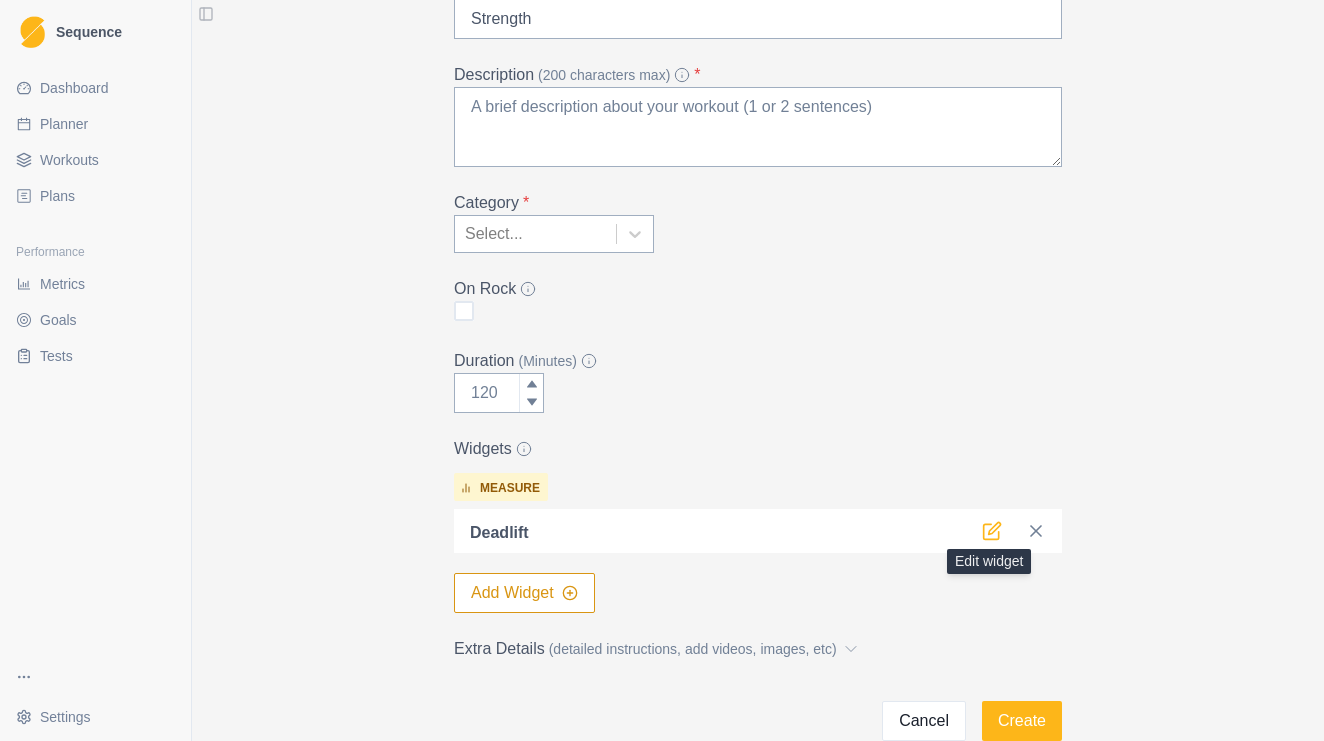 click 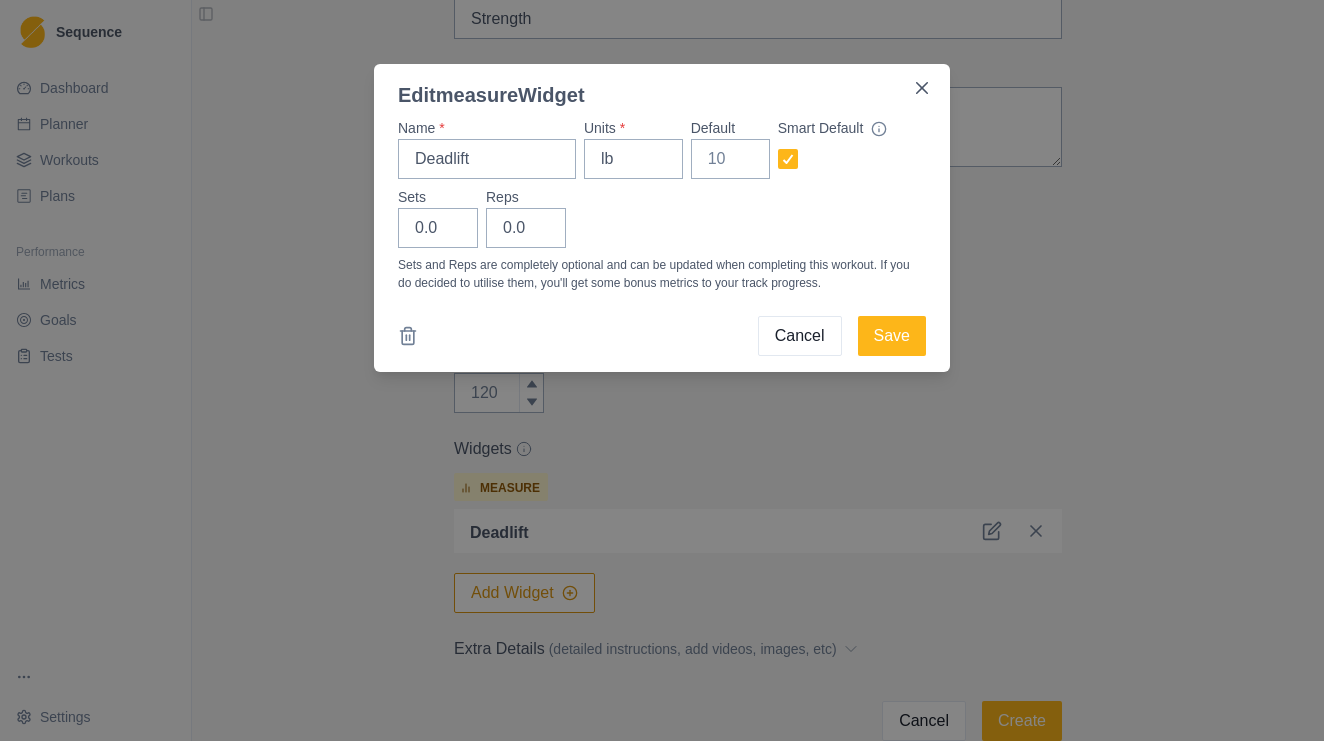 click on "Cancel" at bounding box center [800, 336] 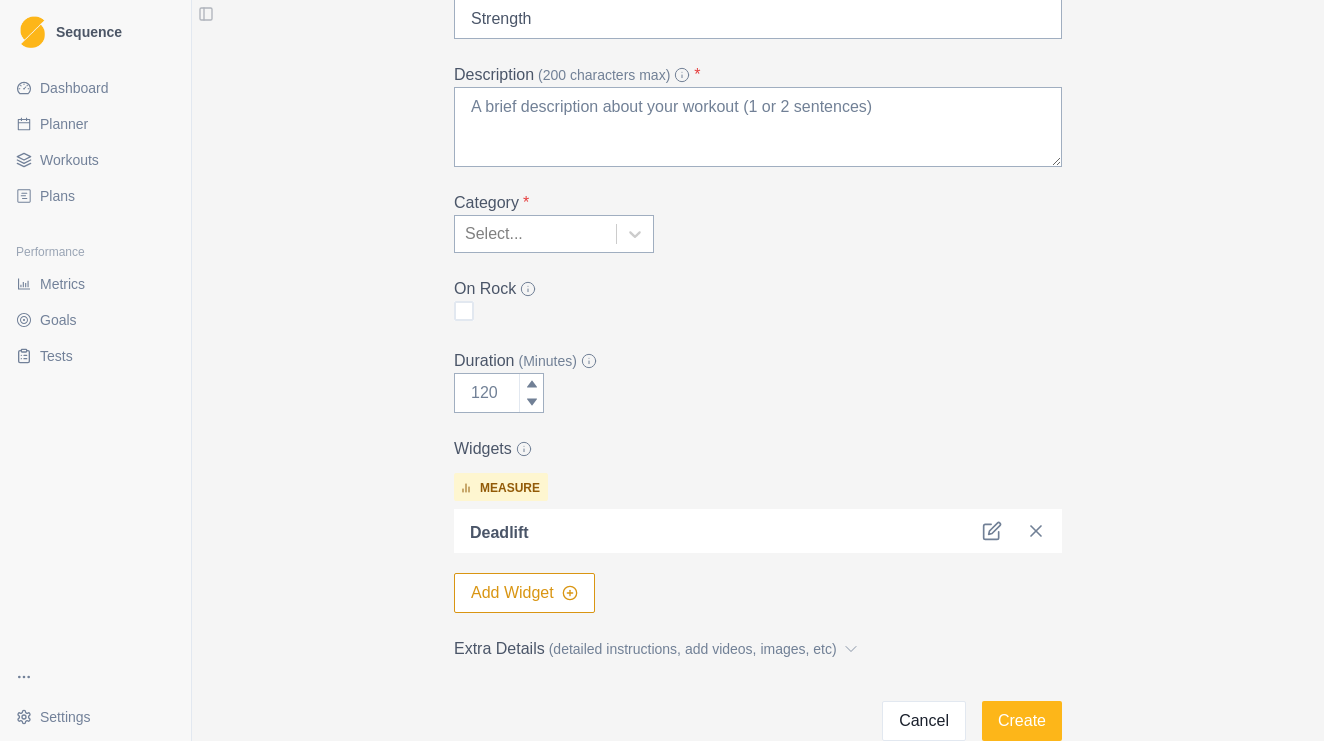 click on "Add Widget" at bounding box center (524, 593) 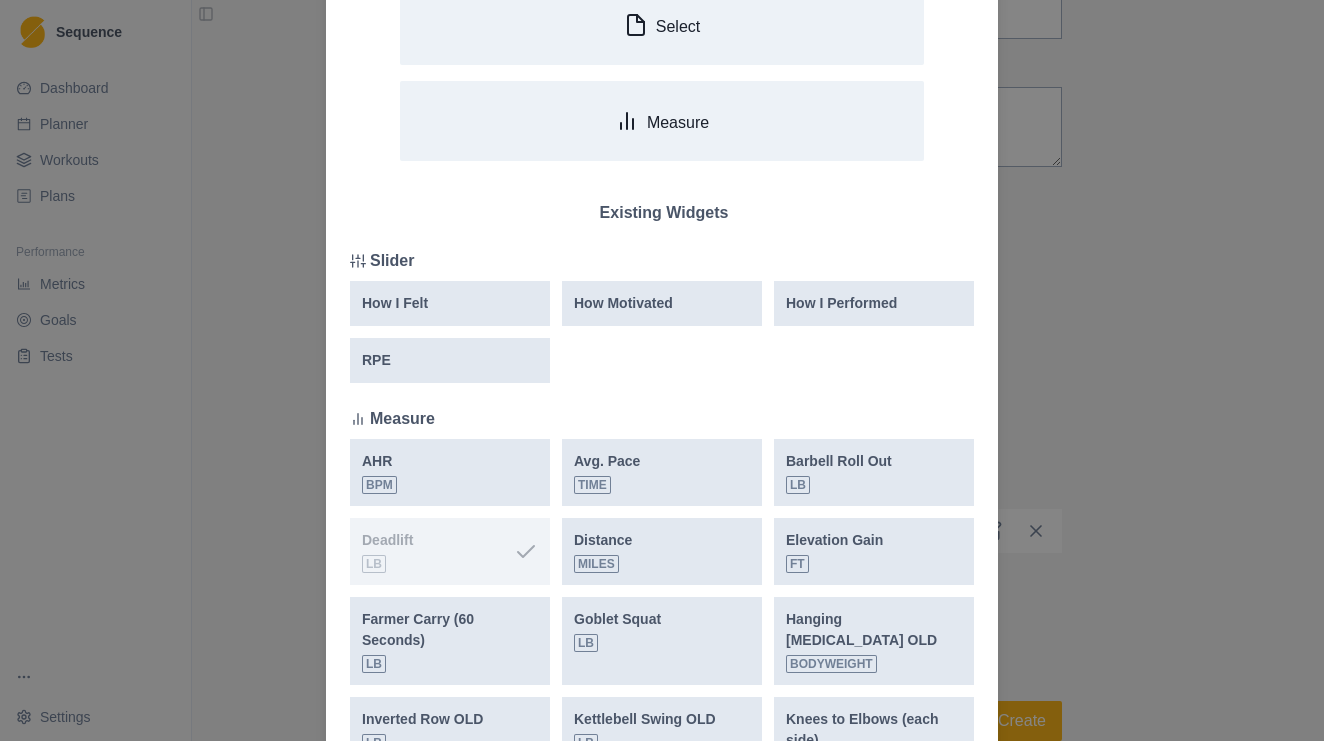 scroll, scrollTop: 184, scrollLeft: 0, axis: vertical 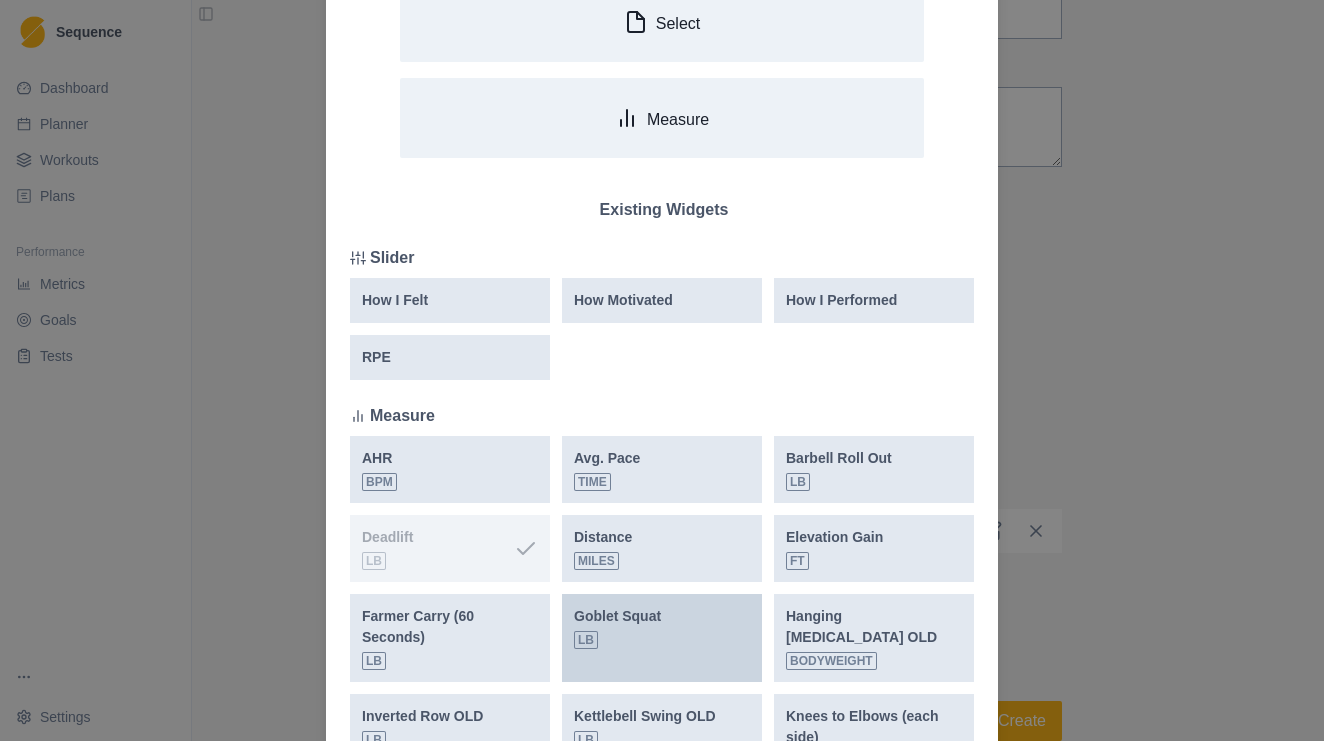 click on "Goblet Squat lb" at bounding box center [662, 627] 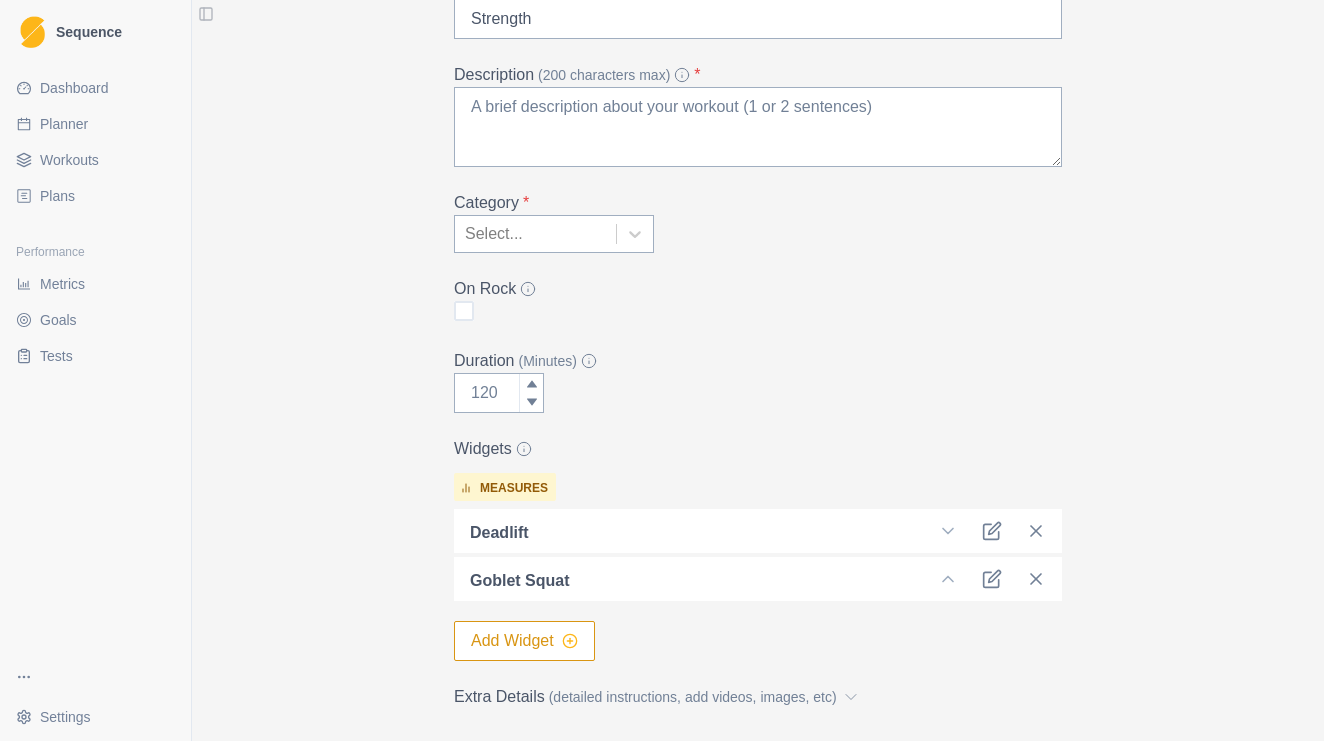 click 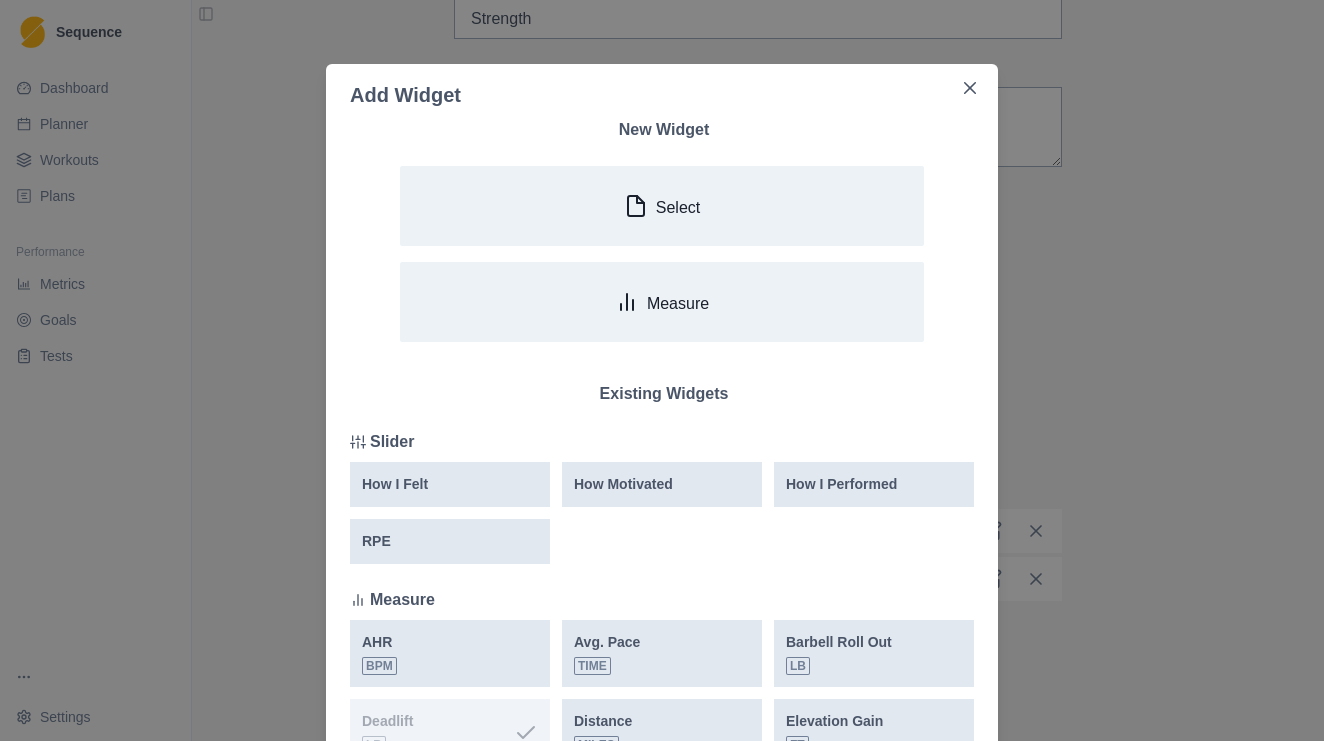 scroll, scrollTop: 0, scrollLeft: 0, axis: both 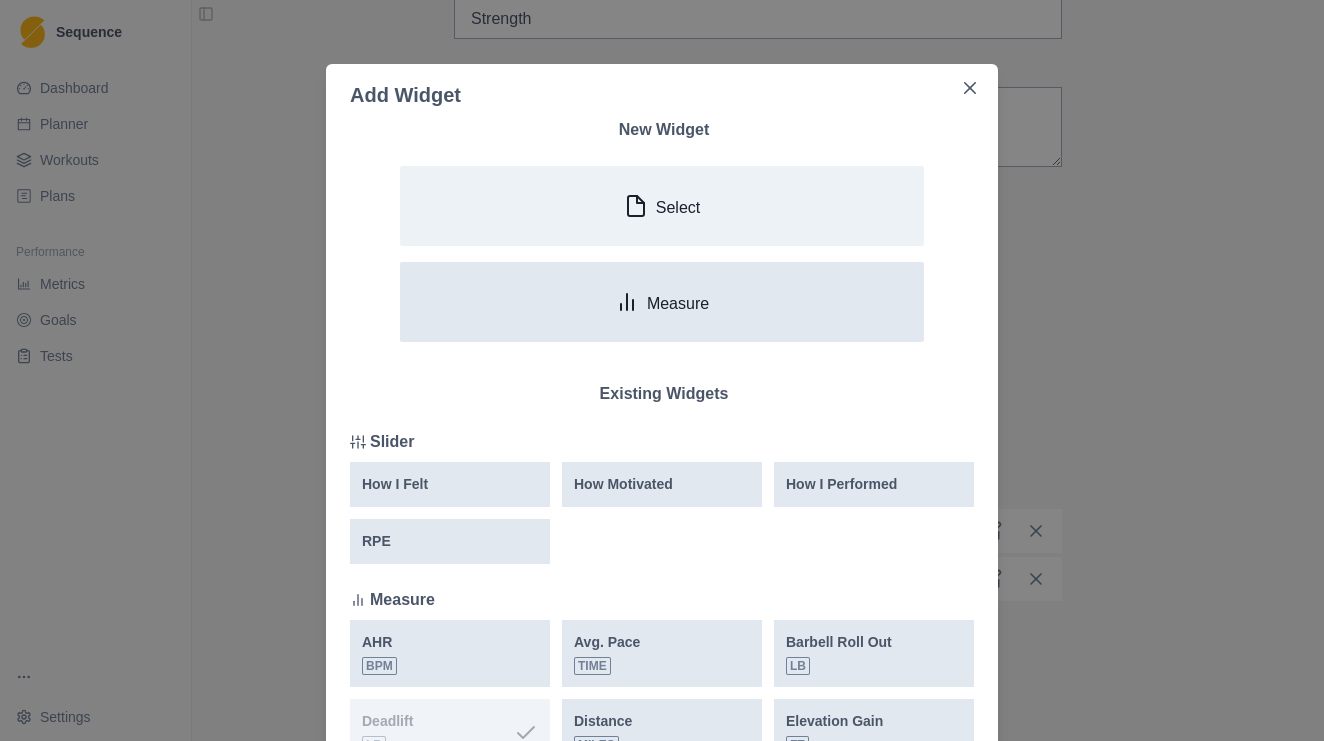 click on "Measure" at bounding box center [662, 302] 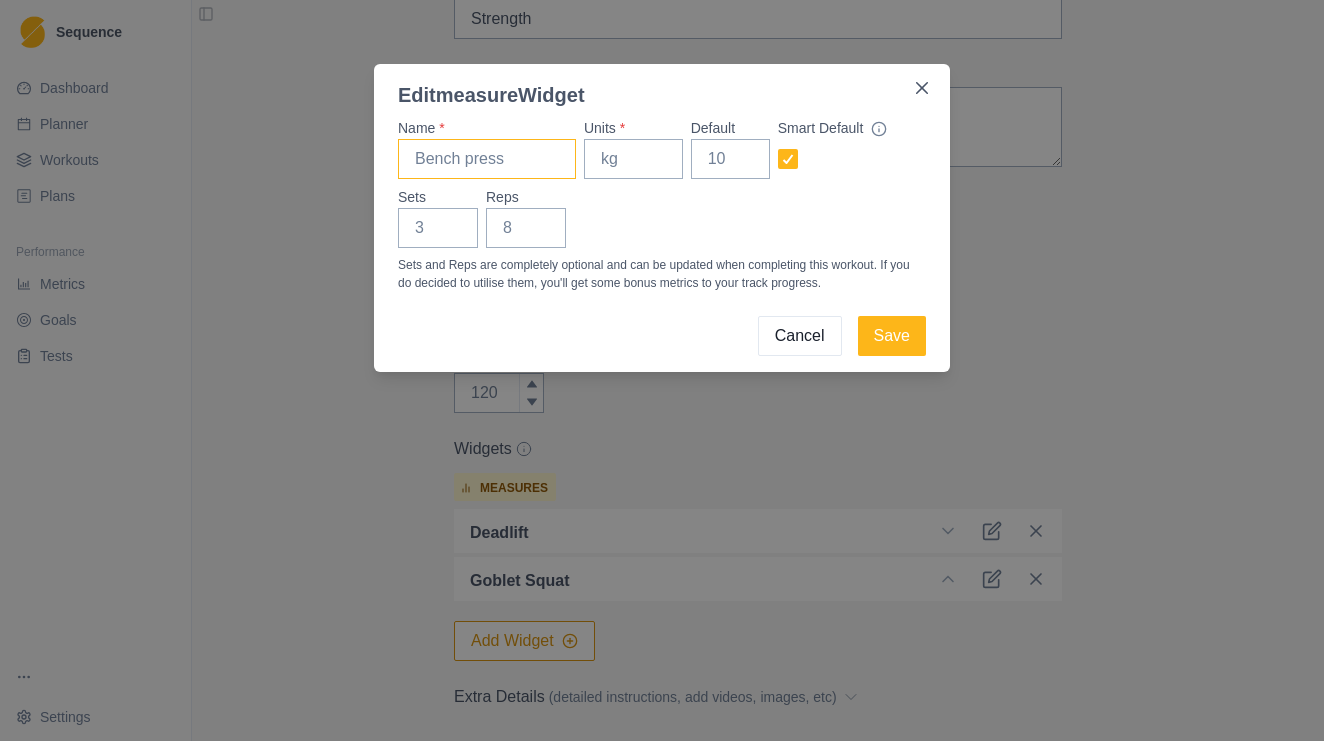 click on "Name *" at bounding box center [487, 159] 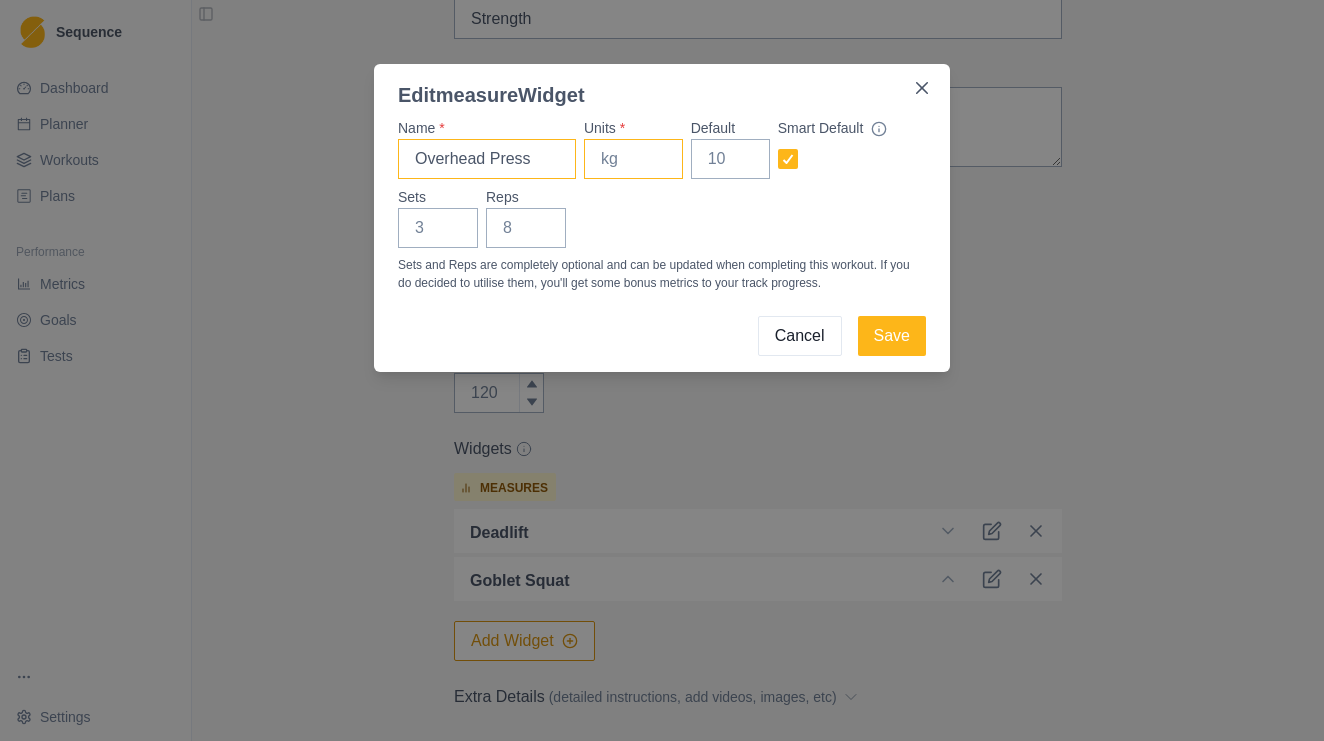 type on "Overhead Press" 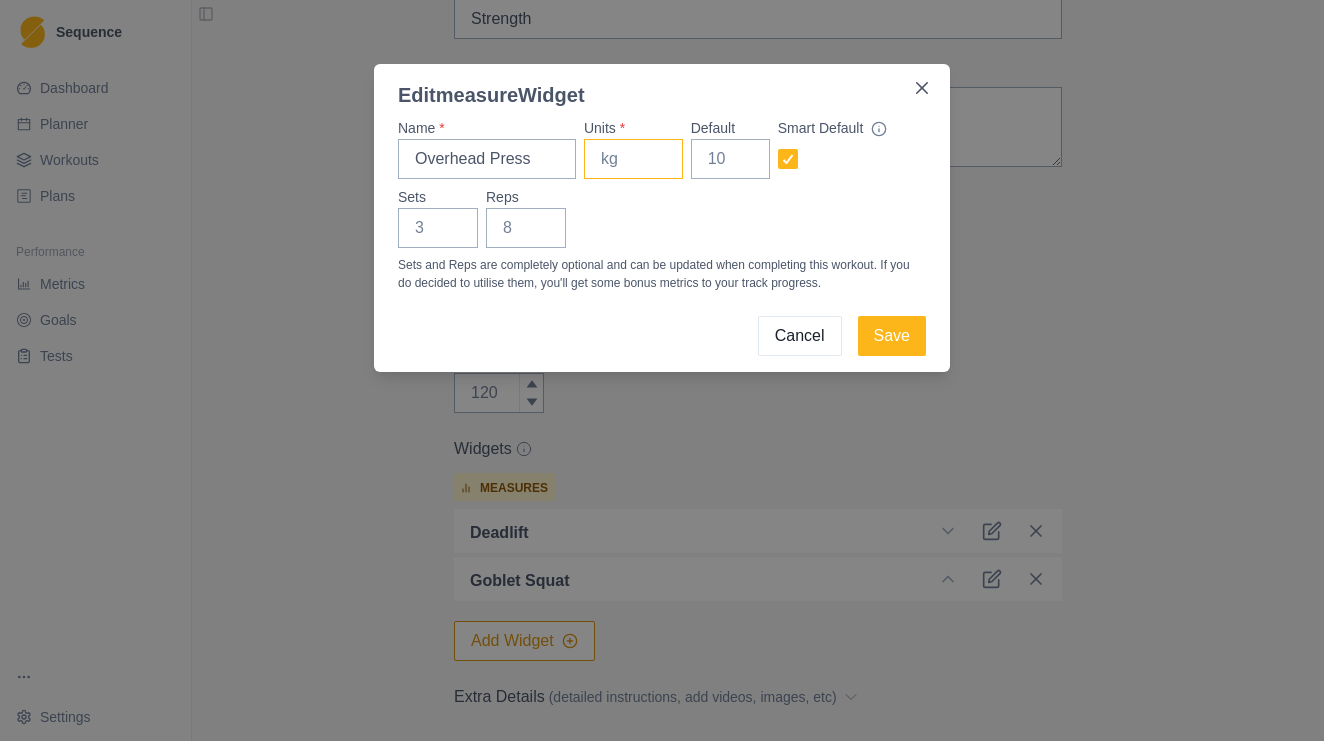click on "Units *" at bounding box center (633, 159) 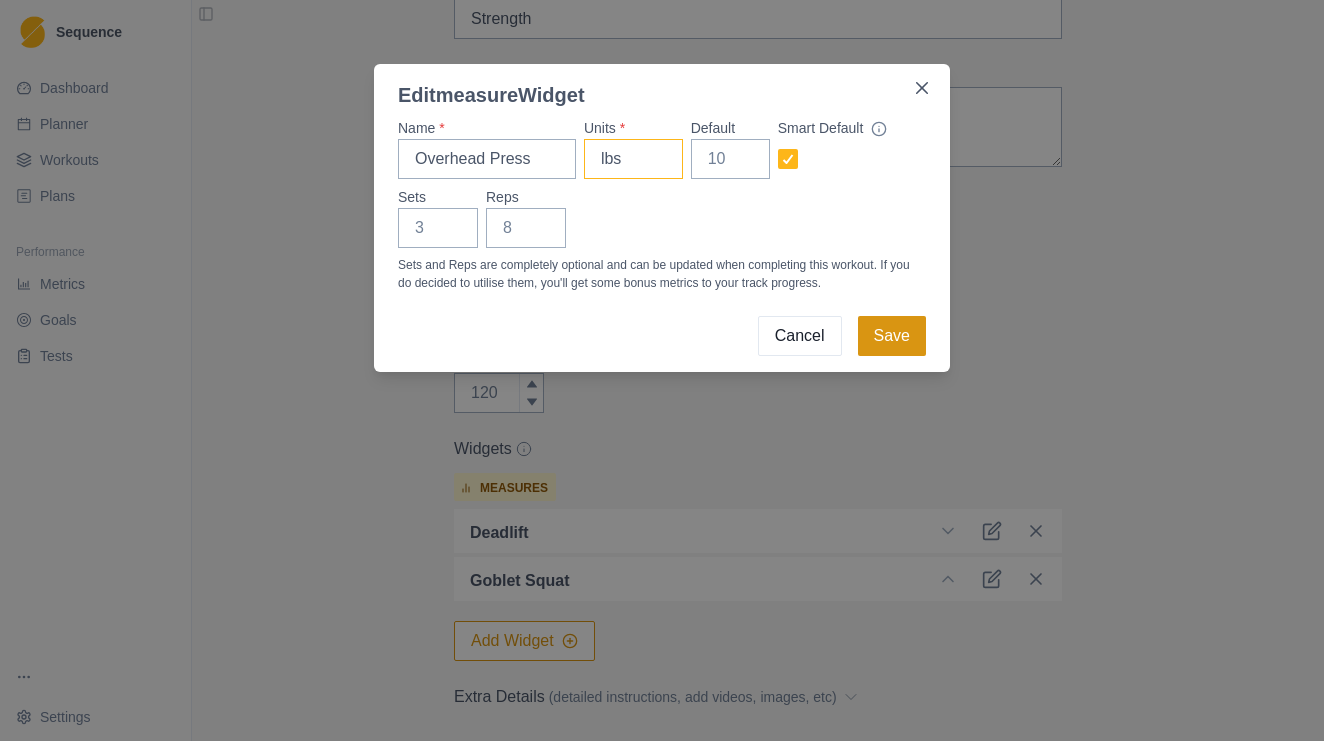 type on "lbs" 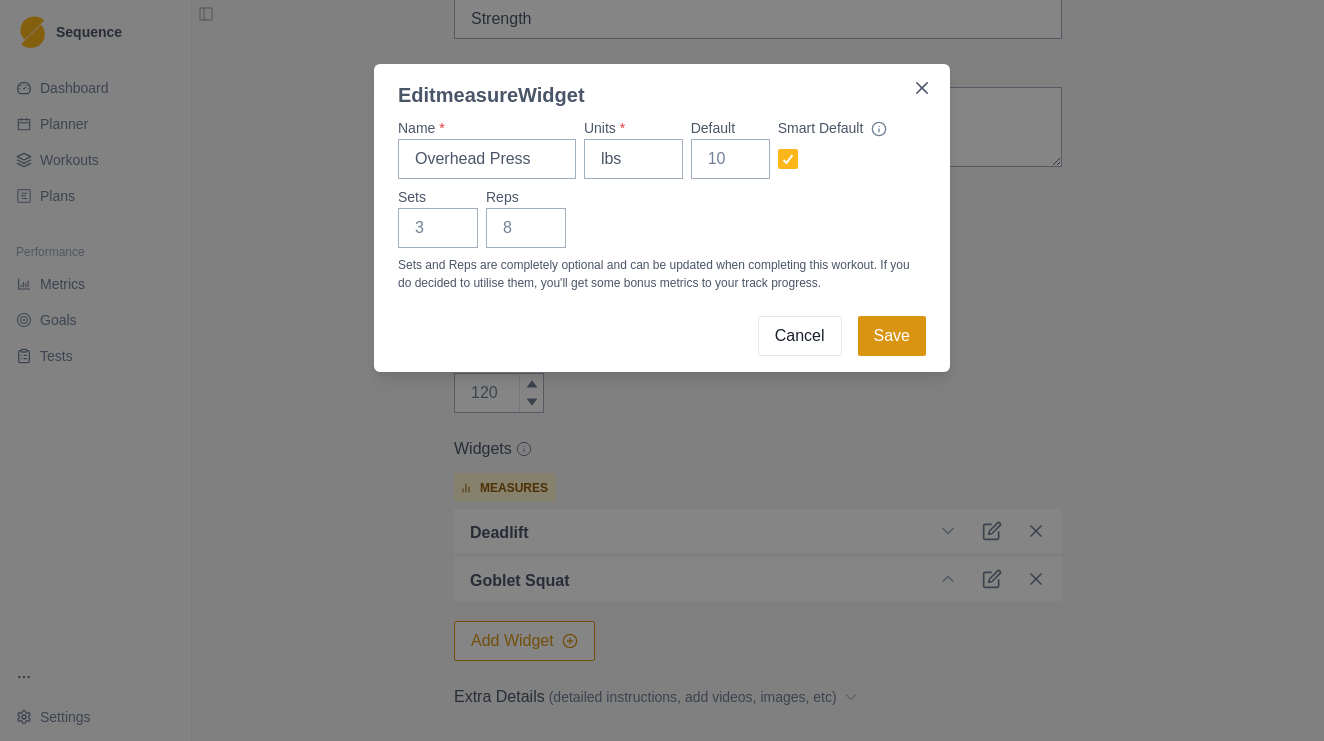 click on "Save" at bounding box center (892, 336) 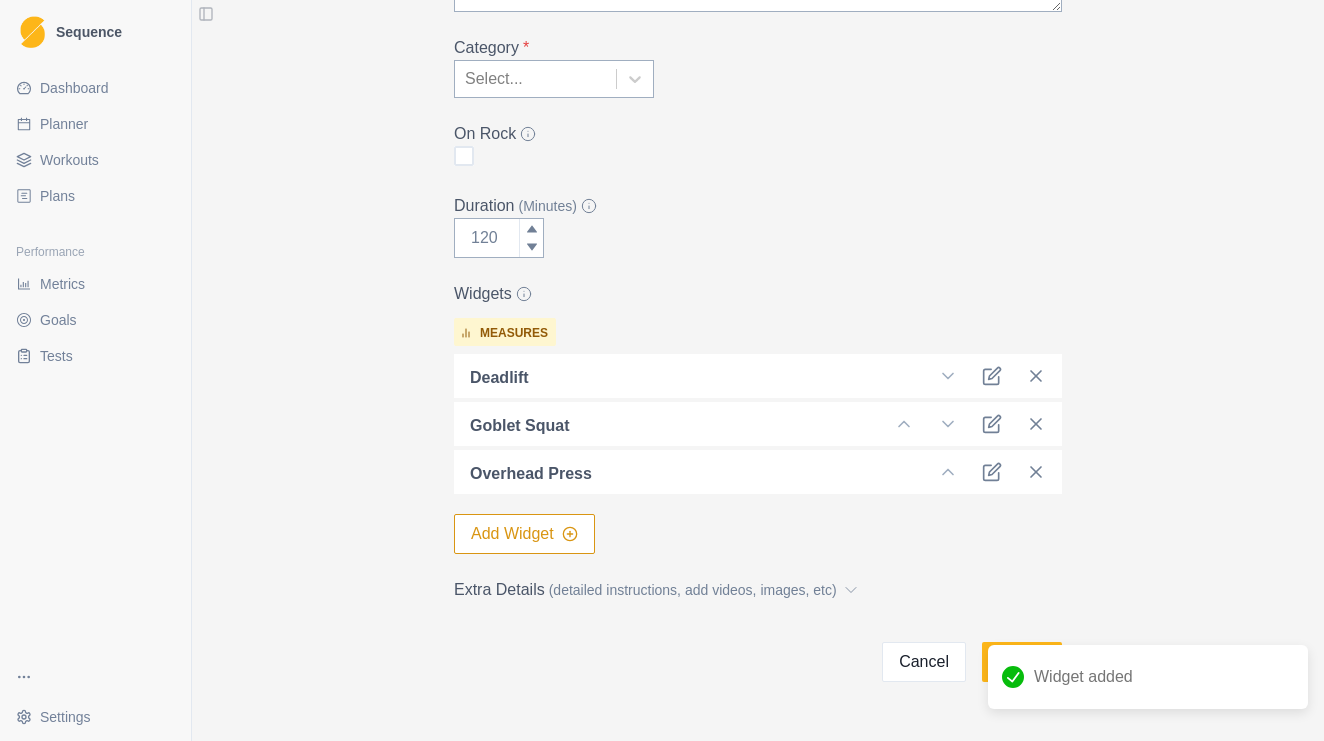 scroll, scrollTop: 304, scrollLeft: 0, axis: vertical 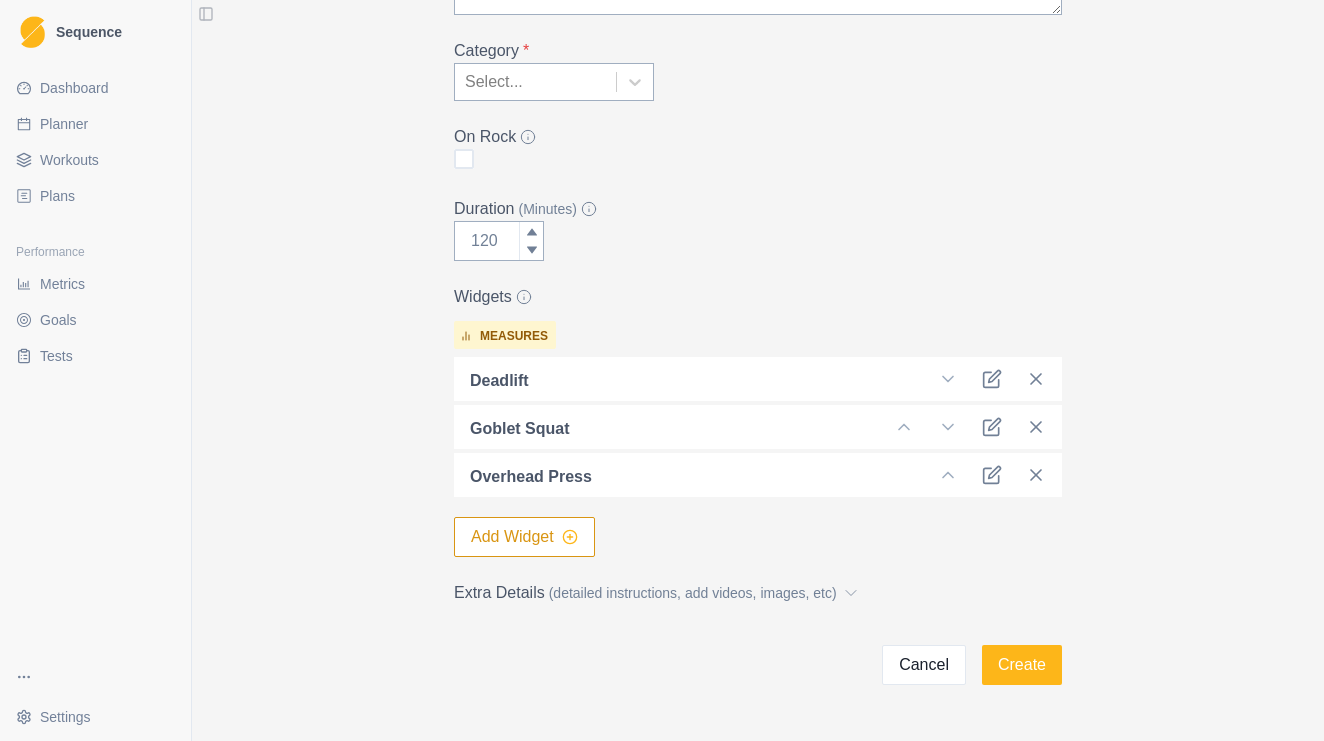 click 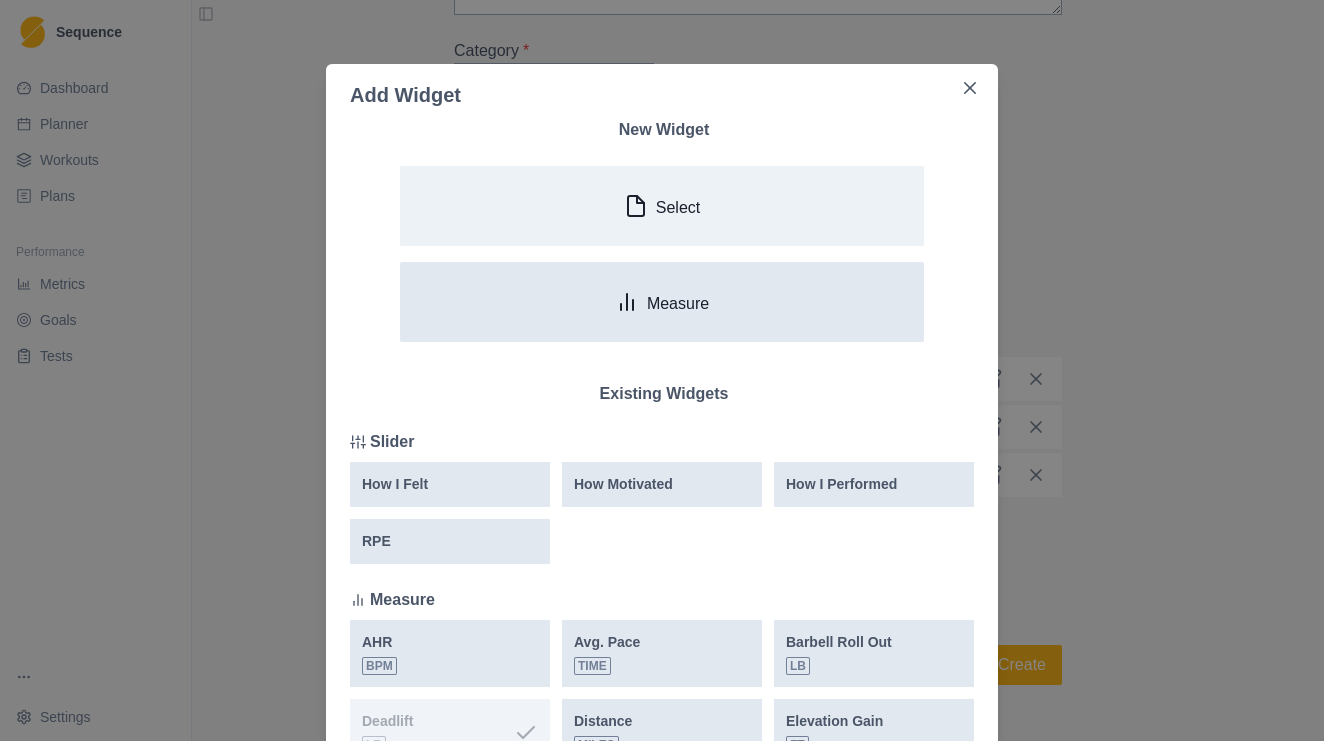 click 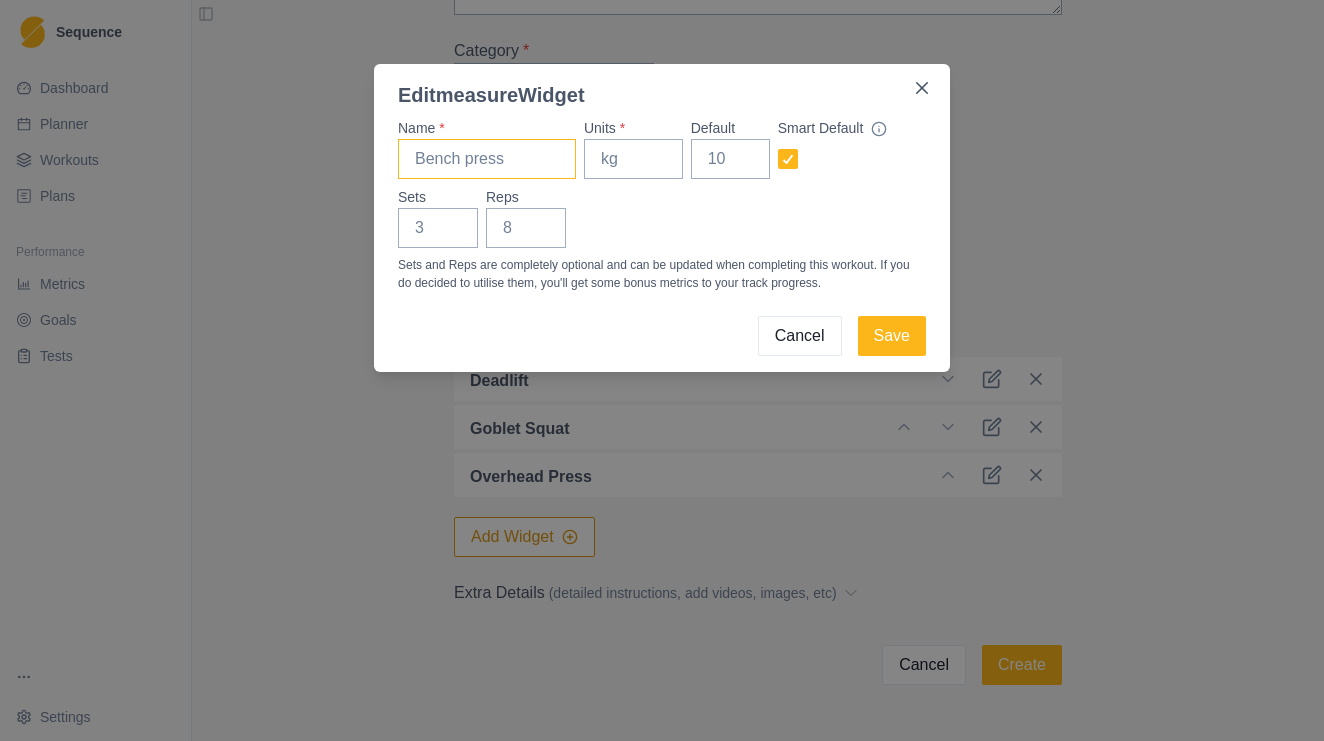 click on "Name *" at bounding box center (487, 159) 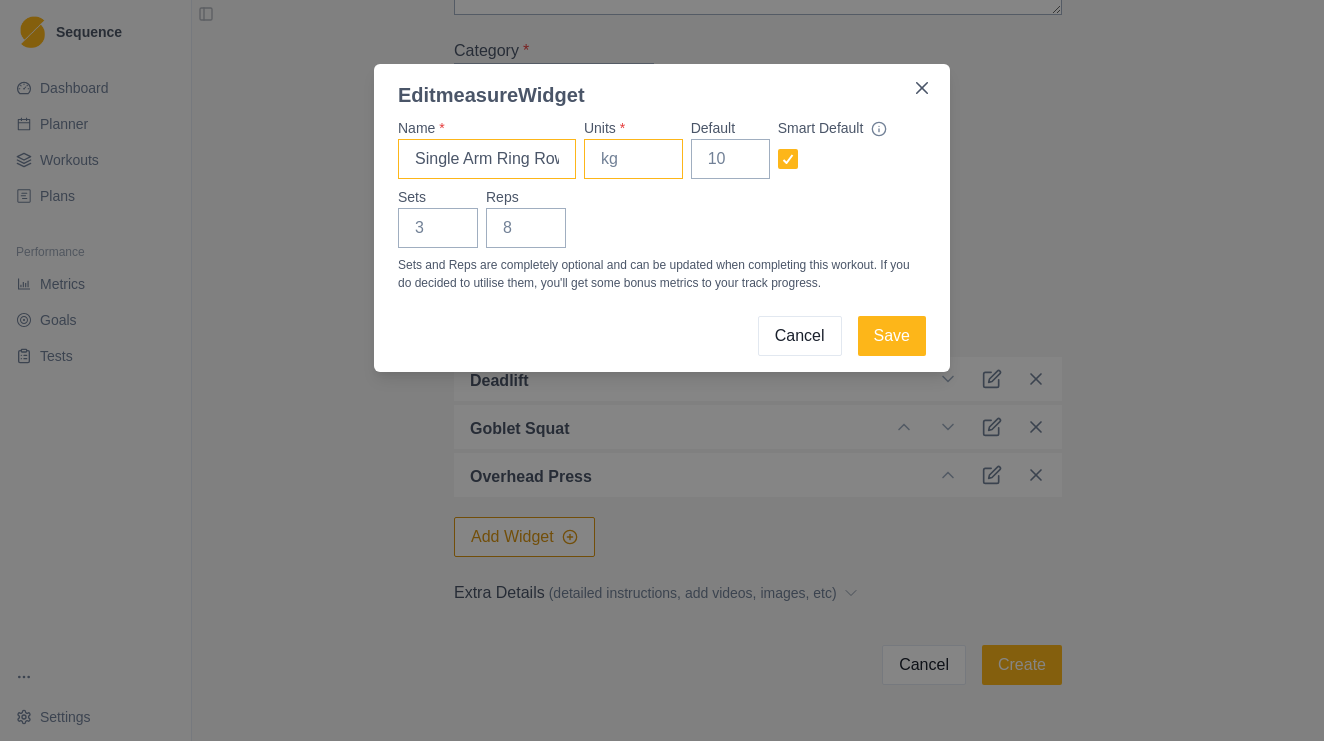 type on "Single Arm Ring Row" 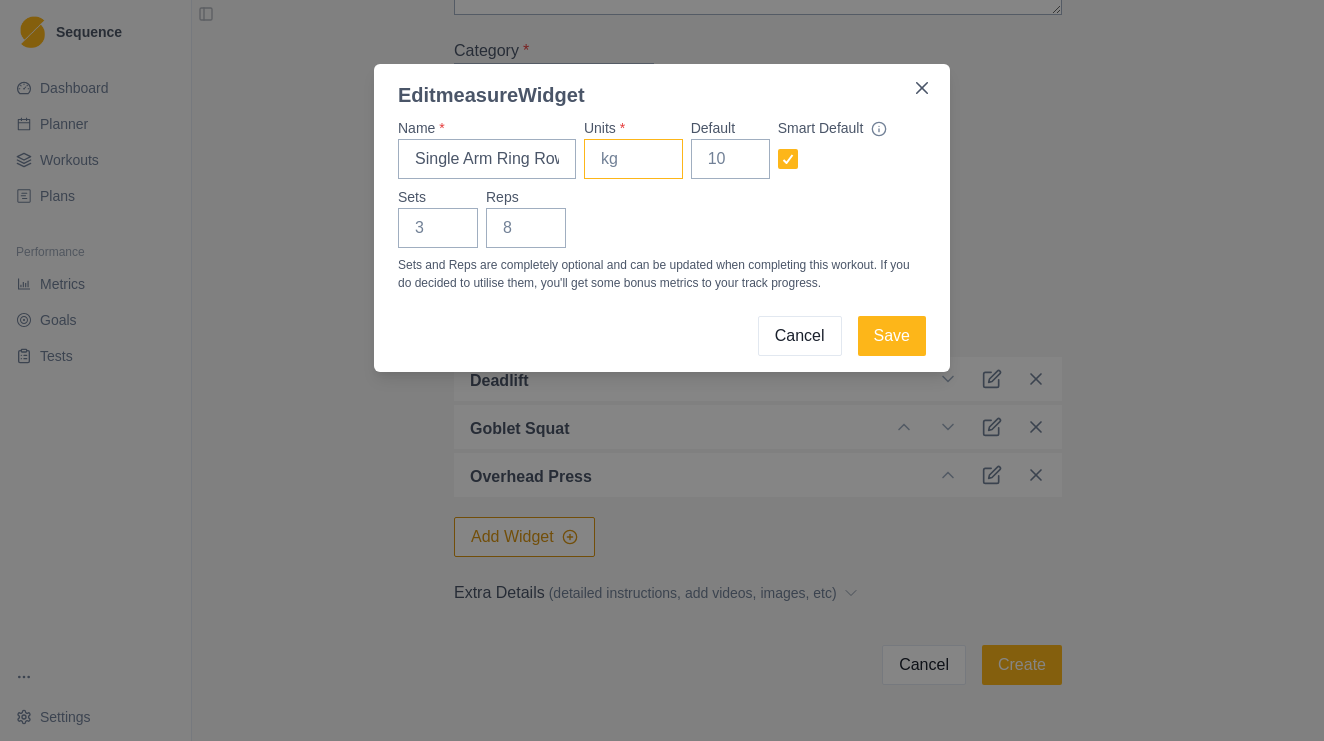 click on "Units *" at bounding box center [633, 159] 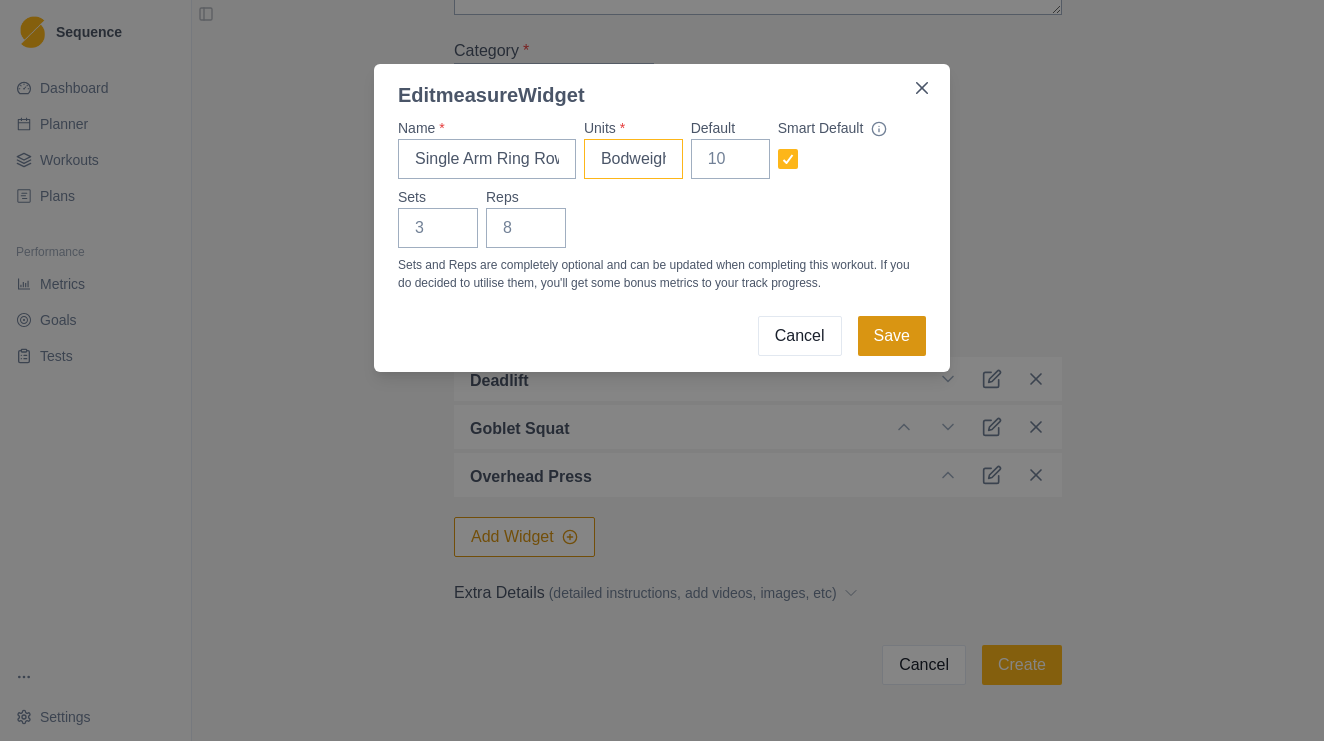 type on "Bodweight" 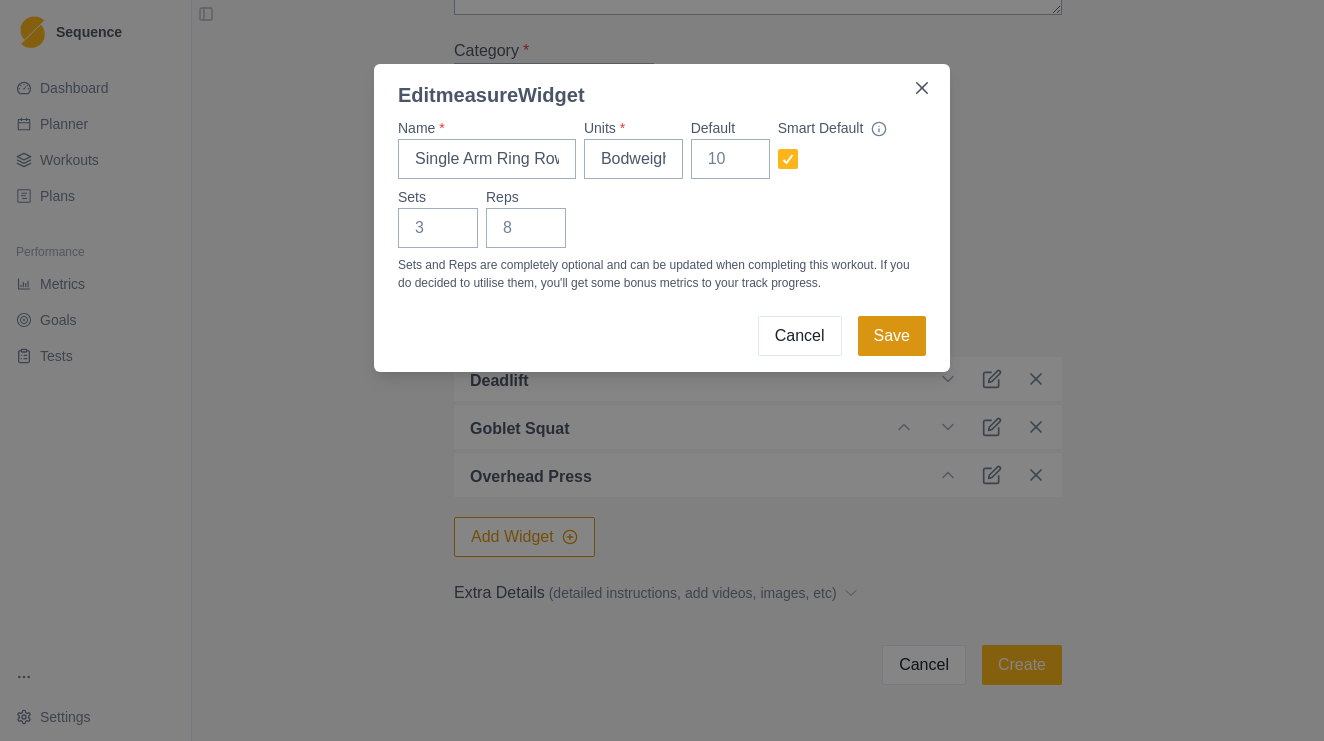 click on "Save" at bounding box center [892, 336] 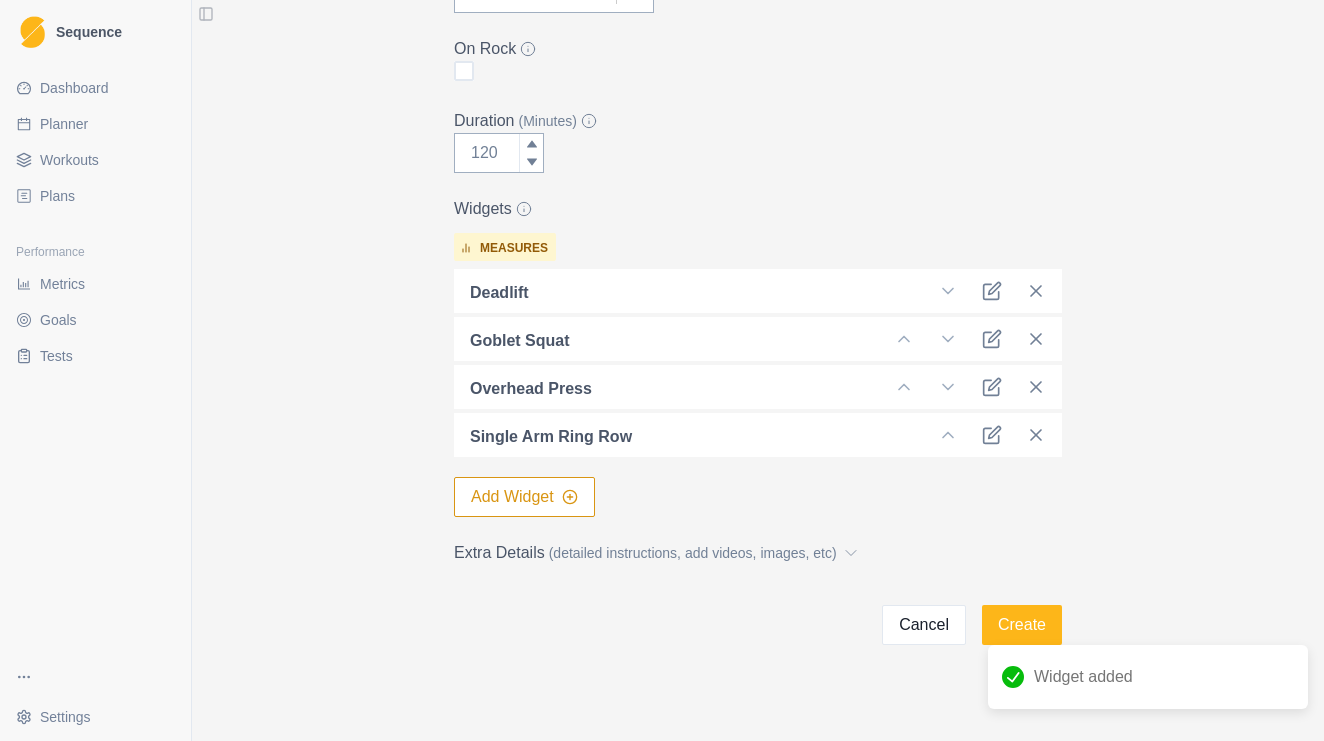 scroll, scrollTop: 391, scrollLeft: 0, axis: vertical 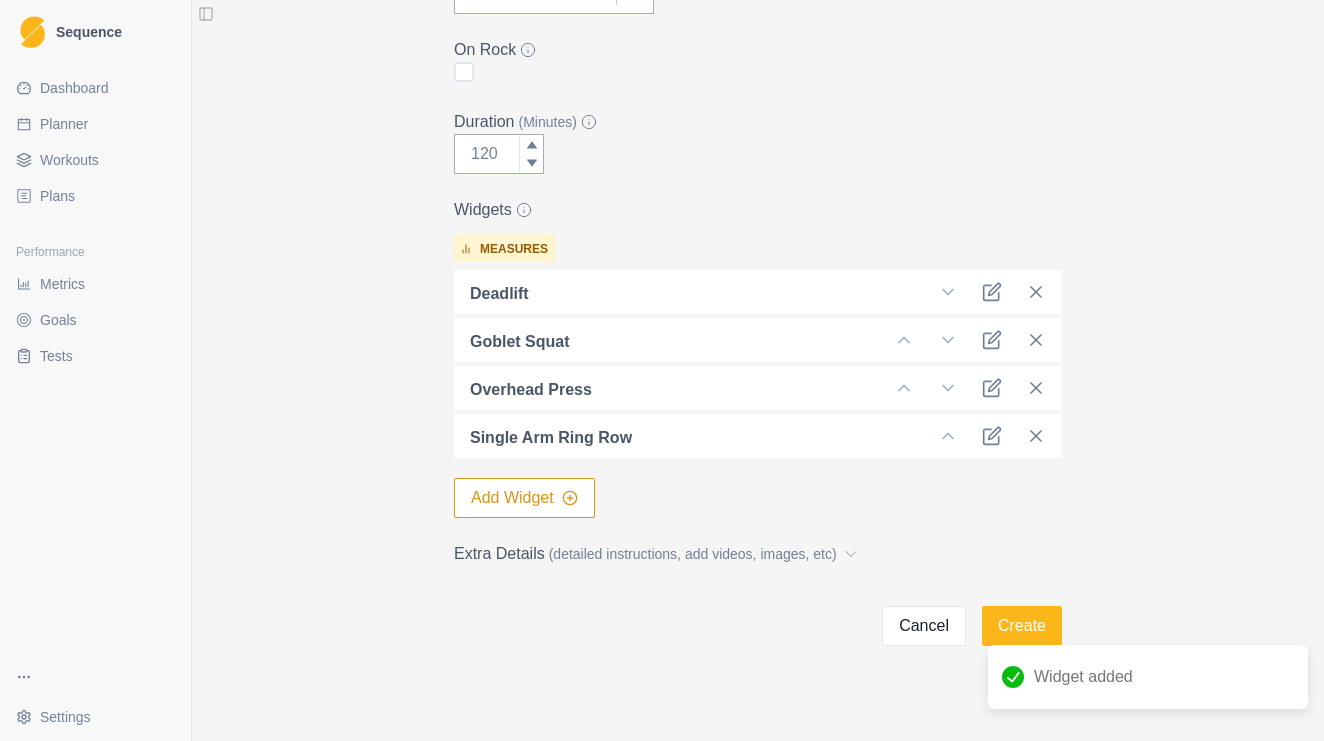 click on "Add Widget" at bounding box center [524, 498] 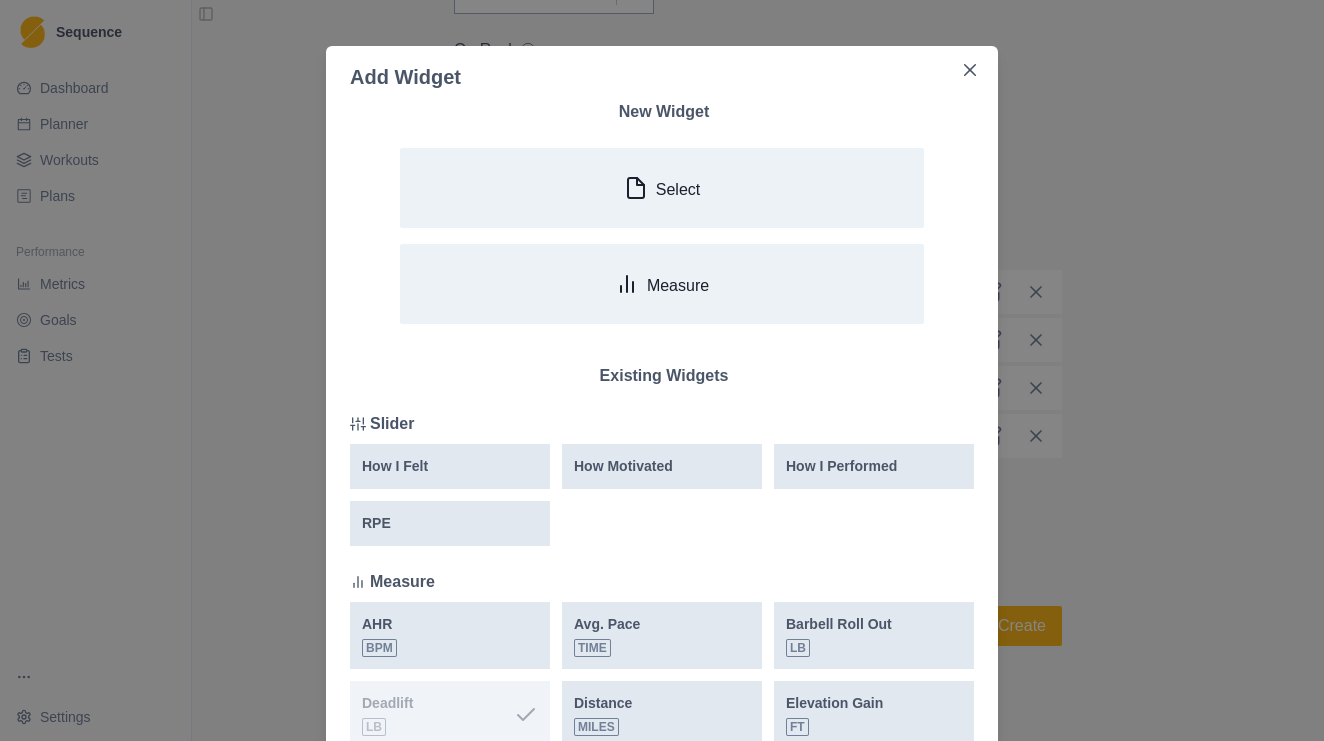 scroll, scrollTop: 0, scrollLeft: 0, axis: both 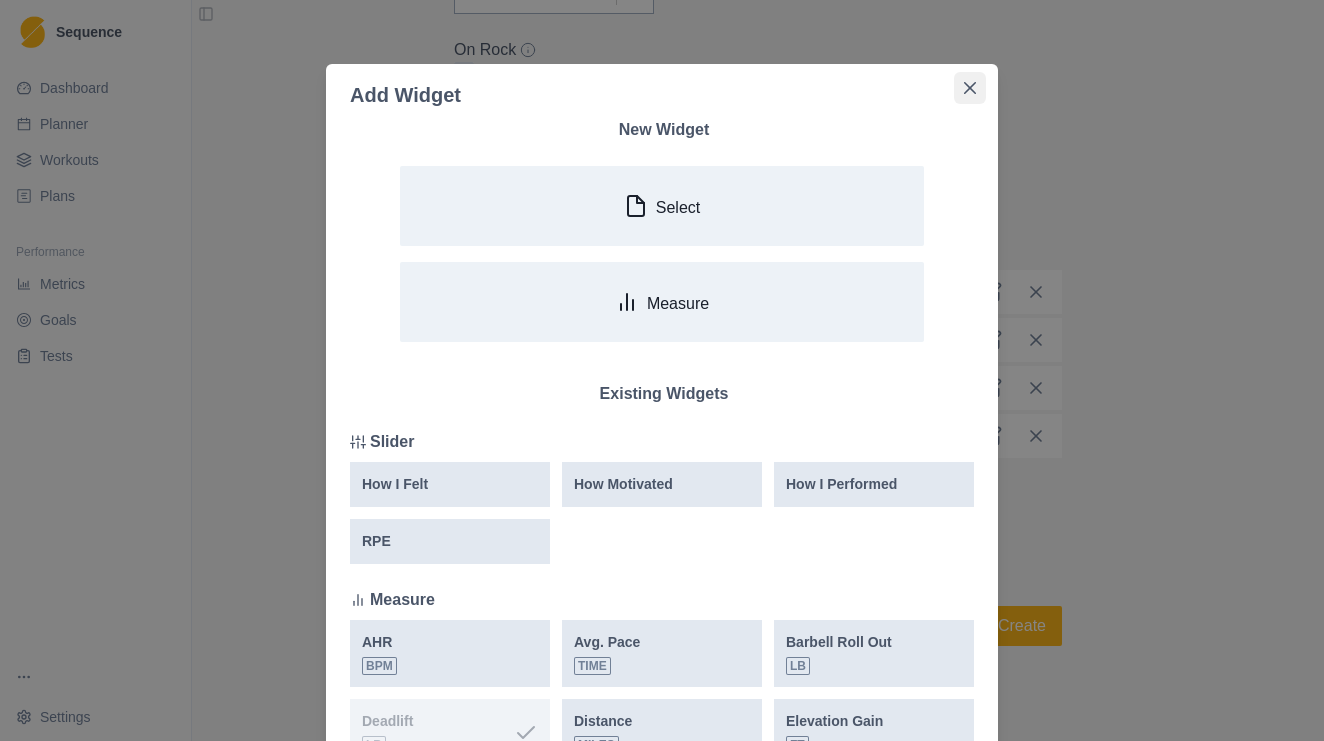 click 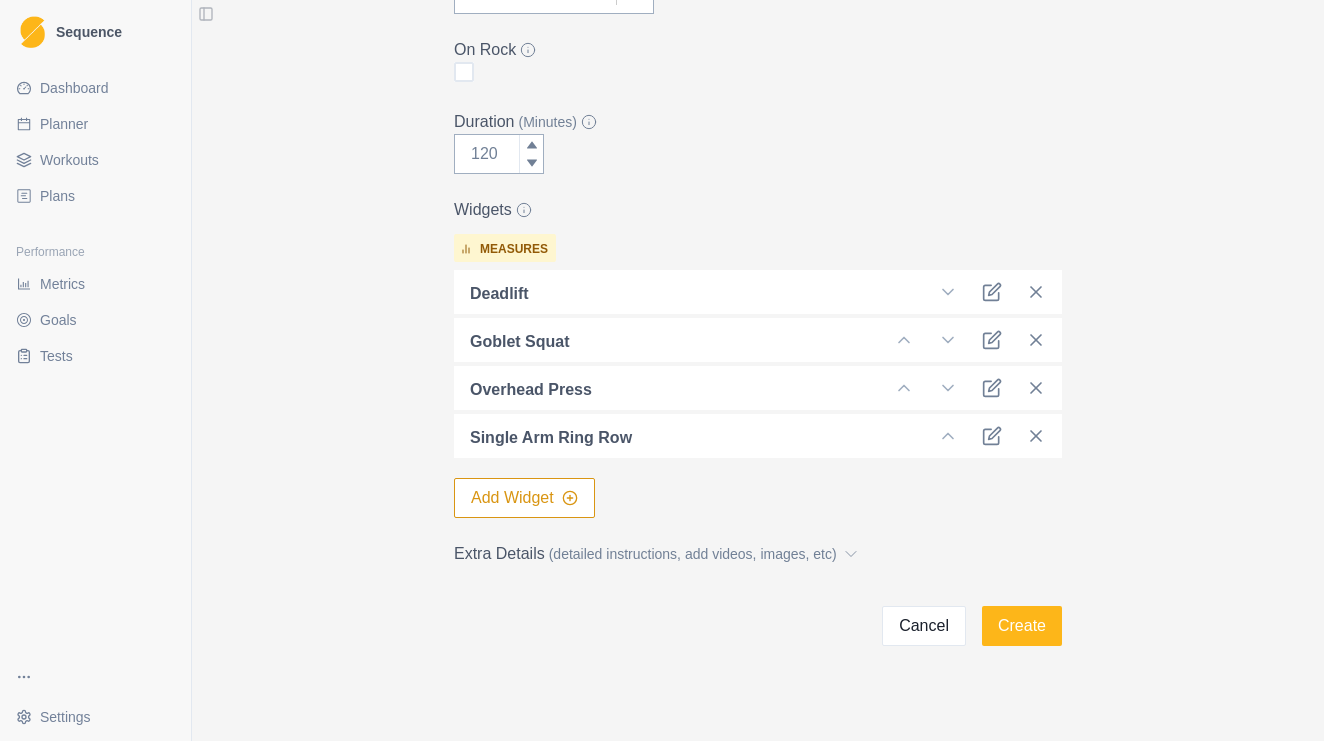 click on "Add Widget" at bounding box center [524, 498] 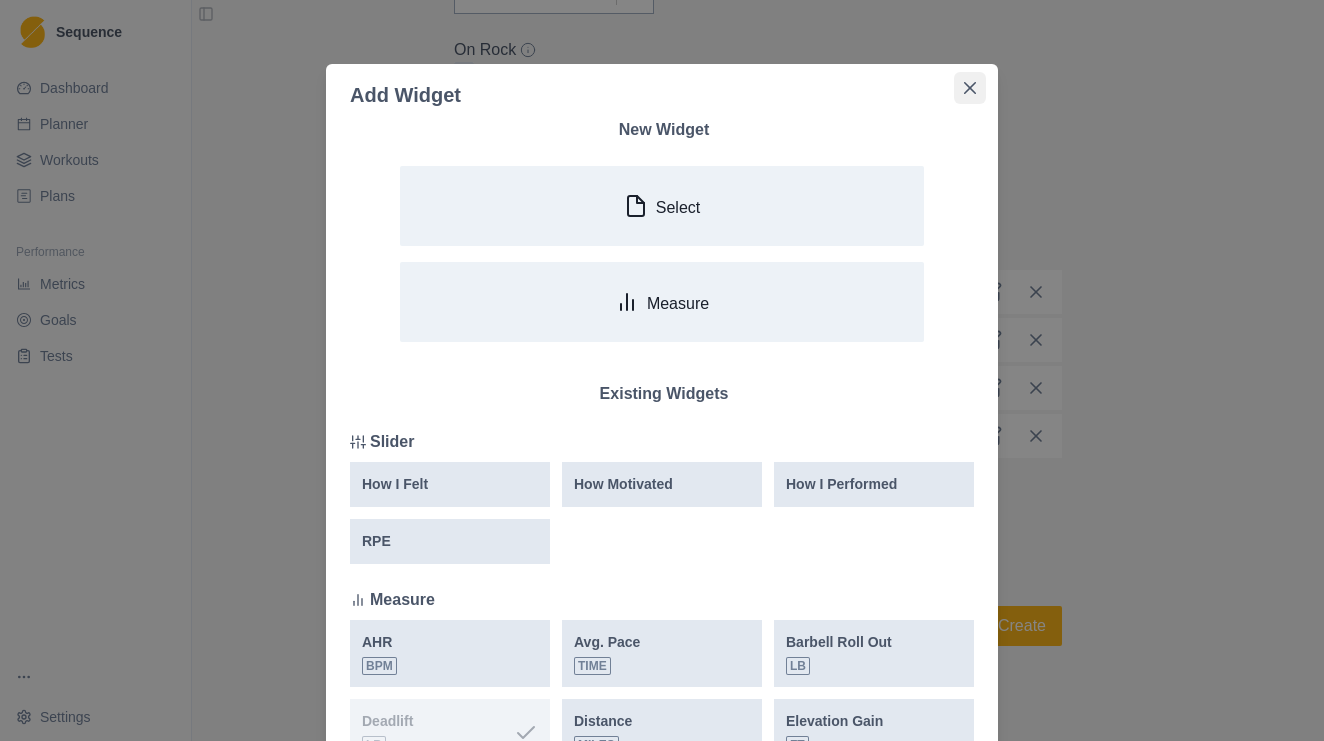 click 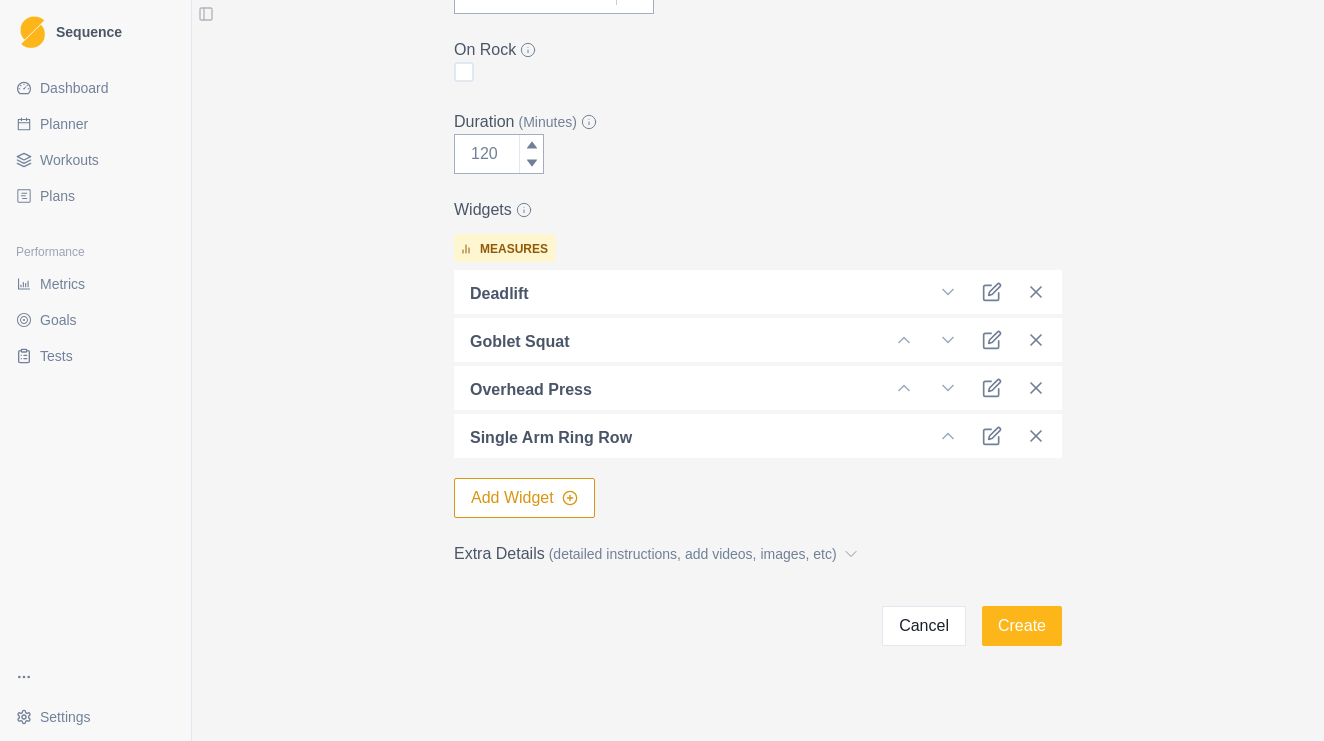 click on "Add Workout Name * Strength Description   (200 characters max) * Category * Select... On Rock Duration   (Minutes) Widgets measures Deadlift Goblet Squat Overhead Press Single Arm Ring Row Add Widget Extra Details (detailed instructions, add videos, images, etc) Cancel Create" at bounding box center (758, 127) 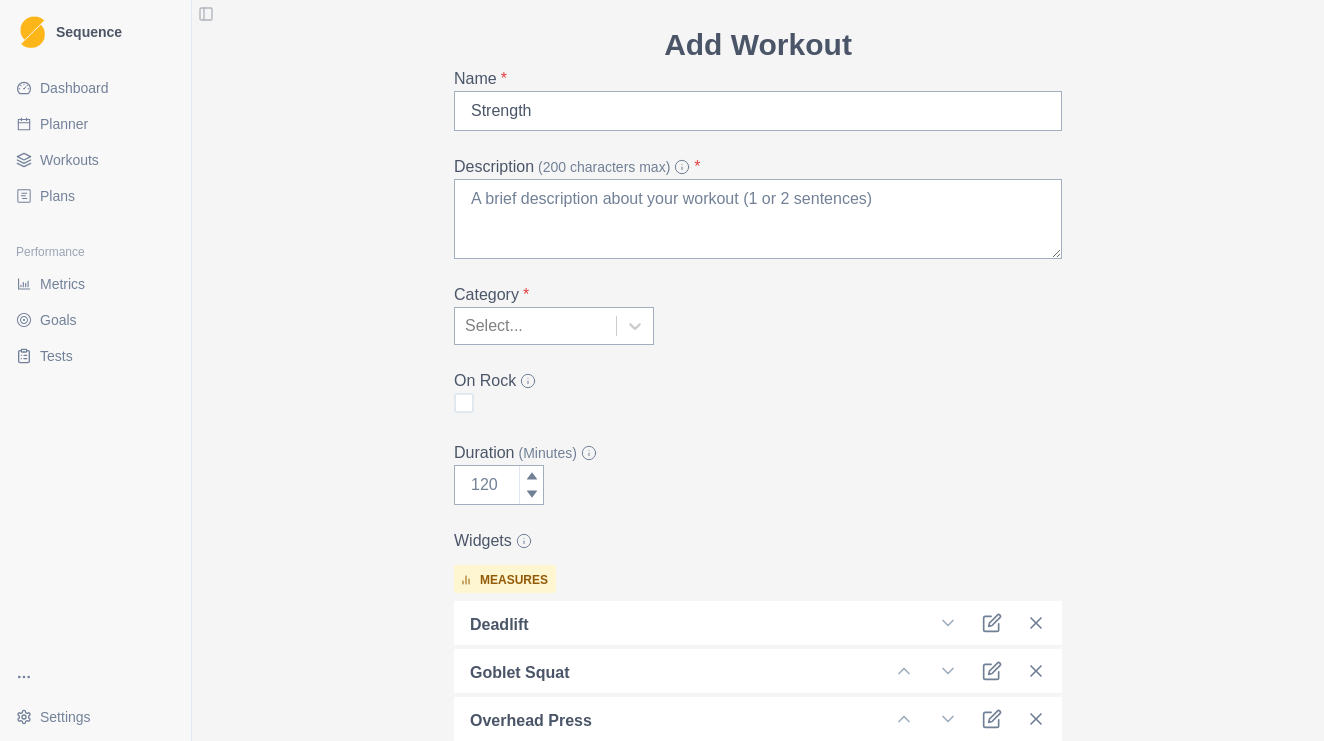 scroll, scrollTop: 67, scrollLeft: 0, axis: vertical 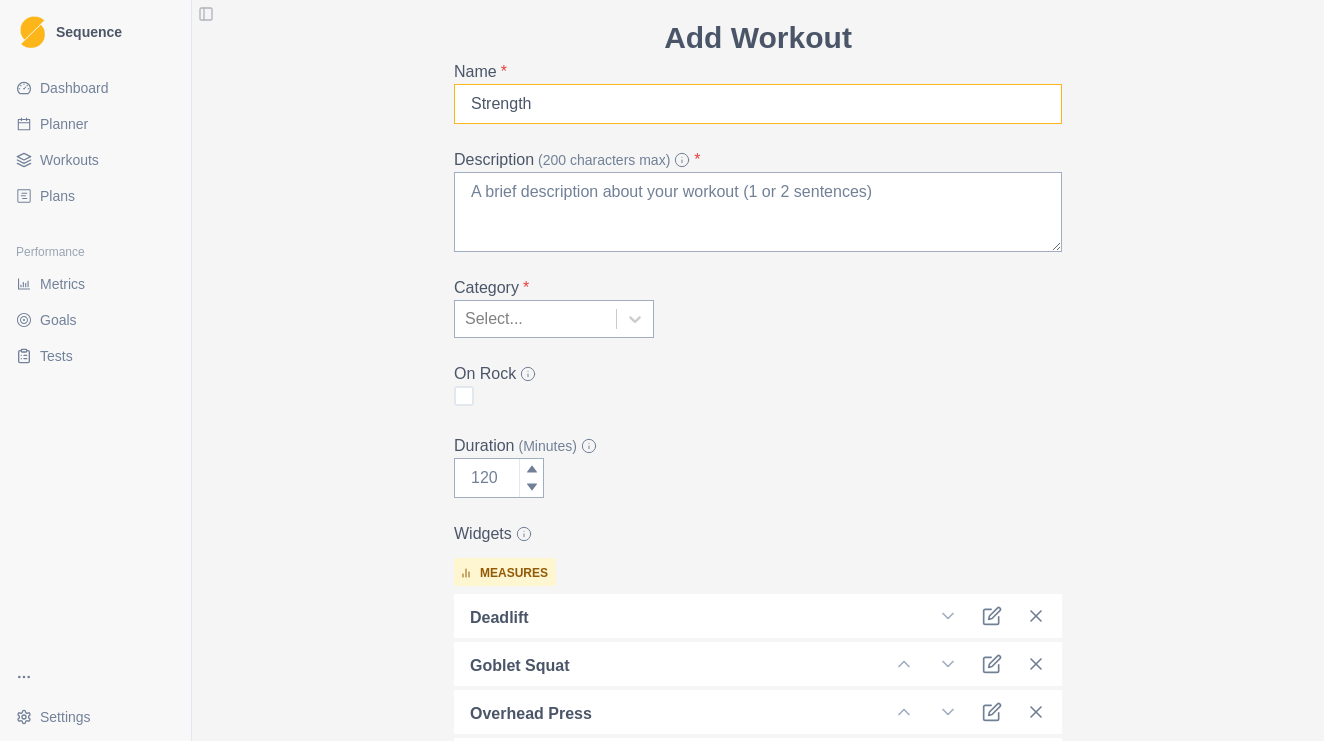 click on "Strength" at bounding box center [758, 104] 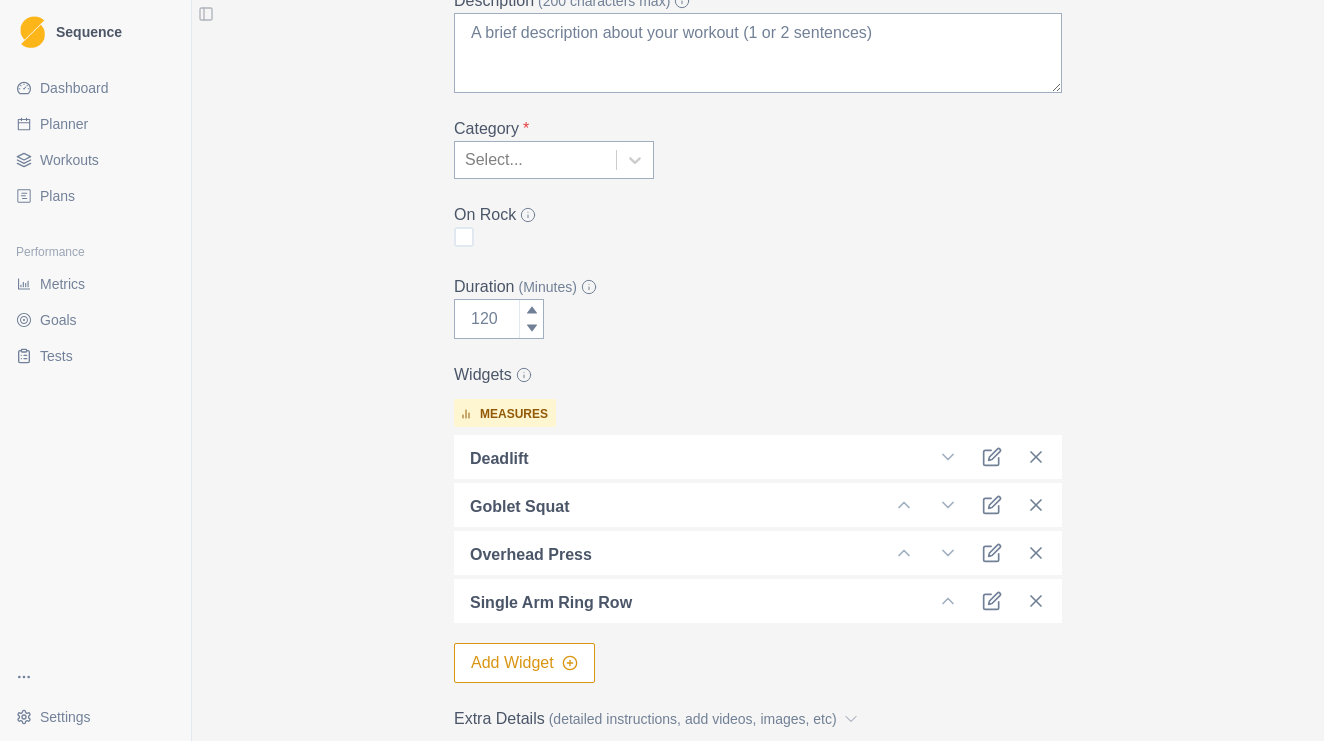 scroll, scrollTop: 356, scrollLeft: 0, axis: vertical 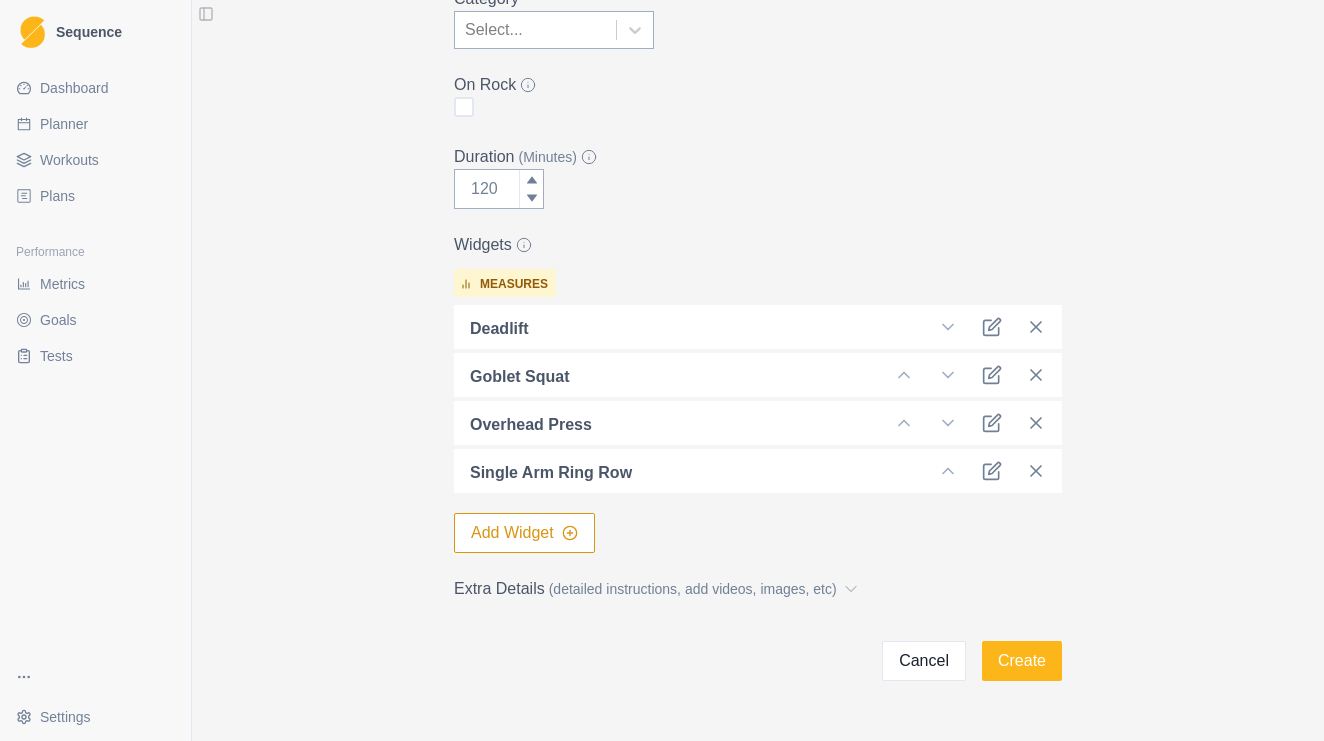 type on "Basic Strength" 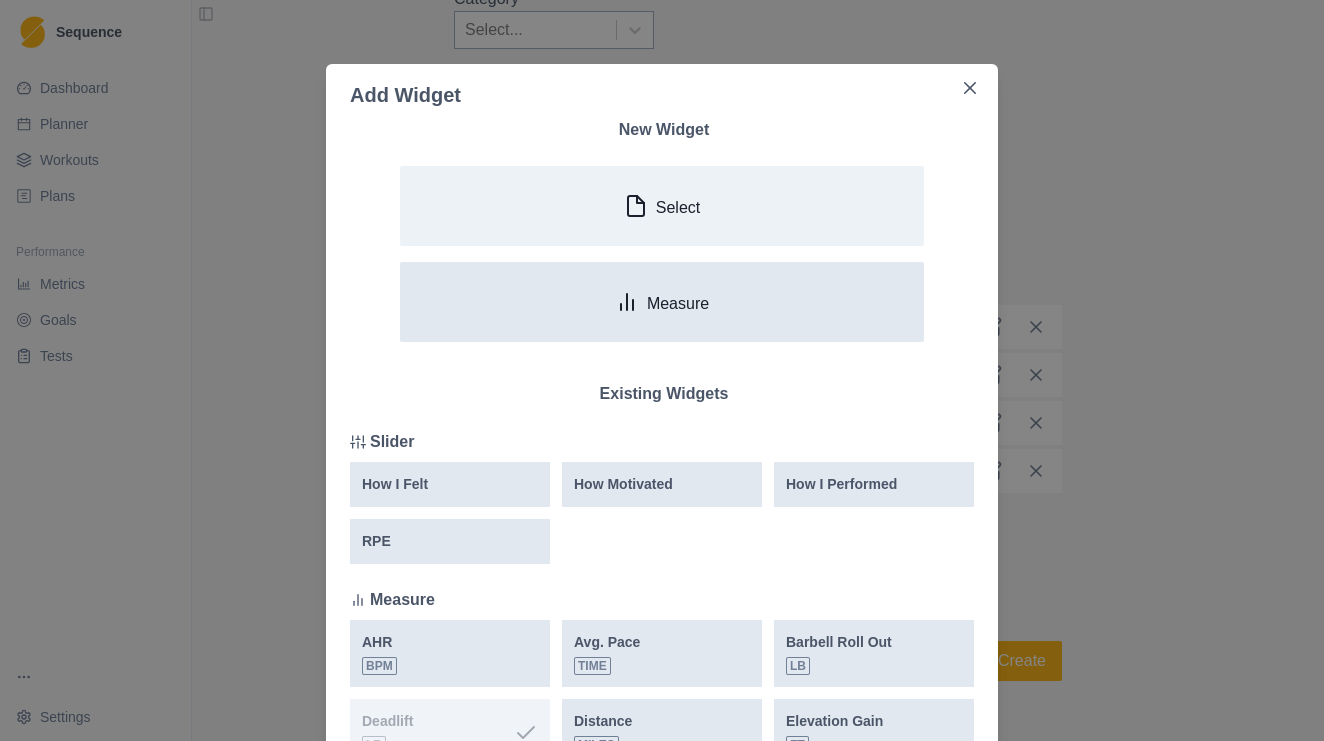 click 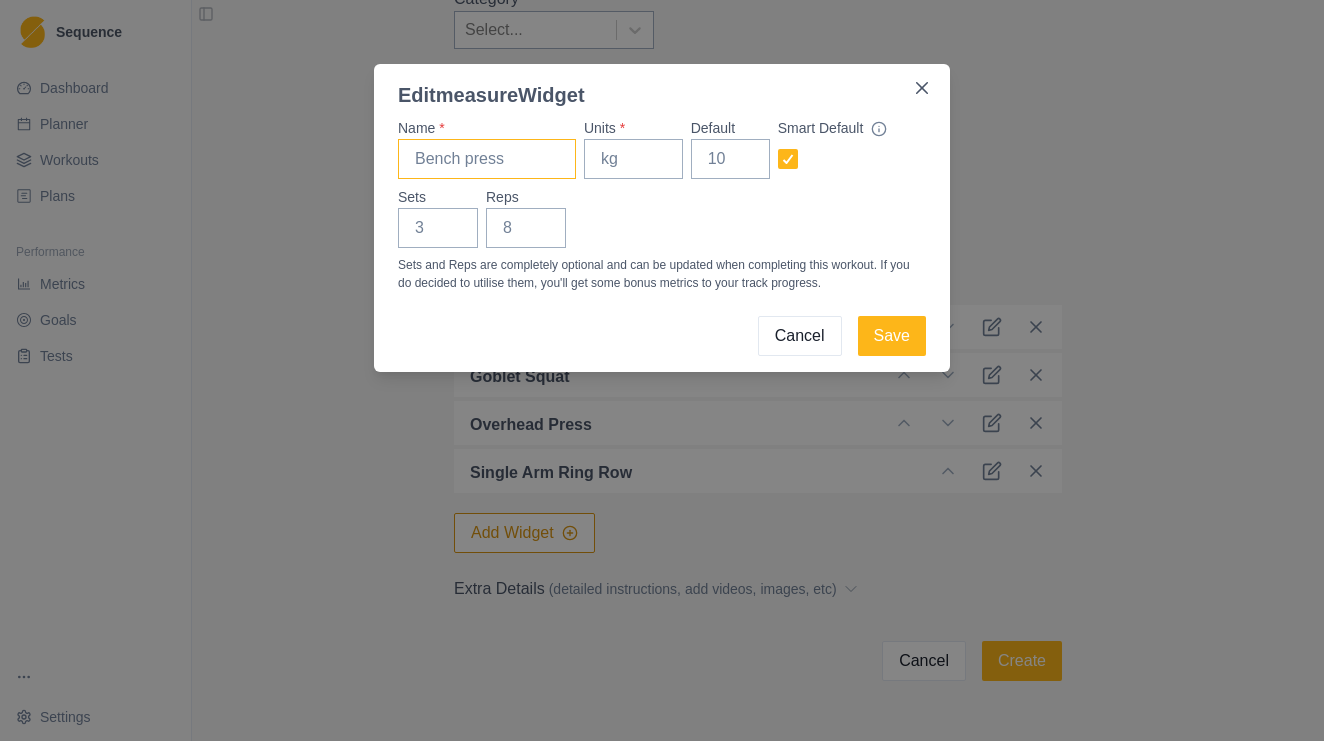 click on "Name *" at bounding box center [487, 159] 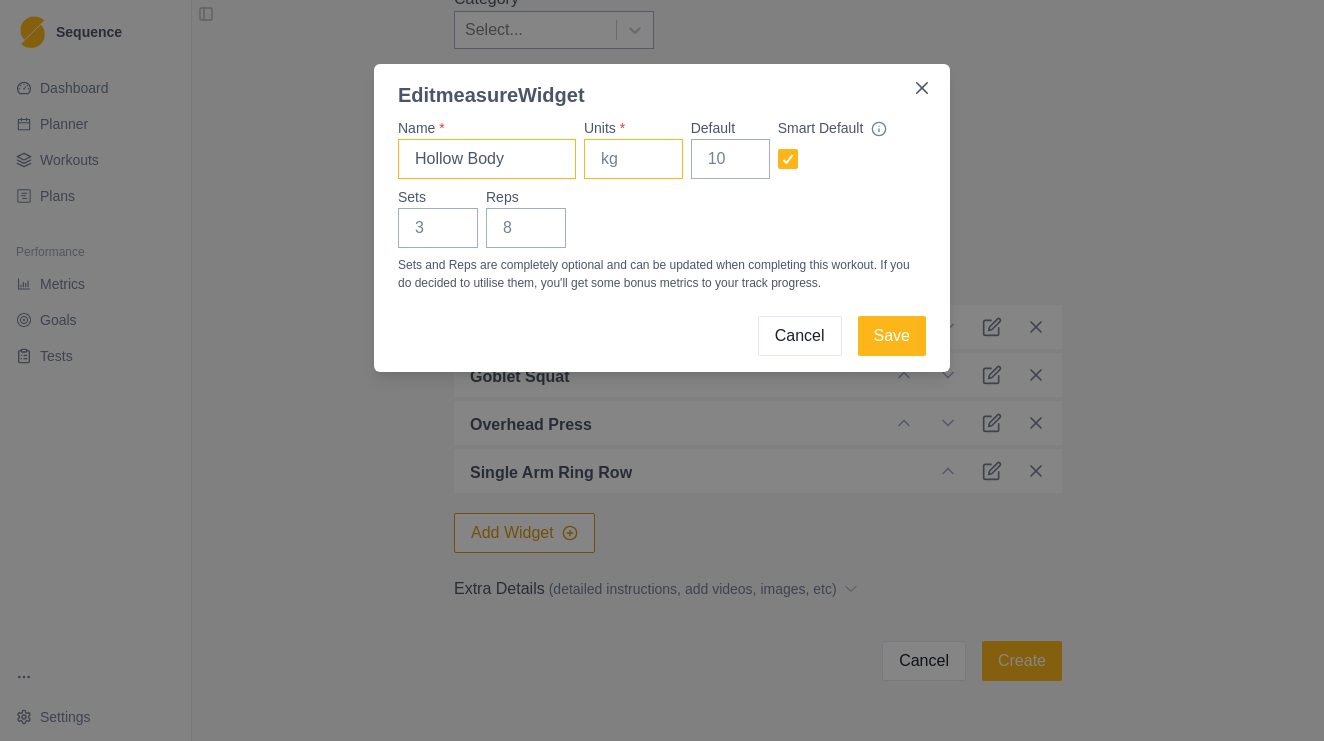 type on "Hollow Body" 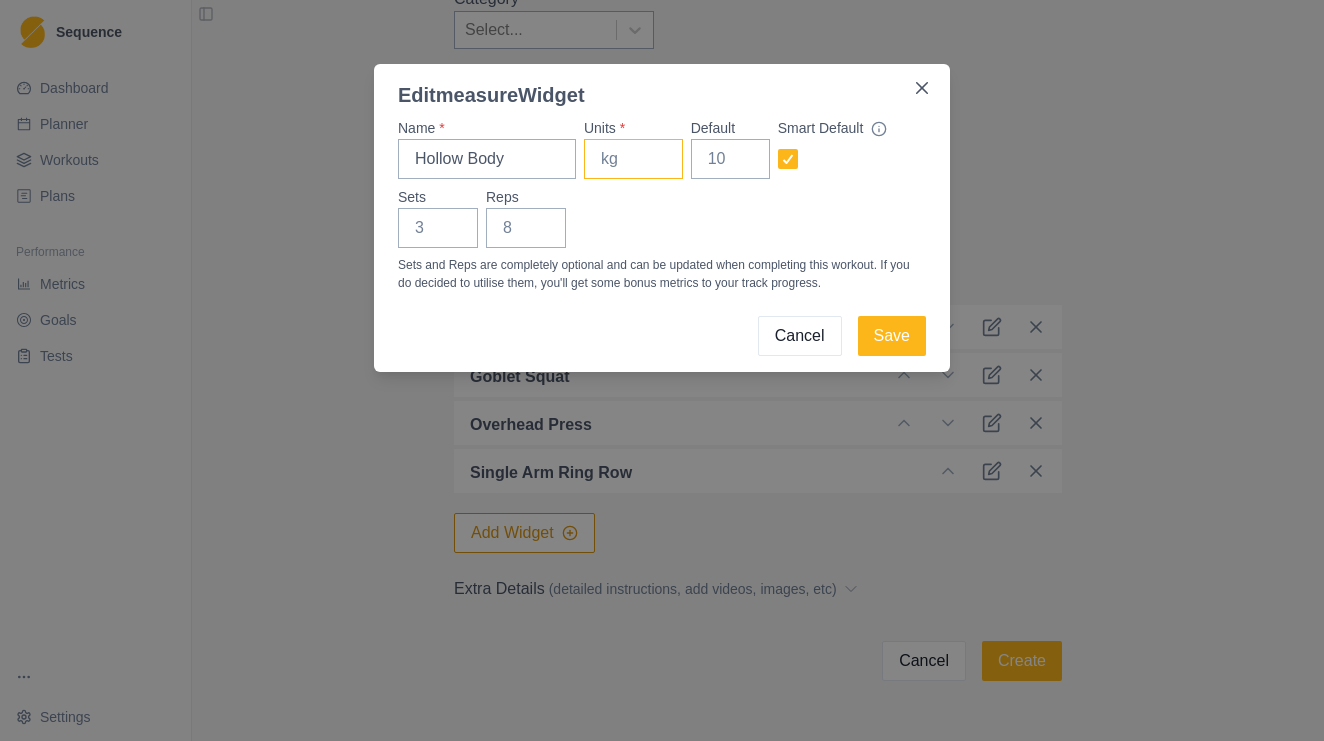 click on "Units *" at bounding box center (633, 159) 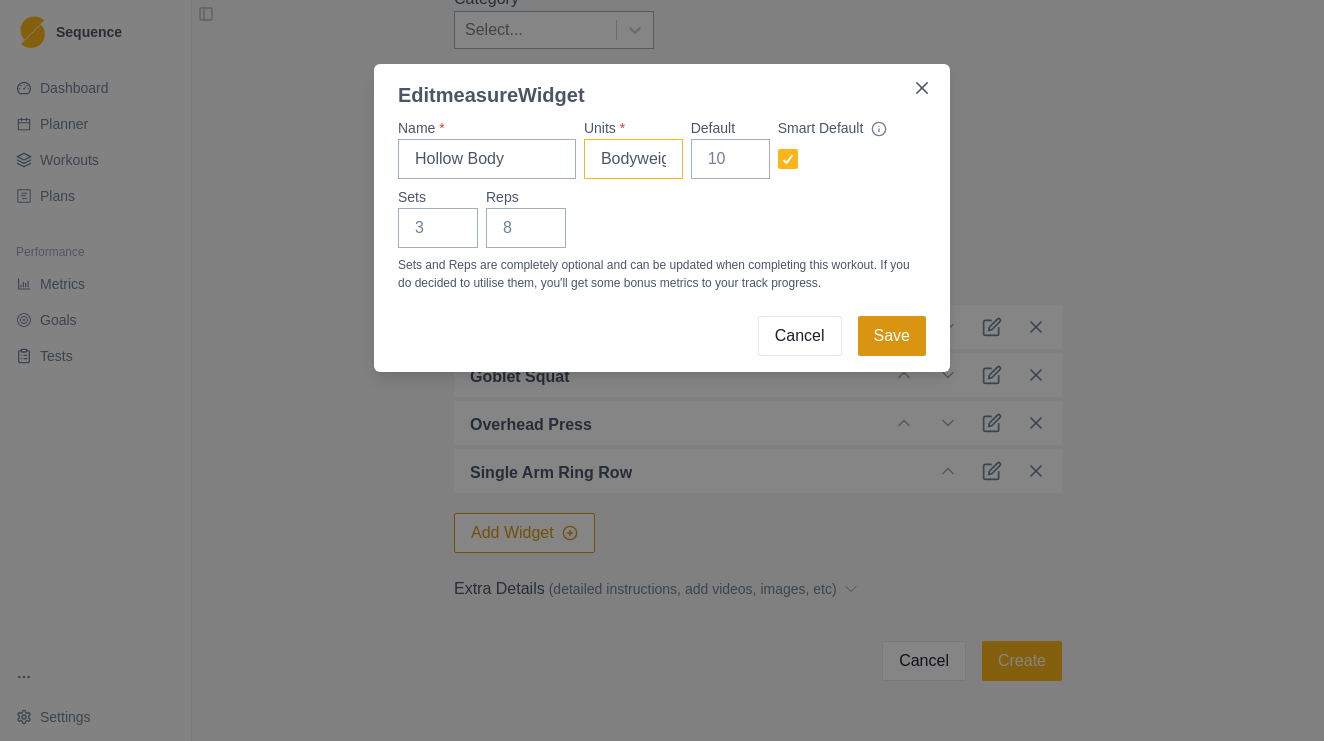 type on "Bodyweight +/-" 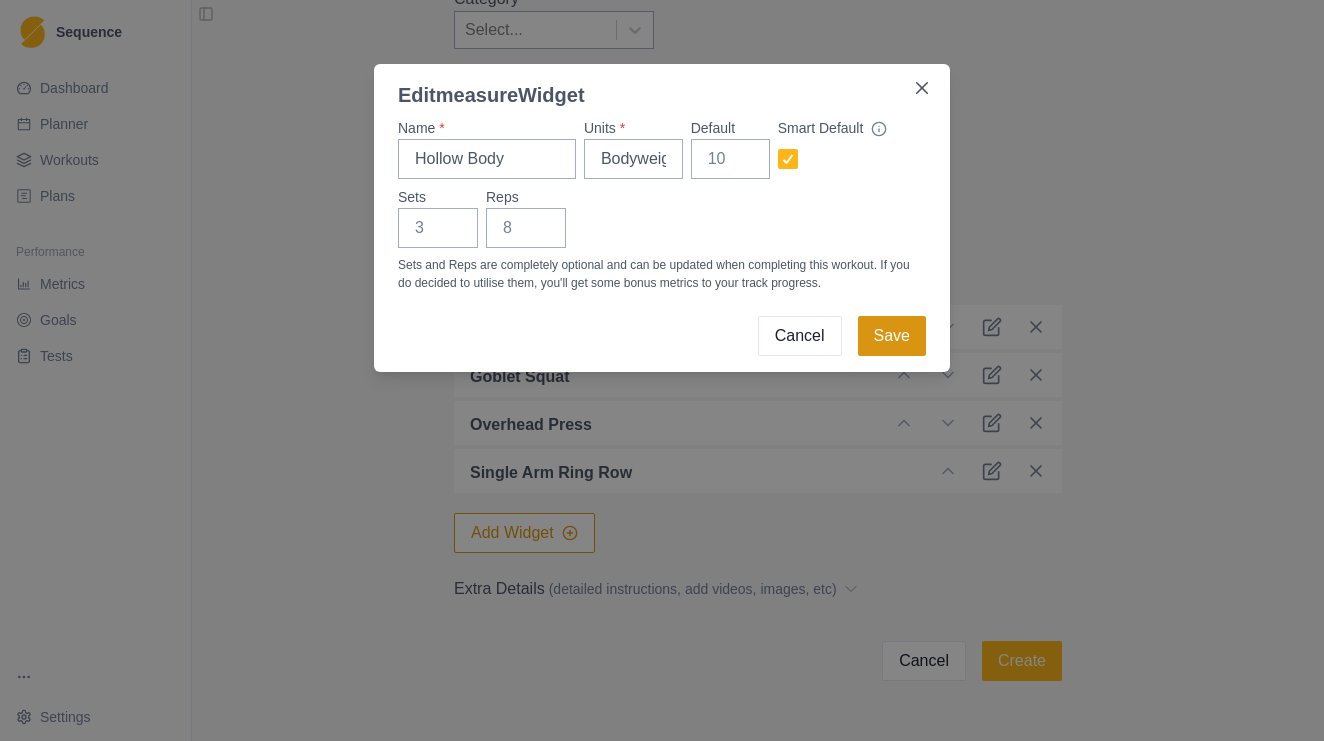 click on "Save" at bounding box center (892, 336) 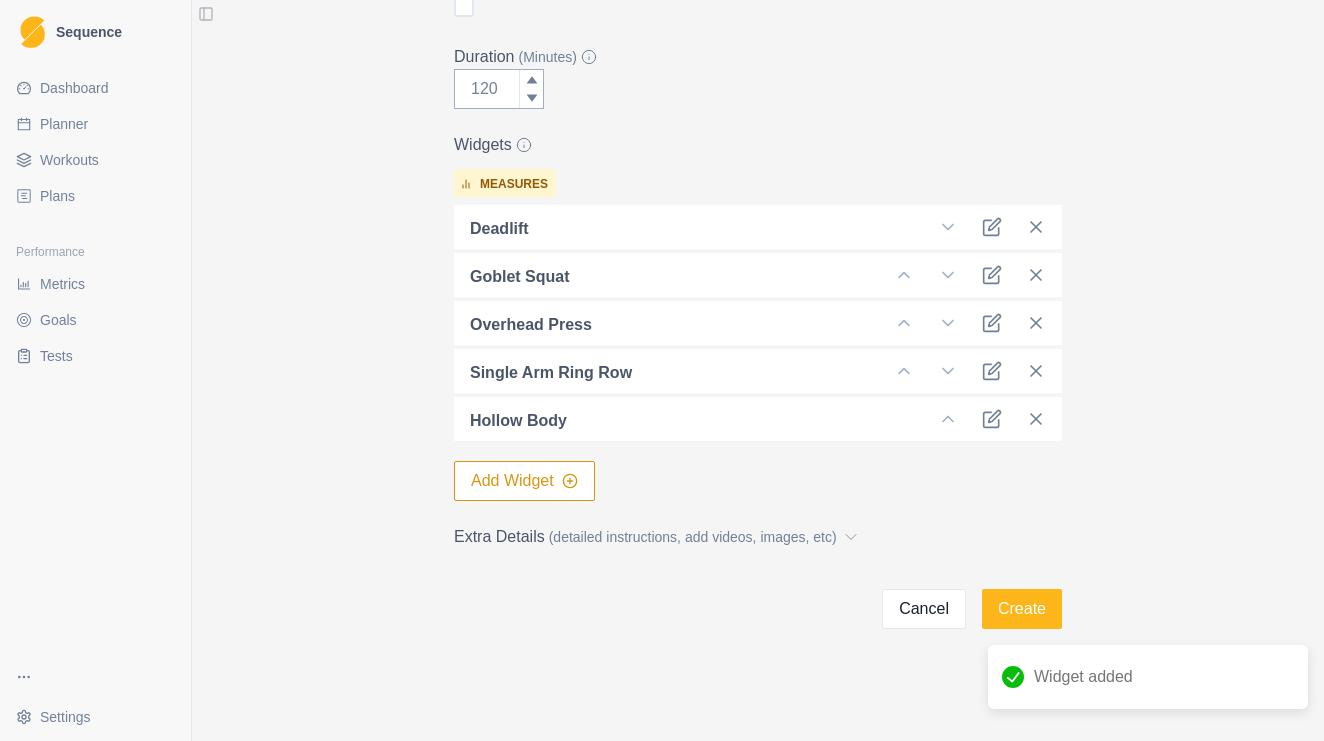 scroll, scrollTop: 456, scrollLeft: 0, axis: vertical 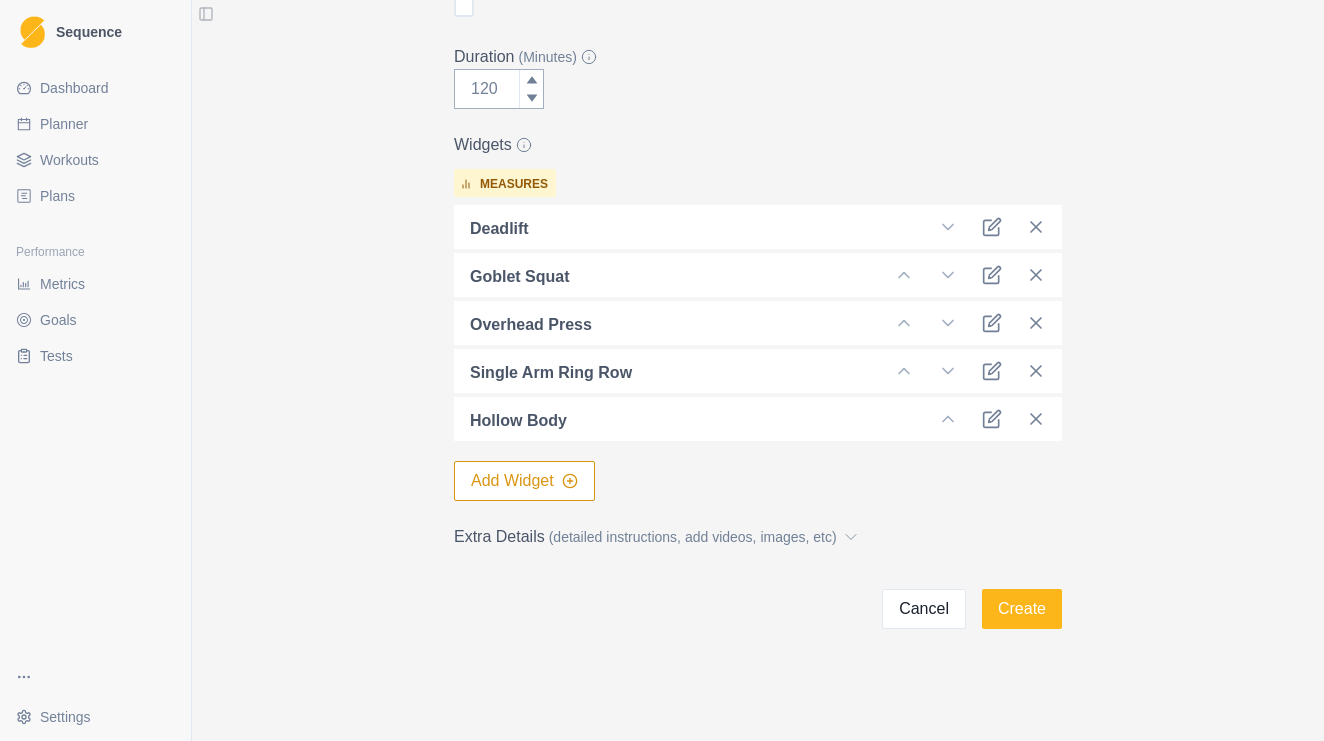 click on "Add Widget" at bounding box center (524, 481) 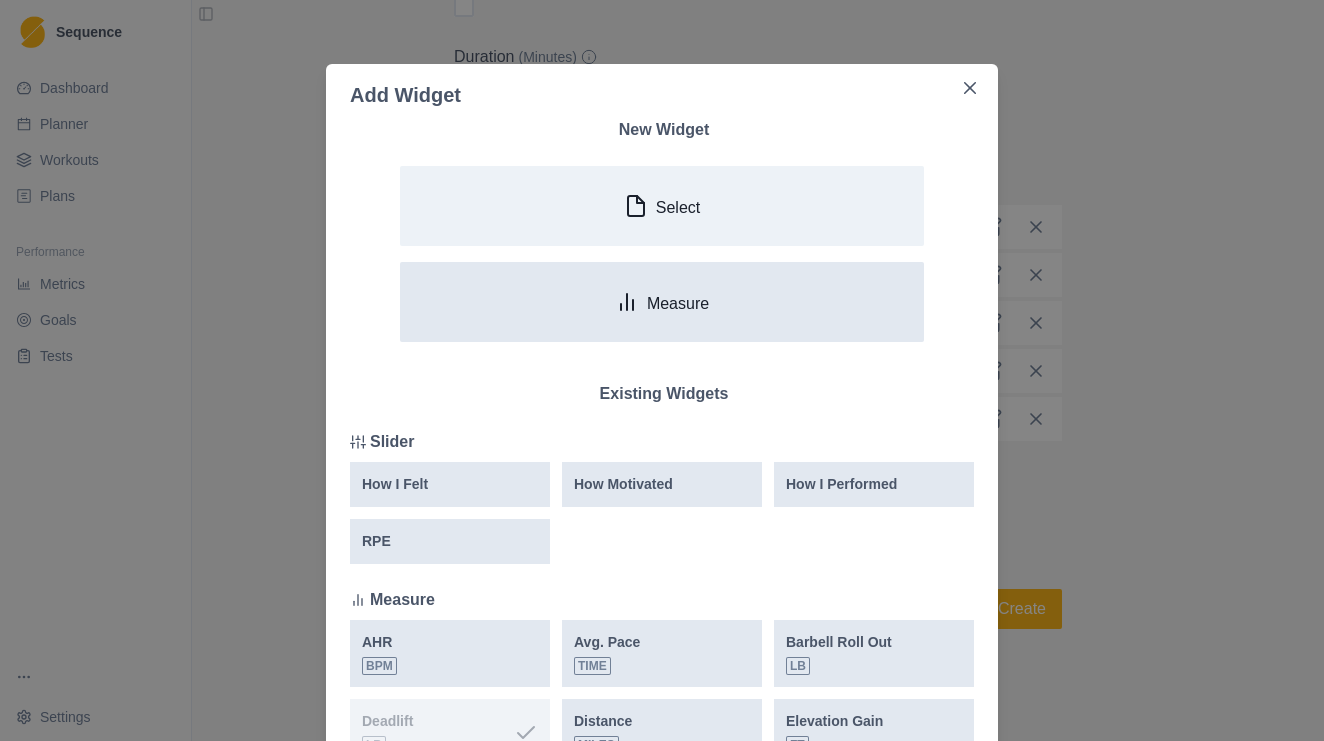 click on "Measure" at bounding box center [662, 302] 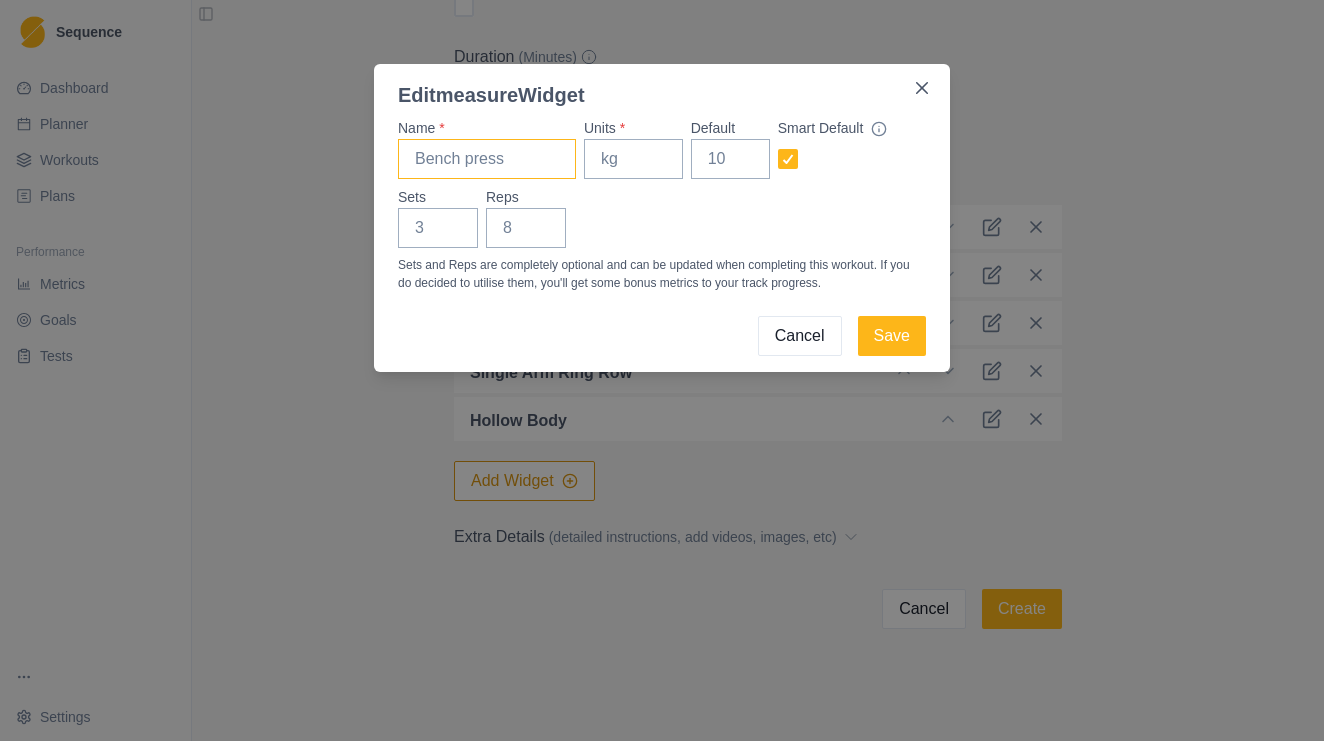 click on "Name *" at bounding box center [487, 159] 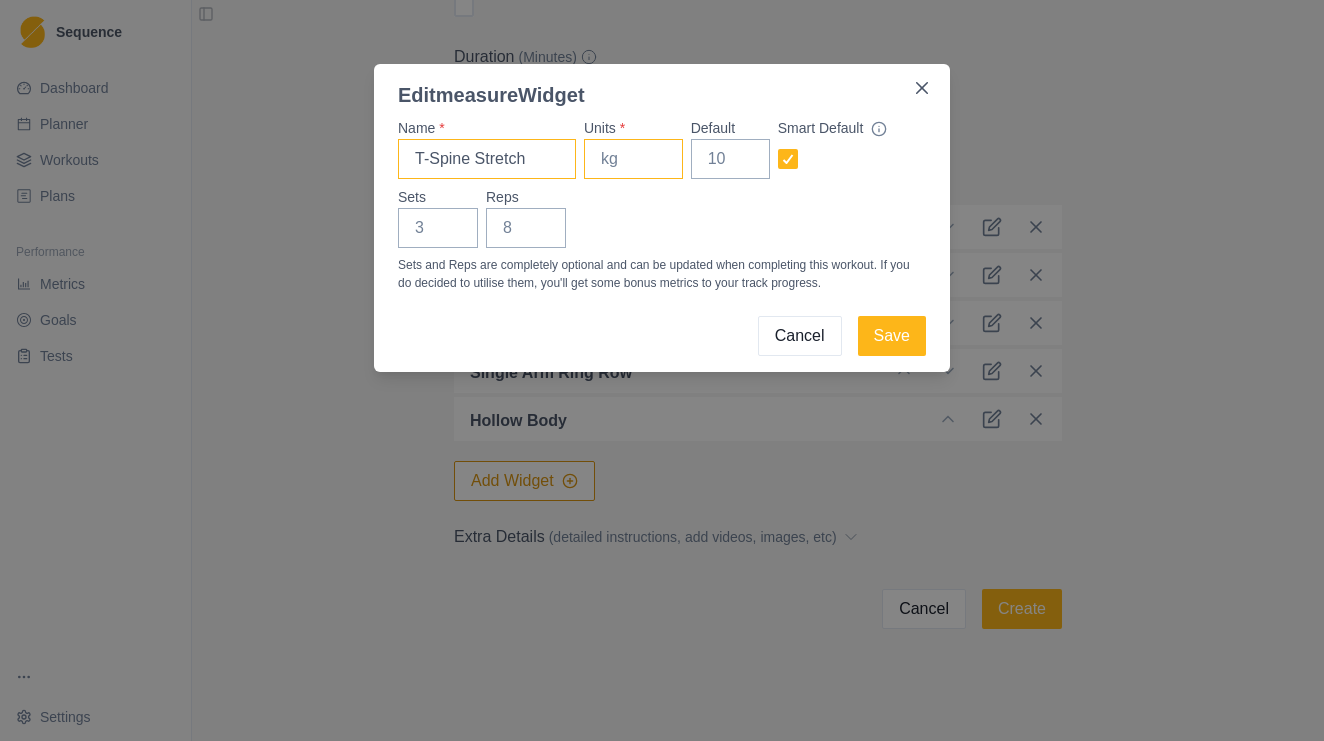 type on "T-Spine Stretch" 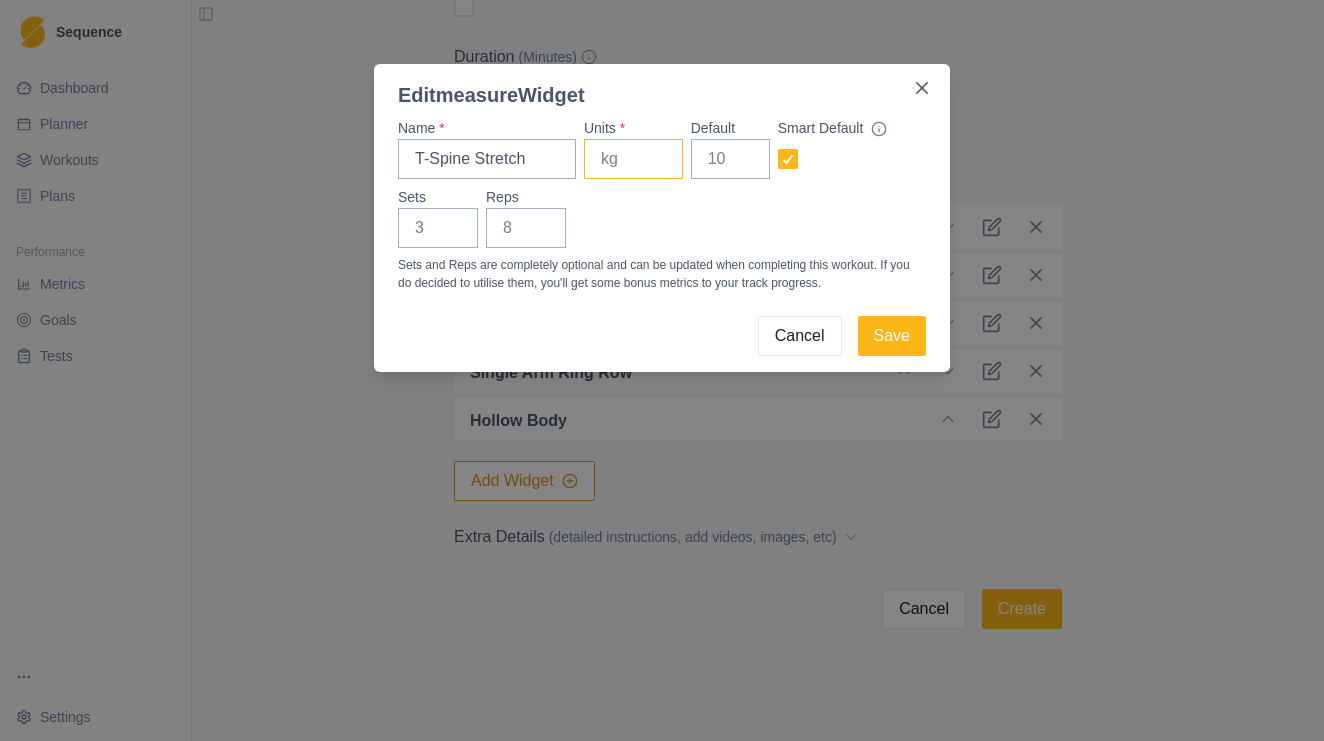 click on "Units *" at bounding box center [633, 159] 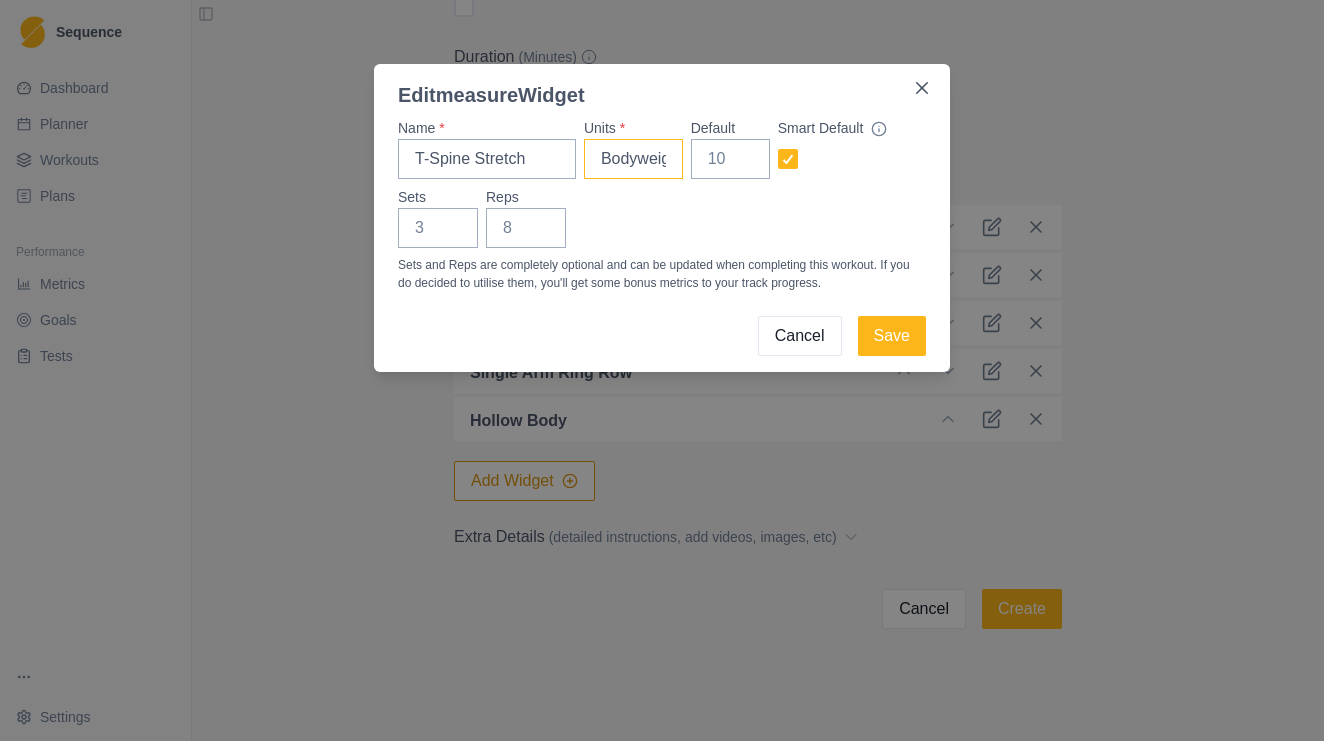 type on "Bodyweight" 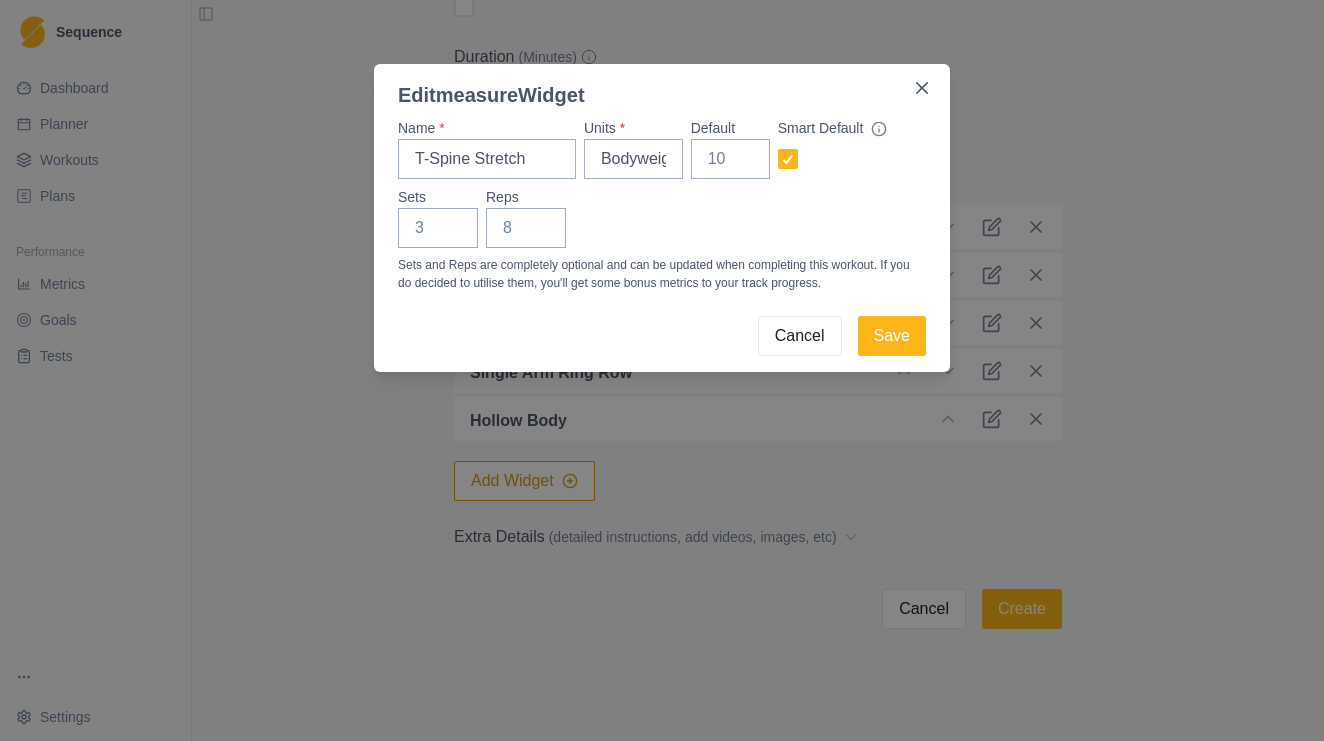 click on "Name * T-Spine Stretch Units * Bodyweight Default Smart Default Sets Reps Sets and Reps are completely optional and can be updated when completing this workout. If you do decided to utilise them, you'll get some bonus metrics to your track progress. Cancel Save" at bounding box center (662, 237) 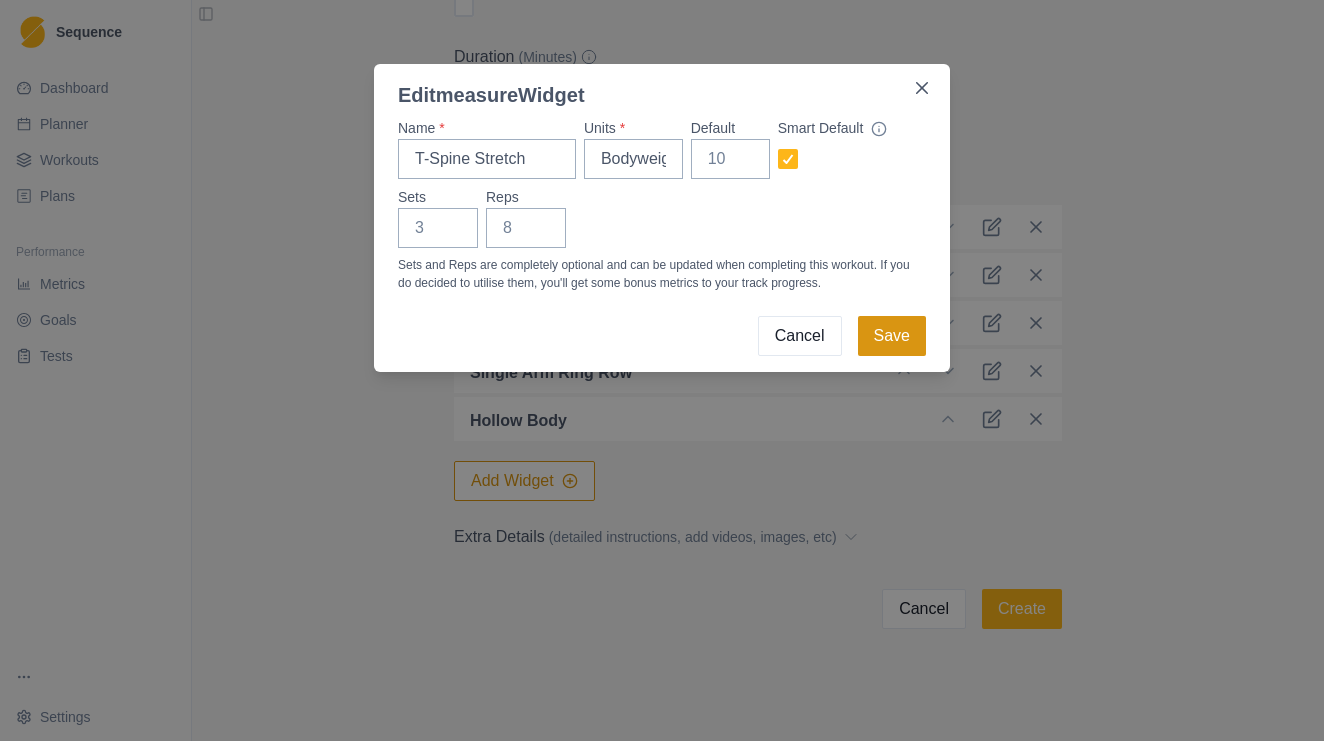 click on "Save" at bounding box center [892, 336] 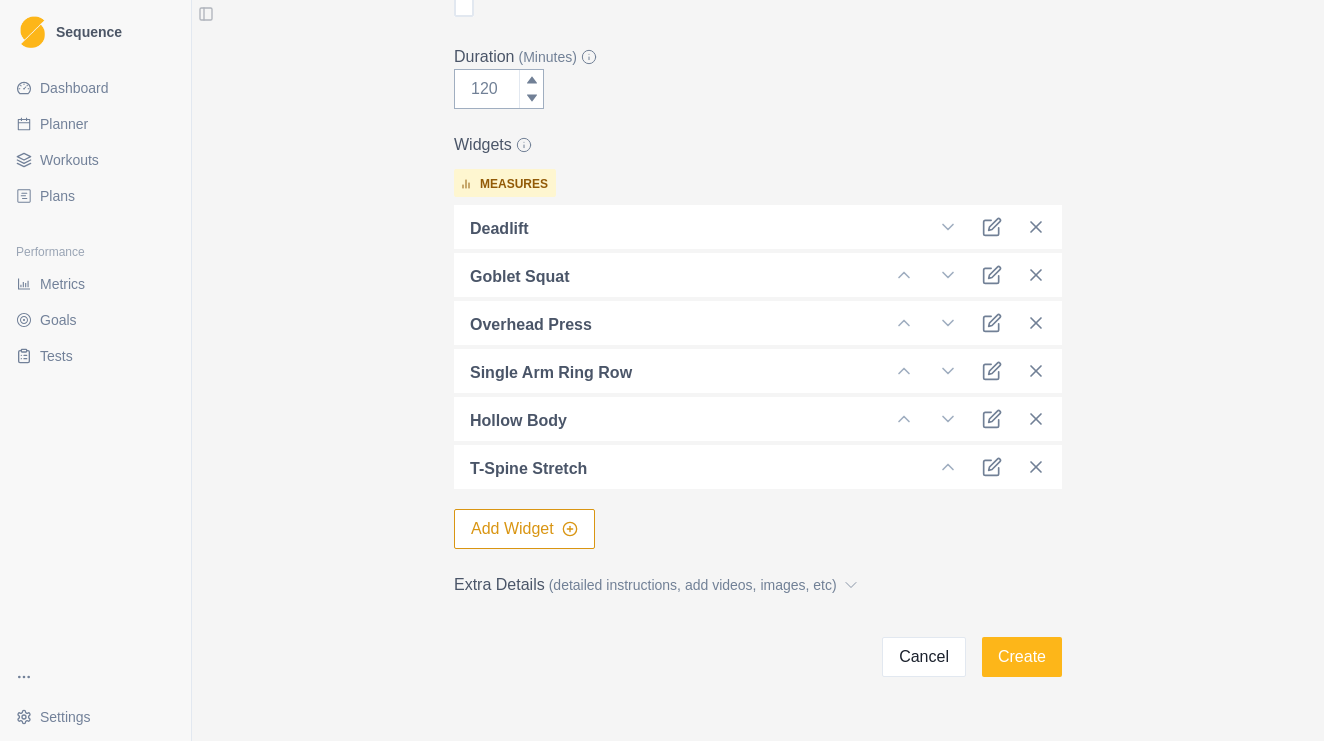 click on "T-Spine Stretch" at bounding box center (528, 469) 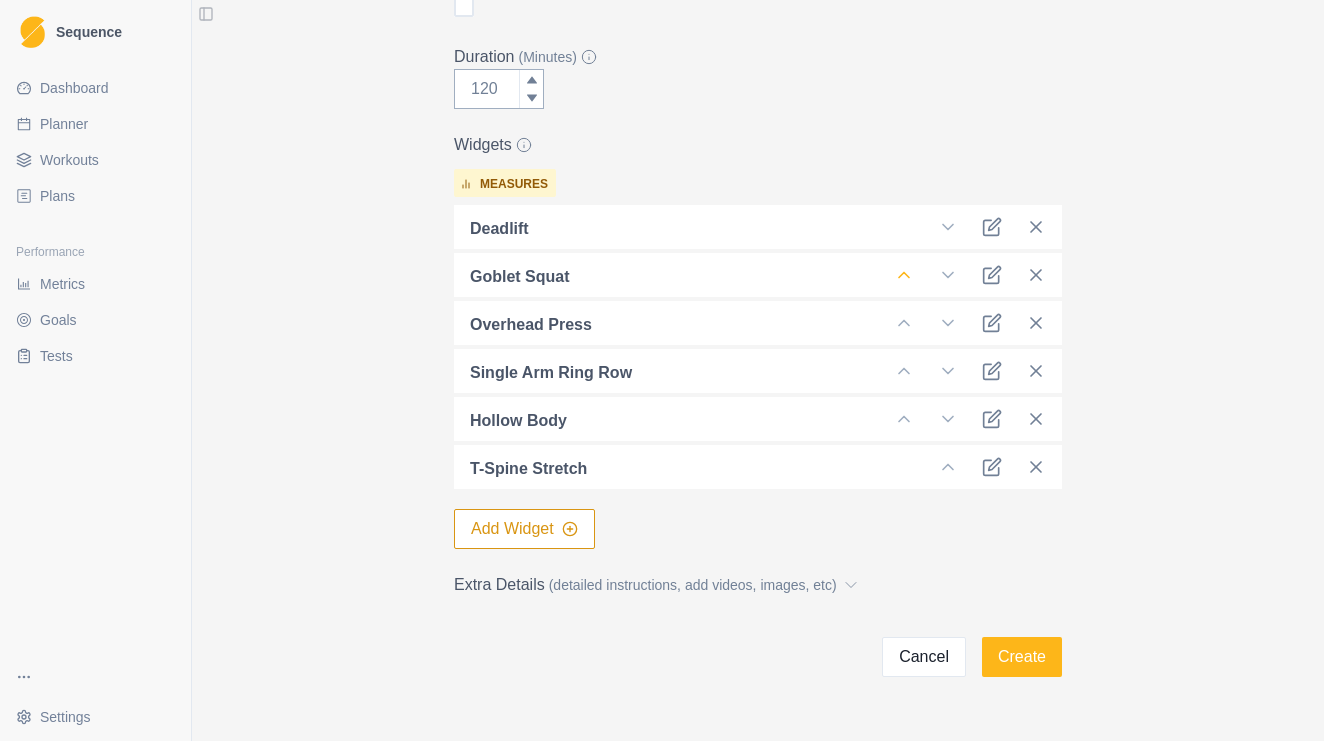 click 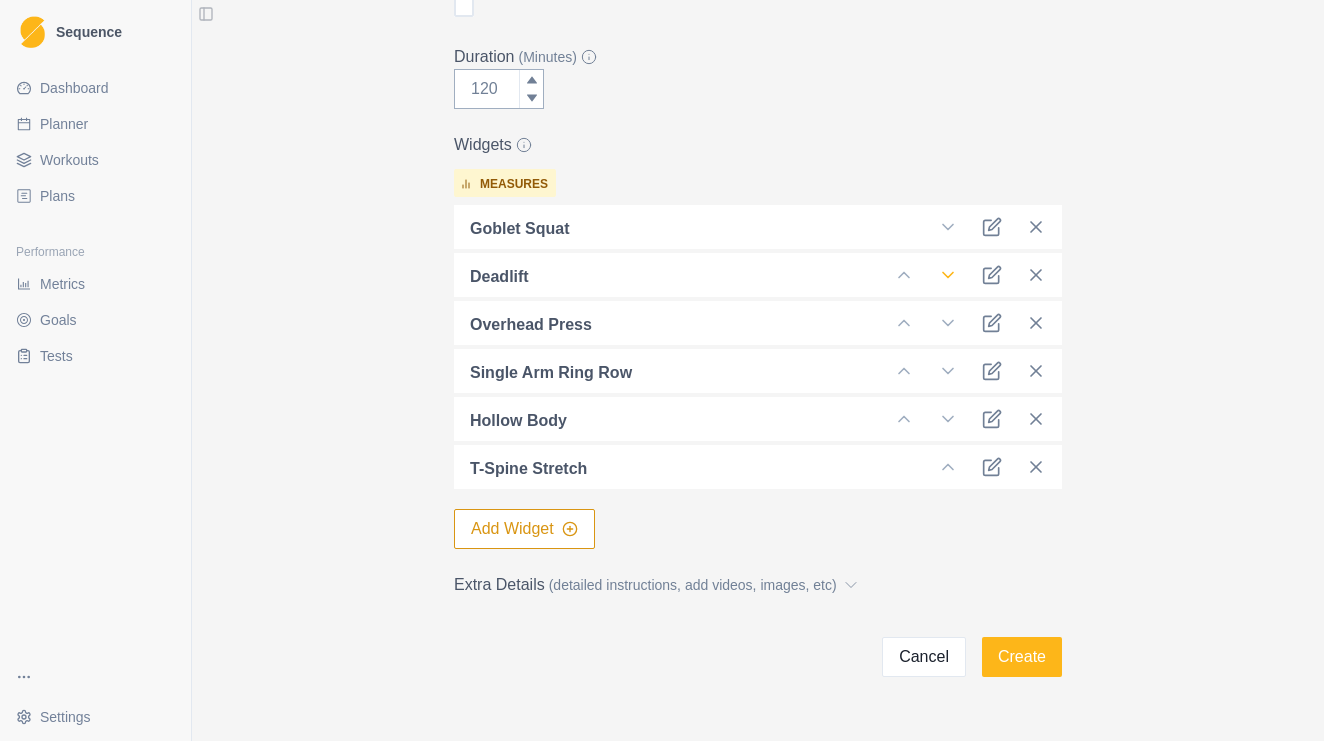 click 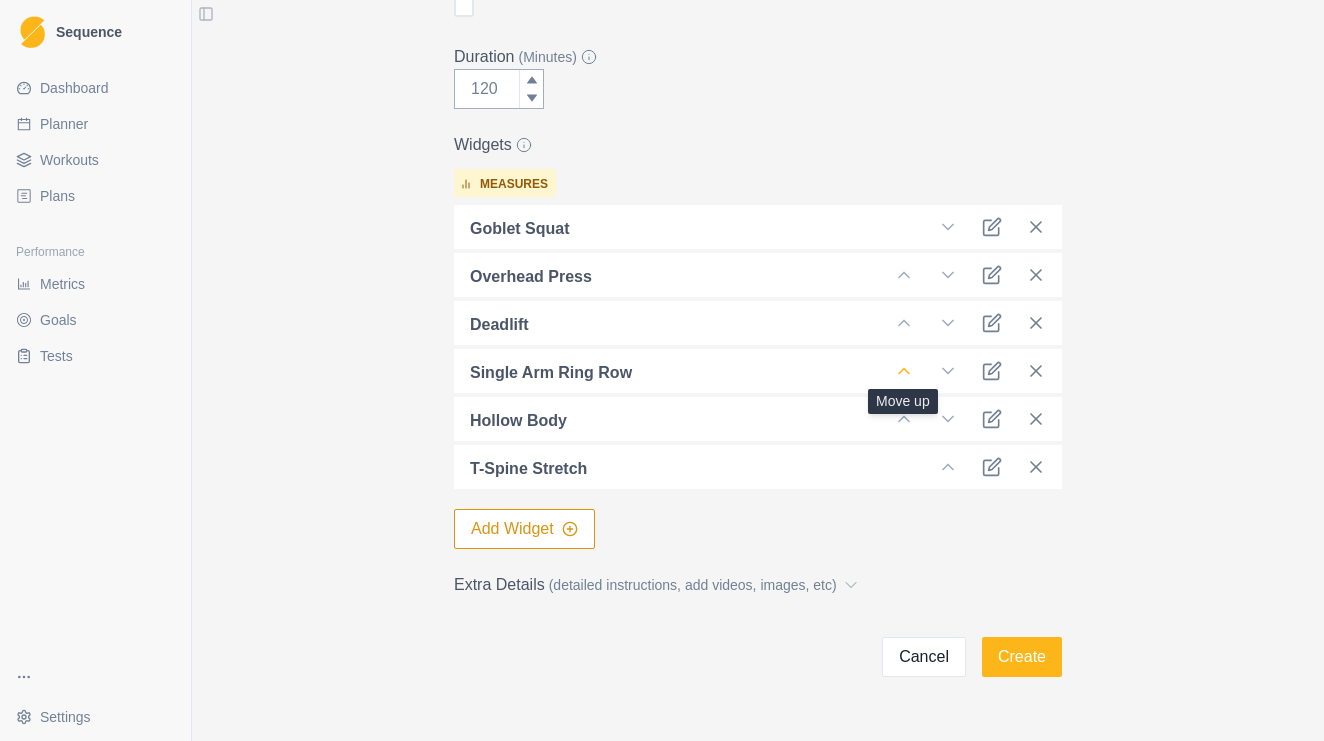 click 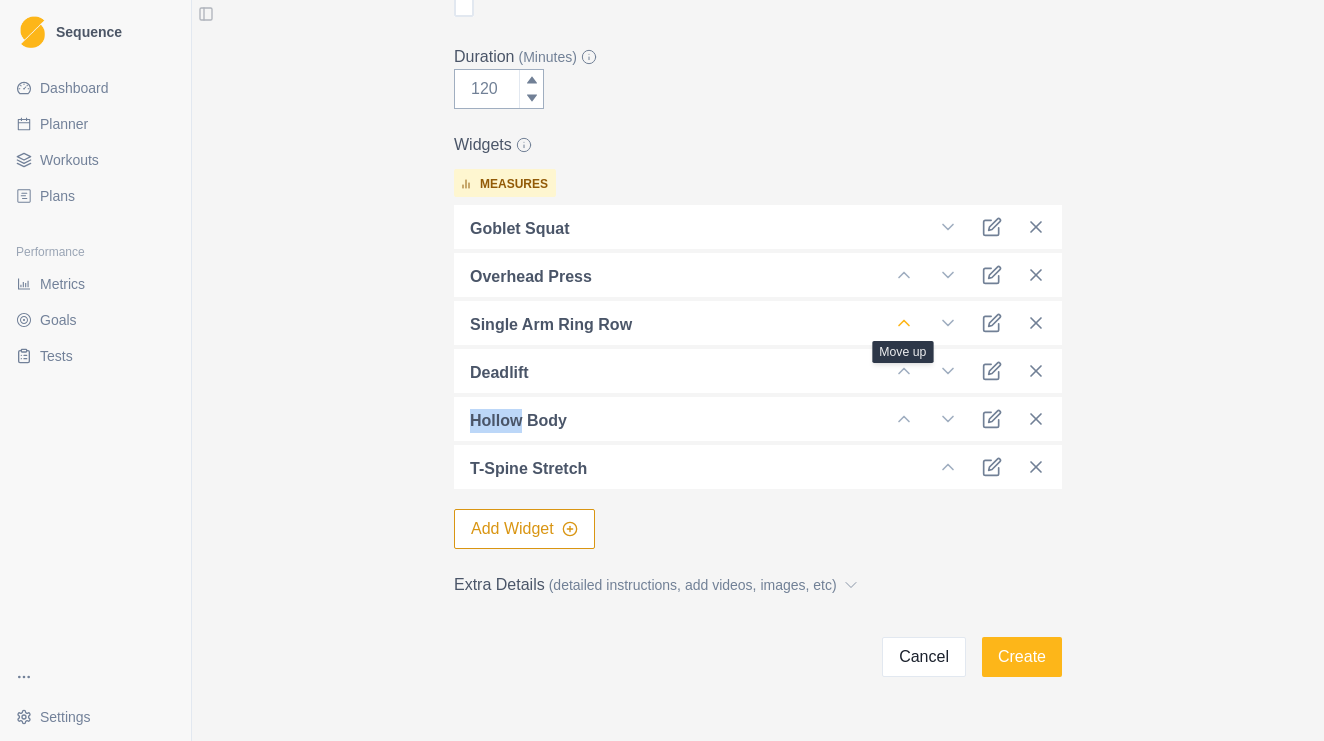 click 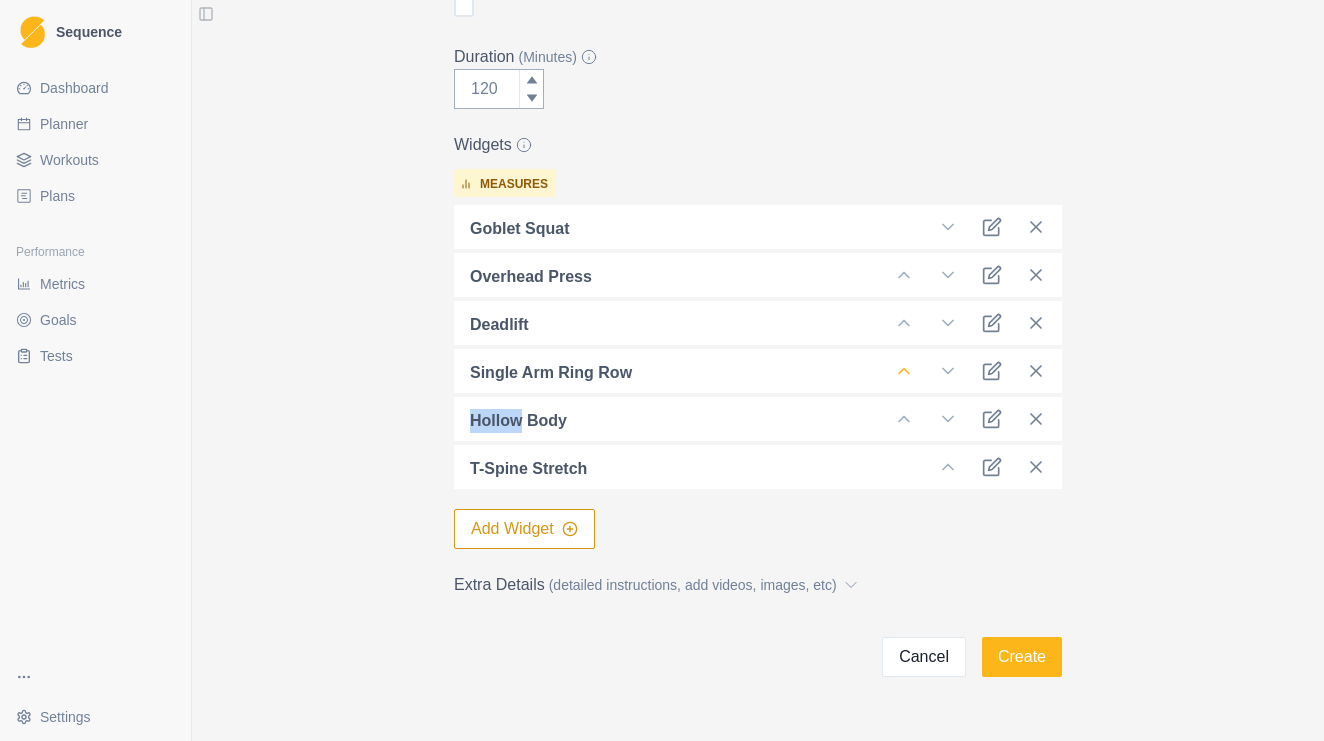click 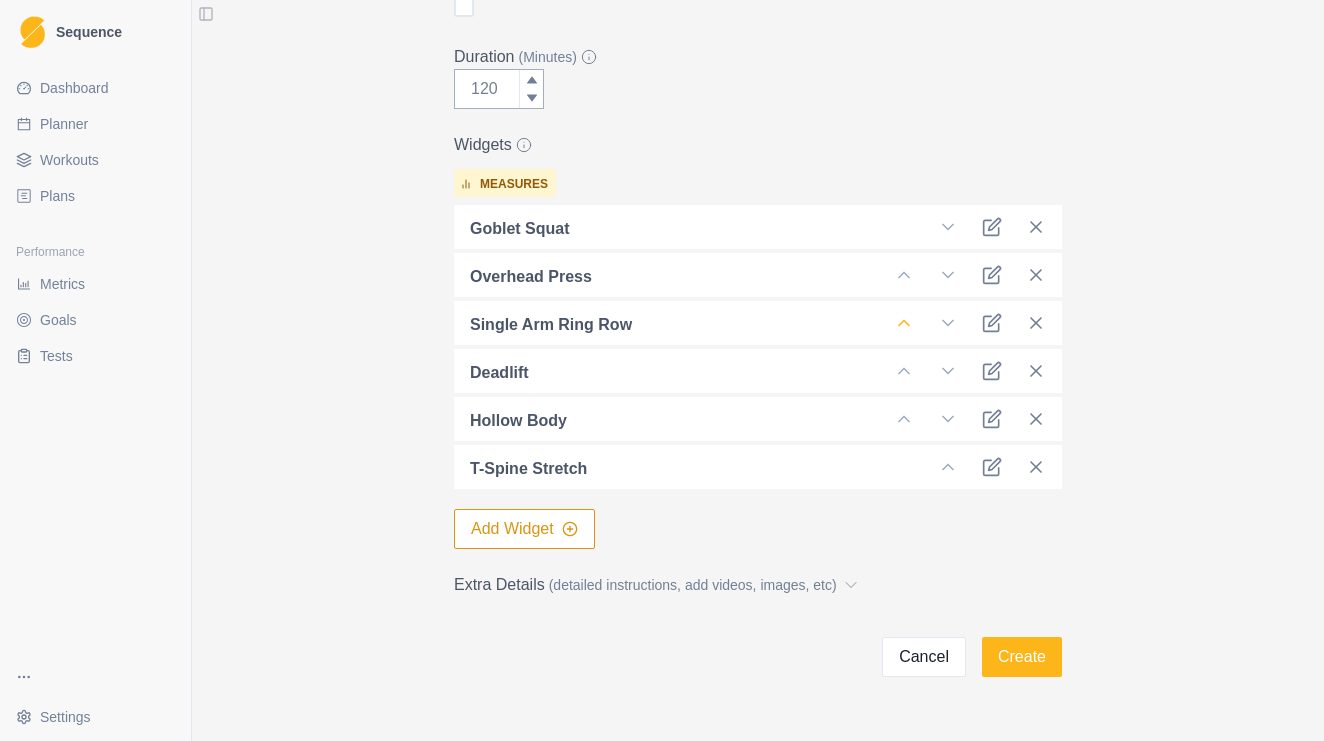 click 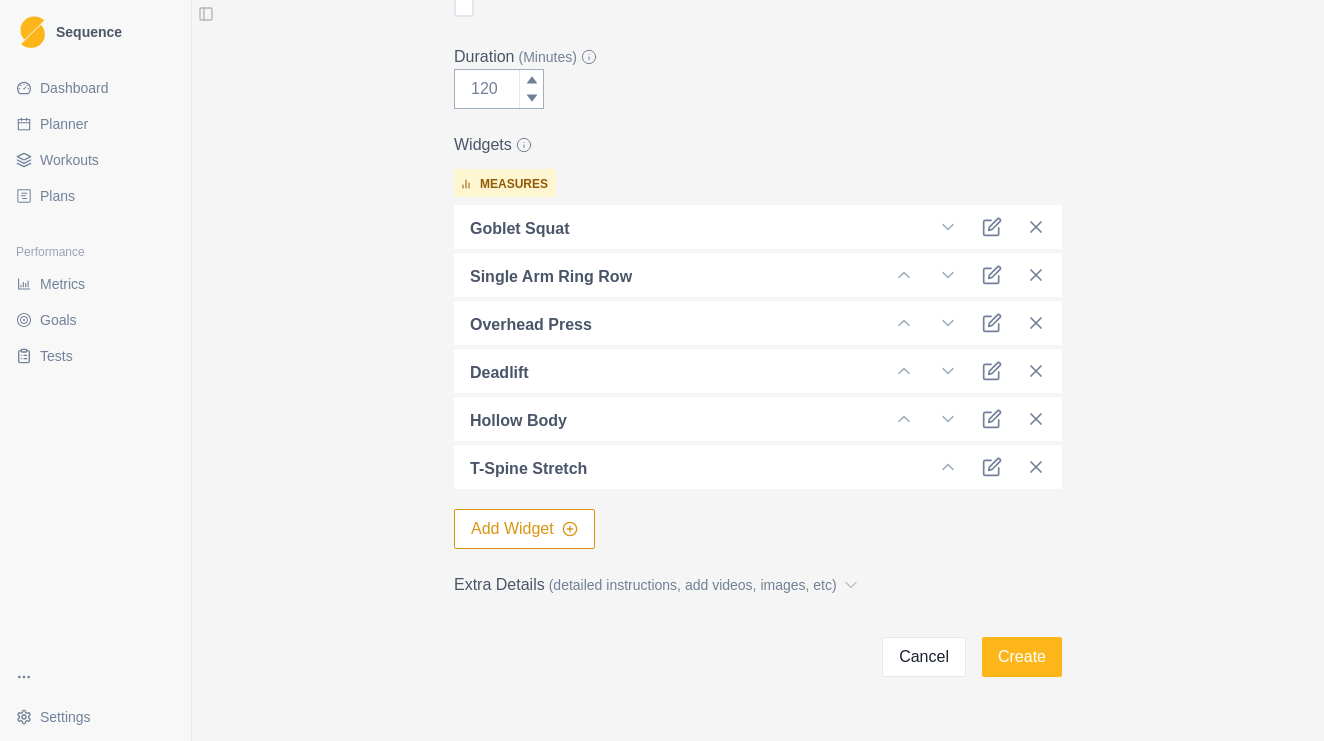 click on "measures Goblet Squat Single Arm Ring Row Overhead Press Deadlift Hollow Body T-Spine Stretch Add Widget" at bounding box center [758, 355] 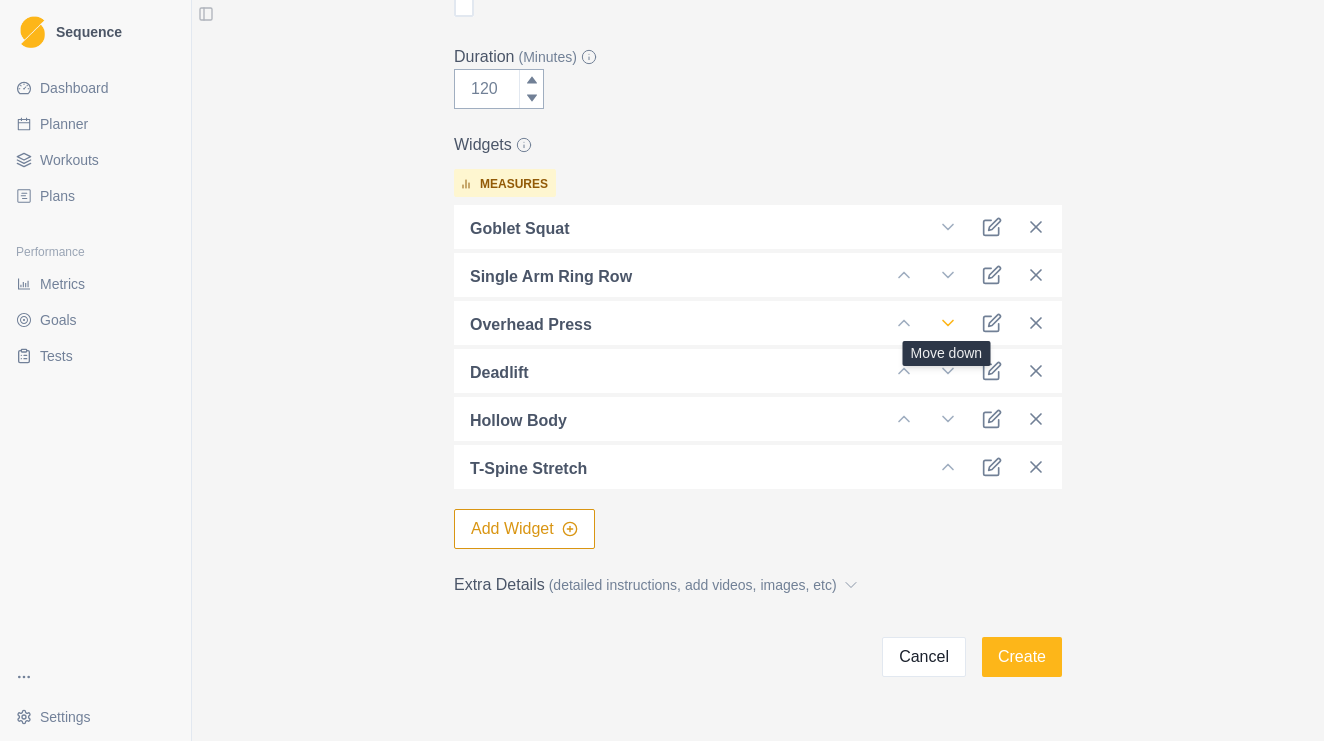 click 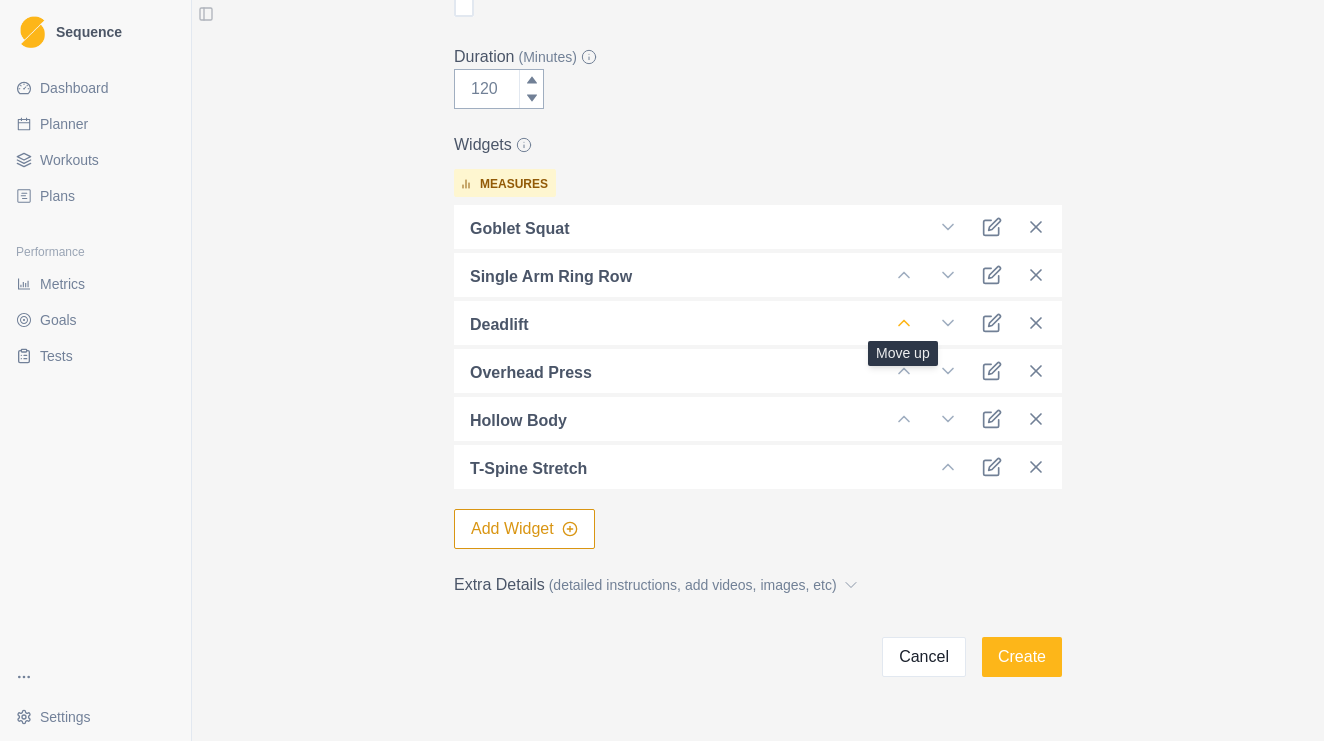 click 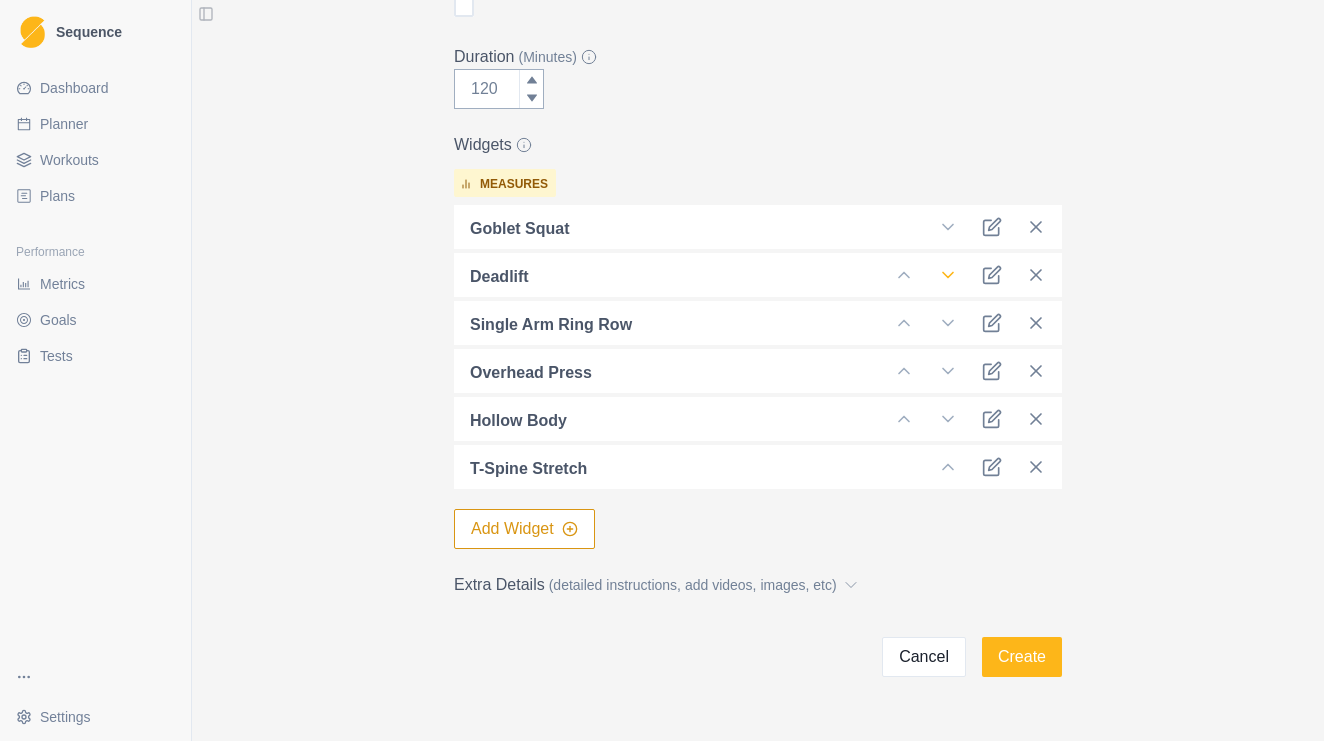 click 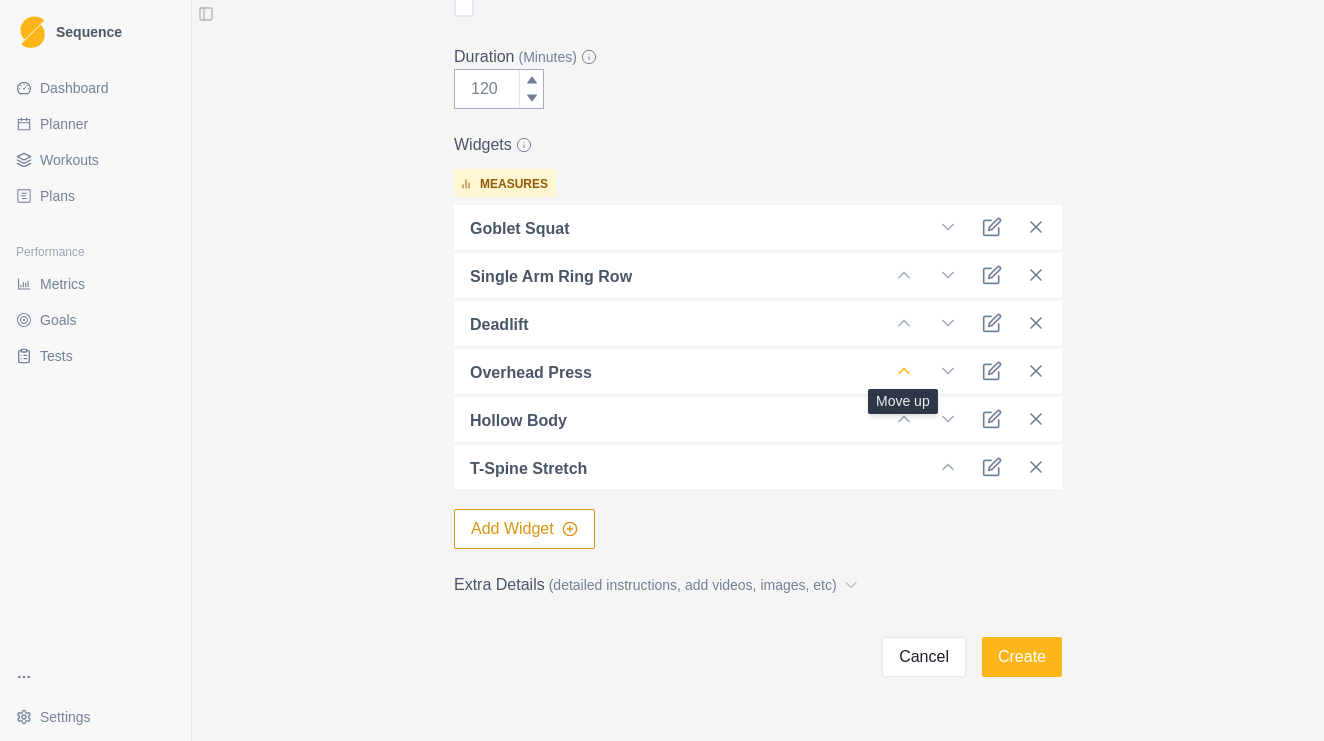 click 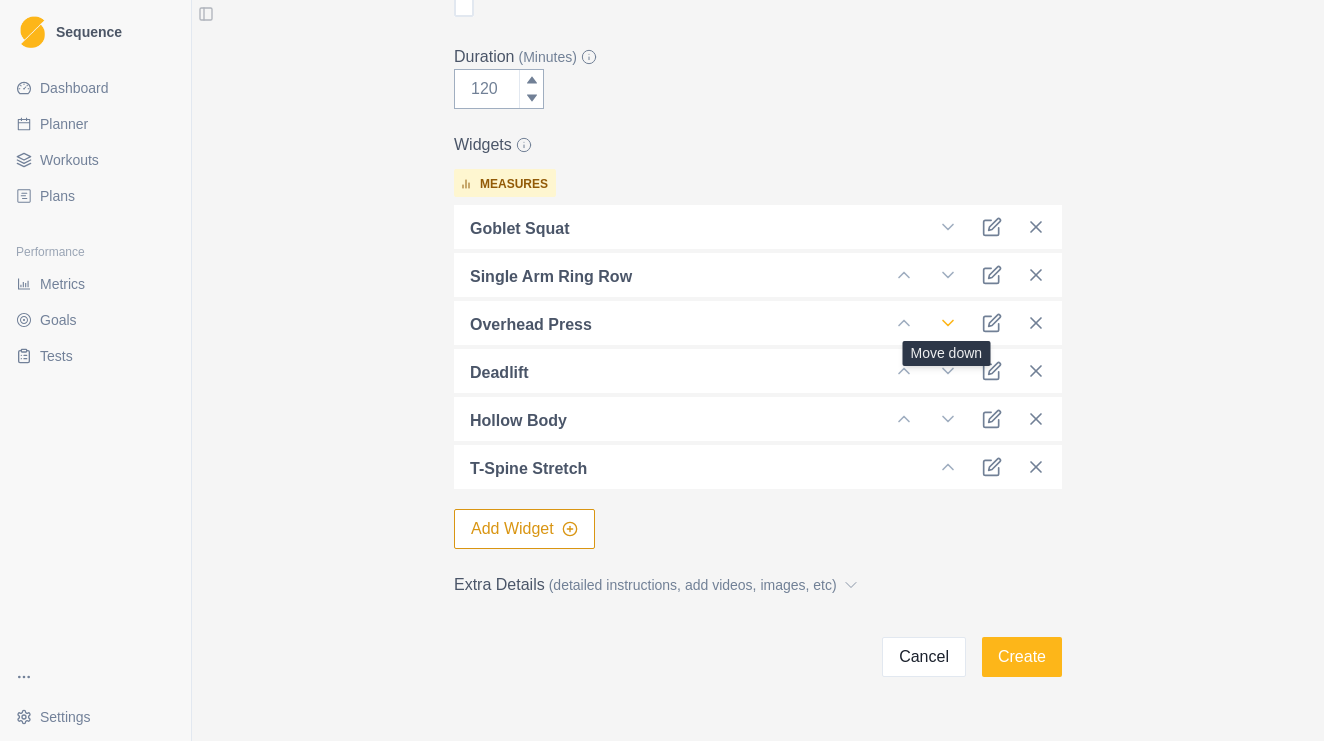 click 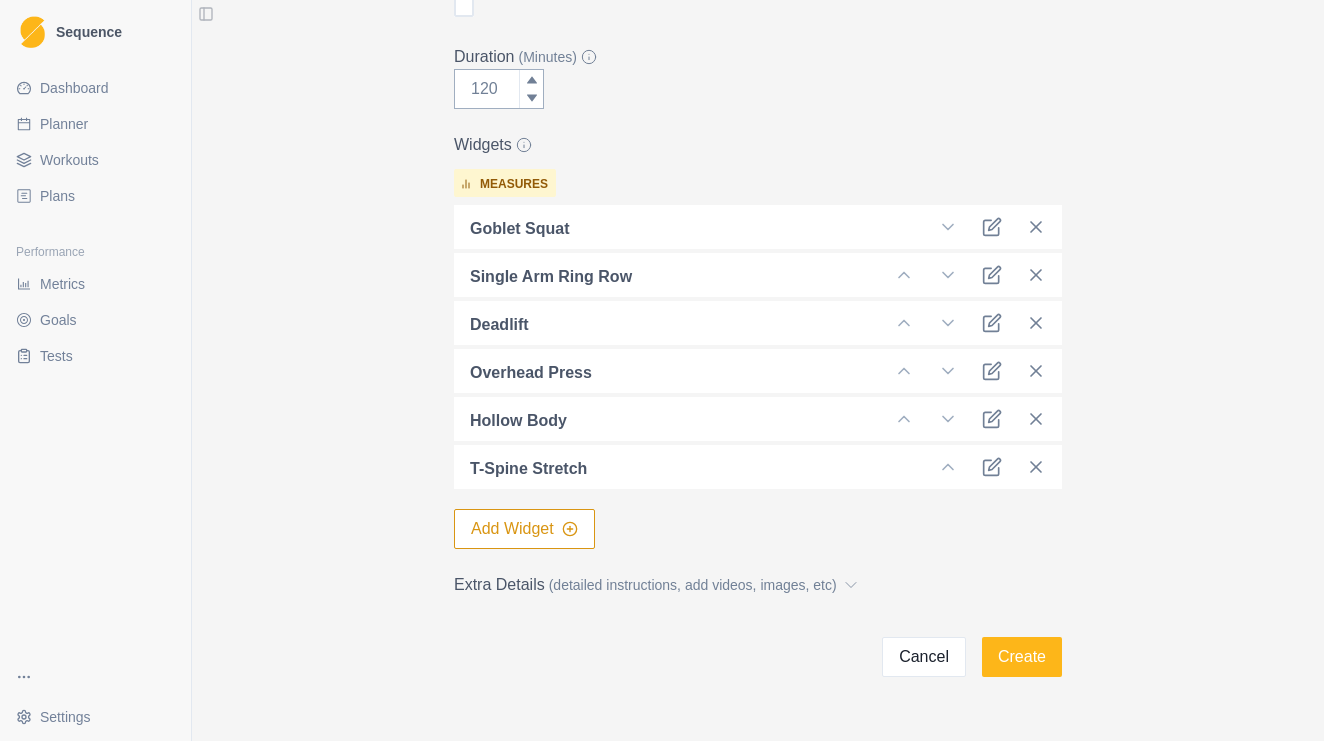 click on "Add Workout Name * Basic Strength Description   (200 characters max) * Category * Select... On Rock Duration   (Minutes) Widgets measures Goblet Squat Single Arm Ring Row Deadlift Overhead Press Hollow Body T-Spine Stretch Add Widget Extra Details (detailed instructions, add videos, images, etc) Cancel Create" at bounding box center [758, 151] 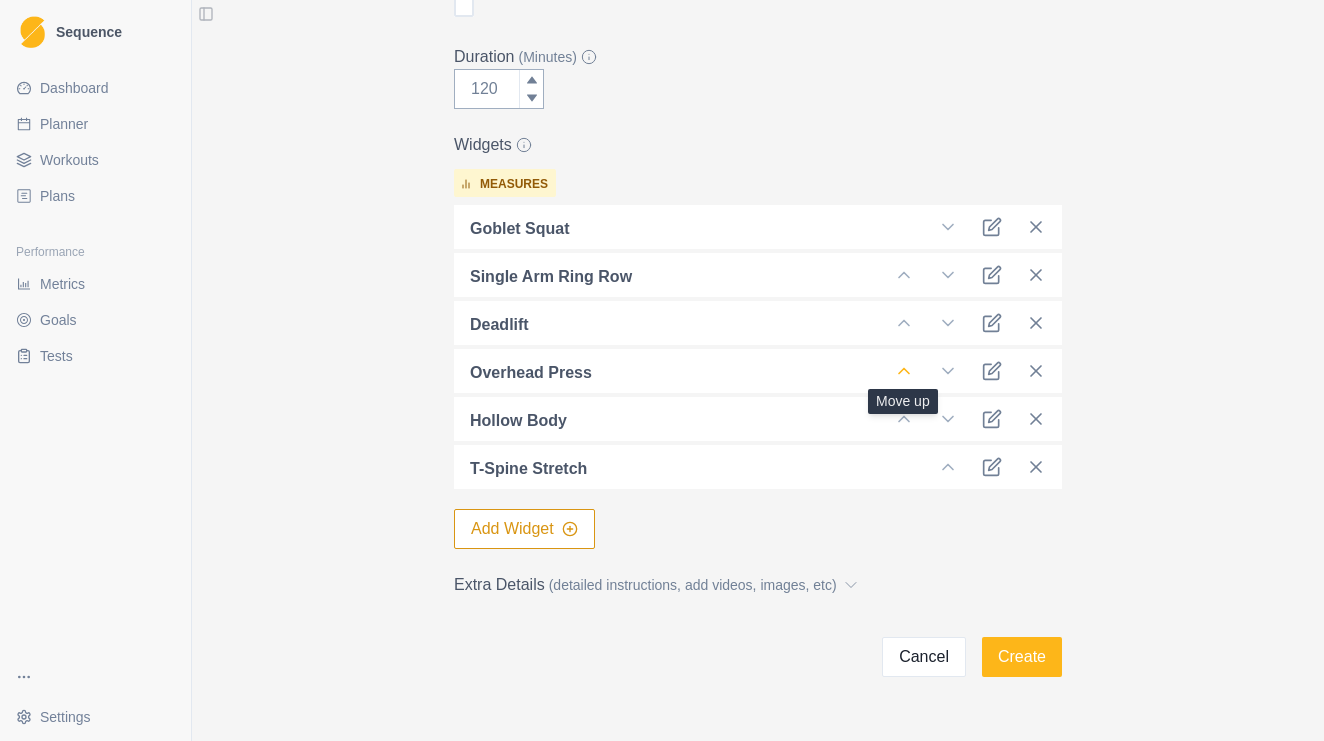 click 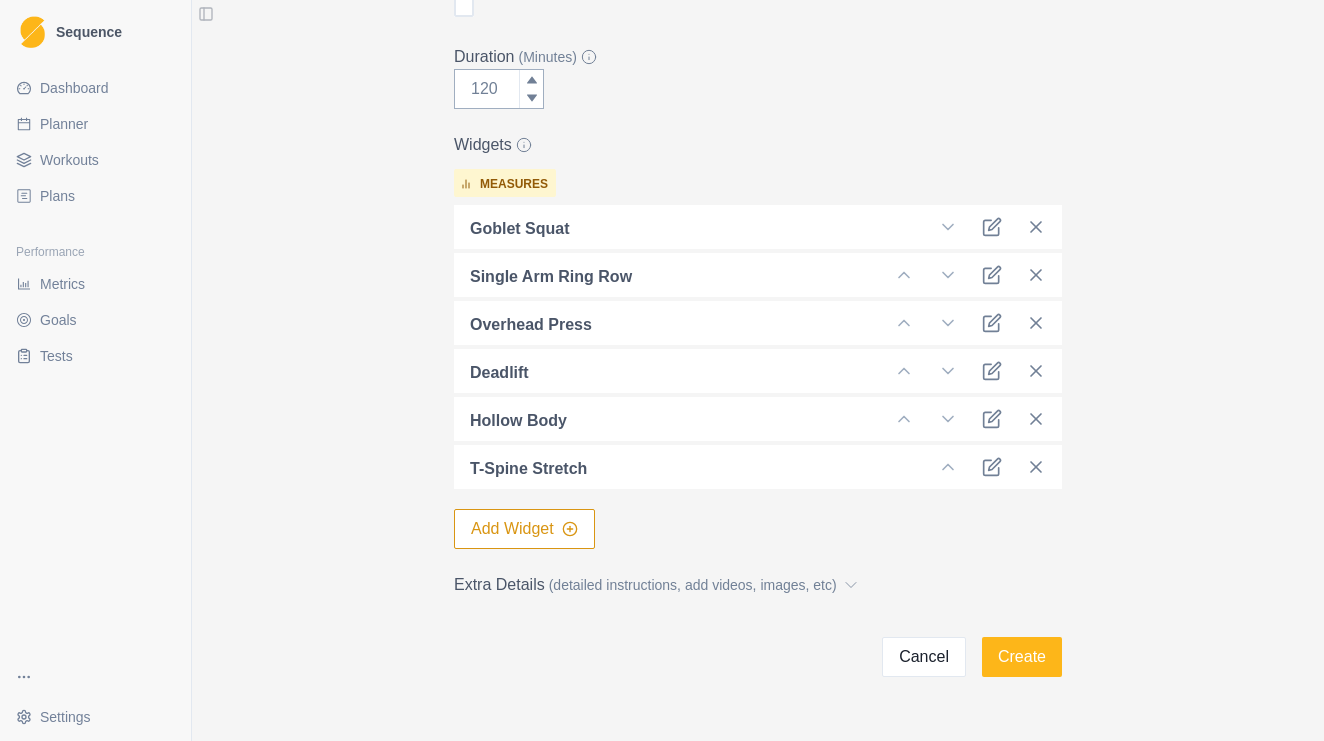 click on "(detailed instructions, add videos, images, etc)" at bounding box center (693, 585) 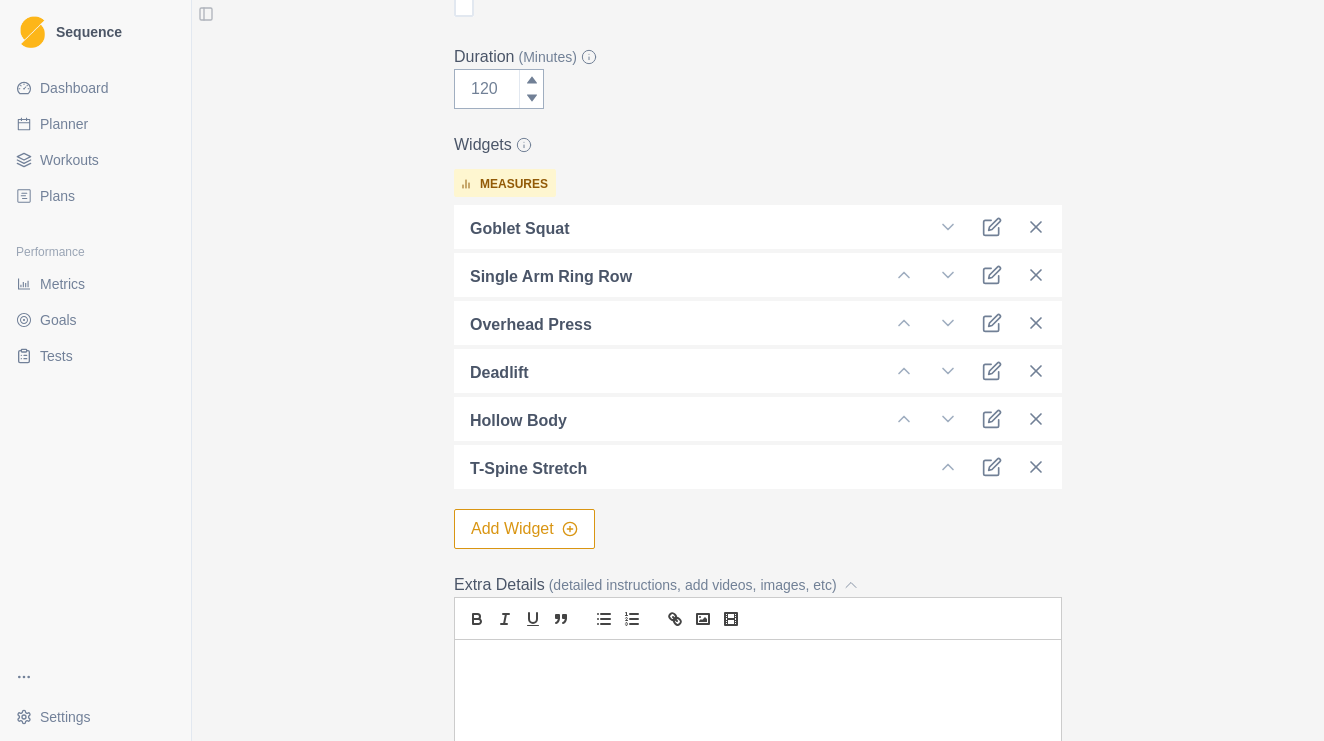 click on "measures Goblet Squat Single Arm Ring Row Overhead Press Deadlift Hollow Body T-Spine Stretch Add Widget" at bounding box center (758, 355) 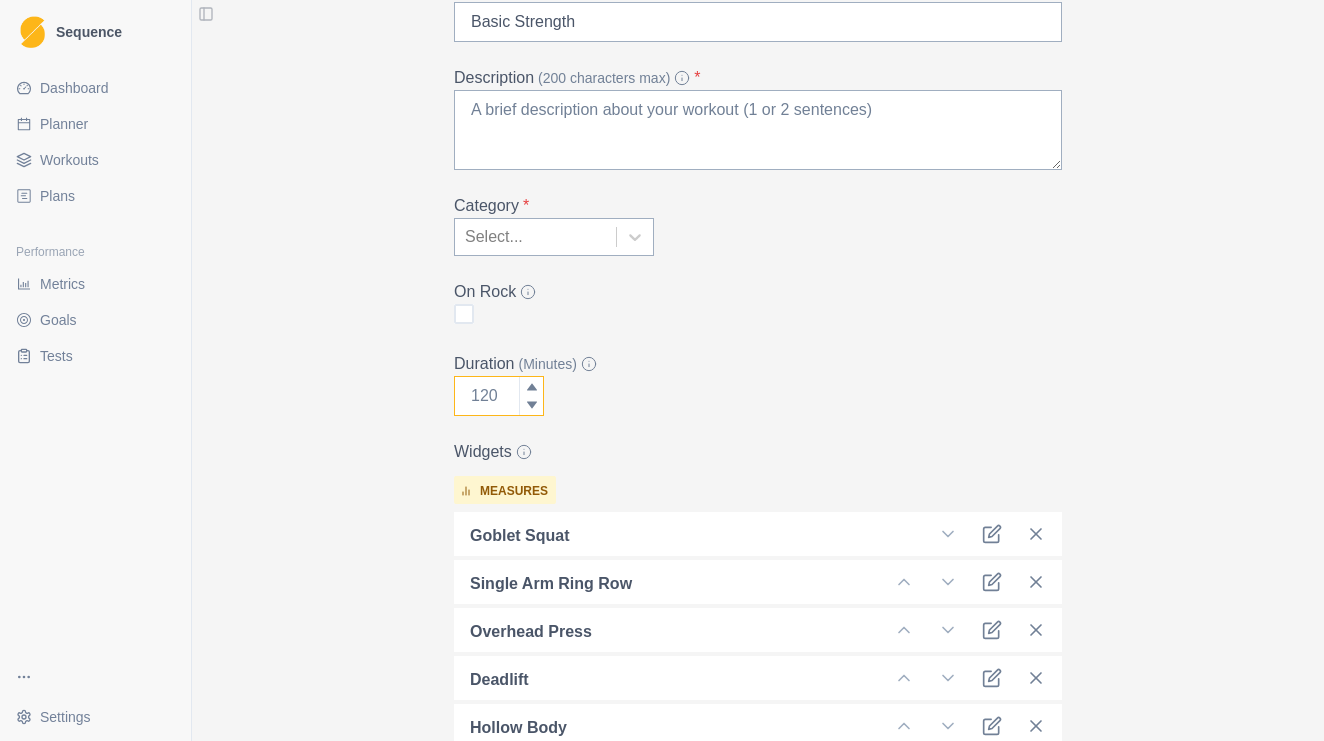 scroll, scrollTop: 145, scrollLeft: 0, axis: vertical 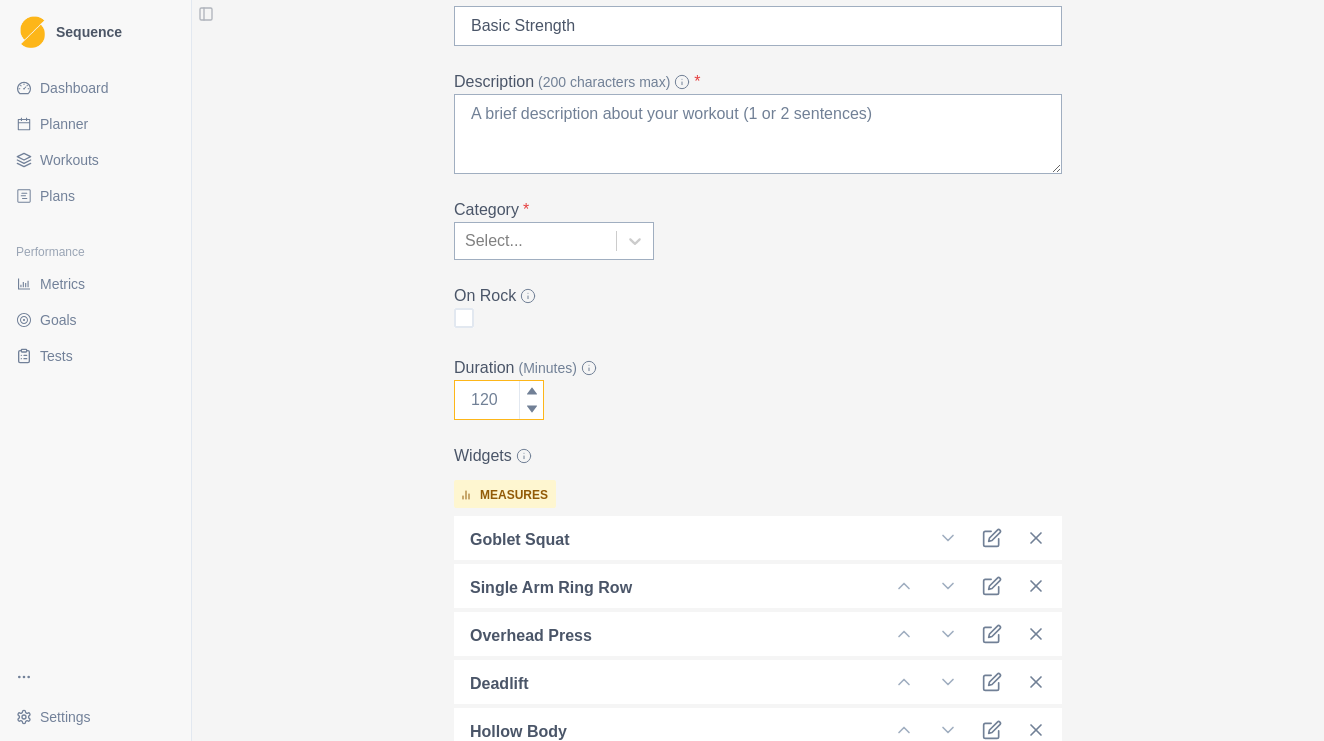 click on "Duration   (Minutes)" at bounding box center [499, 400] 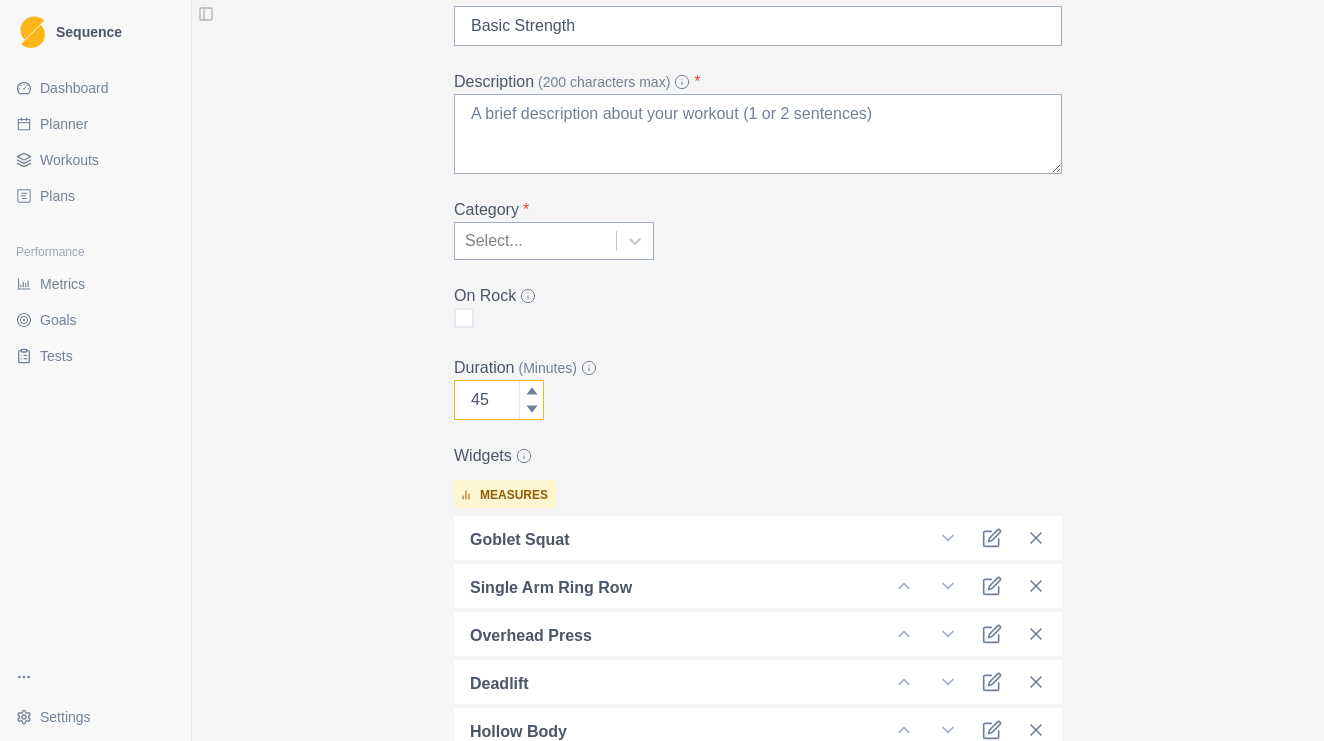 type on "45" 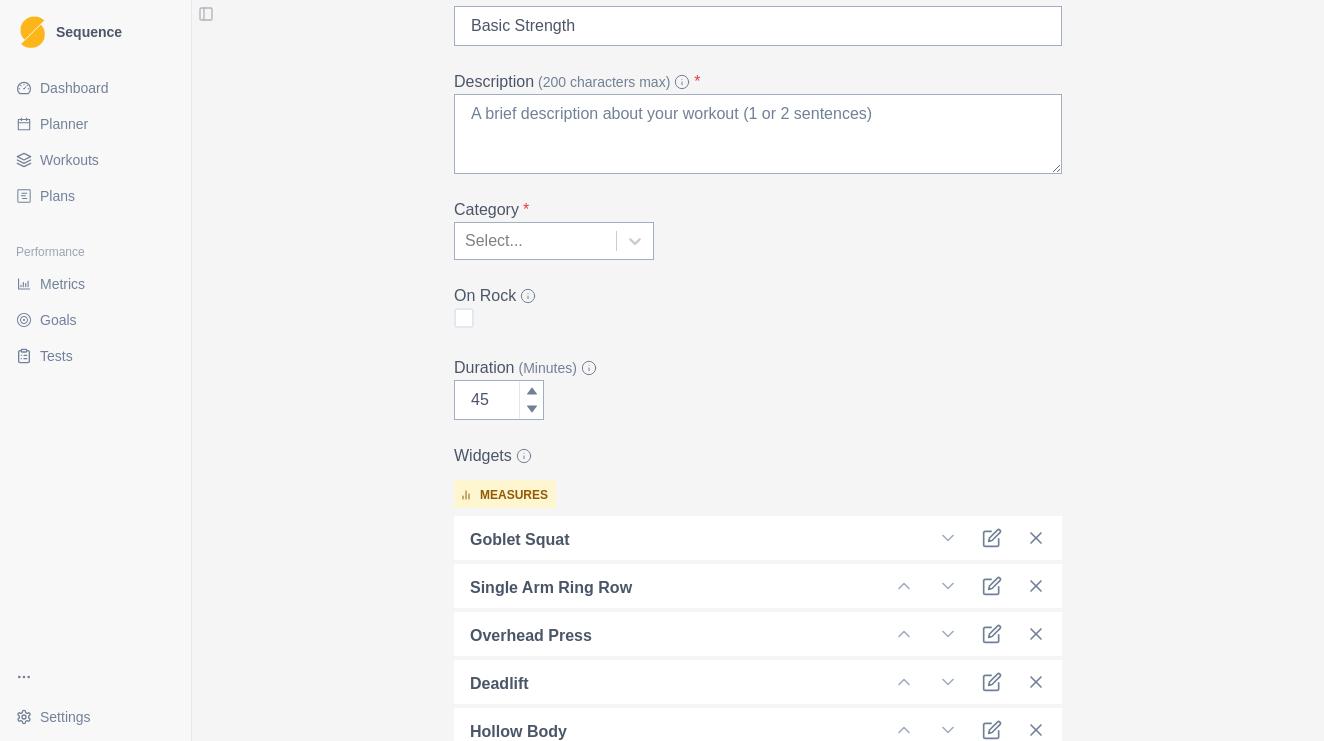 click on "Add Workout Name * Basic Strength Description   (200 characters max) * Category * Select... On Rock Duration   (Minutes) 45 Widgets measures Goblet Squat Single Arm Ring Row Overhead Press Deadlift Hollow Body T-Spine Stretch Add Widget Extra Details (detailed instructions, add videos, images, etc) Cancel Create" at bounding box center (758, 609) 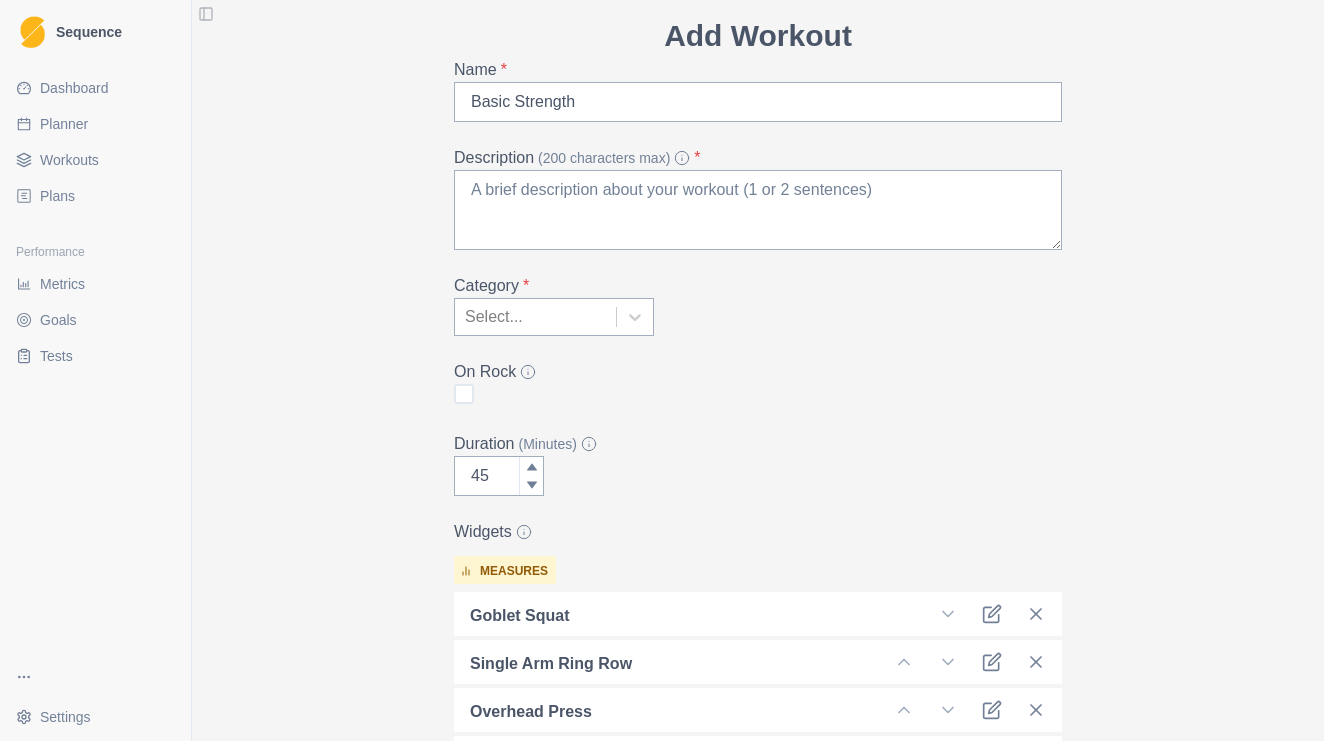 scroll, scrollTop: 65, scrollLeft: 0, axis: vertical 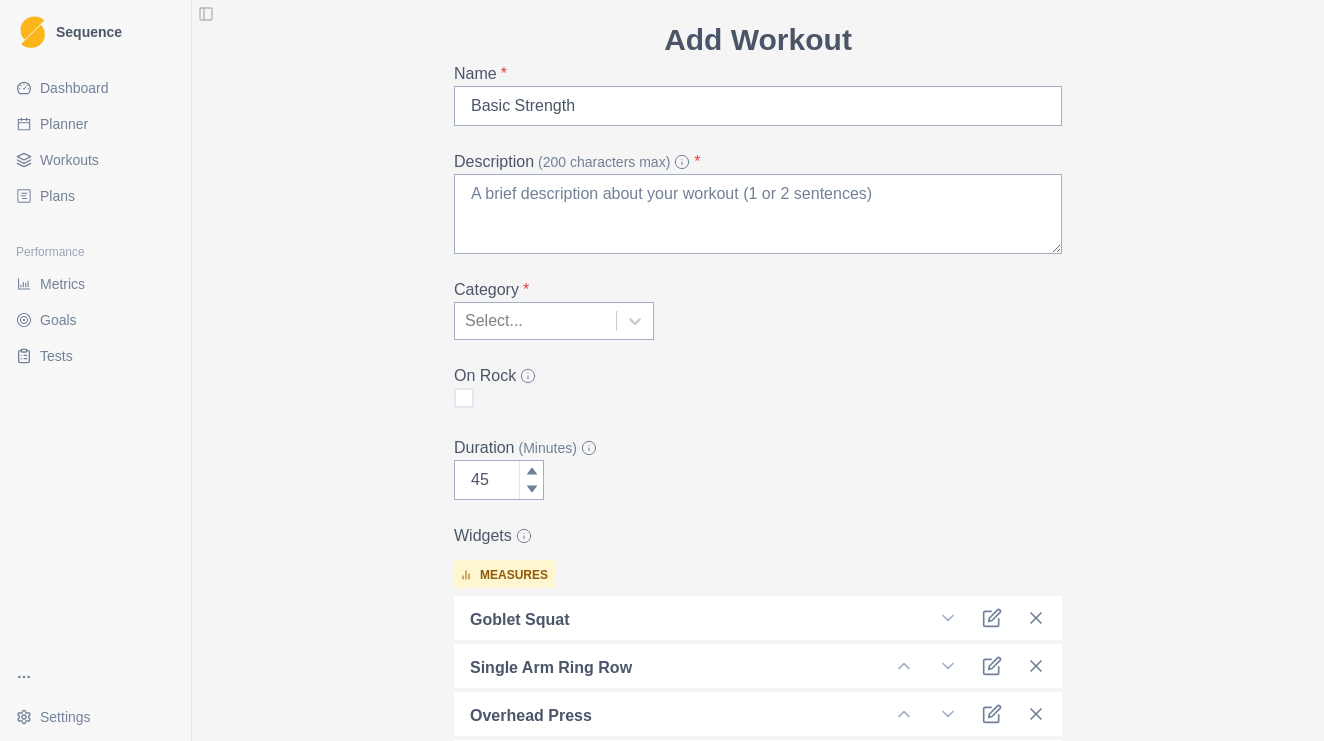 click at bounding box center (616, 321) 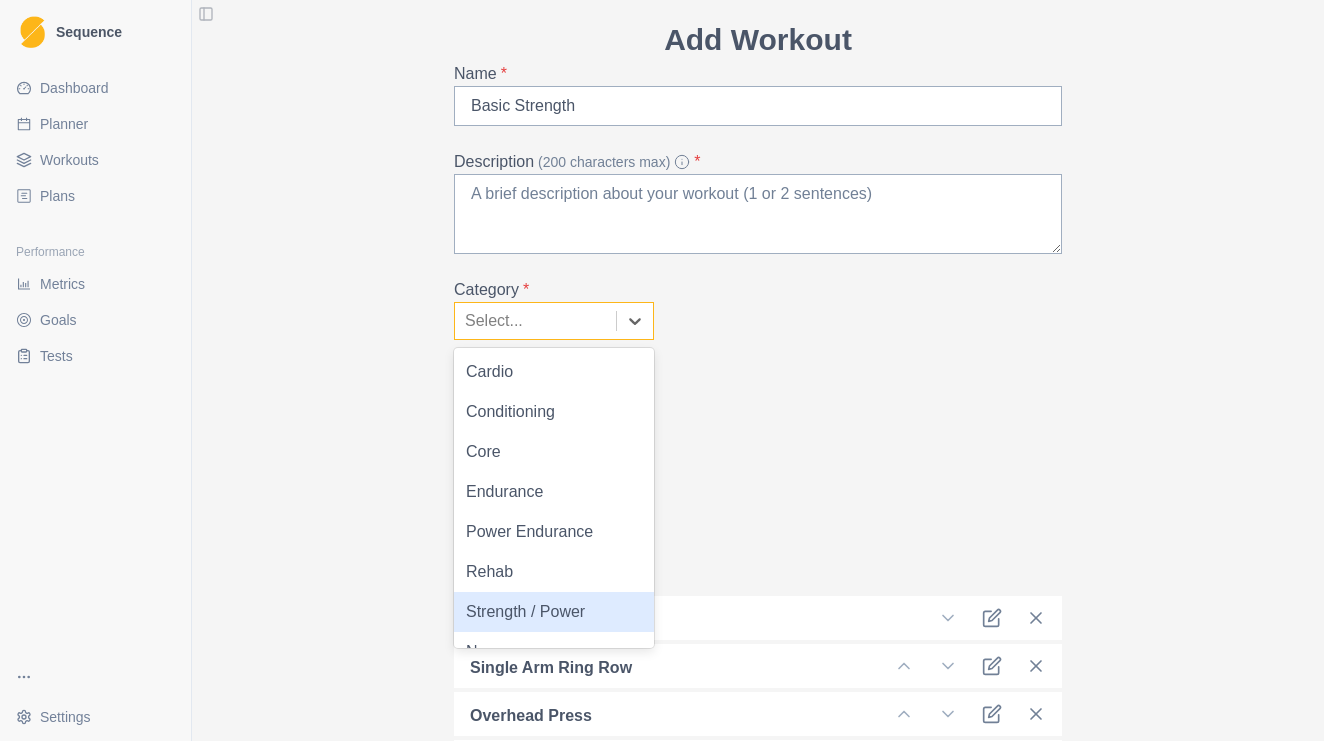 click on "Strength / Power" at bounding box center (554, 612) 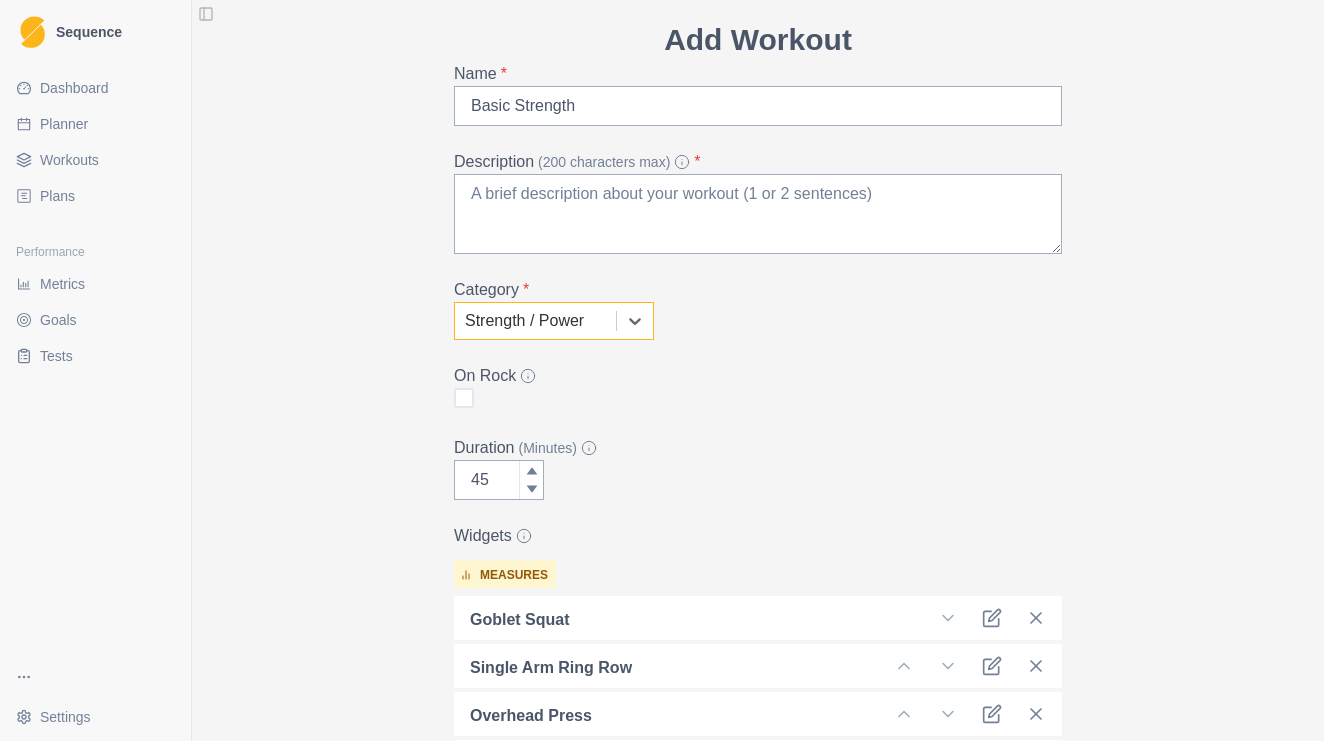 click at bounding box center [535, 321] 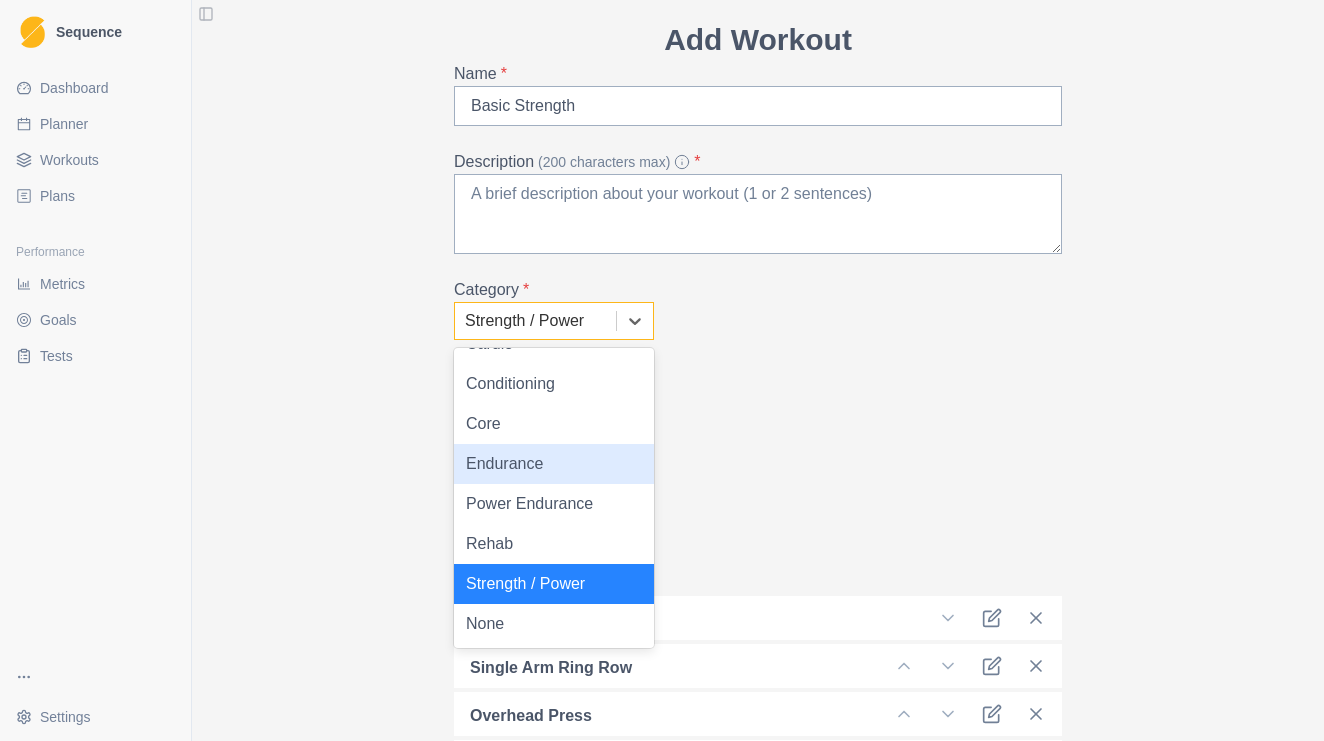 scroll, scrollTop: 28, scrollLeft: 0, axis: vertical 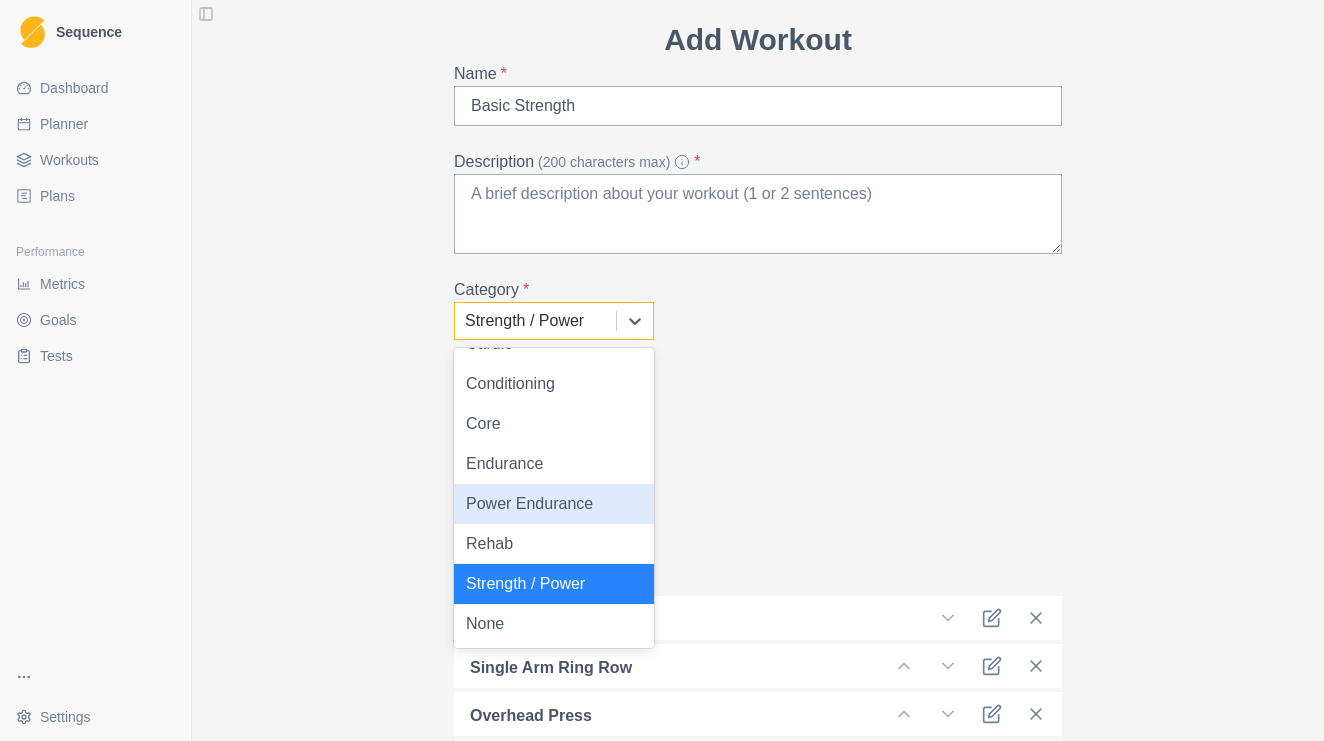 click on "Duration   (Minutes) 45" at bounding box center (758, 468) 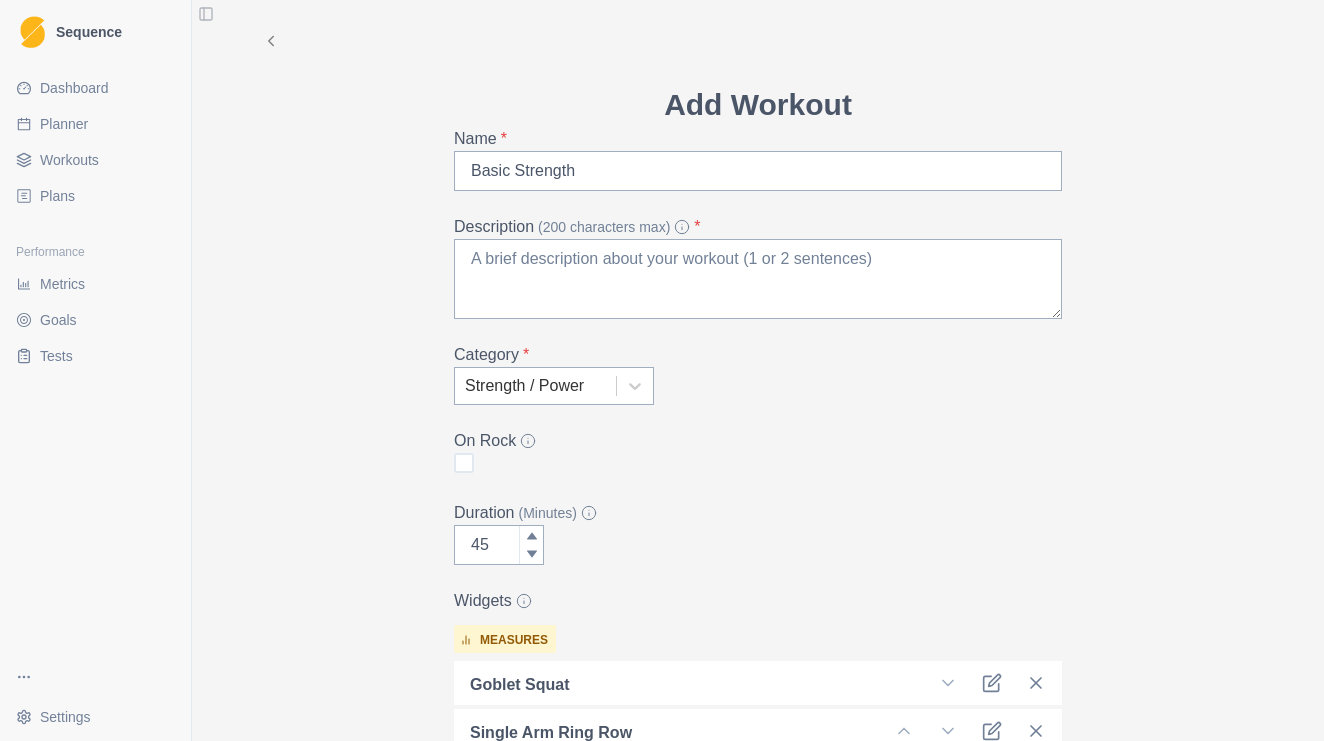 scroll, scrollTop: 0, scrollLeft: 0, axis: both 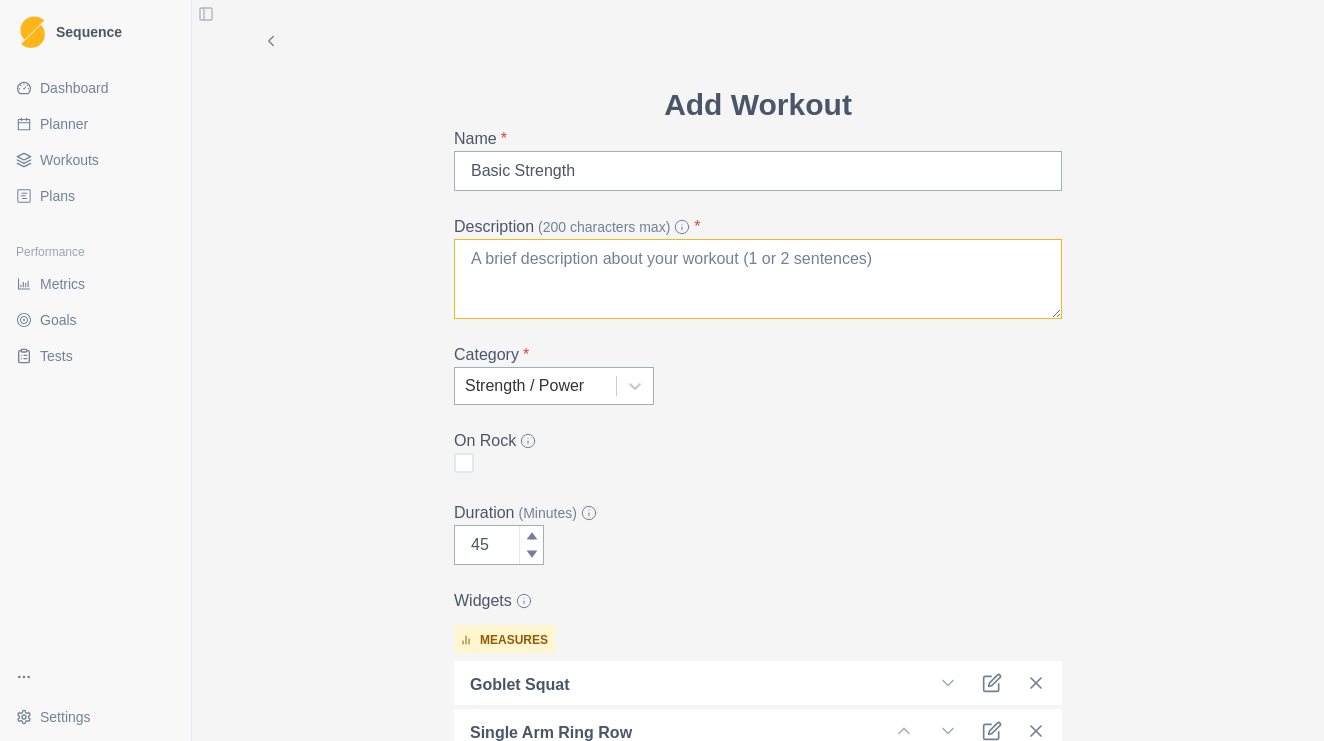 click on "Description   (200 characters max) *" at bounding box center (758, 279) 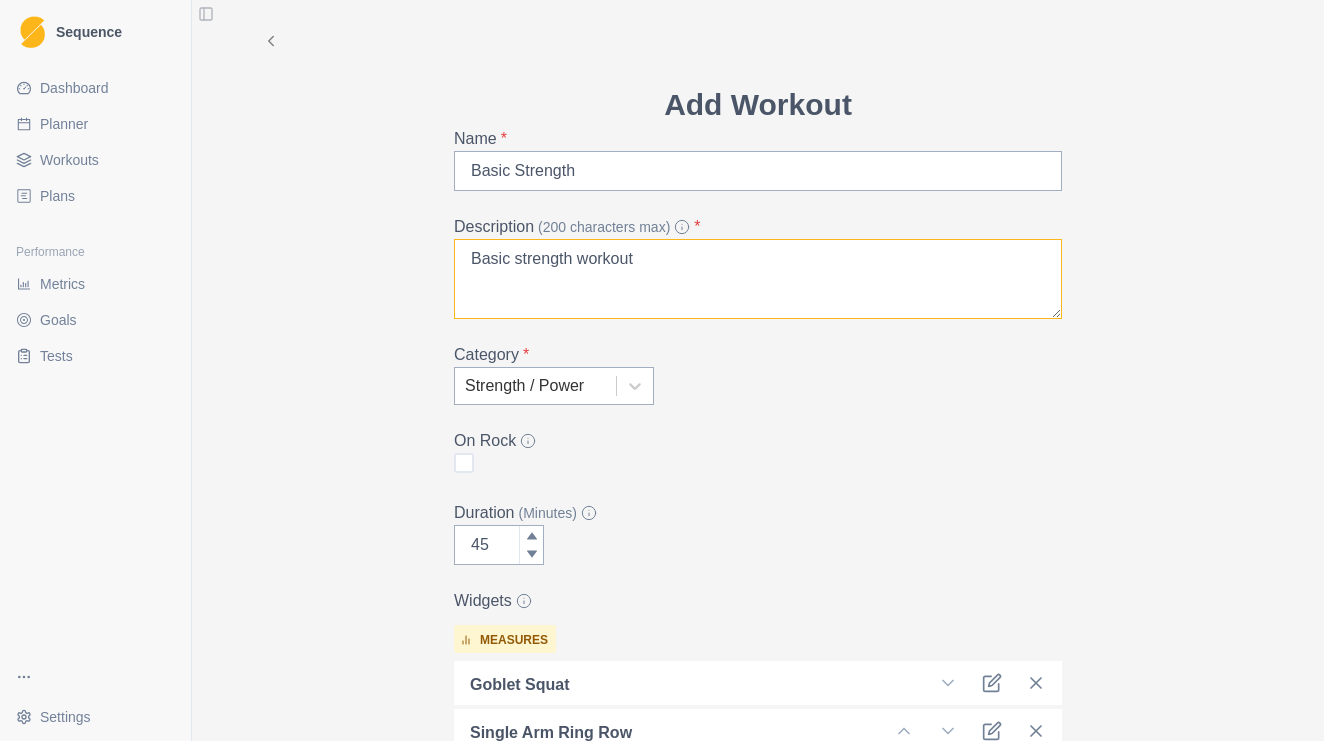 click on "Basic strength workout" at bounding box center [758, 279] 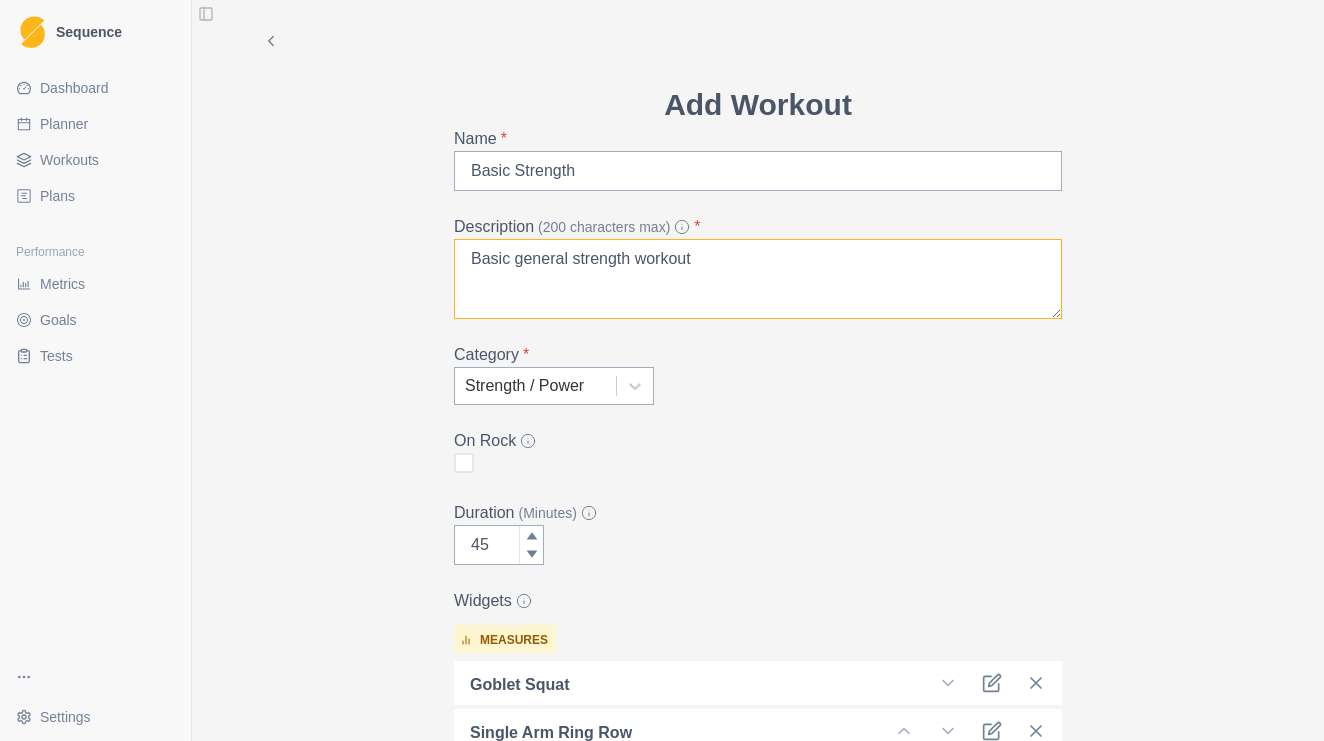 type on "Basic general strength workout" 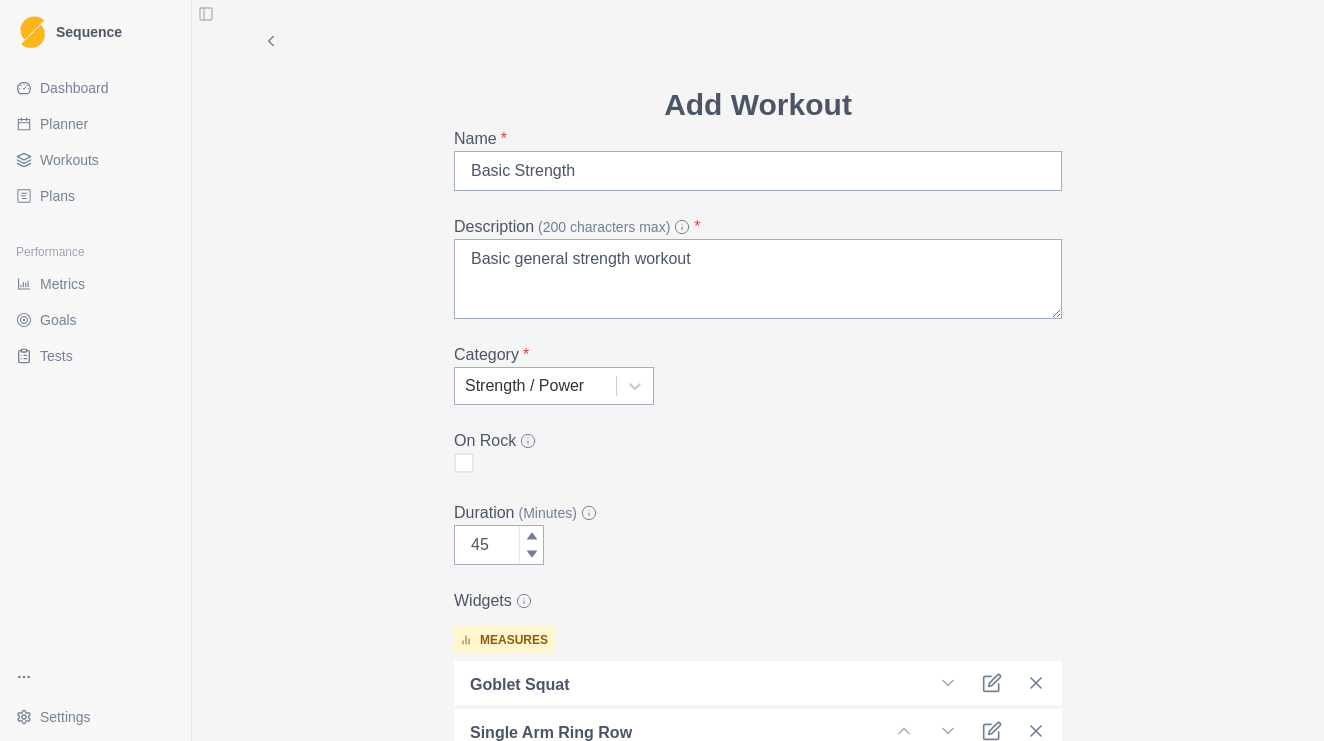 click on "Add Workout Name * Basic Strength Description   (200 characters max) * Basic general strength workout Category * Strength / Power On Rock Duration   (Minutes) 45 Widgets measures Goblet Squat Single Arm Ring Row Overhead Press Deadlift Hollow Body T-Spine Stretch Add Widget Extra Details (detailed instructions, add videos, images, etc) Cancel Create" at bounding box center [758, 713] 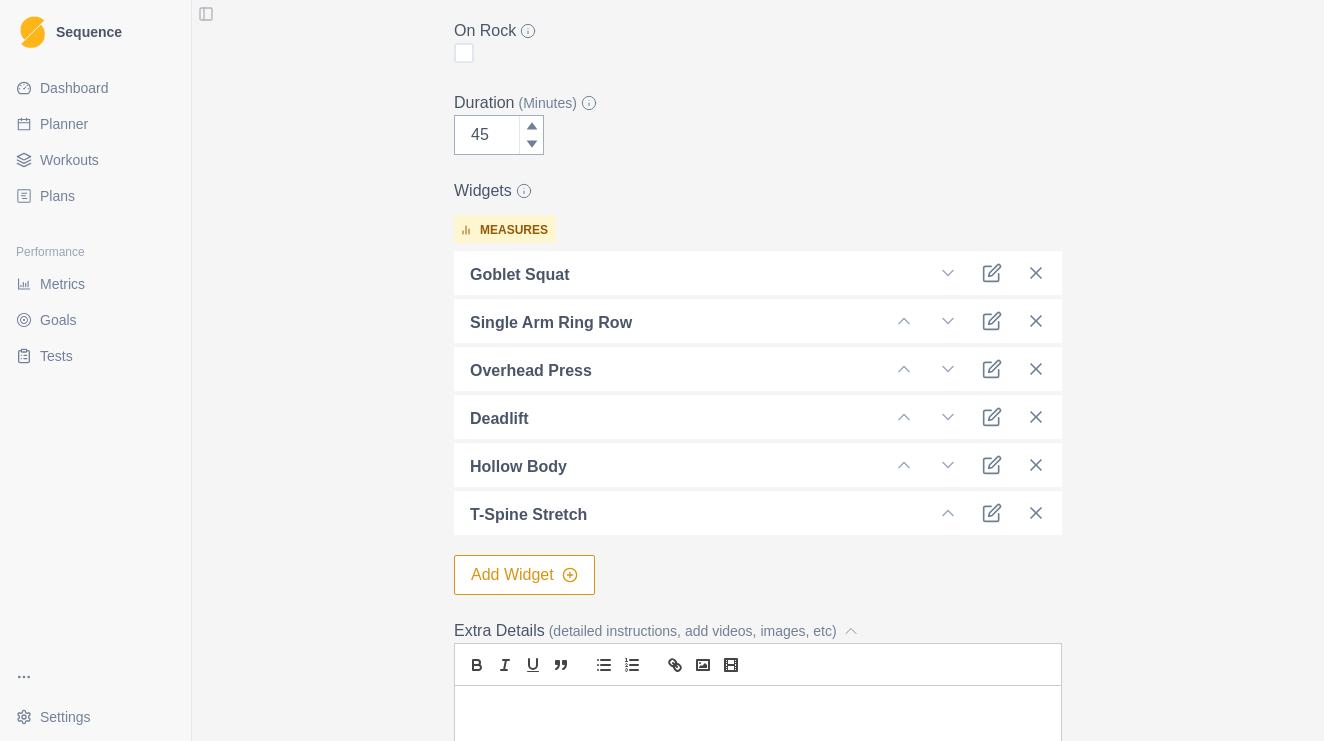 scroll, scrollTop: 363, scrollLeft: 0, axis: vertical 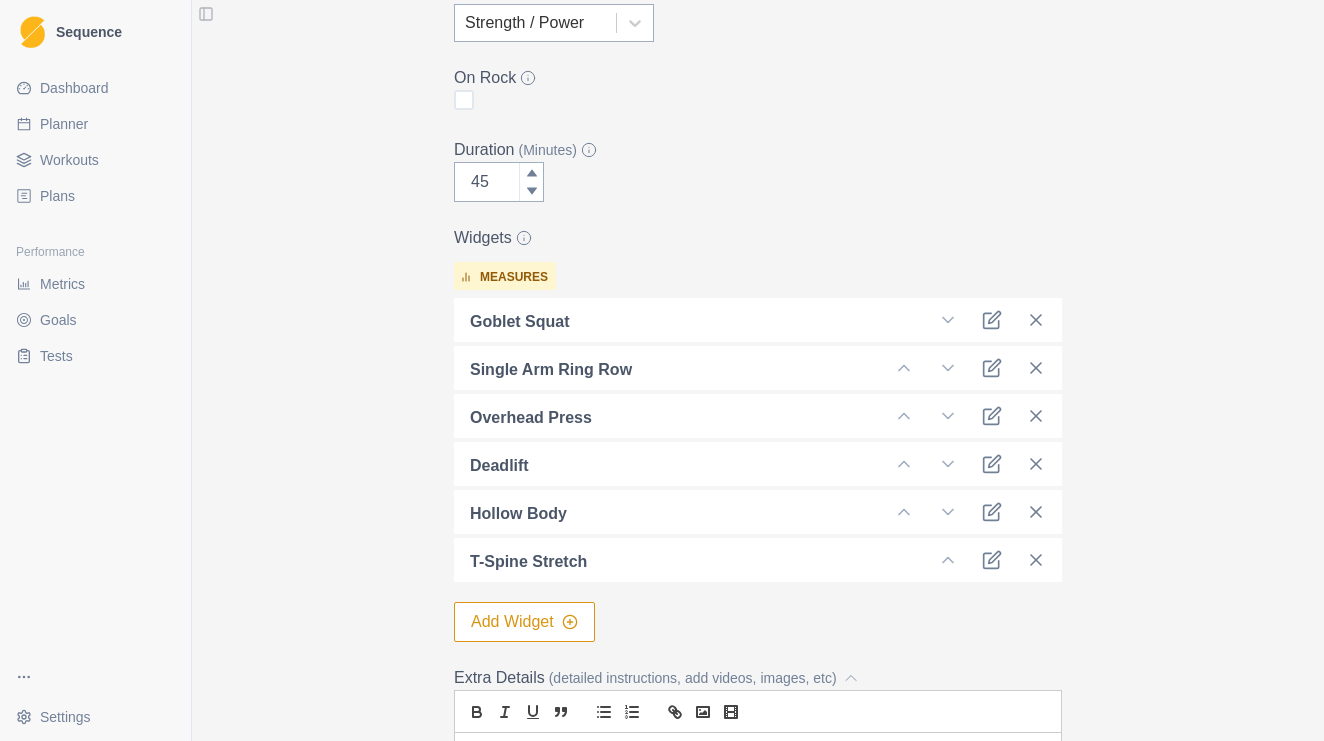 click on "Add Widget" at bounding box center (524, 622) 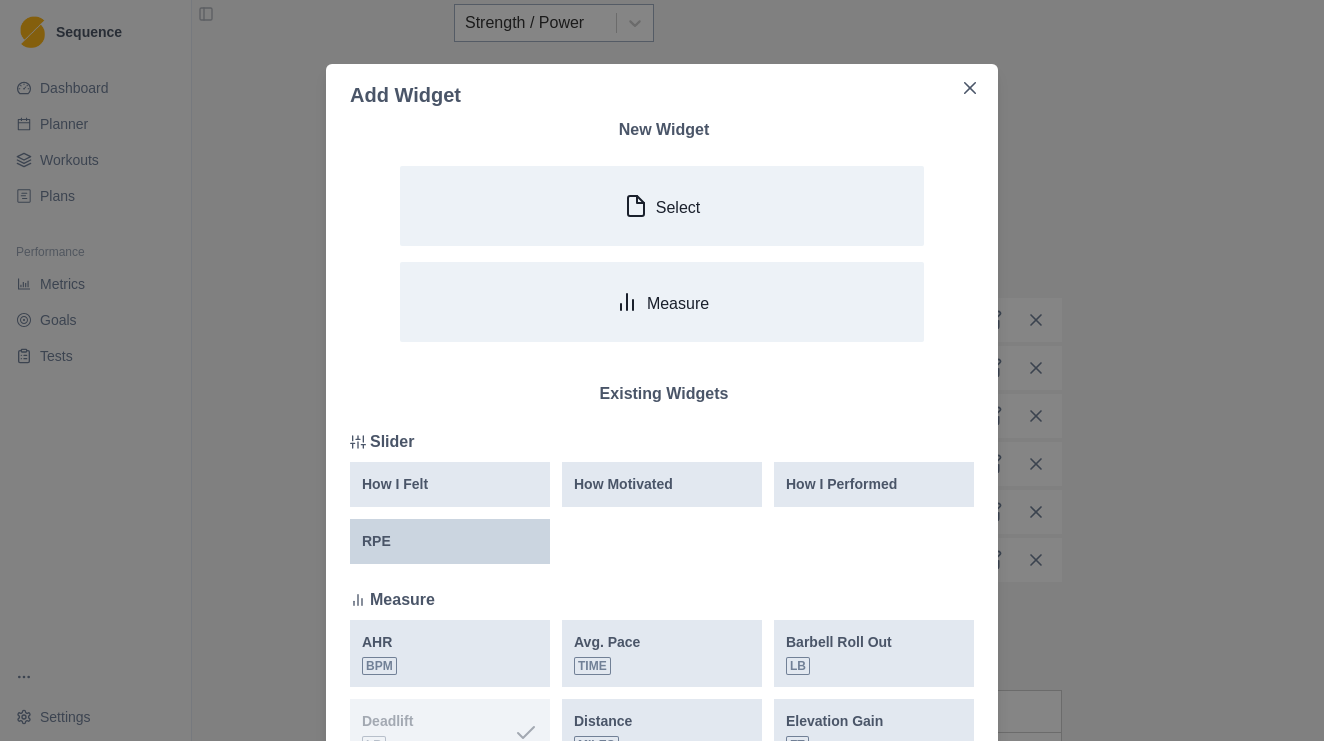 click on "RPE" at bounding box center [450, 541] 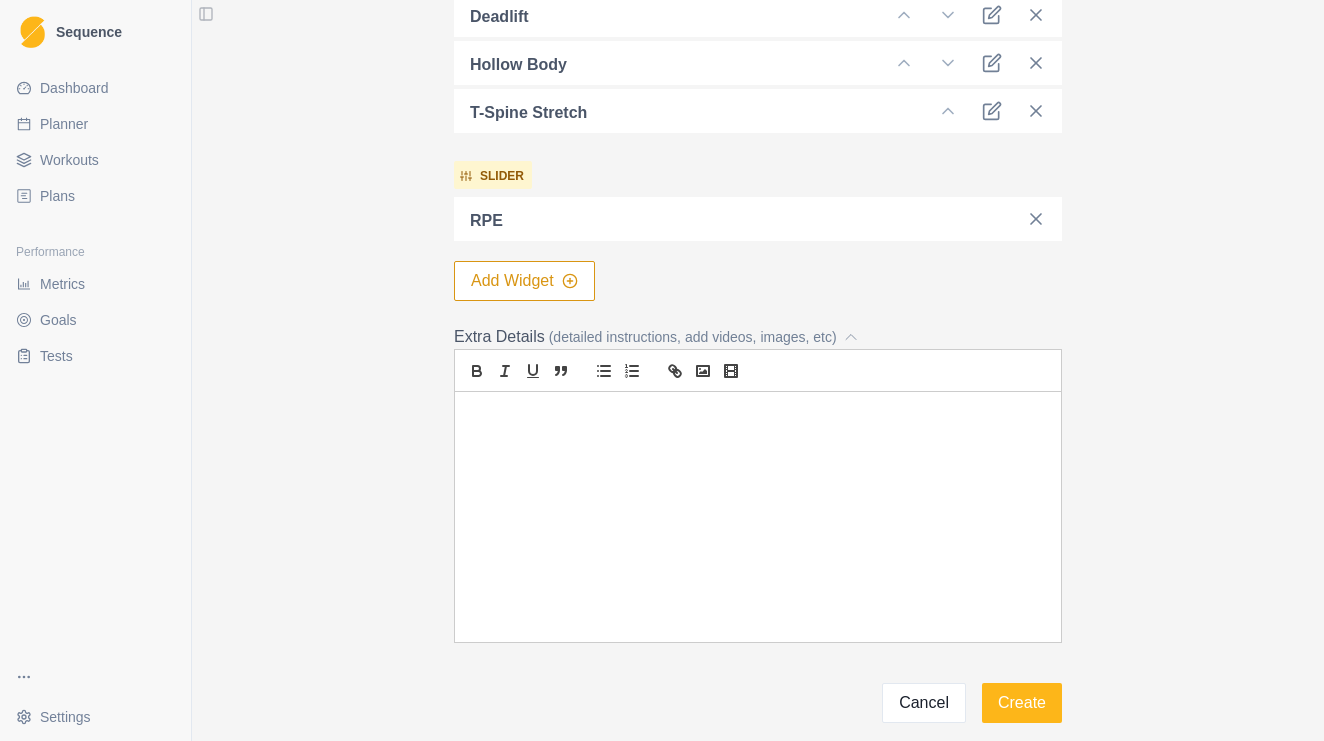 scroll, scrollTop: 842, scrollLeft: 0, axis: vertical 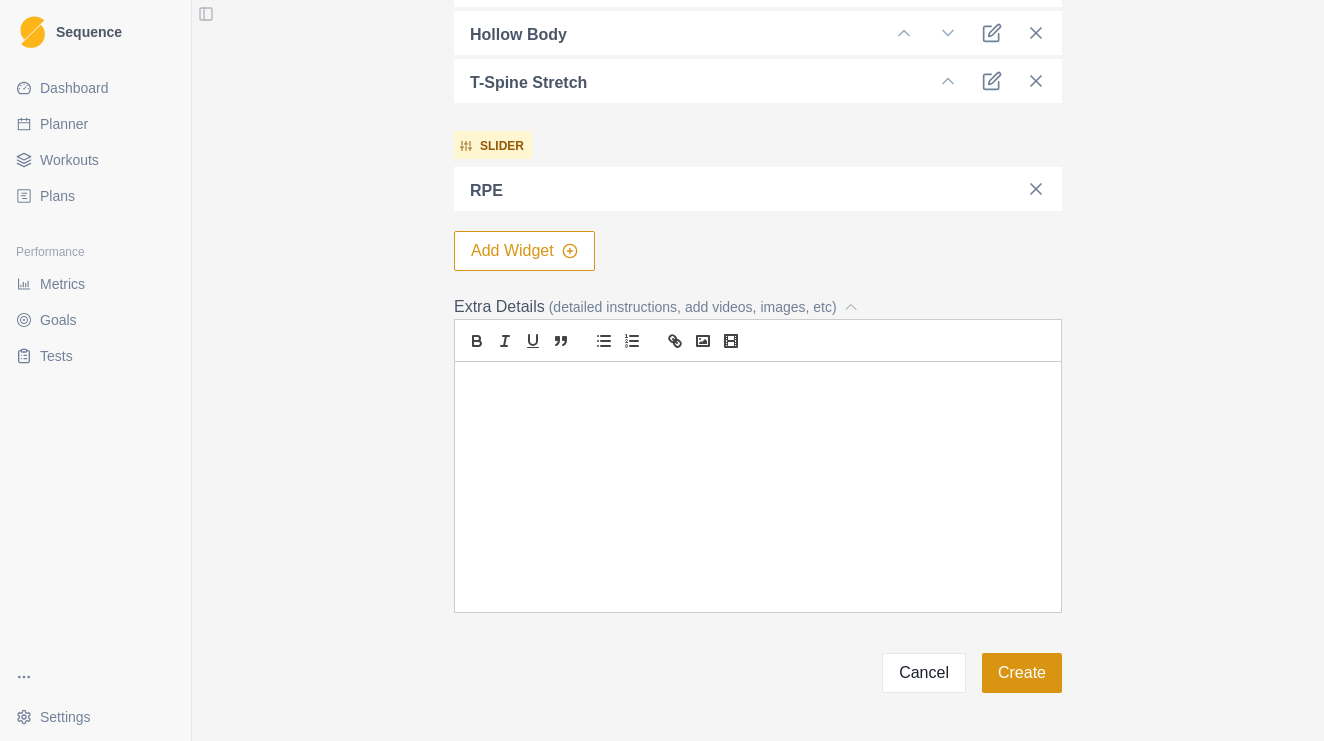click on "Create" at bounding box center [1022, 673] 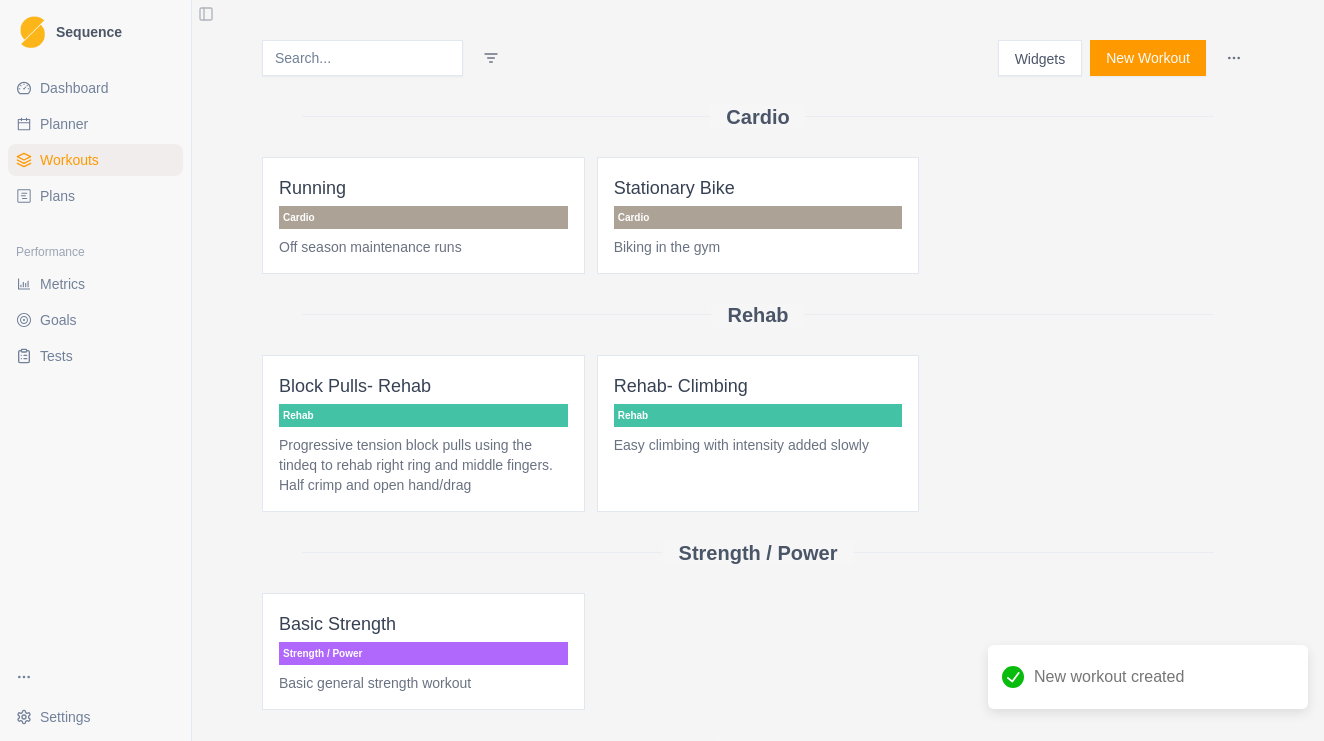 scroll, scrollTop: 0, scrollLeft: 0, axis: both 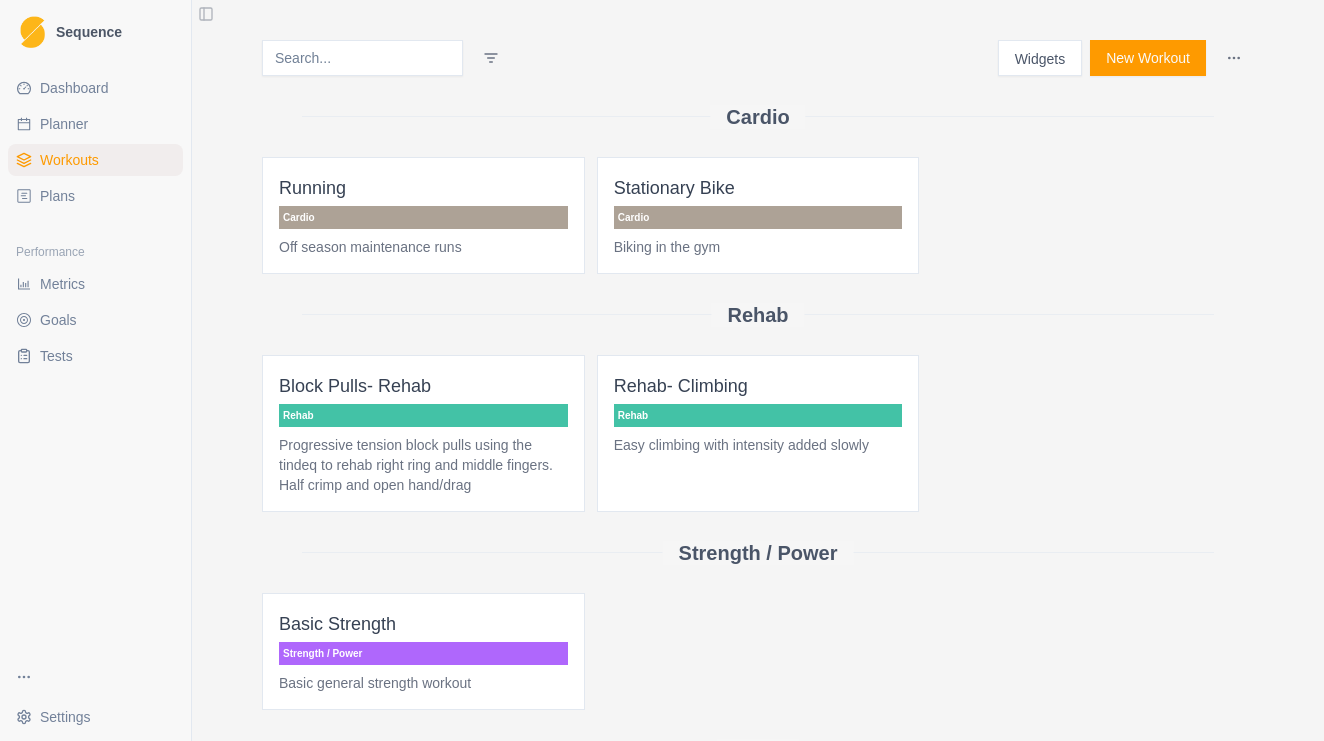 click on "Dashboard Planner Workouts Plans" at bounding box center [95, 142] 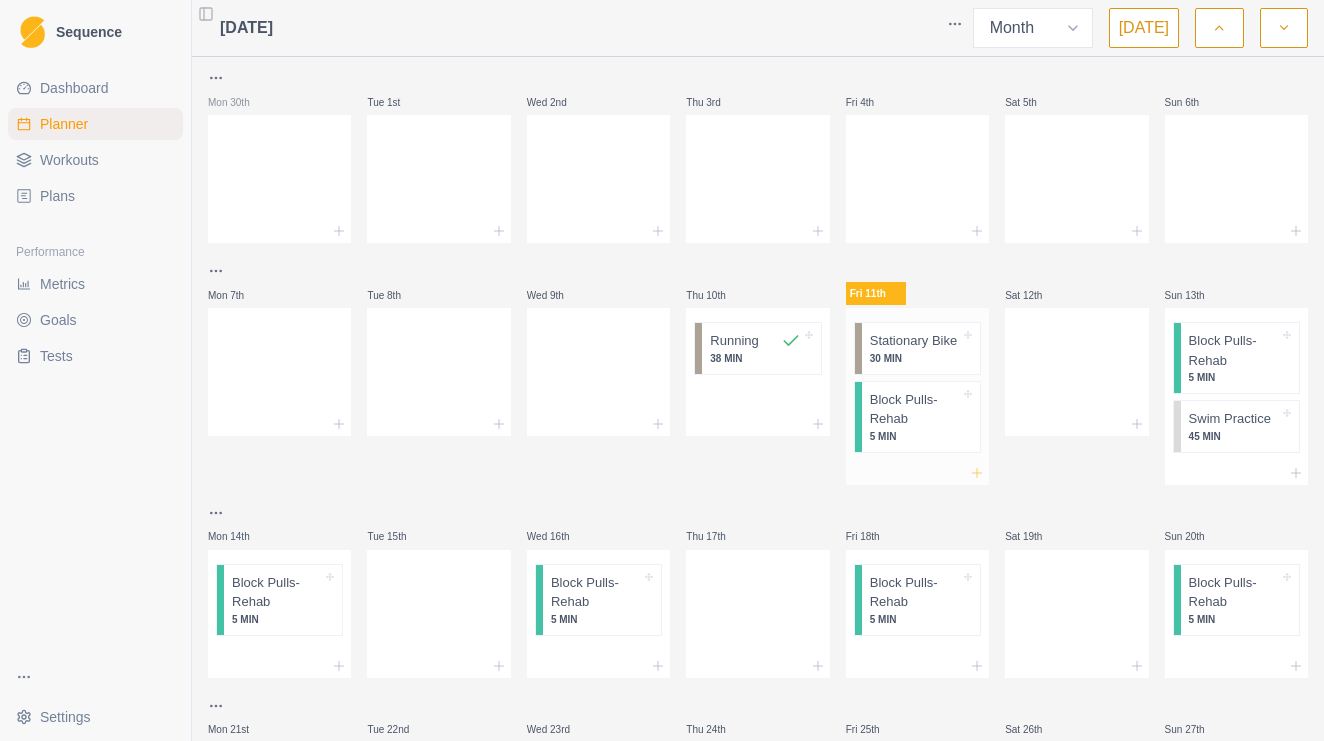 click 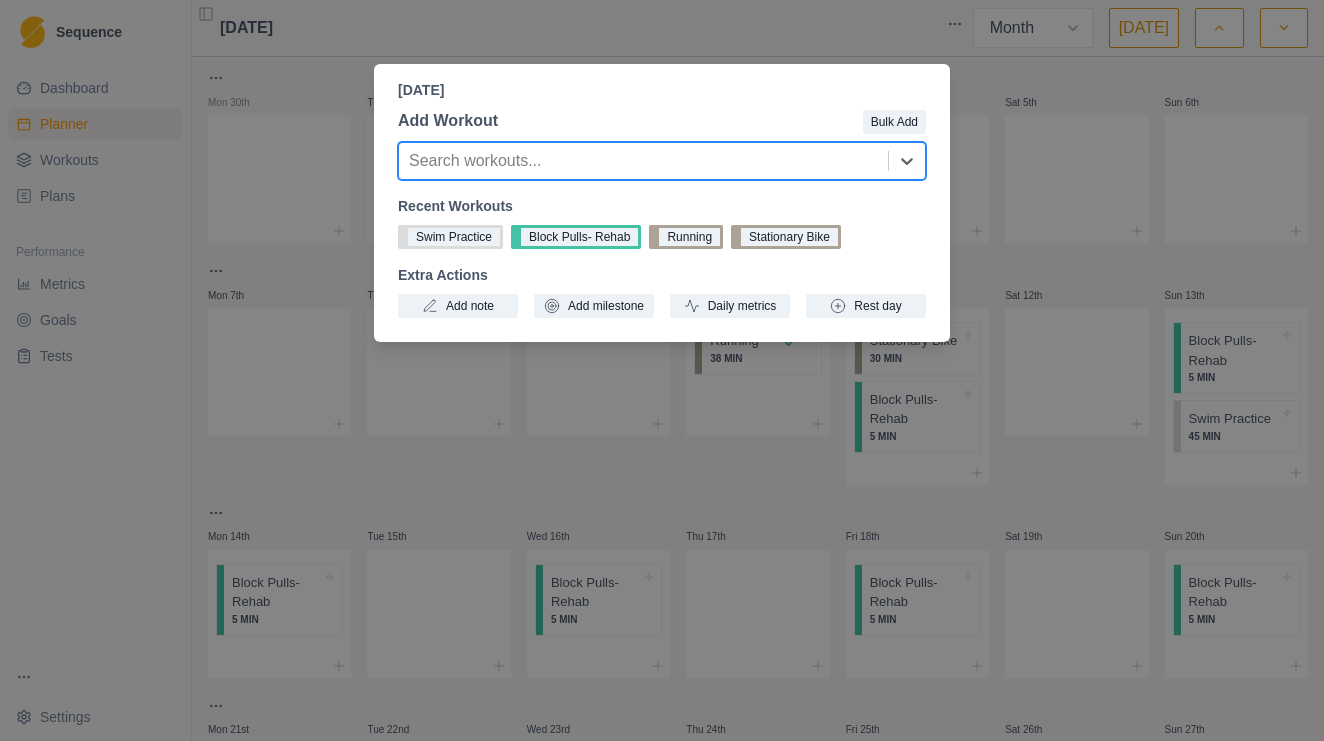 click at bounding box center (643, 161) 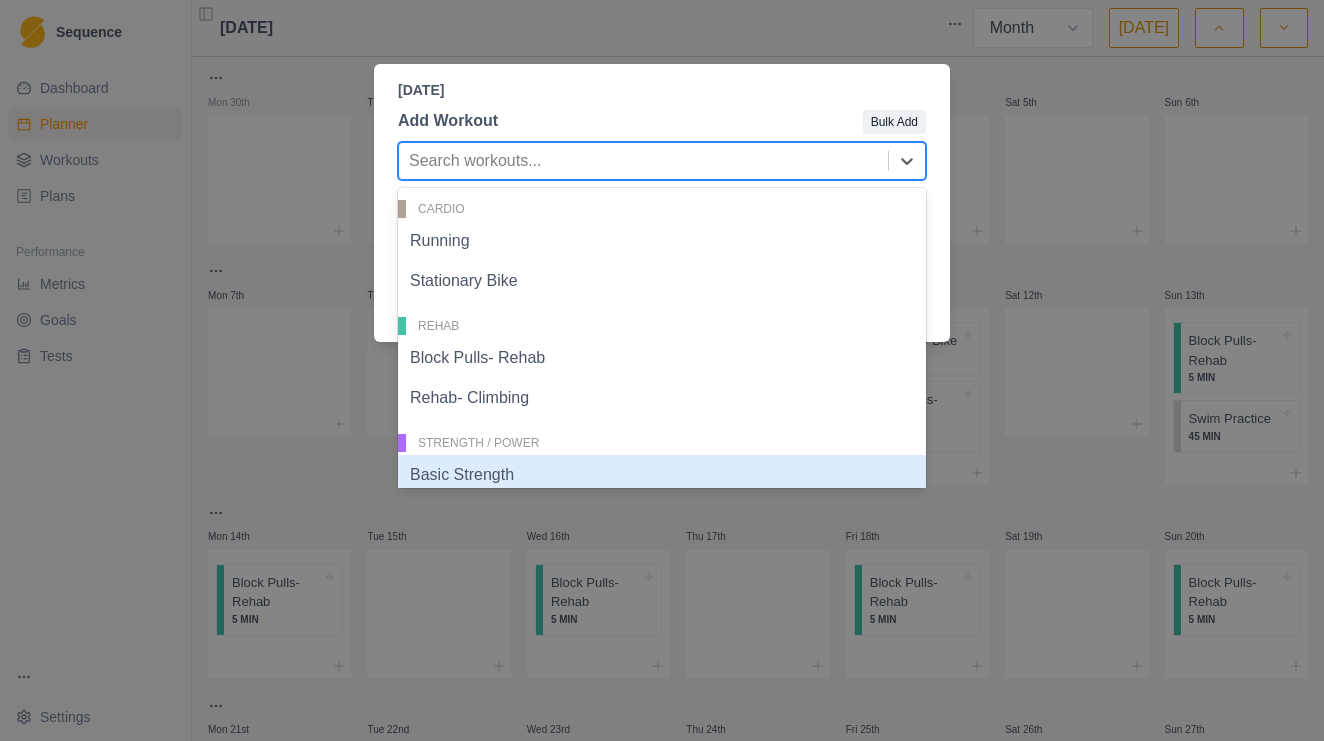 click on "Basic Strength" at bounding box center (662, 475) 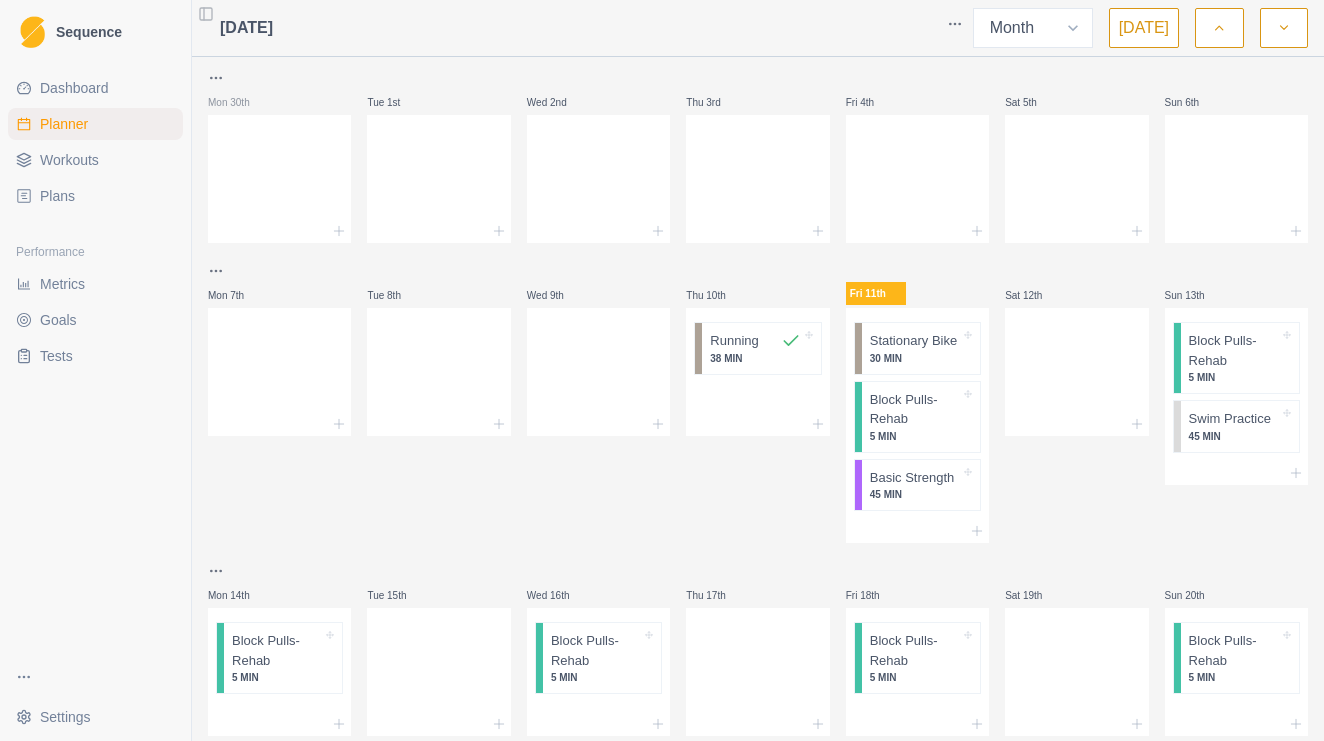 scroll, scrollTop: 0, scrollLeft: 0, axis: both 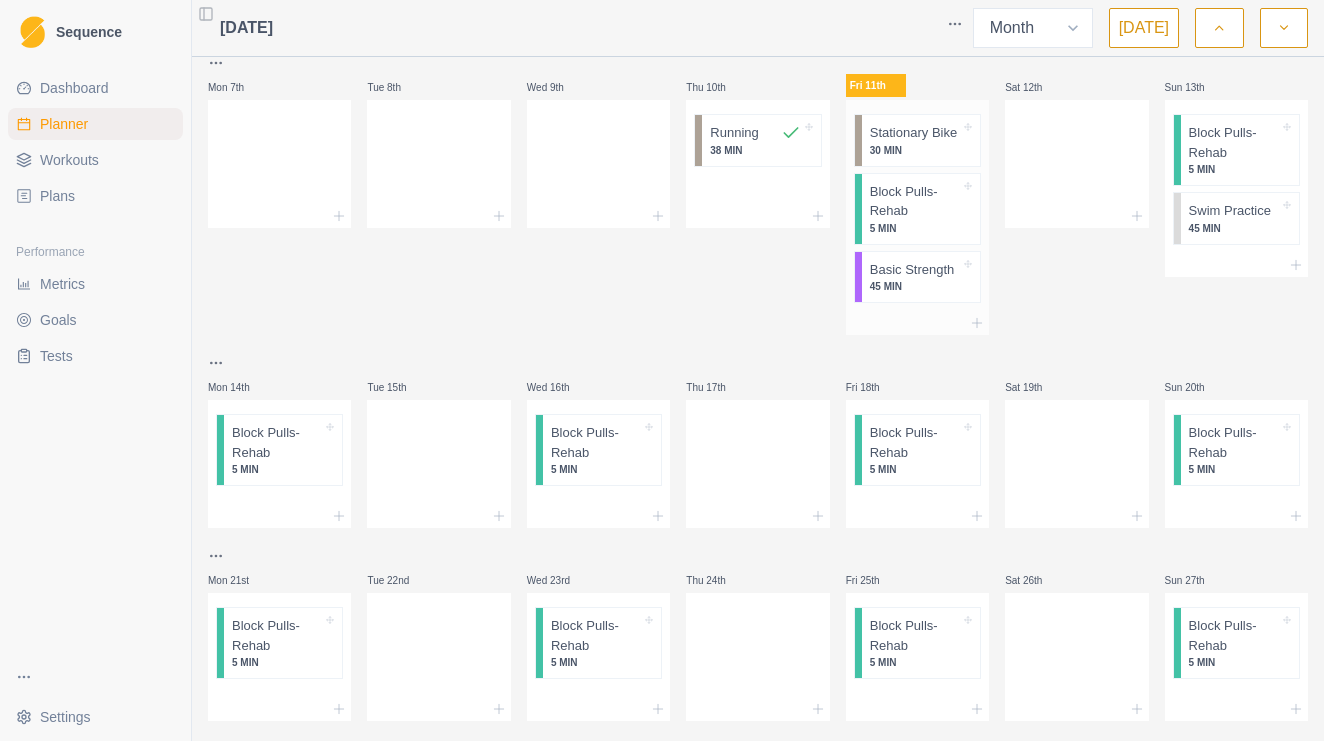 click on "45 MIN" at bounding box center [915, 286] 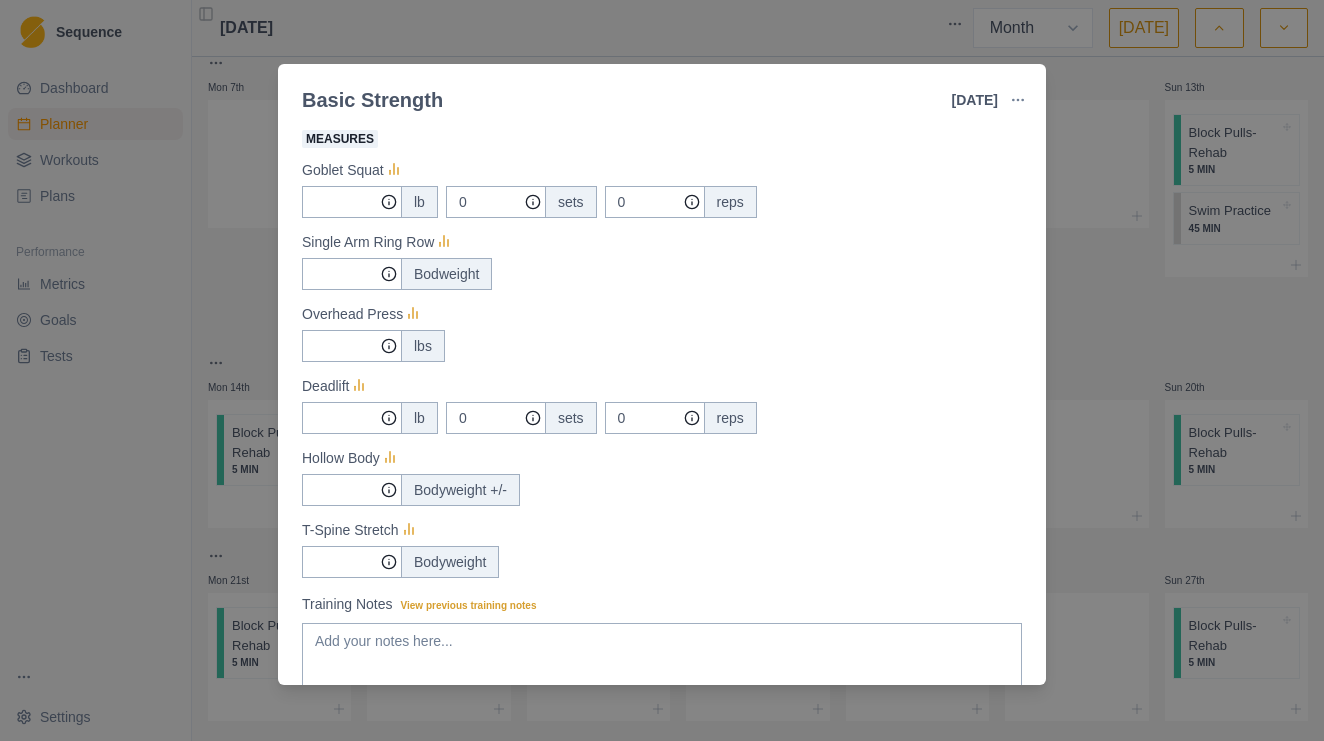 scroll, scrollTop: 238, scrollLeft: 0, axis: vertical 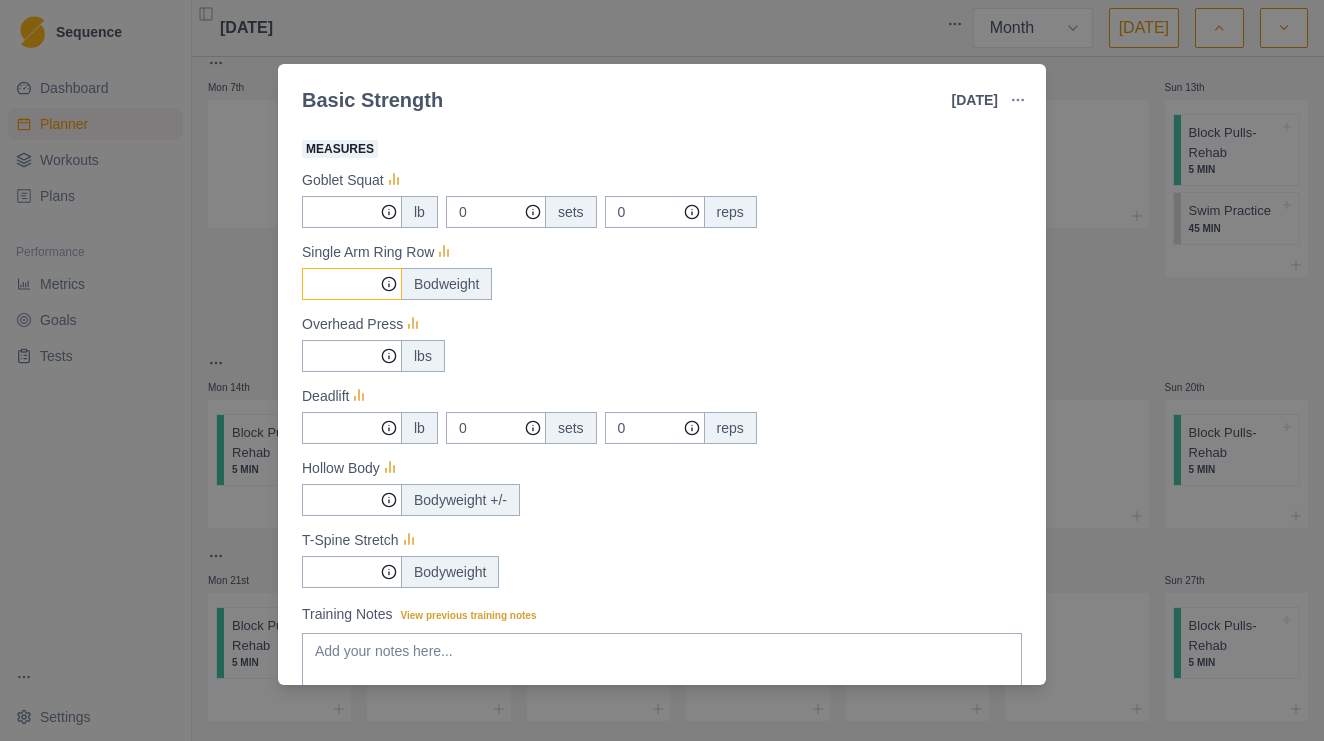click on "Measures" at bounding box center [352, 212] 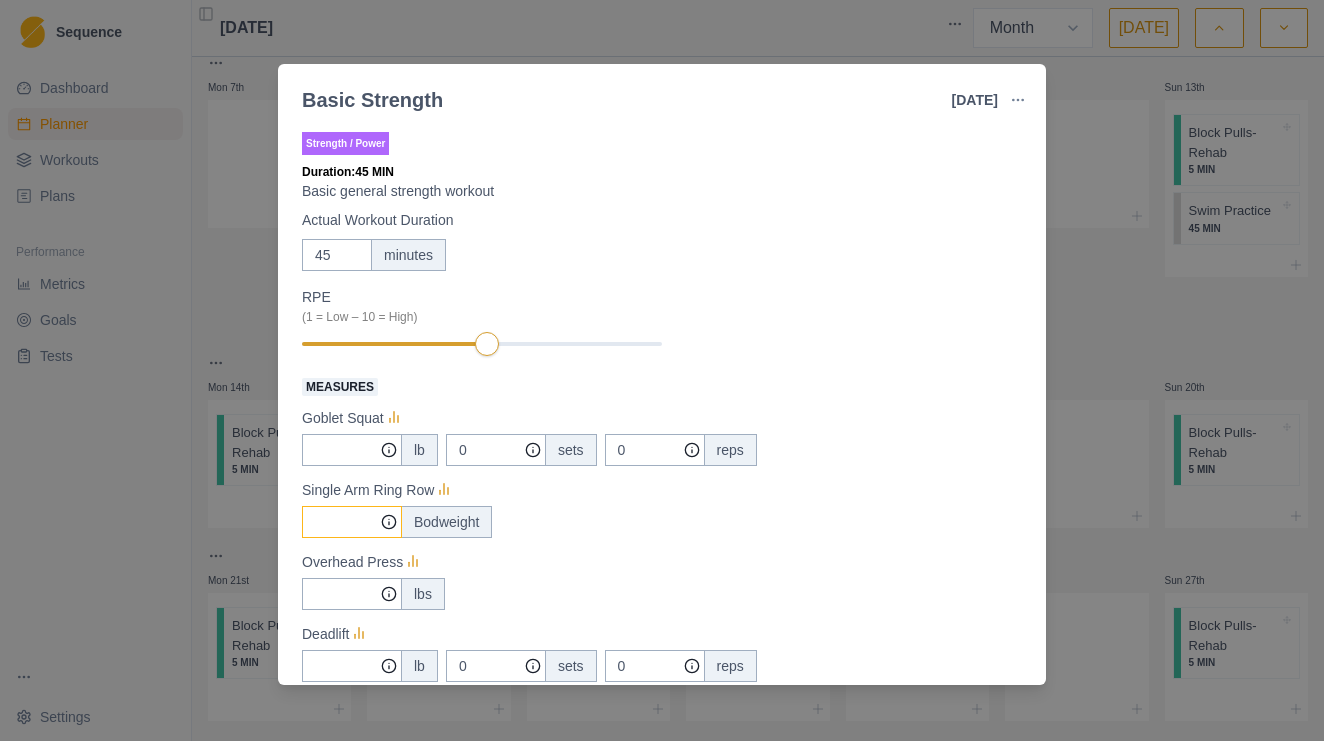 scroll, scrollTop: 0, scrollLeft: 0, axis: both 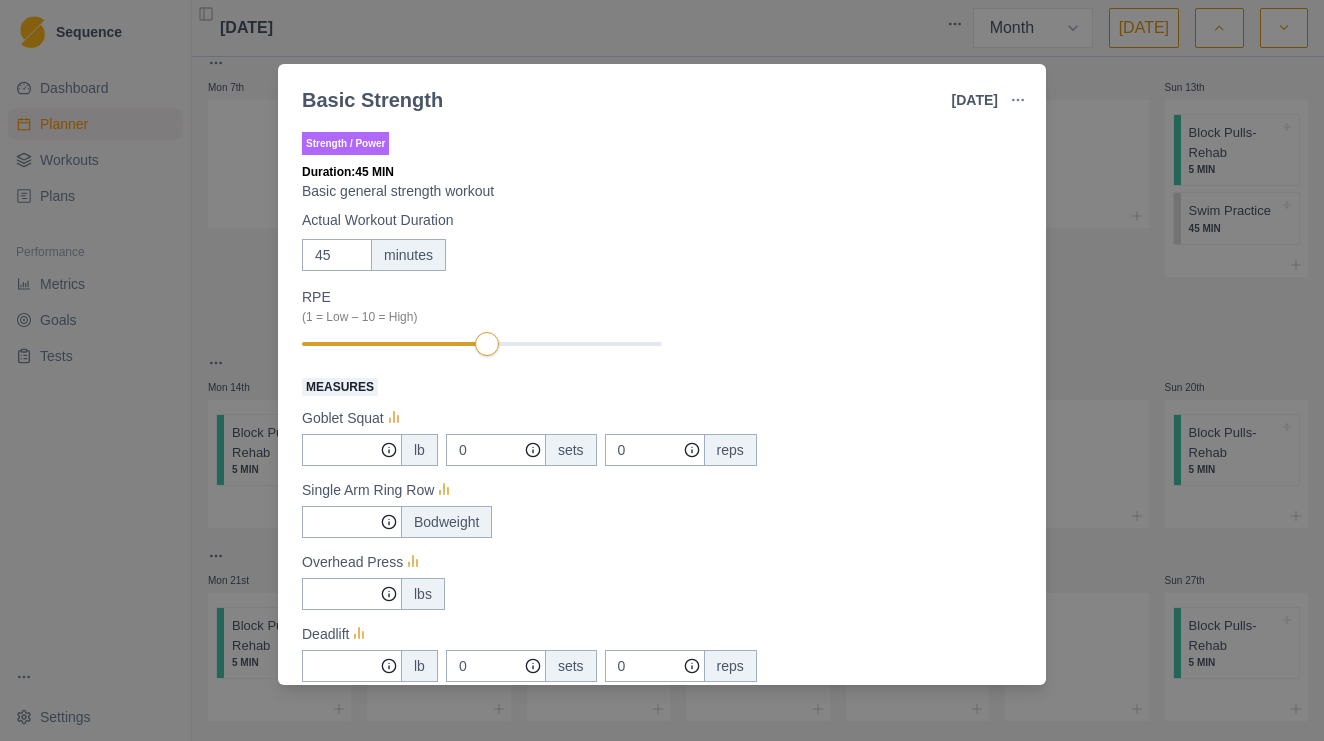 click at bounding box center [1018, 100] 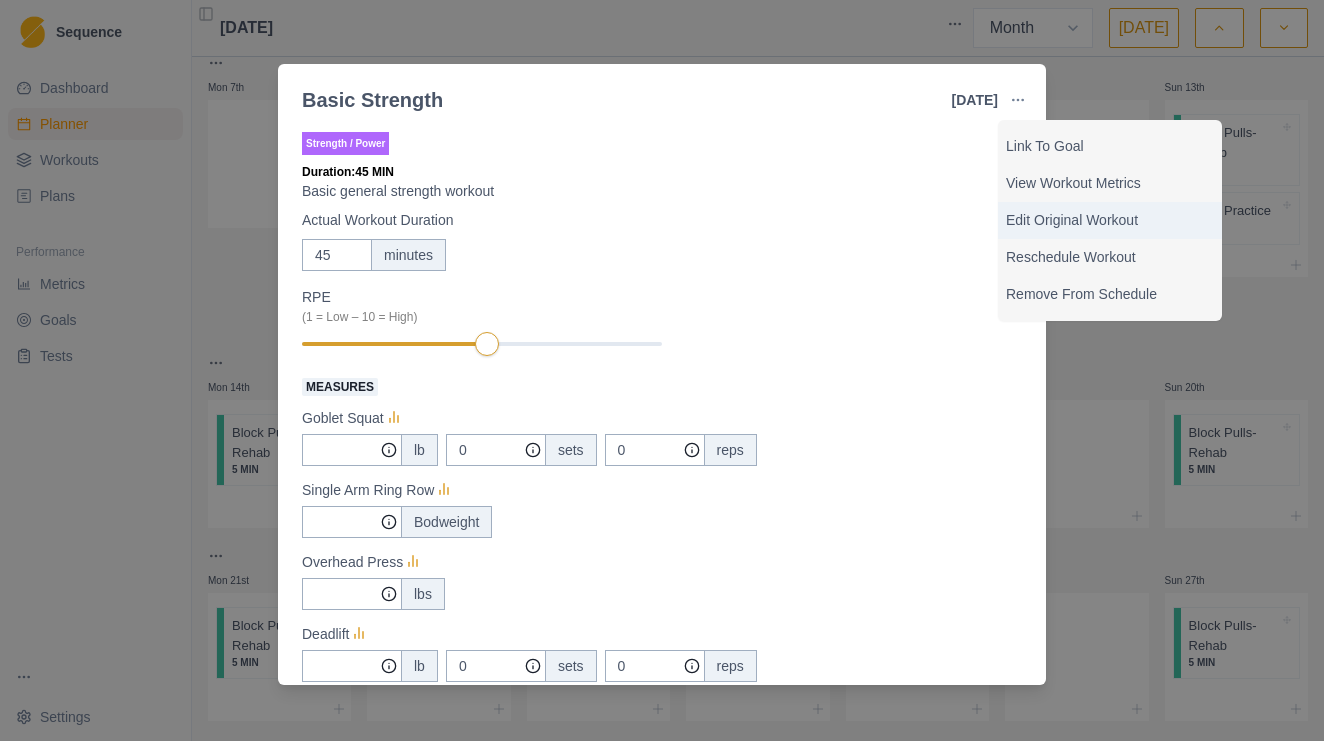 click on "Edit Original Workout" at bounding box center [1110, 220] 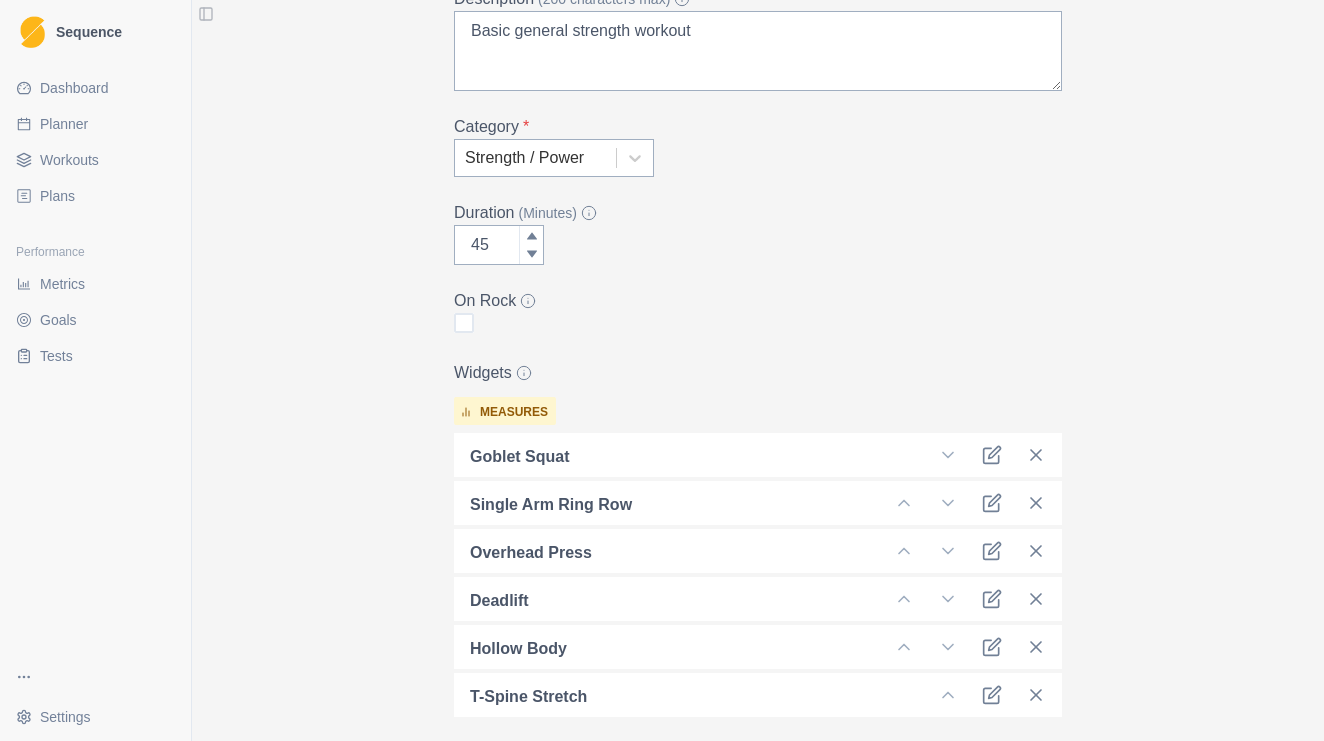 scroll, scrollTop: 357, scrollLeft: 0, axis: vertical 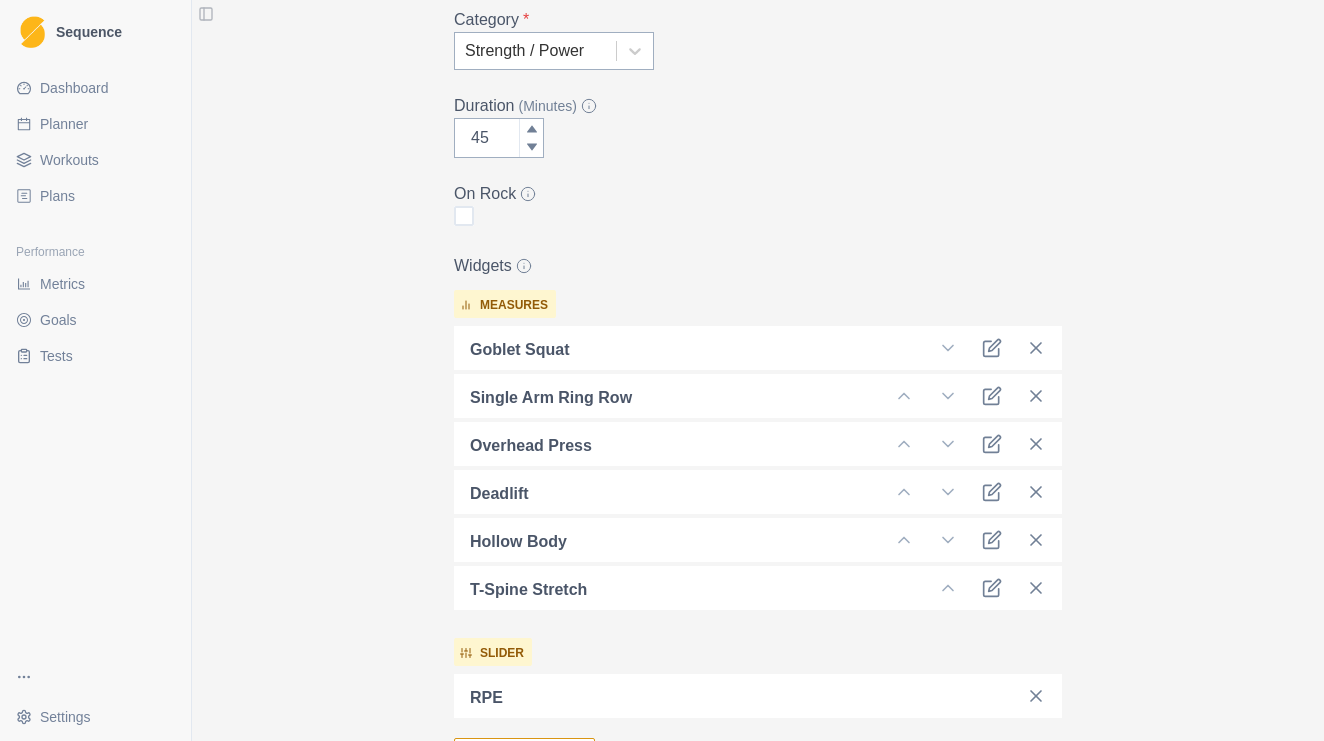 click on "Single Arm Ring Row" at bounding box center [551, 398] 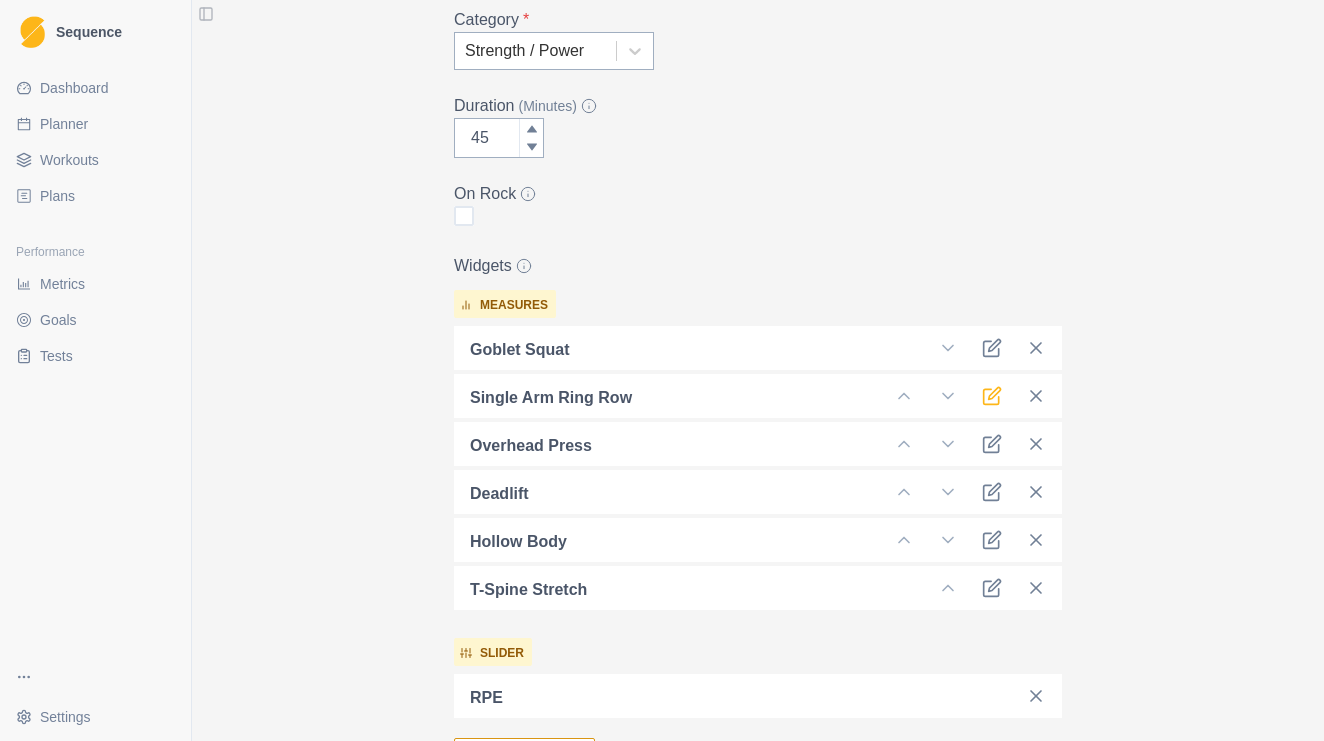 click 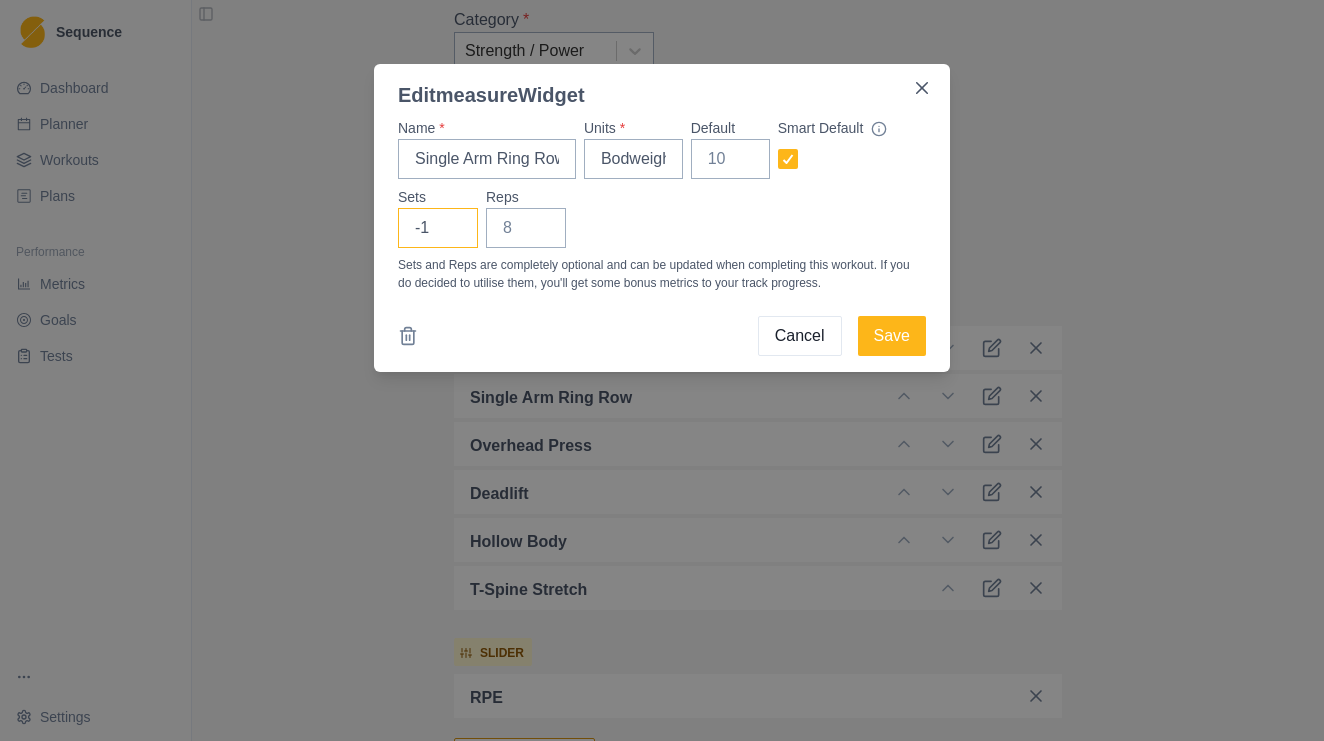 click on "-1" at bounding box center (438, 228) 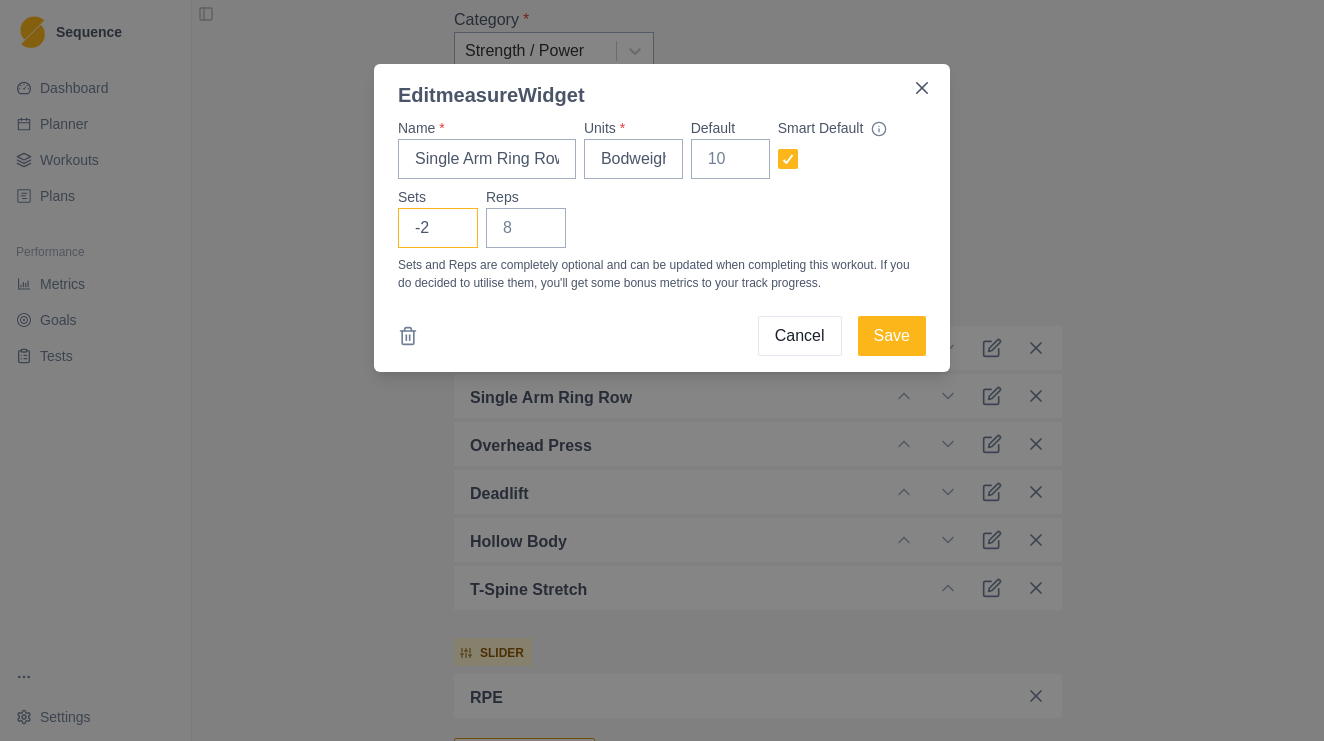 click on "-2" at bounding box center [438, 228] 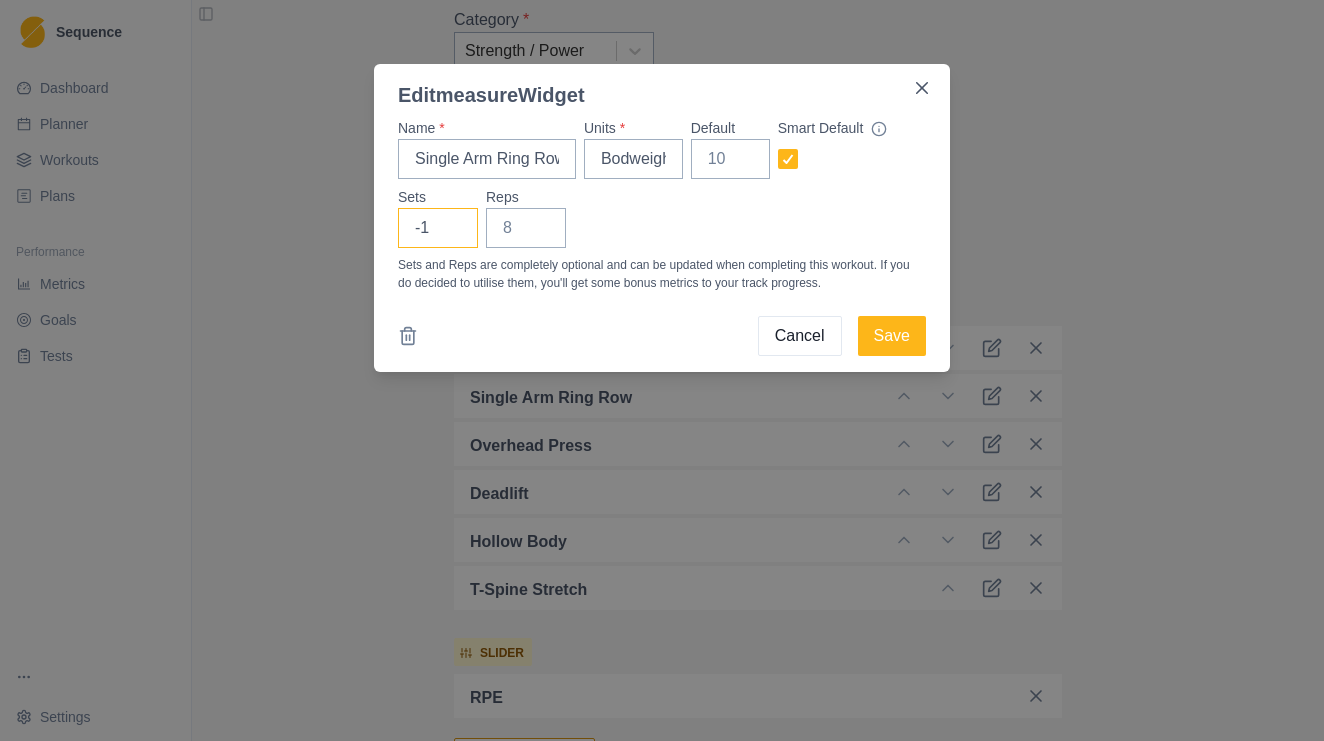 click on "-1" at bounding box center [438, 228] 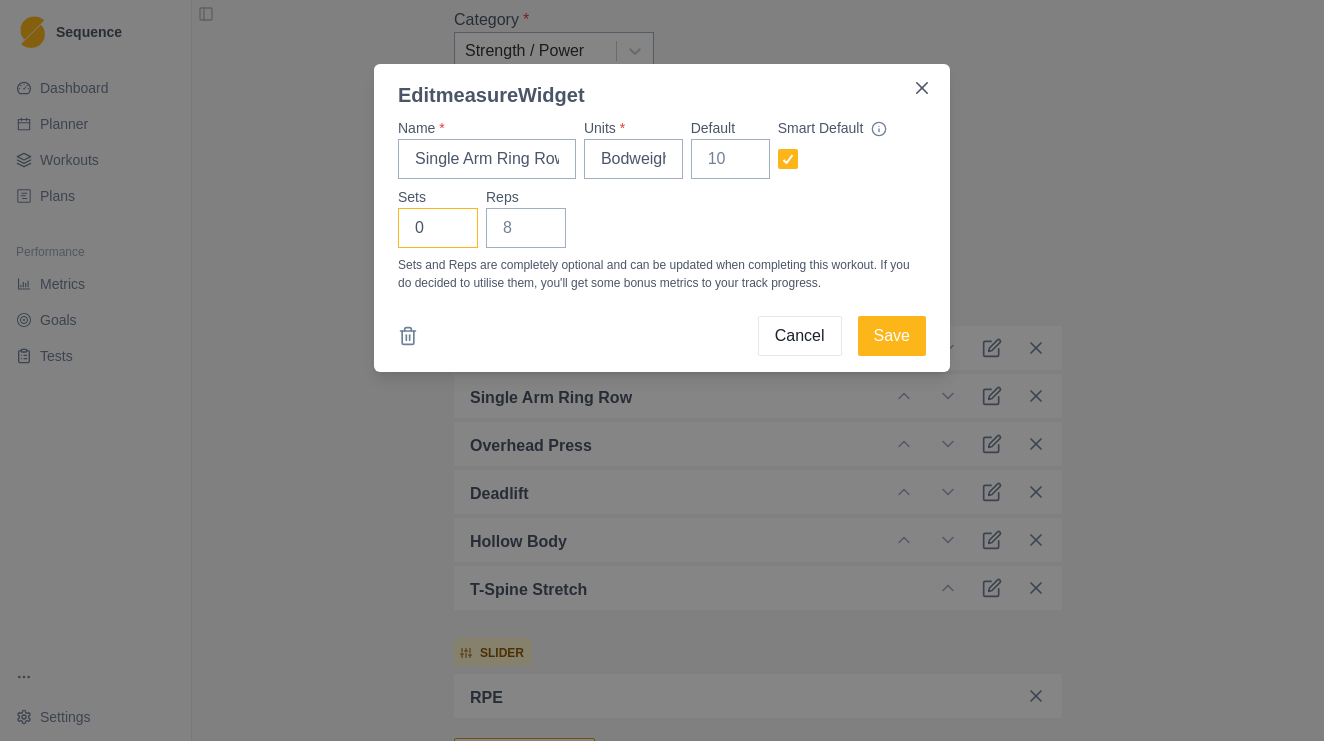 click on "0" at bounding box center [438, 228] 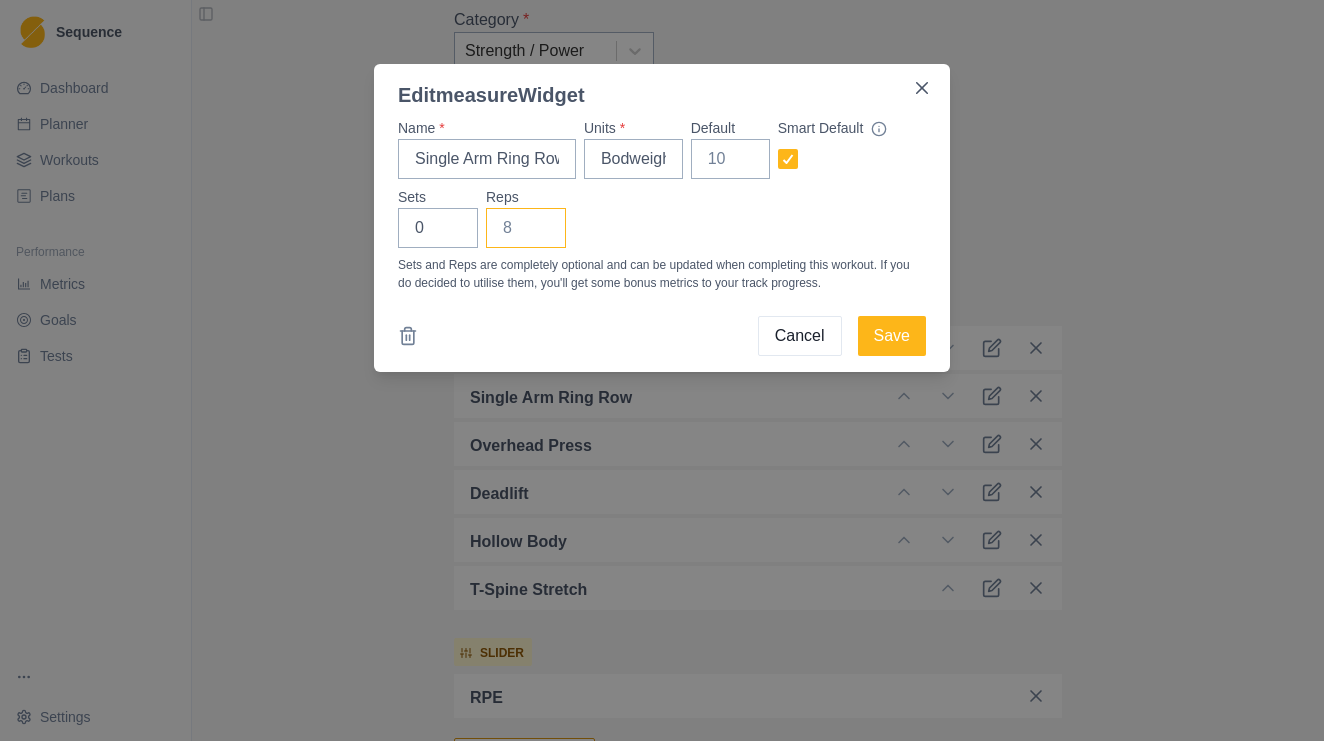 click on "Reps" at bounding box center (526, 228) 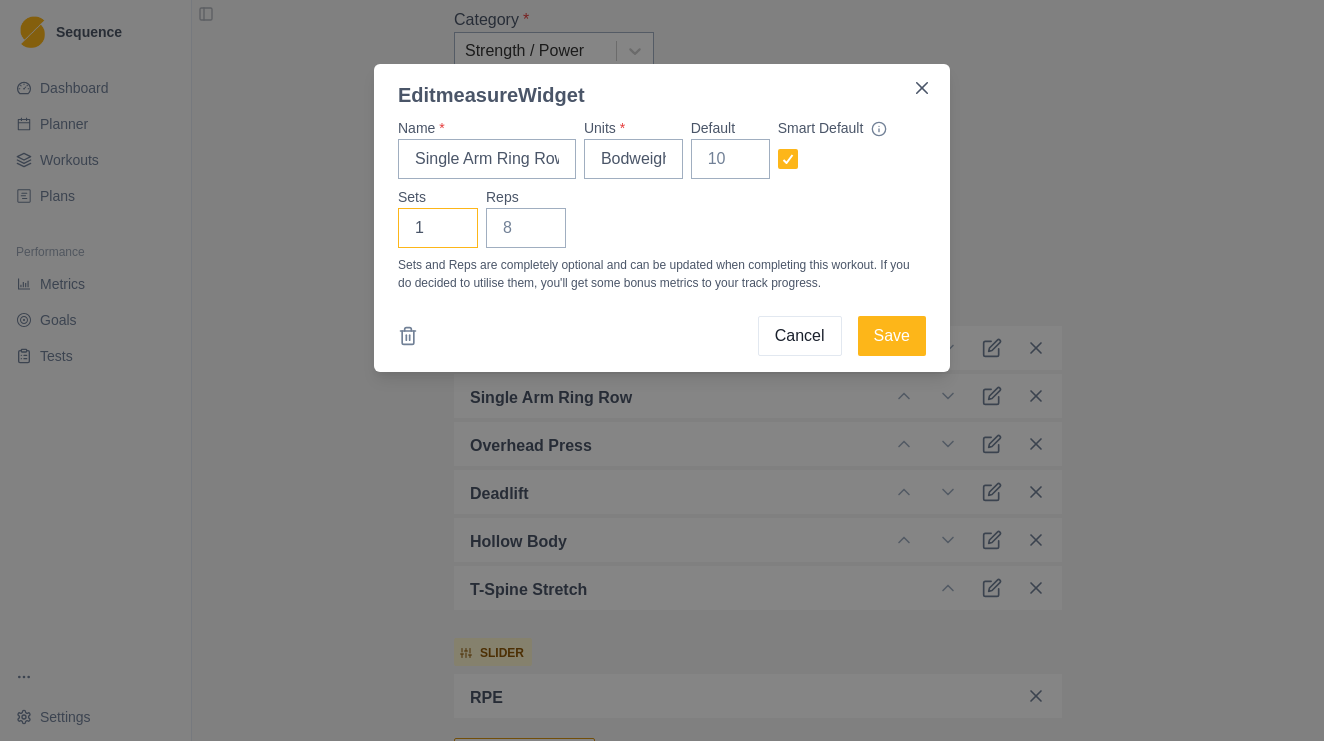click on "1" at bounding box center (438, 228) 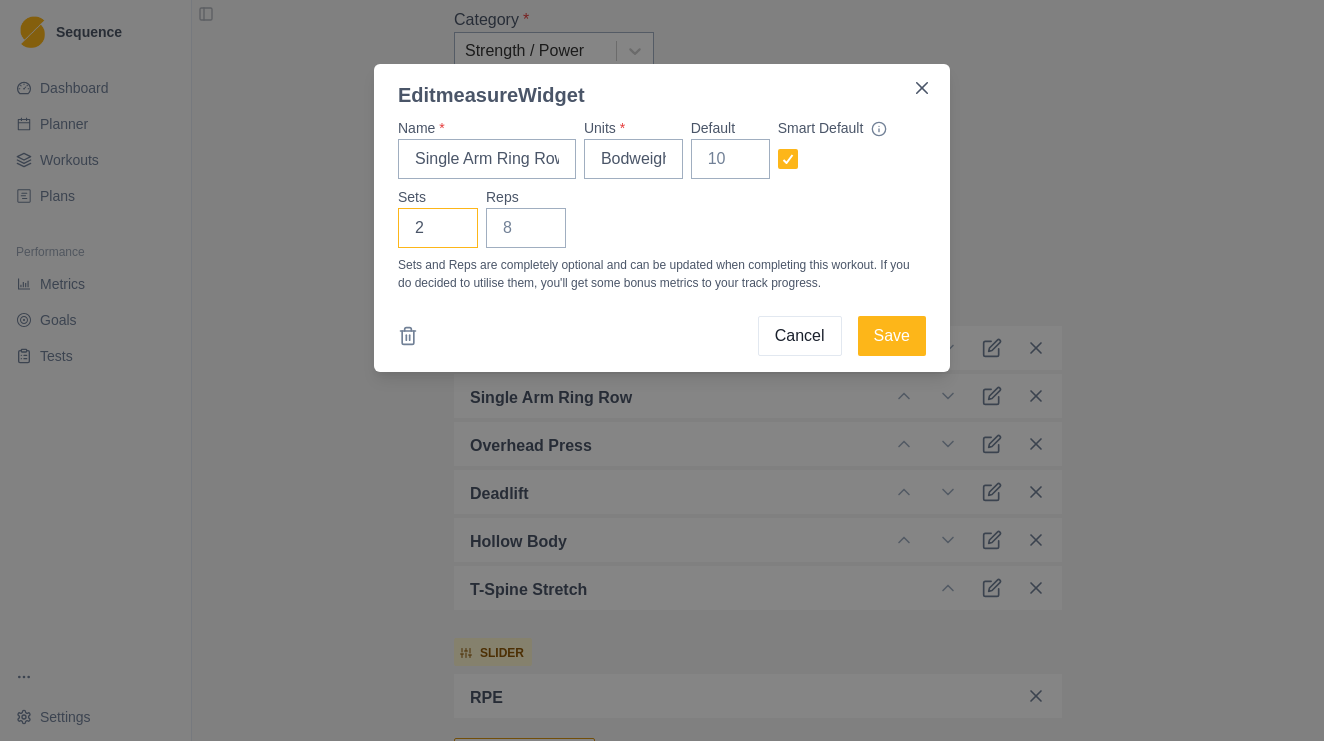 click on "2" at bounding box center [438, 228] 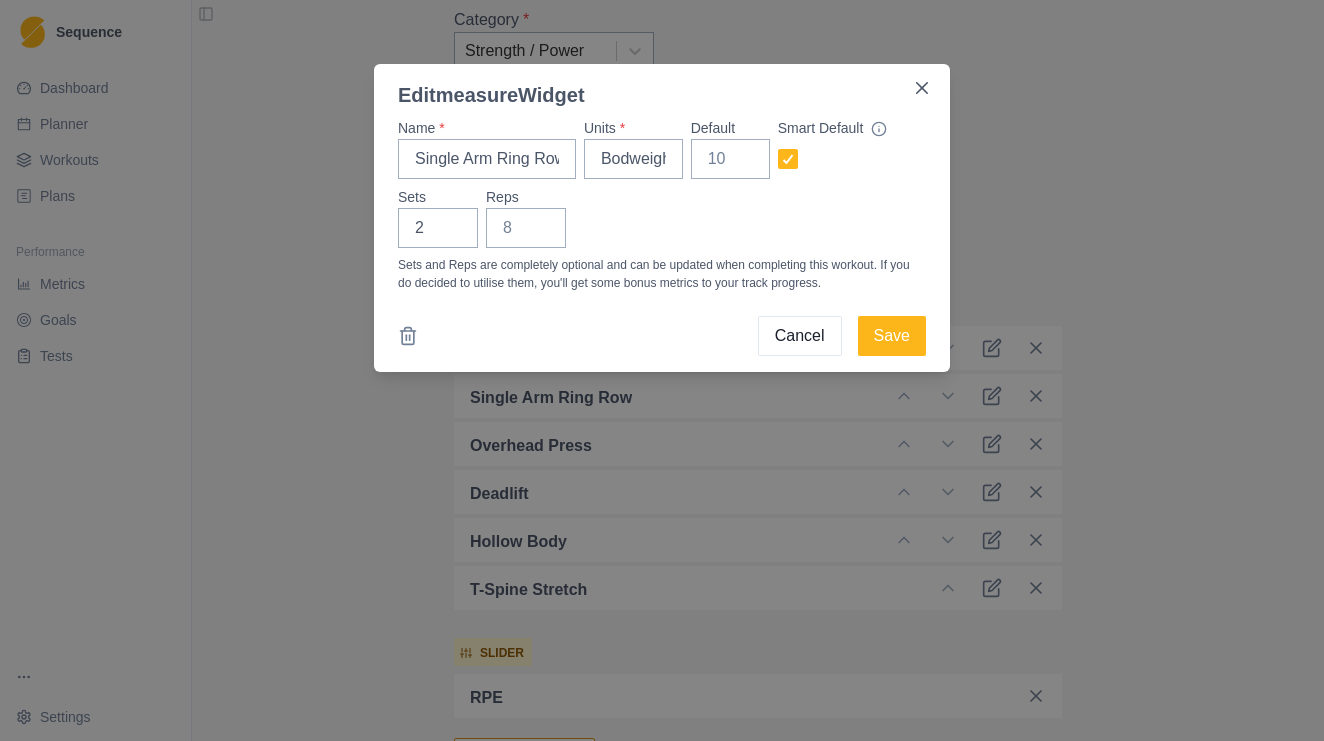 click on "Name * Single Arm Ring Row Units * Bodweight Default Smart Default Sets 2 Reps Sets and Reps are completely optional and can be updated when completing this workout. If you do decided to utilise them, you'll get some bonus metrics to your track progress." at bounding box center (662, 205) 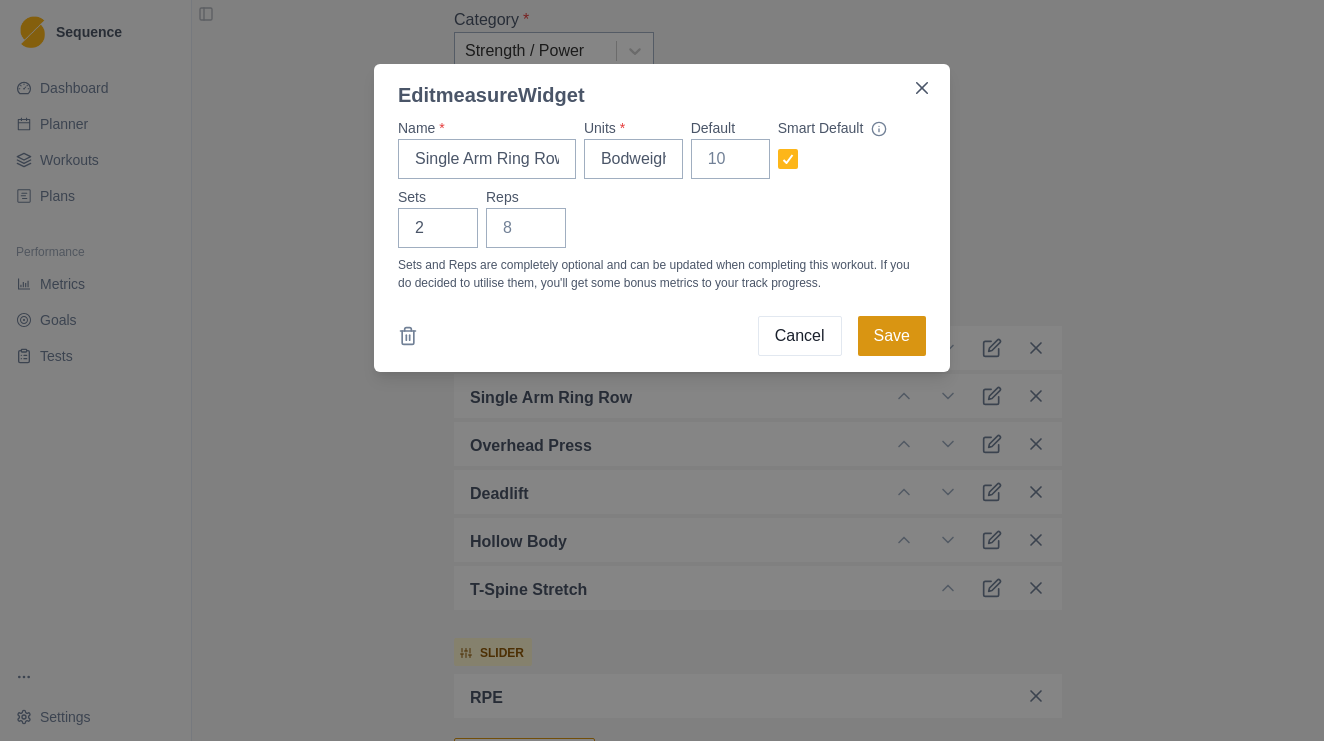 click on "Save" at bounding box center [892, 336] 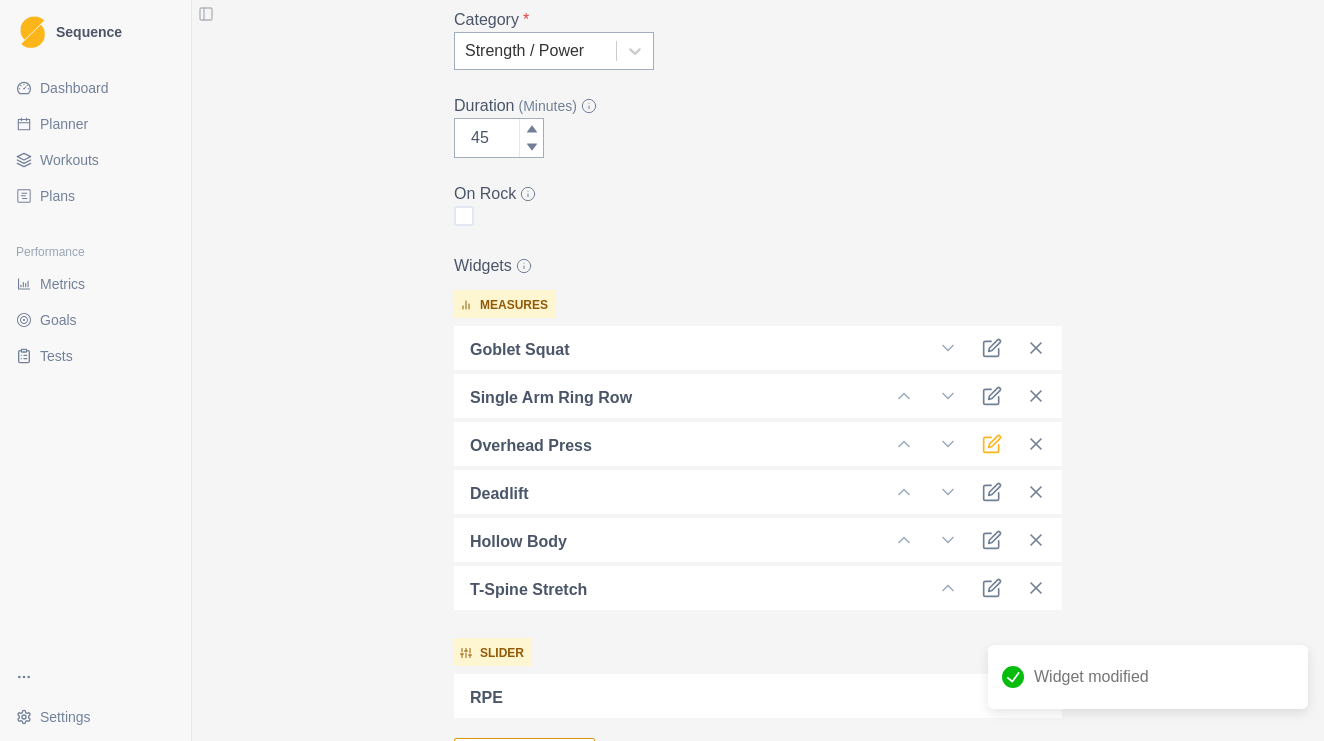 click 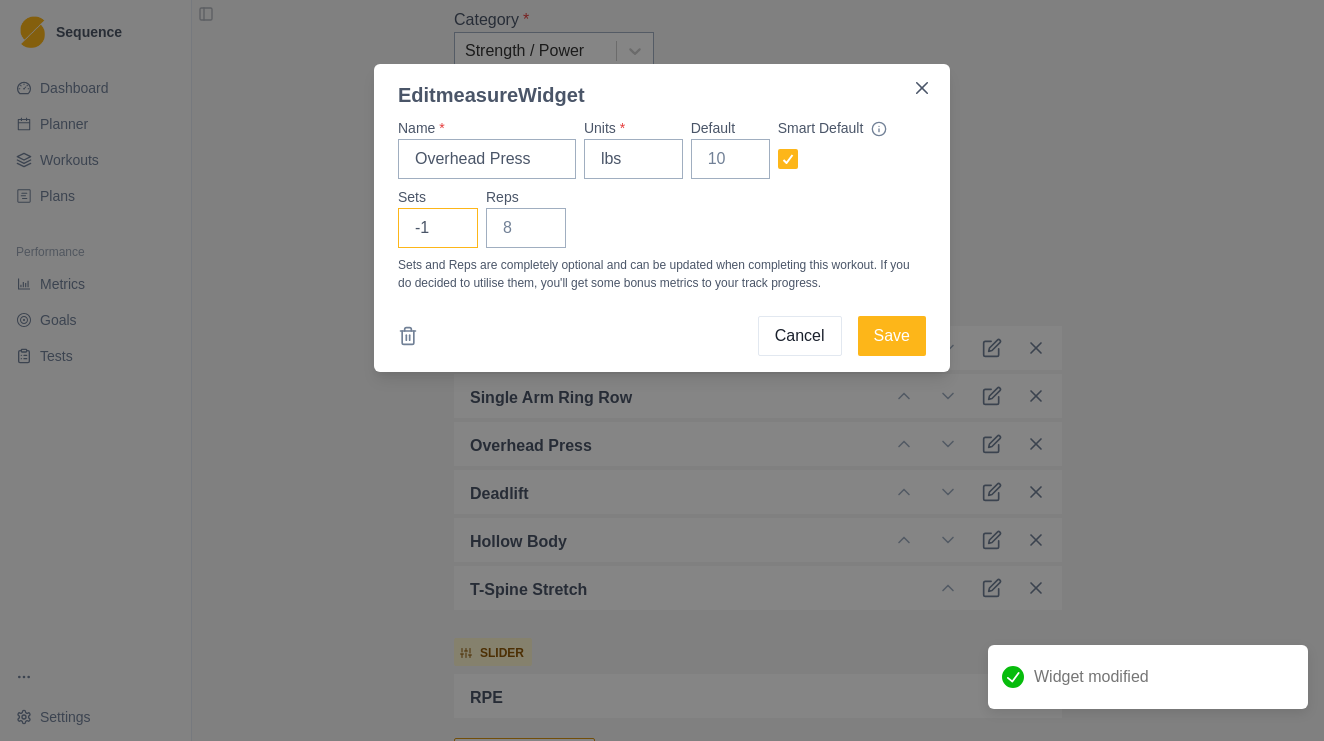 click on "-1" at bounding box center (438, 228) 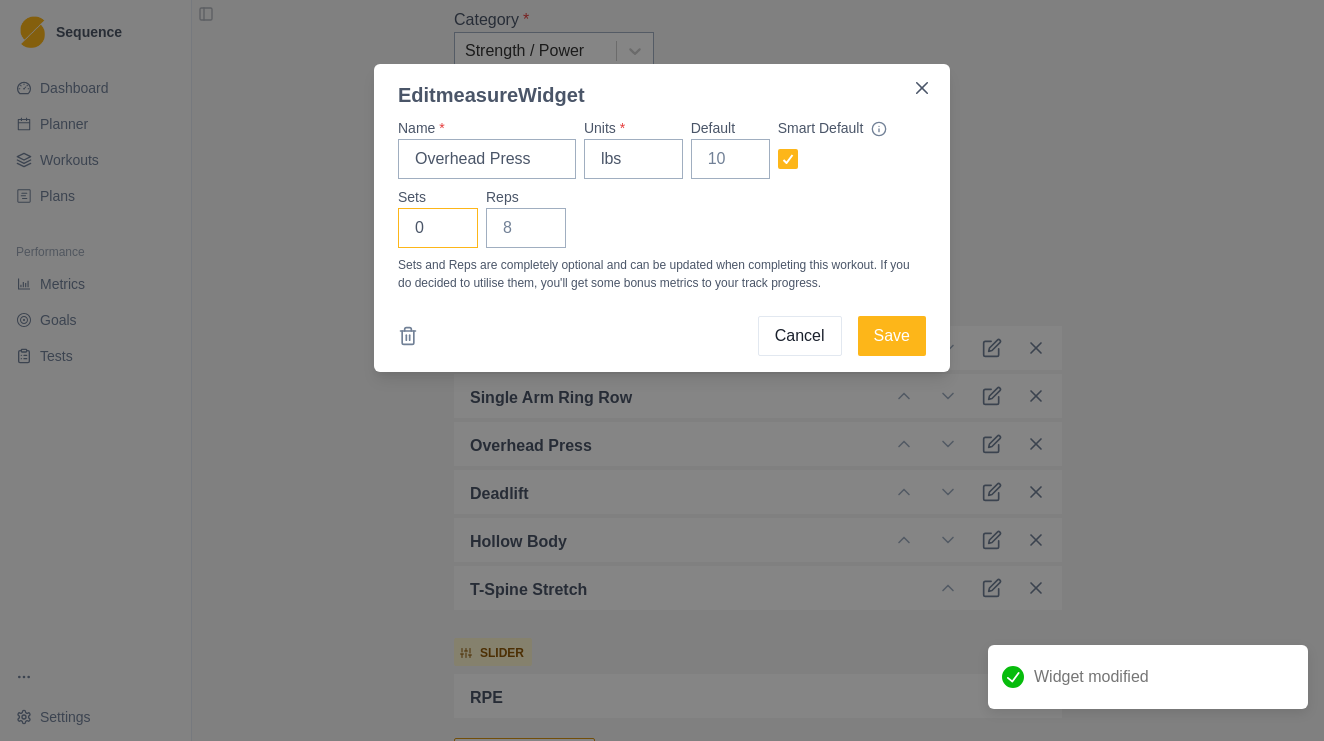 click on "0" at bounding box center [438, 228] 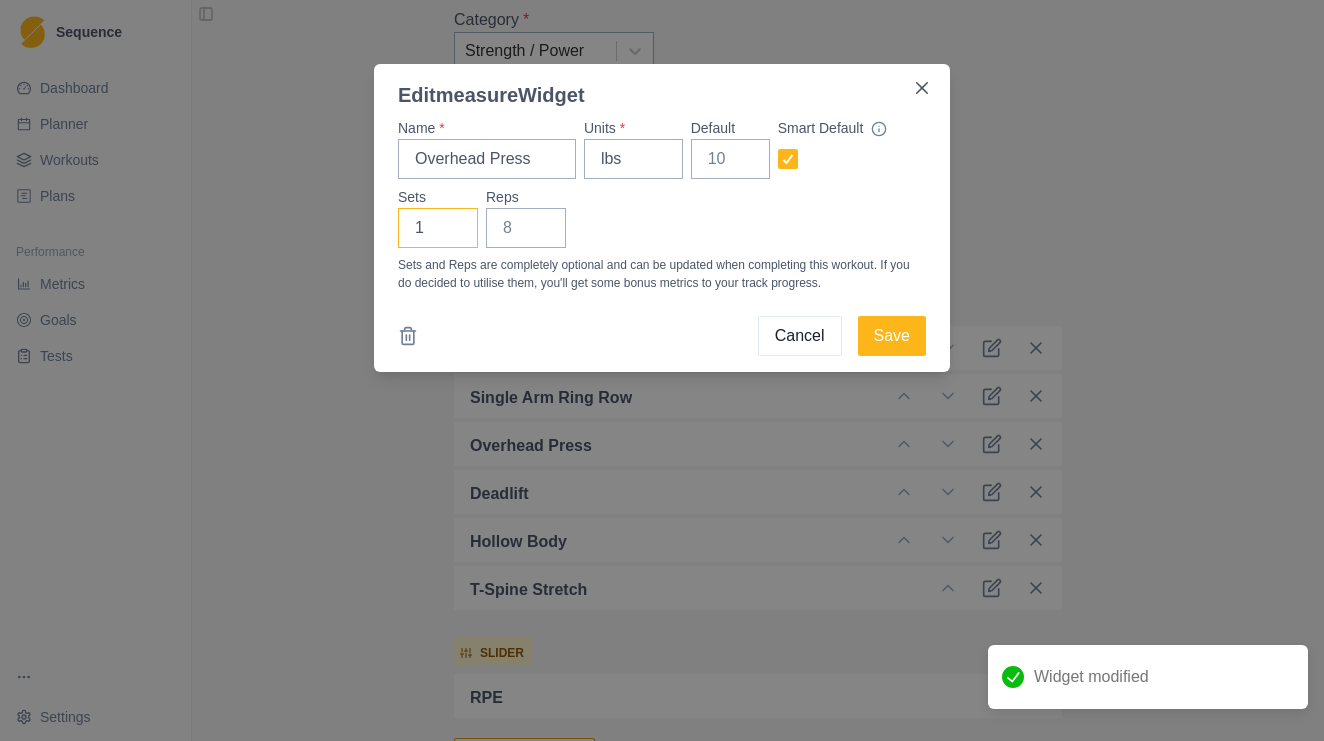 click on "1" at bounding box center [438, 228] 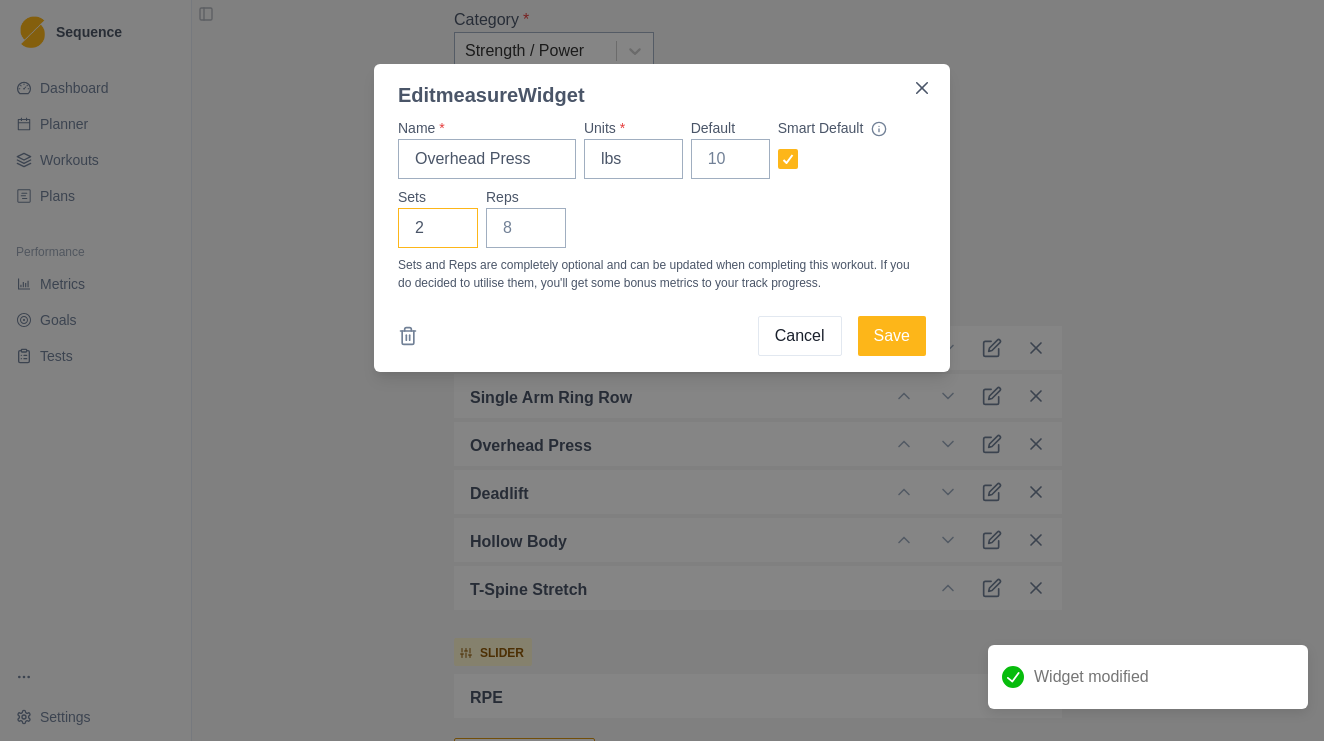 click on "2" at bounding box center [438, 228] 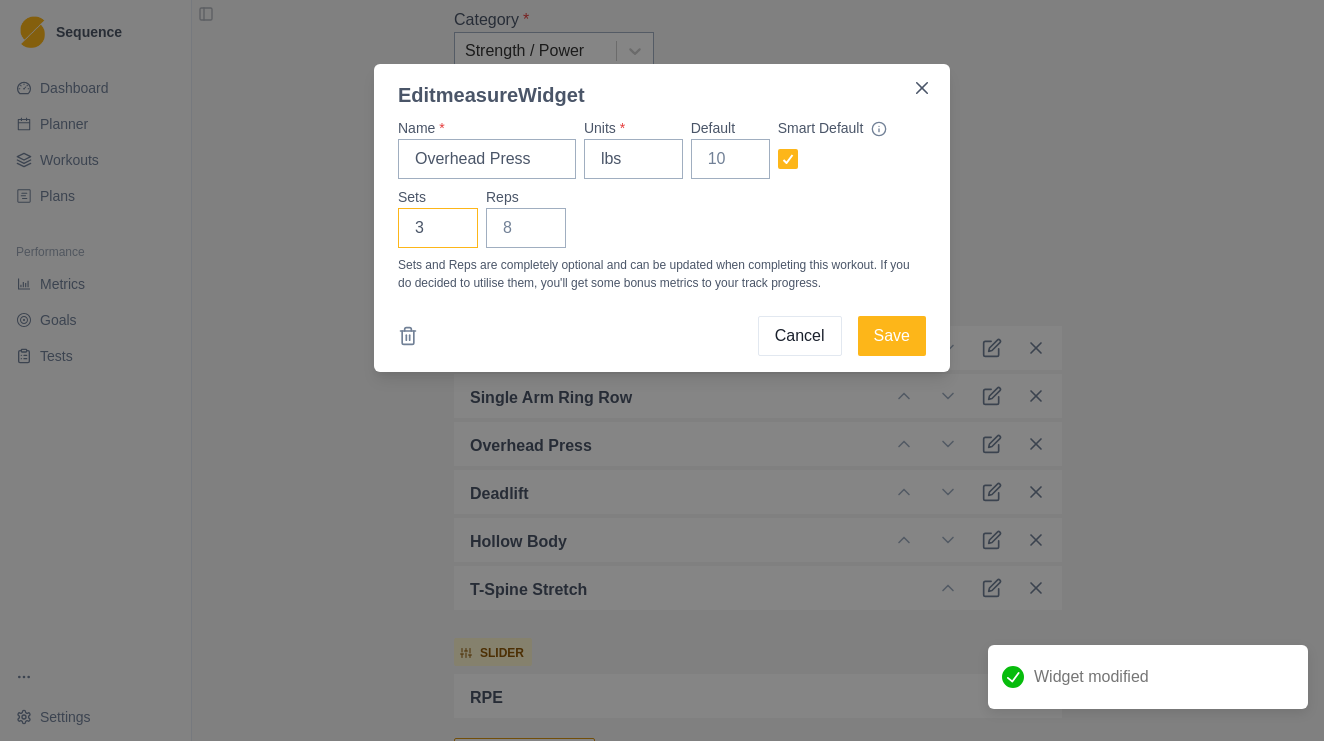 click on "3" at bounding box center [438, 228] 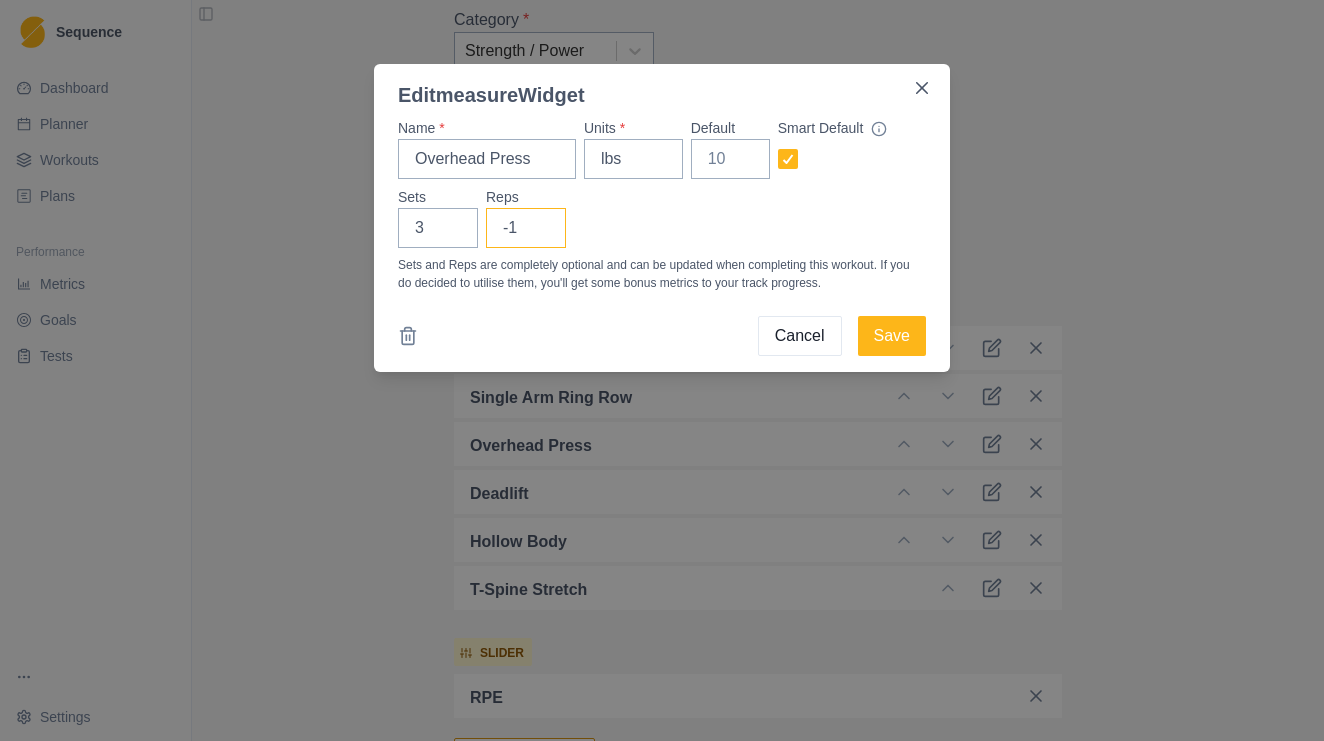 click on "-1" at bounding box center [526, 228] 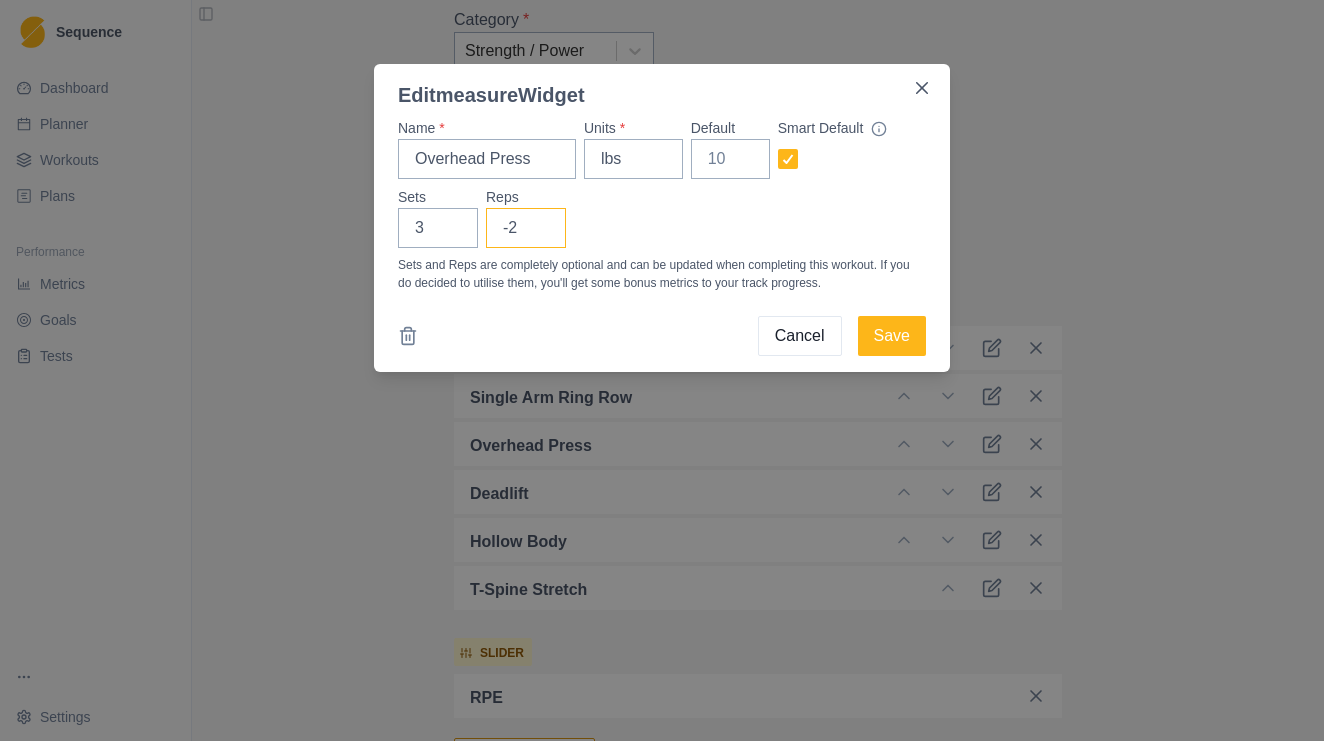 click on "-2" at bounding box center [526, 228] 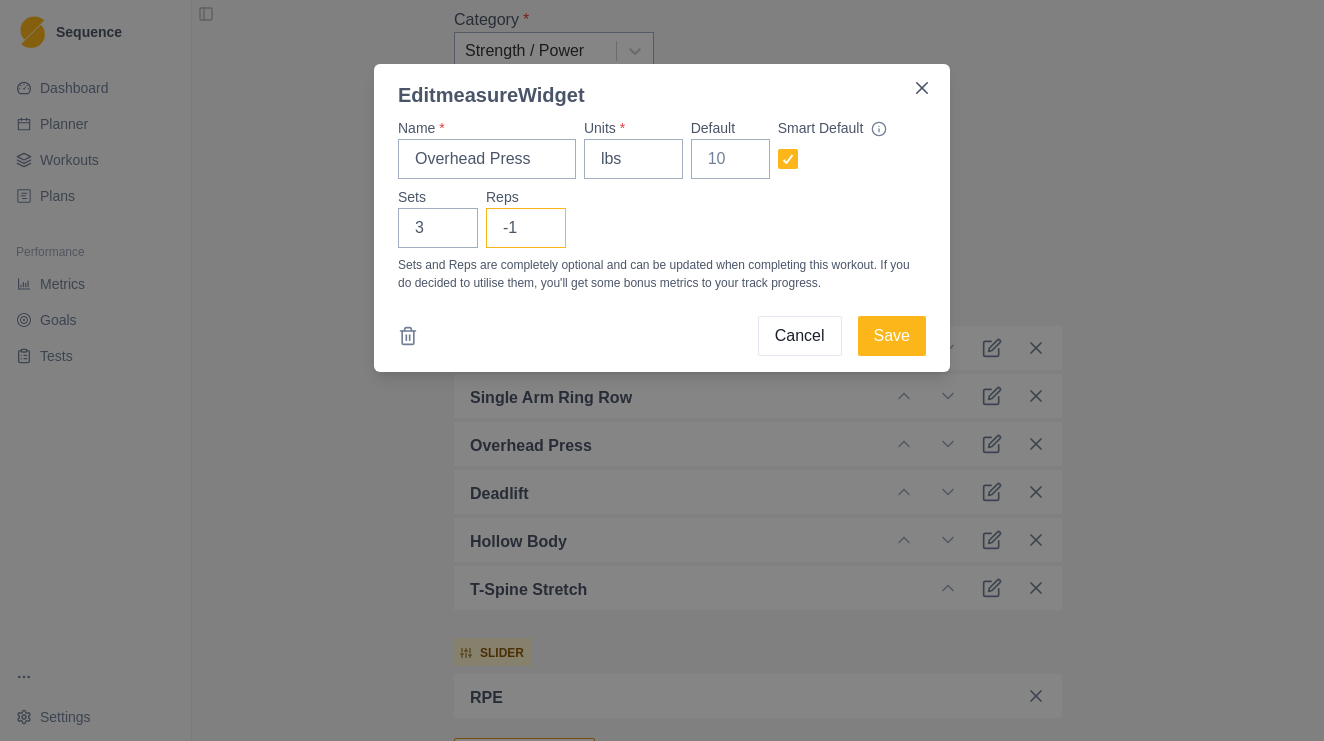 click on "-1" at bounding box center (526, 228) 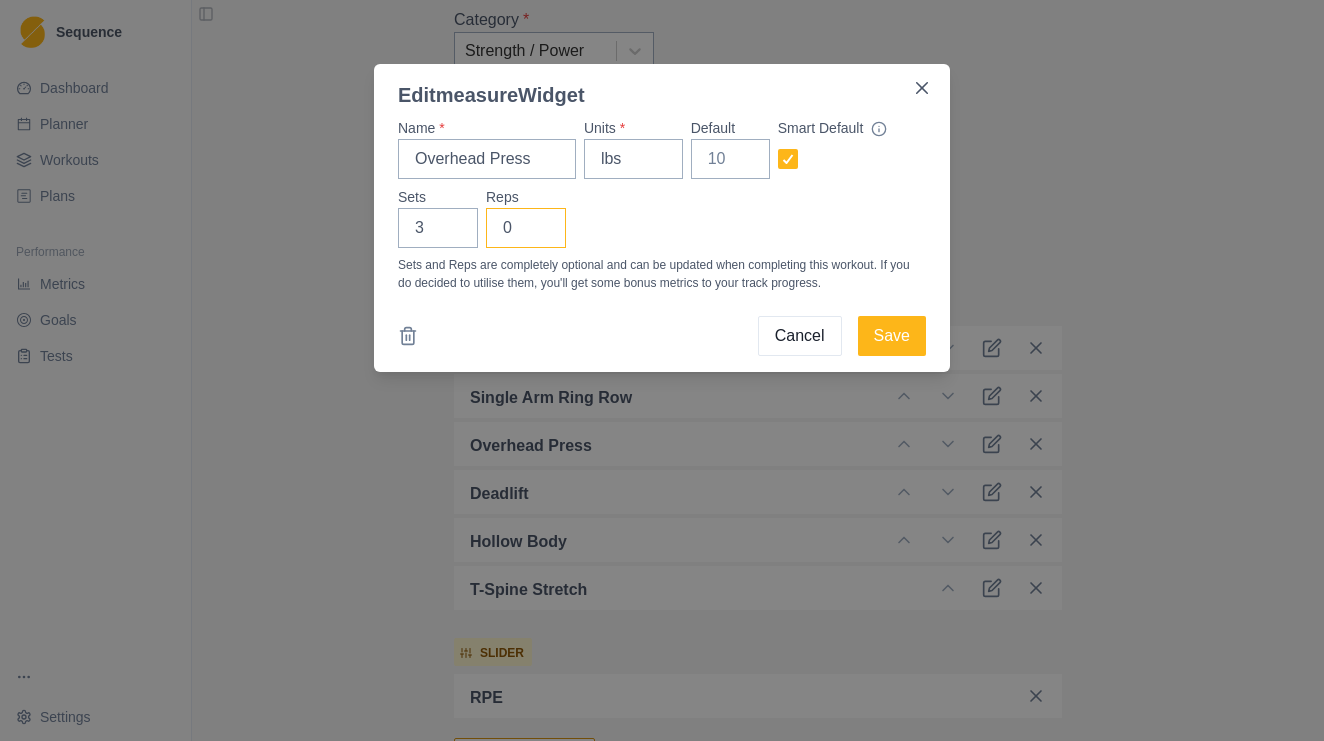 click on "0" at bounding box center (526, 228) 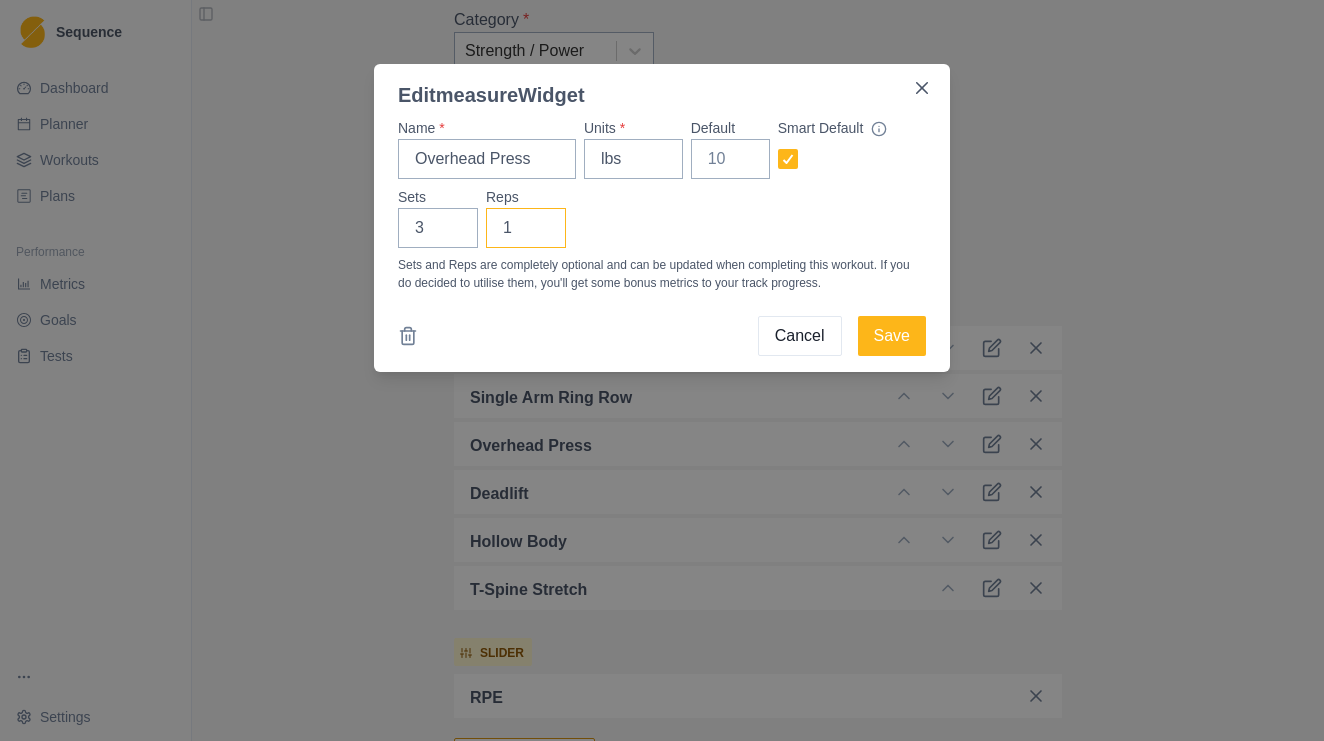 click on "1" at bounding box center (526, 228) 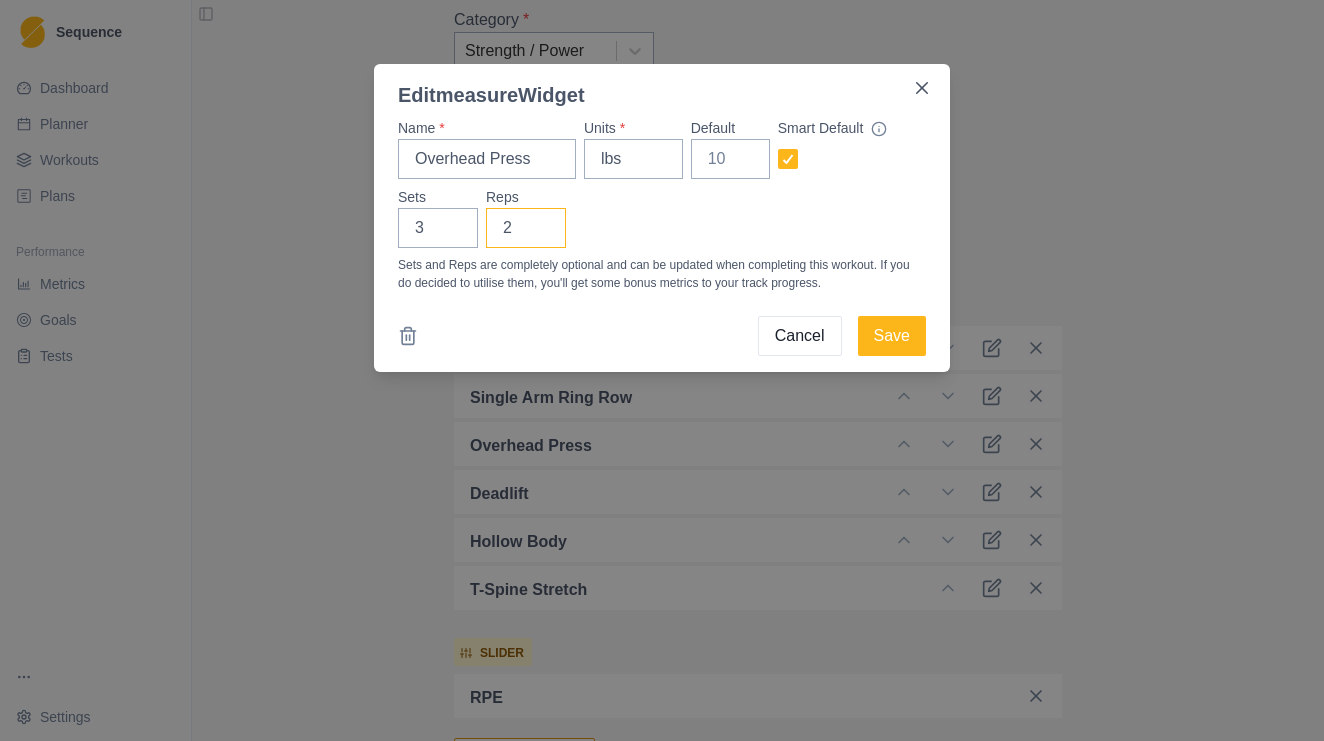 click on "2" at bounding box center [526, 228] 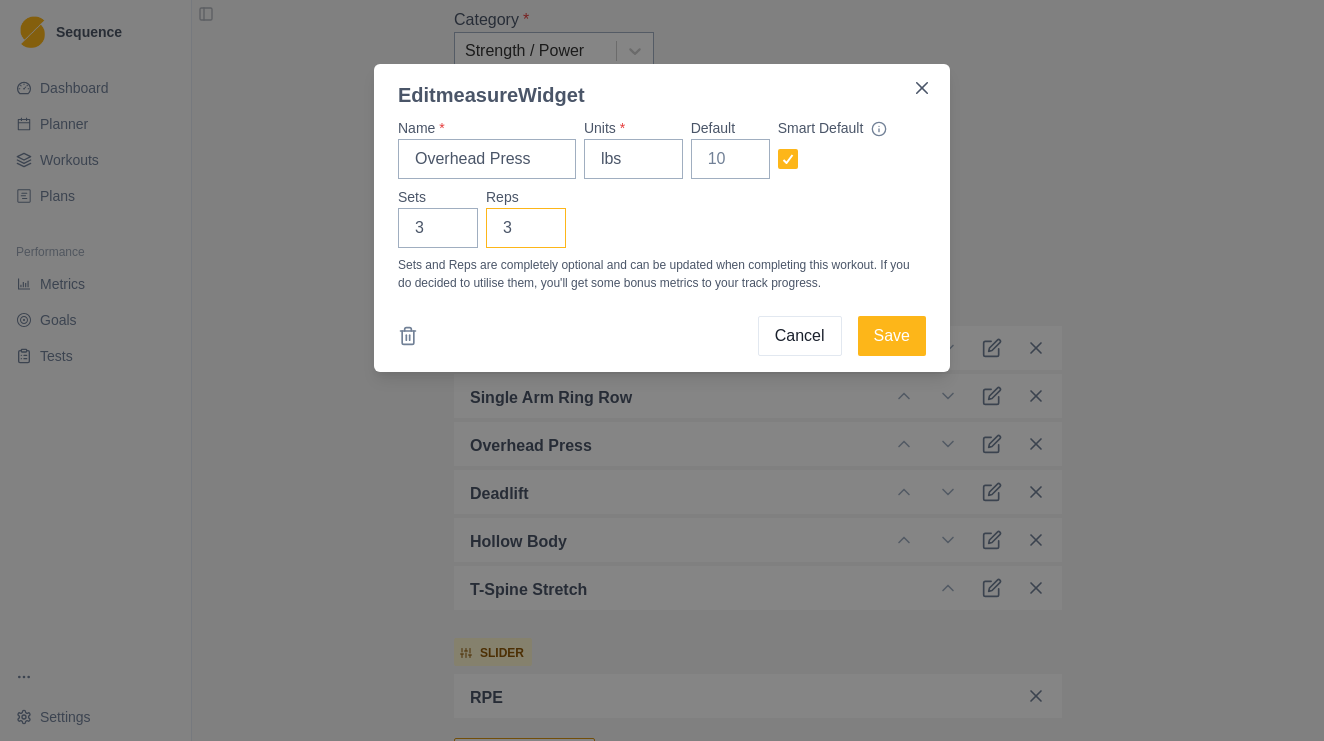 click on "3" at bounding box center [526, 228] 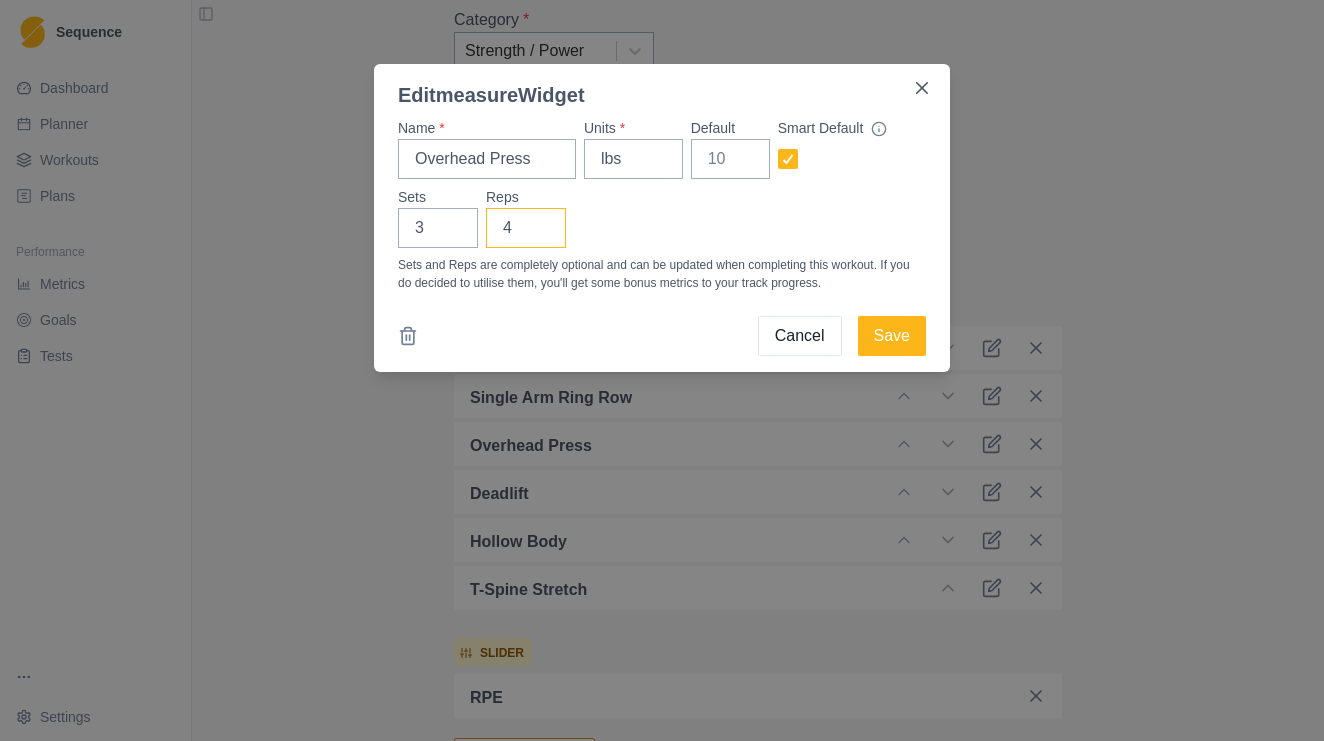 click on "4" at bounding box center (526, 228) 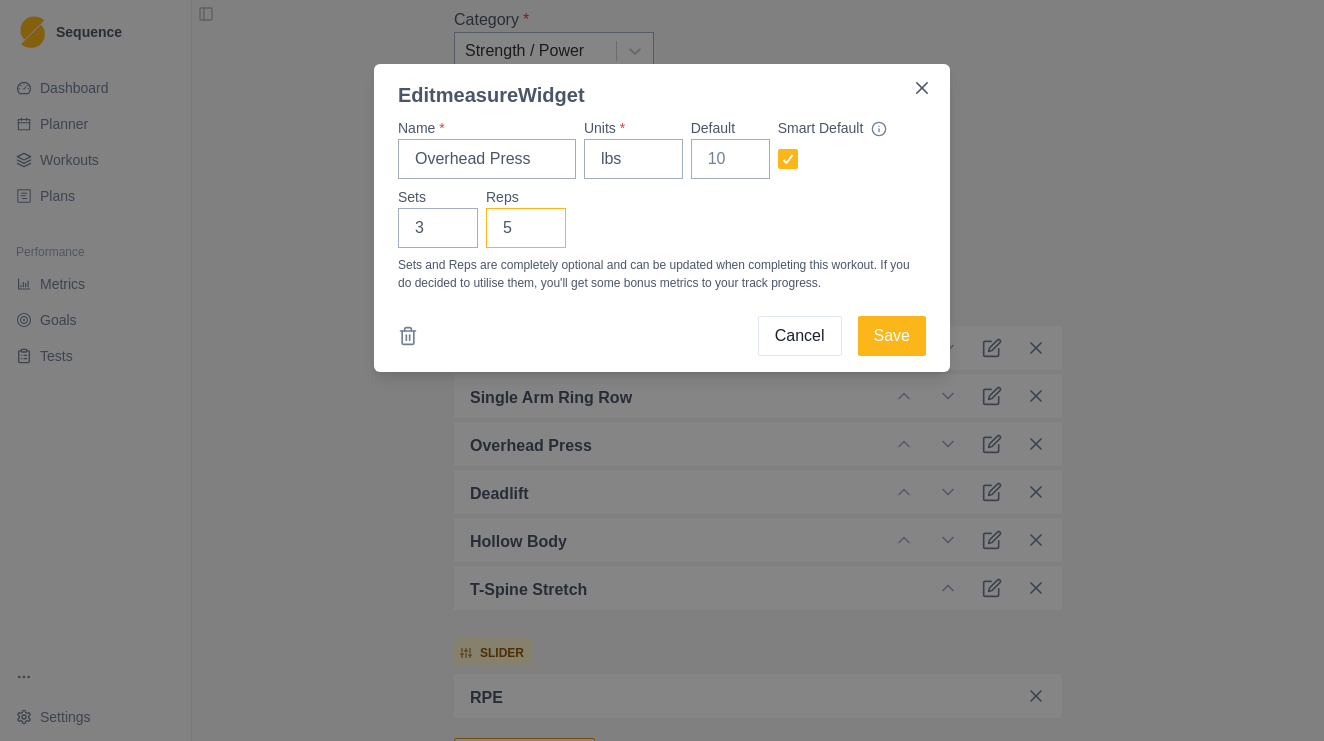 click on "5" at bounding box center (526, 228) 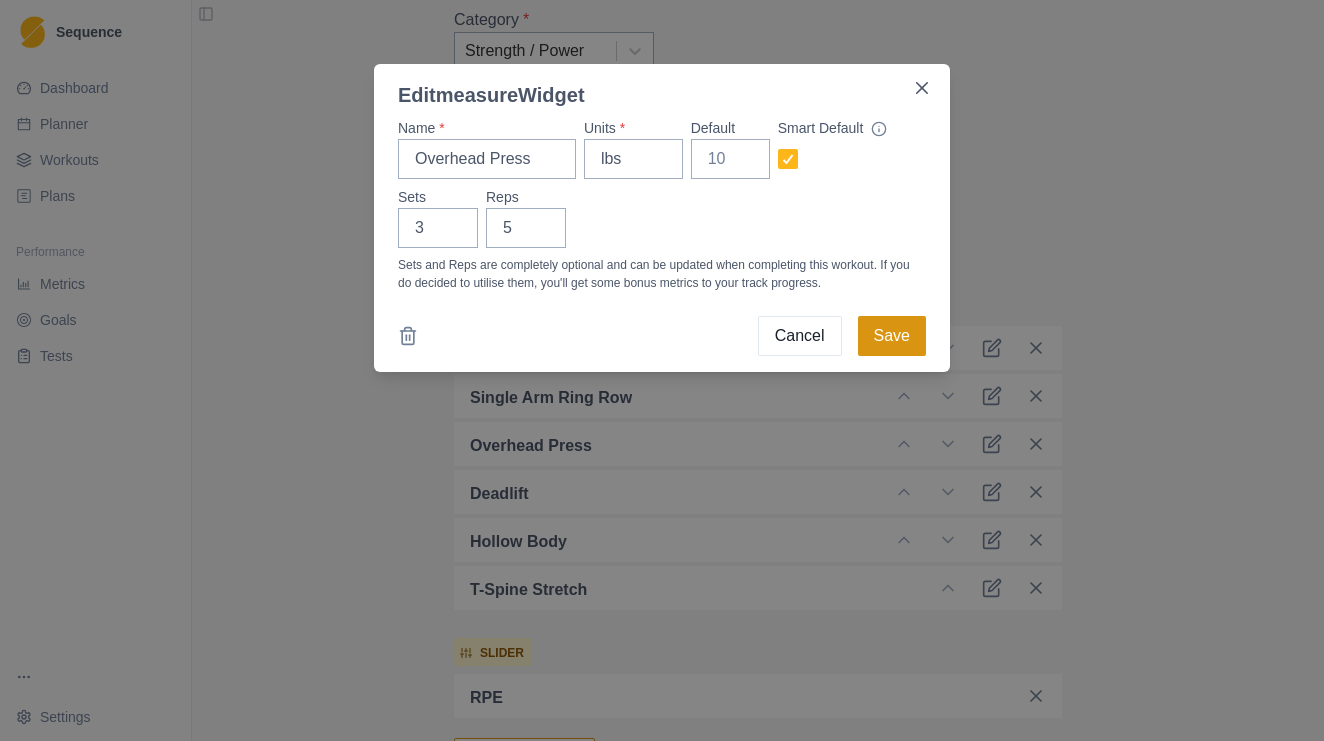 click on "Save" at bounding box center [892, 336] 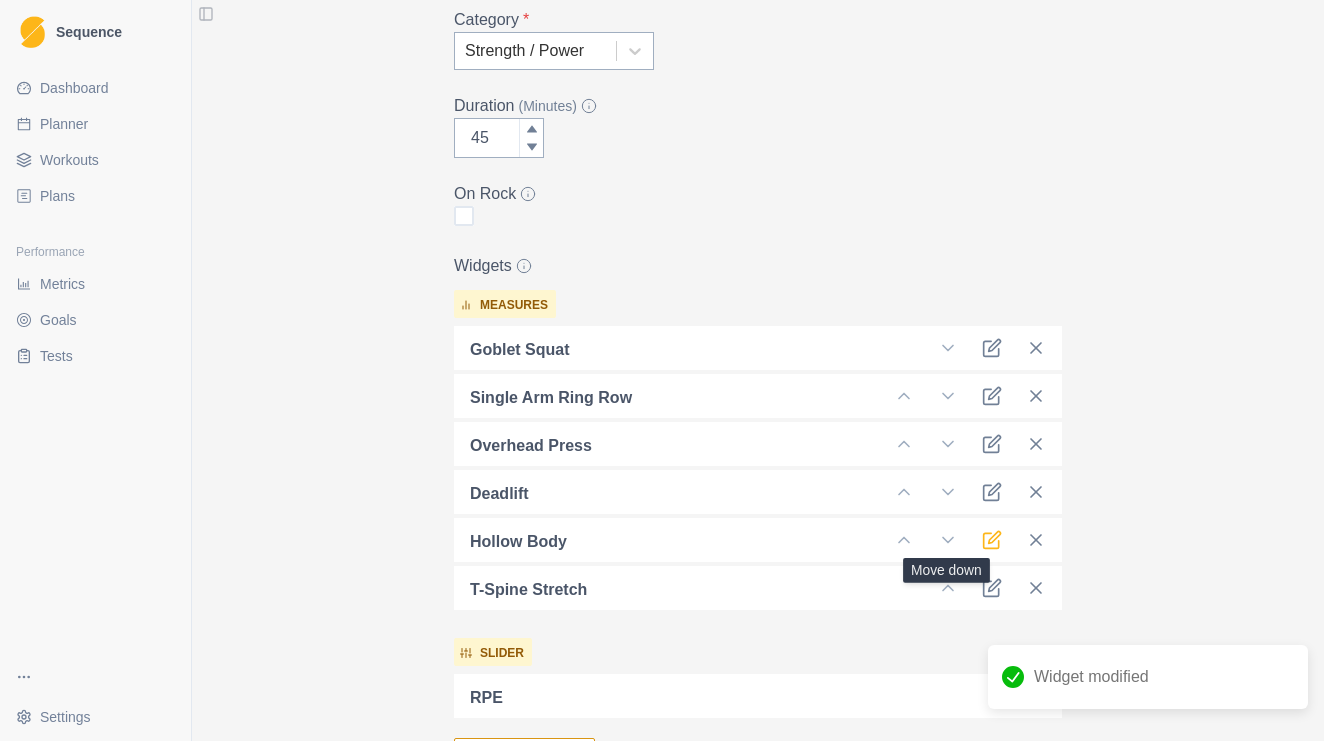 click 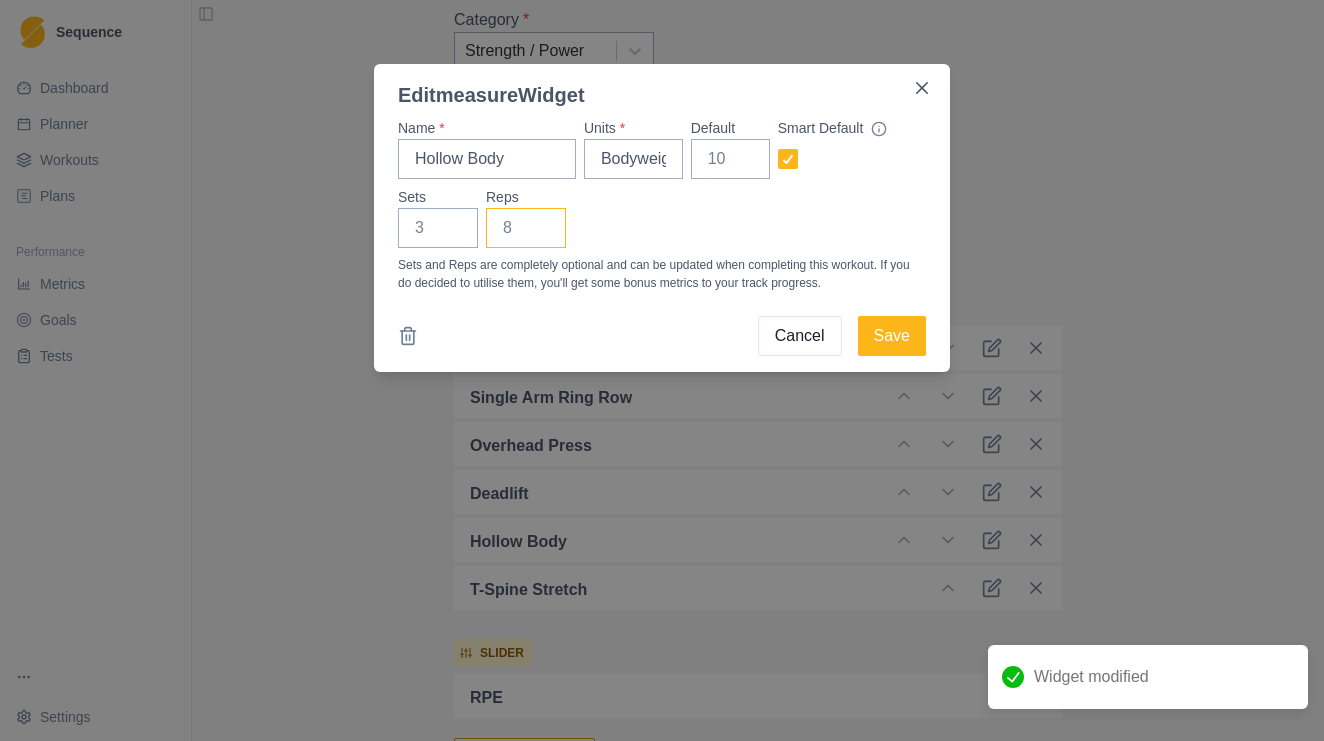 type on "1" 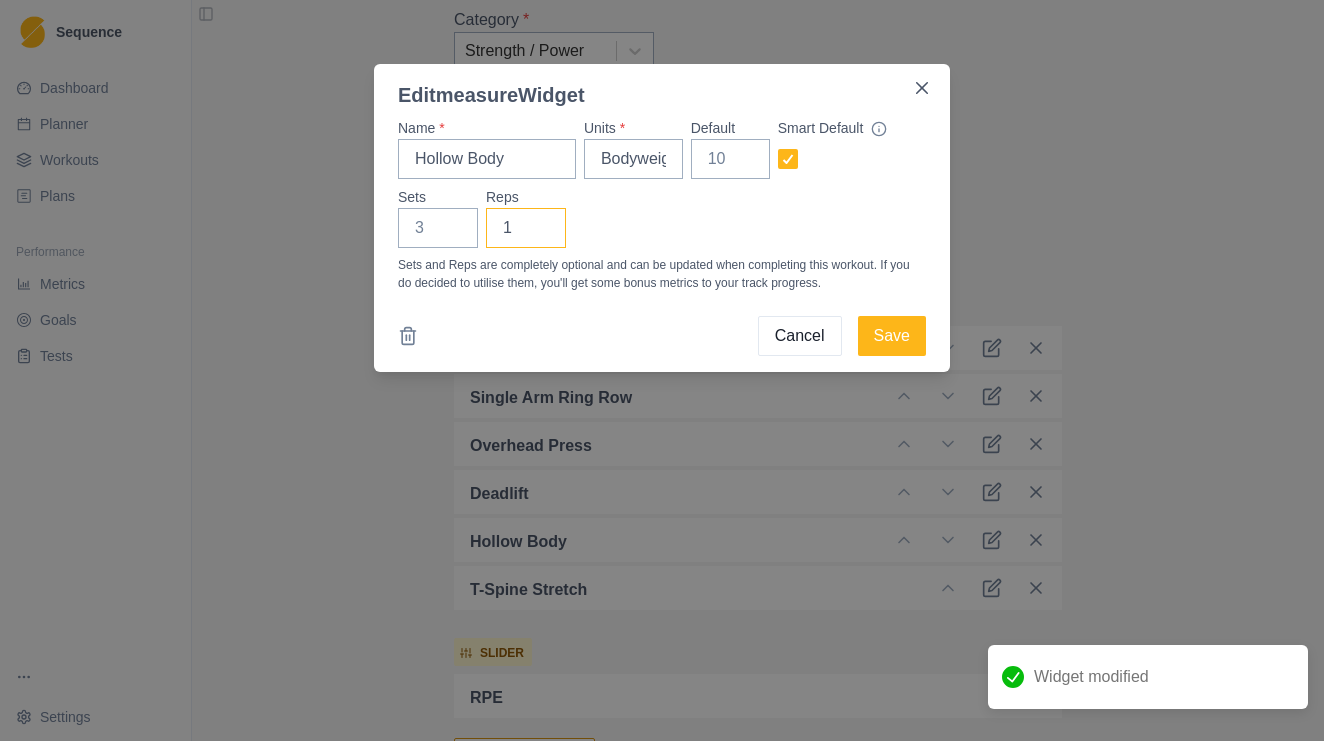 click on "1" at bounding box center [526, 228] 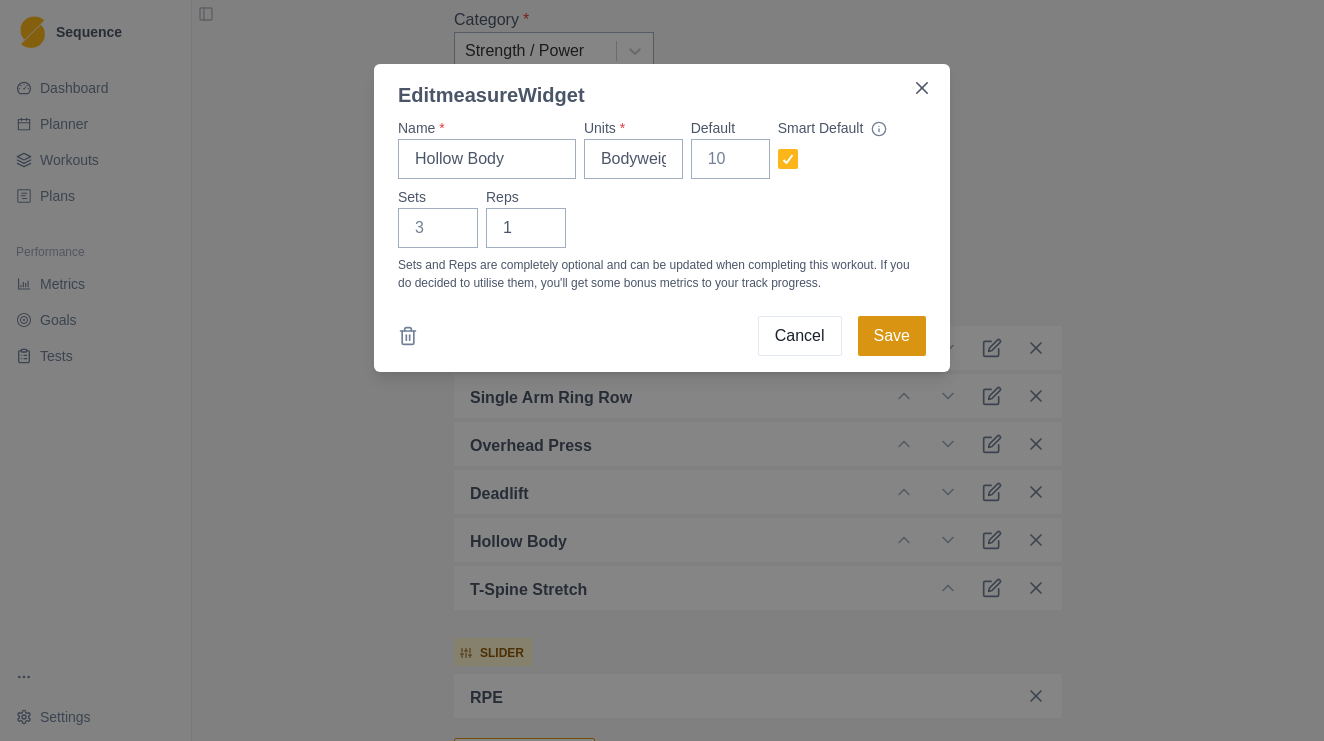 click on "Save" at bounding box center (892, 336) 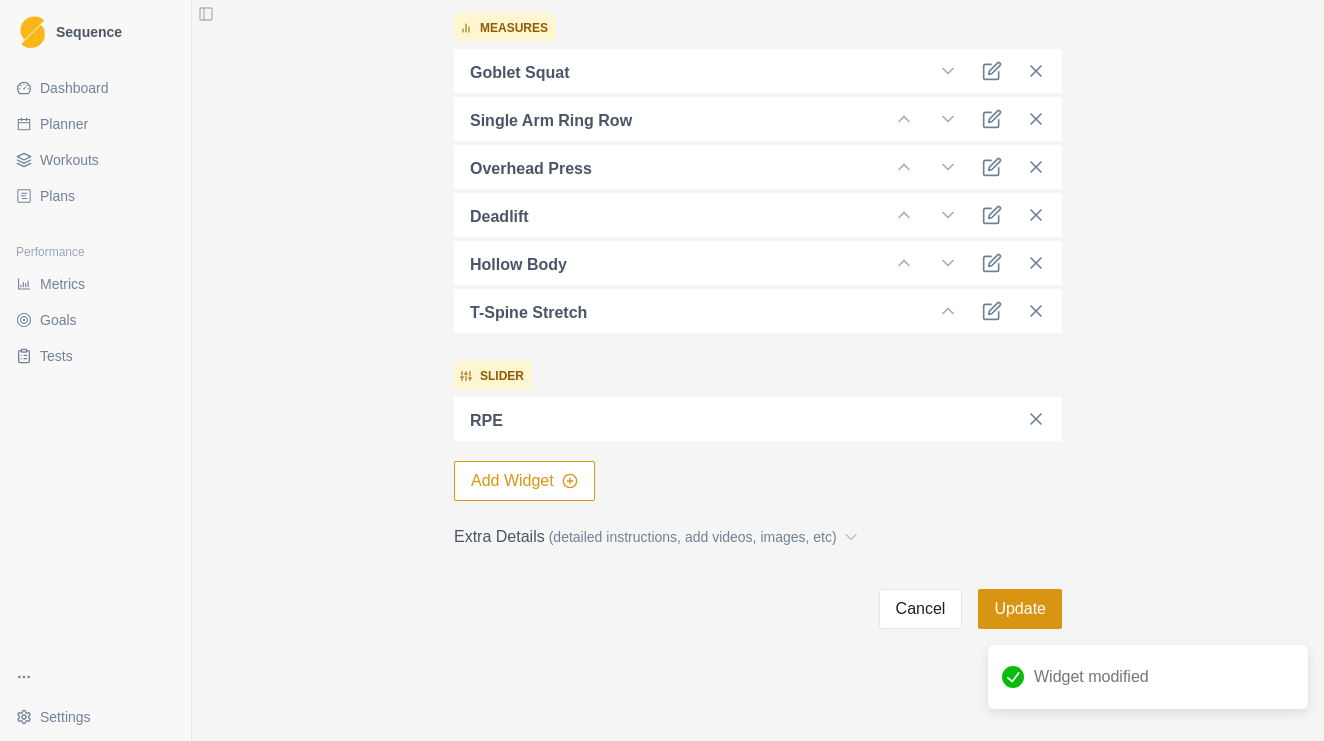 scroll, scrollTop: 634, scrollLeft: 0, axis: vertical 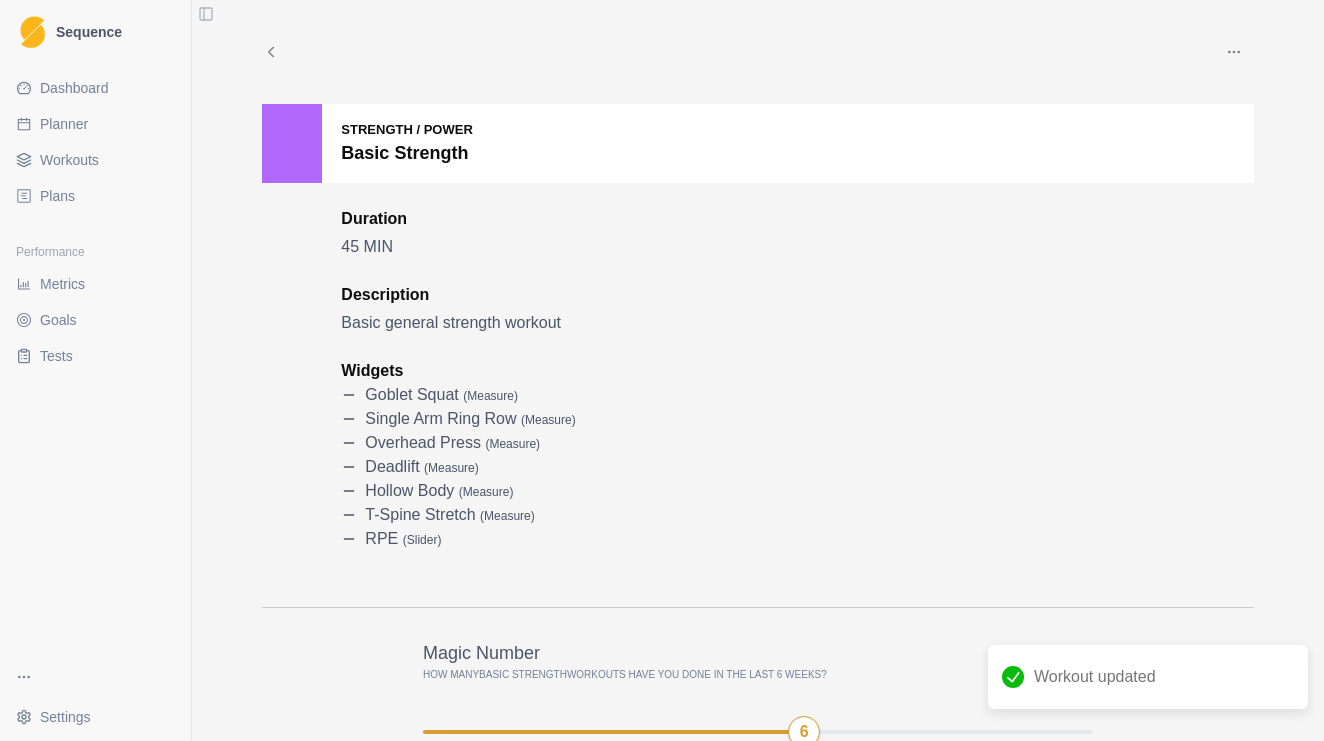 click at bounding box center (1234, 52) 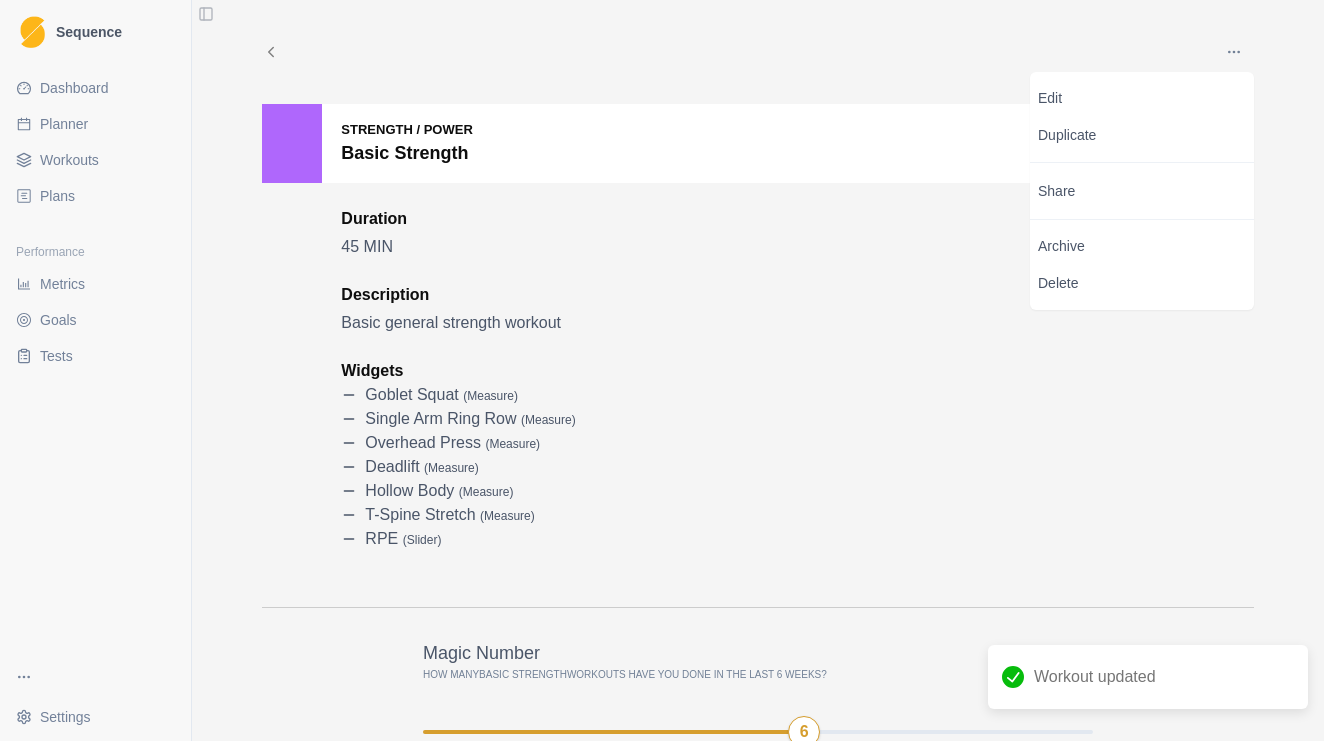 click on "45 MIN" at bounding box center [676, 247] 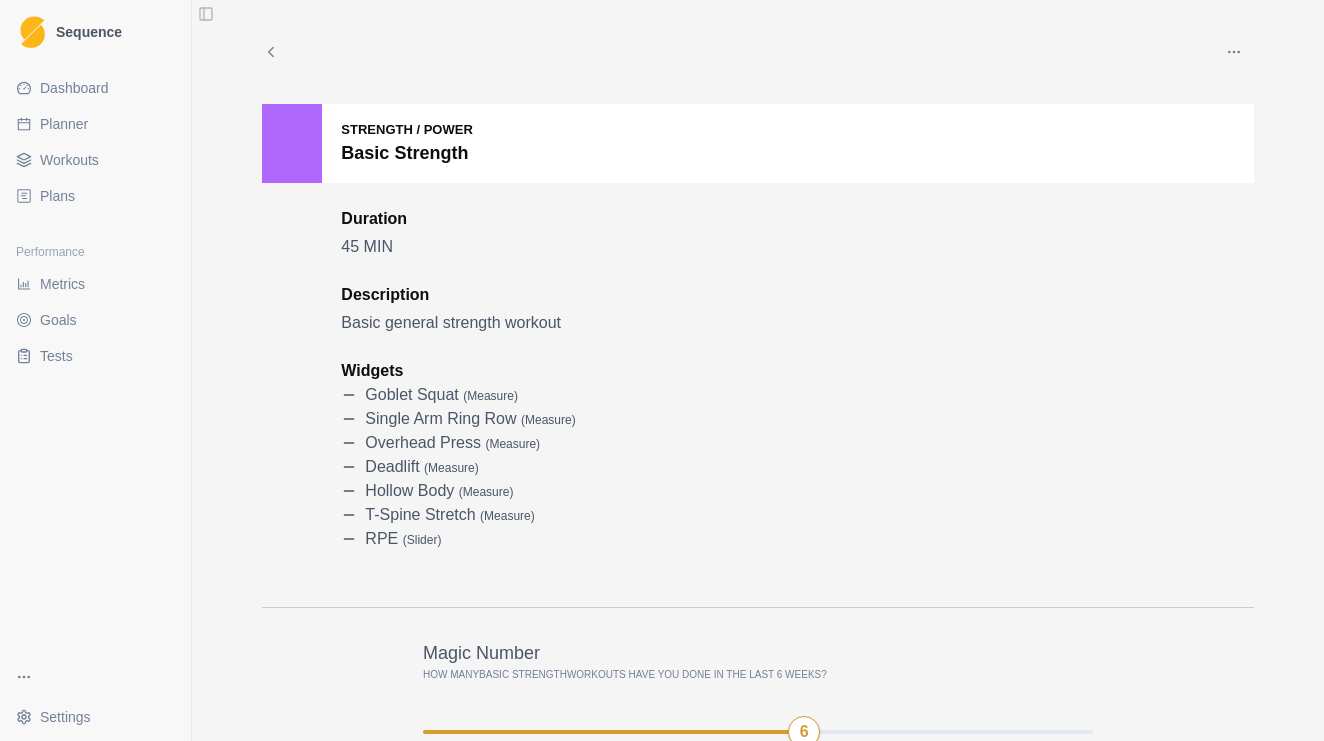 click on "Edit Duplicate Share Archive Delete Strength / Power Basic Strength Duration 45 MIN Description Basic general strength workout Widgets Goblet Squat   ( measure ) Single Arm Ring Row   ( measure ) Overhead Press   ( measure ) Deadlift   ( measure ) Hollow Body   ( measure ) T-Spine Stretch   ( measure ) RPE   ( slider ) Magic Number How many  Basic Strength  workouts have you done in the last   6 weeks? 1 WEEKS 10 6 0 You have completed    in the last   6 weeks Custom Measures Single Arm Ring Row Last   90   Days No data recorded for this time period" at bounding box center [758, 671] 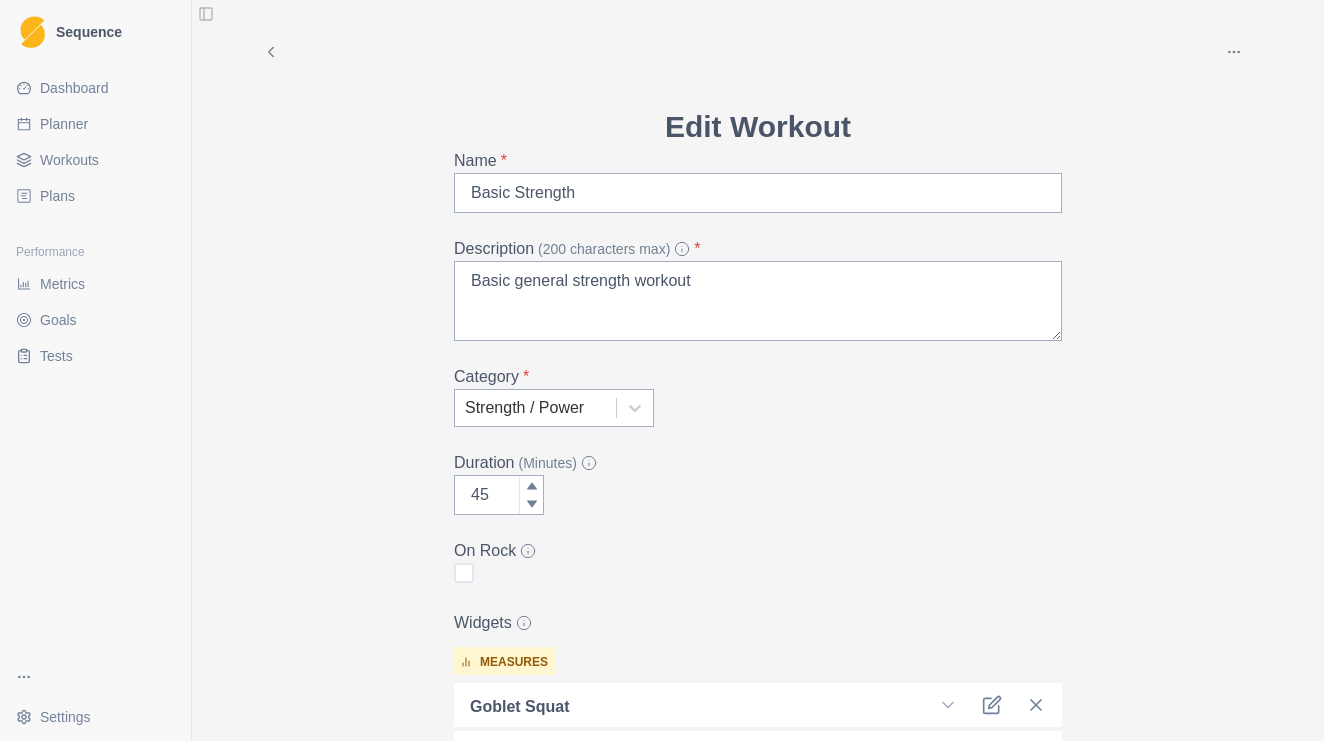 click on "Workouts" at bounding box center (69, 160) 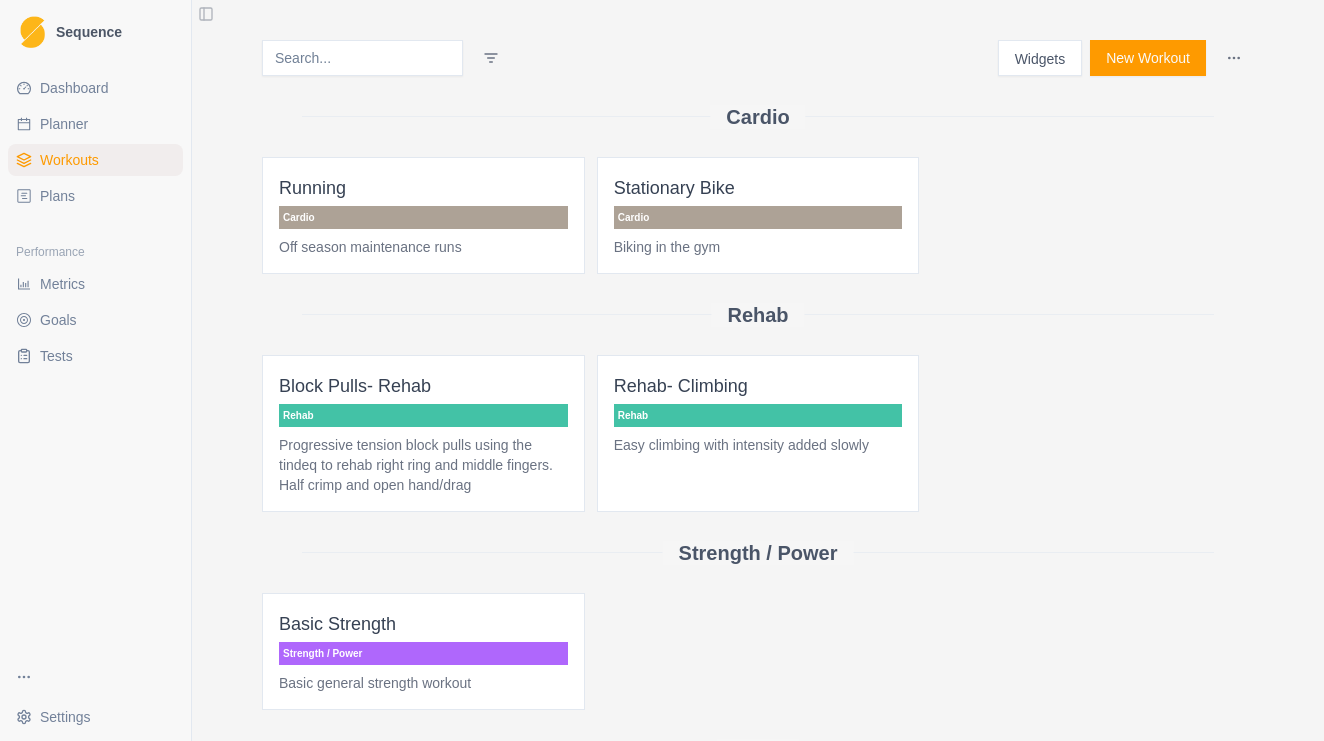 click on "Basic Strength" at bounding box center [423, 624] 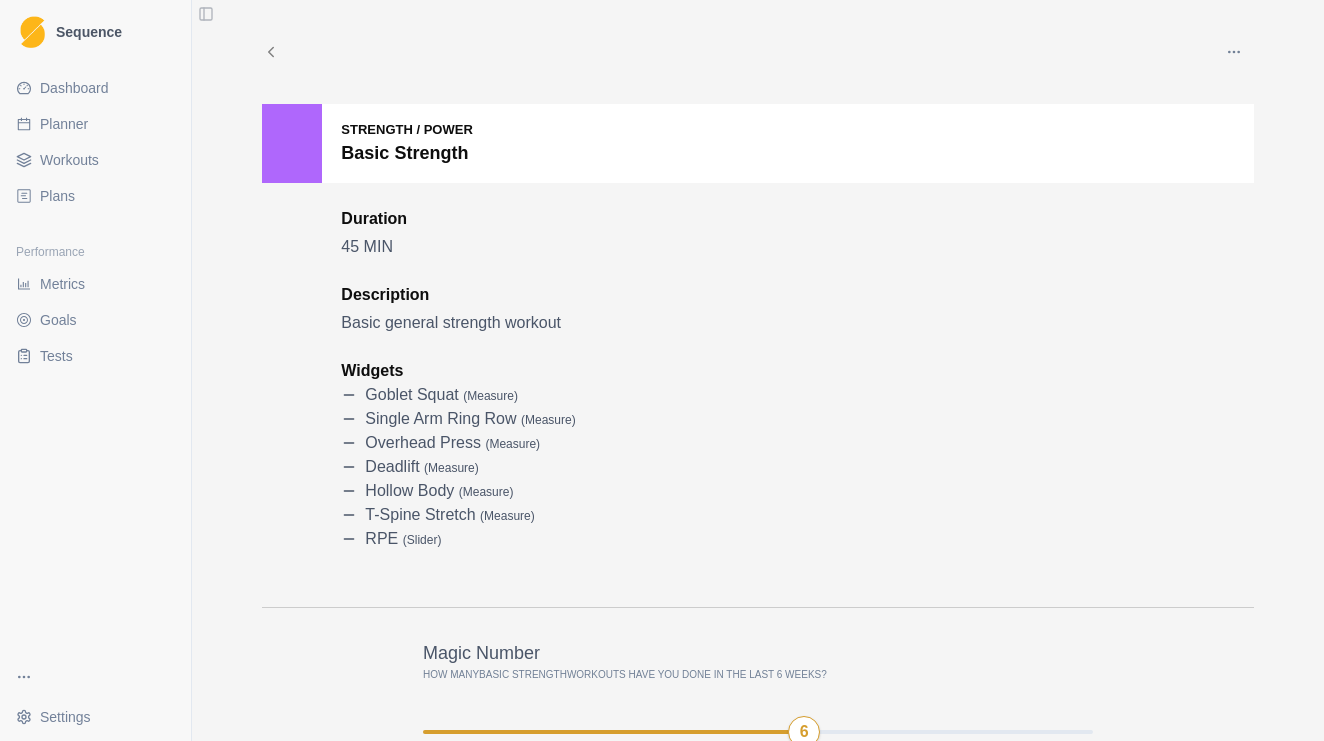 click on "Planner" at bounding box center [95, 124] 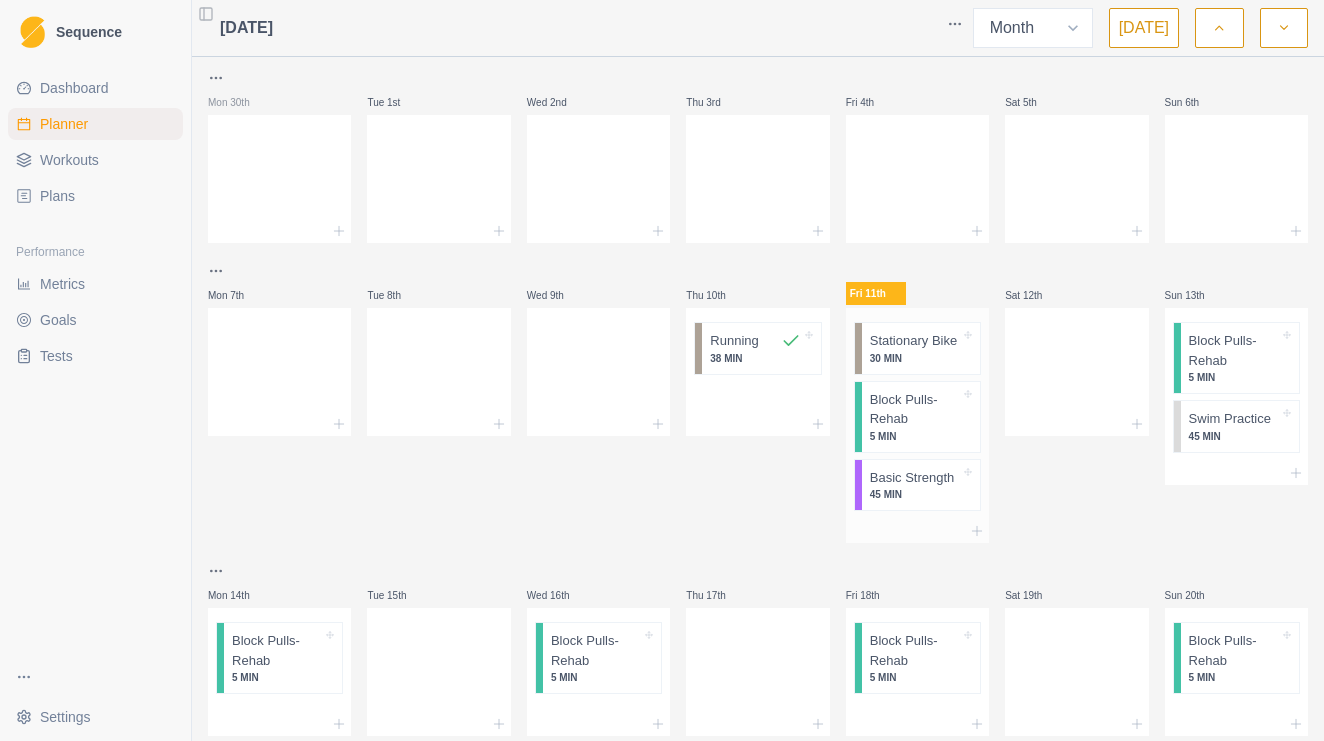 click on "45 MIN" at bounding box center (915, 494) 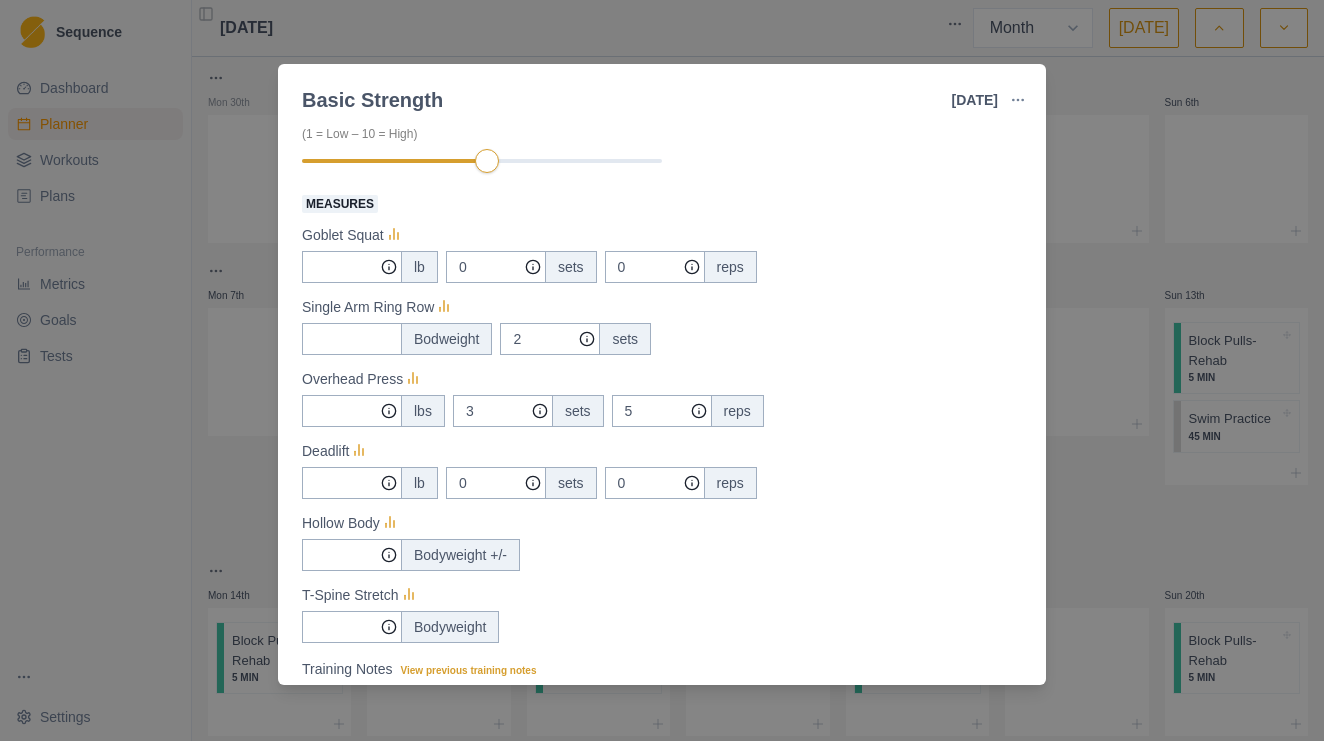 scroll, scrollTop: 184, scrollLeft: 0, axis: vertical 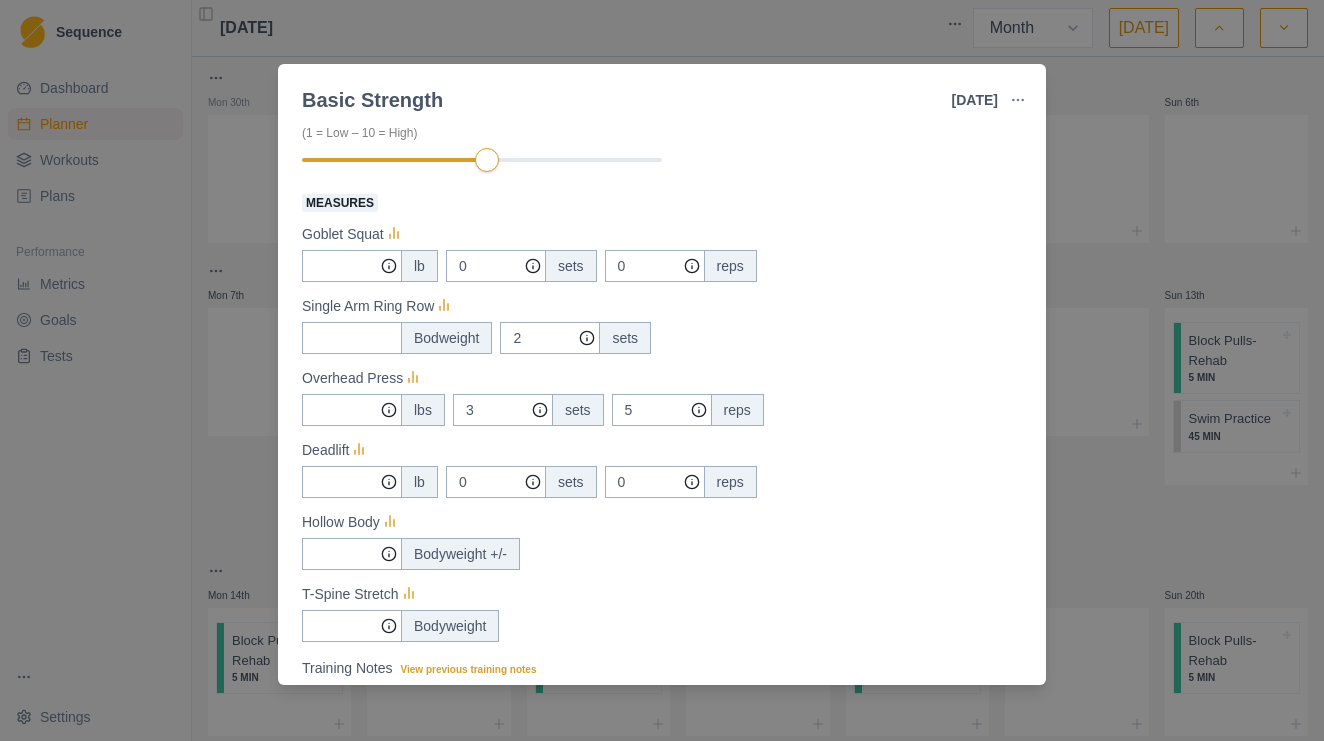 click on "Overhead Press" at bounding box center [662, 378] 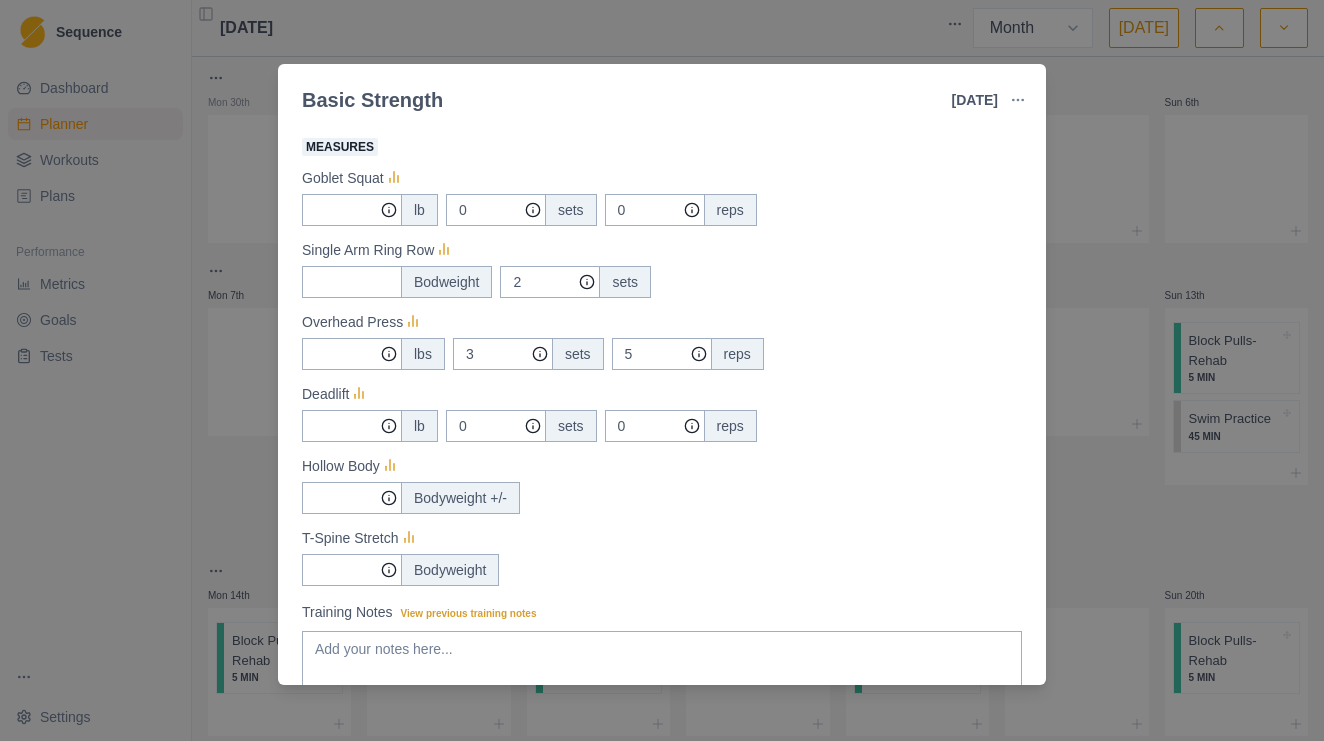 scroll, scrollTop: 281, scrollLeft: 0, axis: vertical 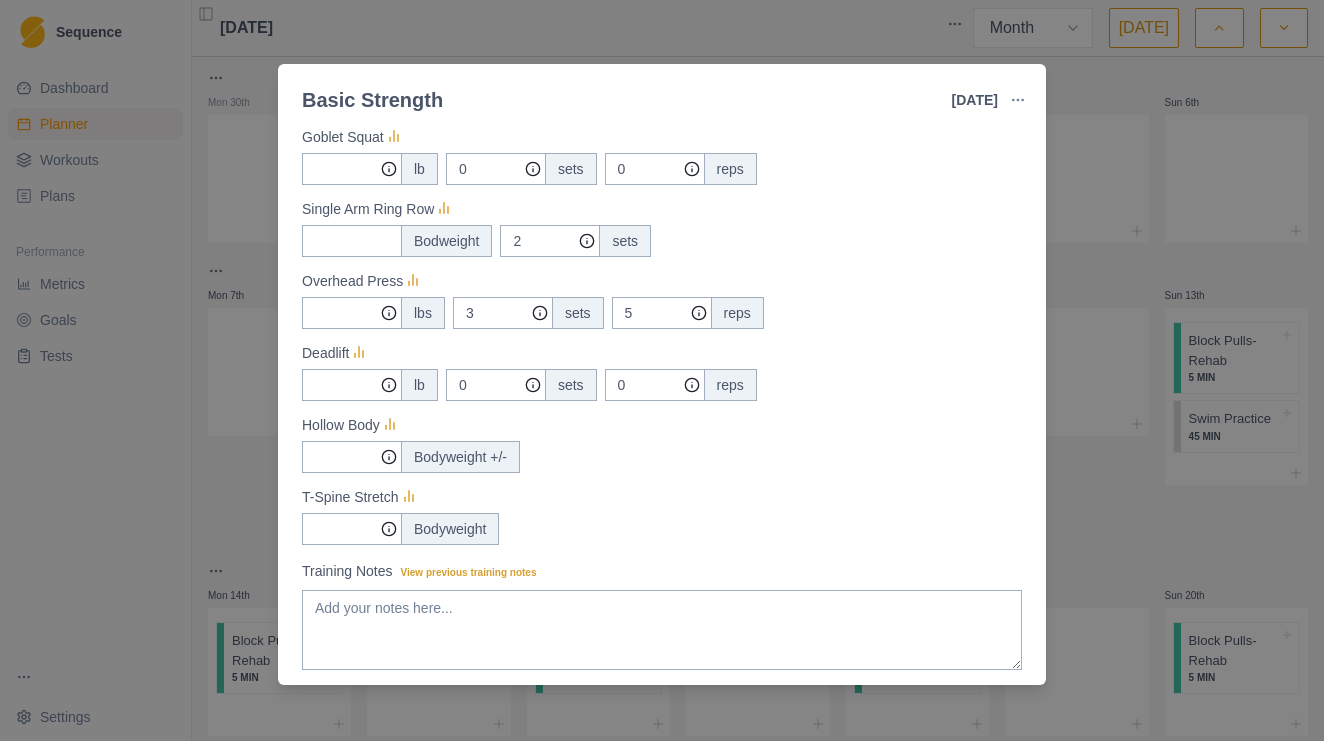 click on "Bodyweight +/-" at bounding box center [460, 457] 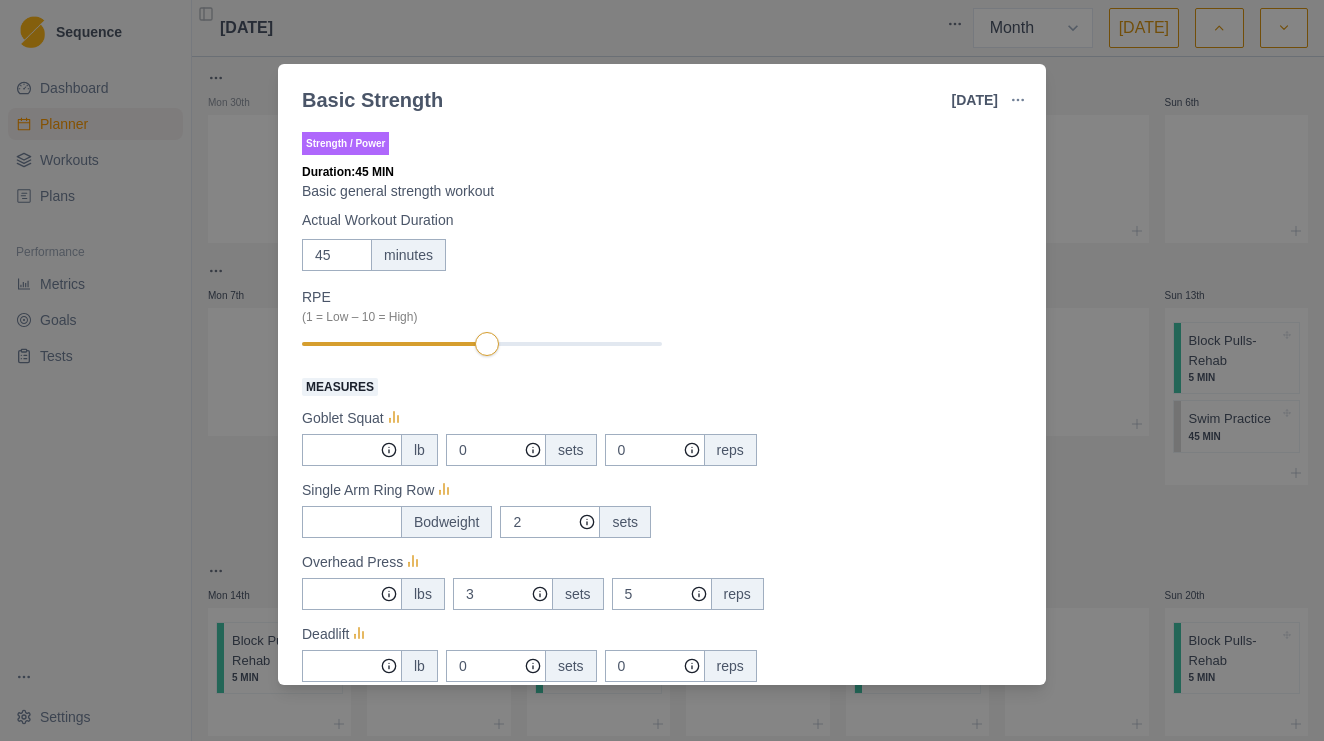 scroll, scrollTop: 0, scrollLeft: 0, axis: both 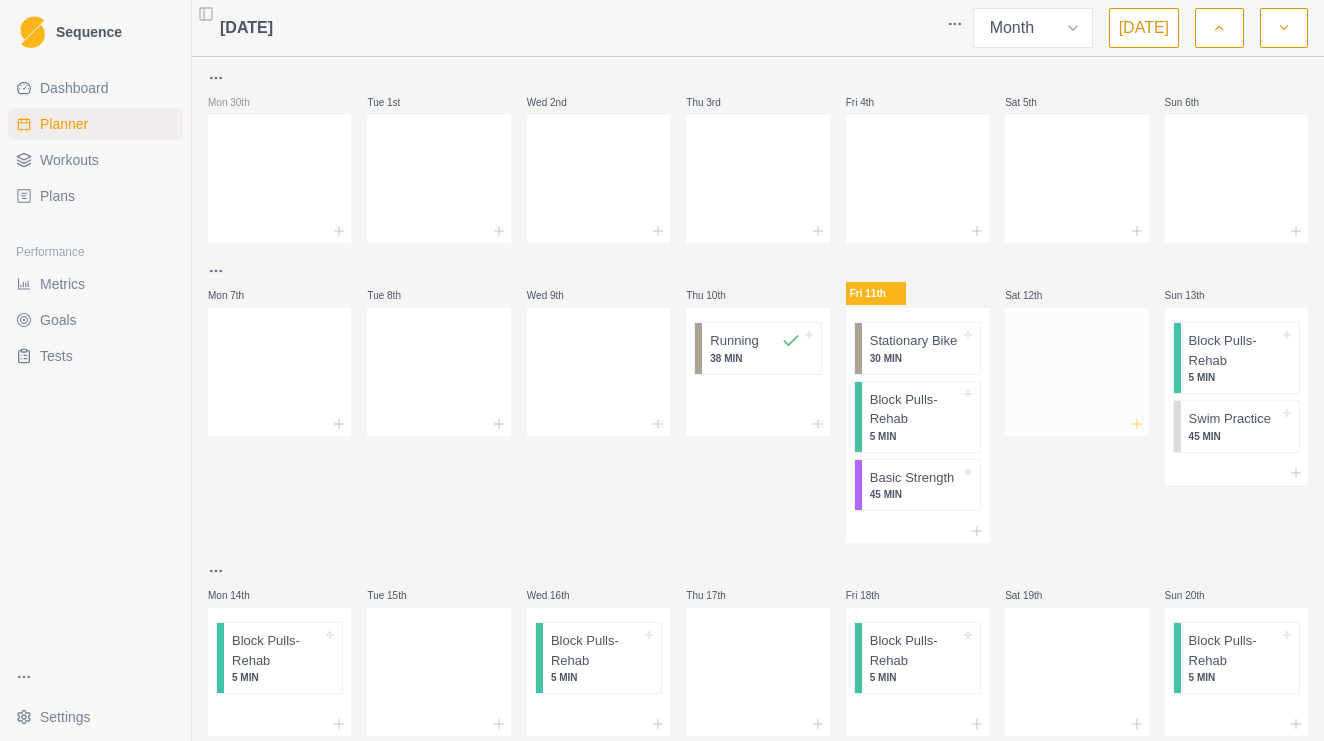 click 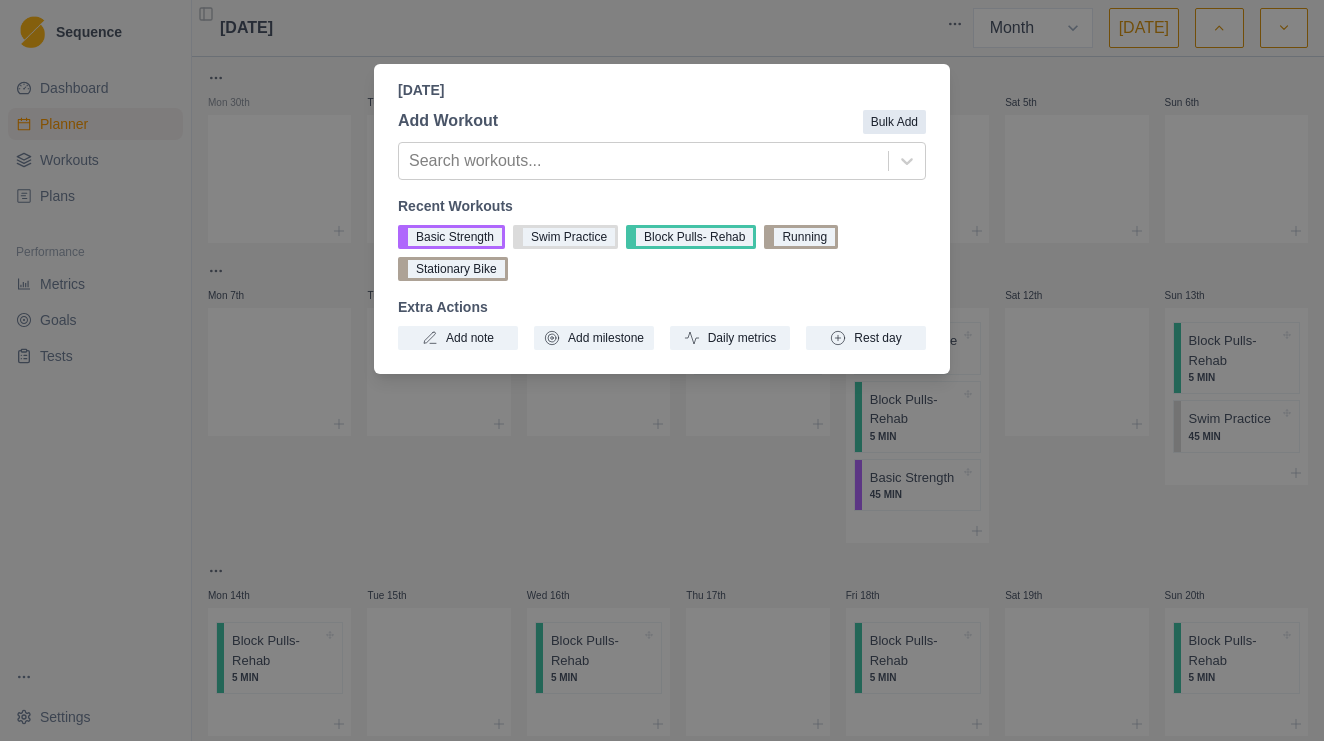 click on "Bulk Add" at bounding box center (894, 122) 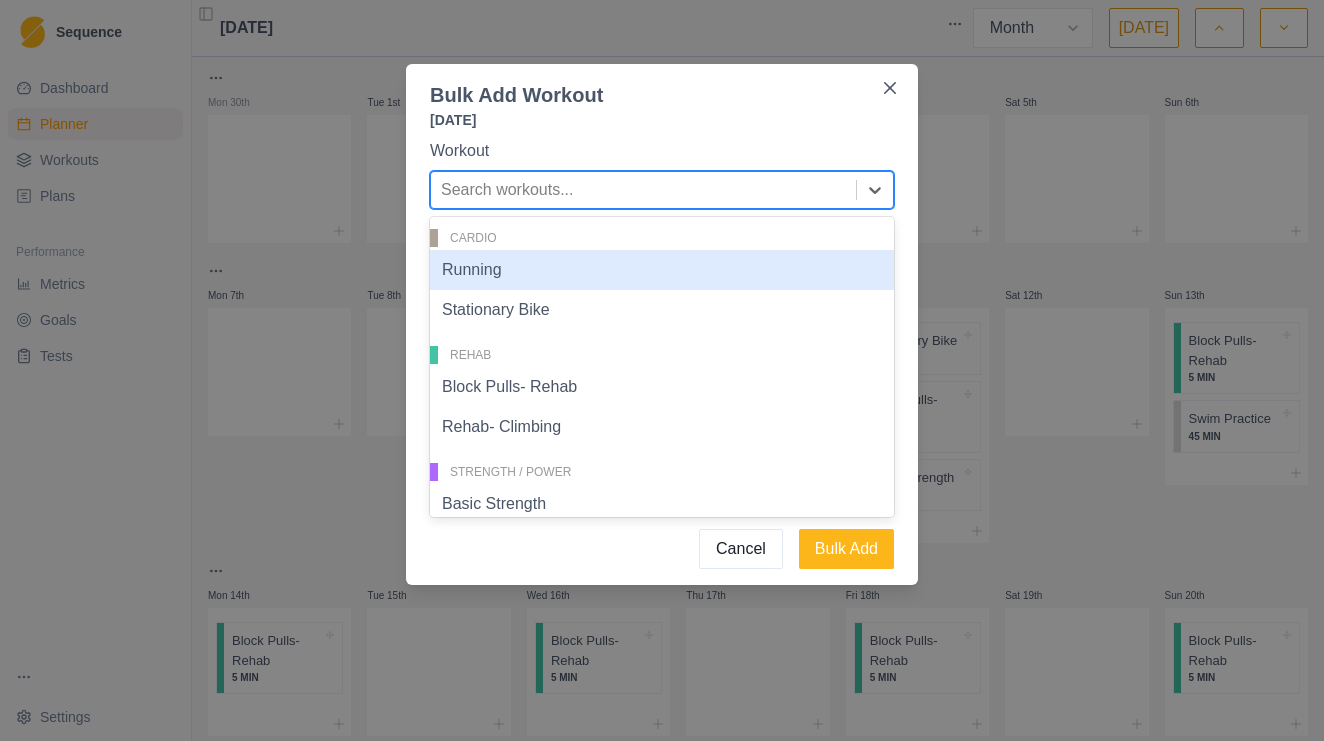 click at bounding box center [643, 190] 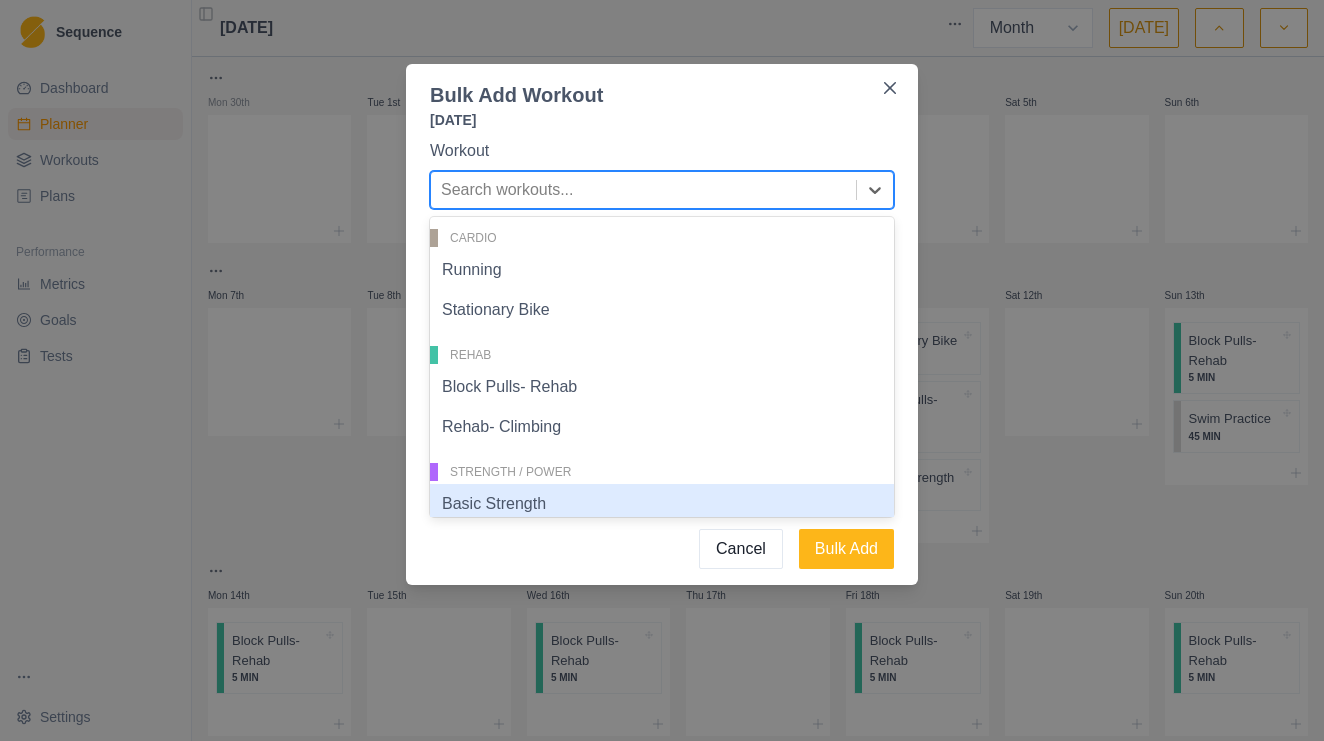click on "Basic Strength" at bounding box center [662, 504] 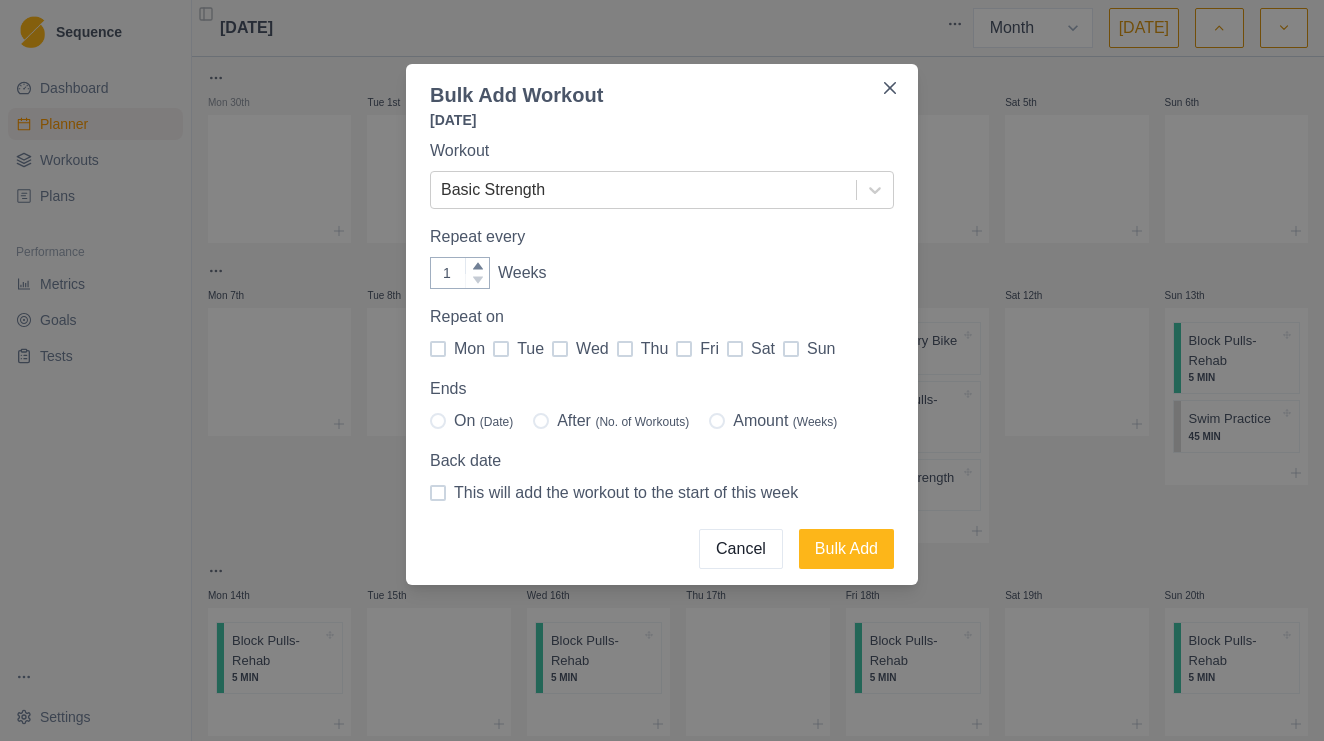 click at bounding box center (541, 421) 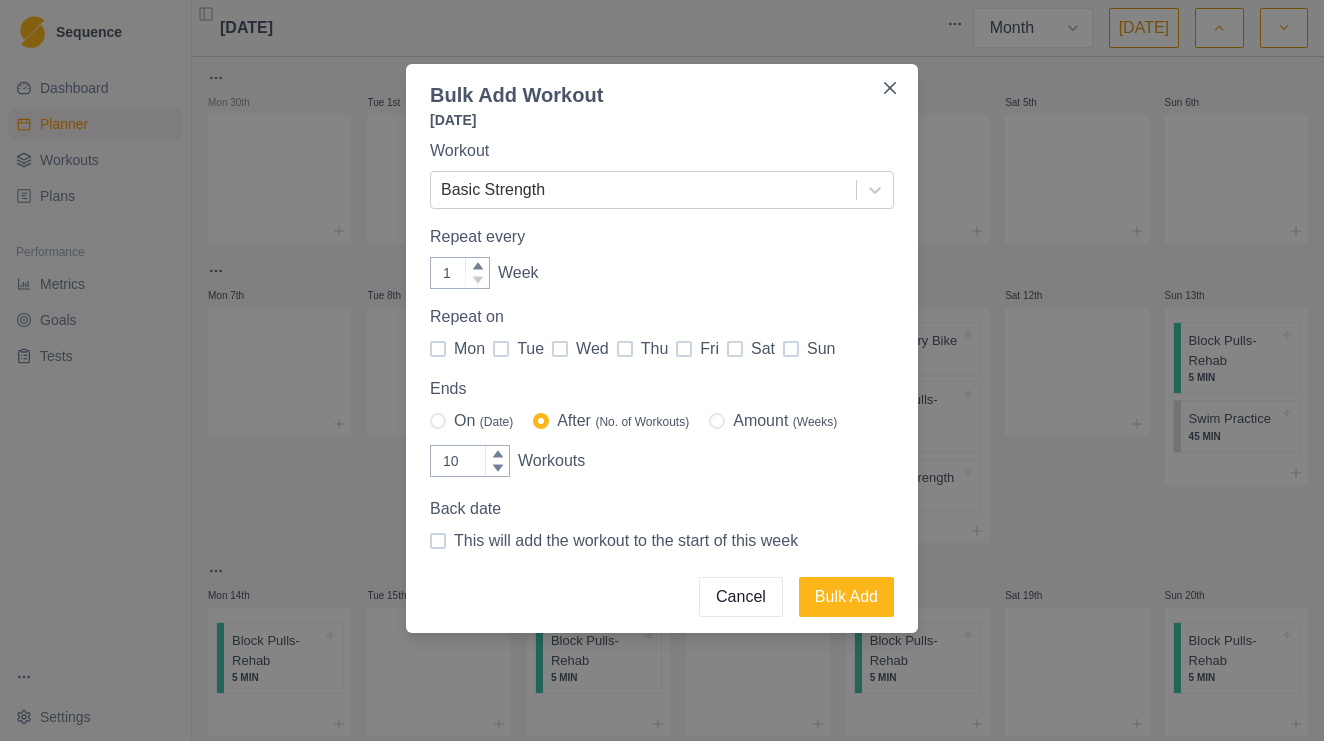 click on "Ends" at bounding box center (656, 389) 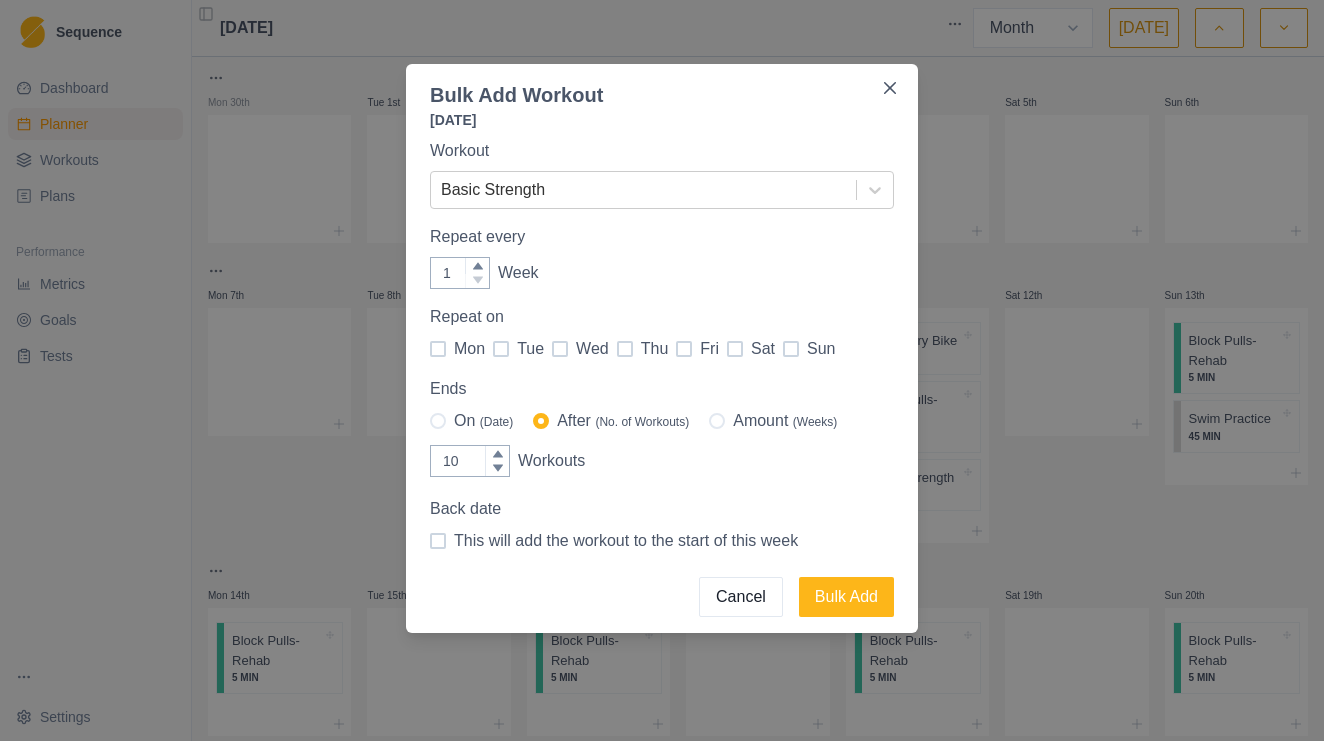click on "fri" at bounding box center [675, 349] 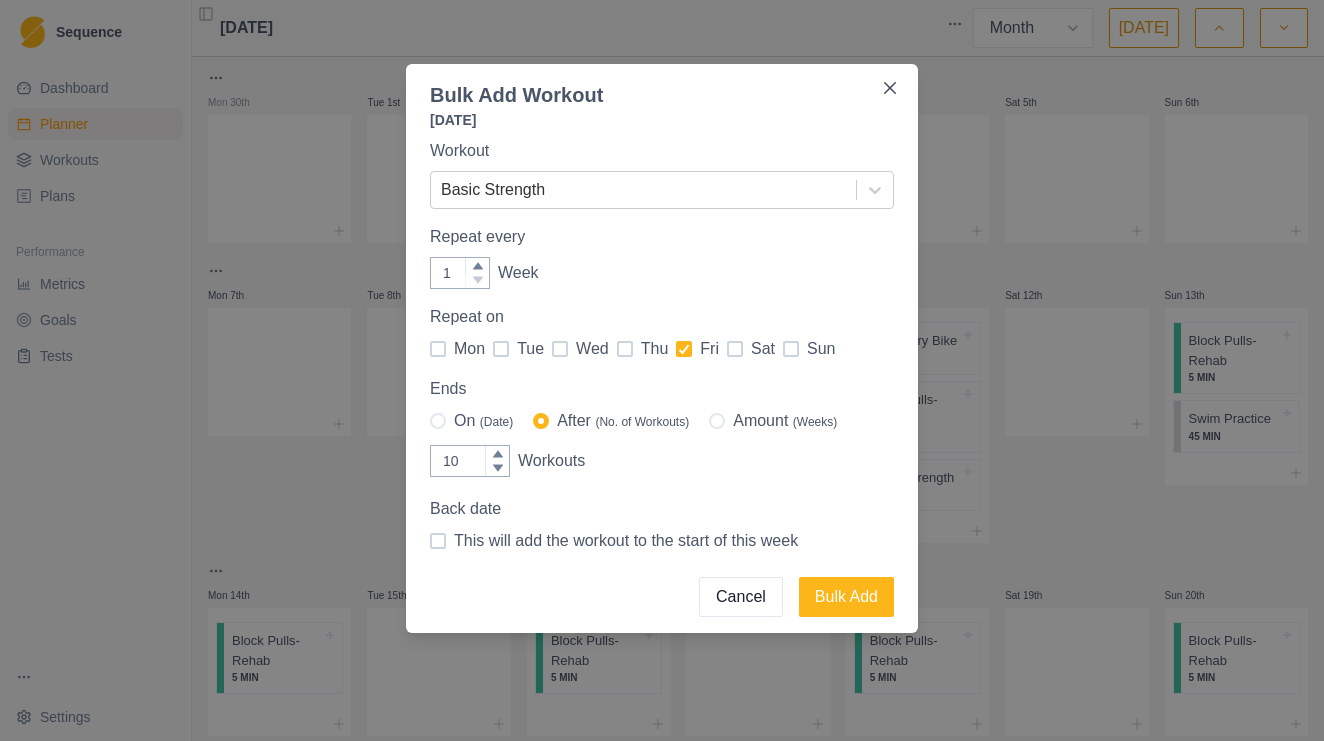 click at bounding box center (501, 349) 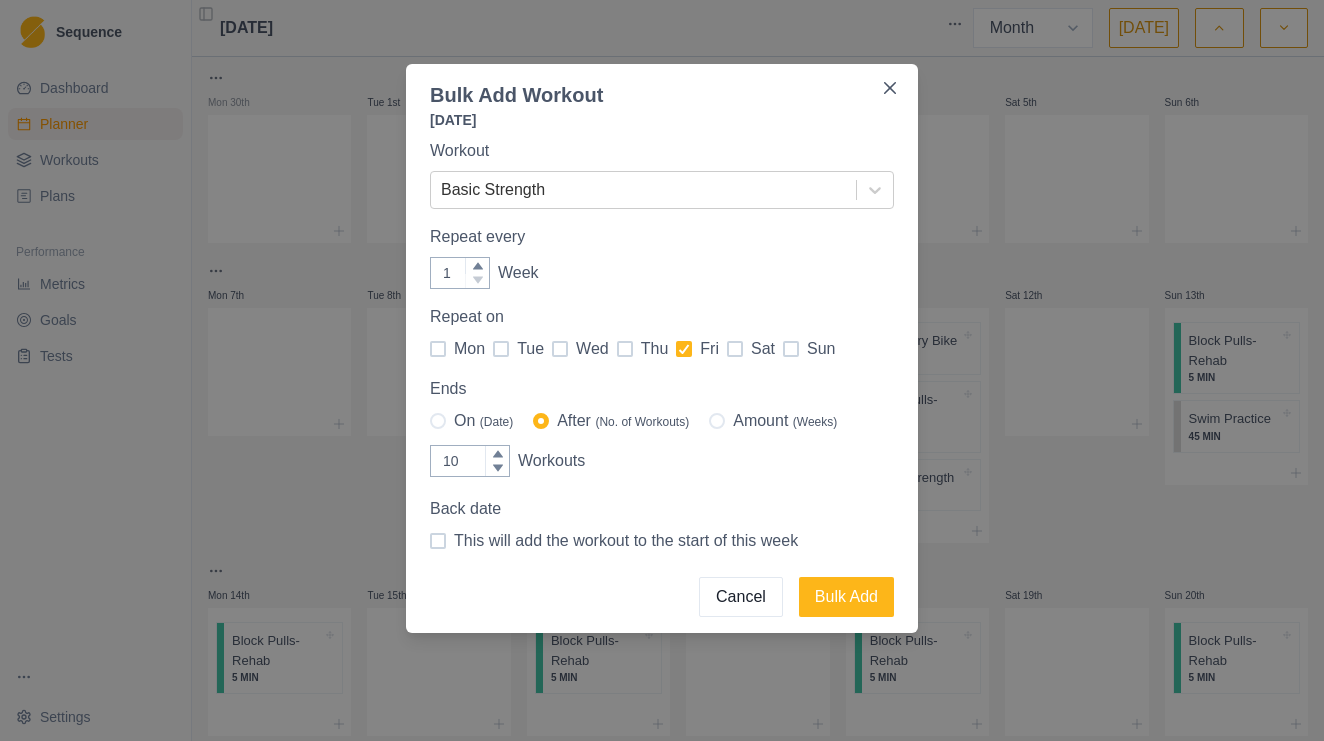 click on "tue" at bounding box center [492, 349] 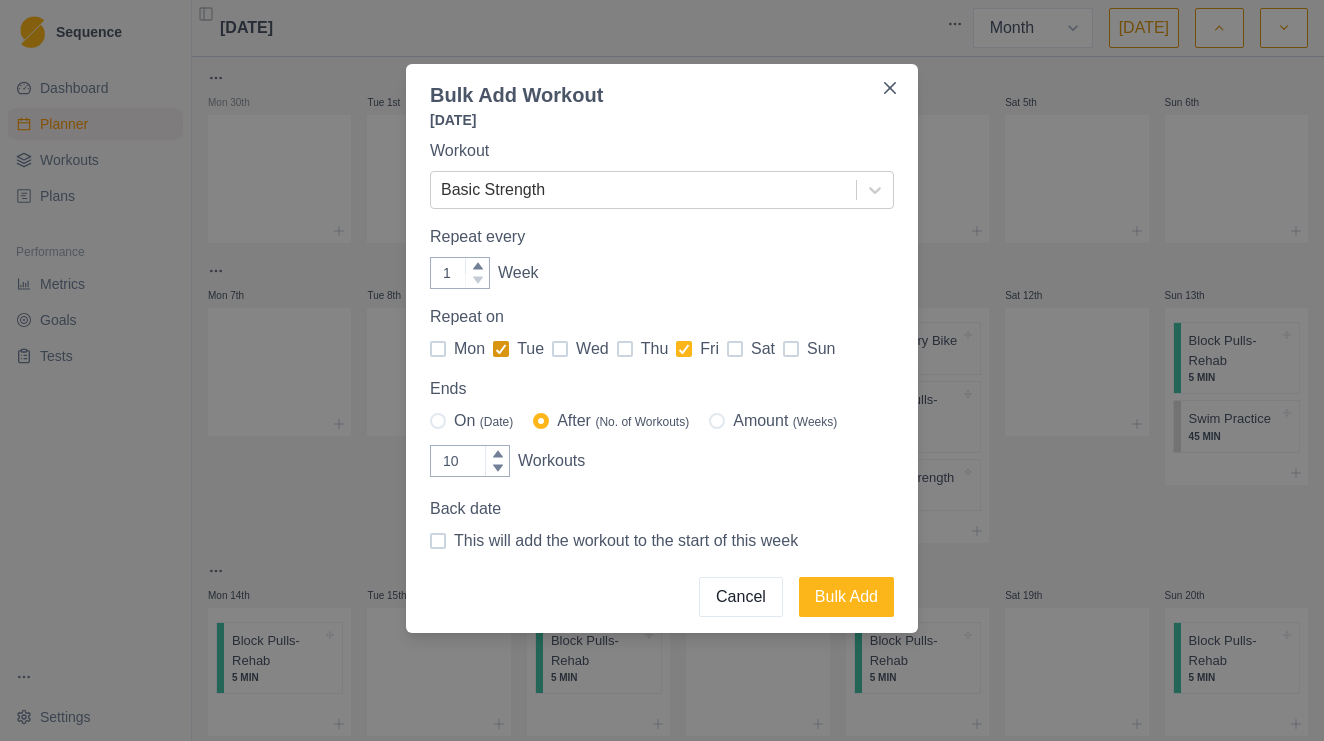 click at bounding box center (501, 349) 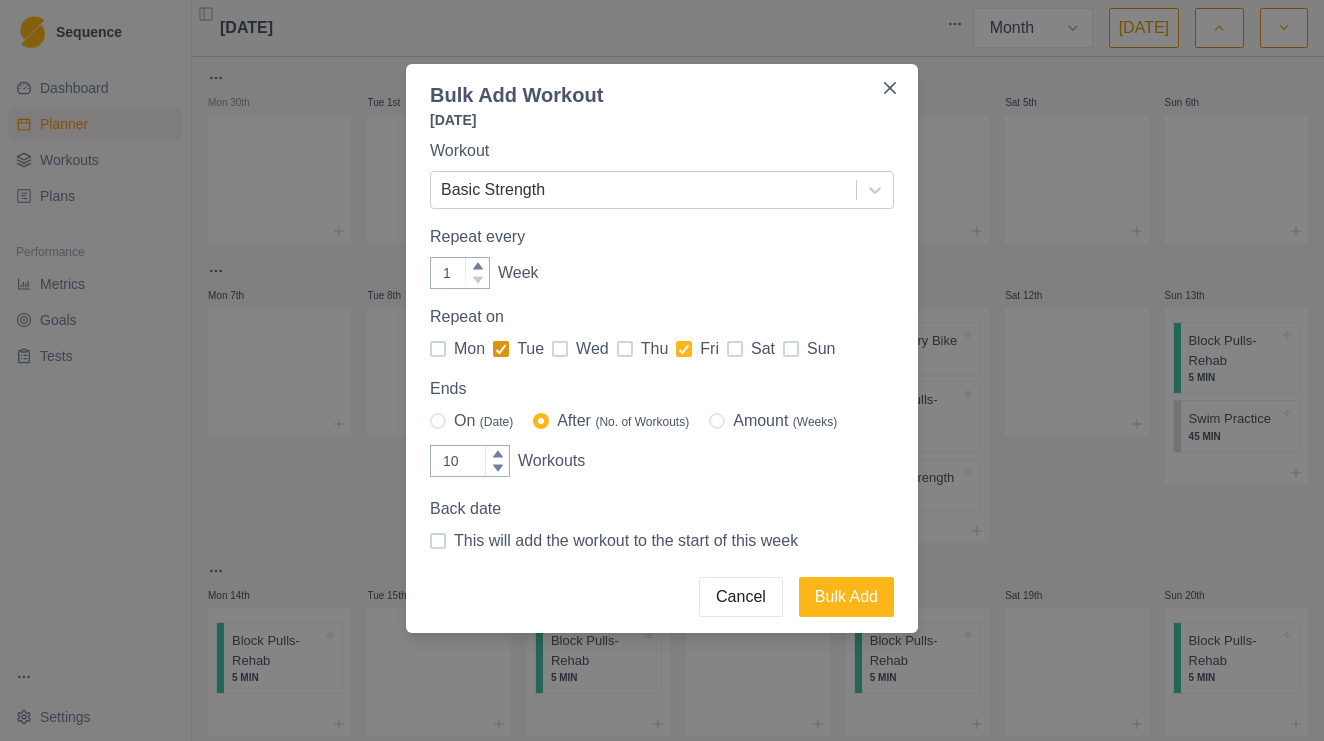 click on "tue" at bounding box center (492, 349) 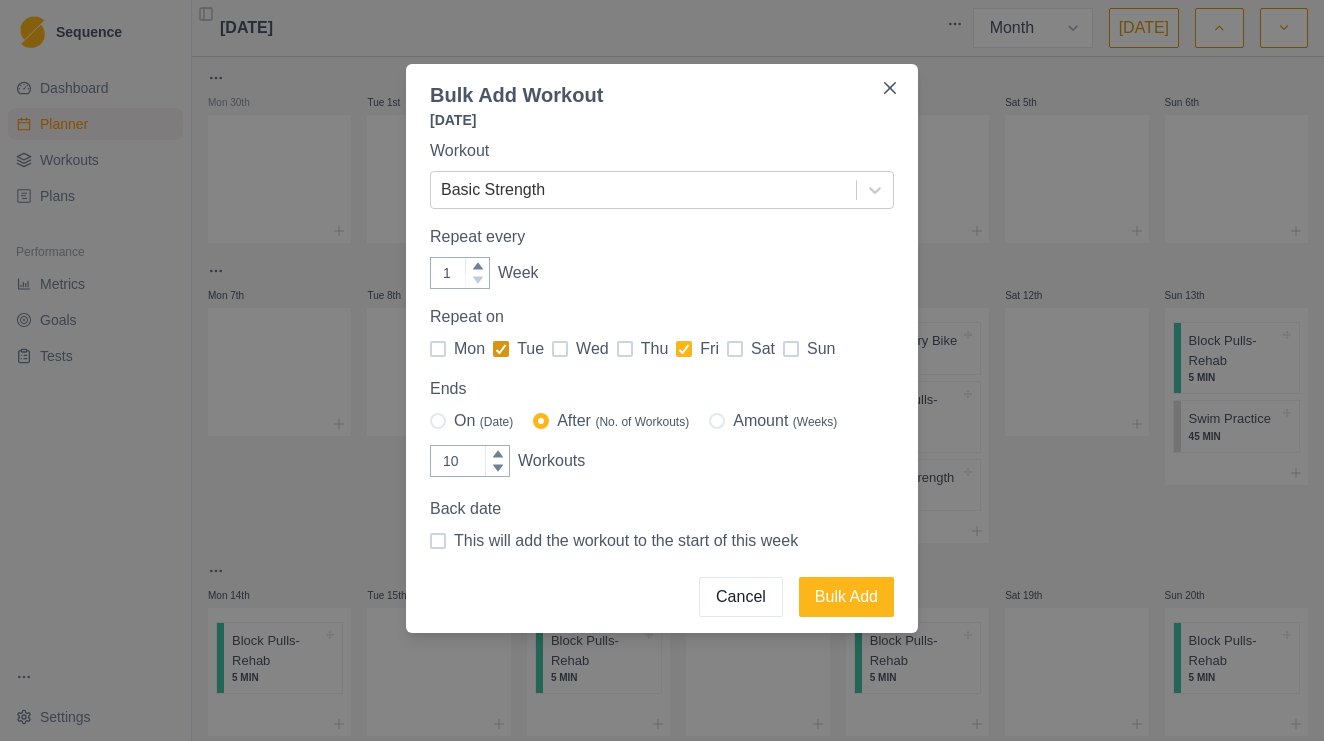checkbox on "false" 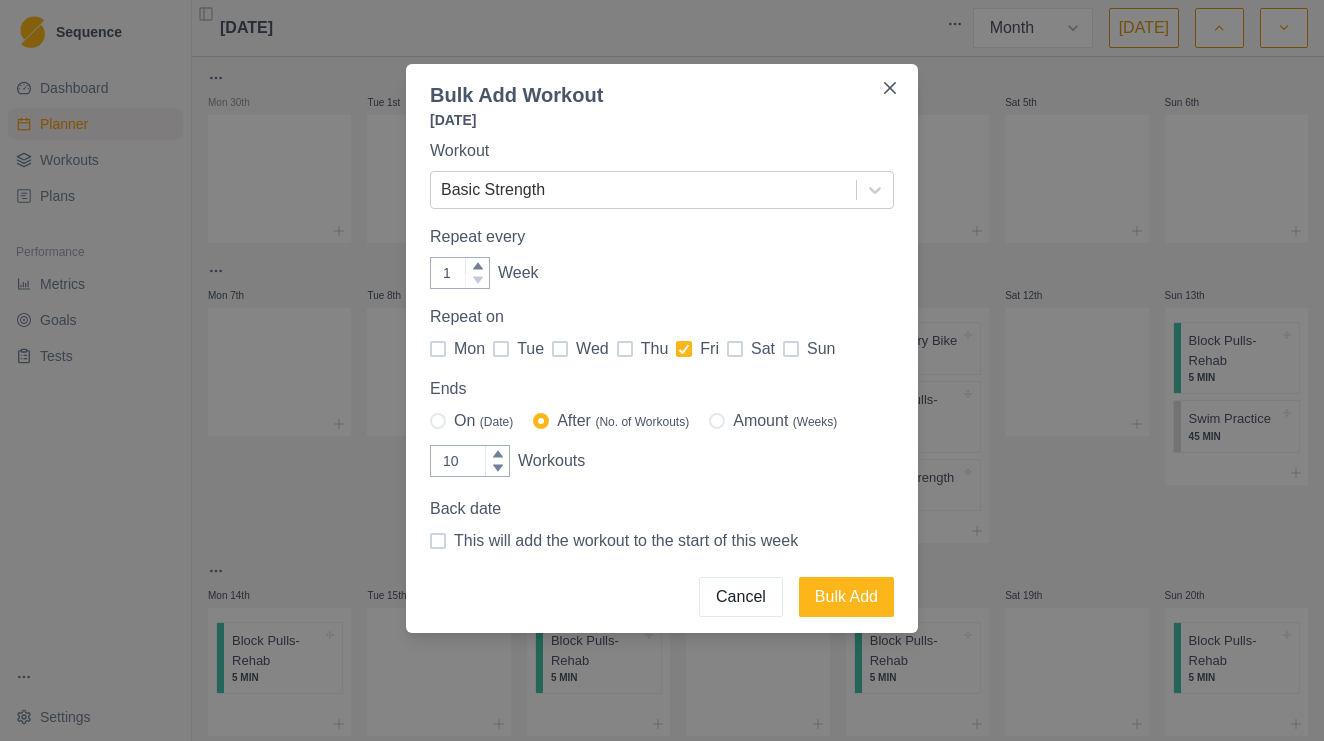 click on "fri" at bounding box center [697, 349] 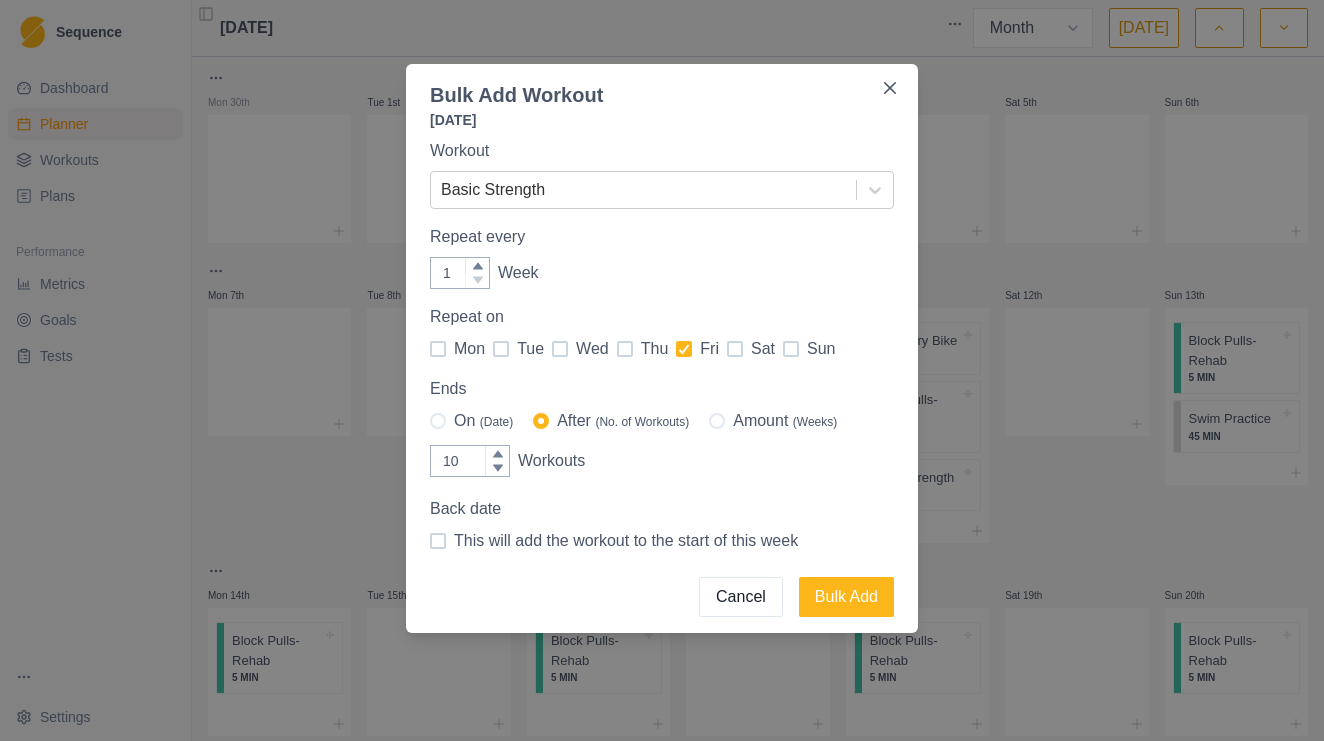 click on "fri" at bounding box center [675, 349] 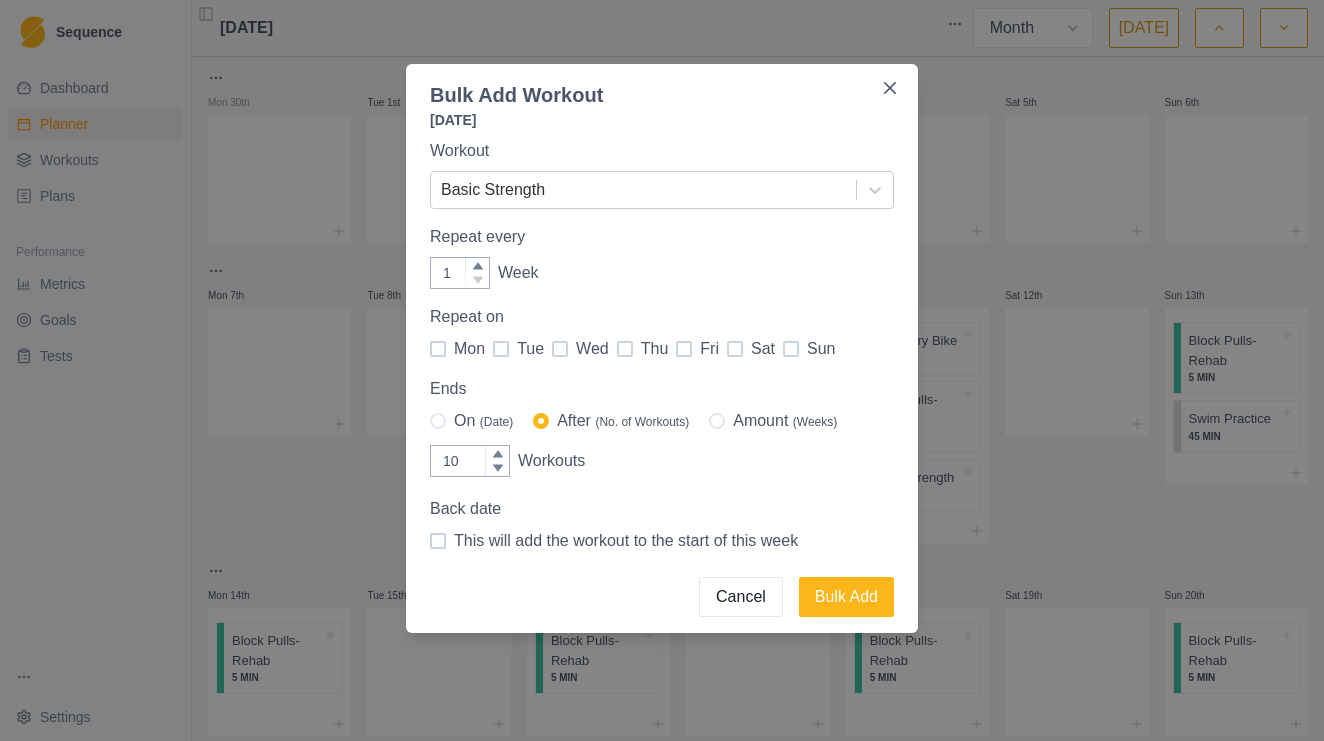 click on "fri" at bounding box center [697, 349] 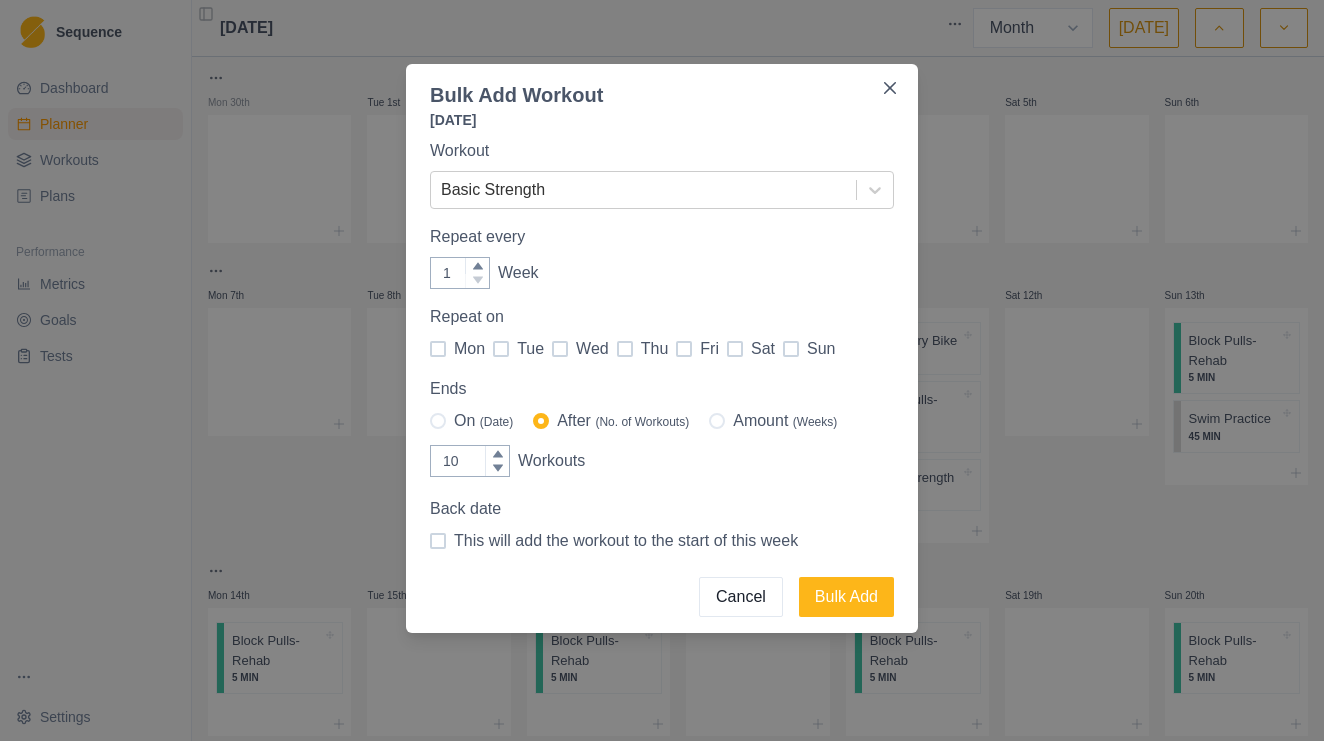 click on "fri" at bounding box center [675, 349] 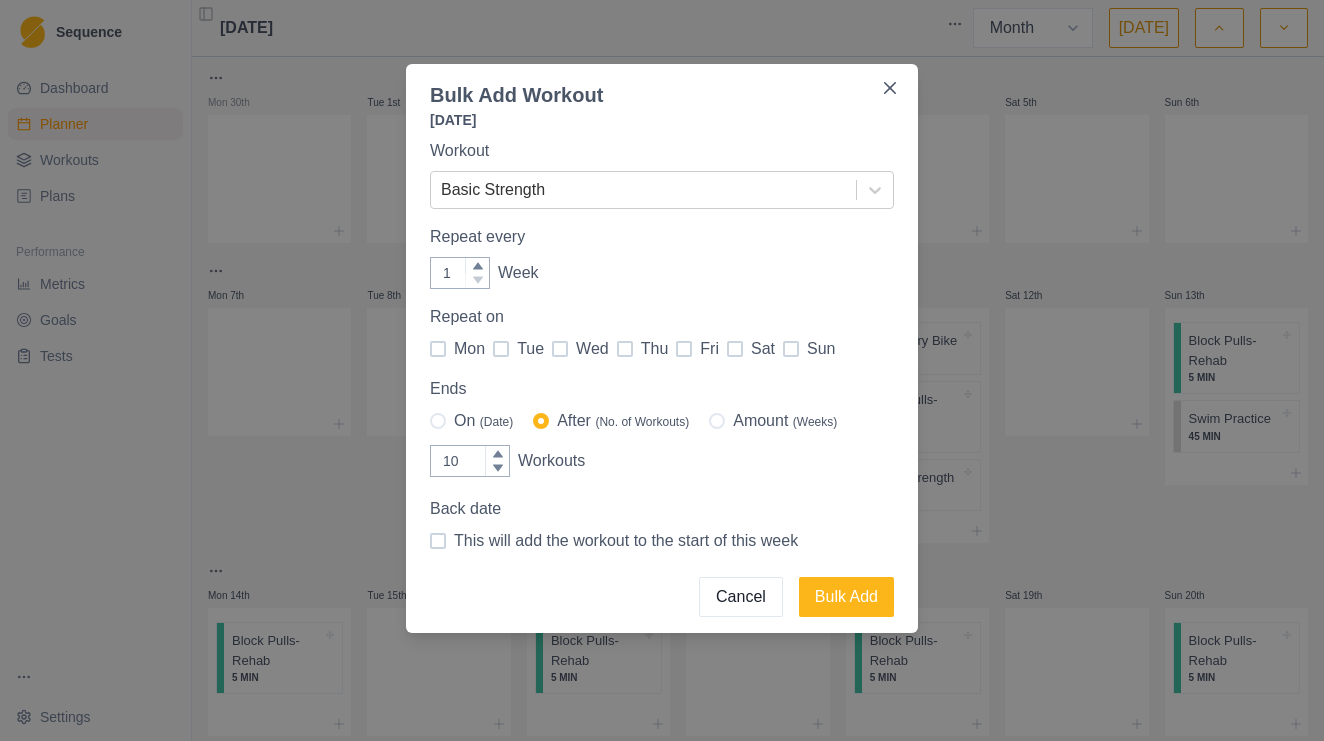 checkbox on "true" 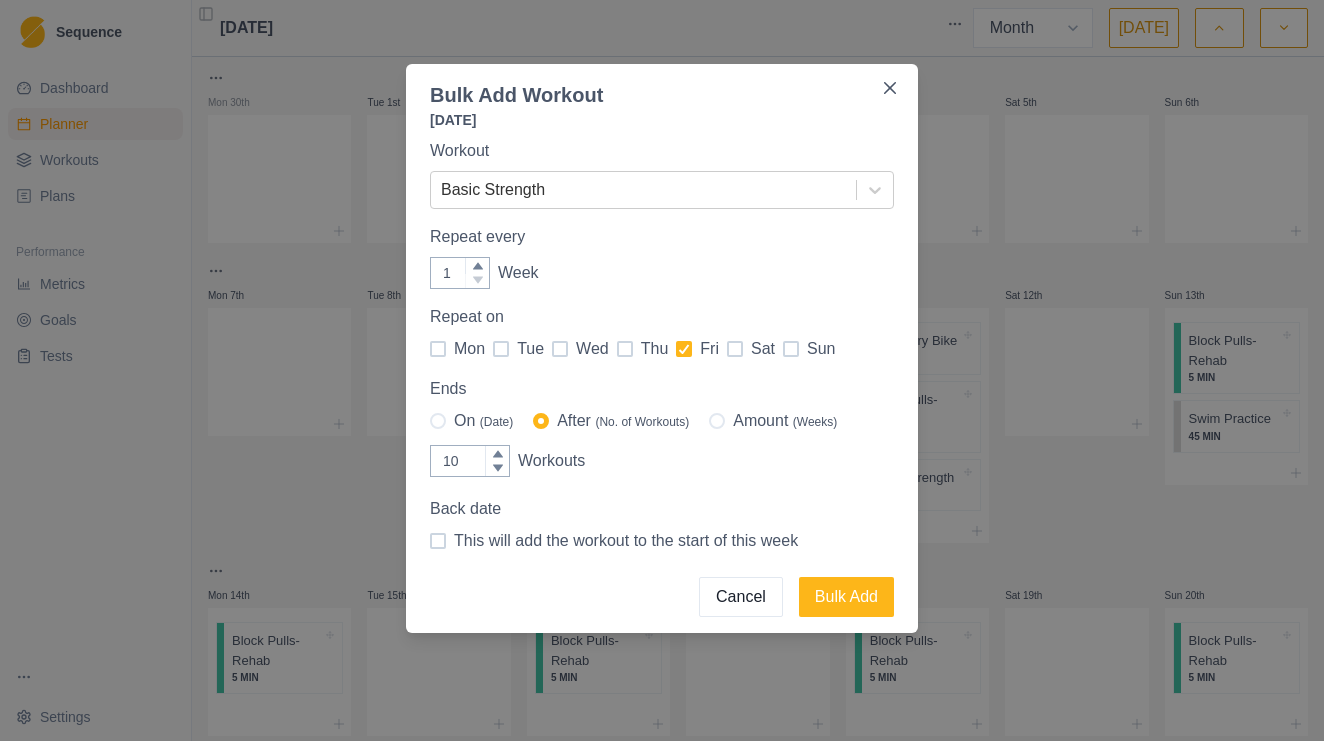 click on "mon" at bounding box center (469, 349) 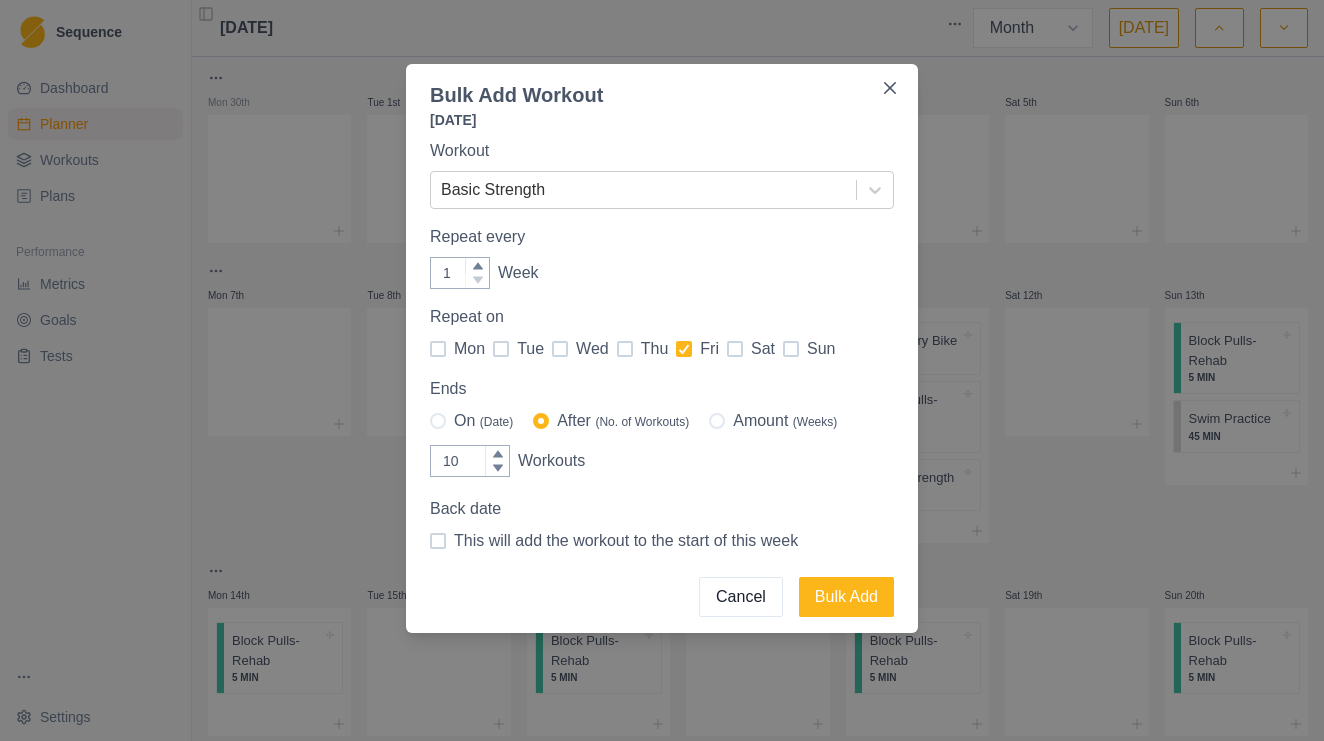 click on "mon" at bounding box center [429, 349] 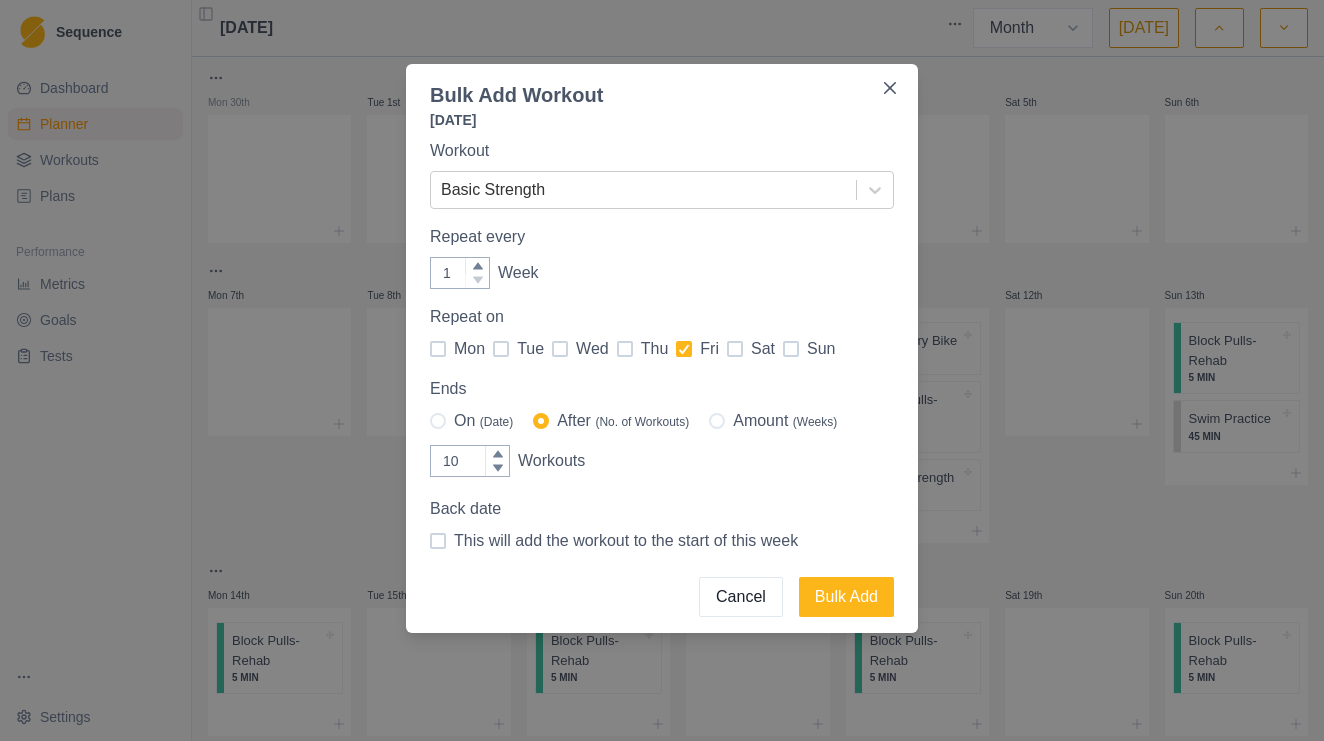 checkbox on "true" 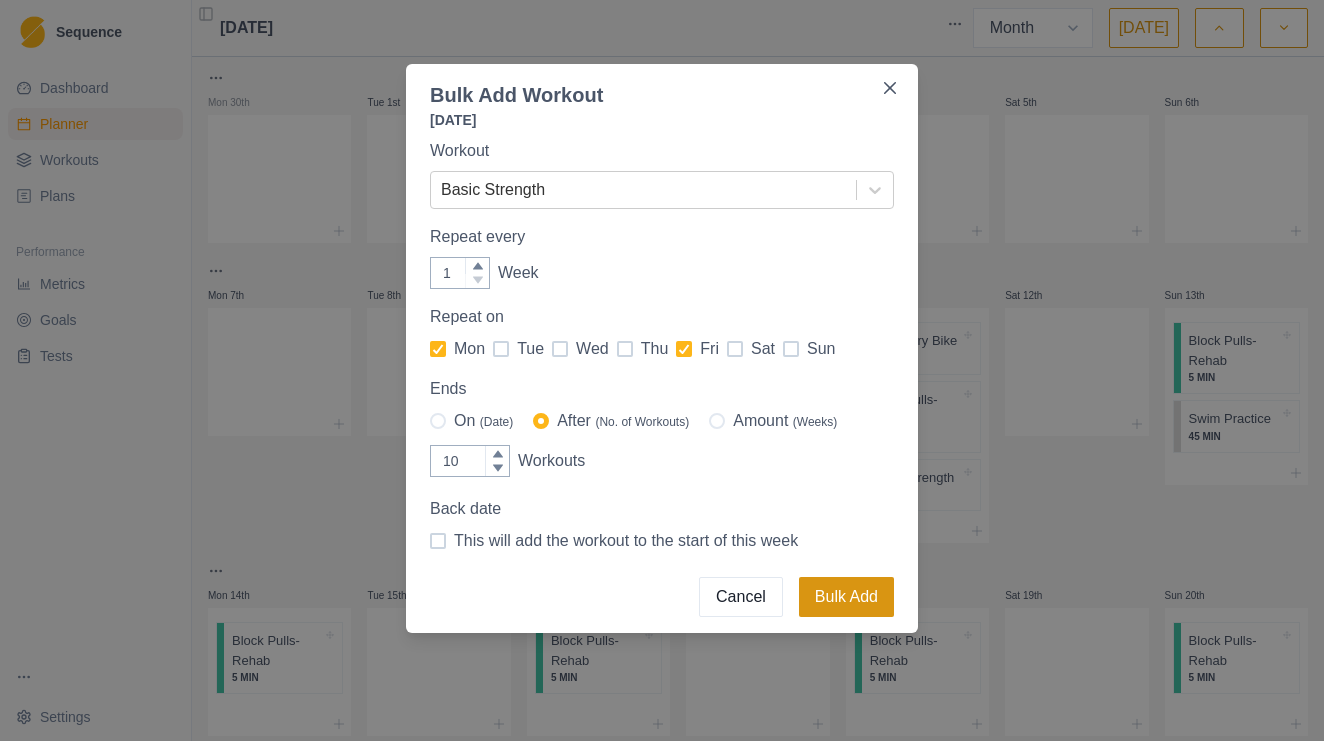 click on "Bulk Add" at bounding box center (846, 597) 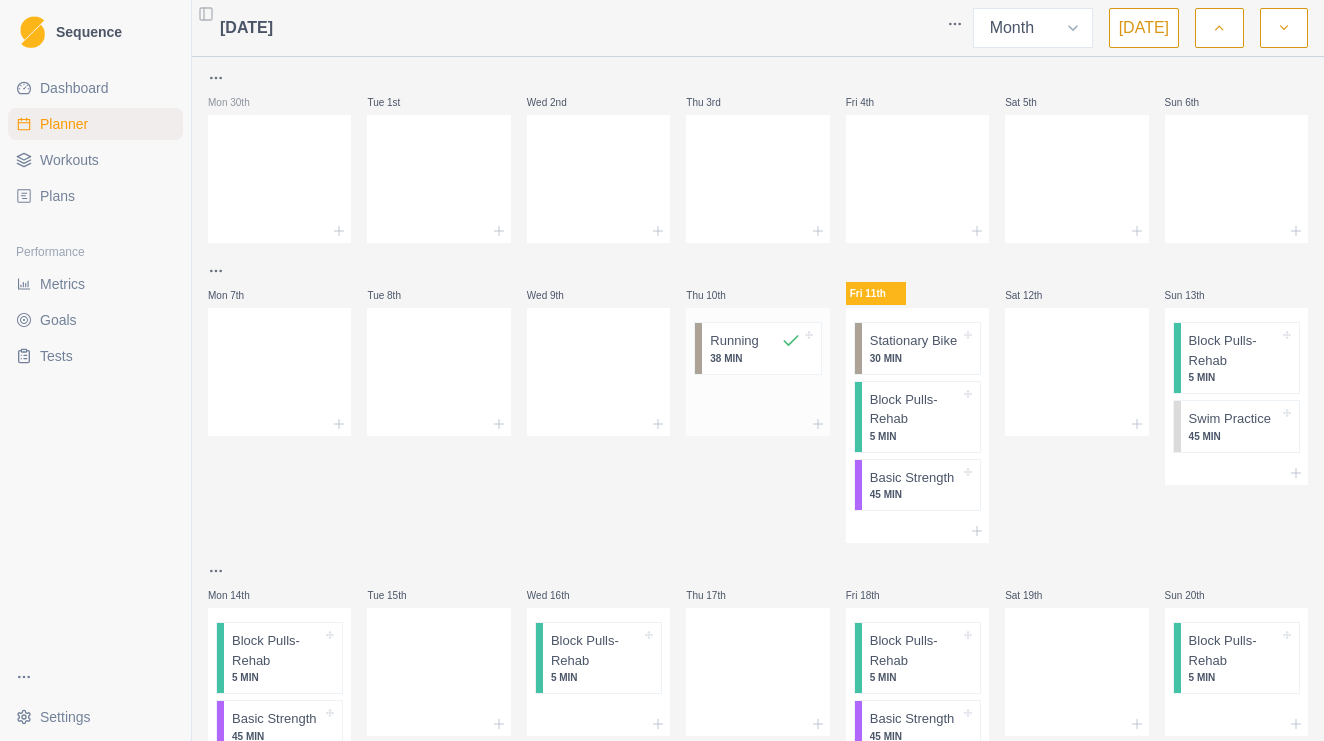 scroll, scrollTop: 0, scrollLeft: 0, axis: both 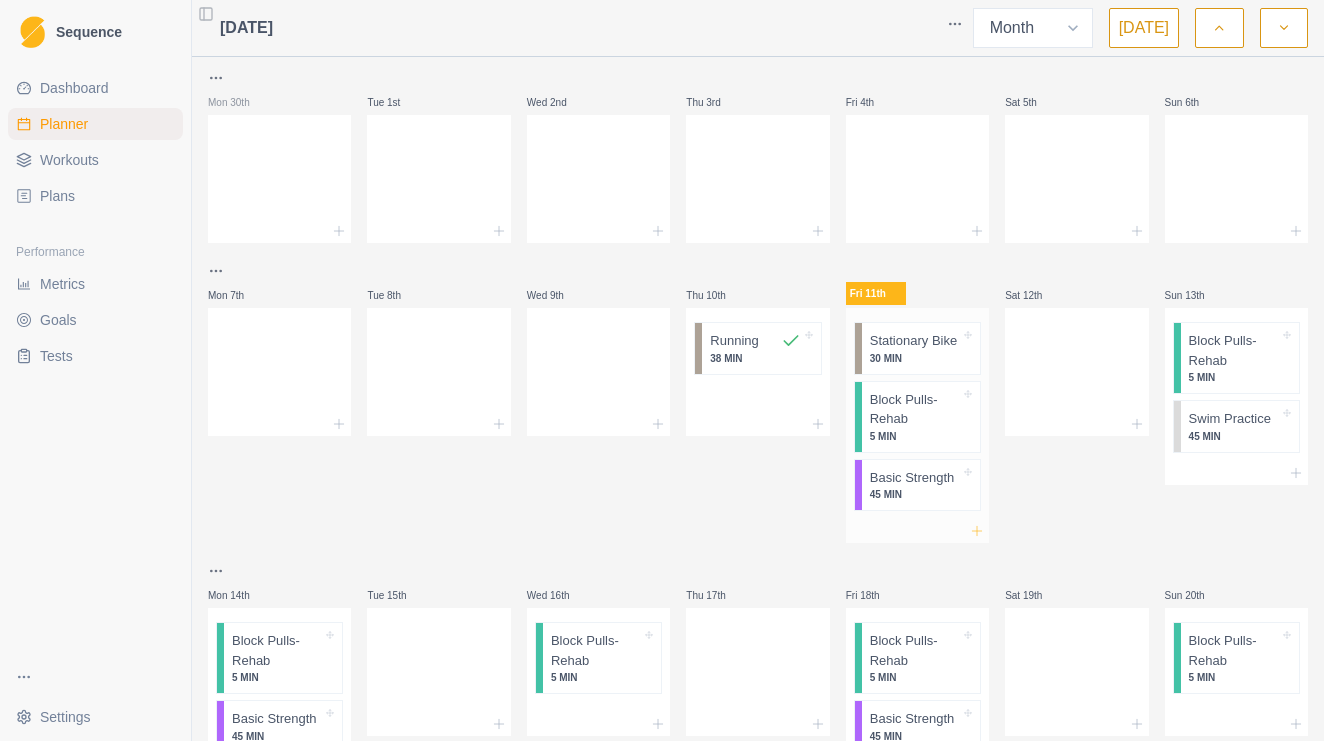 click 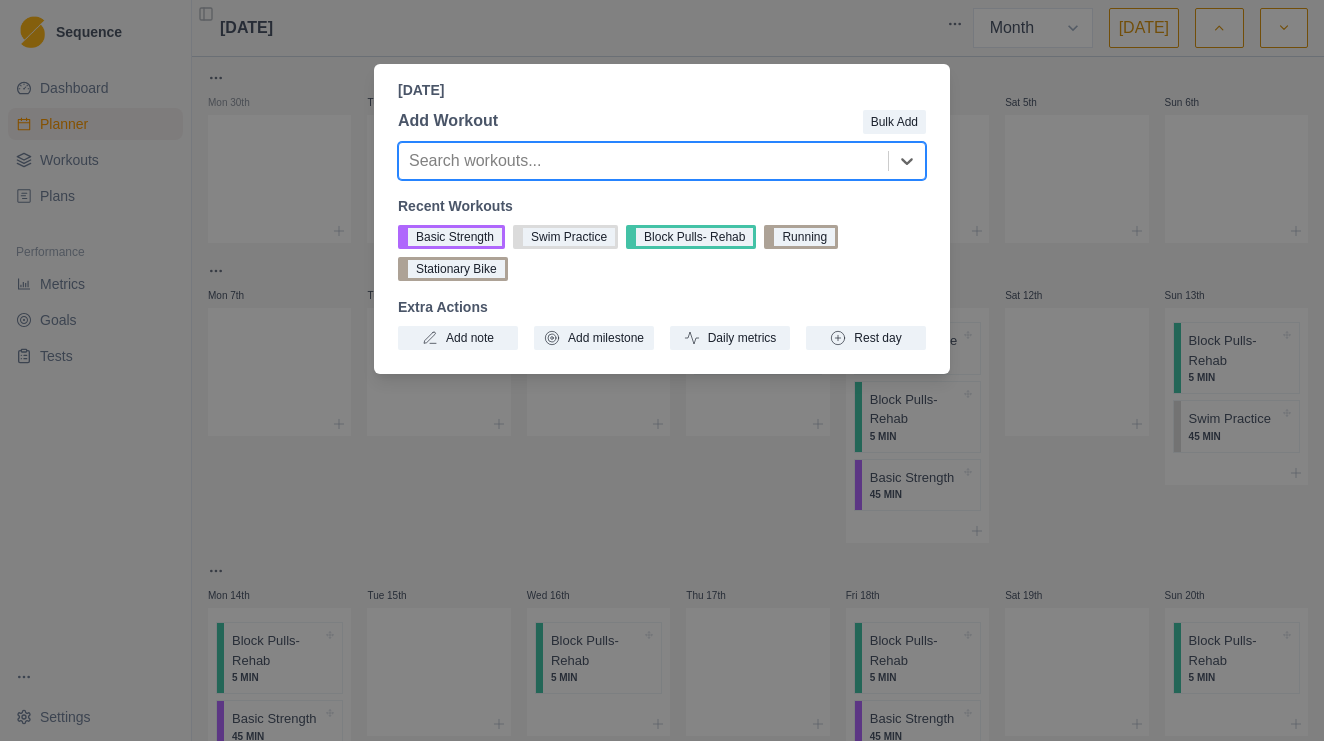 click at bounding box center [643, 161] 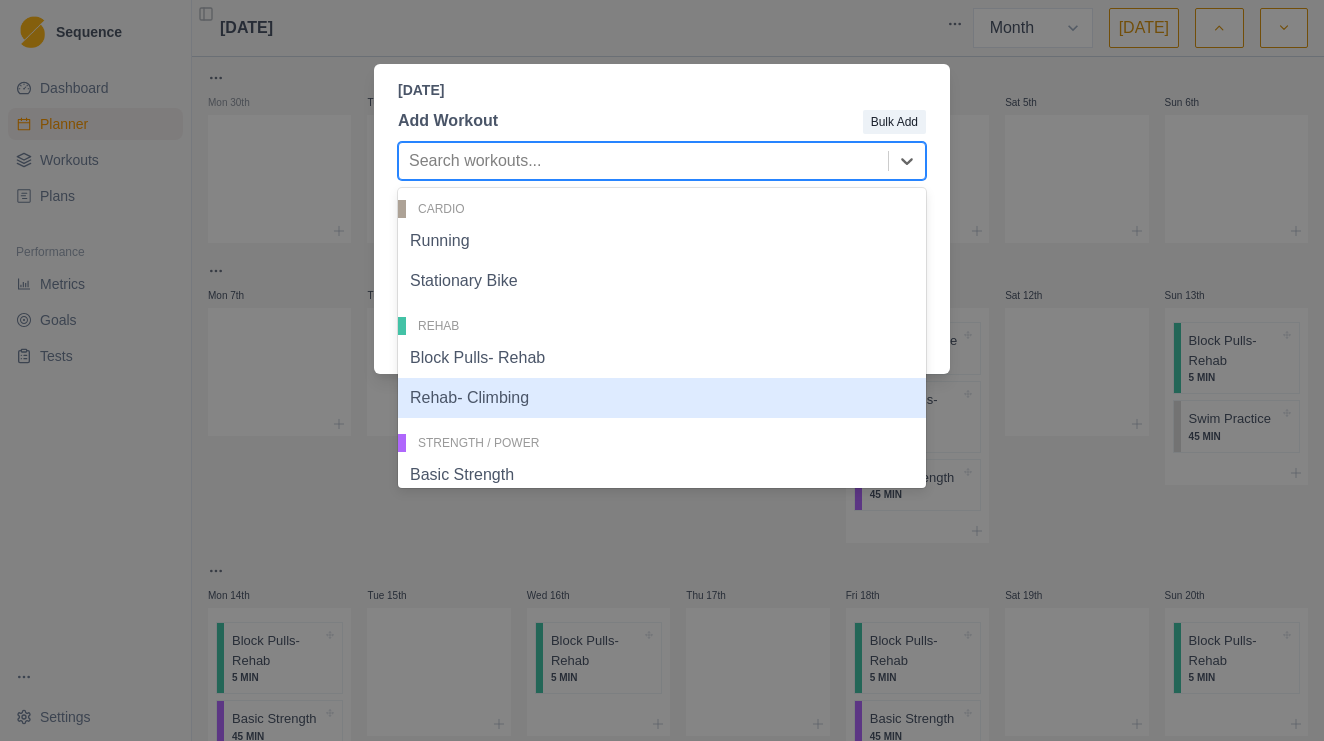 click on "Rehab- Climbing" at bounding box center [662, 398] 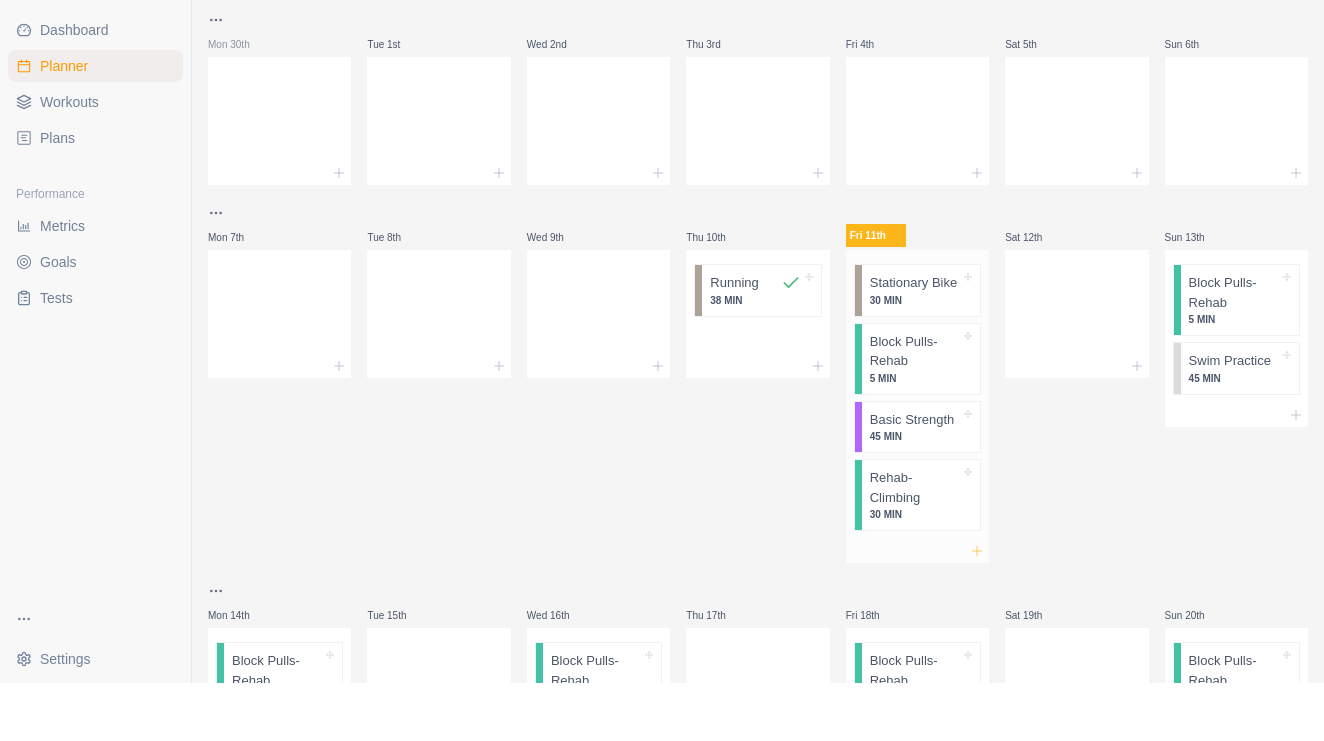 click 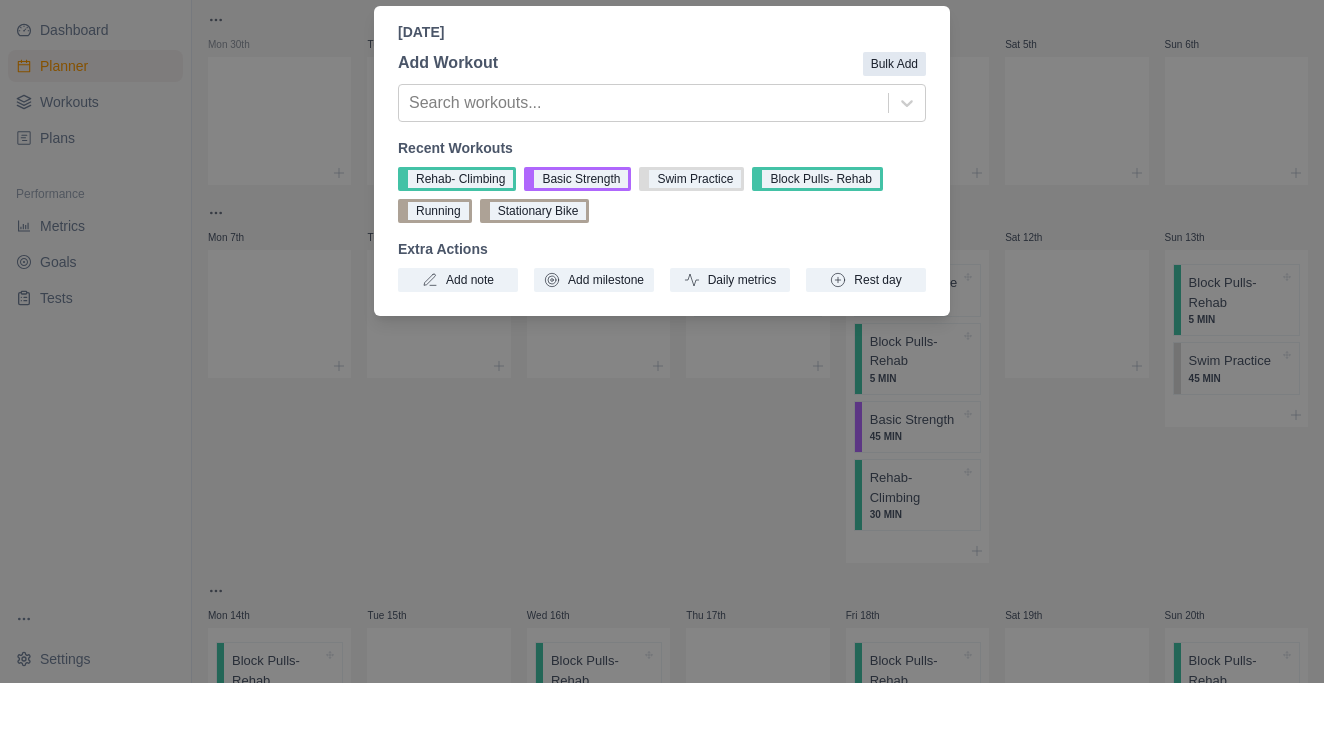 click on "Bulk Add" at bounding box center [894, 122] 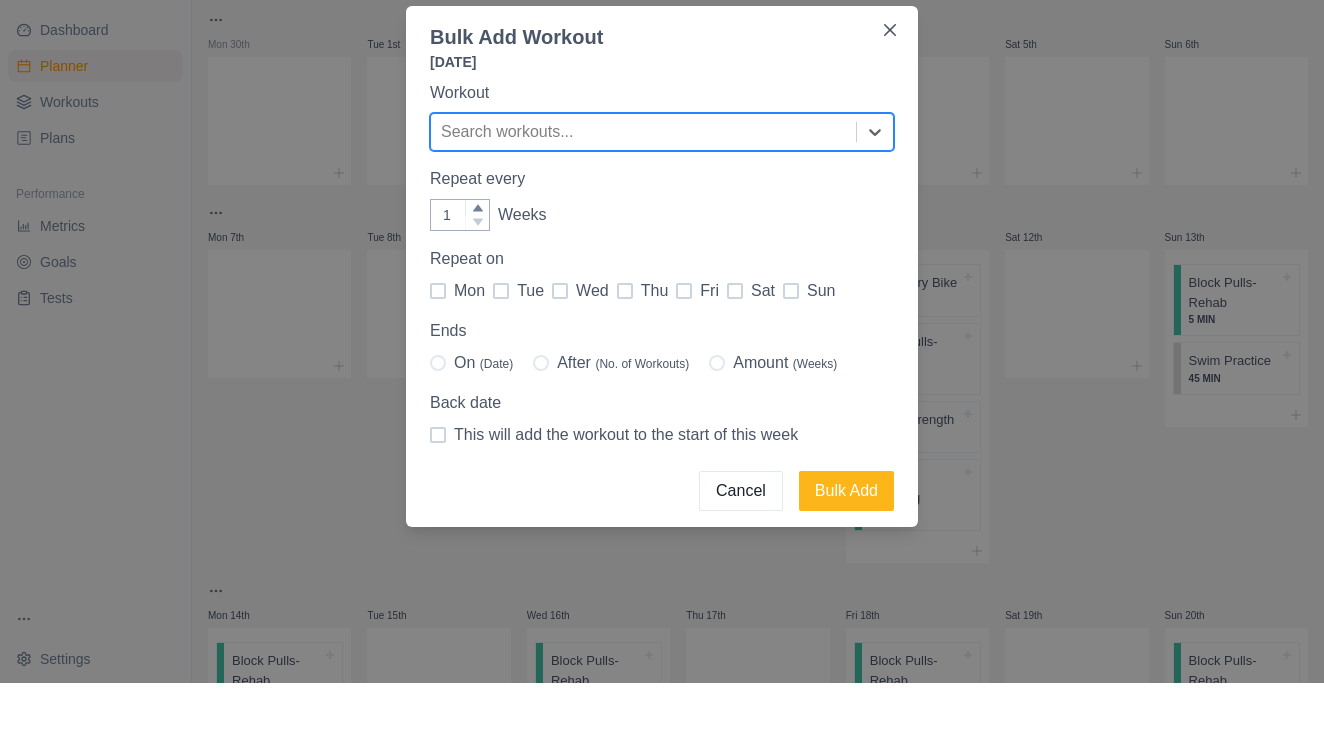 click on "Search workouts..." at bounding box center (643, 190) 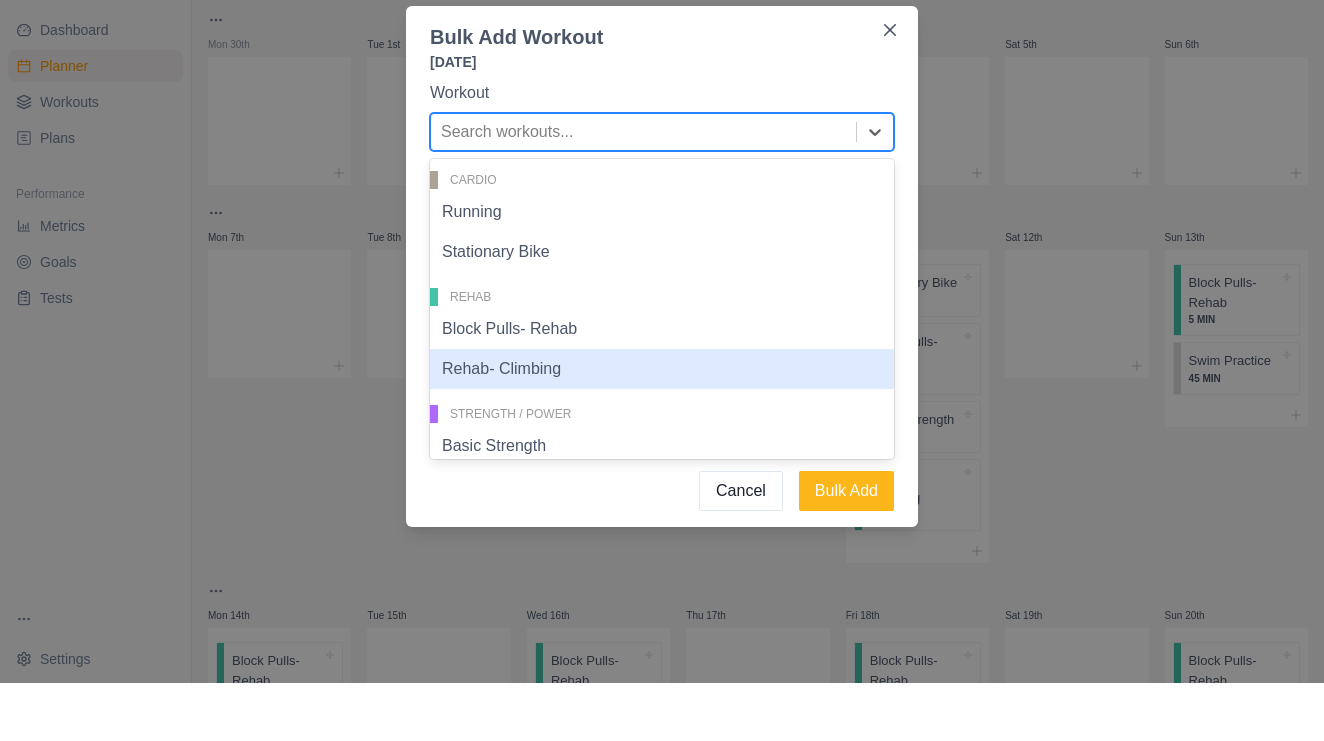 click on "Rehab- Climbing" at bounding box center (662, 427) 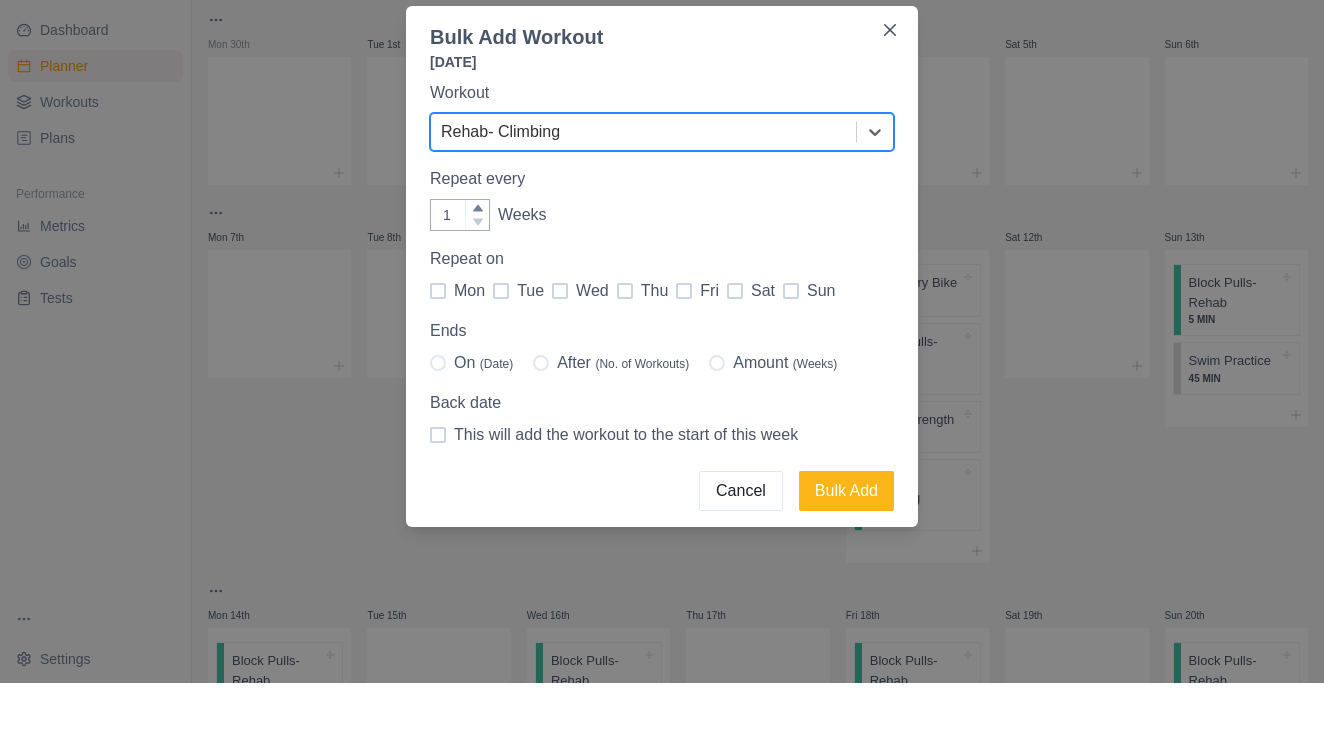 click on "After   (No. of Workouts)" at bounding box center (623, 421) 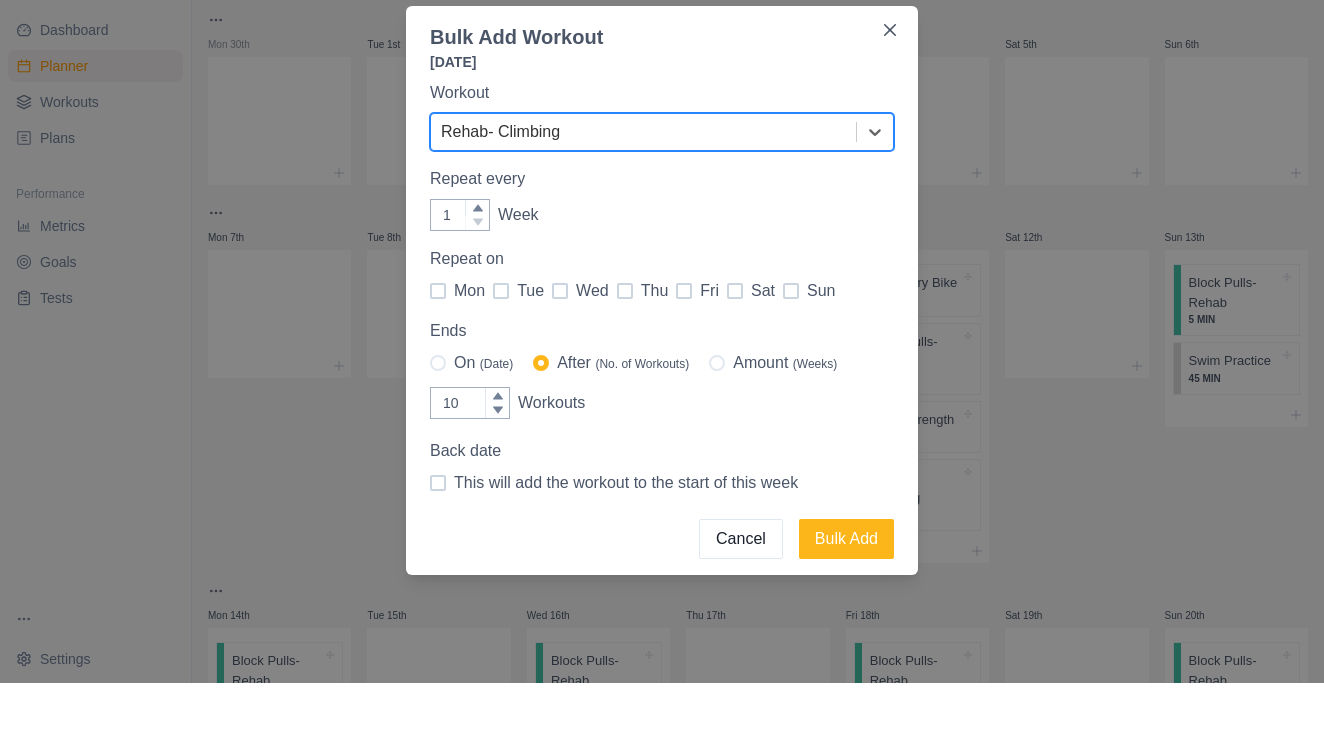 click at bounding box center (438, 349) 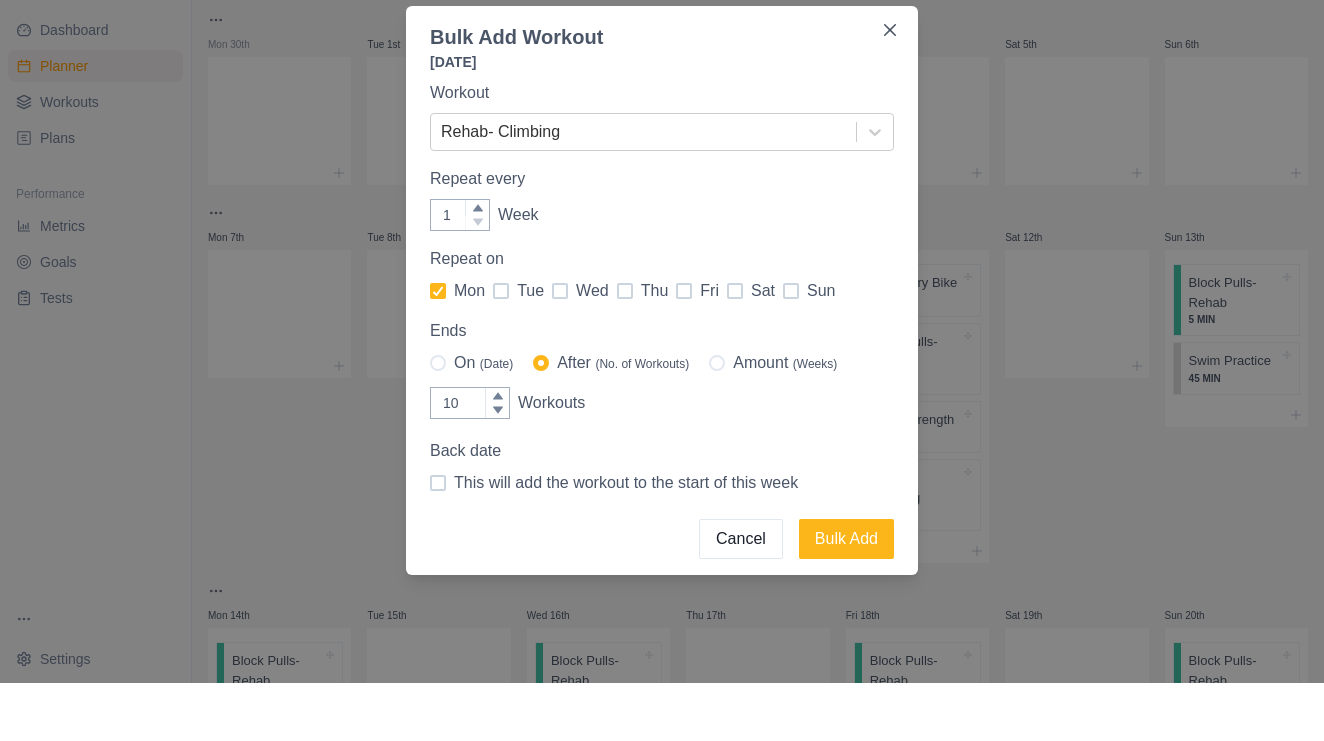 click on "wed" at bounding box center [580, 349] 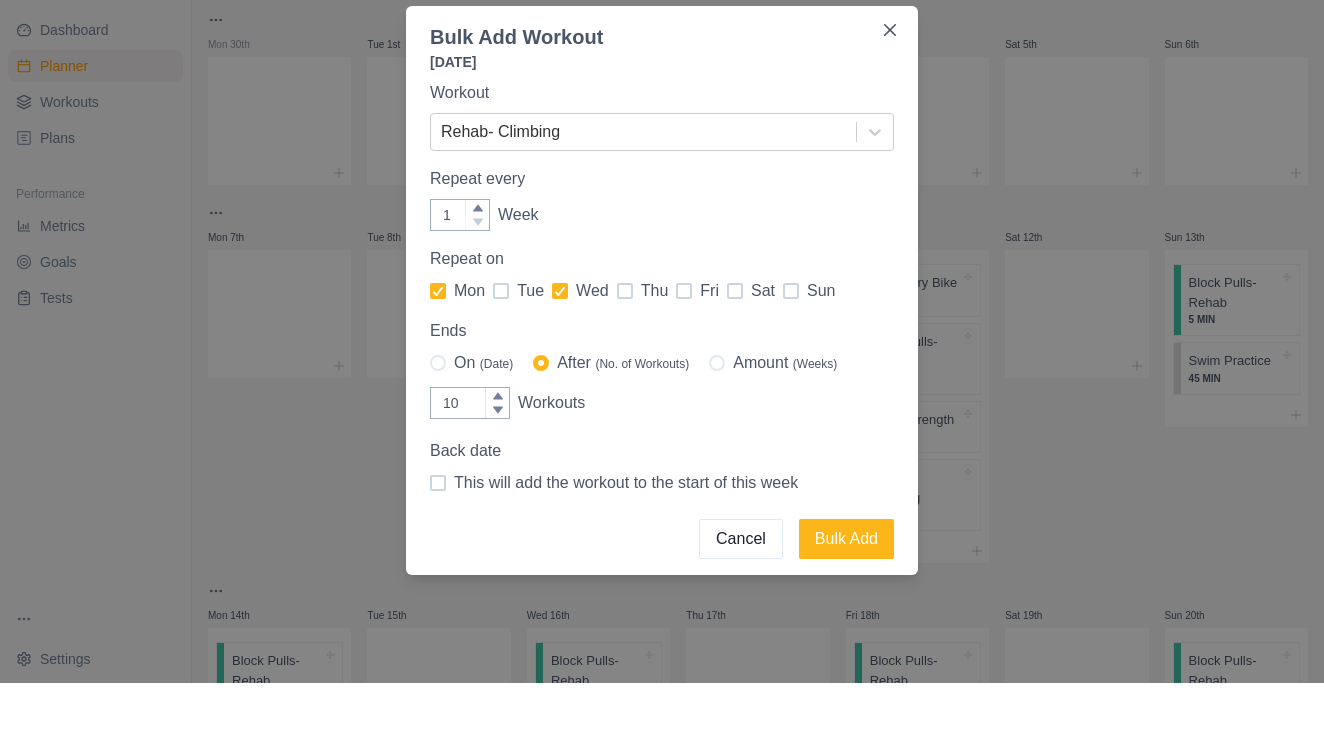 click on "fri" at bounding box center [697, 349] 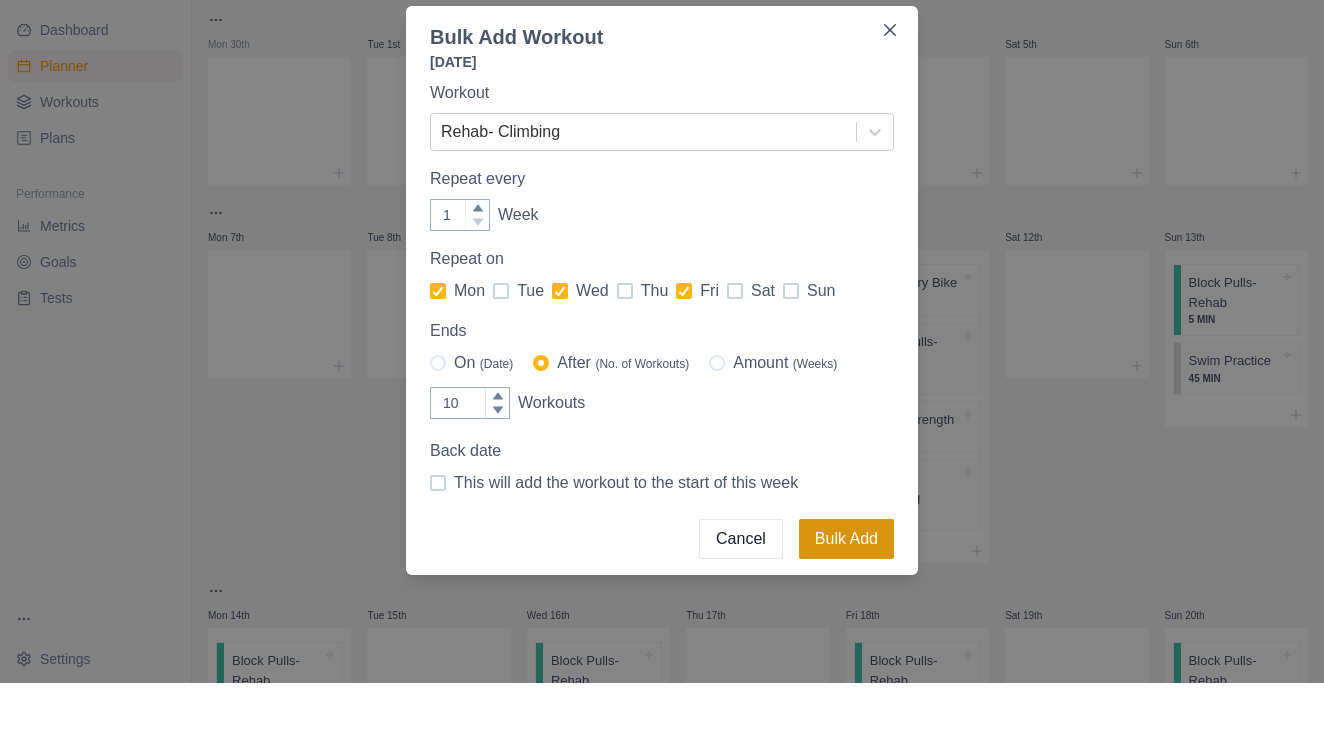 click on "Bulk Add" at bounding box center (846, 597) 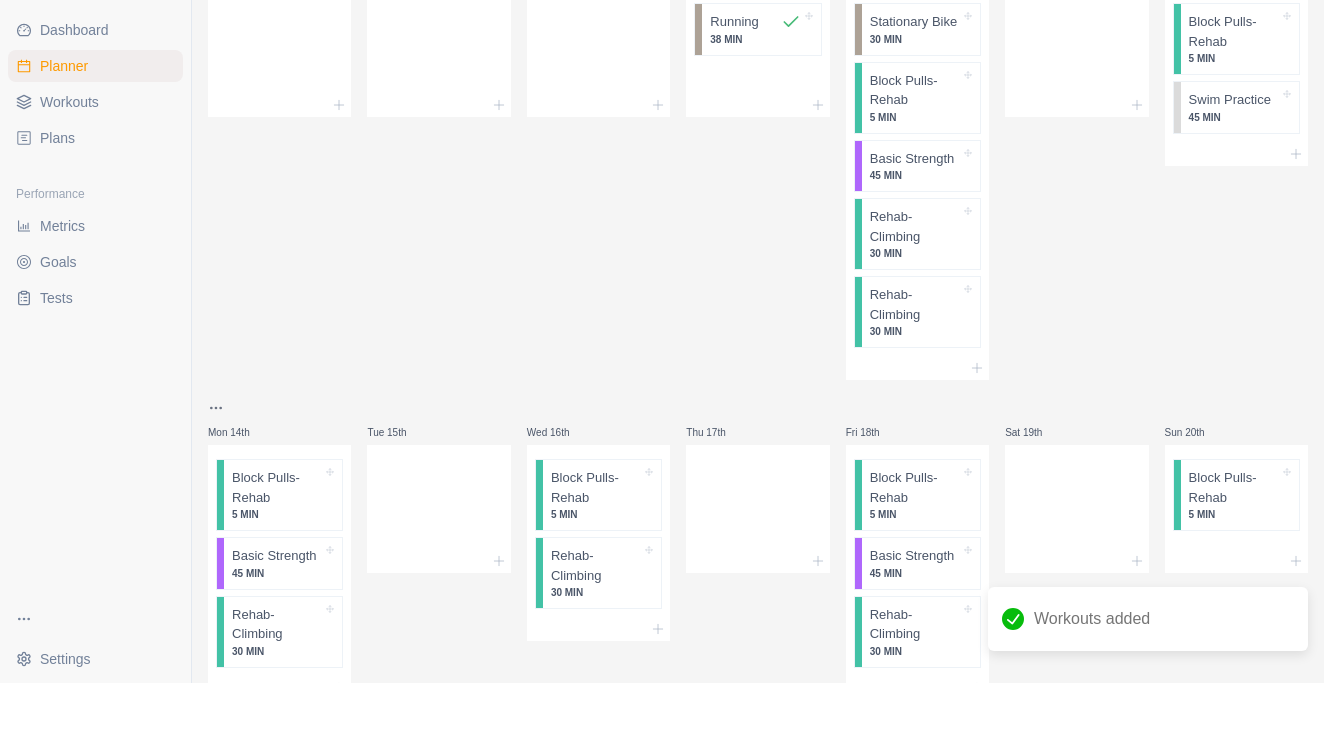 scroll, scrollTop: 283, scrollLeft: 0, axis: vertical 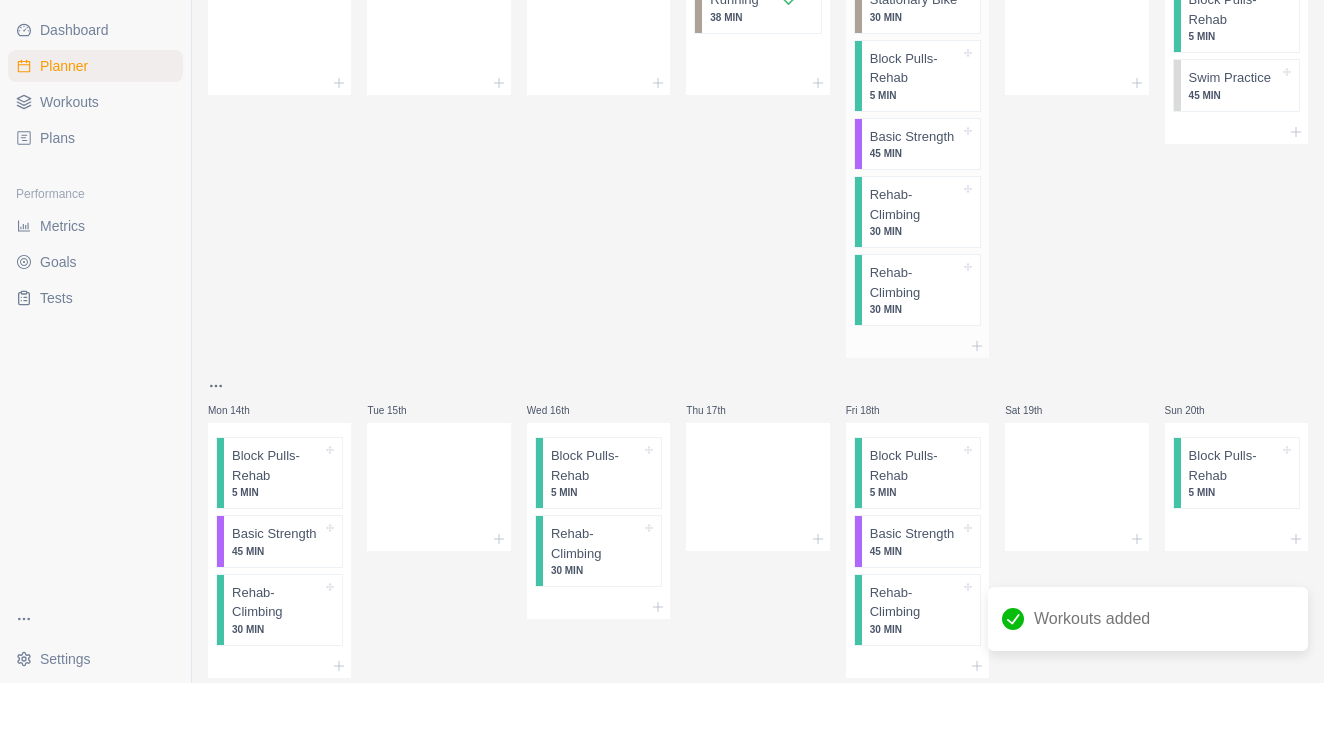 click on "30 MIN" at bounding box center [915, 367] 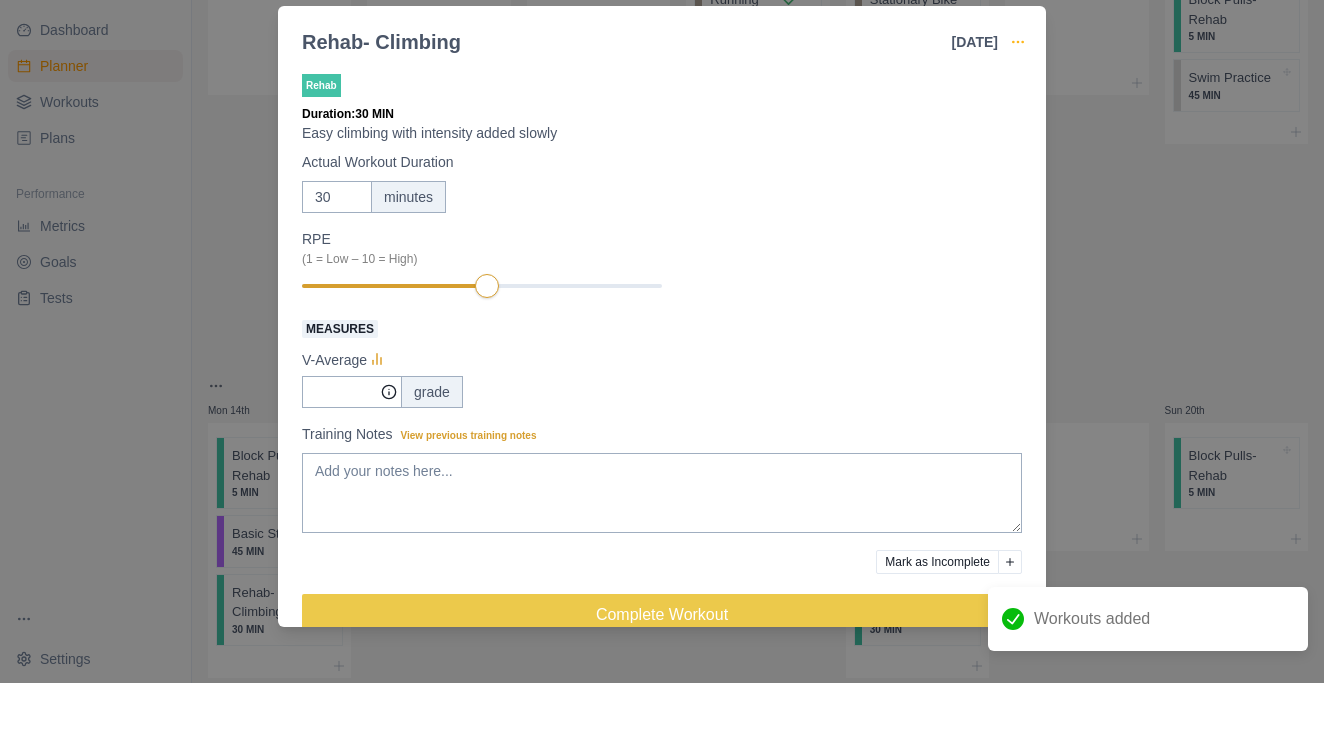 click 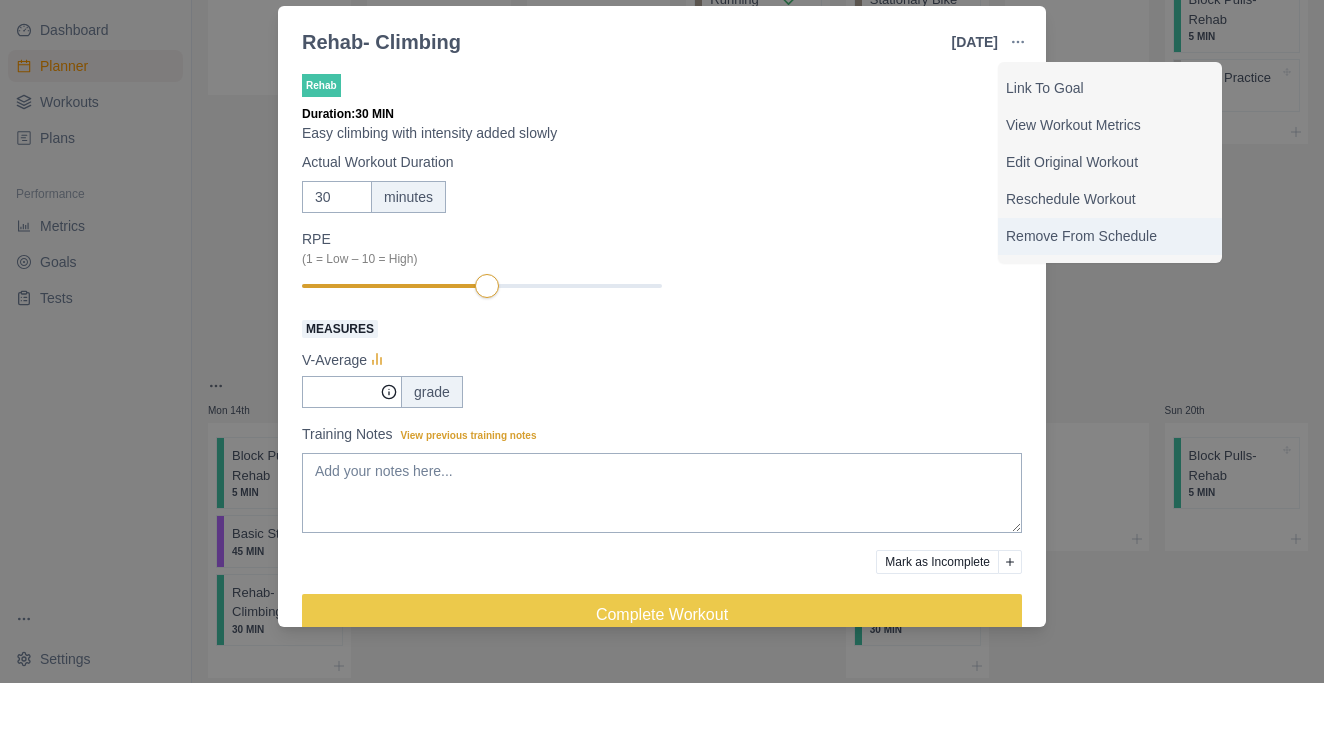 click on "Remove From Schedule" at bounding box center [1110, 294] 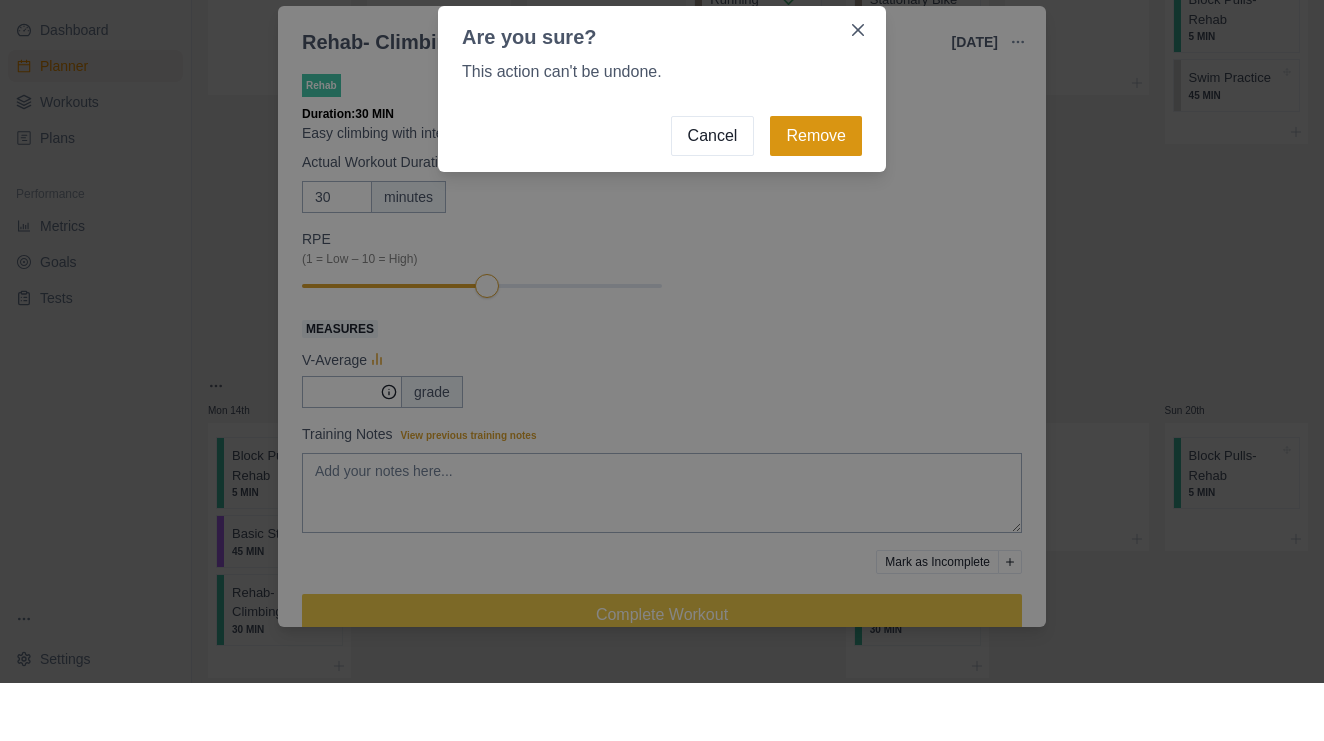 click on "Remove" at bounding box center (816, 194) 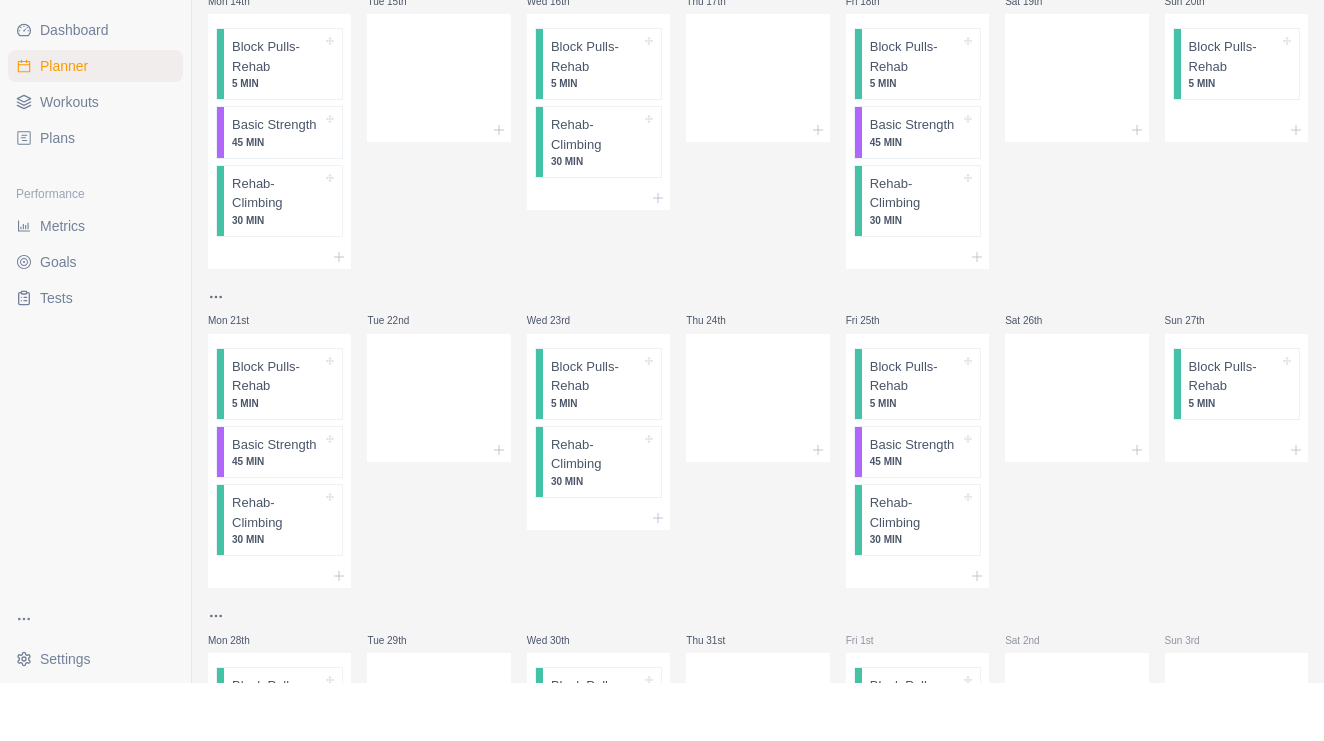 scroll, scrollTop: 616, scrollLeft: 0, axis: vertical 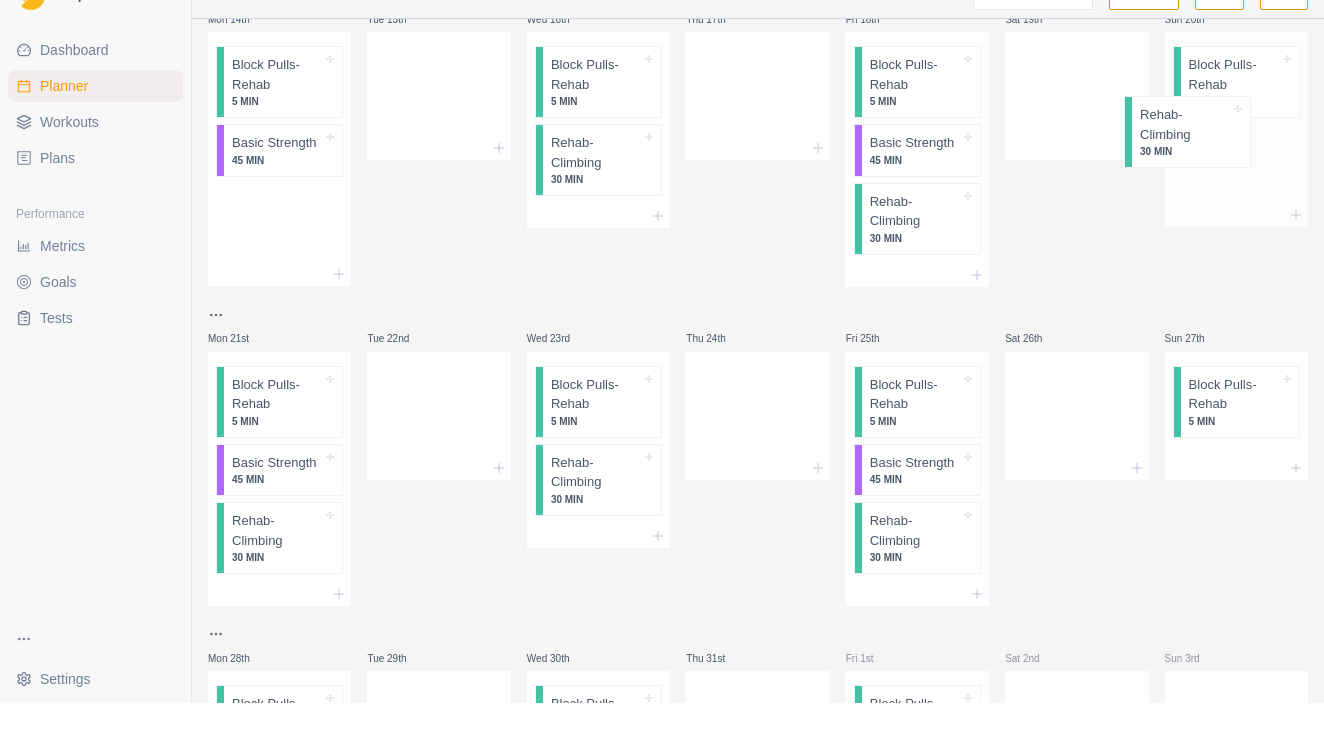 drag, startPoint x: 257, startPoint y: 206, endPoint x: 1174, endPoint y: 168, distance: 917.787 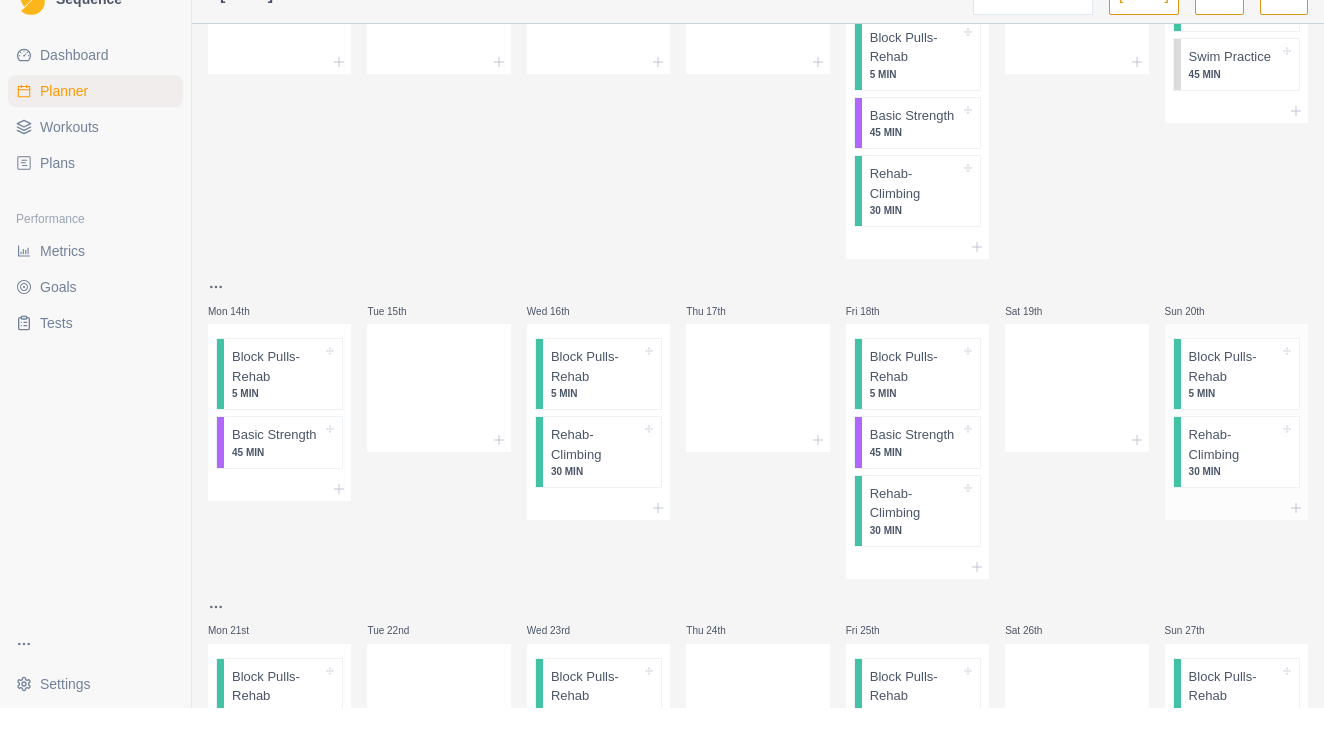 scroll, scrollTop: 272, scrollLeft: 0, axis: vertical 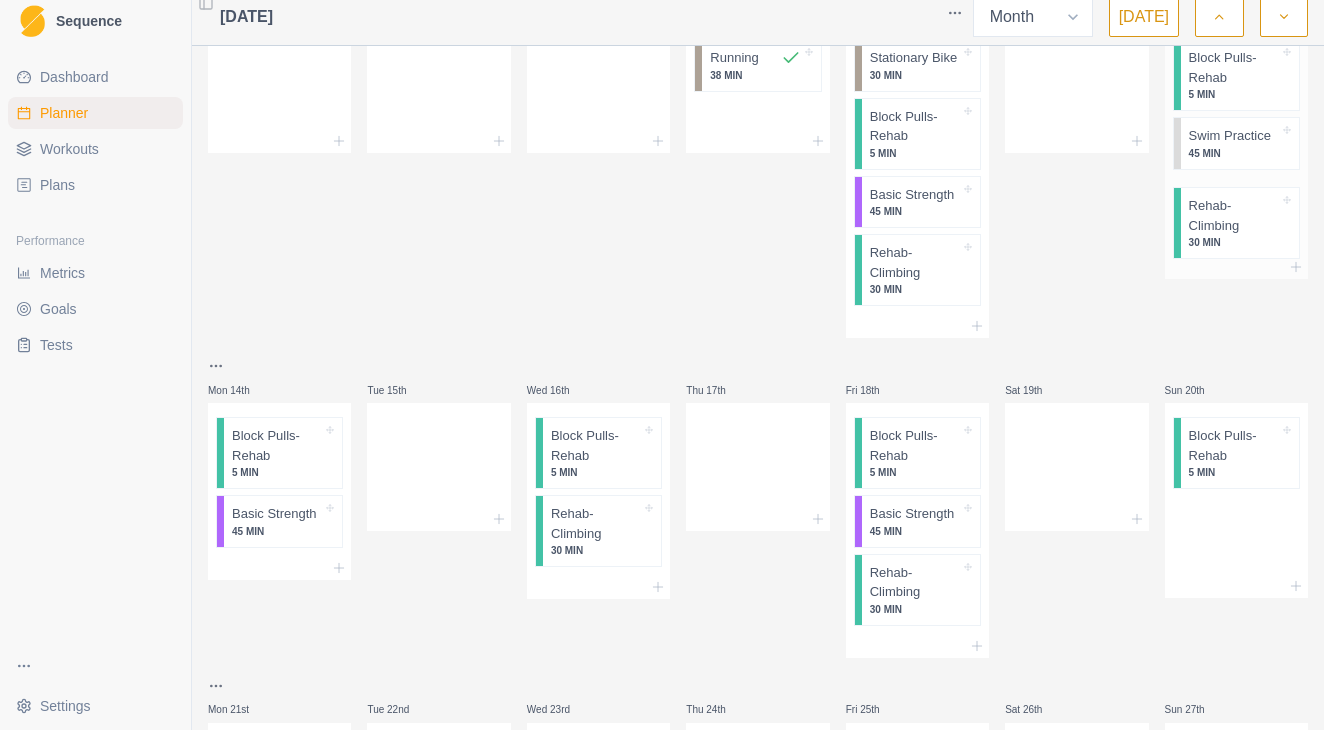 drag, startPoint x: 1220, startPoint y: 532, endPoint x: 1220, endPoint y: 229, distance: 303 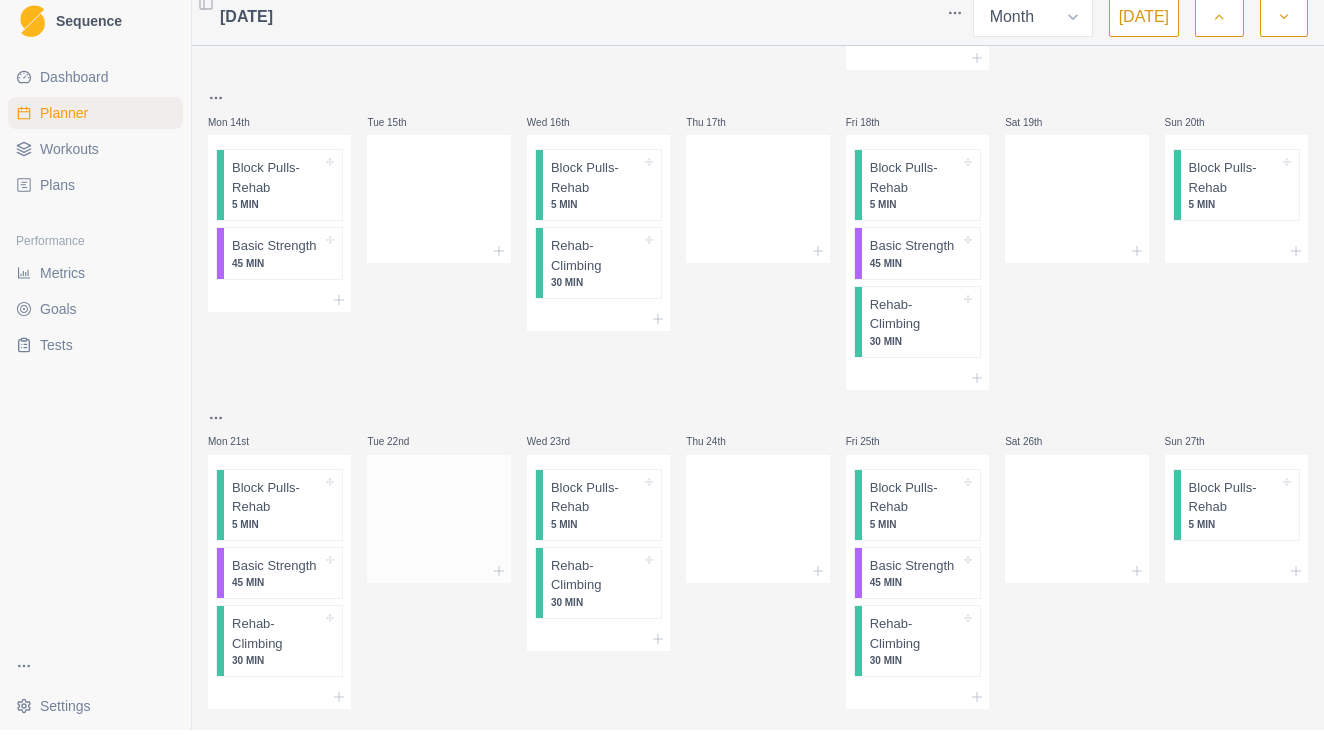 scroll, scrollTop: 574, scrollLeft: 0, axis: vertical 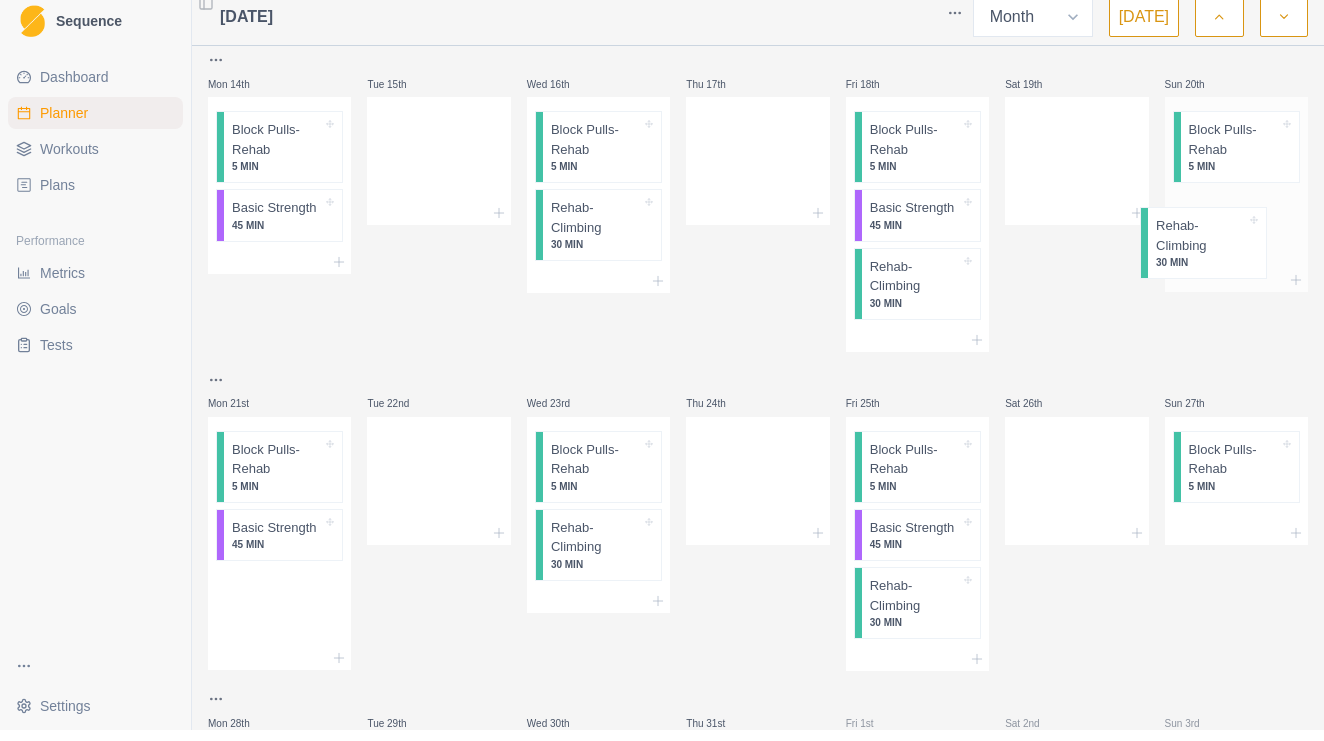 drag, startPoint x: 273, startPoint y: 627, endPoint x: 1204, endPoint y: 262, distance: 999.993 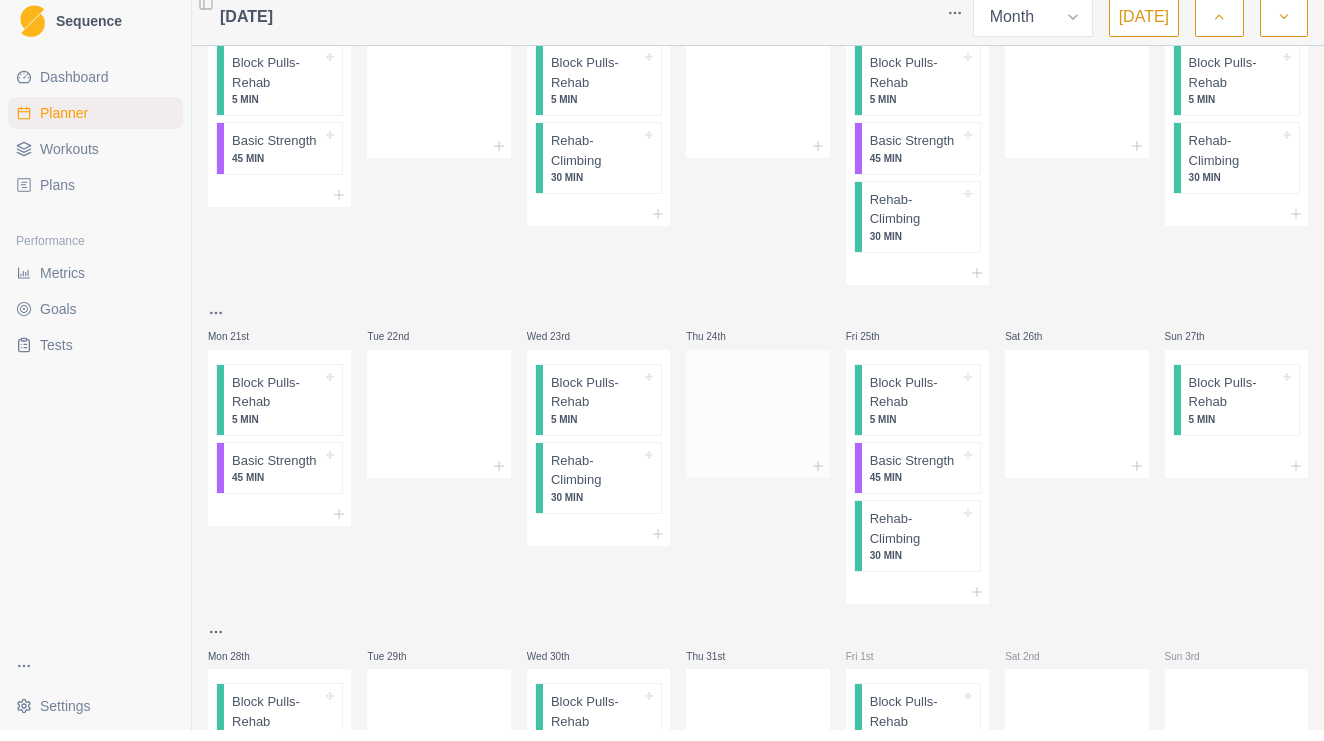 scroll, scrollTop: 686, scrollLeft: 0, axis: vertical 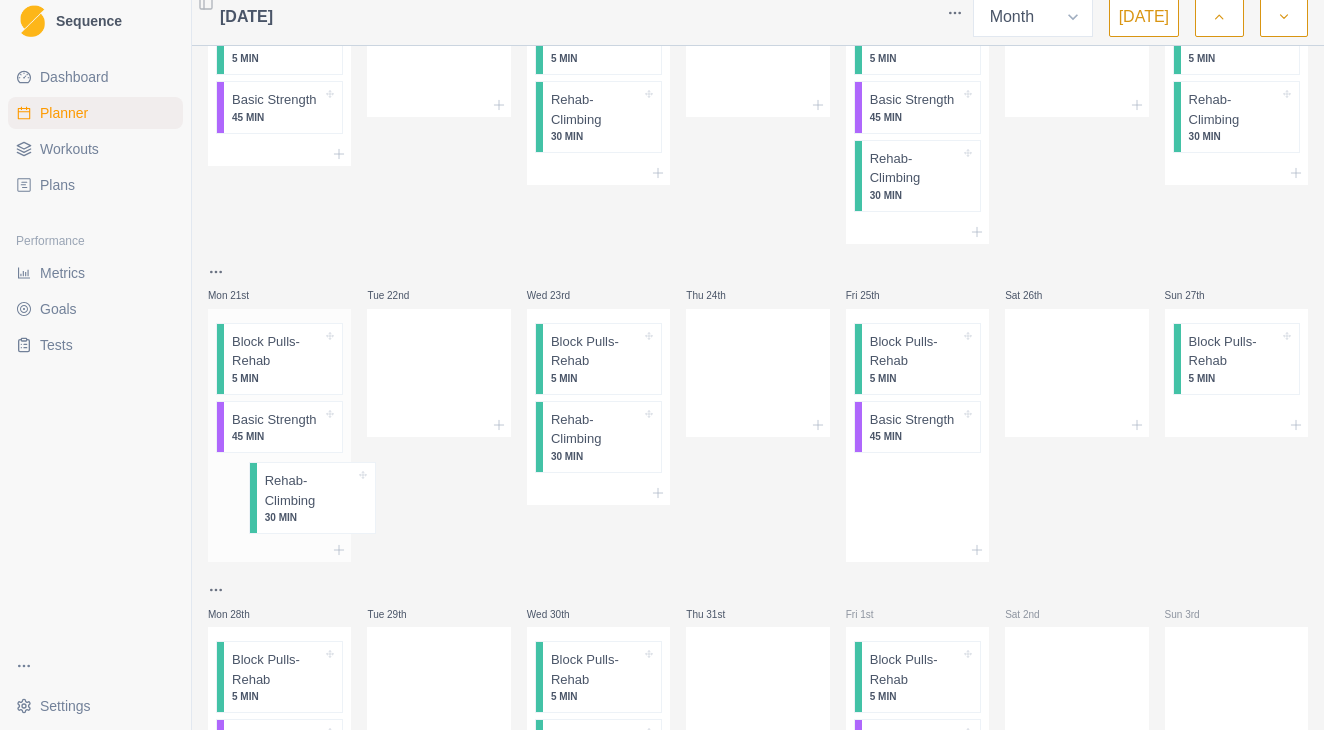 drag, startPoint x: 911, startPoint y: 523, endPoint x: 297, endPoint y: 519, distance: 614.013 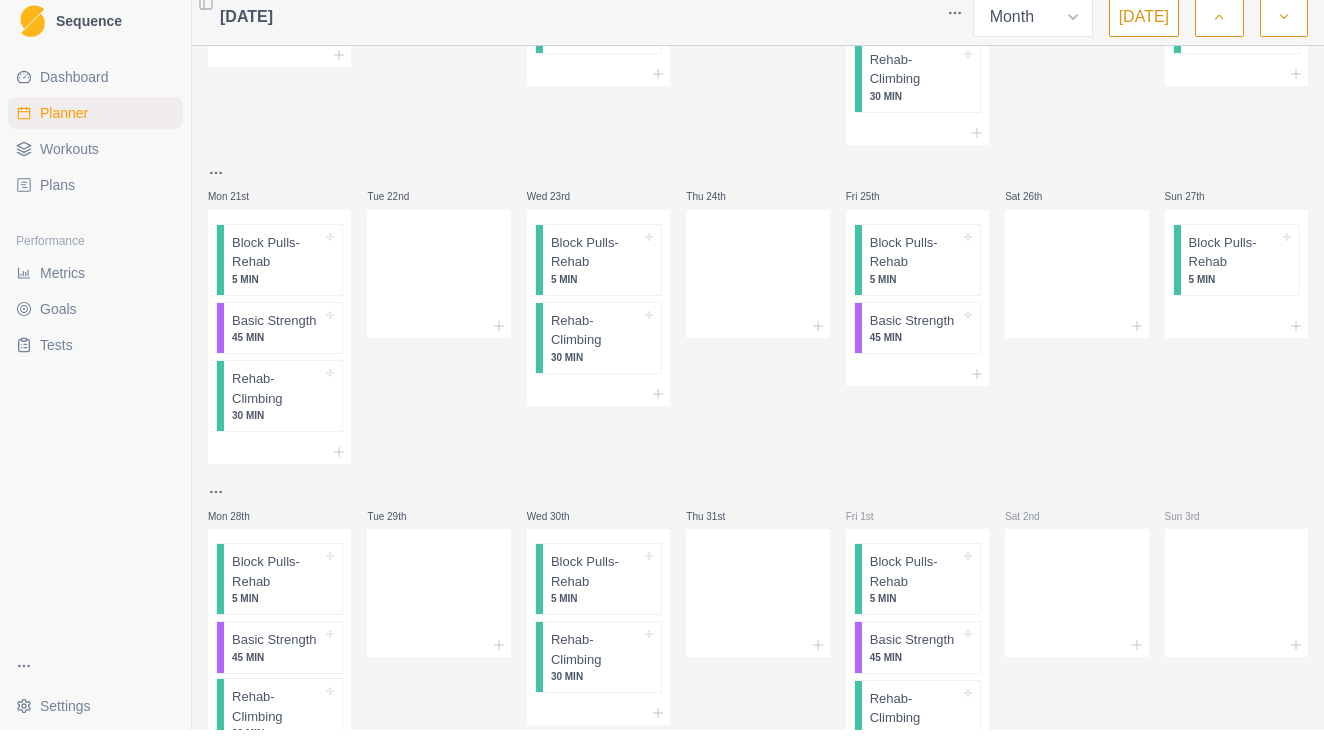 scroll, scrollTop: 795, scrollLeft: 0, axis: vertical 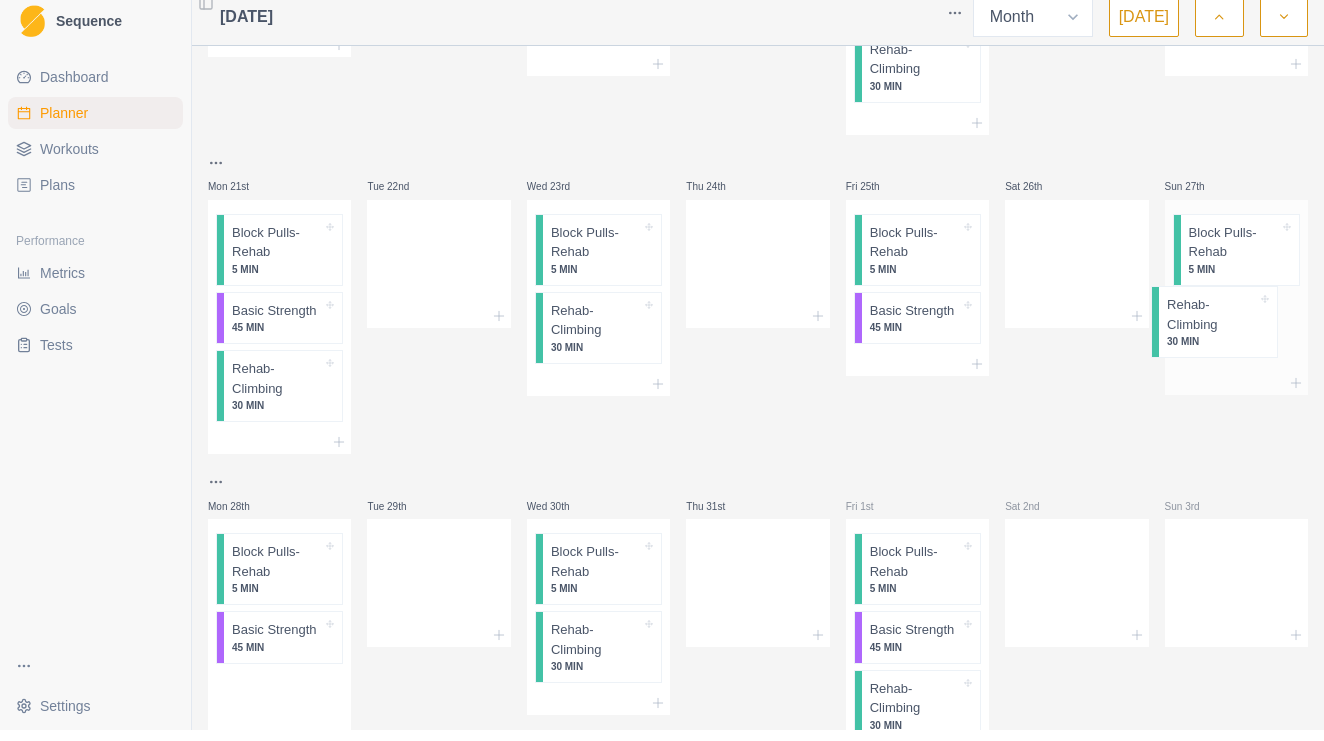 drag, startPoint x: 278, startPoint y: 723, endPoint x: 1223, endPoint y: 331, distance: 1023.0782 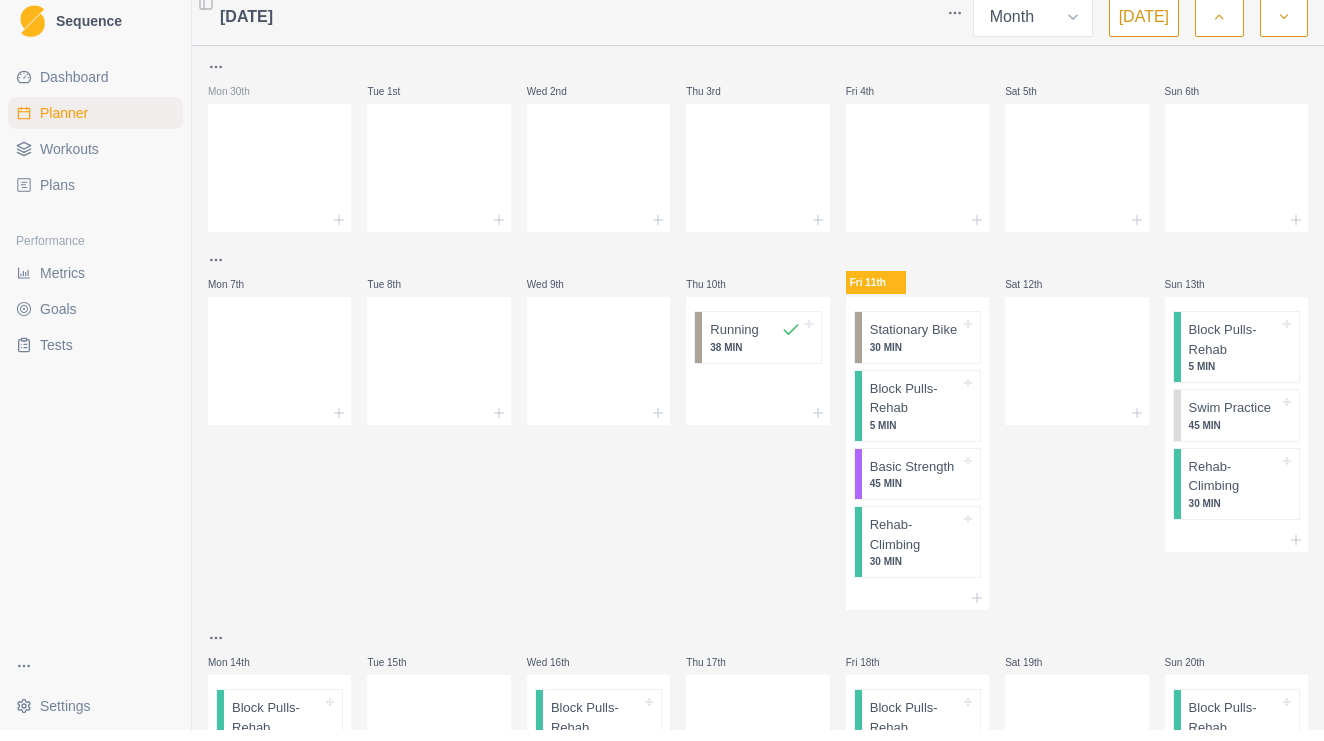 scroll, scrollTop: 0, scrollLeft: 0, axis: both 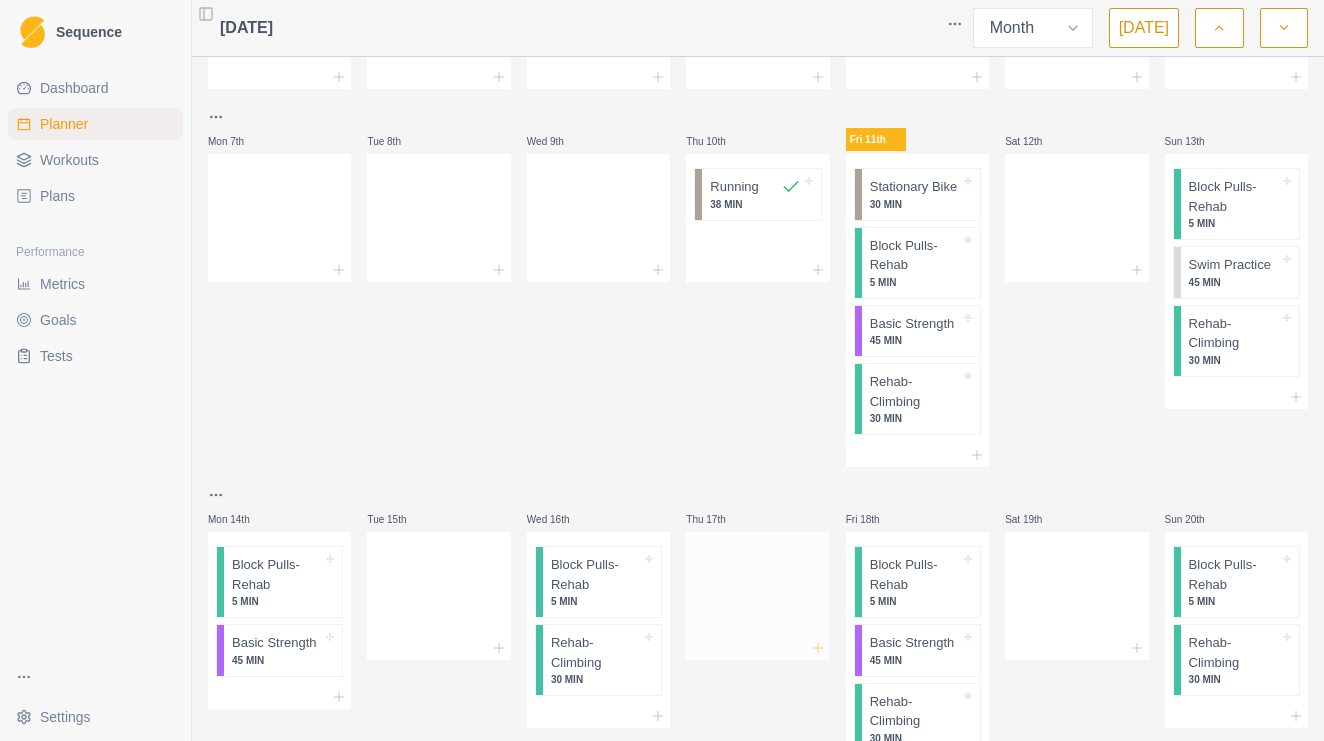 click 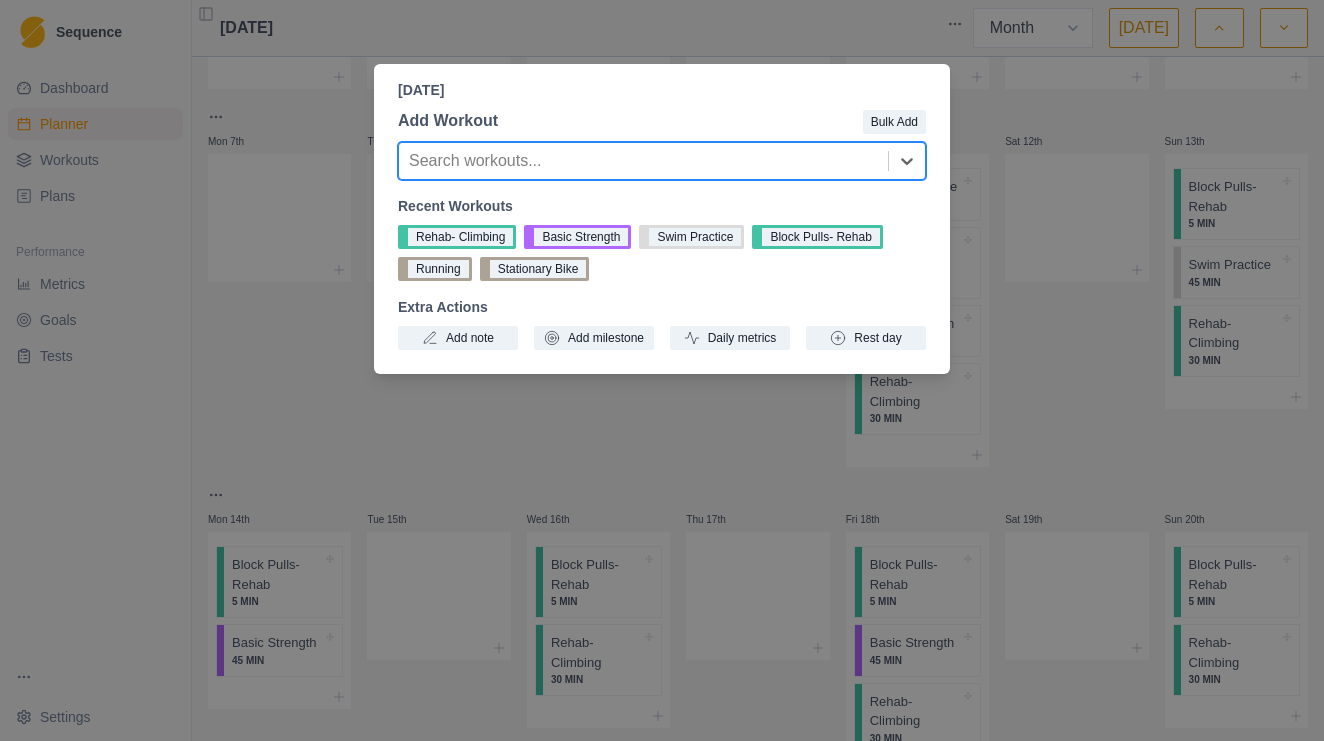 click on "Search workouts..." at bounding box center (643, 161) 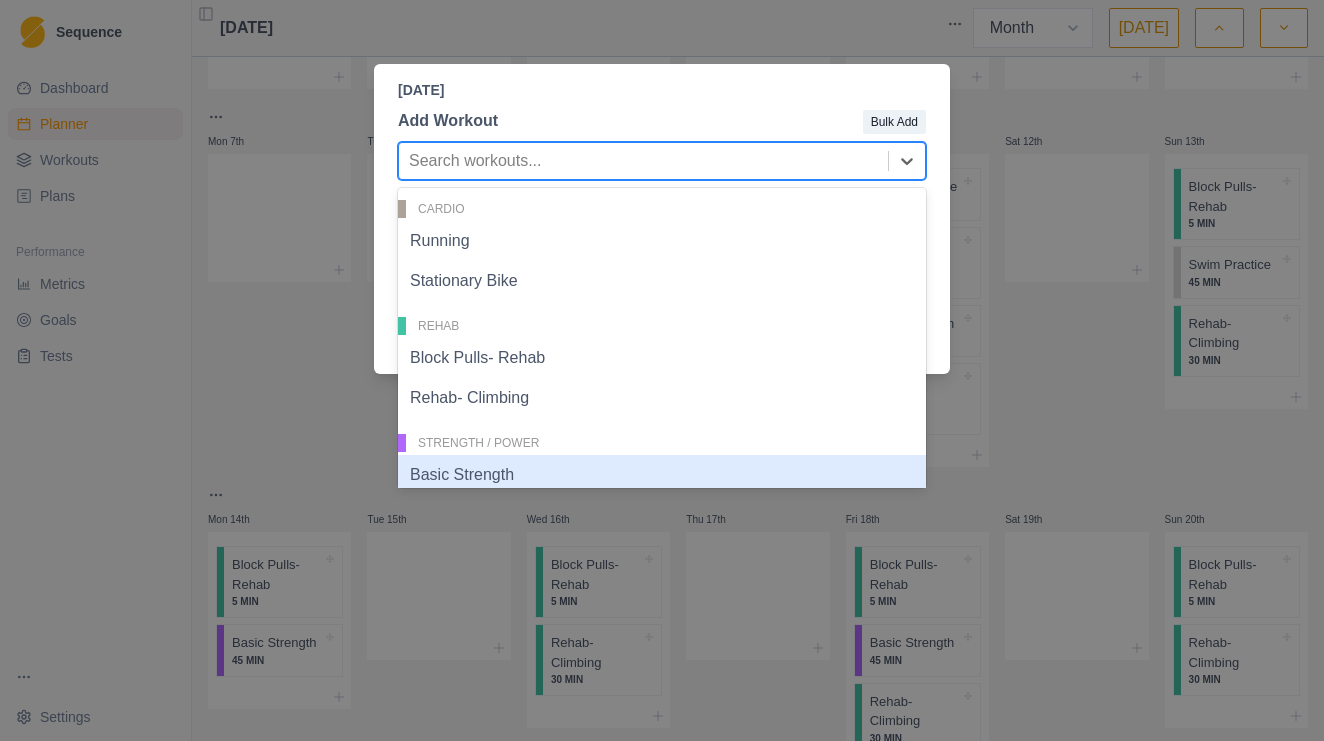 scroll, scrollTop: 0, scrollLeft: 0, axis: both 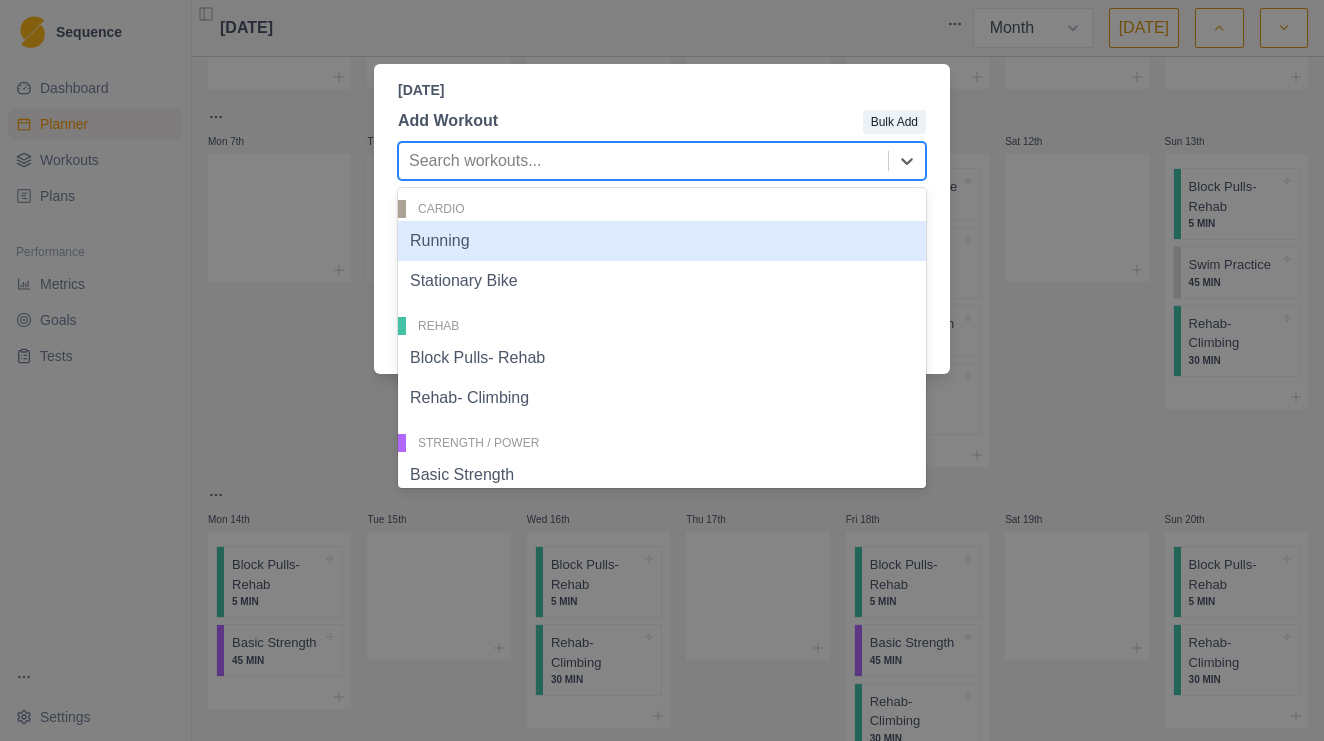 click on "Running" at bounding box center (662, 241) 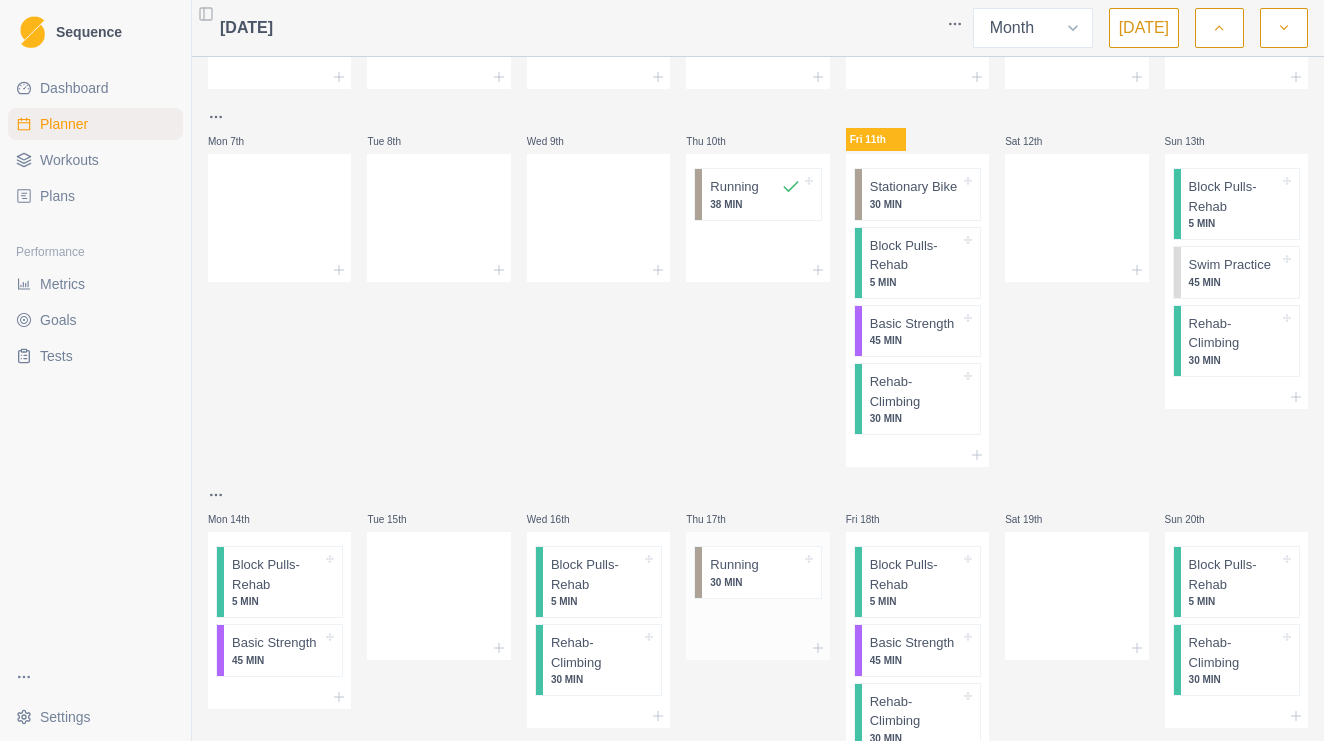 click on "30 MIN" at bounding box center [755, 582] 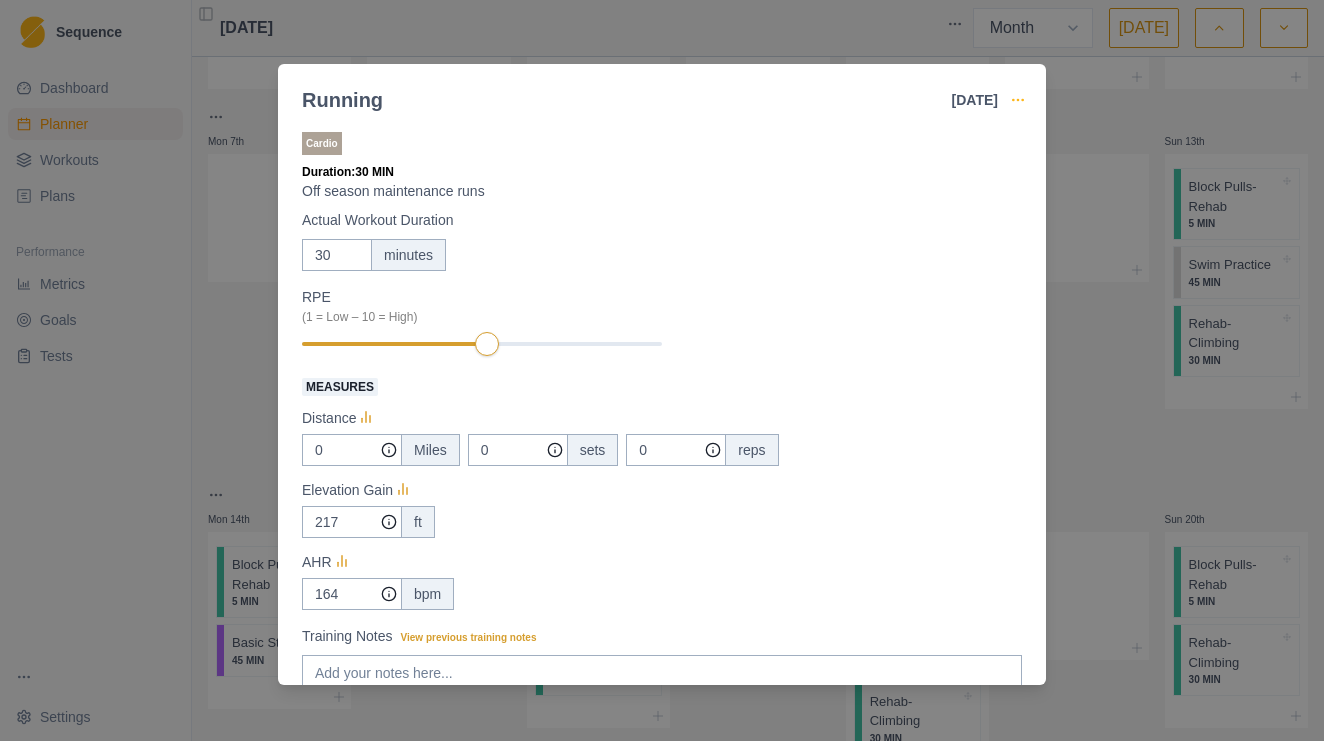 click 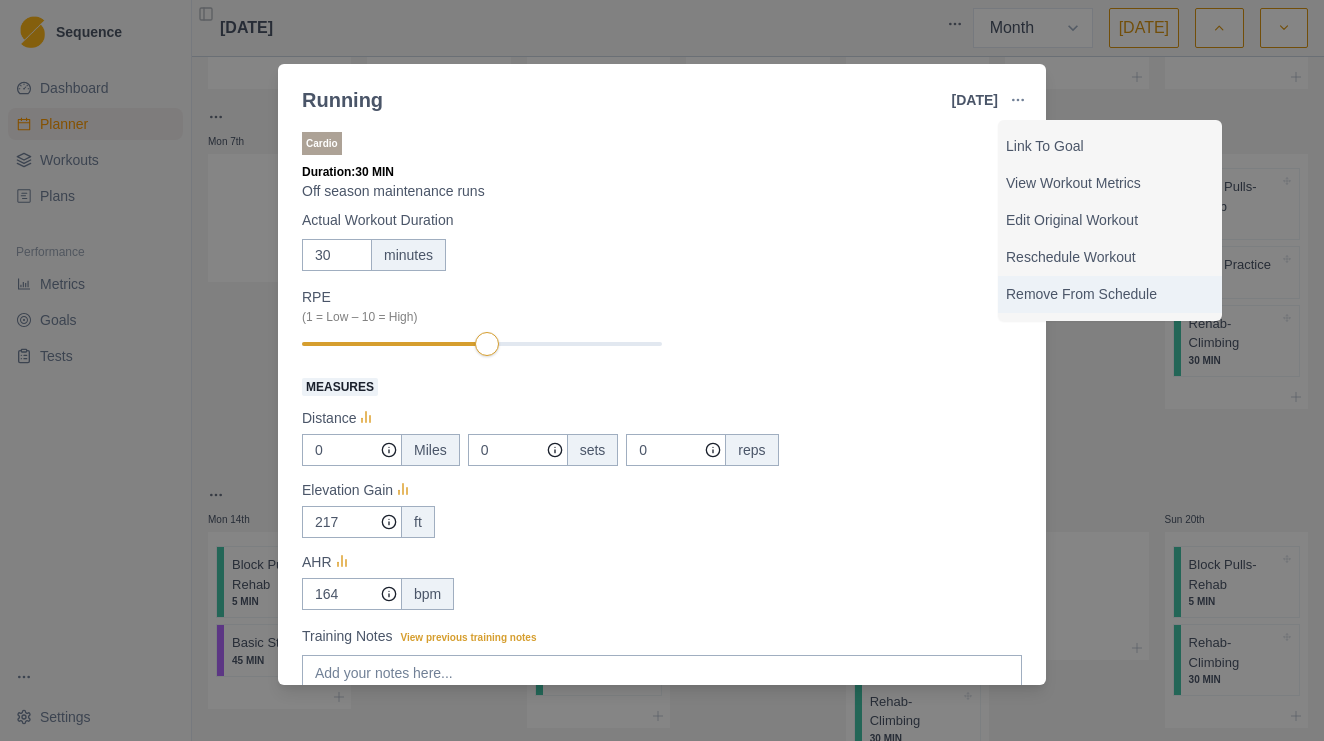click on "Remove From Schedule" at bounding box center (1110, 294) 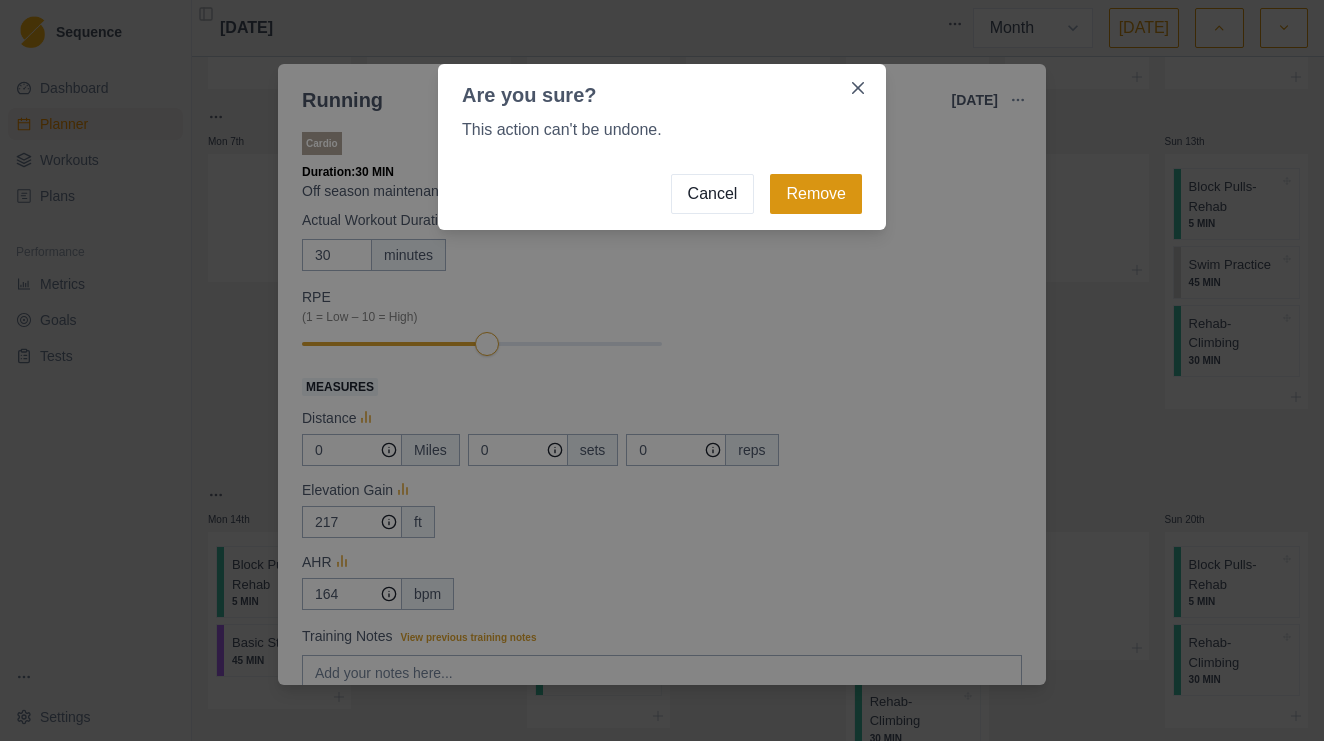 click on "Remove" at bounding box center (816, 194) 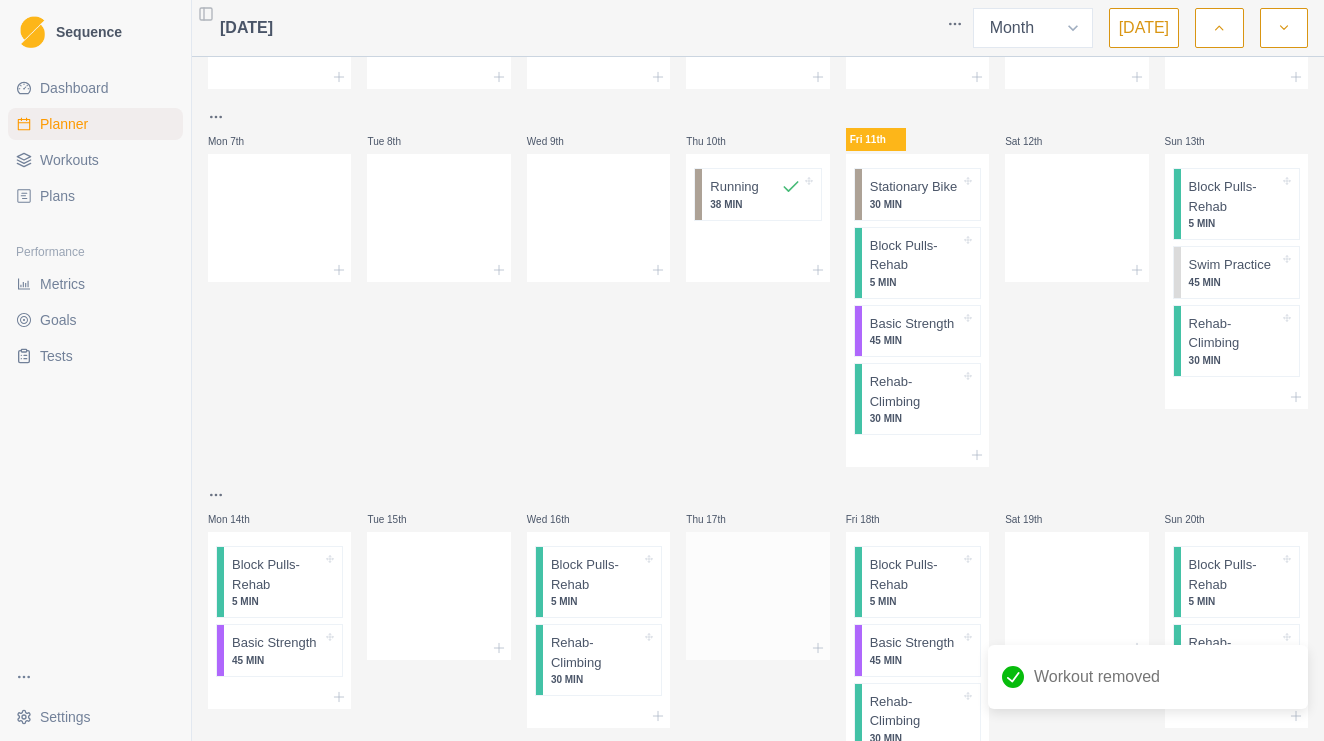 click at bounding box center [757, 648] 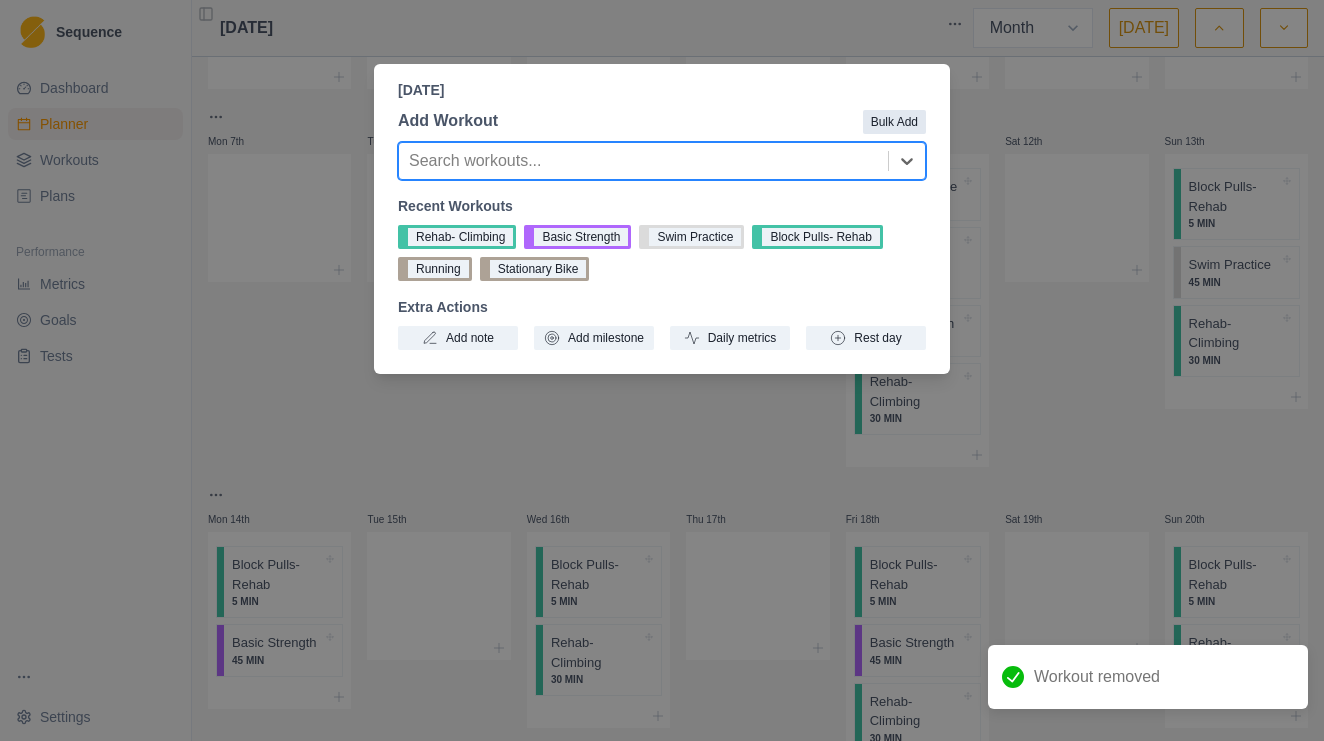 click on "Bulk Add" at bounding box center (894, 122) 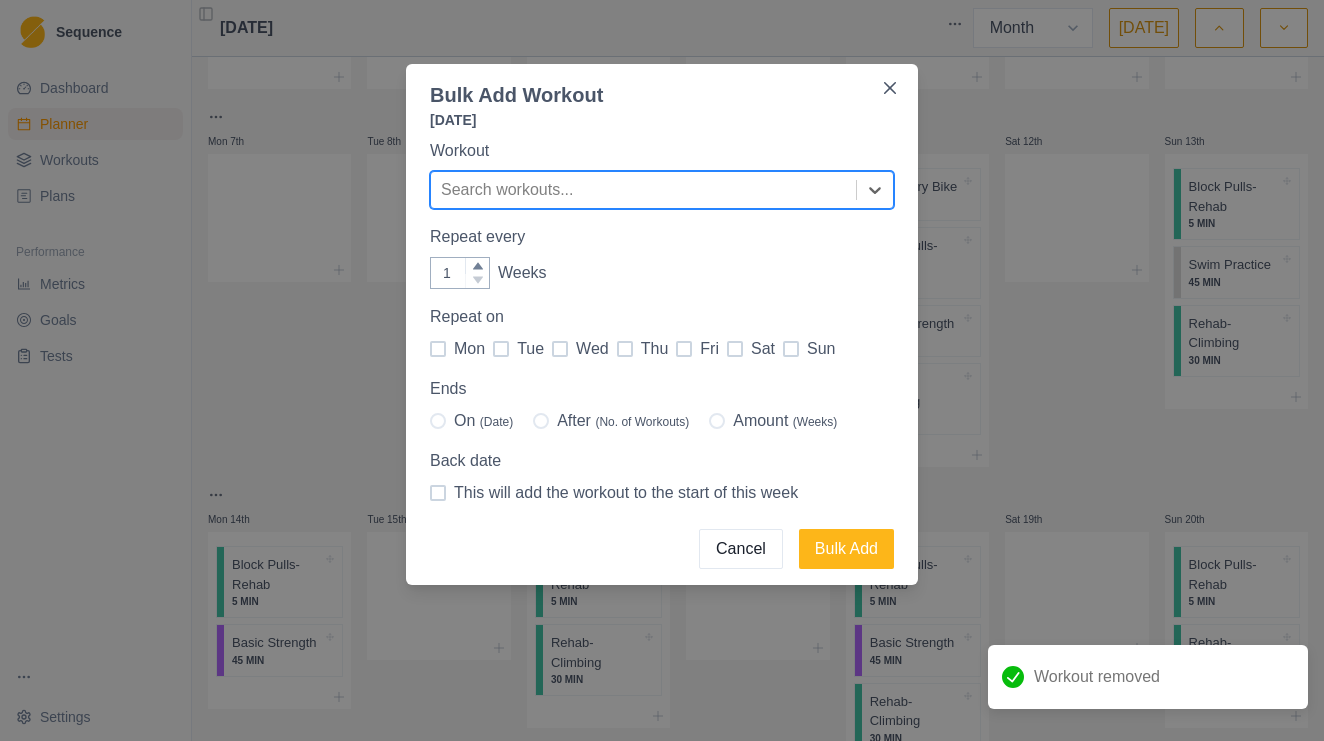 click at bounding box center (643, 190) 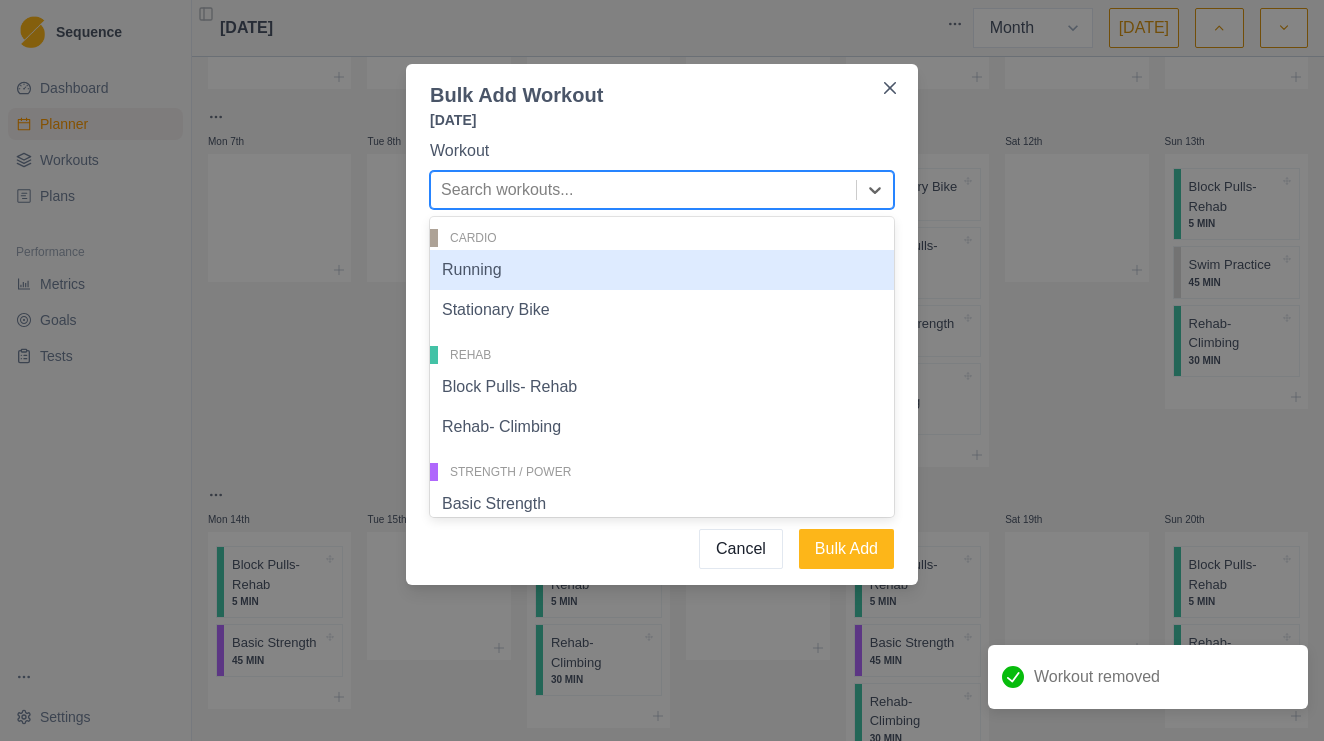 click on "Running" at bounding box center (662, 270) 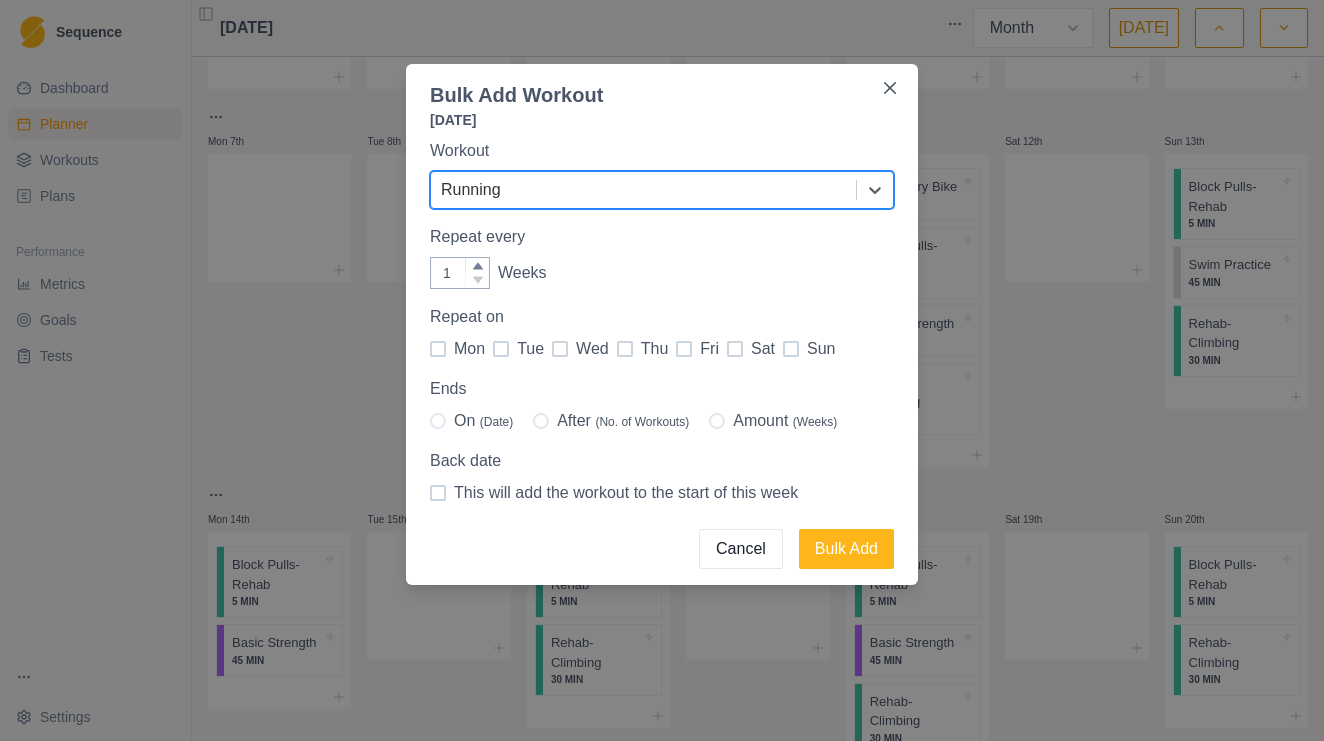 click on "After   (No. of Workouts)" at bounding box center (623, 421) 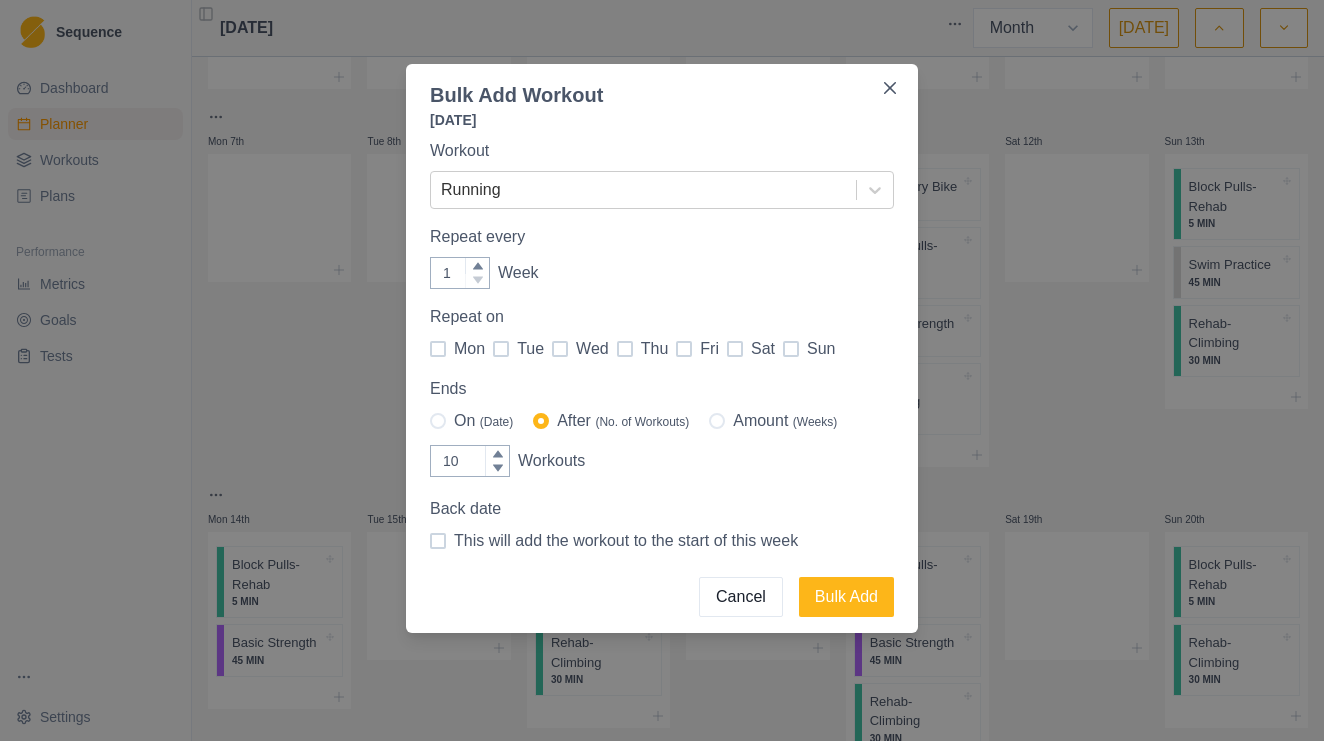 click on "Workout Running Repeat every 1 Week Repeat [DATE] tue wed thu fri sat sun Ends On   (Date) After   (No. of Workouts) Amount   (Weeks) 10 Workouts Back date This will add the workout to the start of this week" at bounding box center [662, 346] 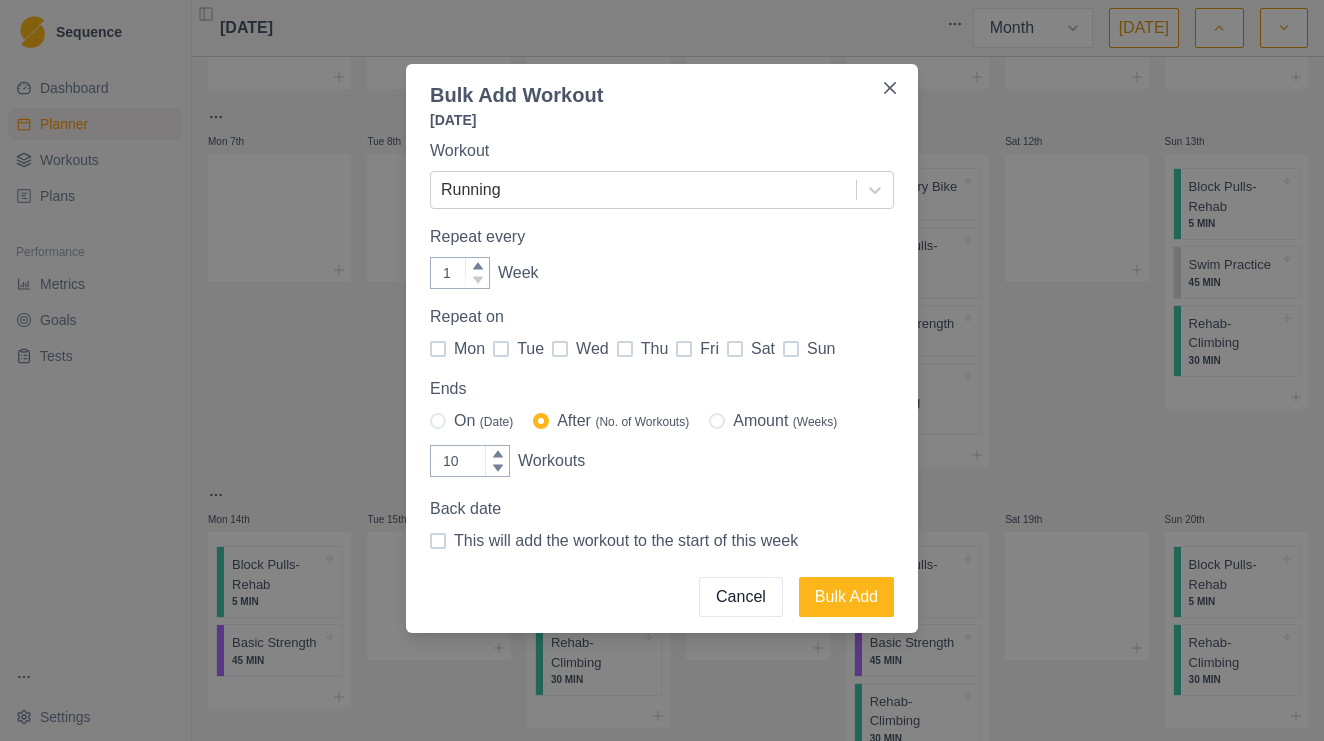 checkbox on "true" 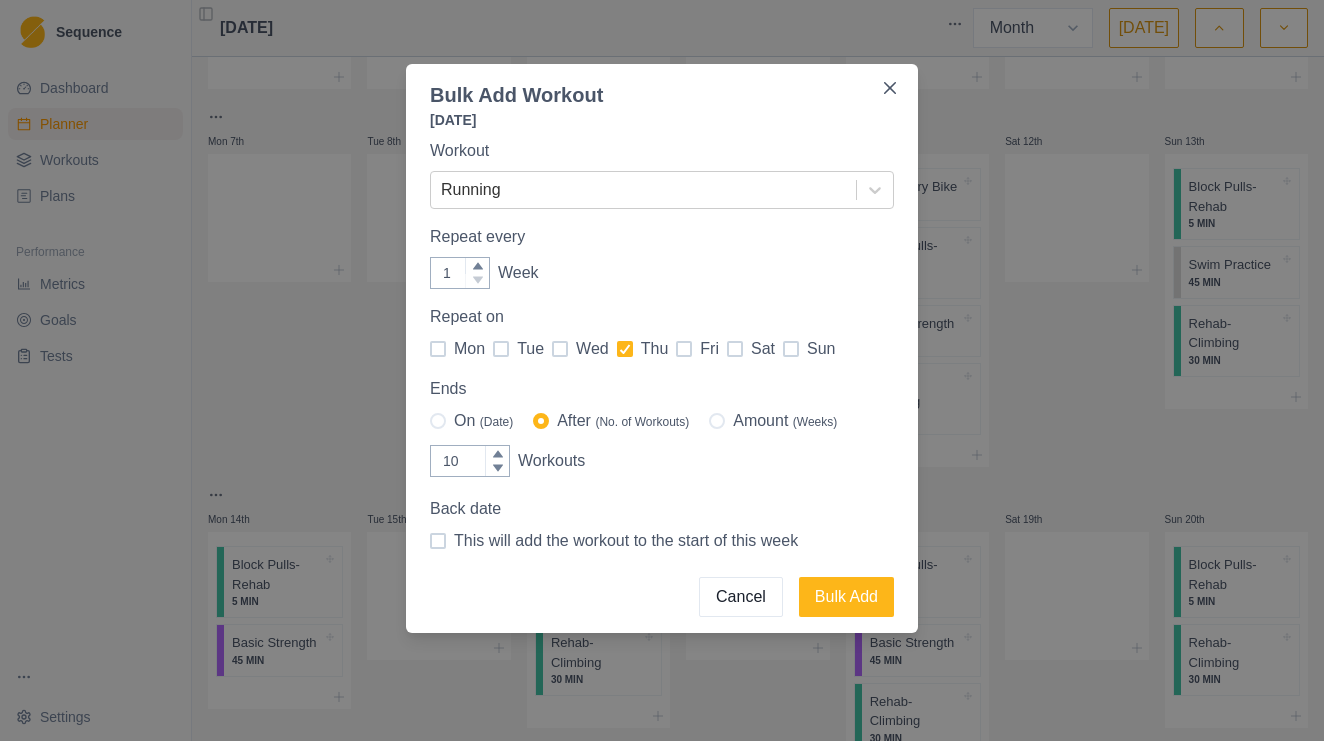 click on "mon" at bounding box center (469, 349) 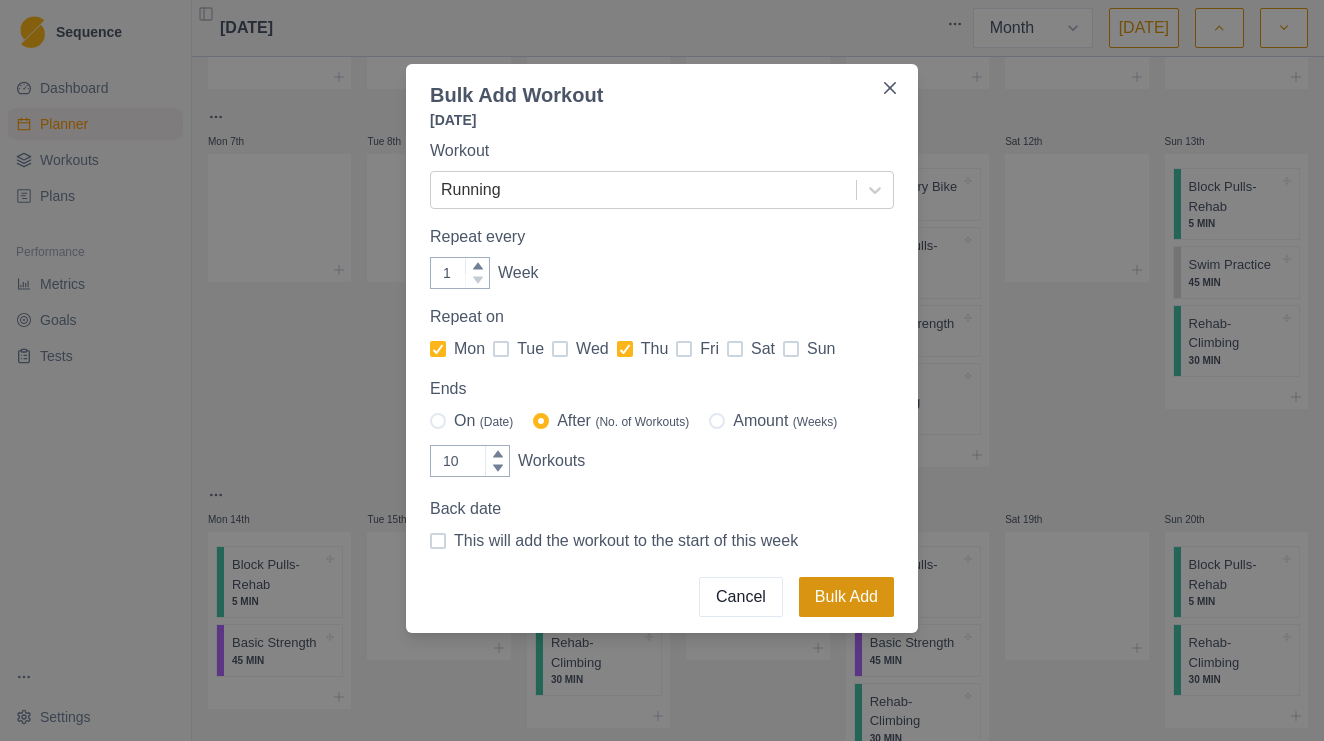 click on "Bulk Add" at bounding box center (846, 597) 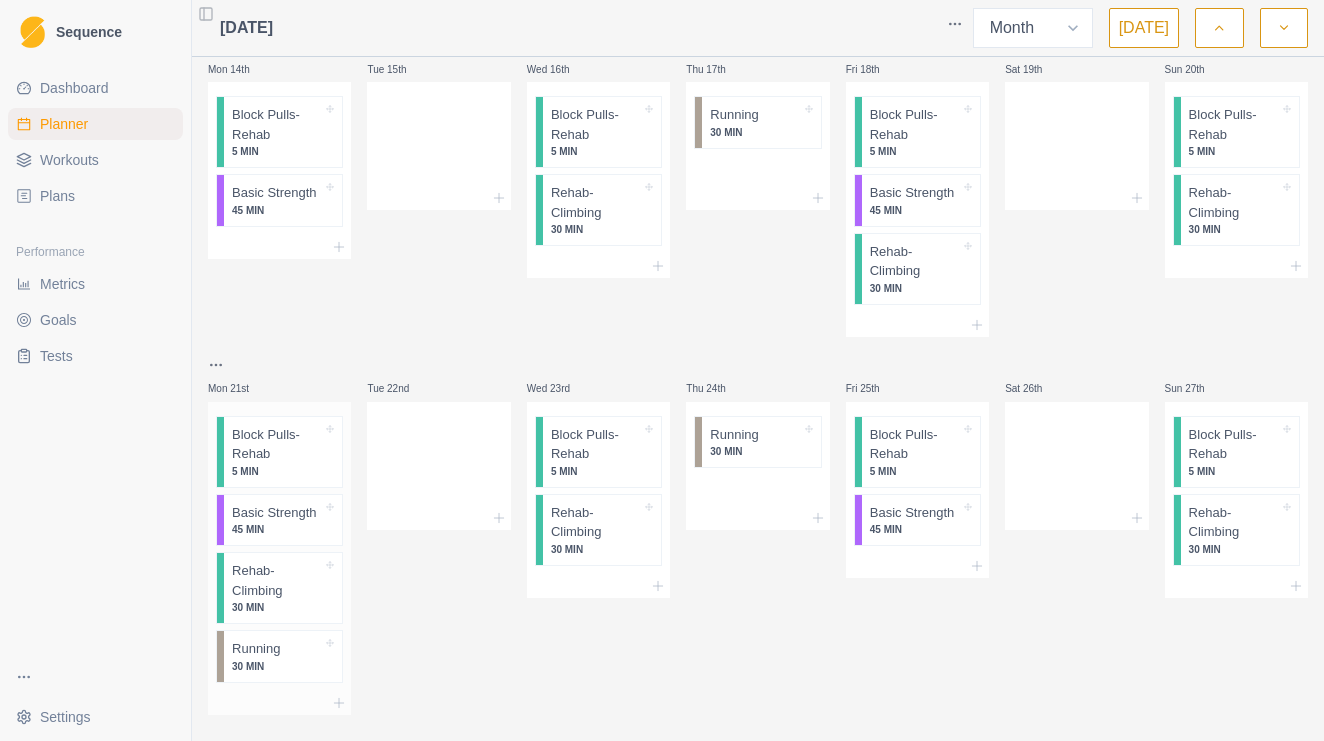 scroll, scrollTop: 603, scrollLeft: 0, axis: vertical 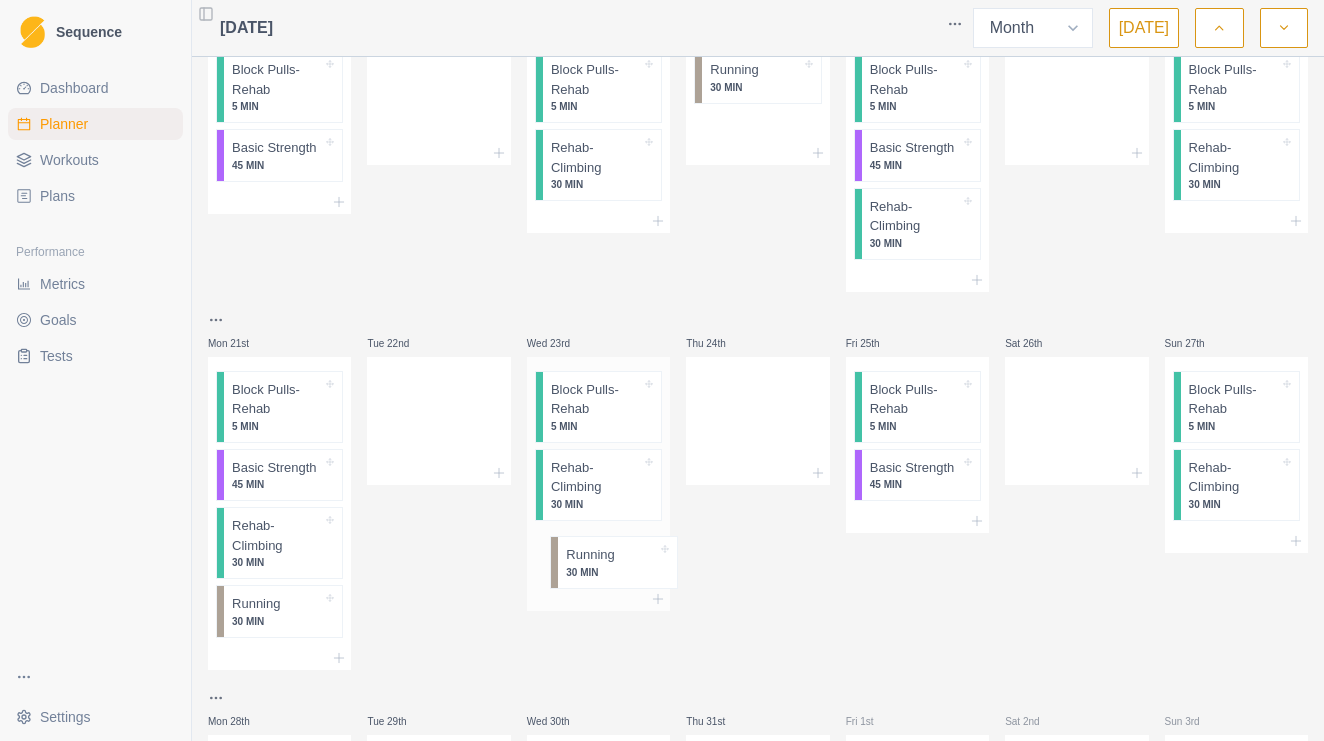 drag, startPoint x: 742, startPoint y: 470, endPoint x: 577, endPoint y: 593, distance: 205.80087 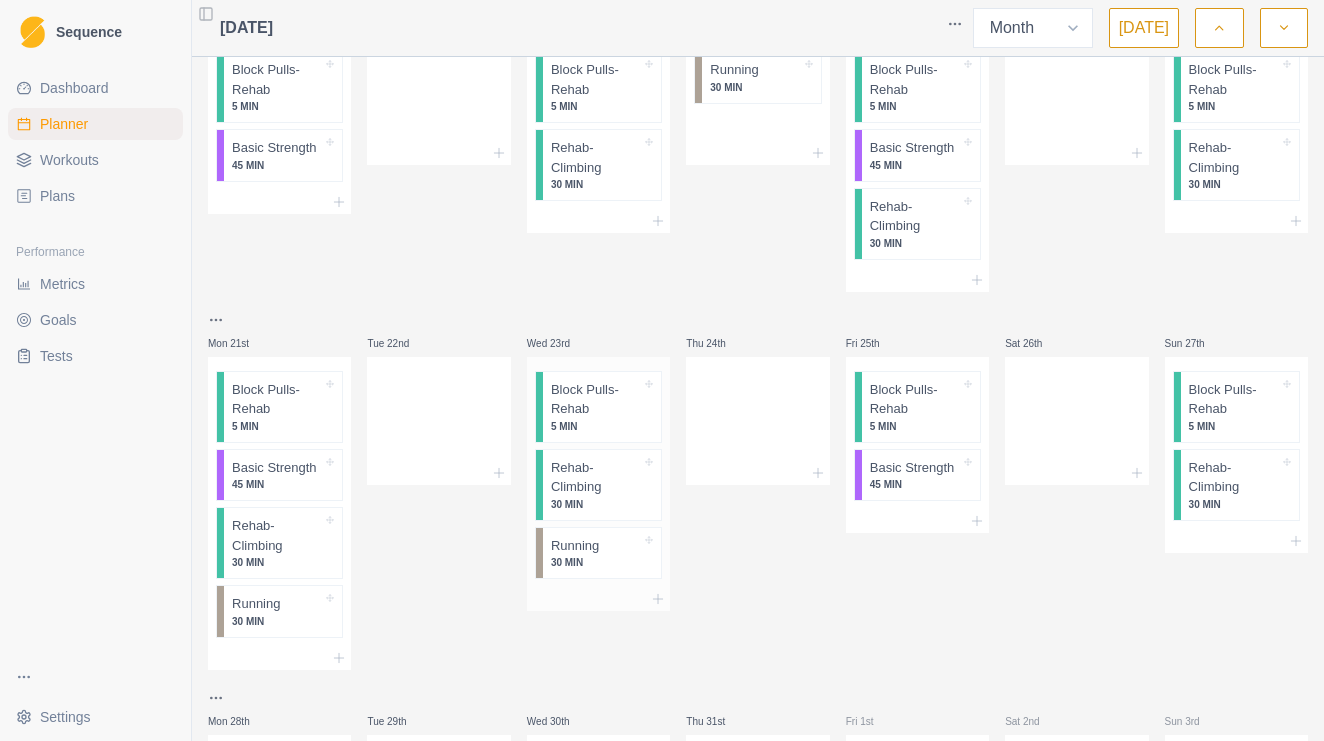 scroll, scrollTop: 649, scrollLeft: 0, axis: vertical 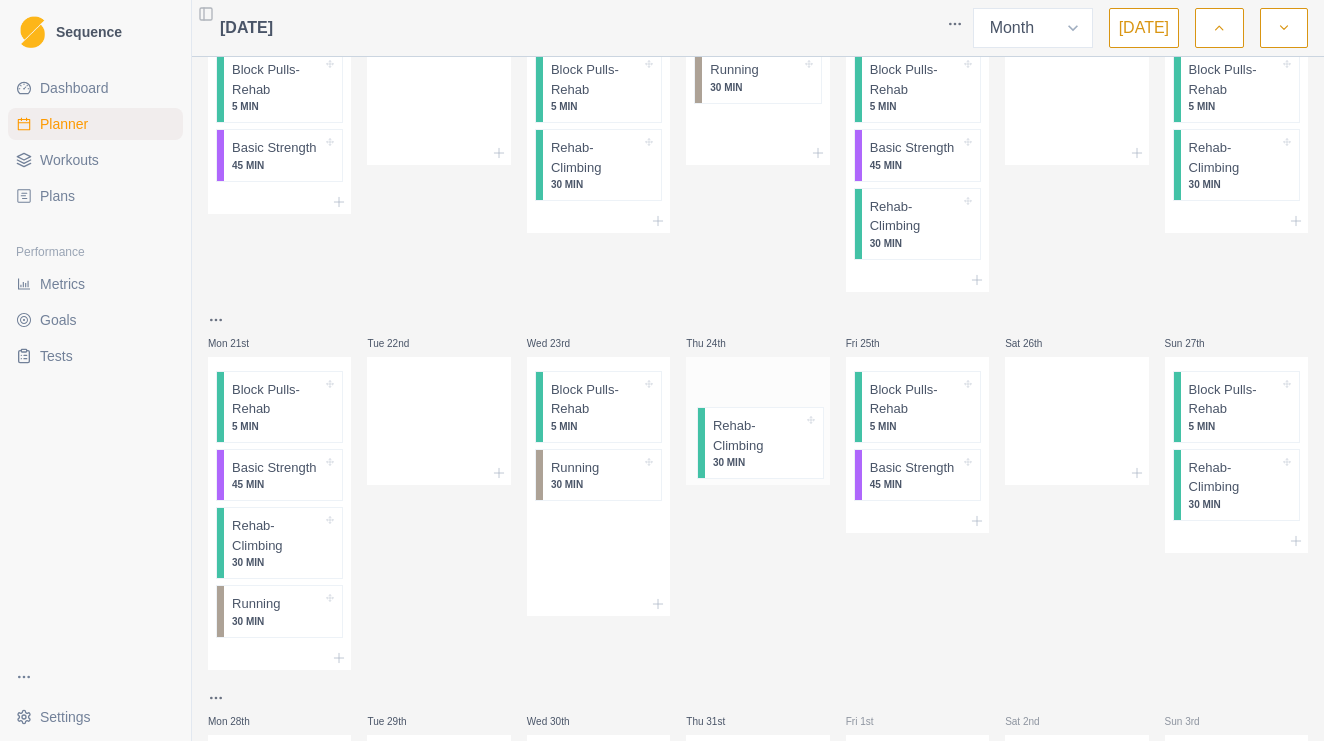drag, startPoint x: 583, startPoint y: 498, endPoint x: 752, endPoint y: 441, distance: 178.35358 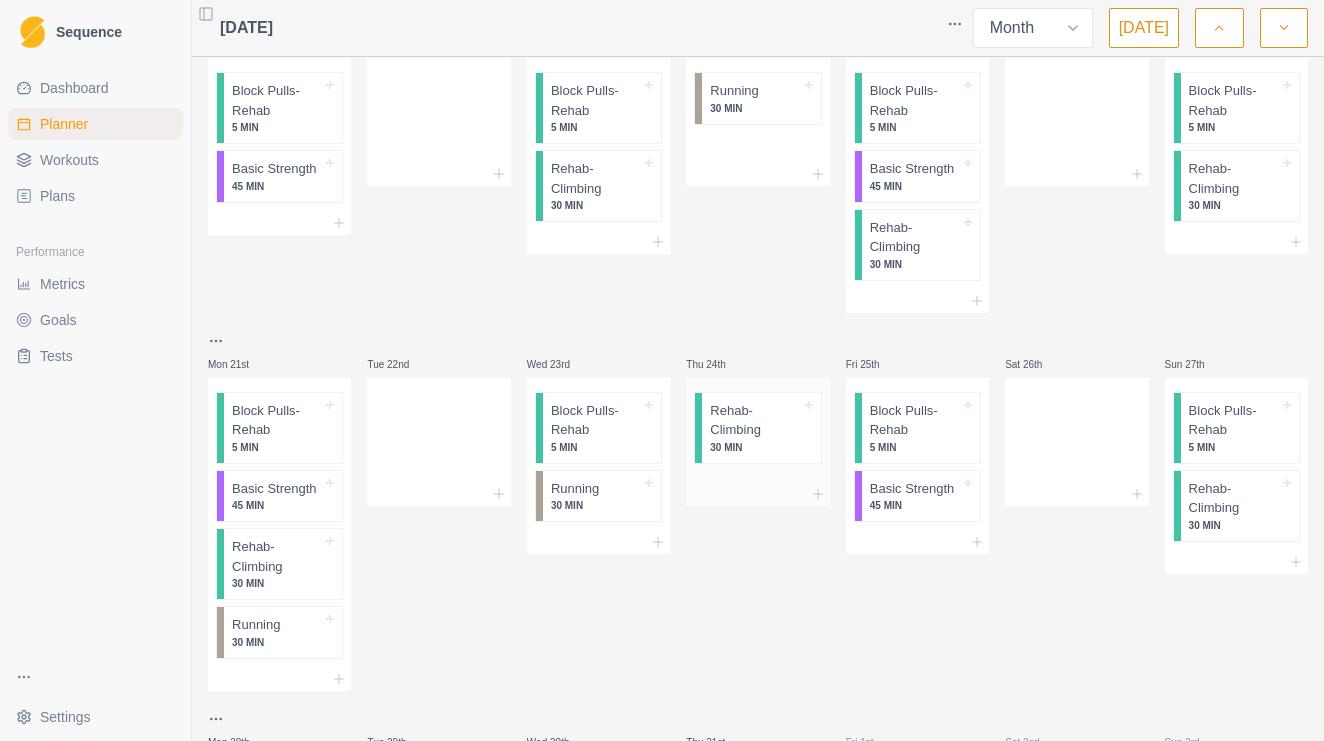 scroll, scrollTop: 644, scrollLeft: 0, axis: vertical 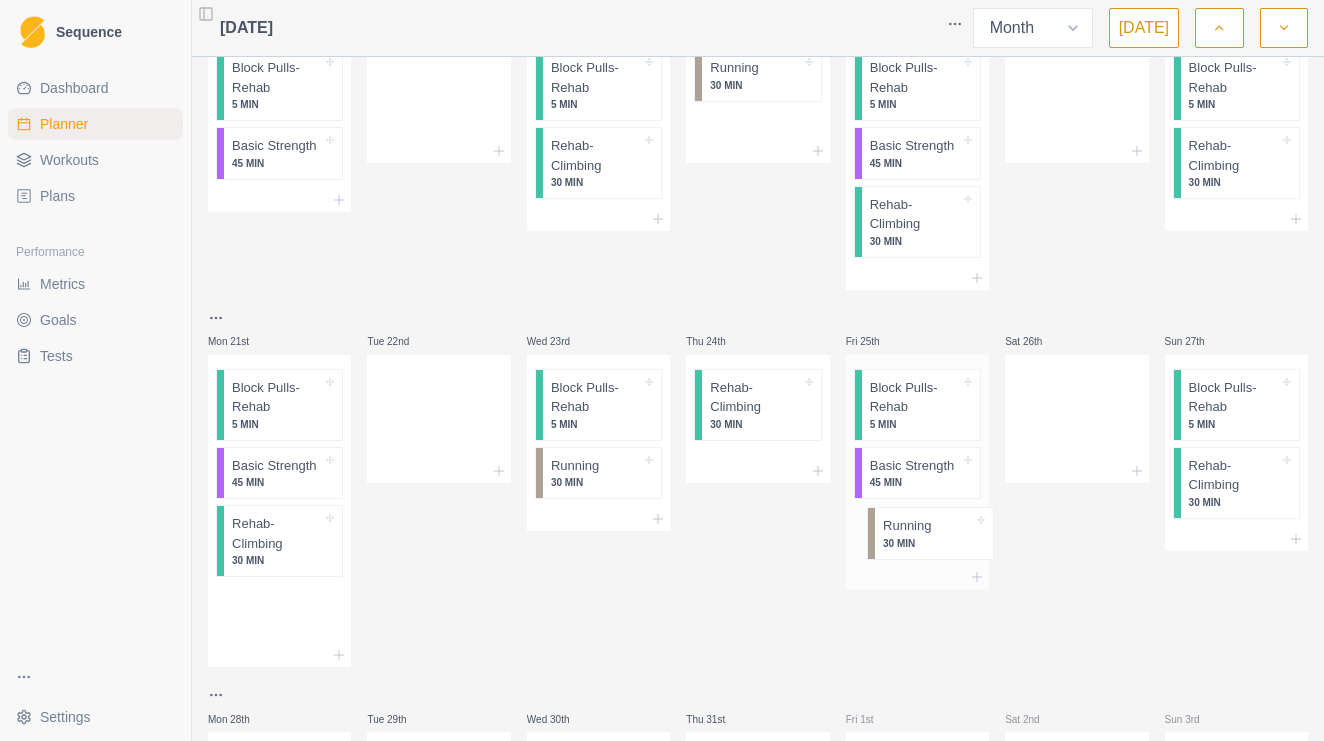 drag, startPoint x: 244, startPoint y: 639, endPoint x: 902, endPoint y: 545, distance: 664.68036 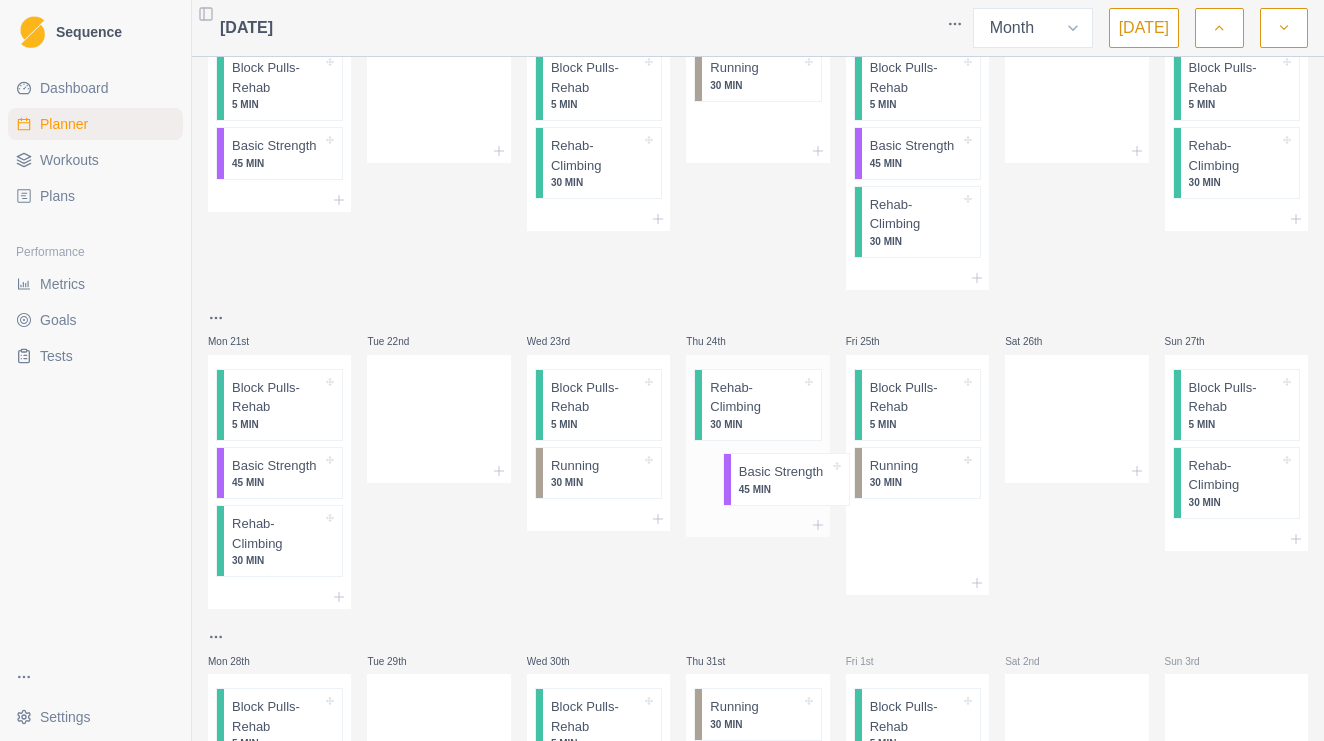 drag, startPoint x: 918, startPoint y: 489, endPoint x: 765, endPoint y: 482, distance: 153.16005 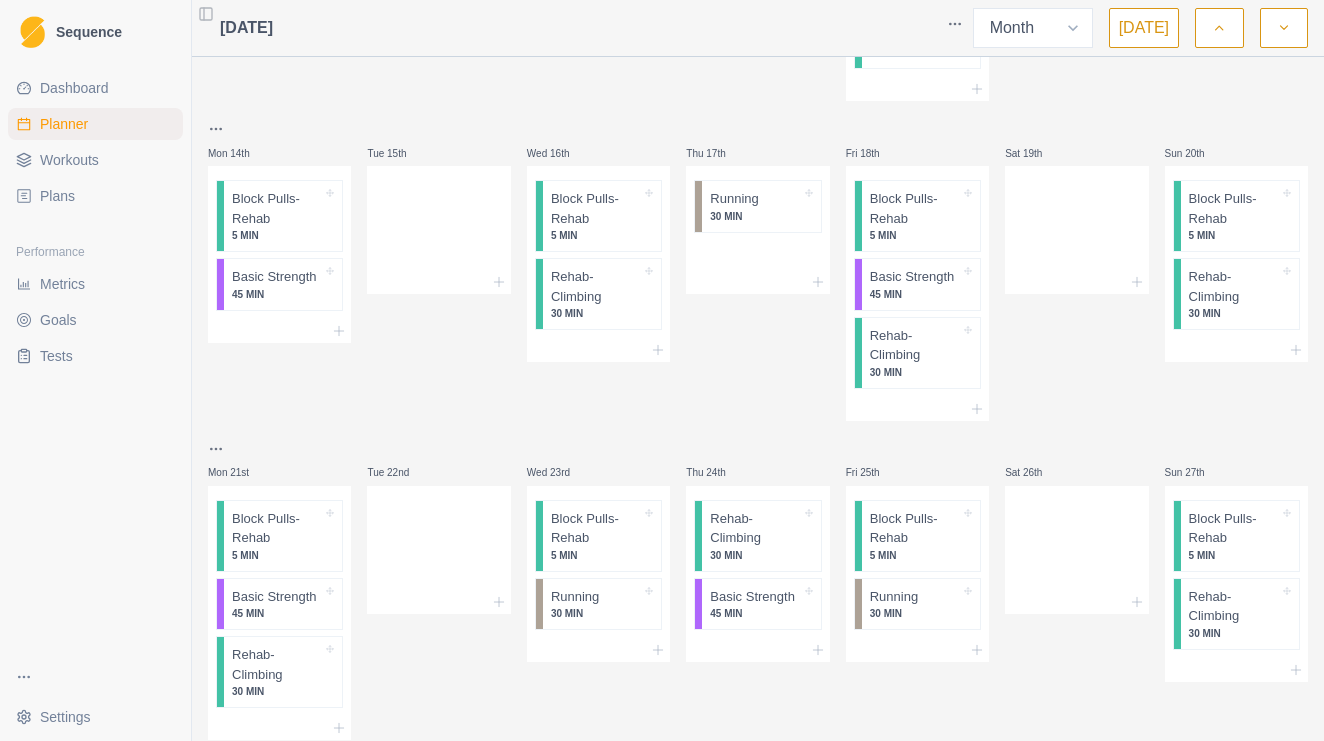 scroll, scrollTop: 516, scrollLeft: 0, axis: vertical 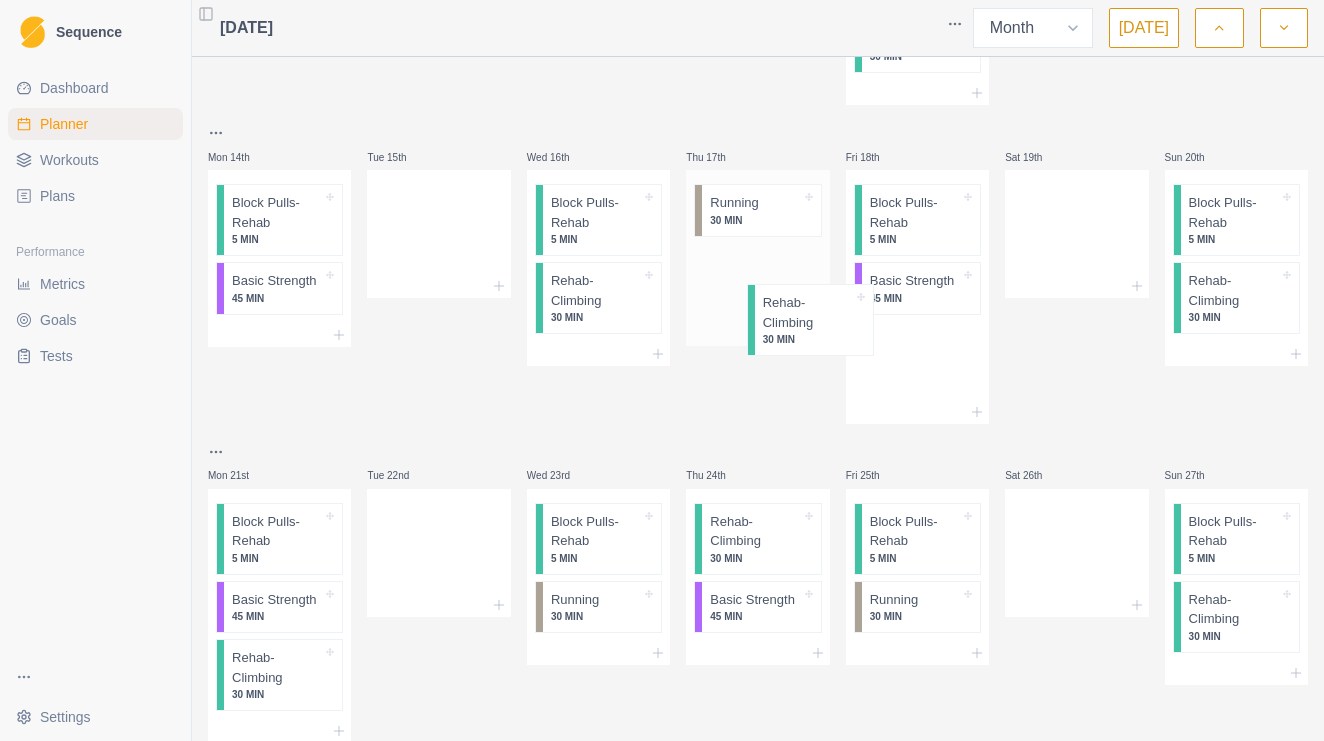 drag, startPoint x: 901, startPoint y: 383, endPoint x: 758, endPoint y: 314, distance: 158.77657 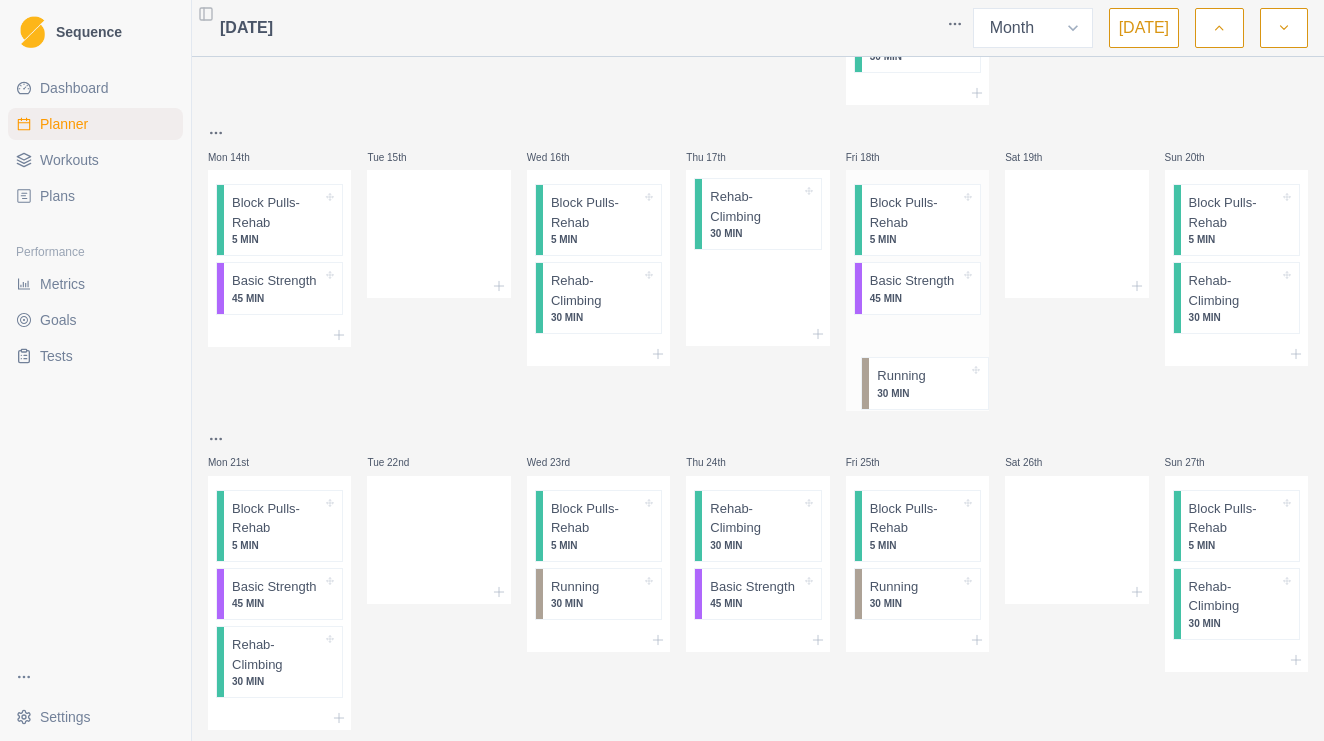 drag, startPoint x: 759, startPoint y: 226, endPoint x: 937, endPoint y: 389, distance: 241.35658 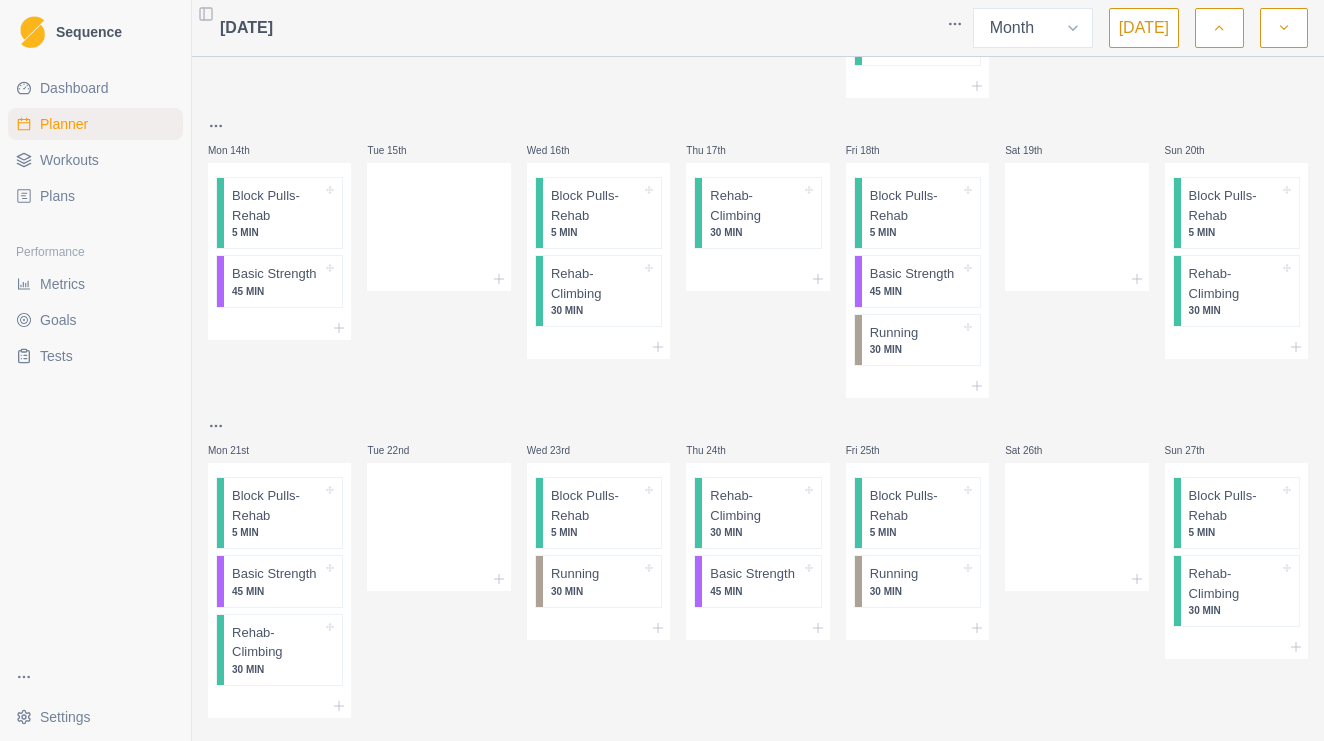 scroll, scrollTop: 521, scrollLeft: 0, axis: vertical 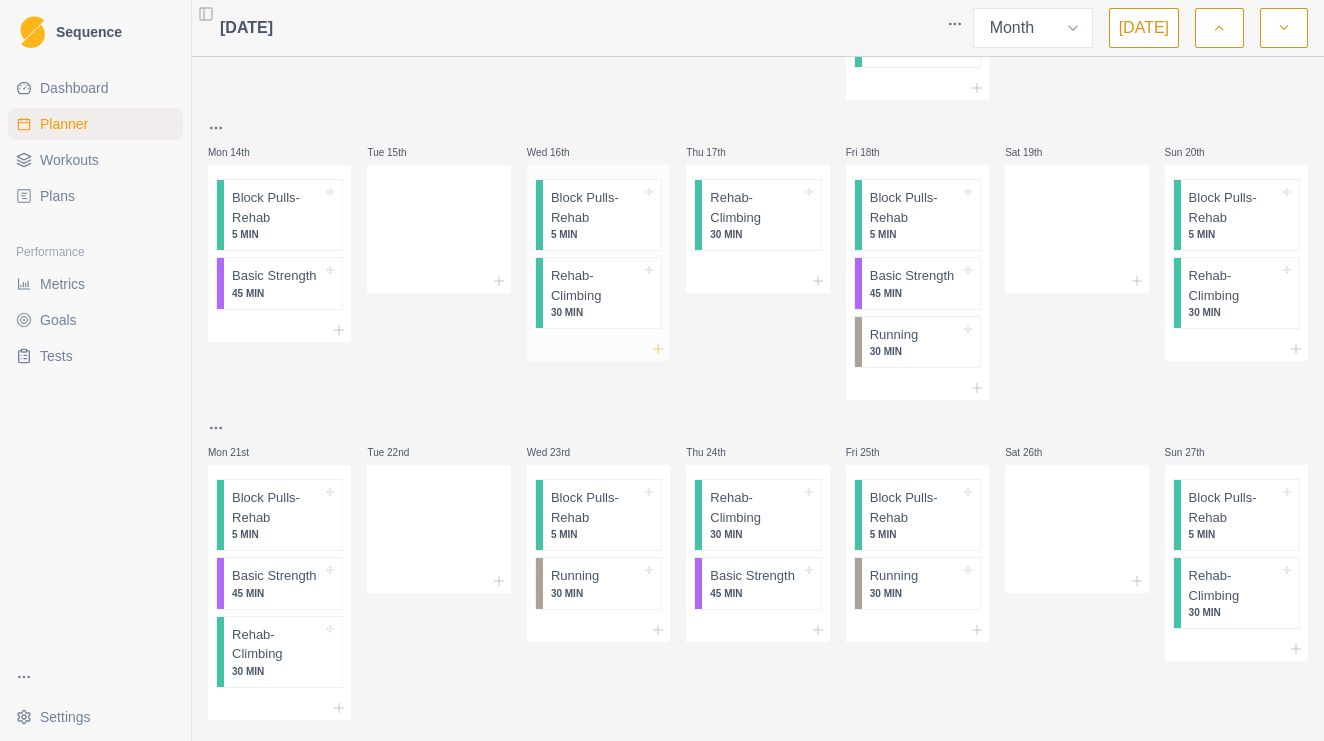 click 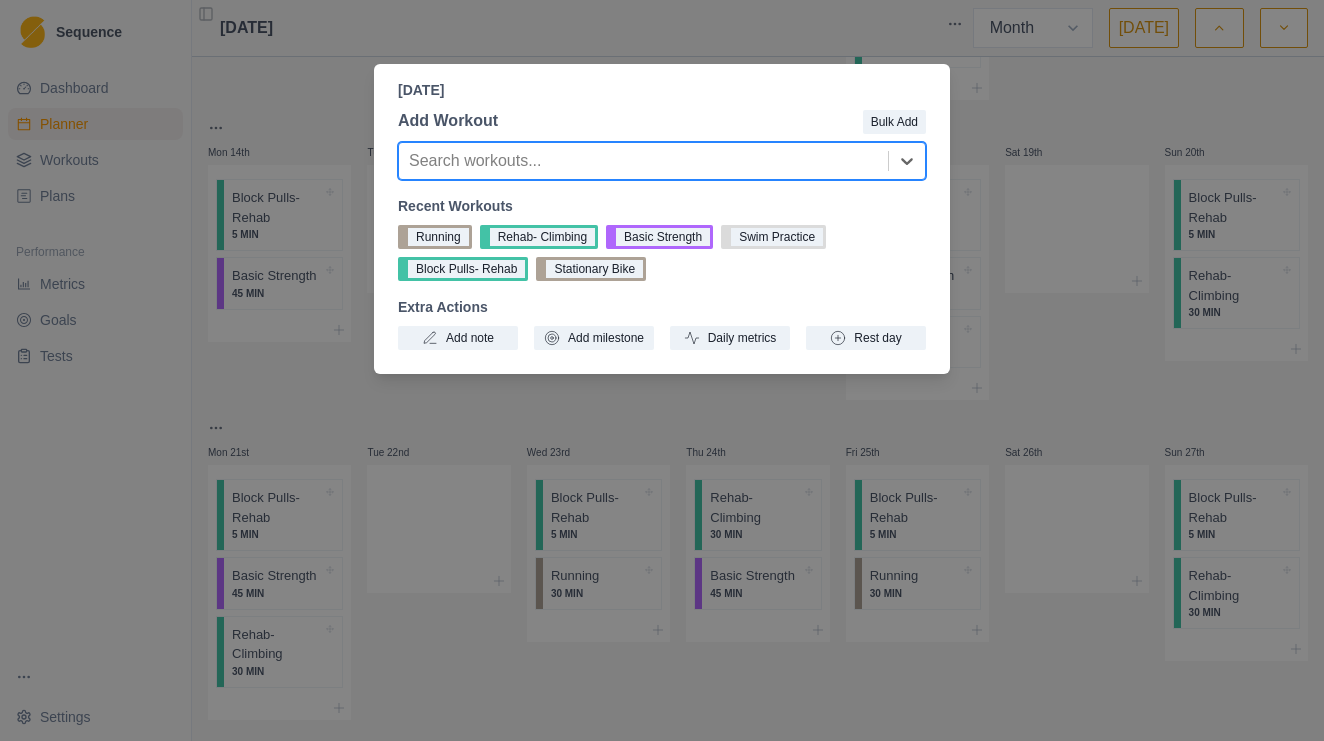 click on "Add Workout Bulk Add option , selected. Select is focused ,type to refine list, press Down to open the menu,  Search workouts... Recent Workouts Running Rehab- Climbing Basic Strength Swim Practice Block Pulls- Rehab Stationary Bike Extra Actions Add note Add milestone Daily metrics Rest day" at bounding box center (662, 229) 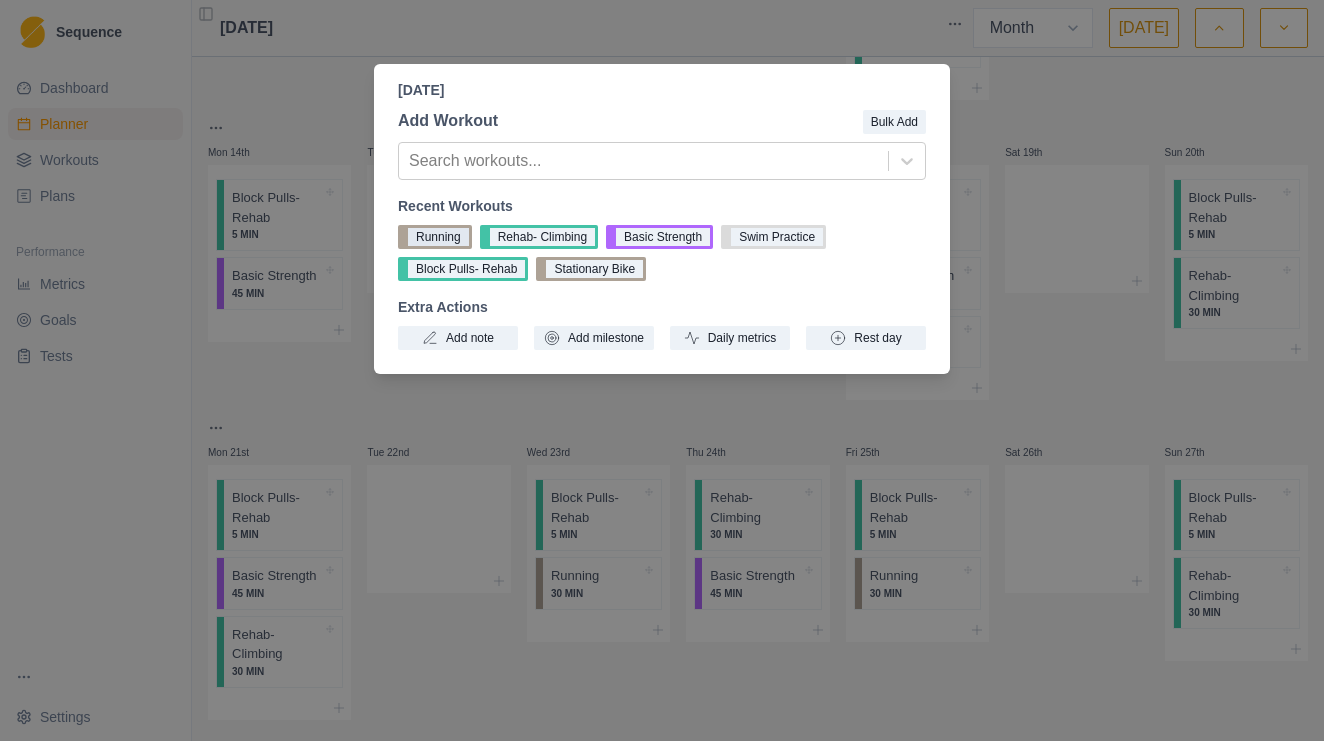 click on "Running" at bounding box center (435, 237) 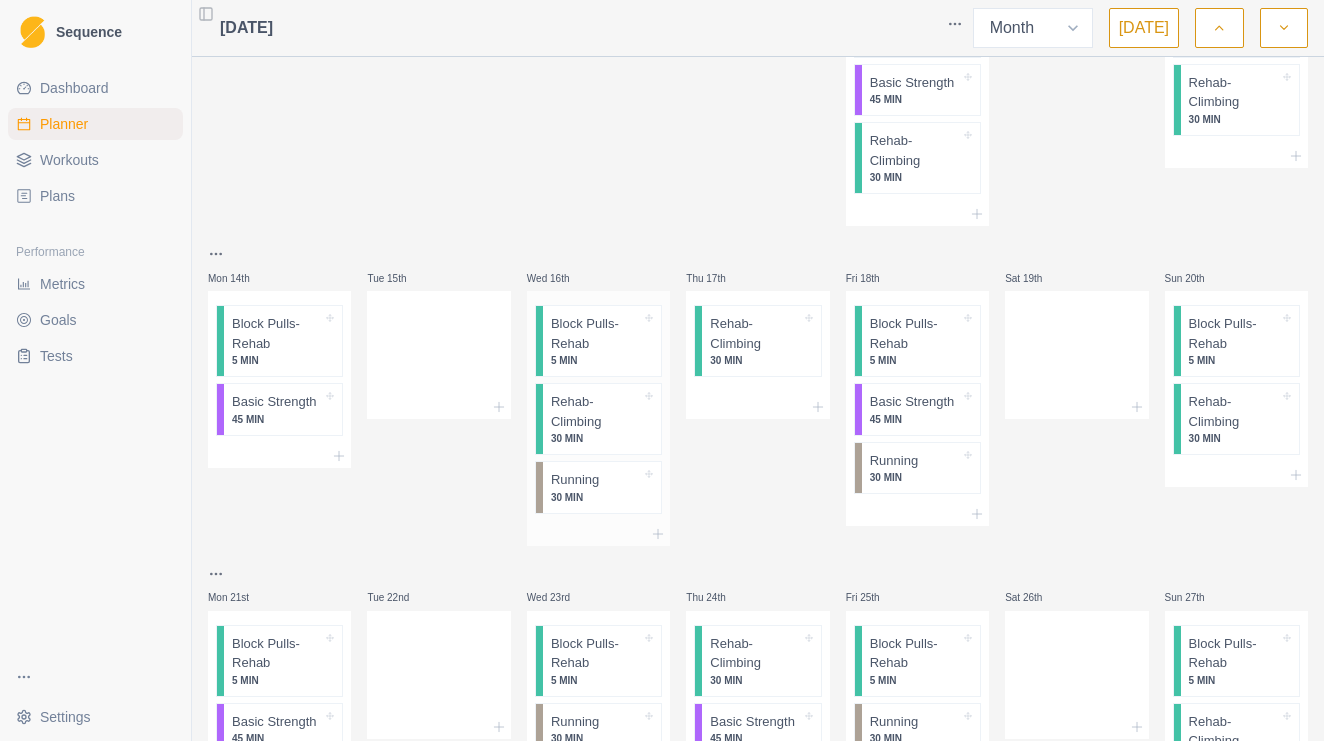 scroll, scrollTop: 391, scrollLeft: 0, axis: vertical 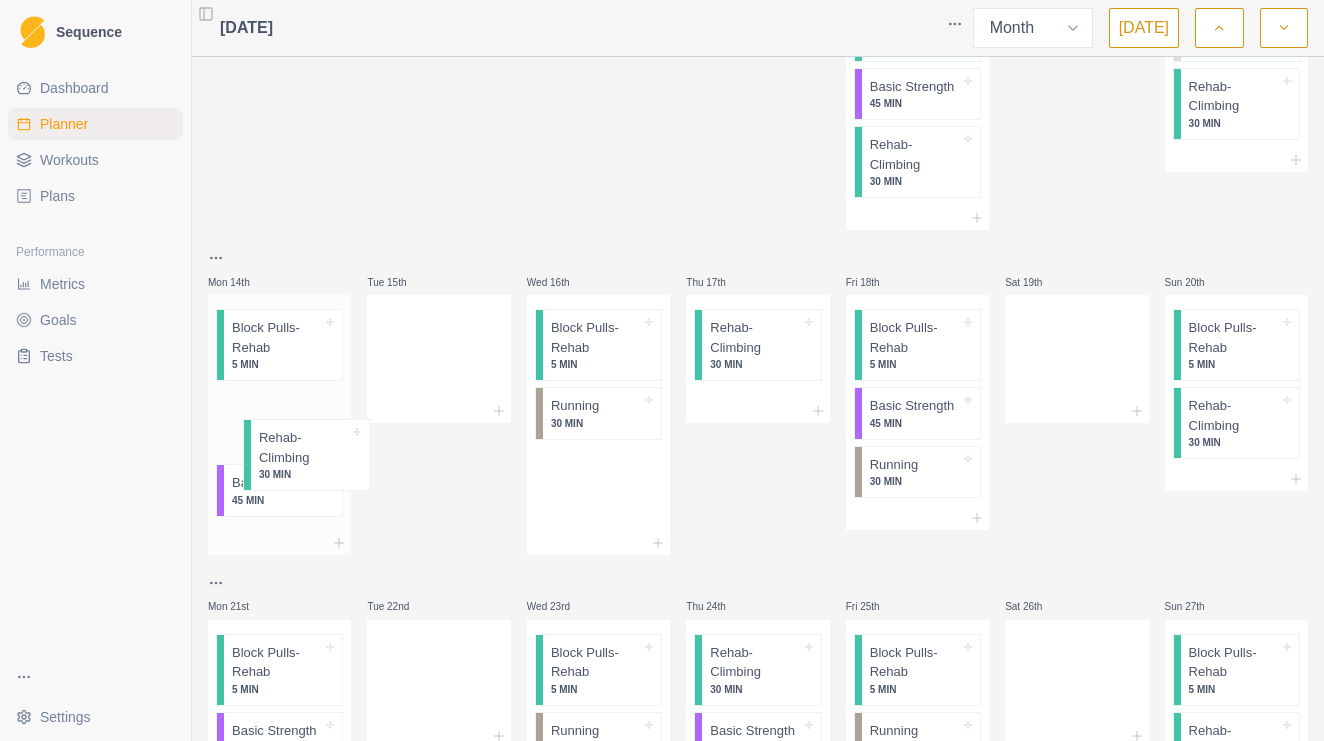 drag, startPoint x: 577, startPoint y: 433, endPoint x: 268, endPoint y: 450, distance: 309.4673 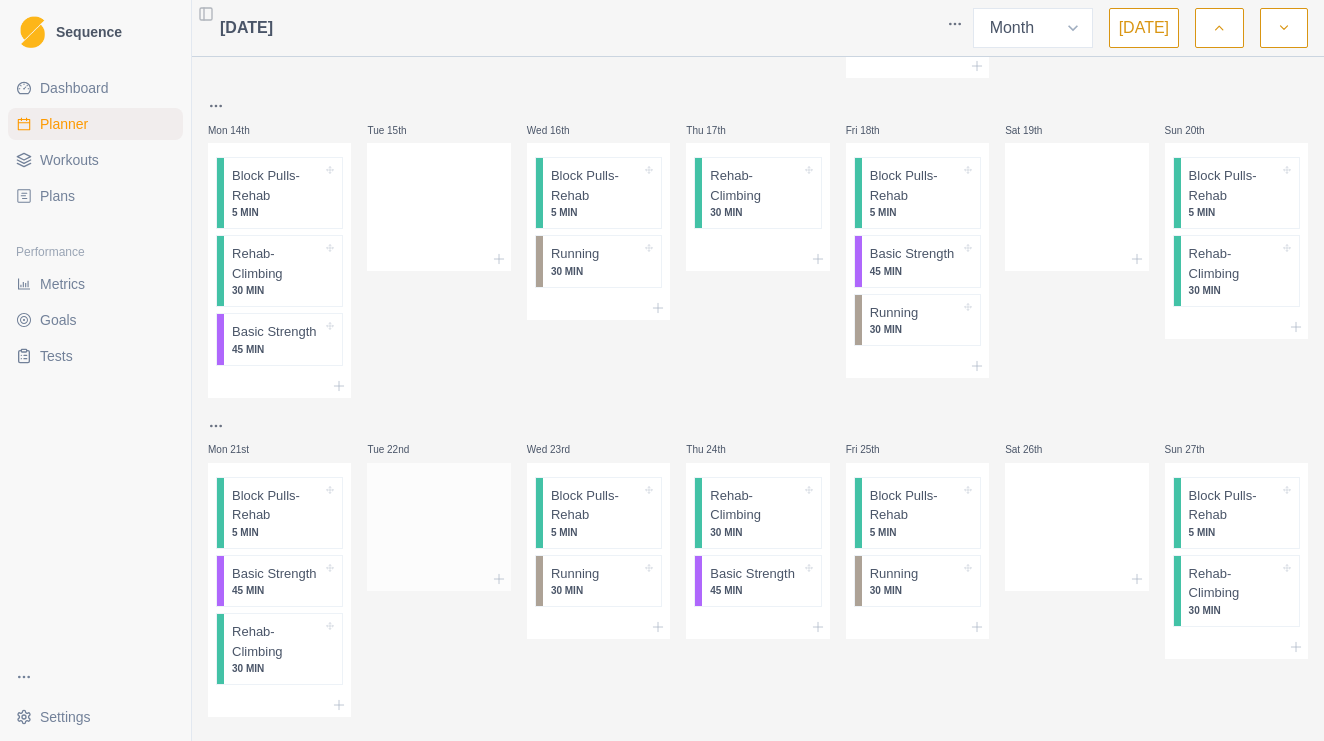 scroll, scrollTop: 545, scrollLeft: 0, axis: vertical 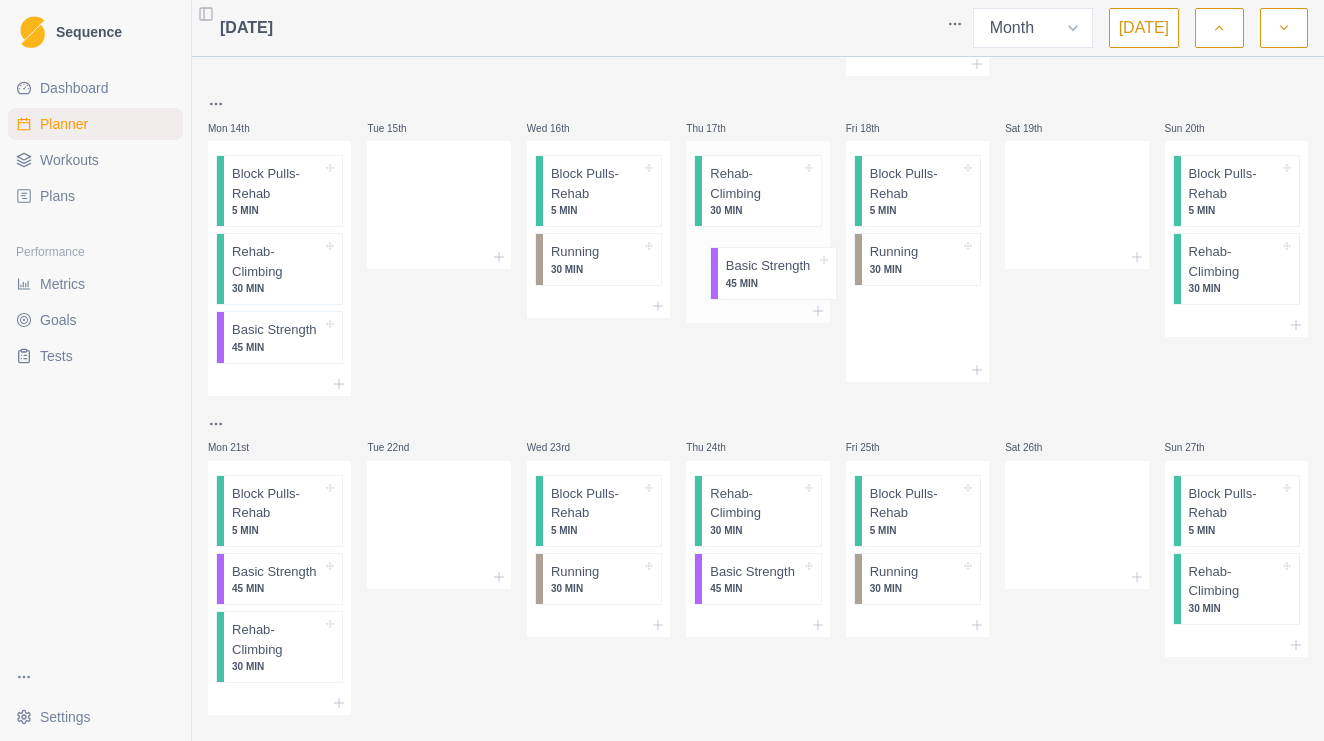 drag, startPoint x: 919, startPoint y: 271, endPoint x: 765, endPoint y: 270, distance: 154.00325 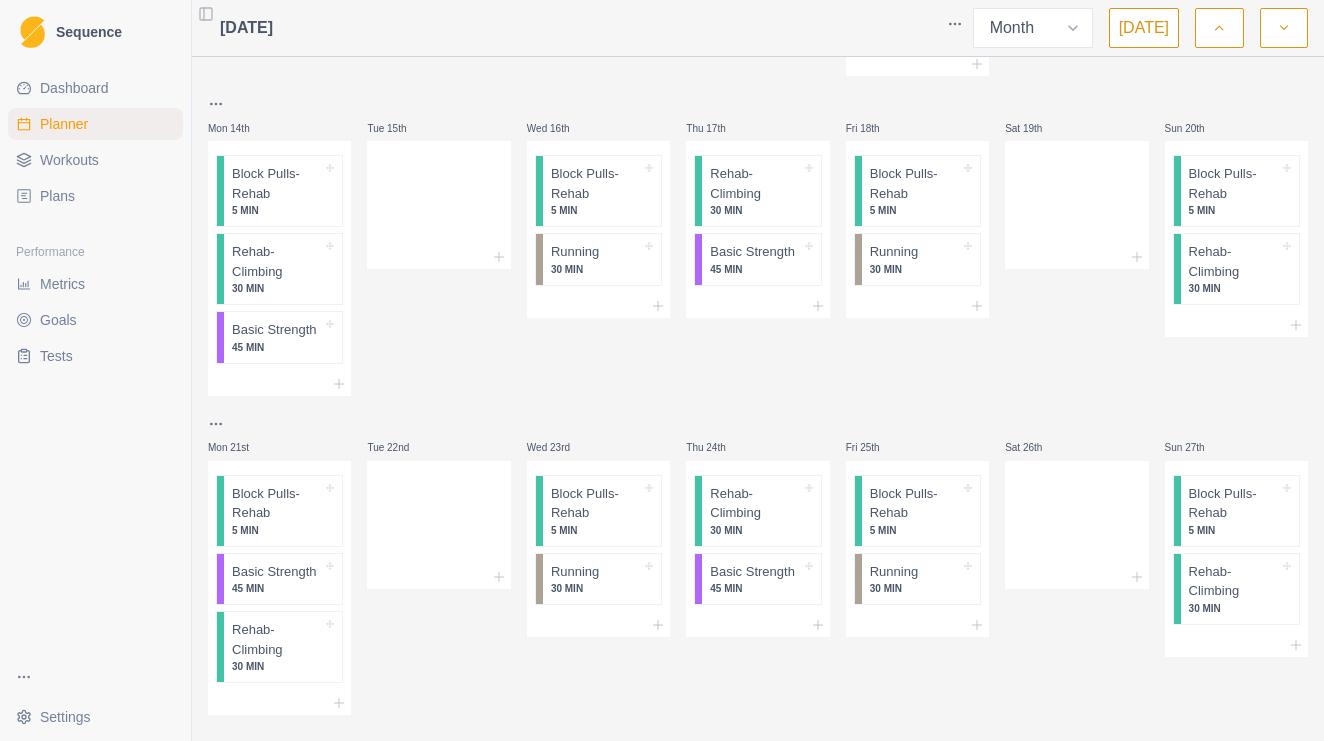 click on "Thu 17th Rehab- Climbing 30 MIN Basic Strength 45 MIN" at bounding box center (757, 244) 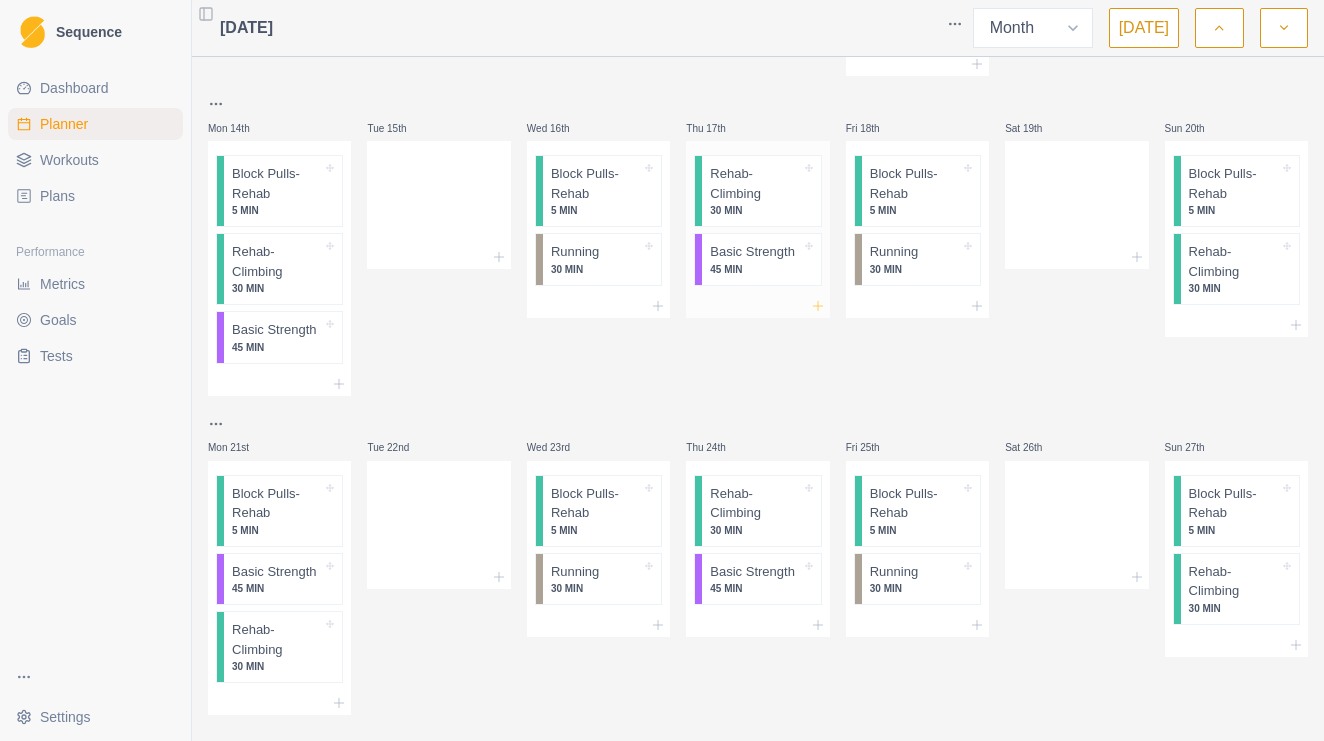 click 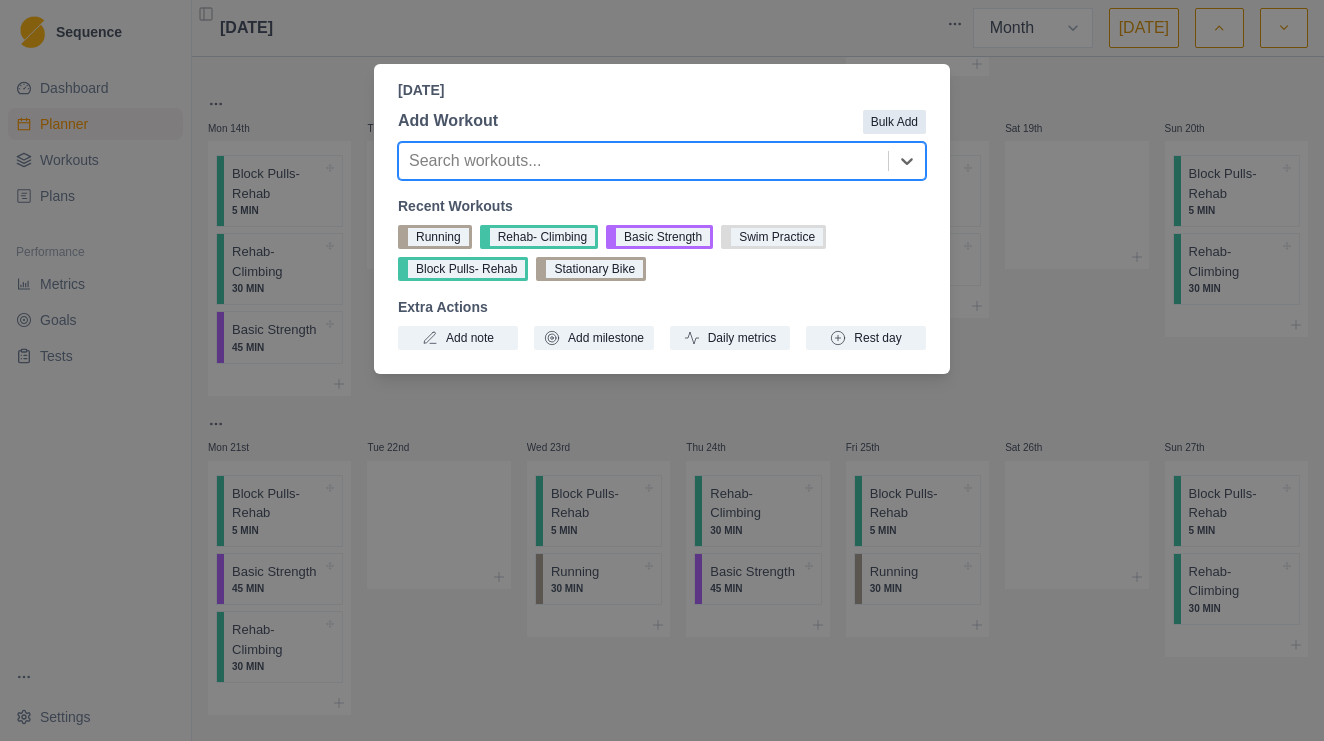 click on "Bulk Add" at bounding box center [894, 122] 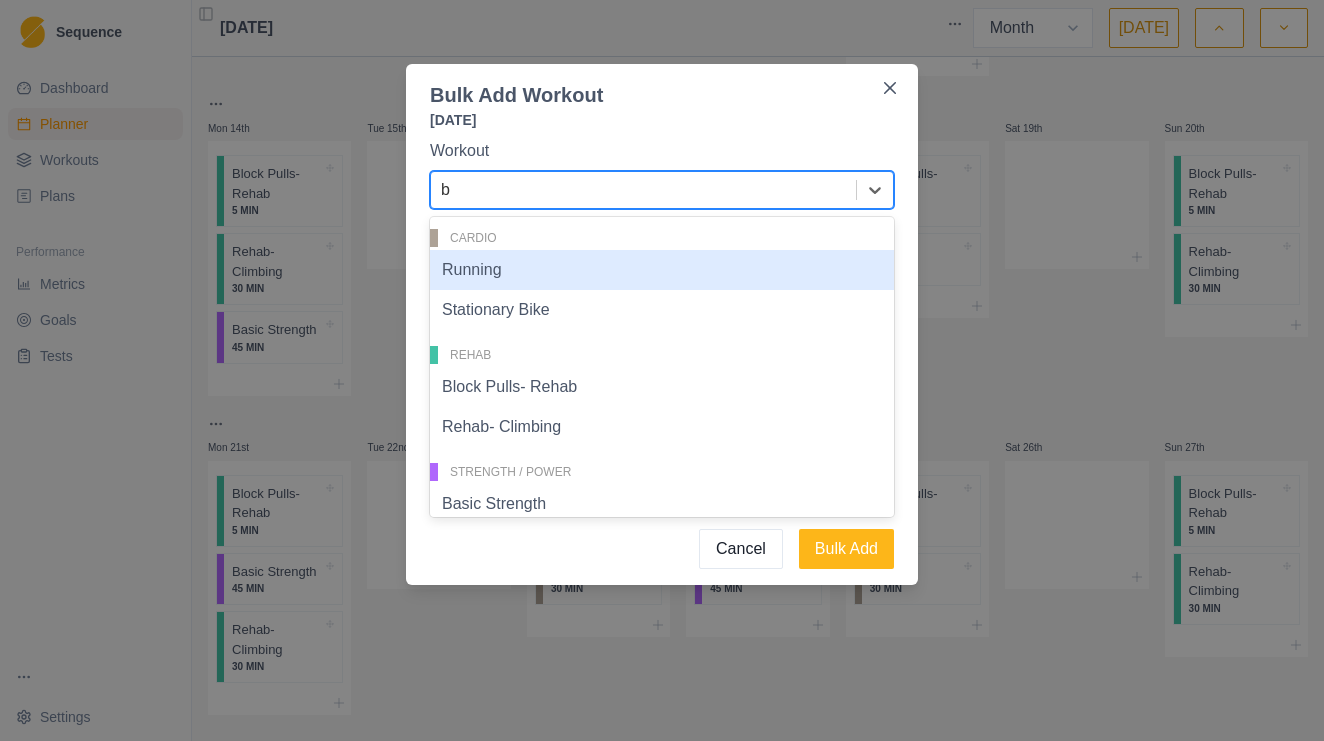 type on "bi" 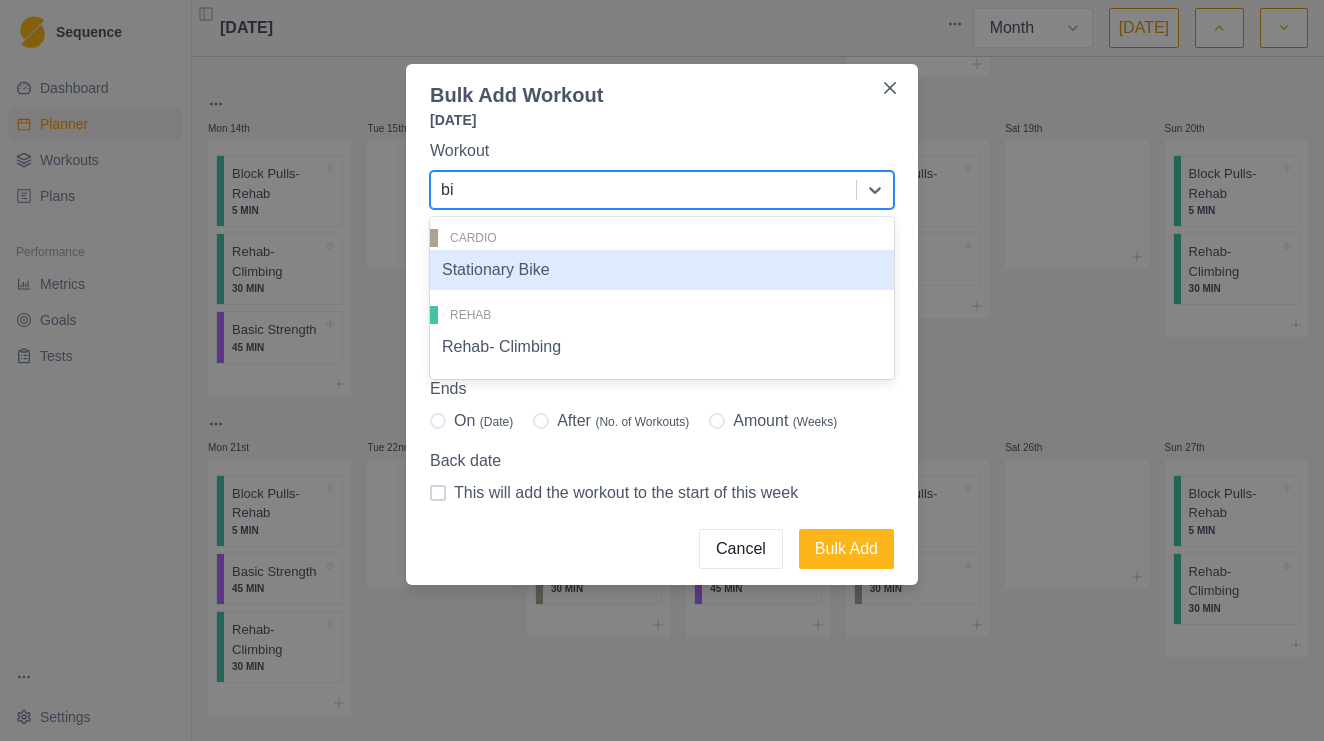 click on "Stationary Bike" at bounding box center [662, 270] 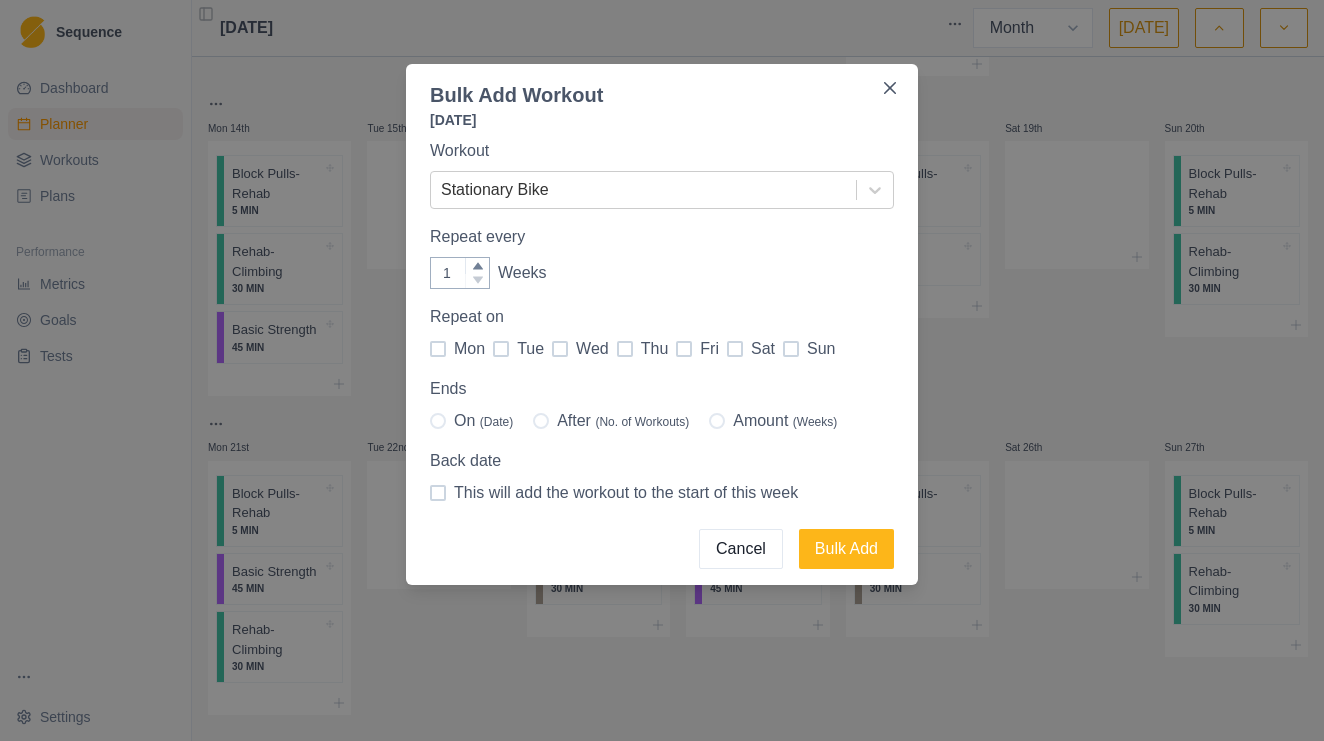 click on "thu" at bounding box center [643, 349] 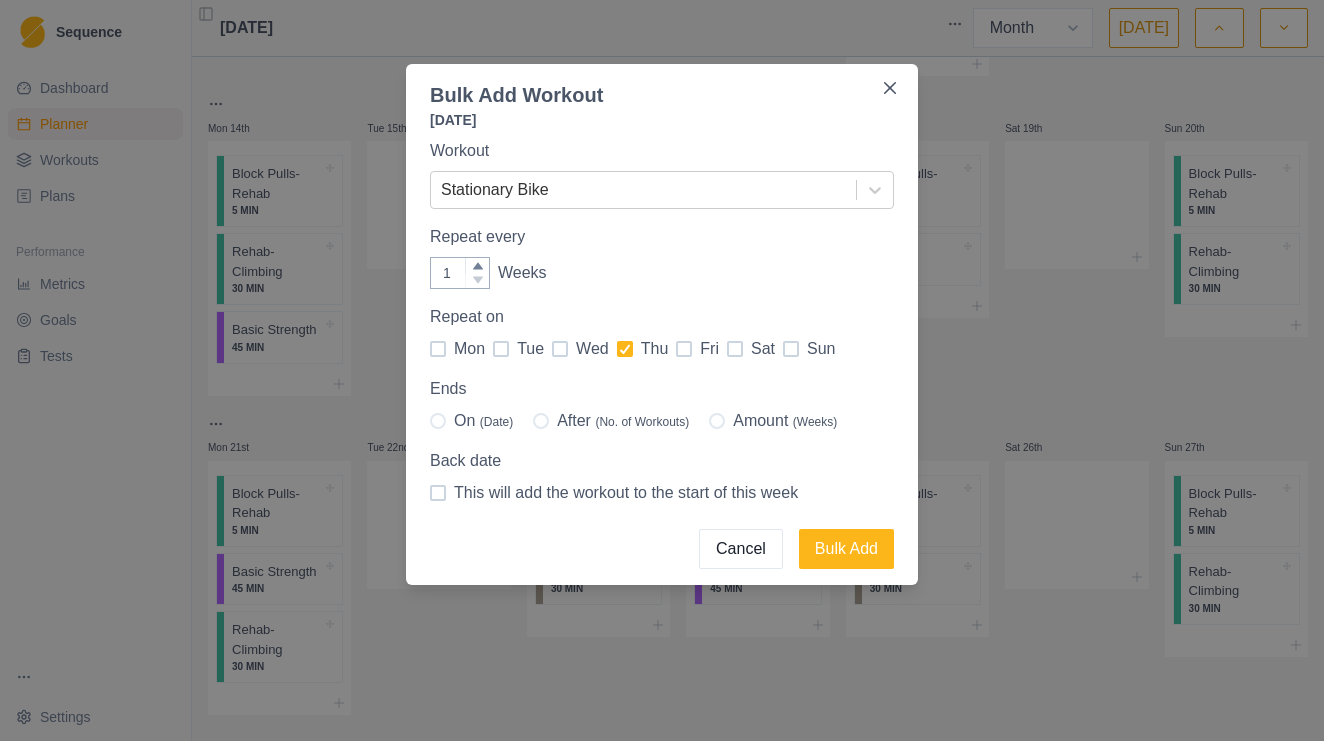 click on "sun" at bounding box center [809, 349] 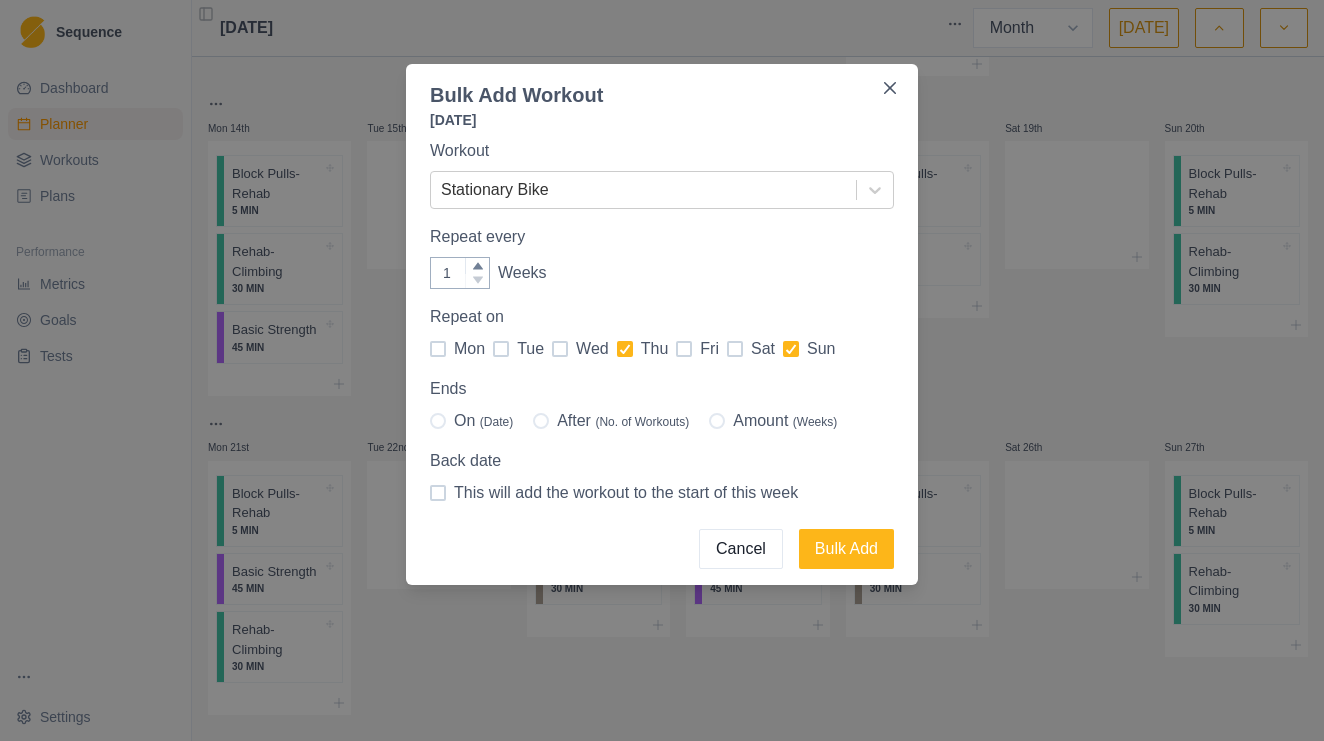 click on "After   (No. of Workouts)" at bounding box center [623, 421] 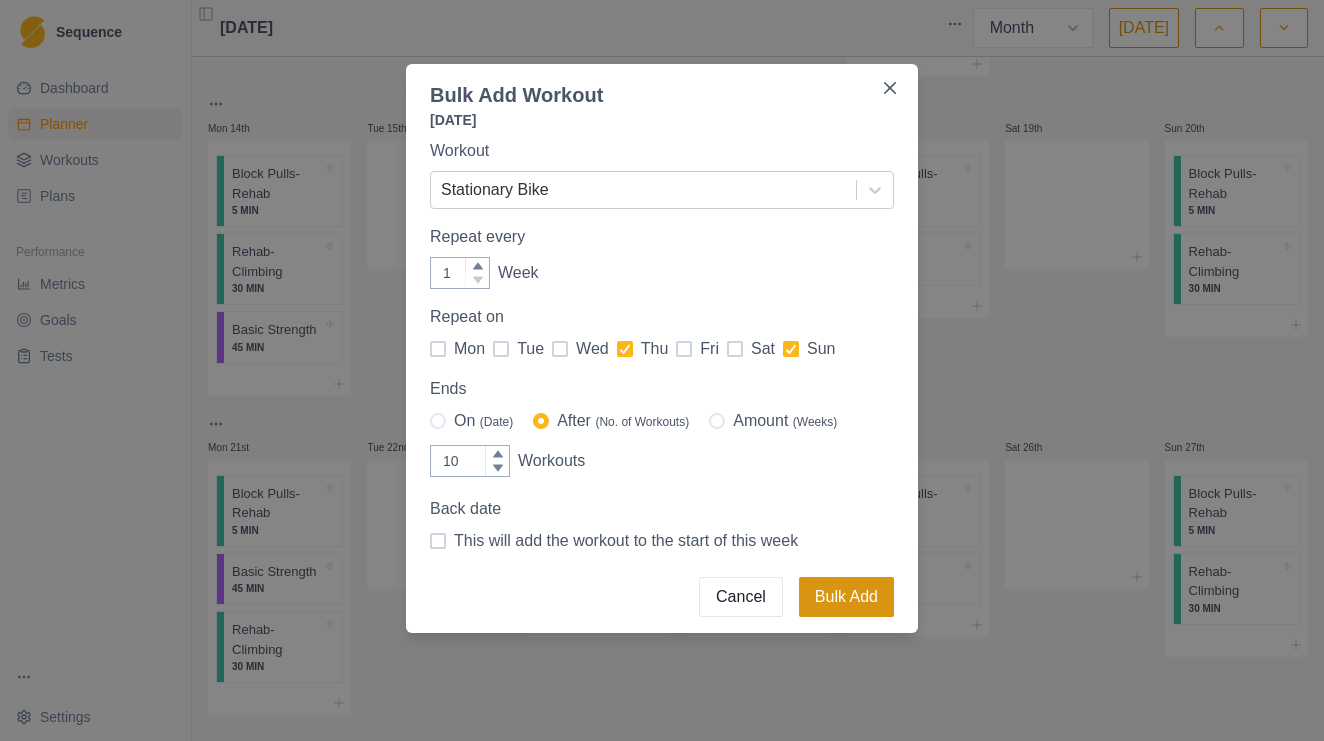 click on "Bulk Add" at bounding box center [846, 597] 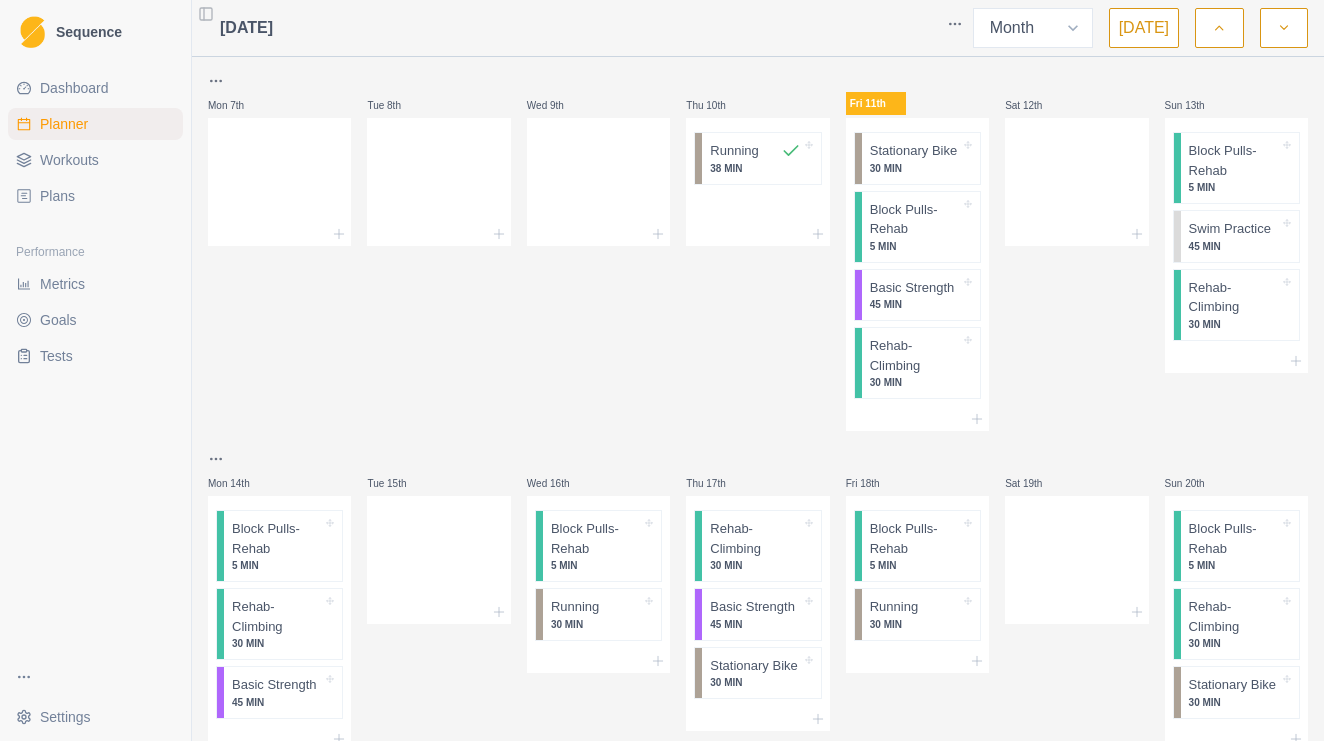 scroll, scrollTop: 185, scrollLeft: 0, axis: vertical 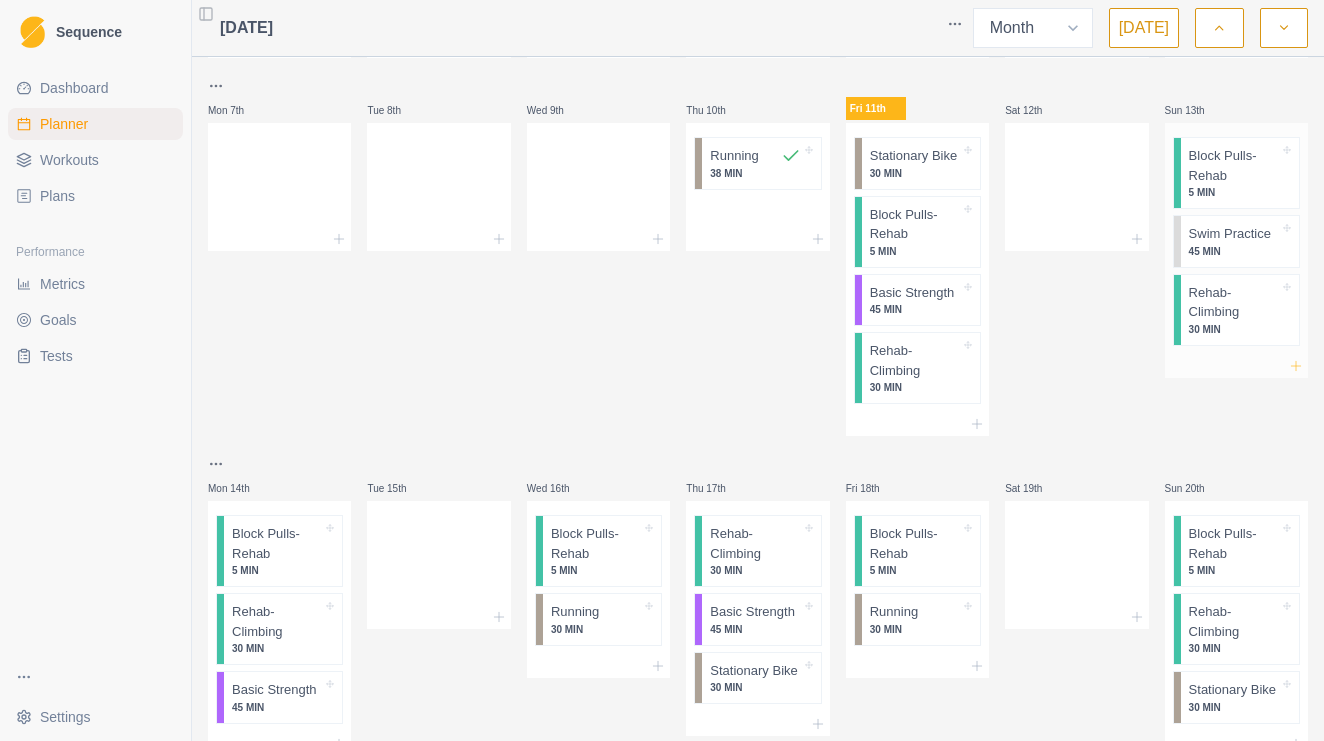 click 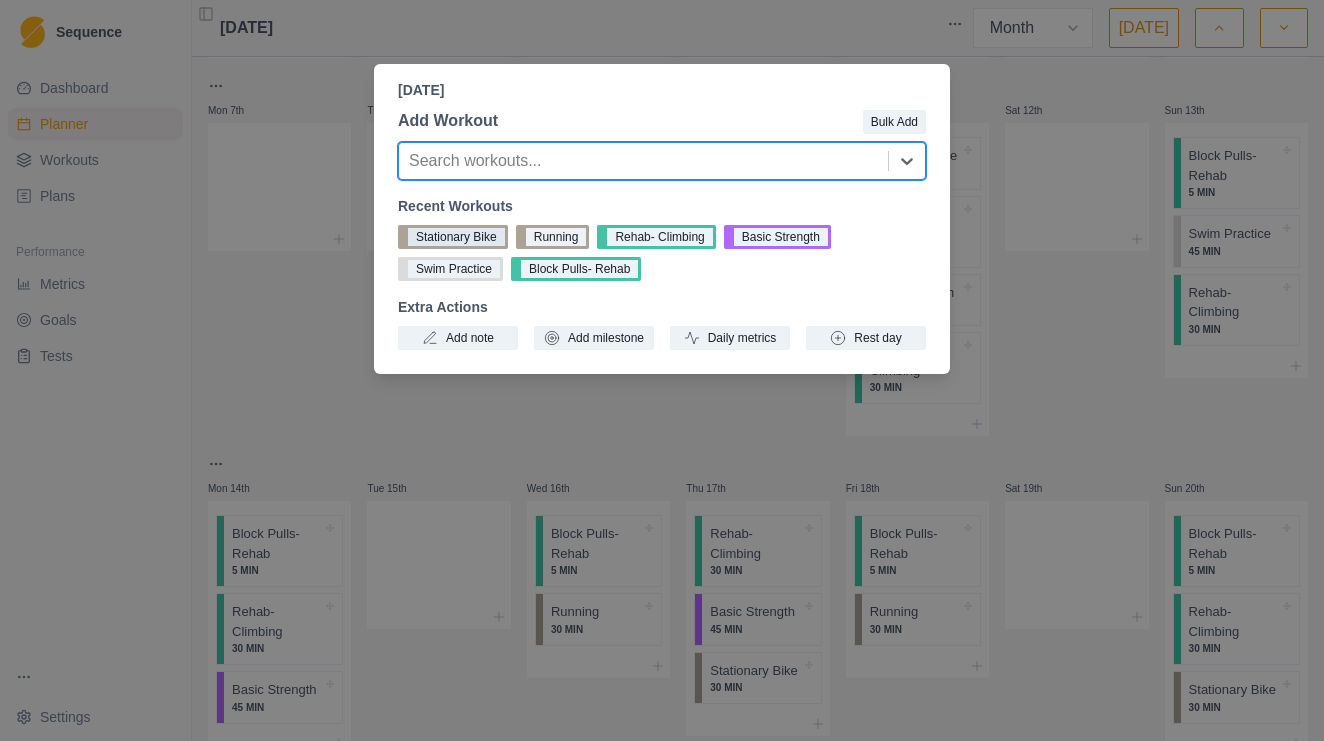 click on "Stationary Bike" at bounding box center [453, 237] 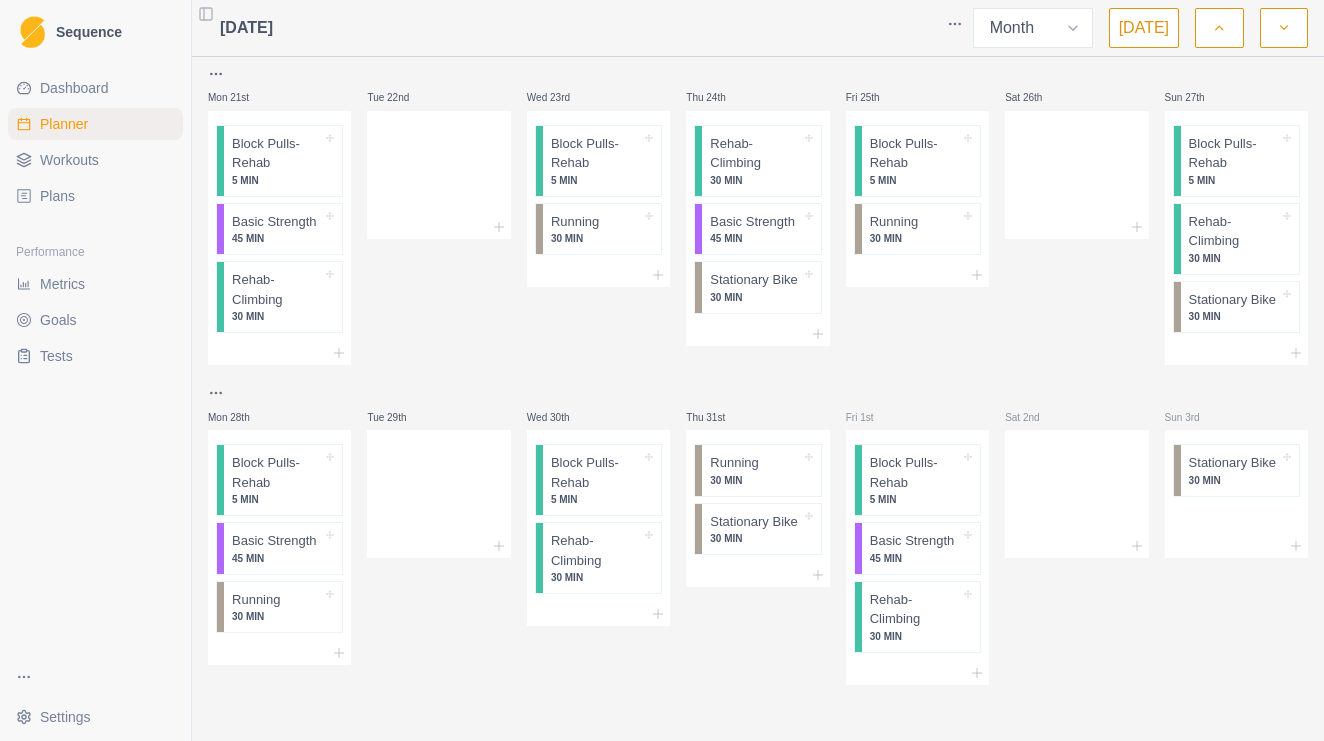 scroll, scrollTop: 941, scrollLeft: 0, axis: vertical 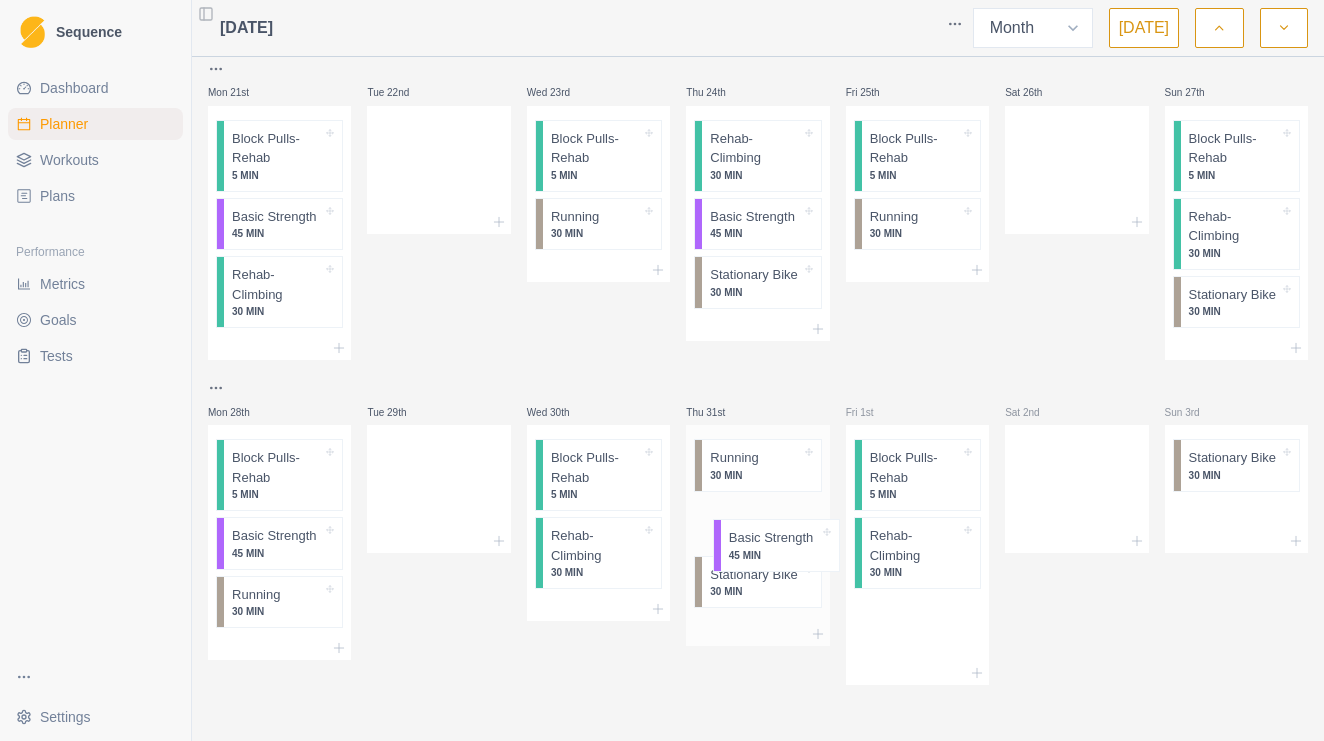 drag, startPoint x: 905, startPoint y: 557, endPoint x: 751, endPoint y: 549, distance: 154.20766 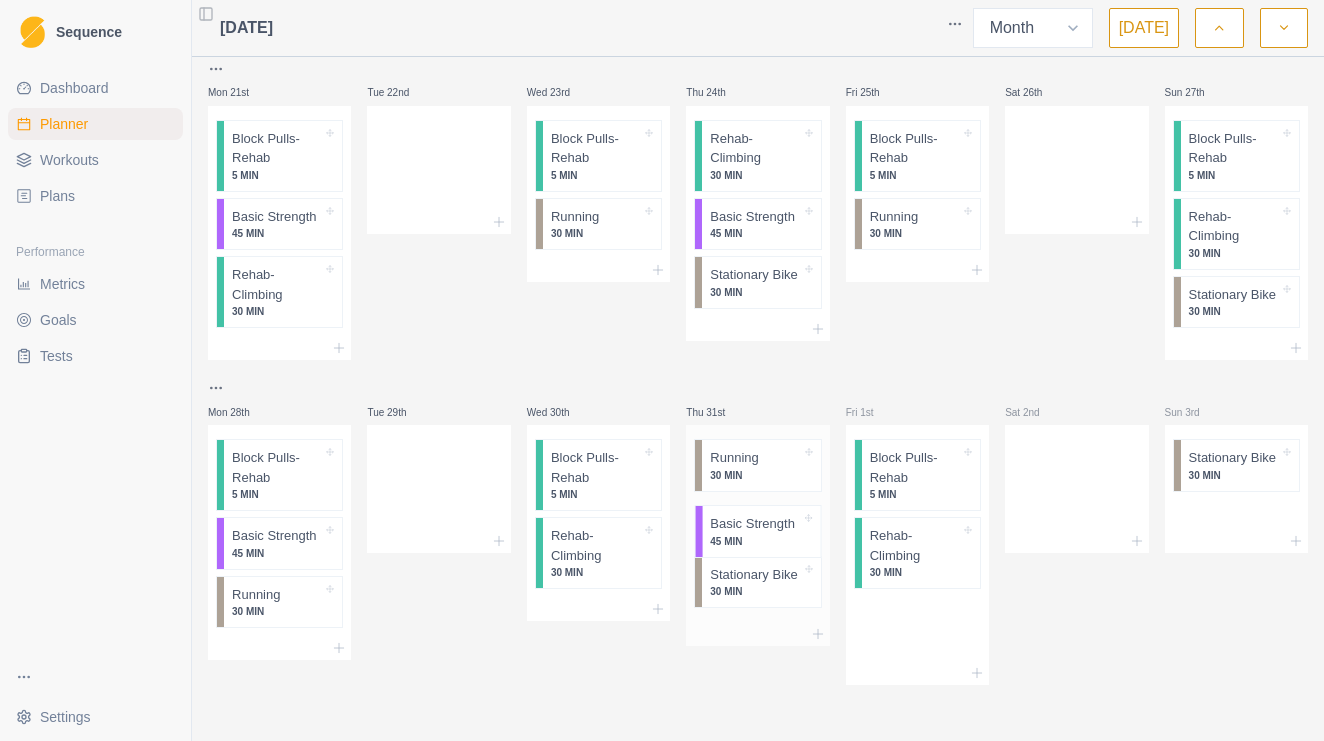 scroll, scrollTop: 922, scrollLeft: 0, axis: vertical 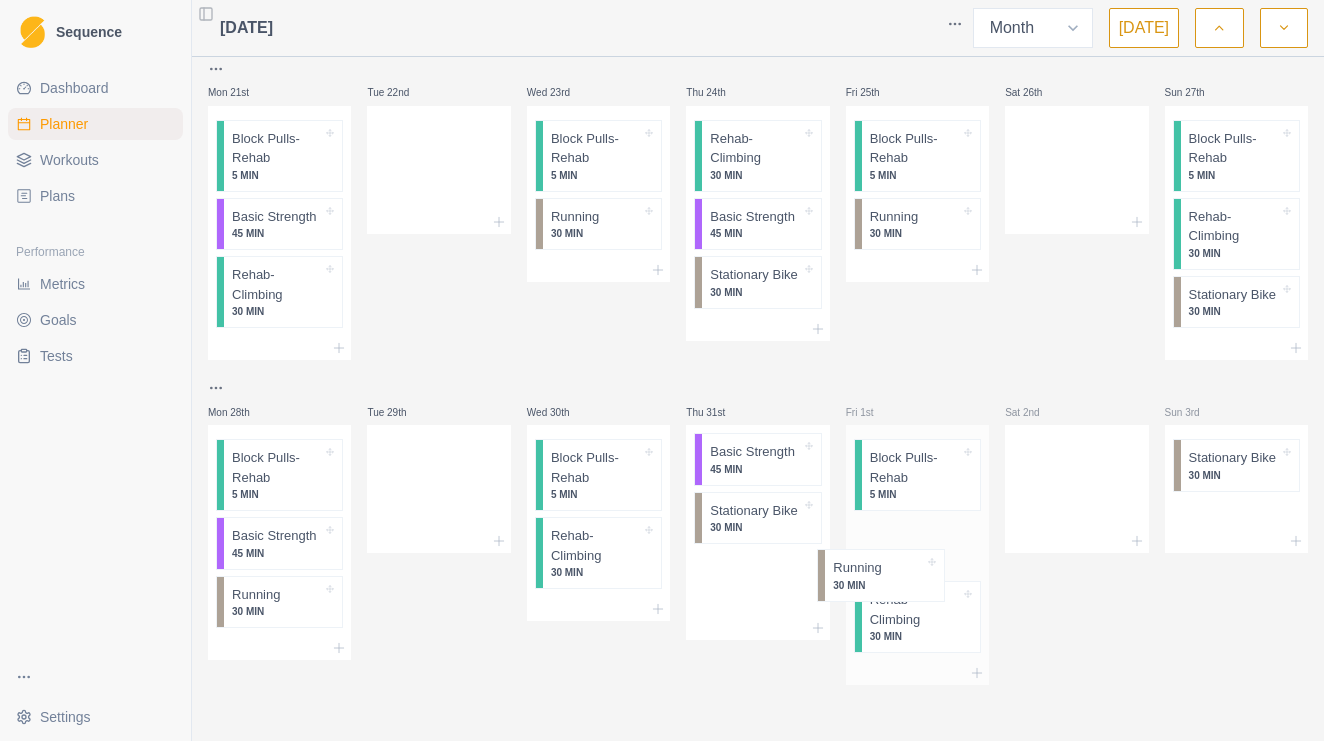 drag, startPoint x: 758, startPoint y: 505, endPoint x: 912, endPoint y: 598, distance: 179.90276 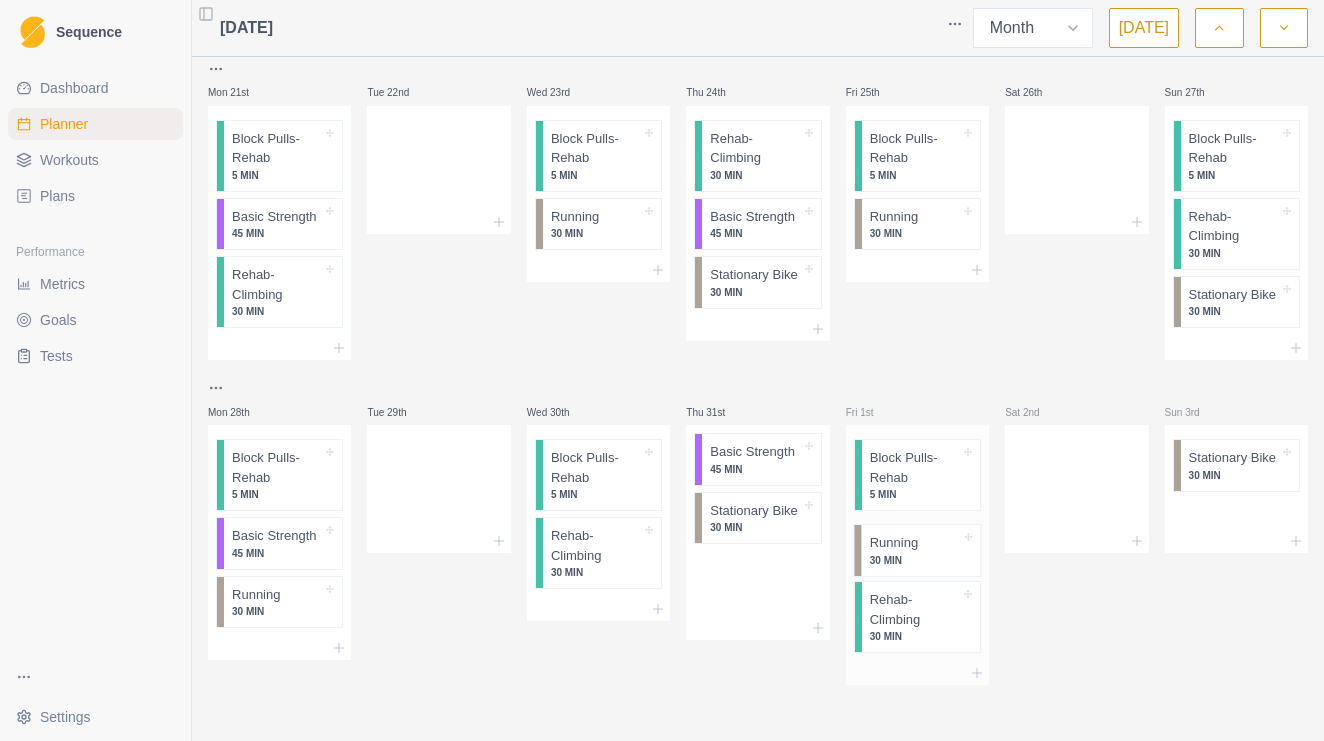 scroll, scrollTop: 941, scrollLeft: 0, axis: vertical 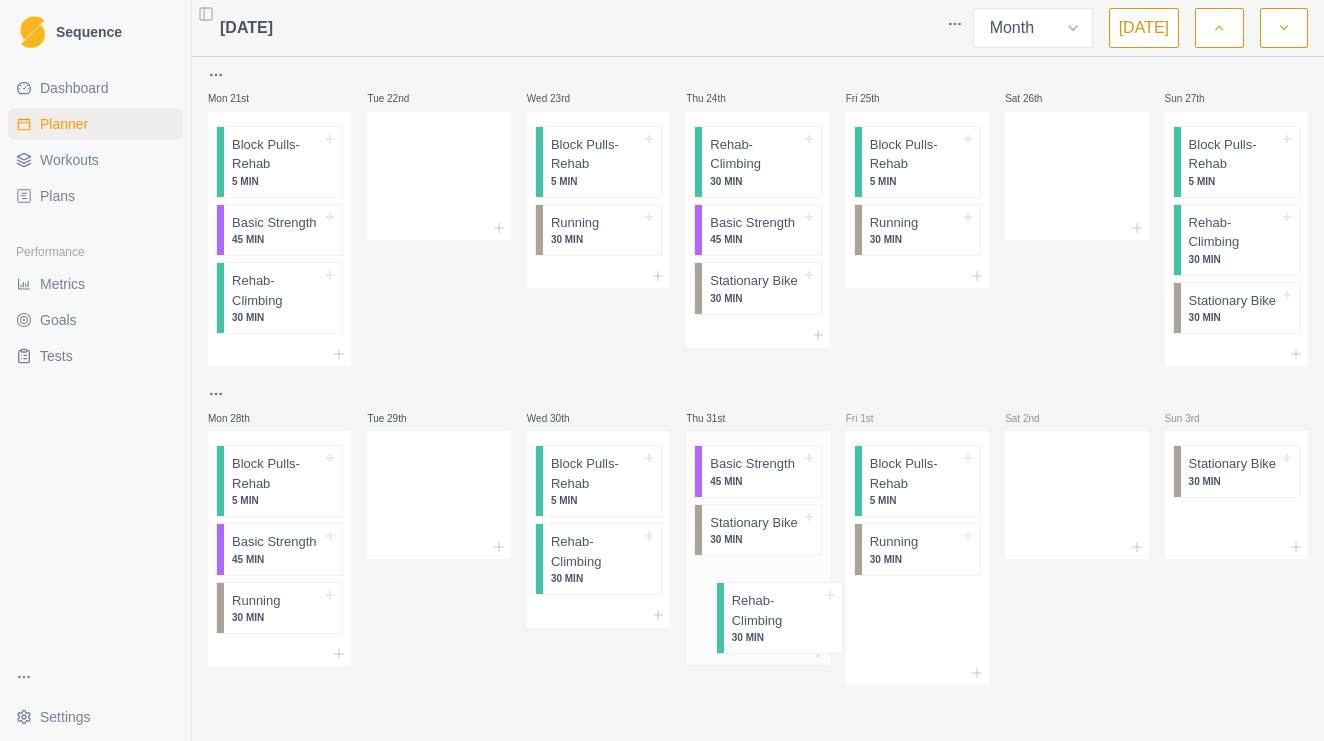 drag, startPoint x: 923, startPoint y: 632, endPoint x: 775, endPoint y: 632, distance: 148 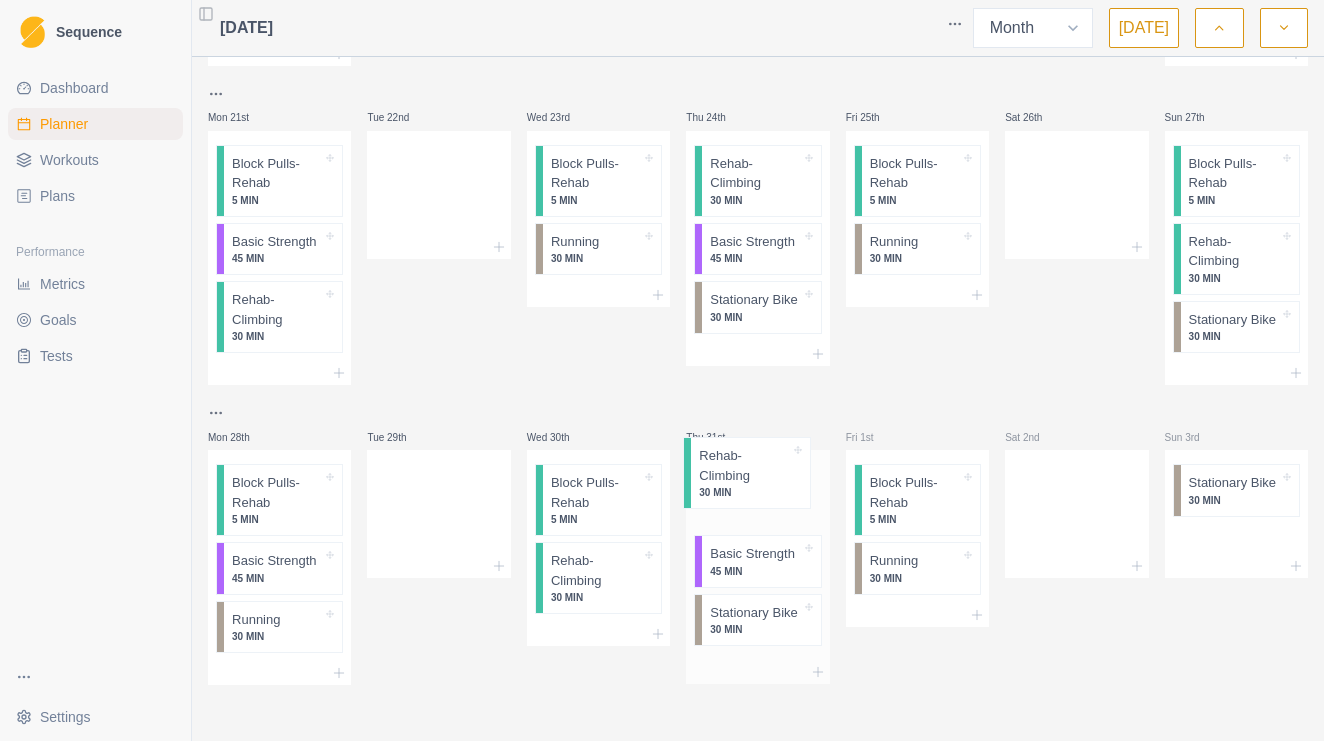 drag, startPoint x: 757, startPoint y: 642, endPoint x: 746, endPoint y: 489, distance: 153.39491 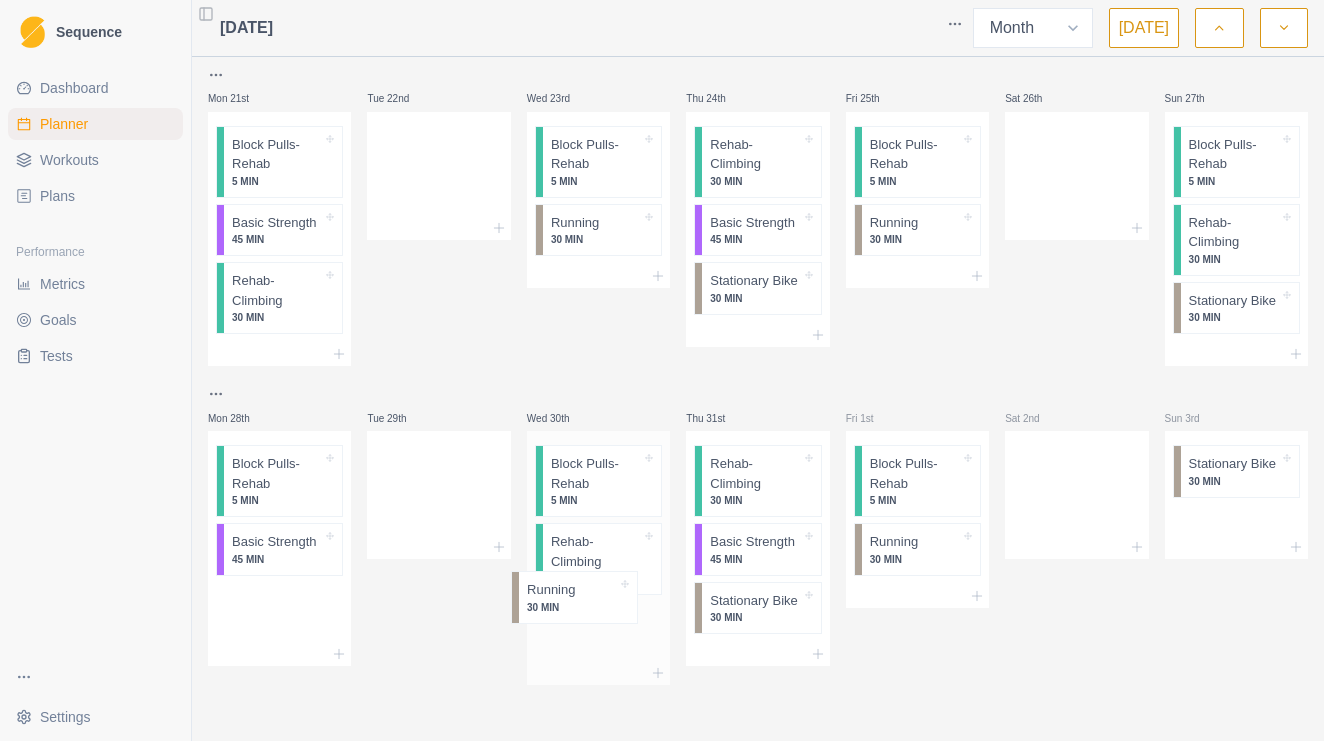 drag, startPoint x: 299, startPoint y: 619, endPoint x: 612, endPoint y: 604, distance: 313.35922 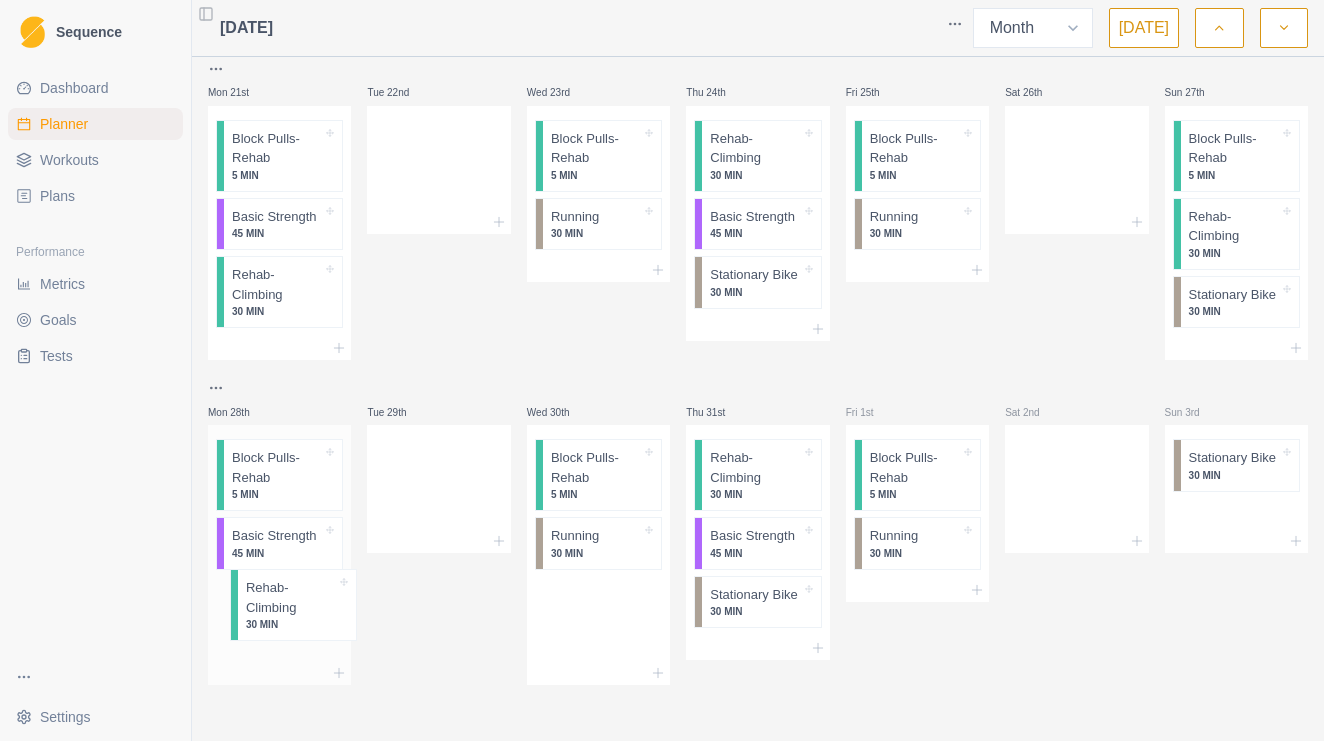 drag, startPoint x: 618, startPoint y: 565, endPoint x: 303, endPoint y: 611, distance: 318.341 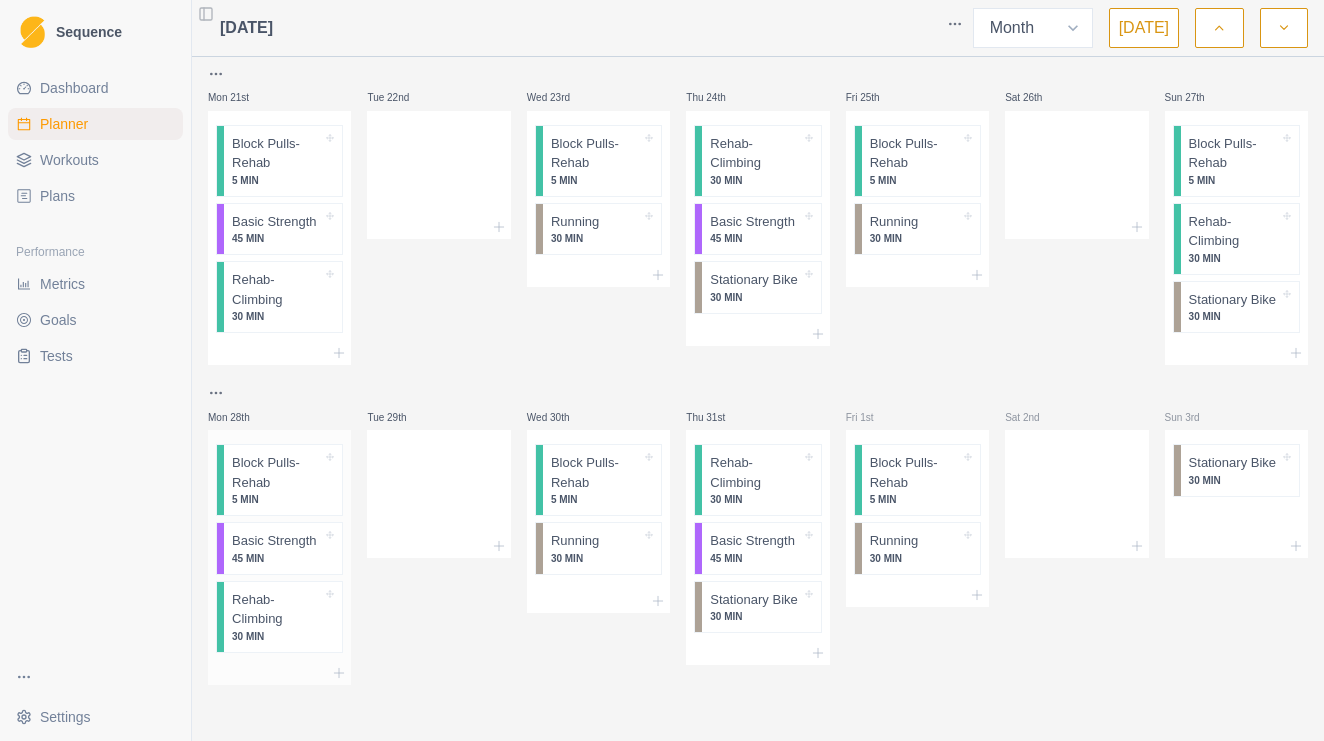 scroll, scrollTop: 941, scrollLeft: 0, axis: vertical 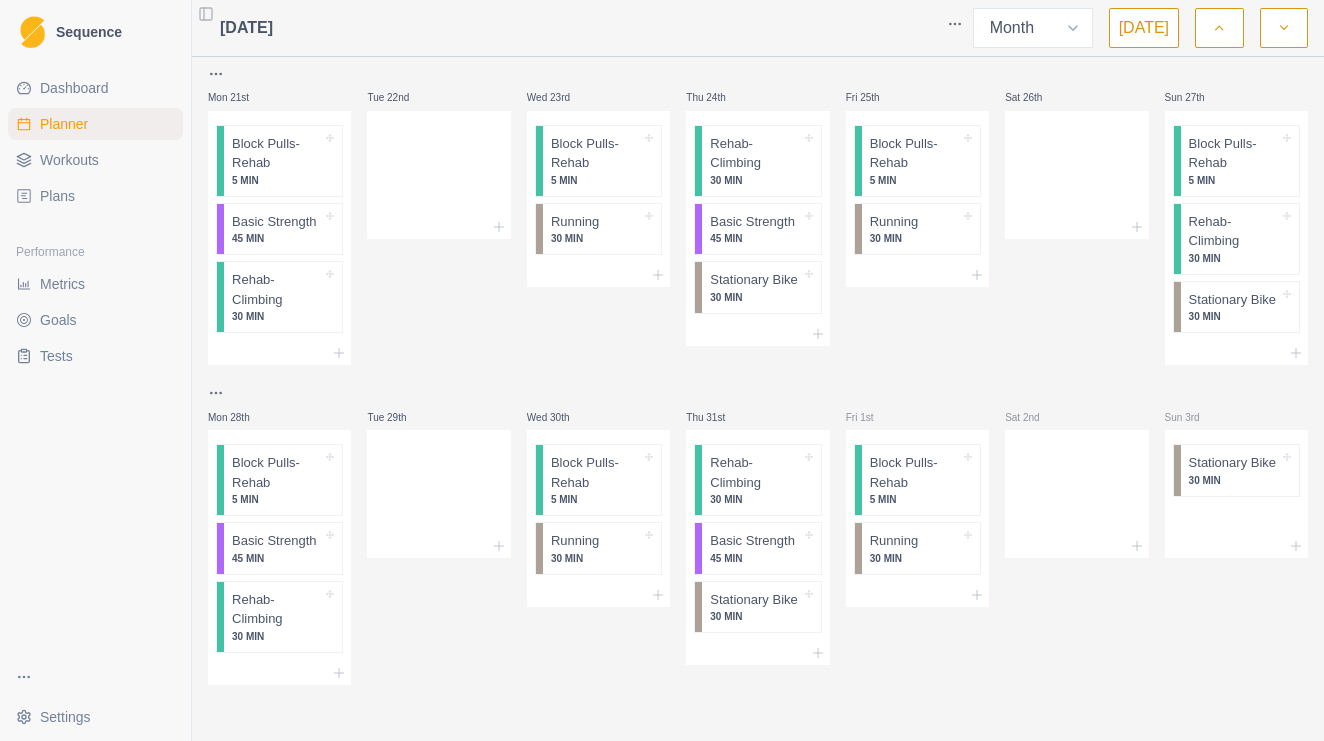 click on "Tue 29th" at bounding box center (438, 533) 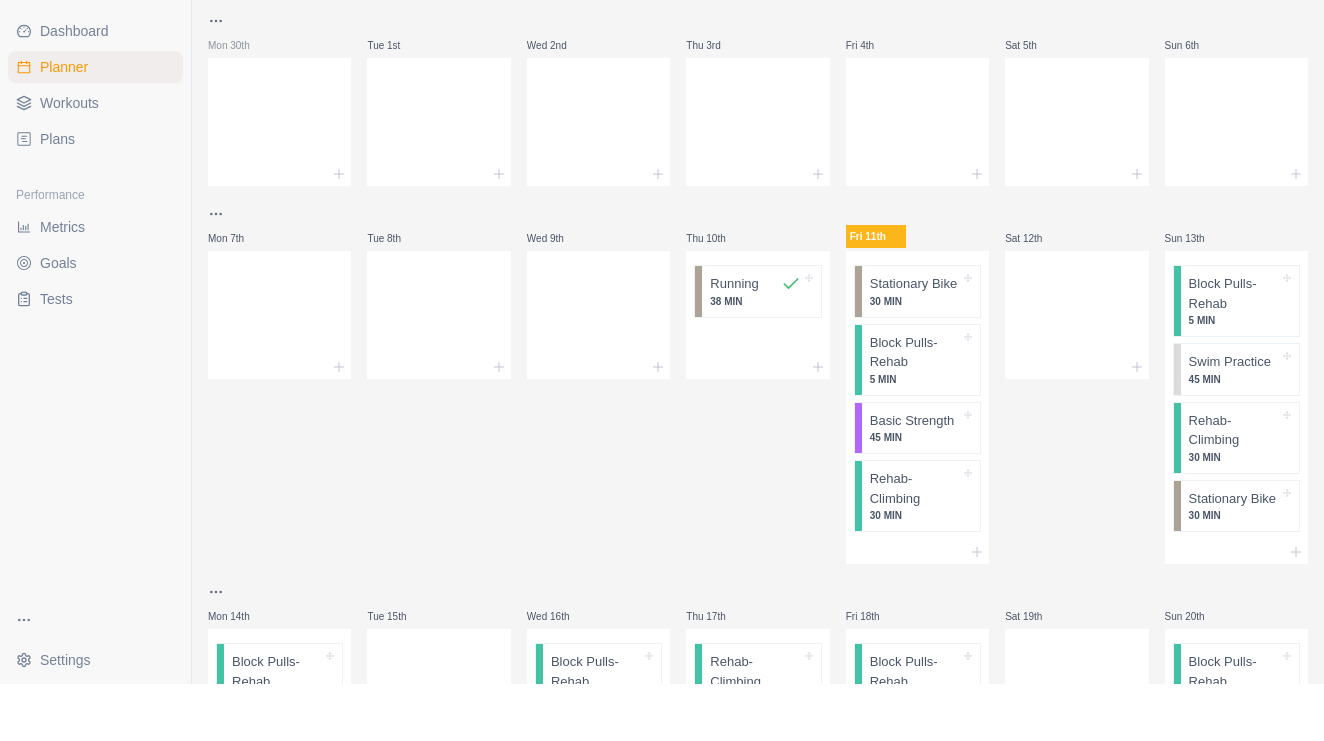 scroll, scrollTop: 0, scrollLeft: 0, axis: both 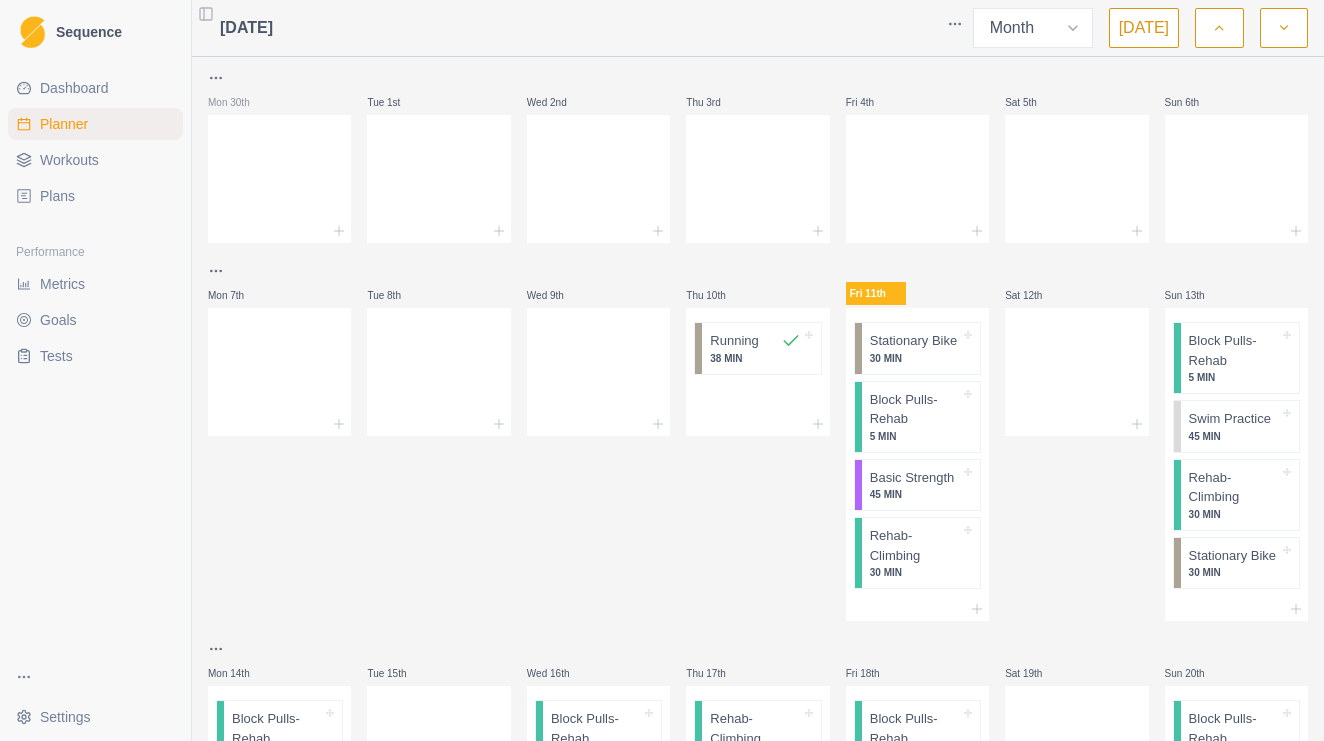 click at bounding box center (1284, 28) 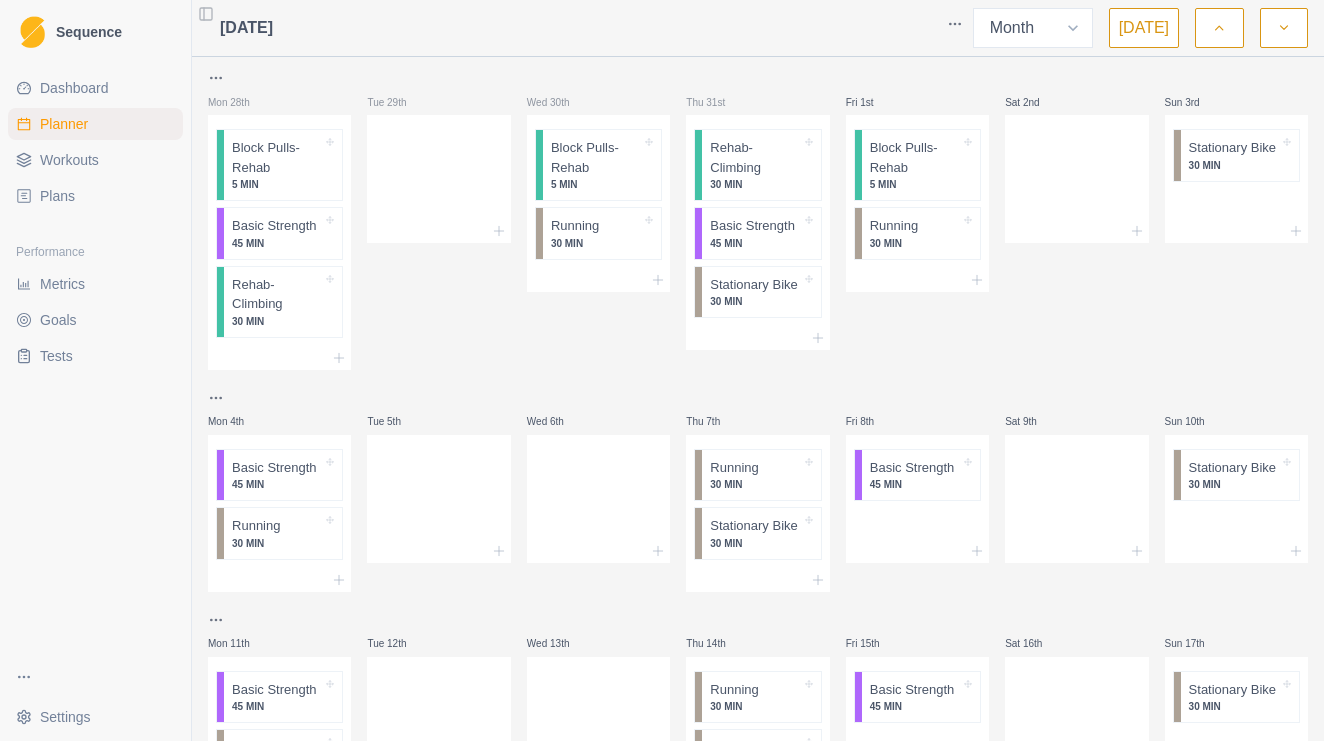 scroll, scrollTop: 0, scrollLeft: 0, axis: both 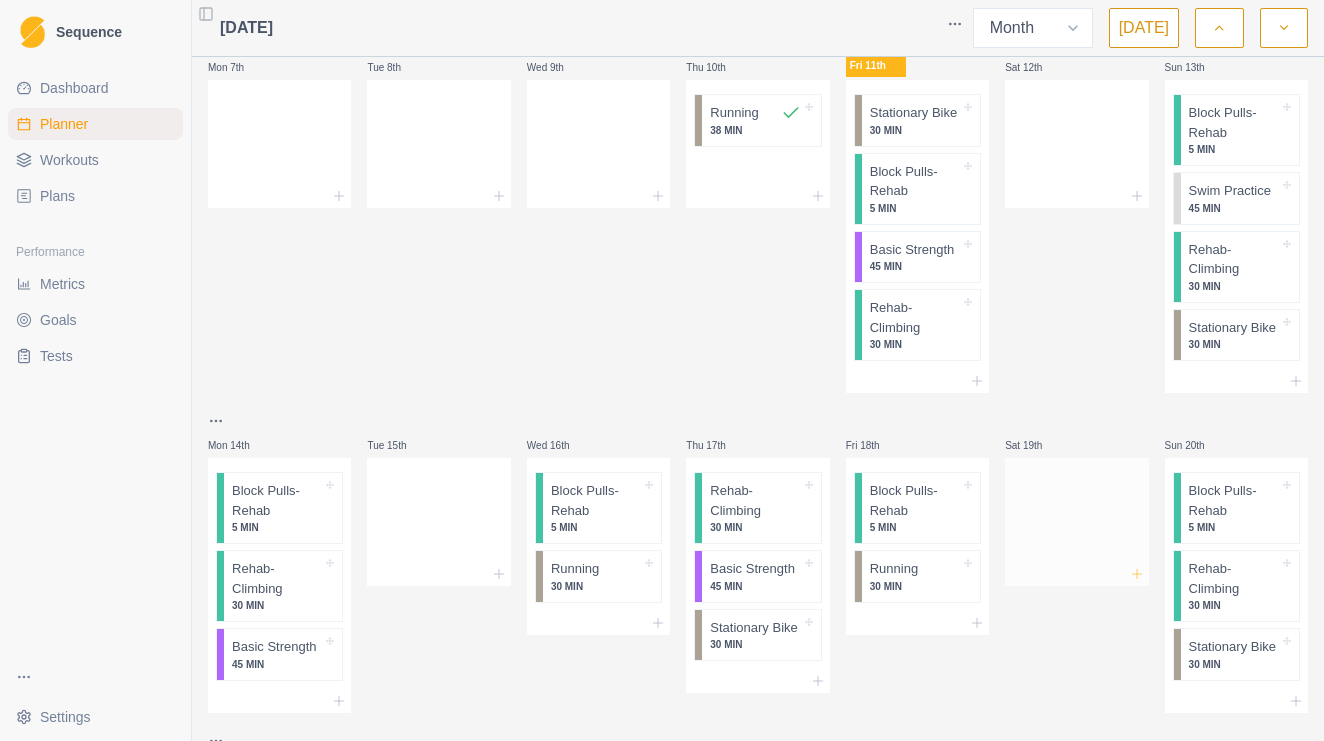 click 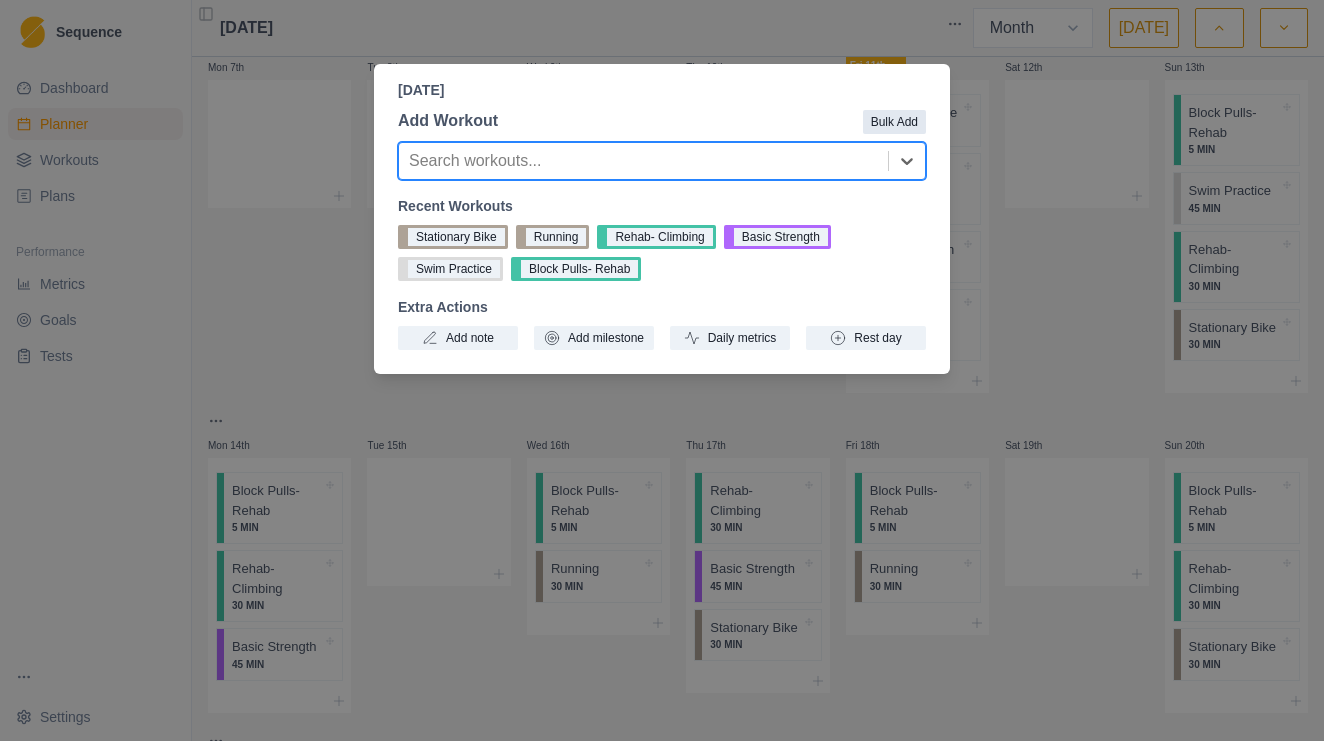 click on "Bulk Add" at bounding box center (894, 122) 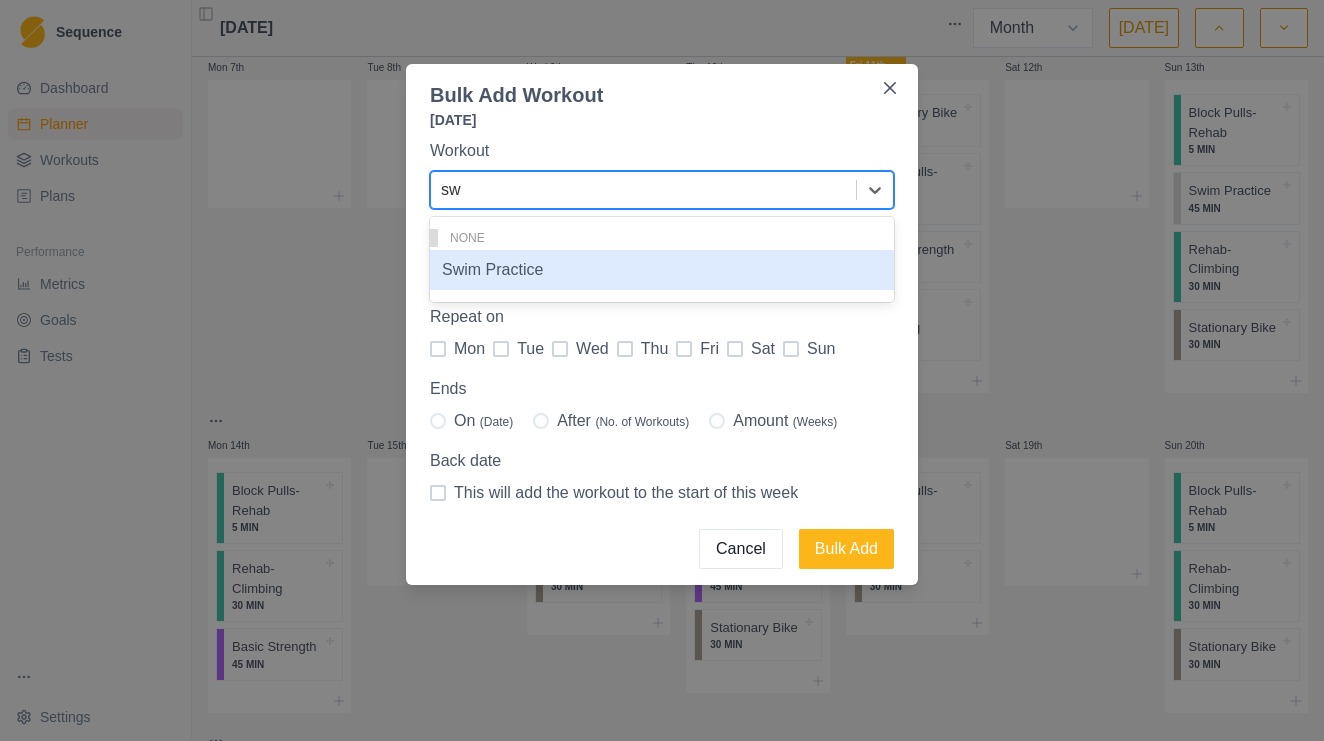 type on "swi" 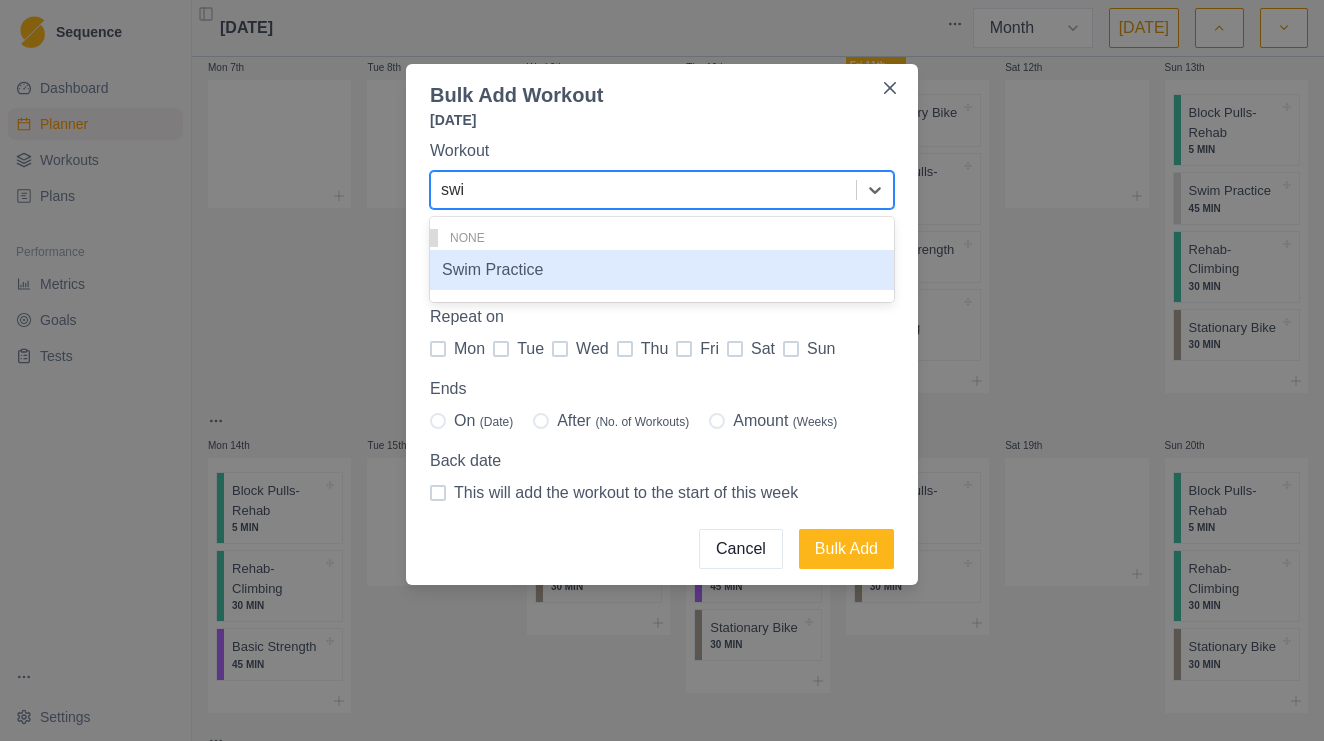 click on "Swim Practice" at bounding box center (662, 270) 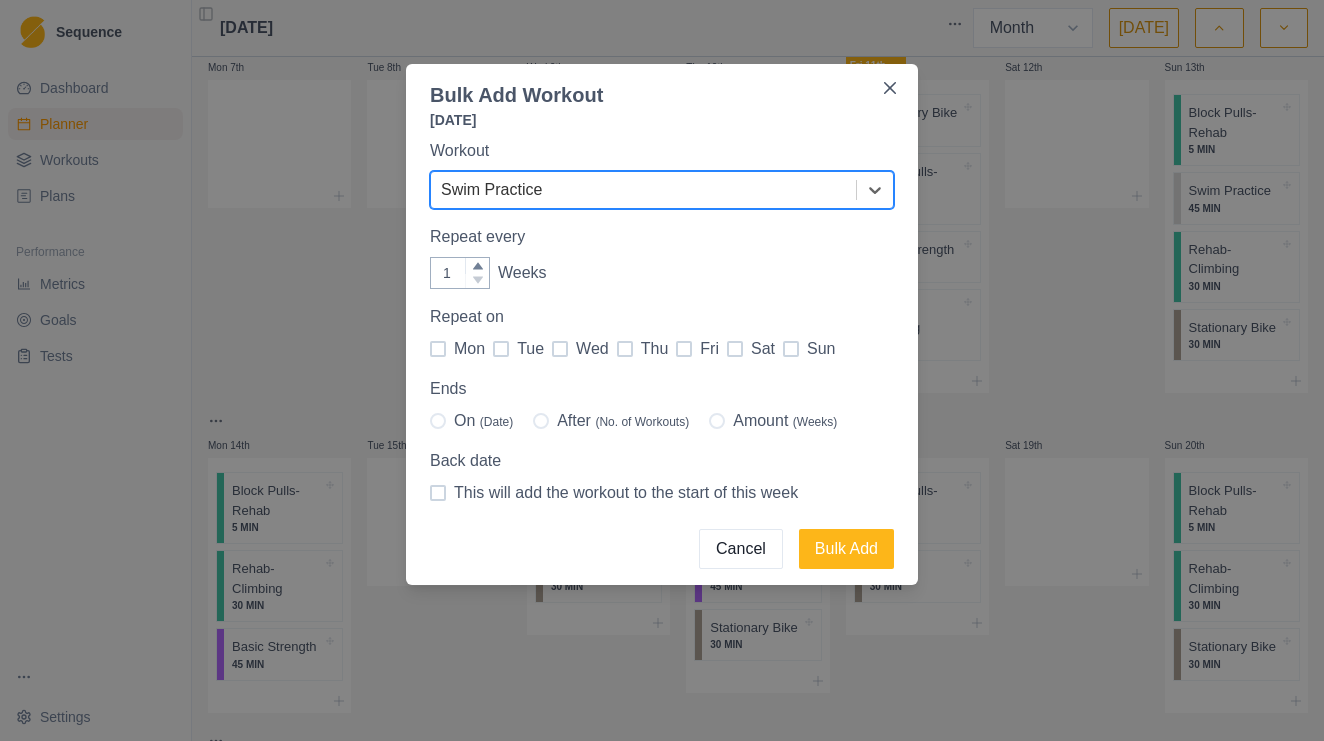 click at bounding box center (735, 349) 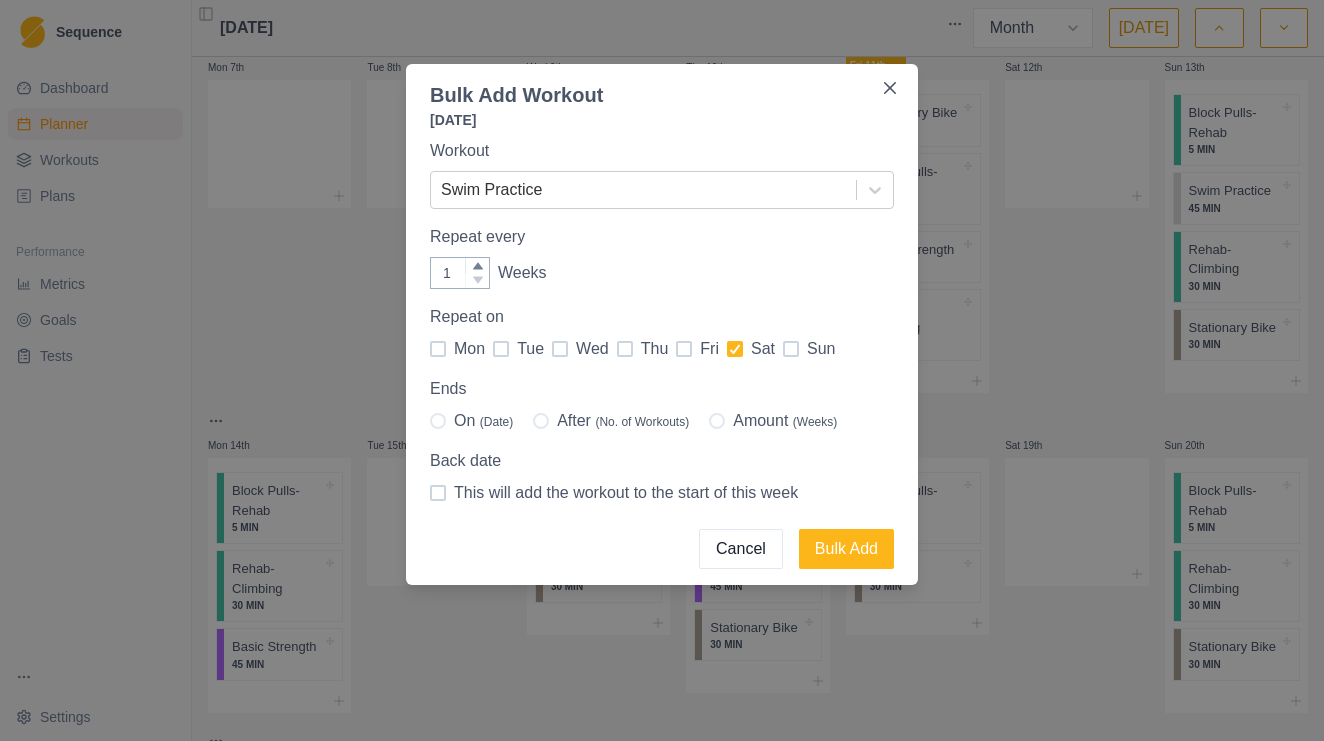 click on "After   (No. of Workouts)" at bounding box center (623, 421) 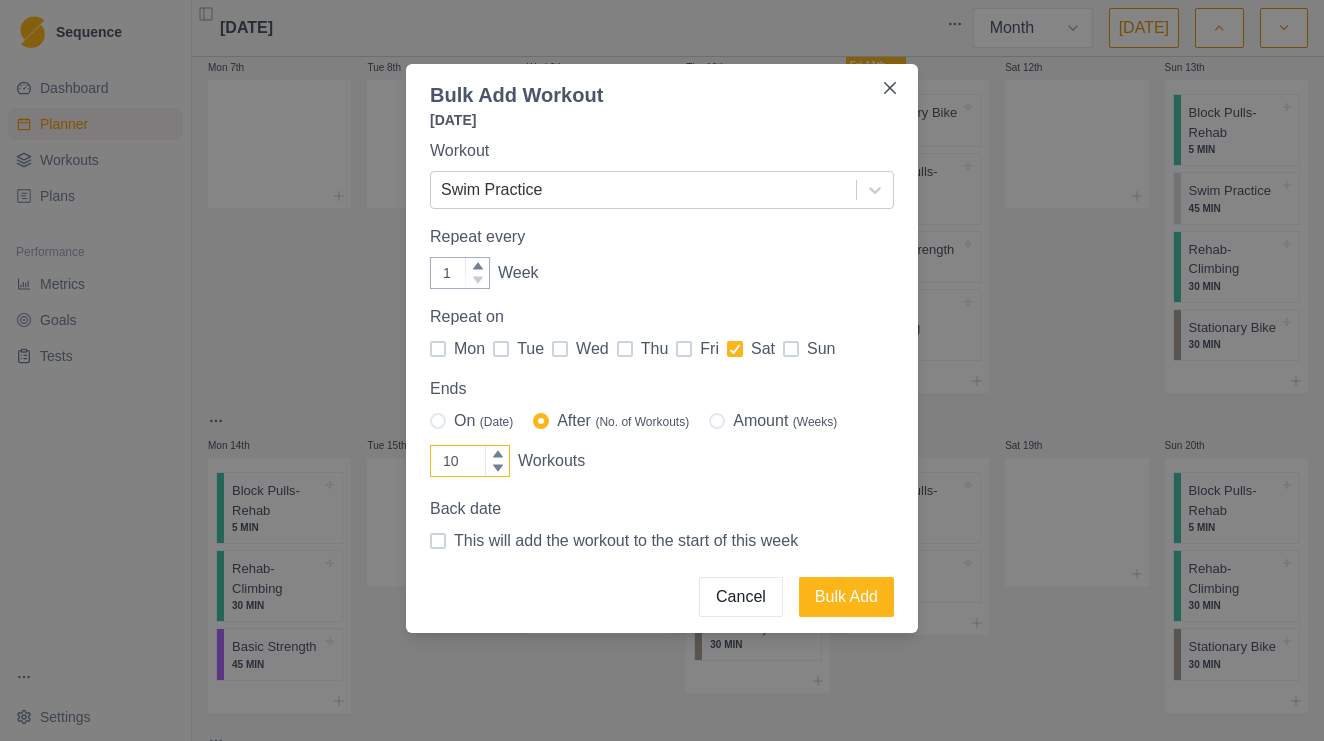 drag, startPoint x: 464, startPoint y: 459, endPoint x: 432, endPoint y: 459, distance: 32 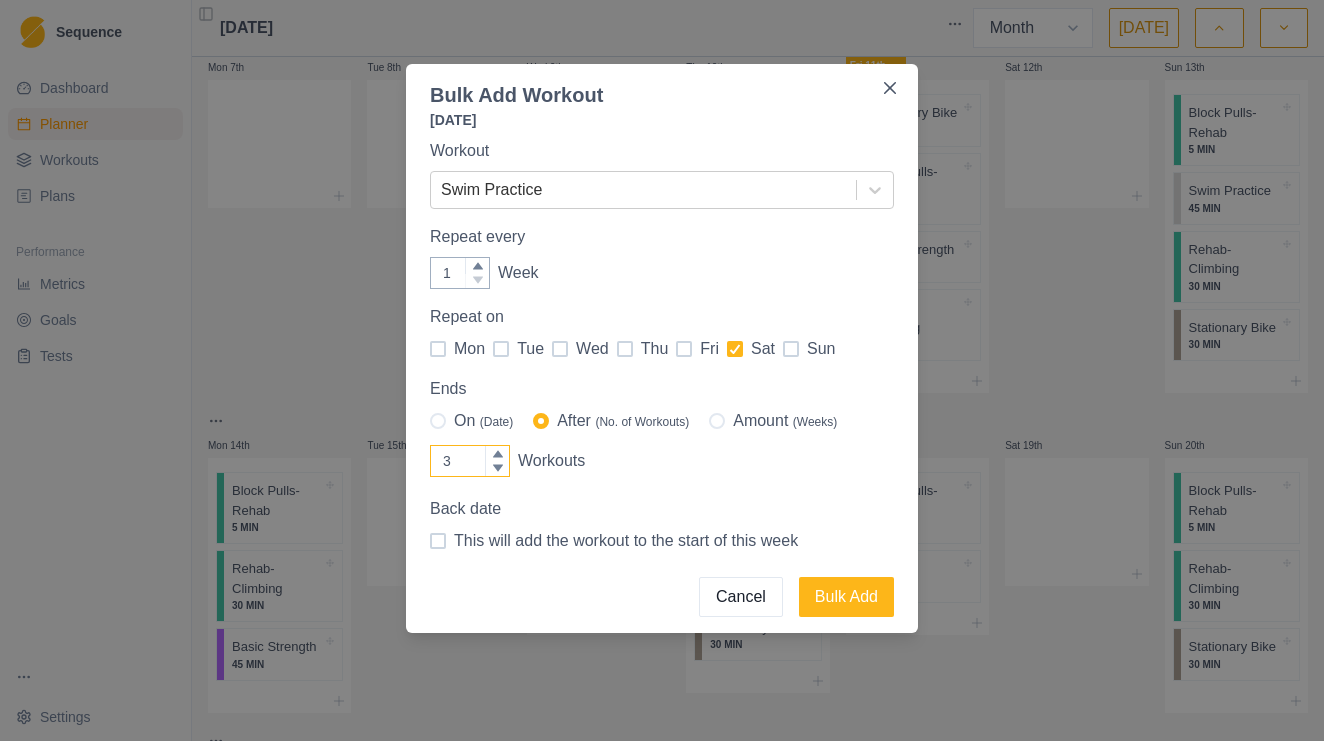 type on "3" 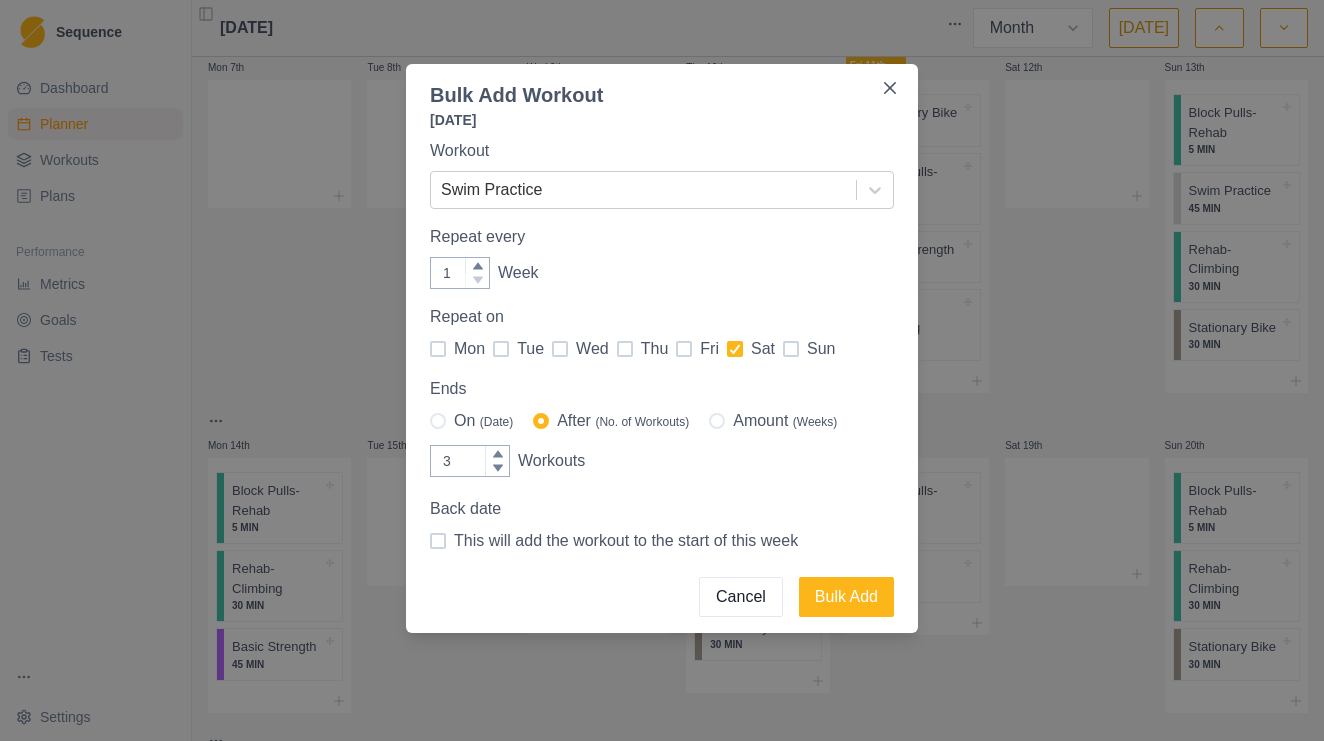 click on "Cancel" at bounding box center (741, 597) 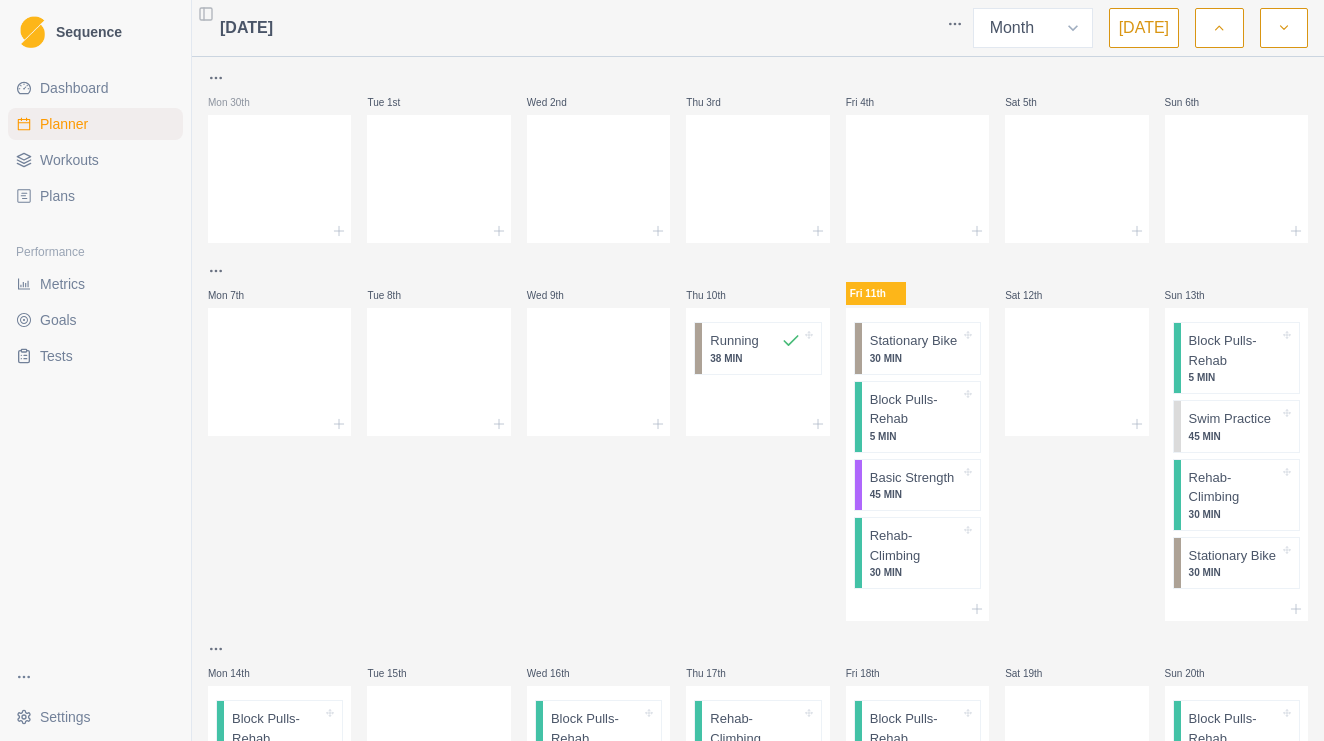 scroll, scrollTop: 0, scrollLeft: 0, axis: both 